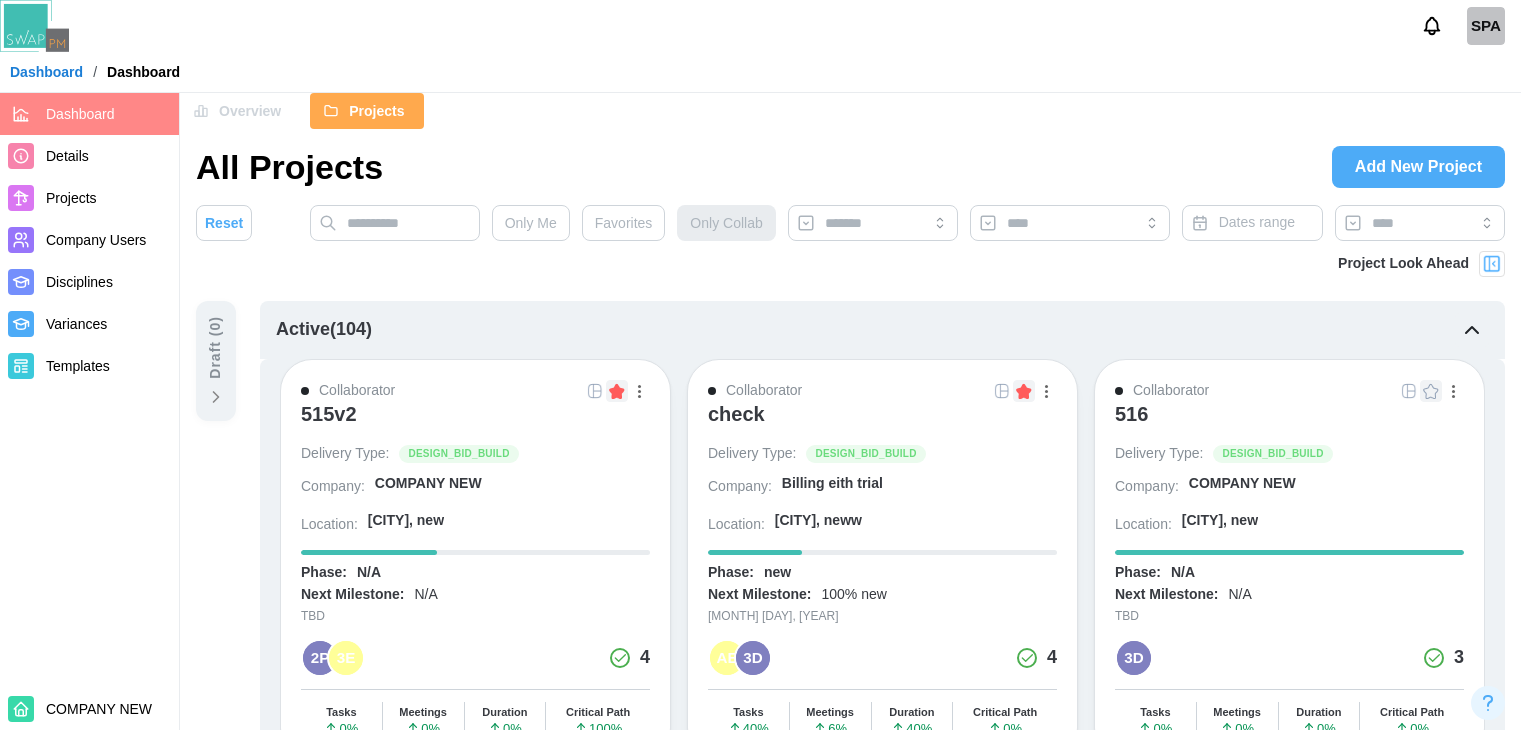 scroll, scrollTop: 853, scrollLeft: 0, axis: vertical 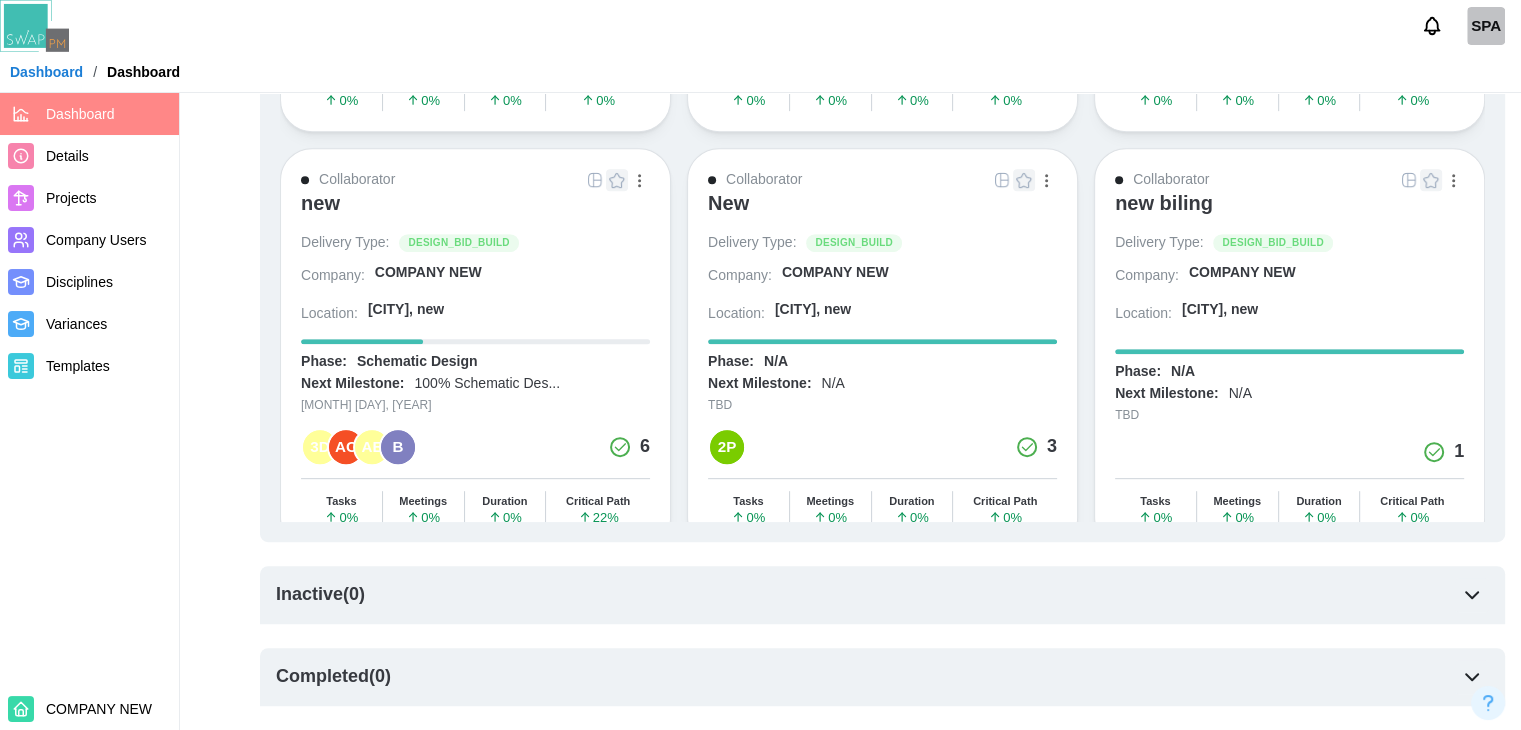 click on "new" at bounding box center (320, 208) 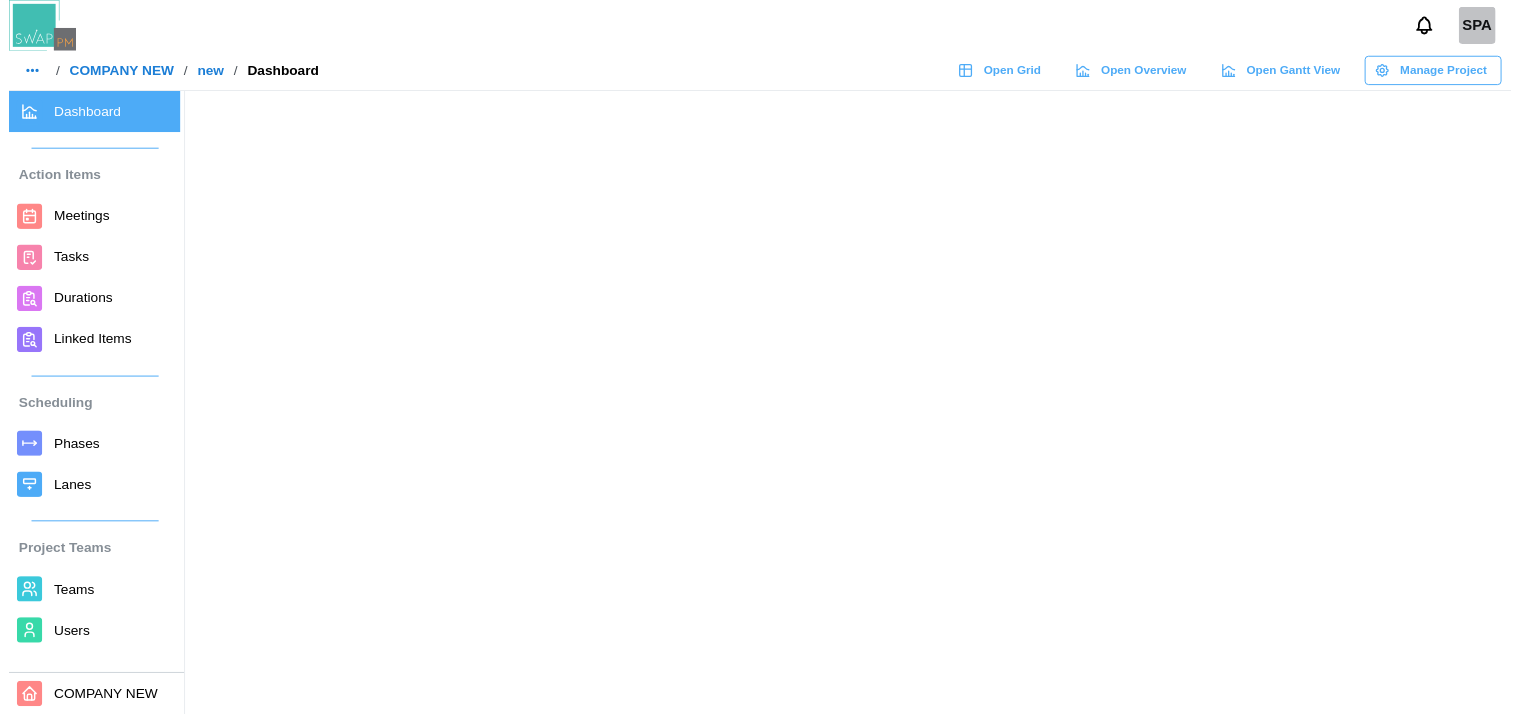 scroll, scrollTop: 0, scrollLeft: 0, axis: both 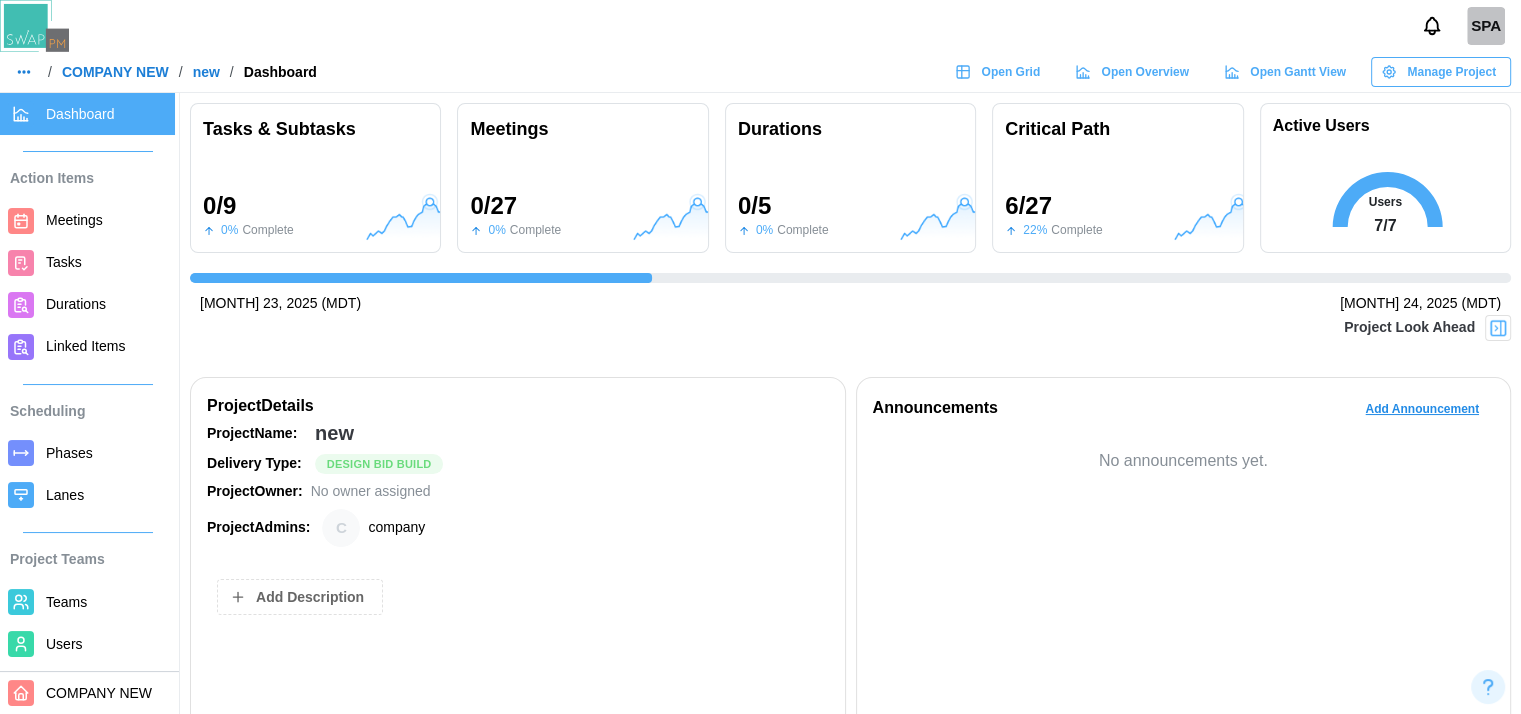 click on "Dashboard" at bounding box center [106, 114] 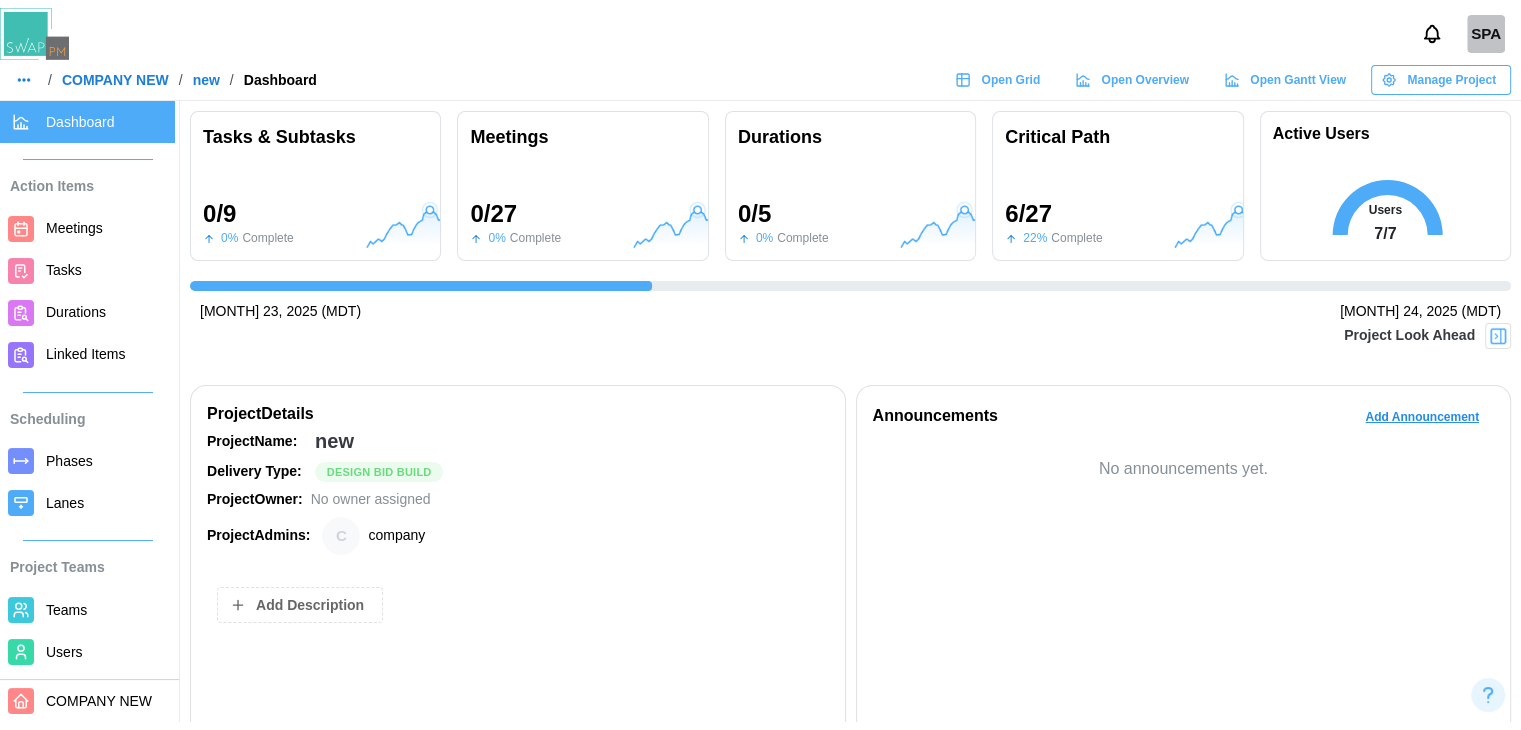 scroll, scrollTop: 0, scrollLeft: 0, axis: both 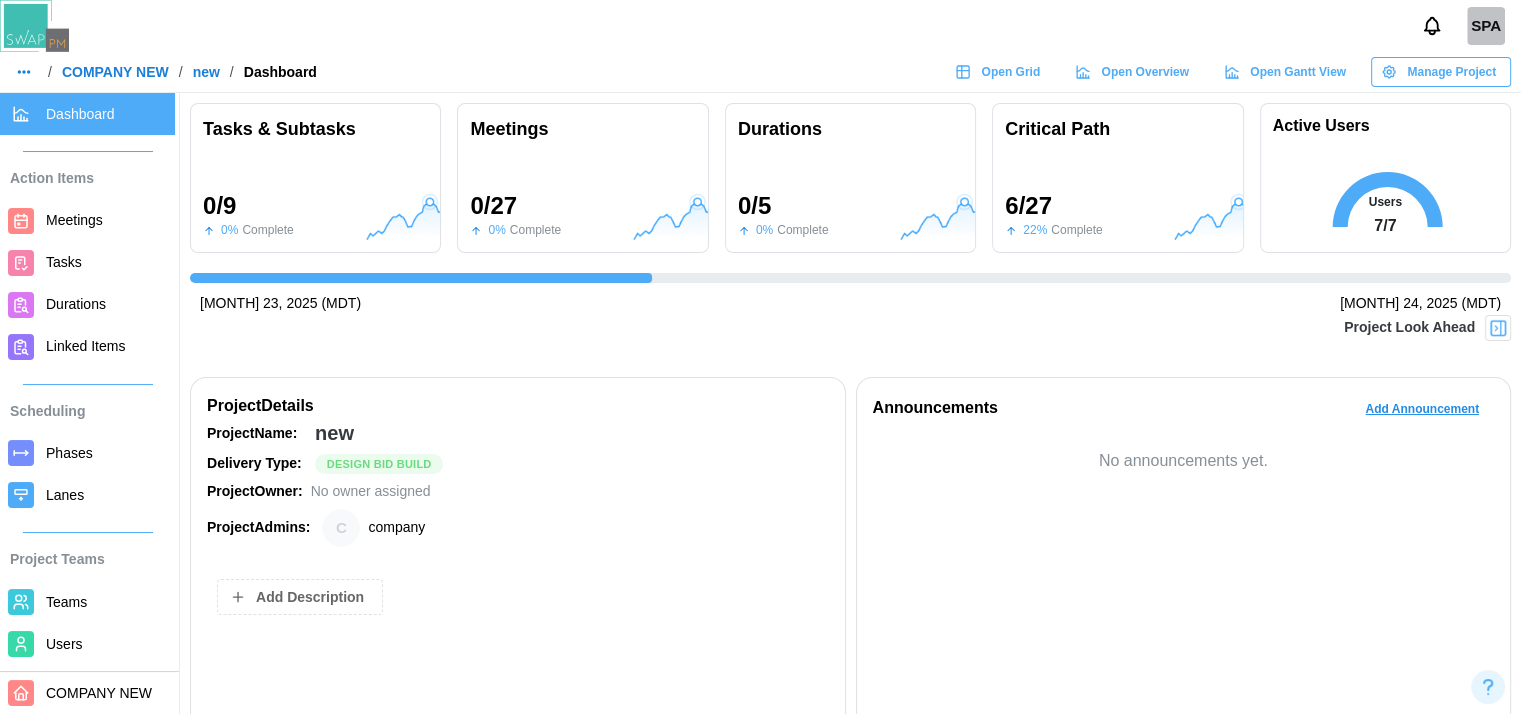 click on "COMPANY NEW" at bounding box center (115, 72) 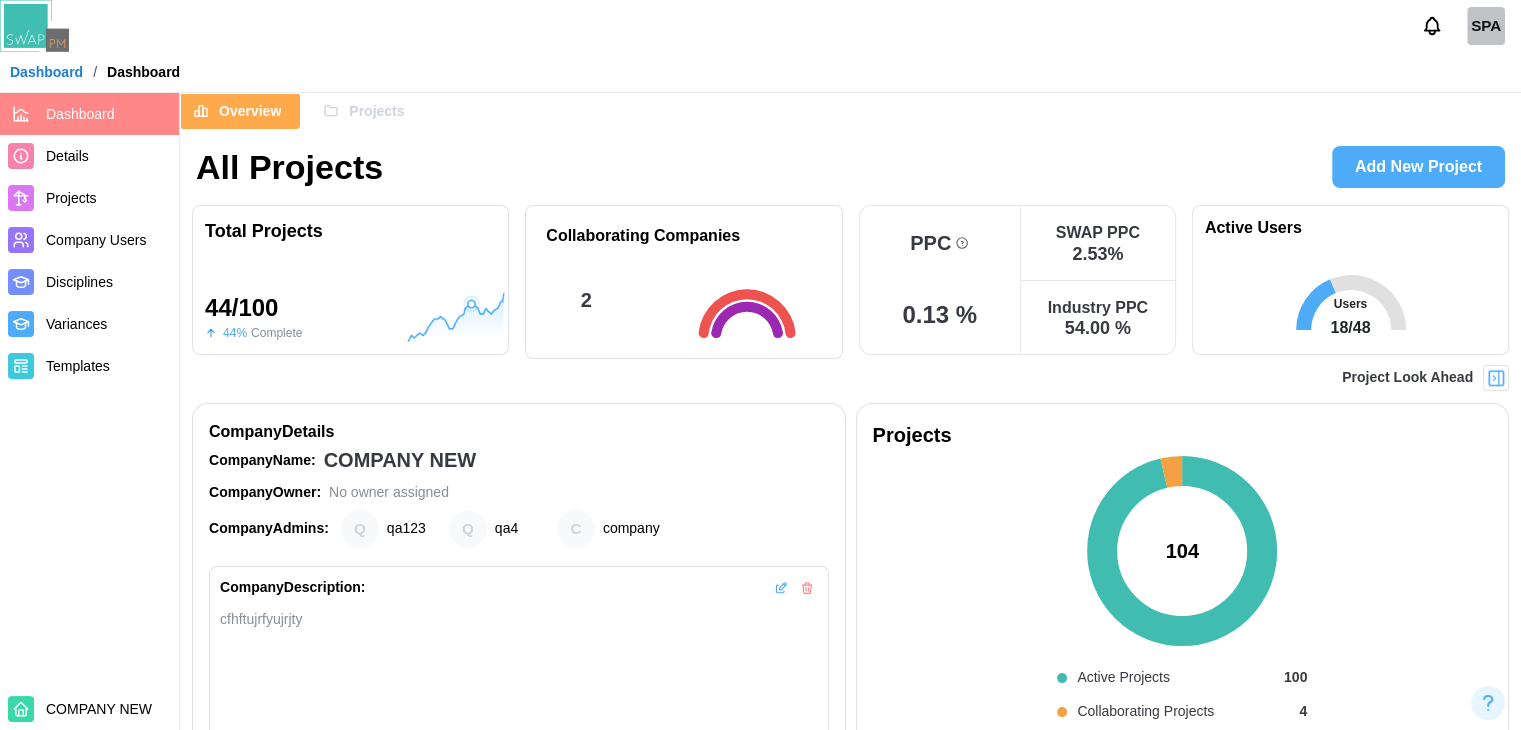 click 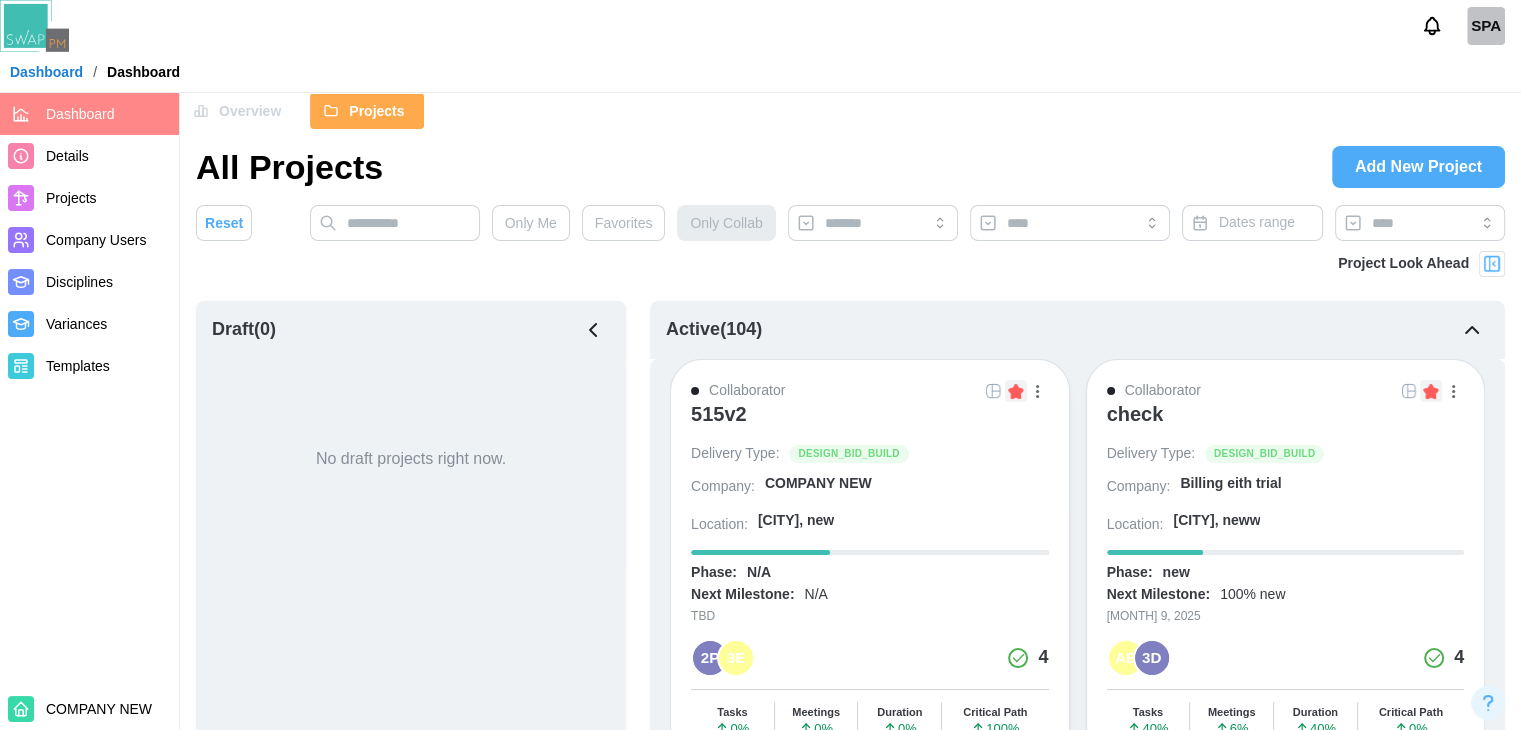 click on "Projects" at bounding box center [376, 111] 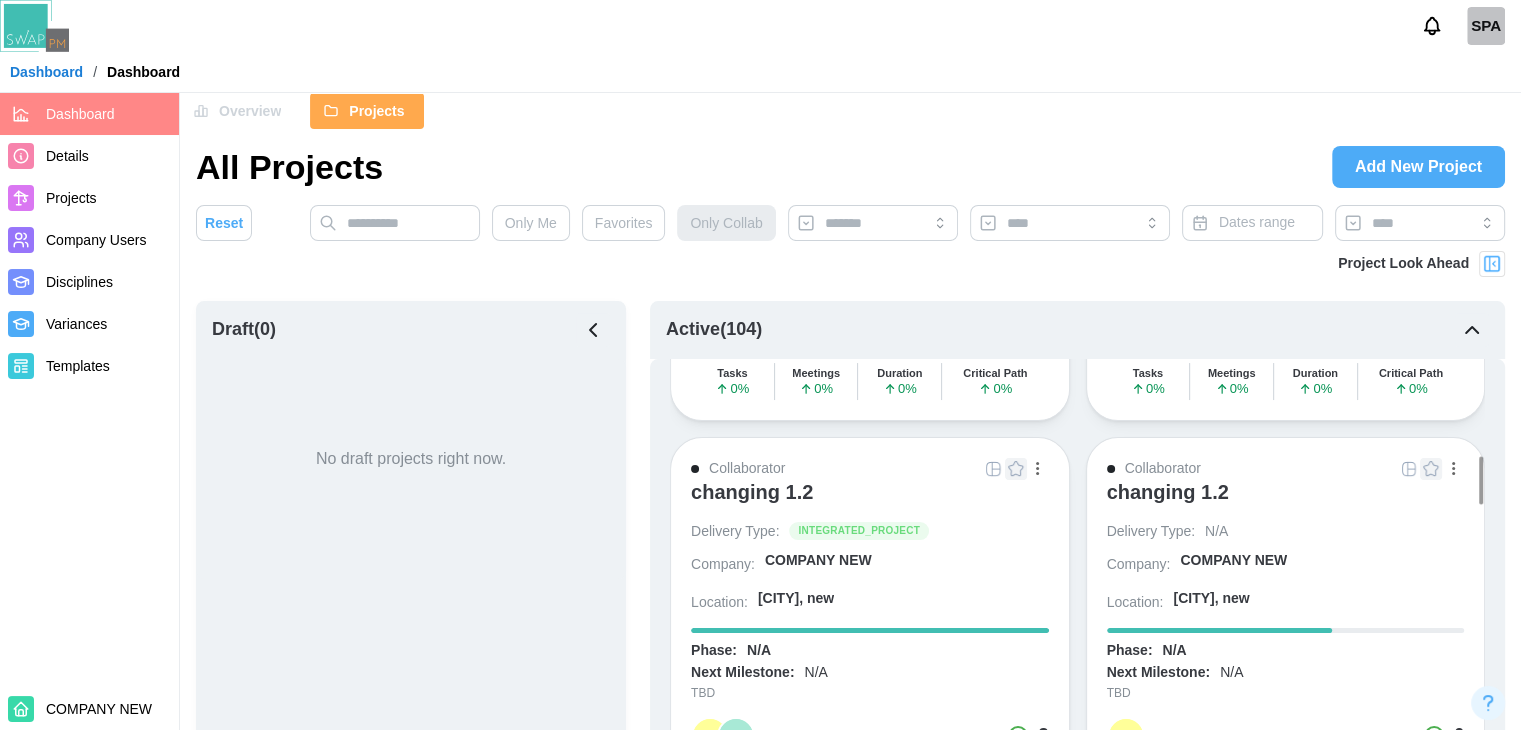 scroll, scrollTop: 2004, scrollLeft: 0, axis: vertical 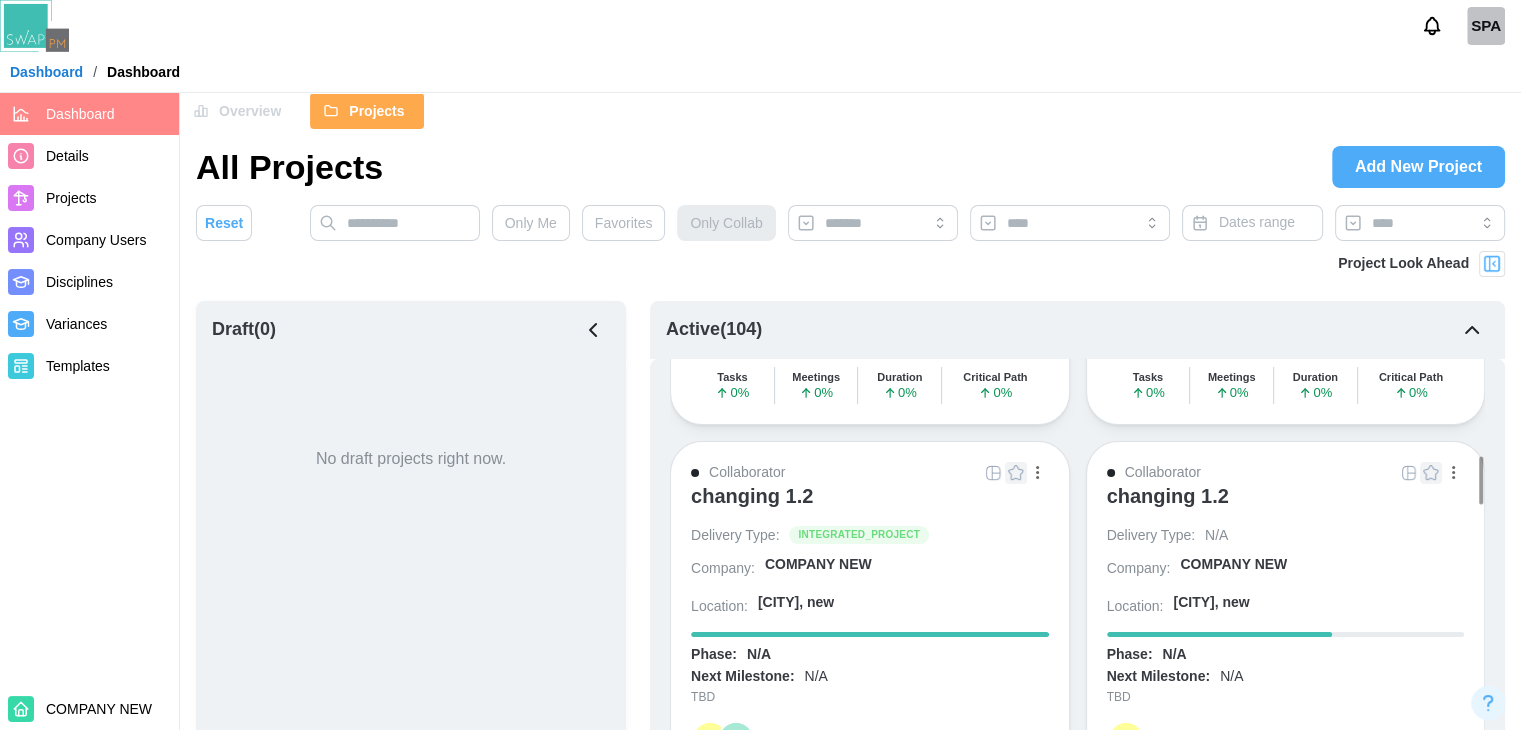 click on "changing 1.2" at bounding box center (752, 501) 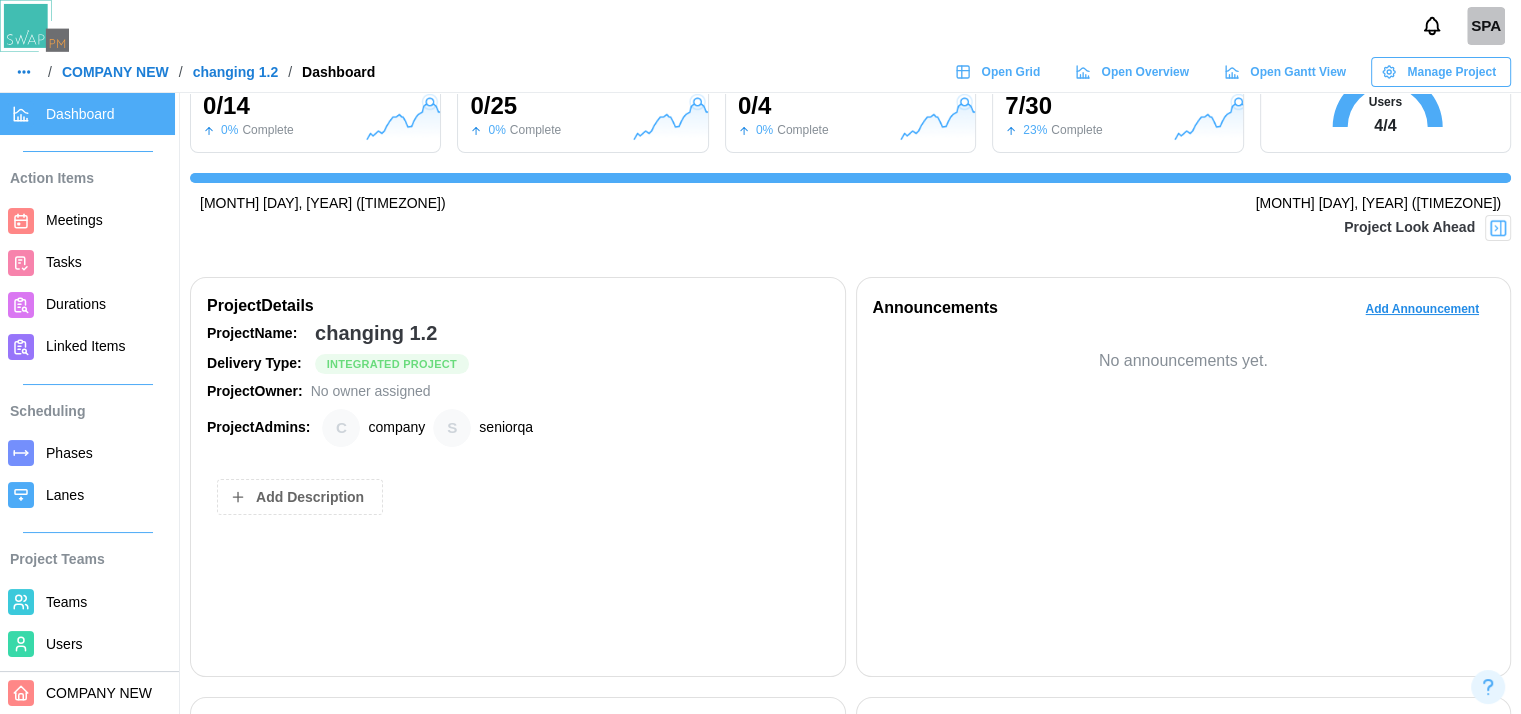 scroll, scrollTop: 0, scrollLeft: 2, axis: horizontal 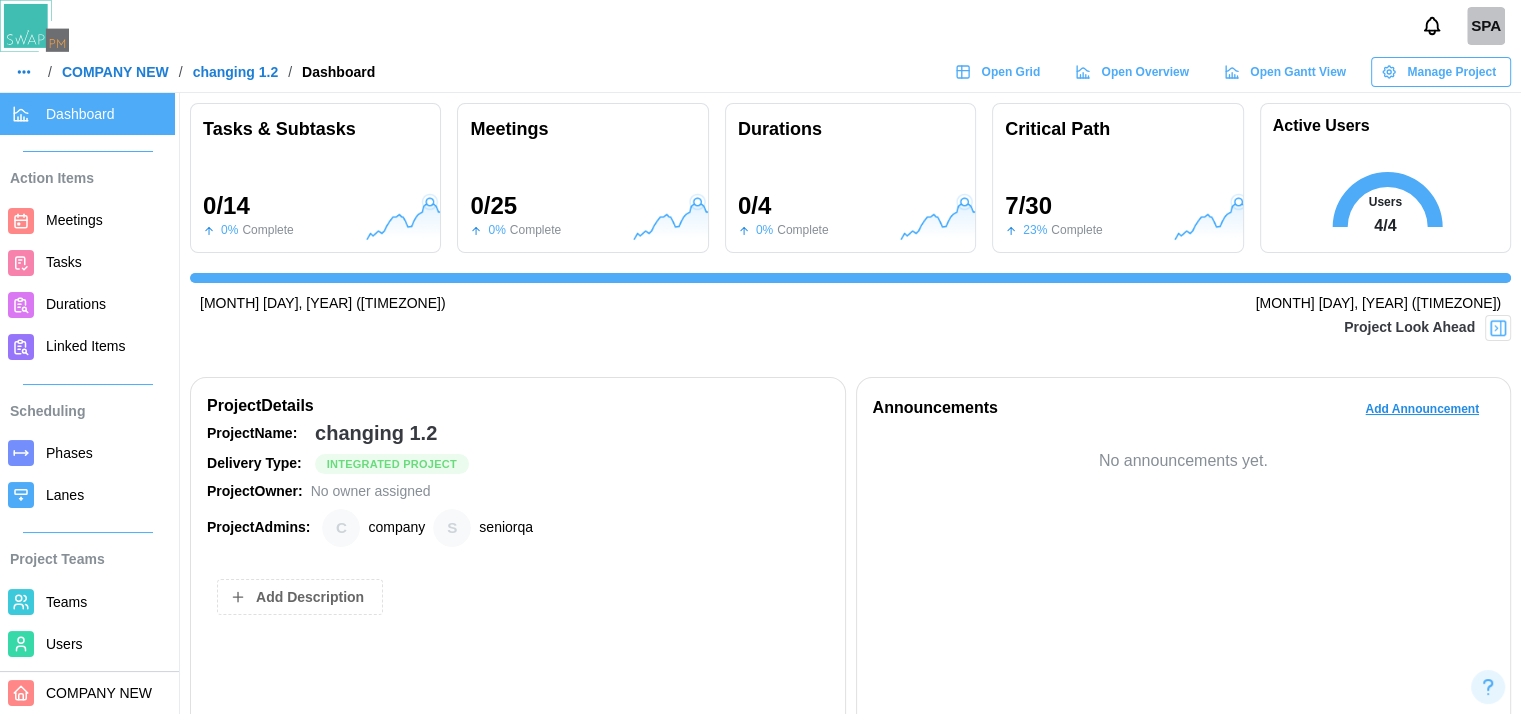 click at bounding box center [1432, 26] 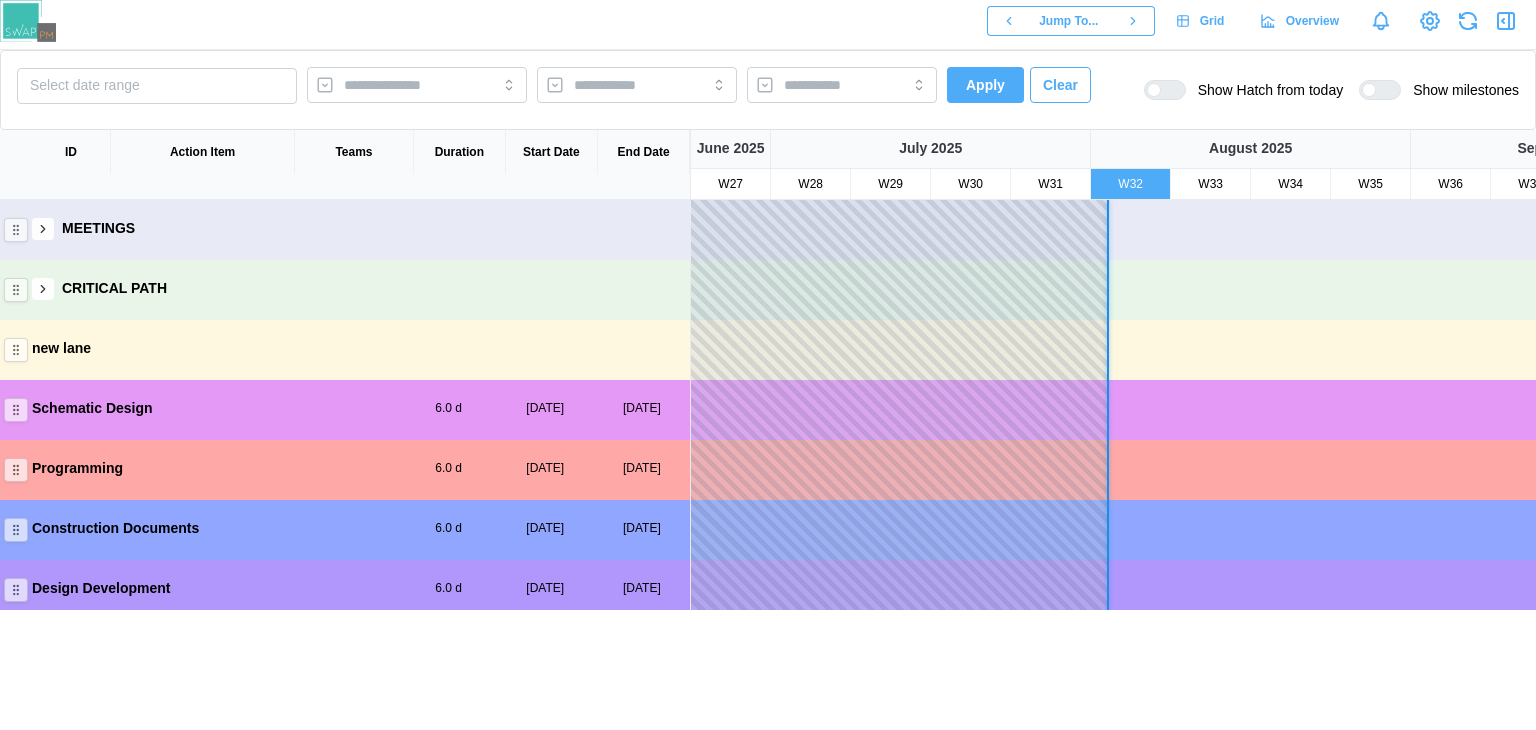scroll, scrollTop: 0, scrollLeft: 0, axis: both 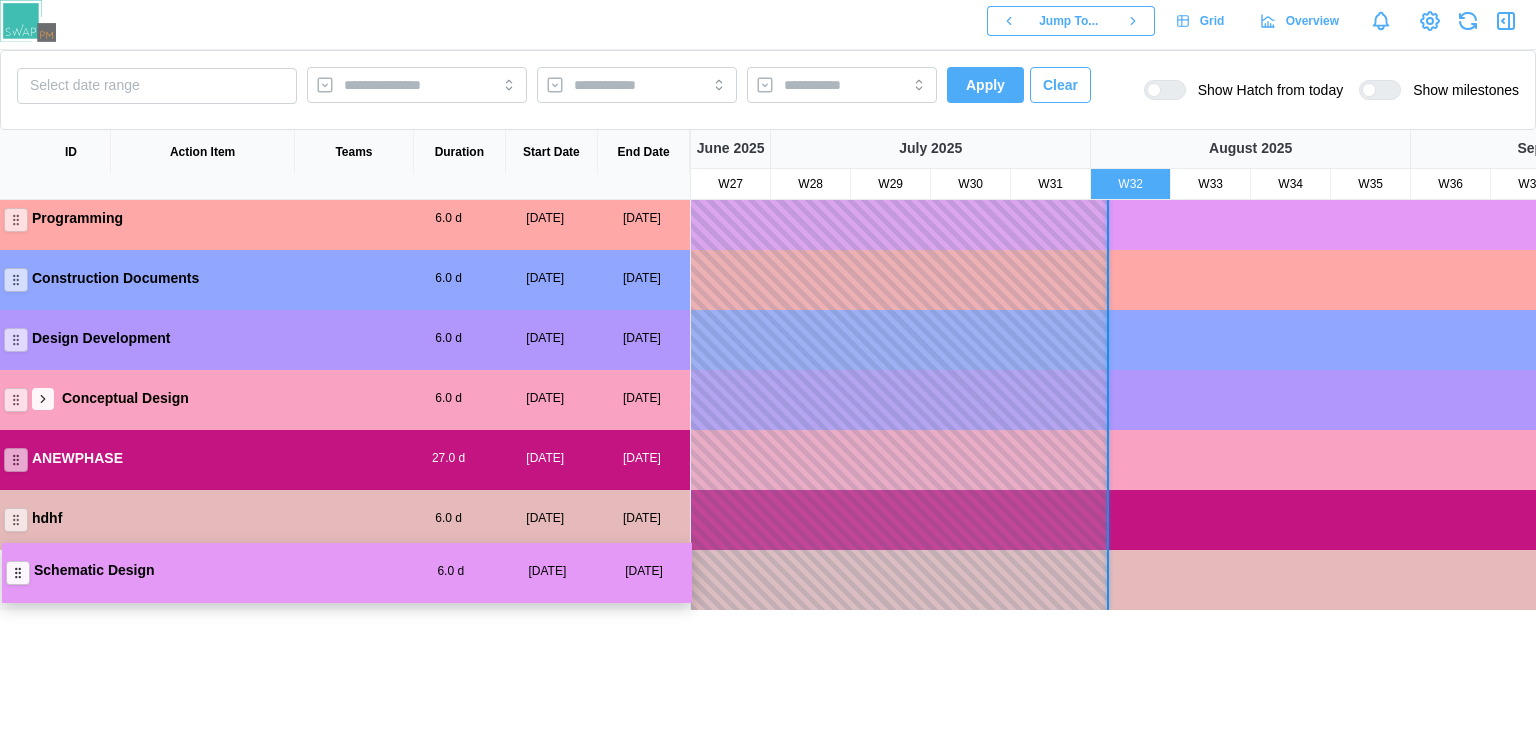 drag, startPoint x: 20, startPoint y: 405, endPoint x: 37, endPoint y: 566, distance: 161.89503 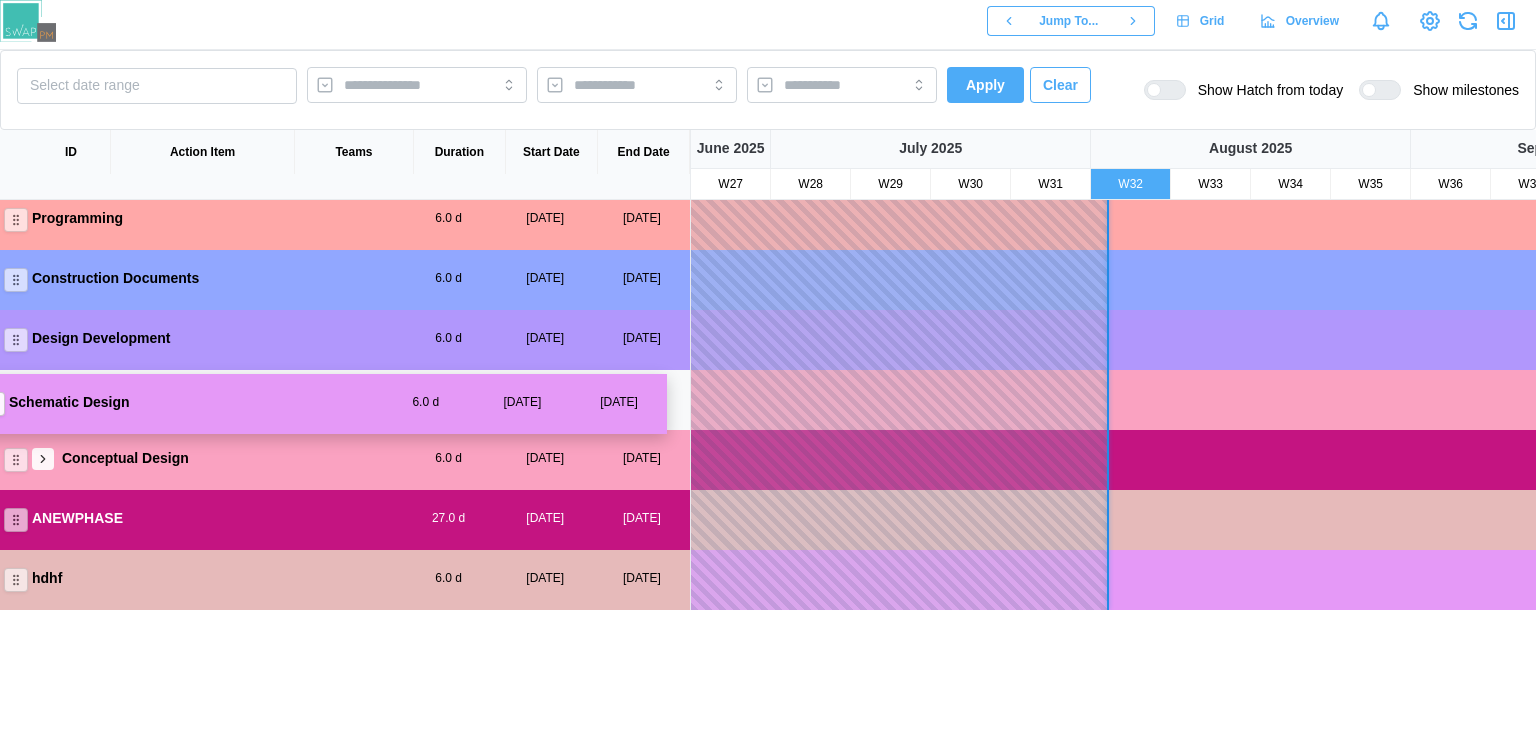 drag, startPoint x: 18, startPoint y: 573, endPoint x: 0, endPoint y: 397, distance: 176.91806 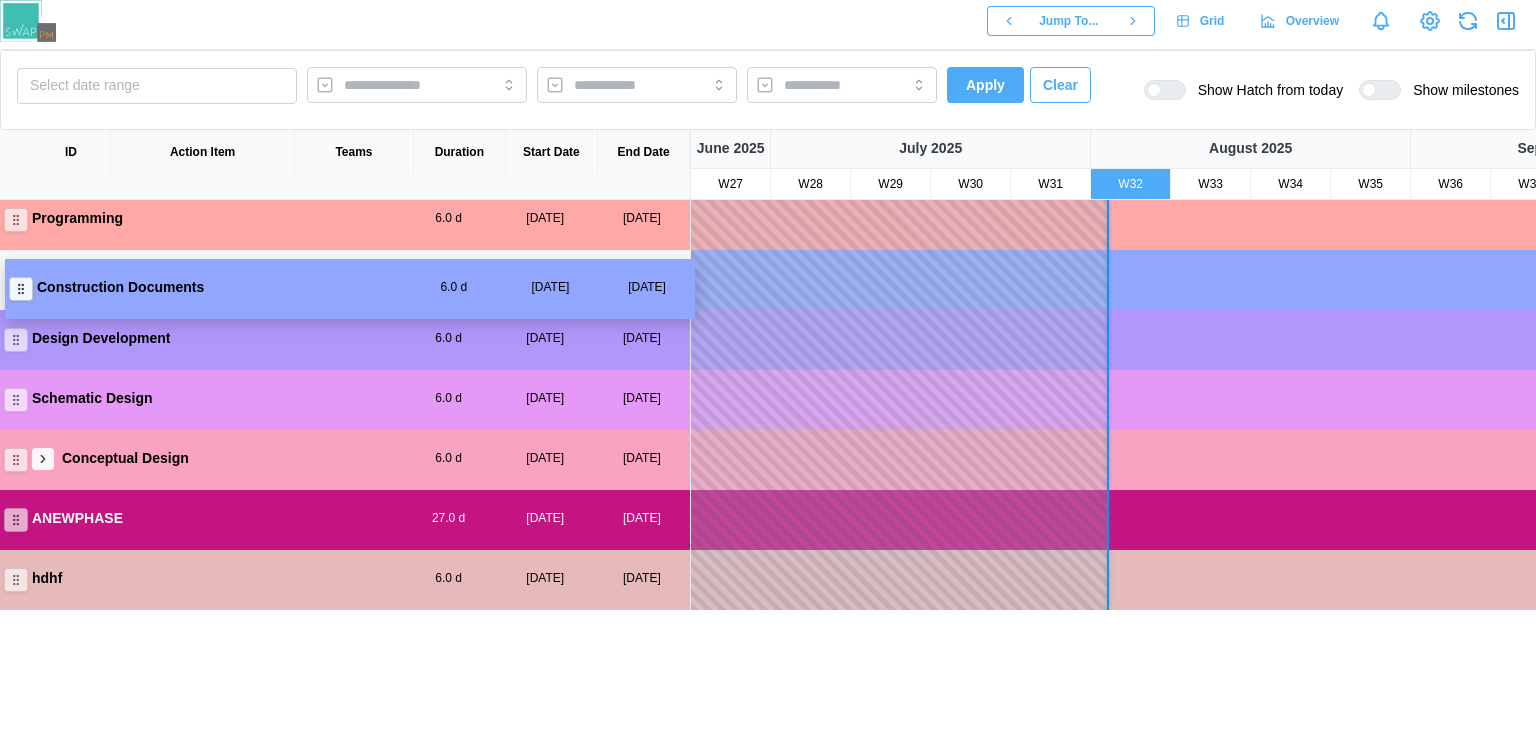 scroll, scrollTop: 188, scrollLeft: 0, axis: vertical 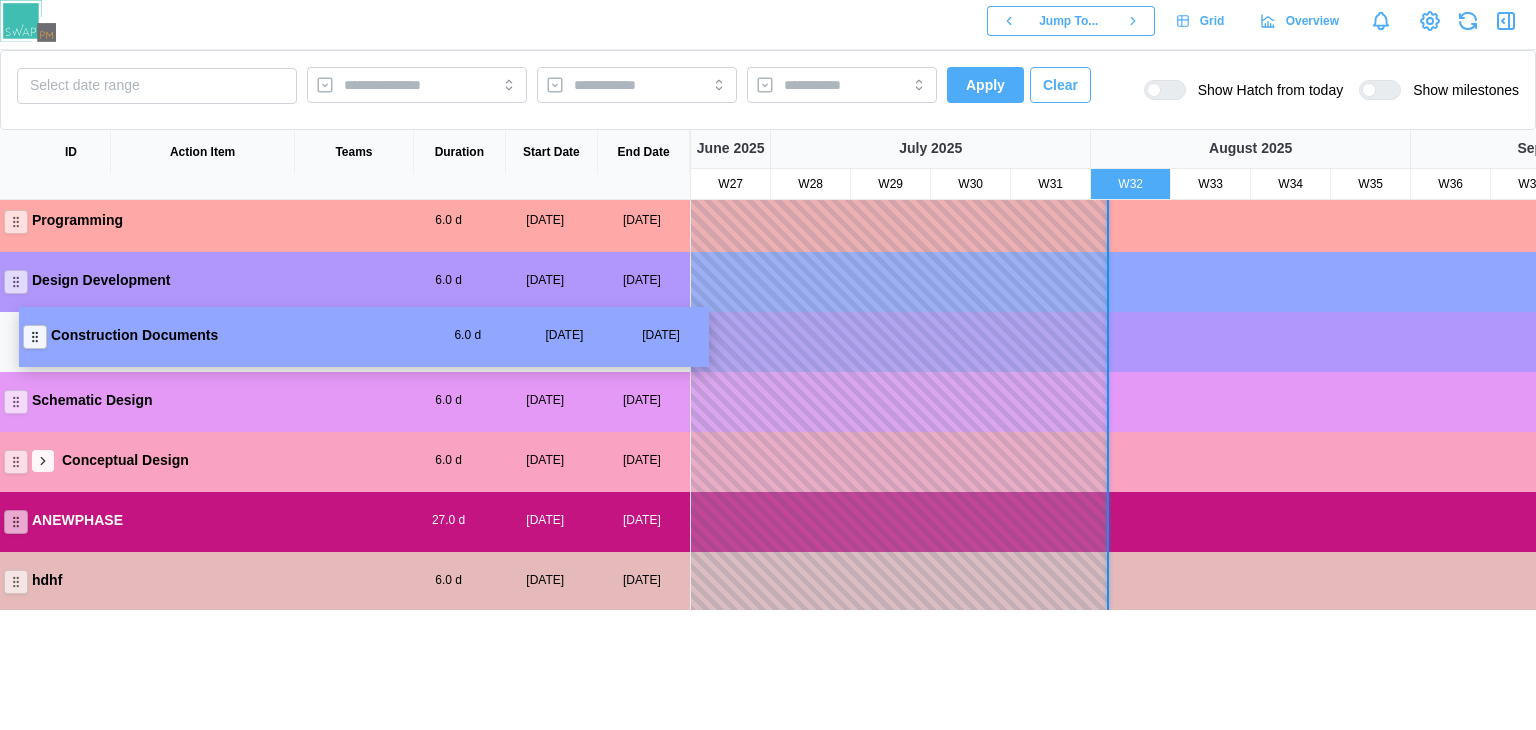 drag, startPoint x: 17, startPoint y: 278, endPoint x: 42, endPoint y: 346, distance: 72.44998 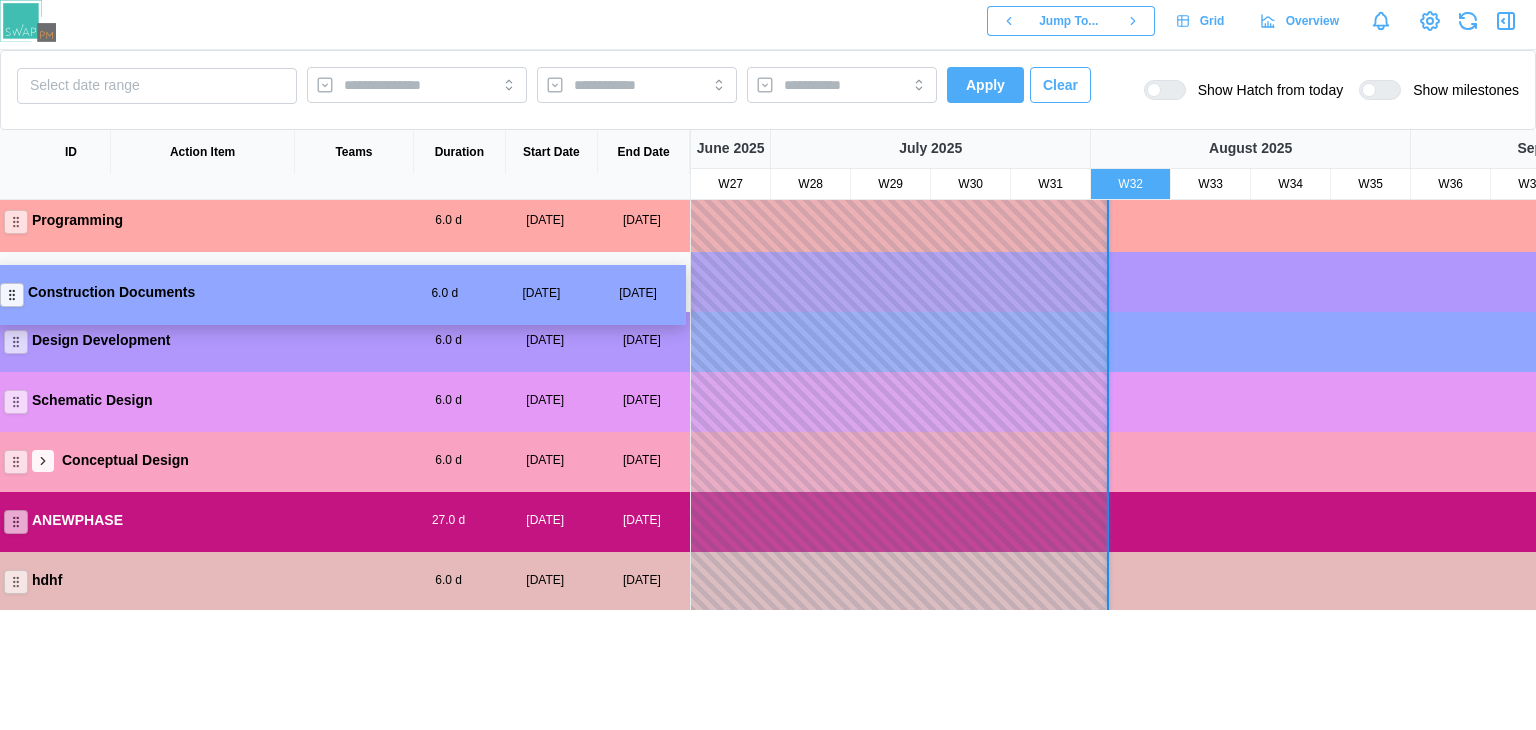 scroll, scrollTop: 180, scrollLeft: 0, axis: vertical 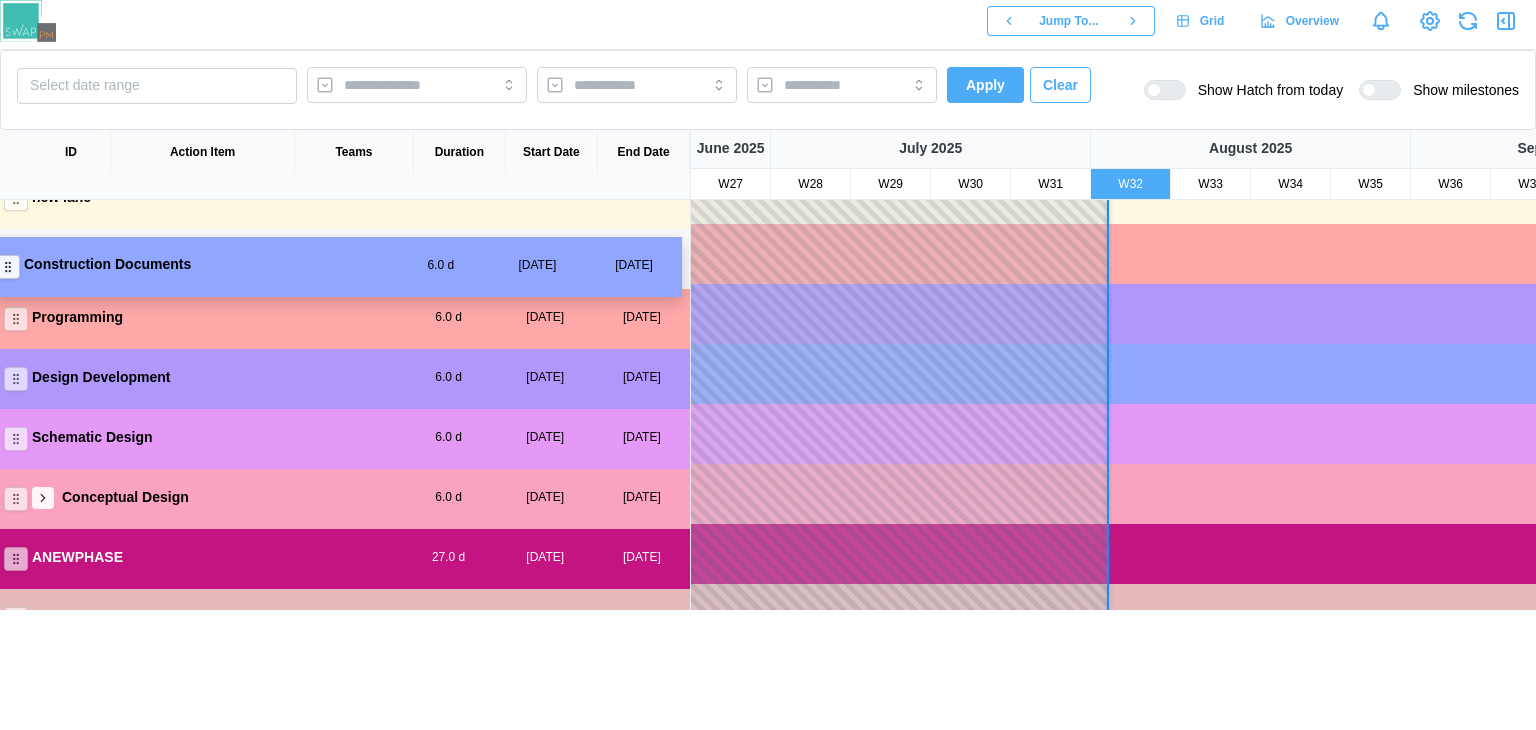 drag, startPoint x: 20, startPoint y: 338, endPoint x: 12, endPoint y: 256, distance: 82.38932 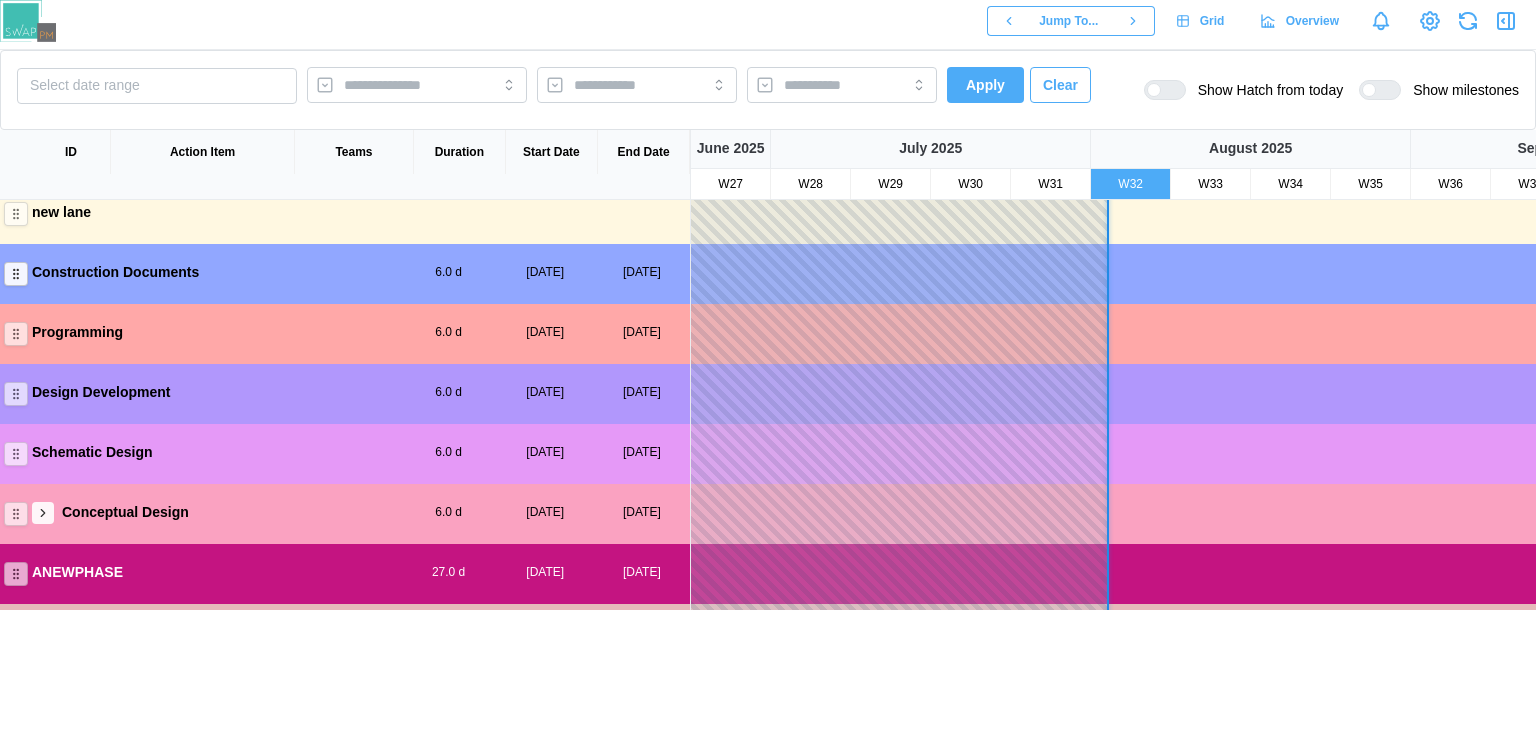 scroll, scrollTop: 130, scrollLeft: 0, axis: vertical 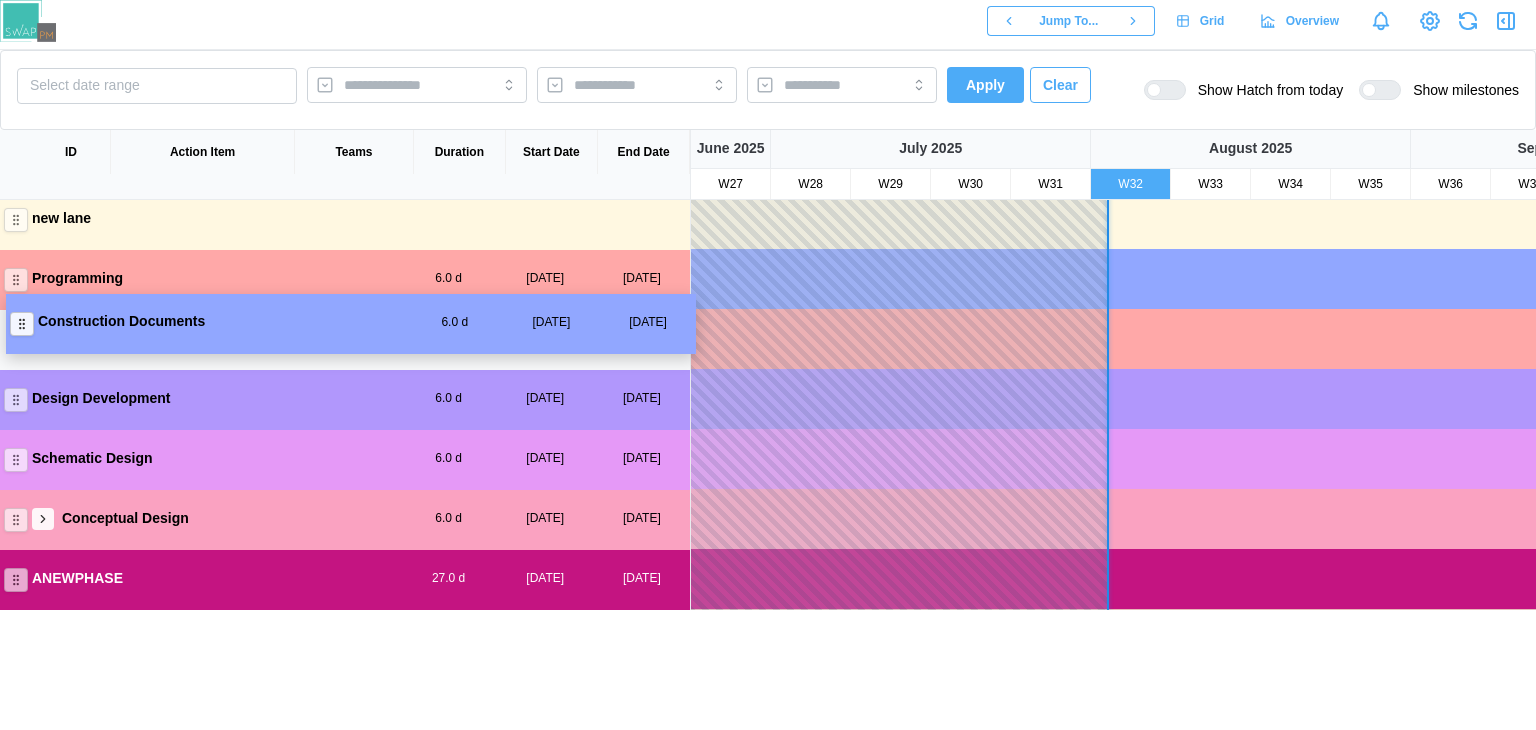 drag, startPoint x: 18, startPoint y: 268, endPoint x: 34, endPoint y: 344, distance: 77.665955 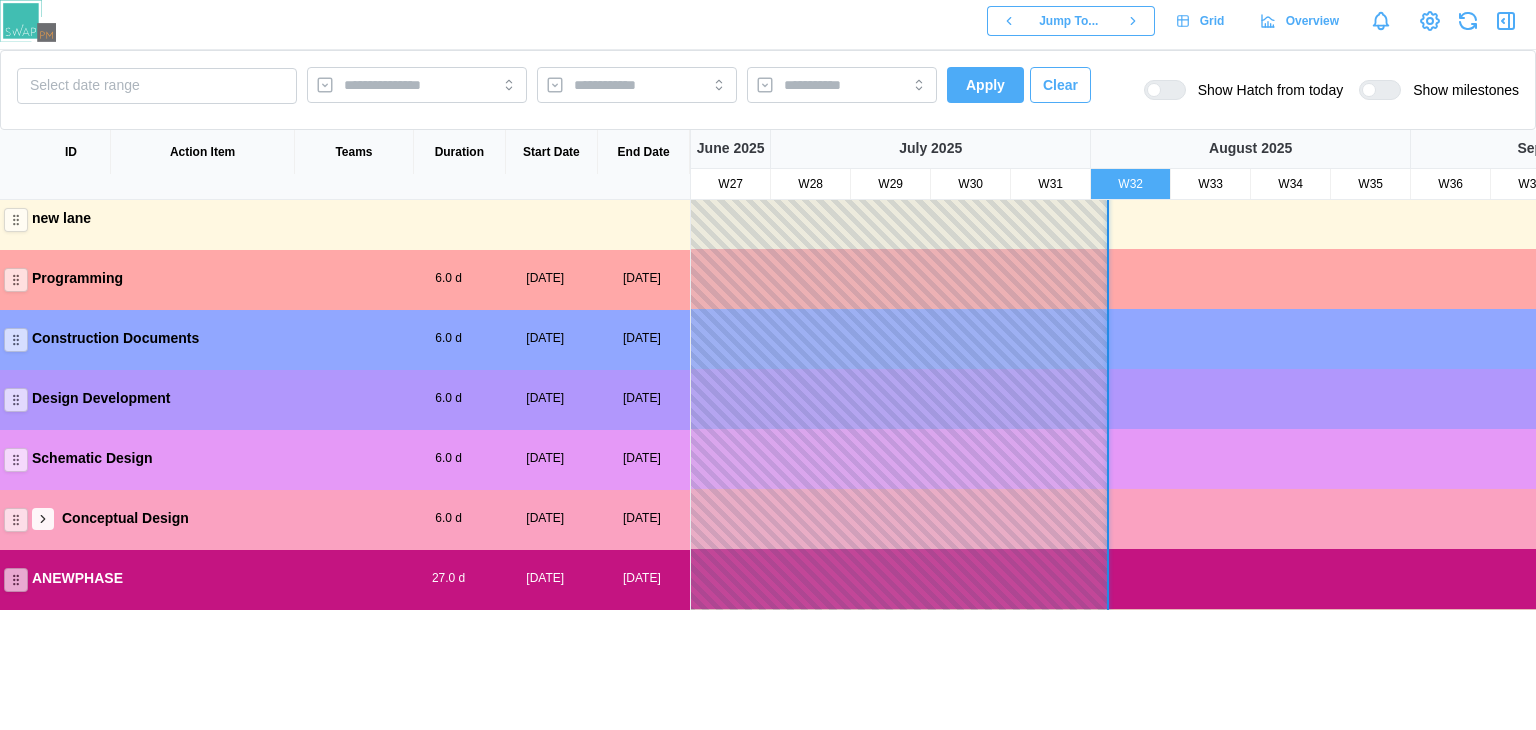 click on "Conceptual Design 6.0 d [DATE] [DATE]" at bounding box center [345, 518] 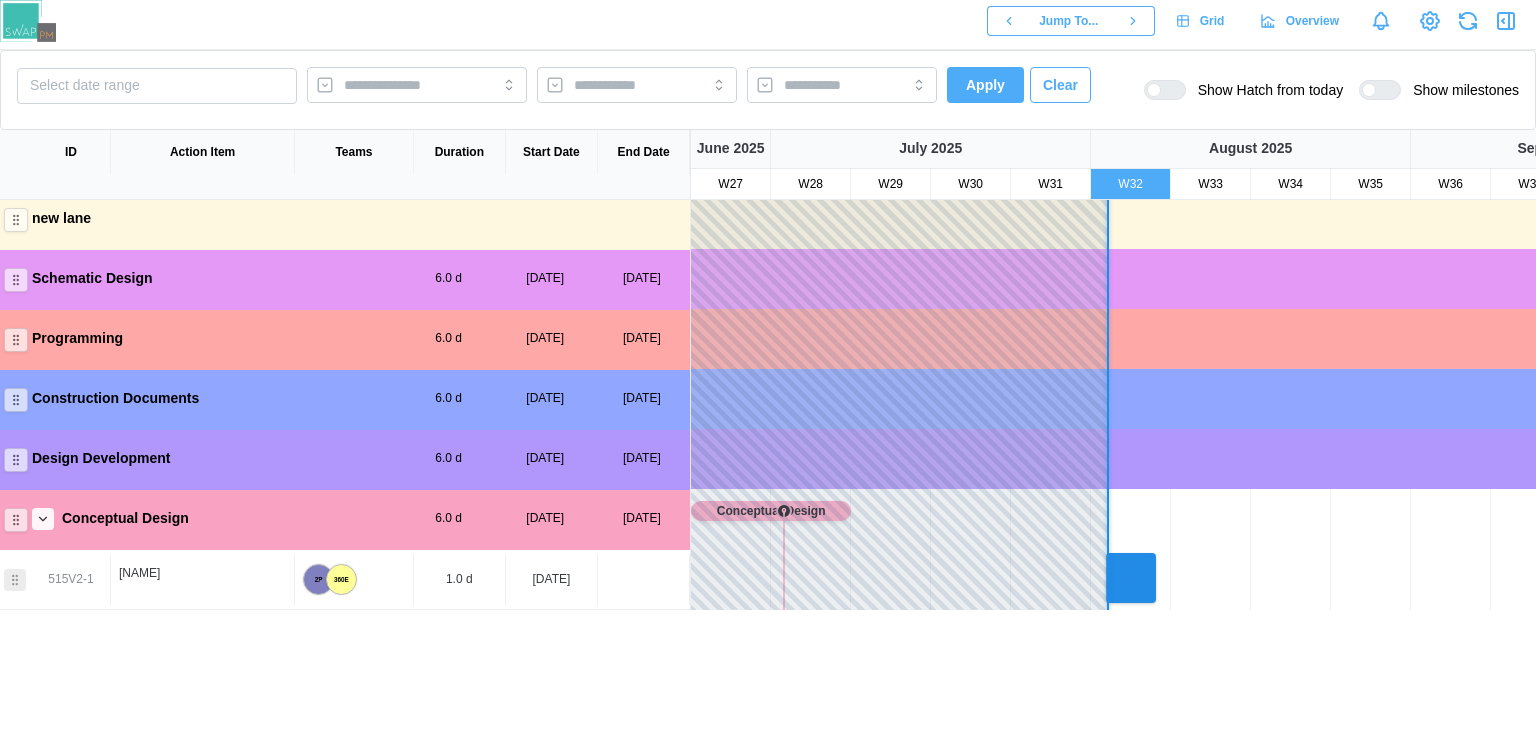 click 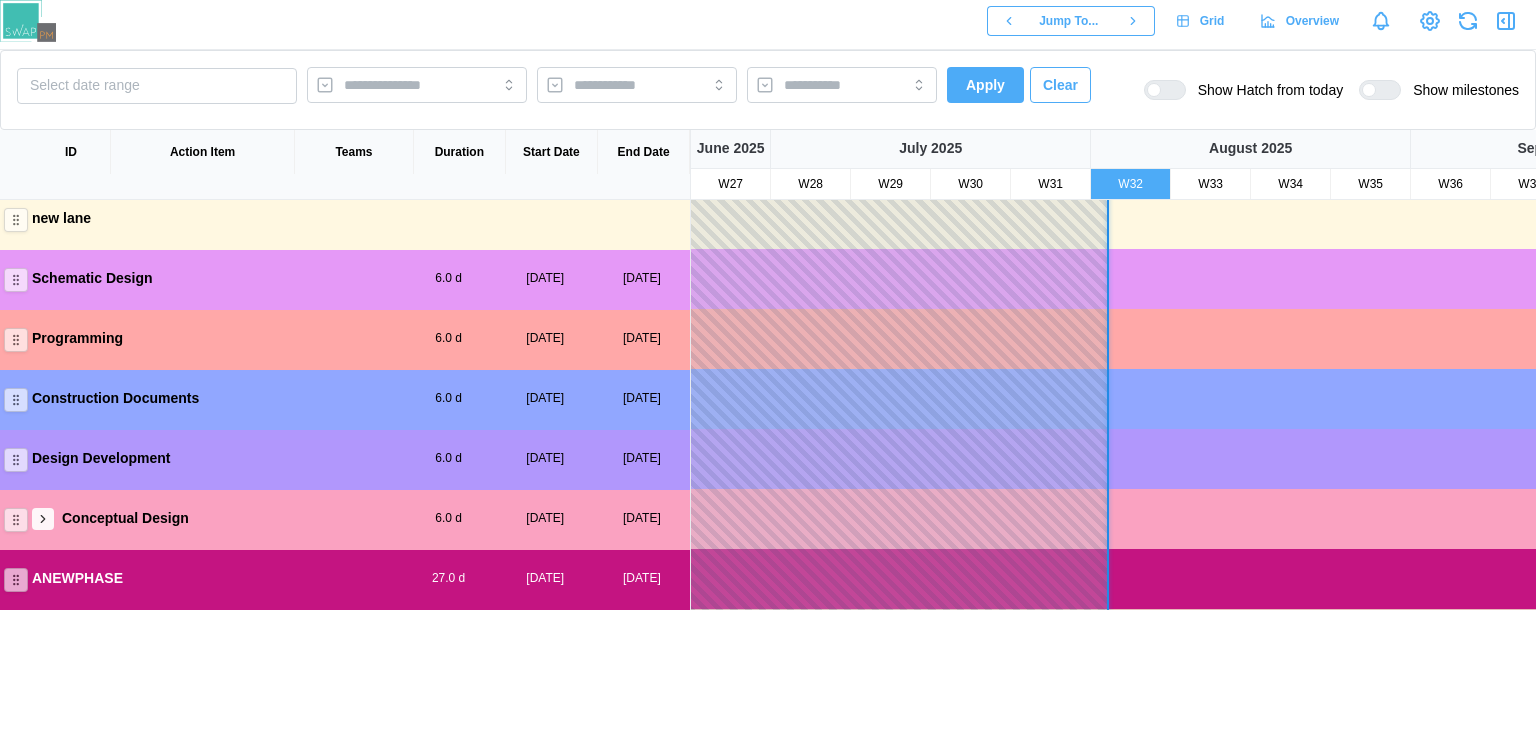 click 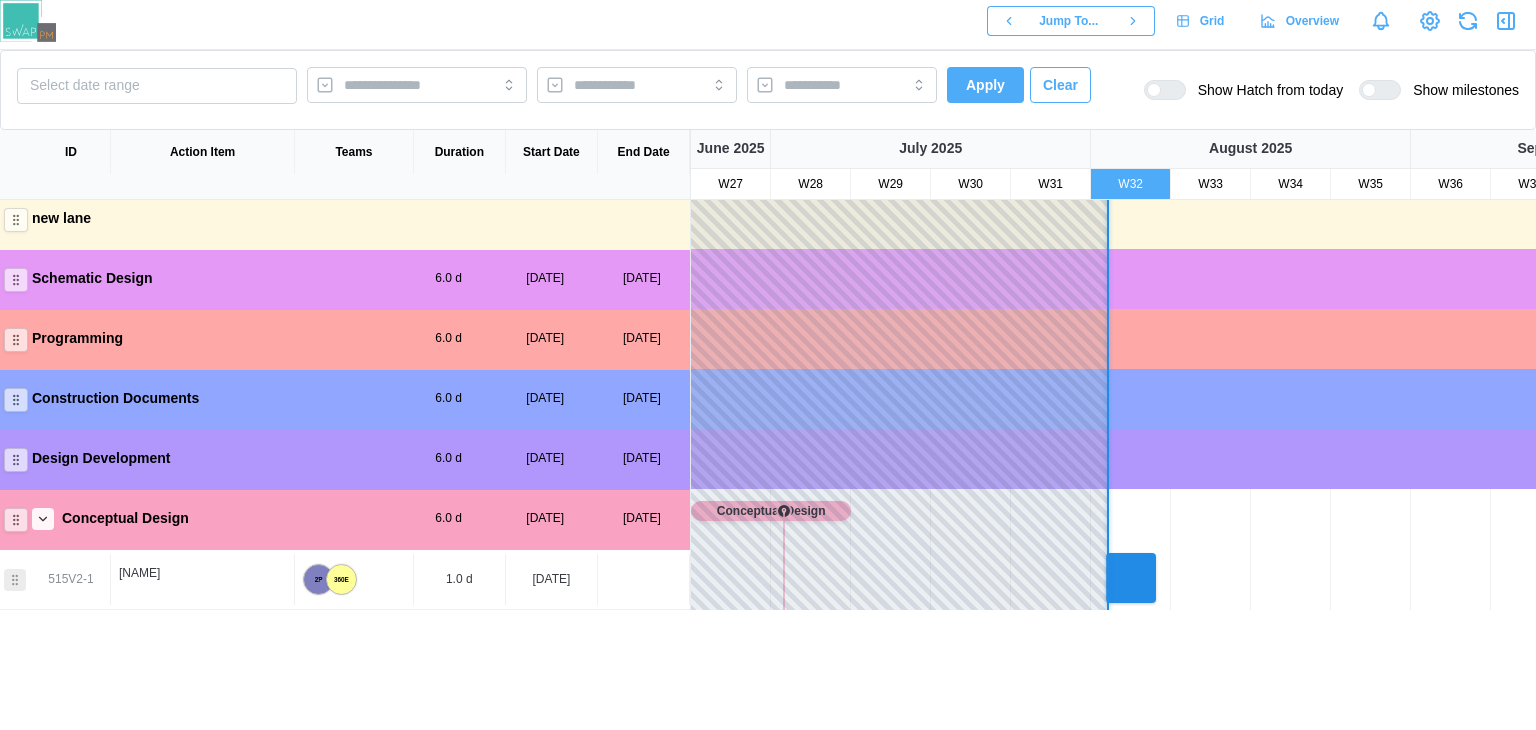 click 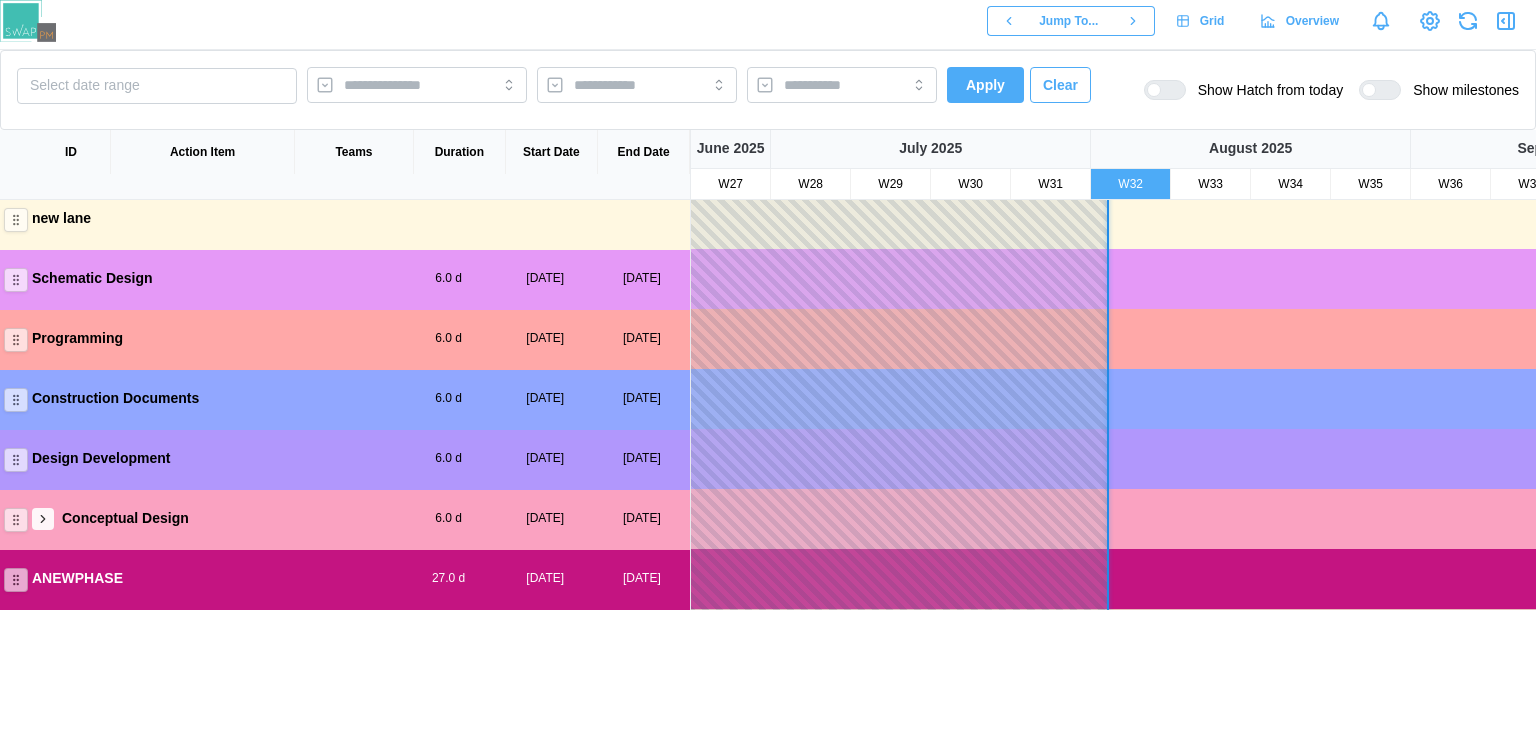 click 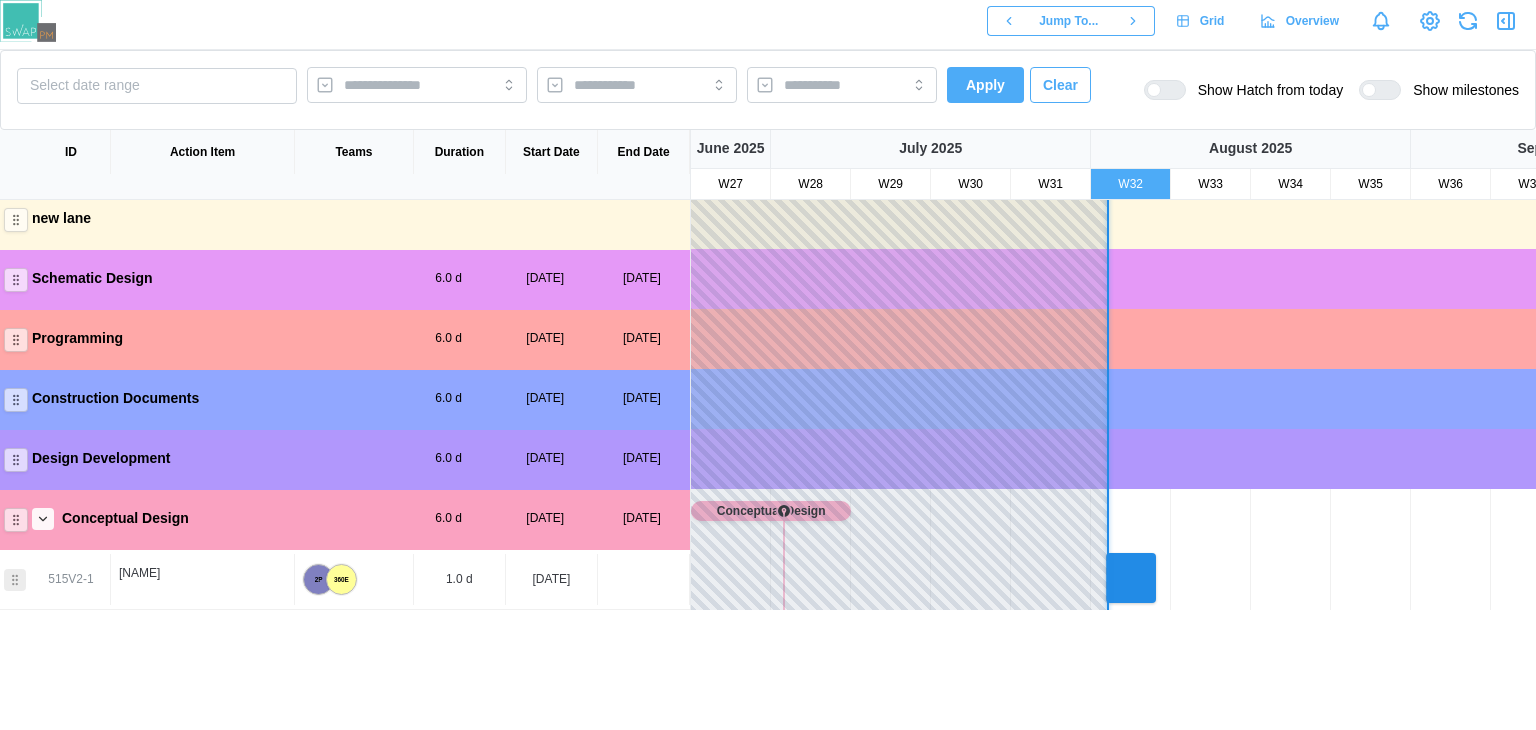 click 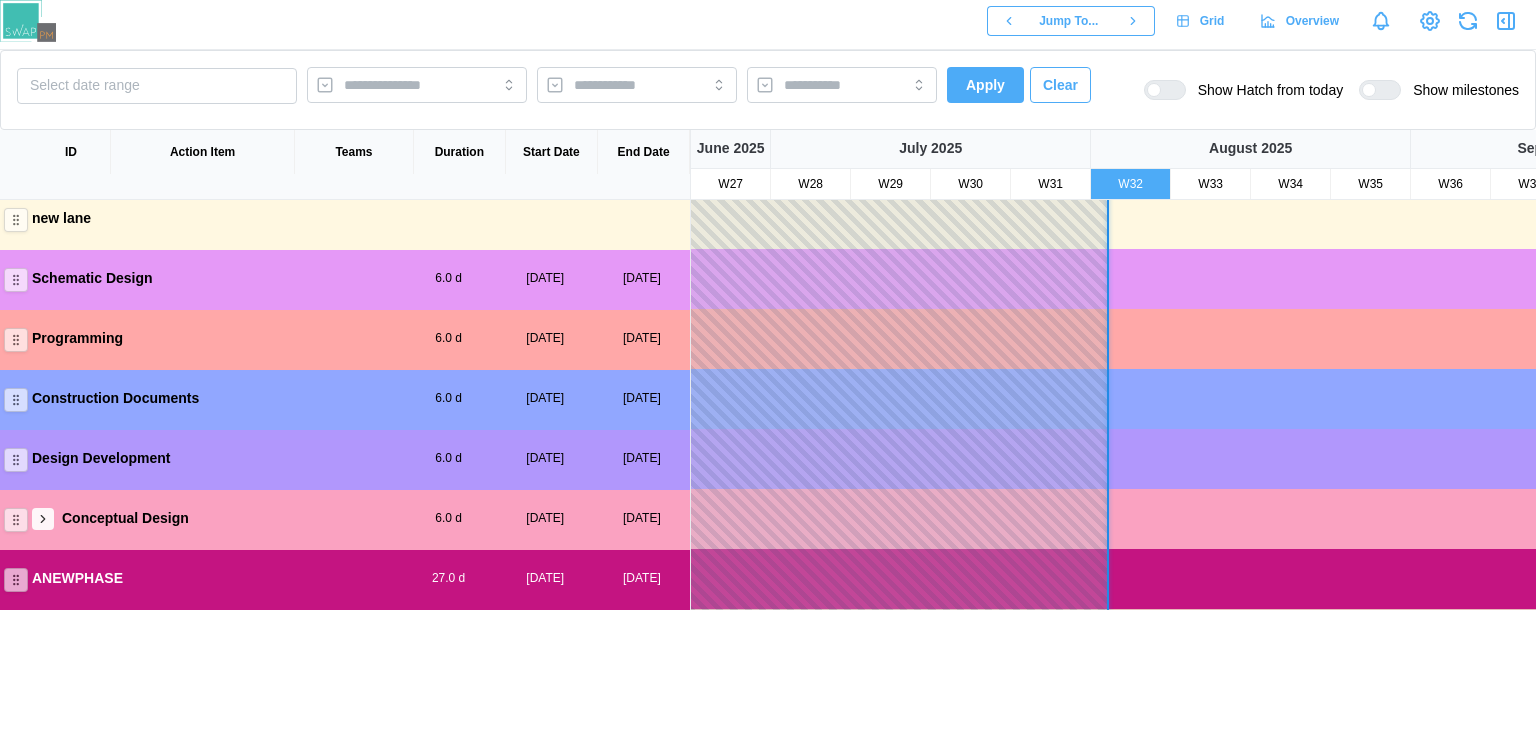 click 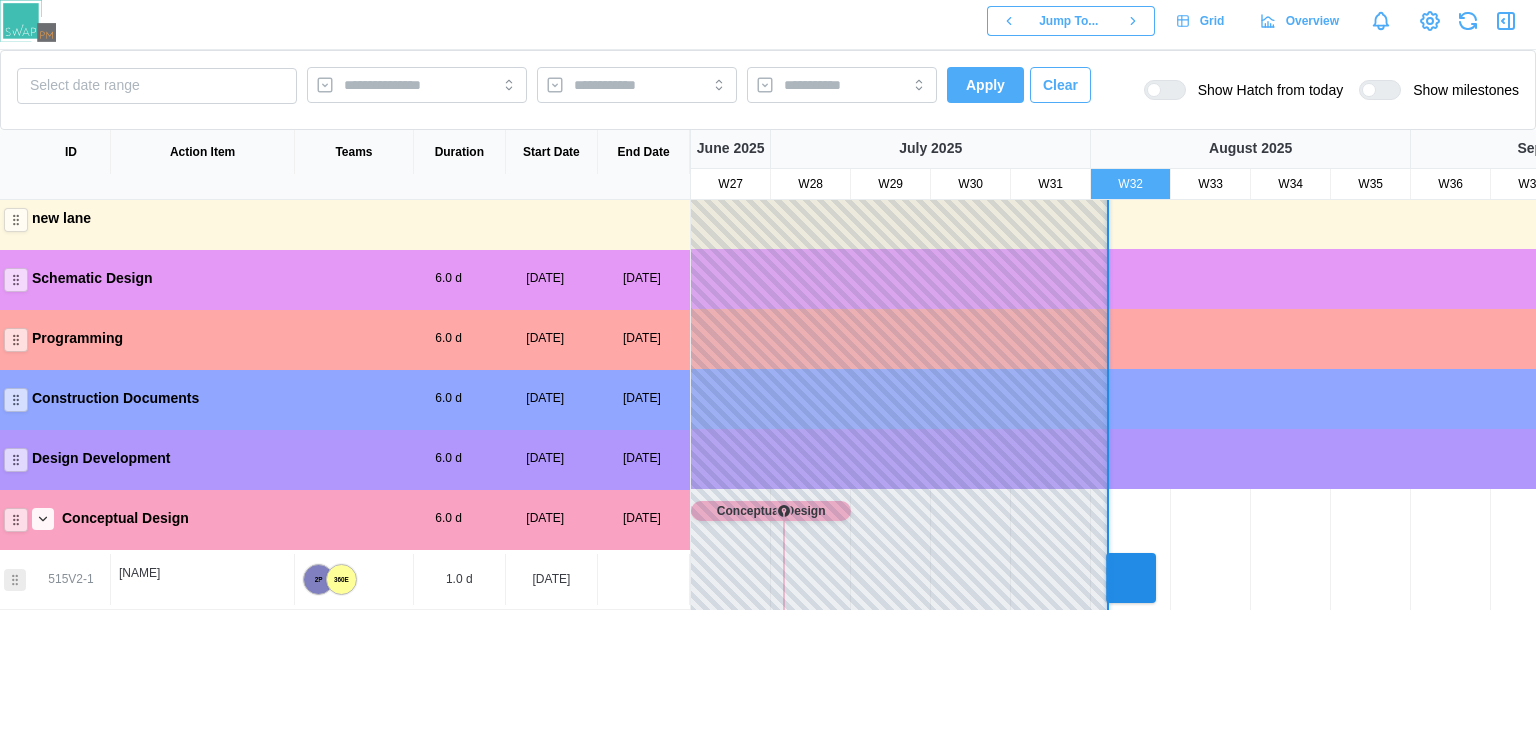 click 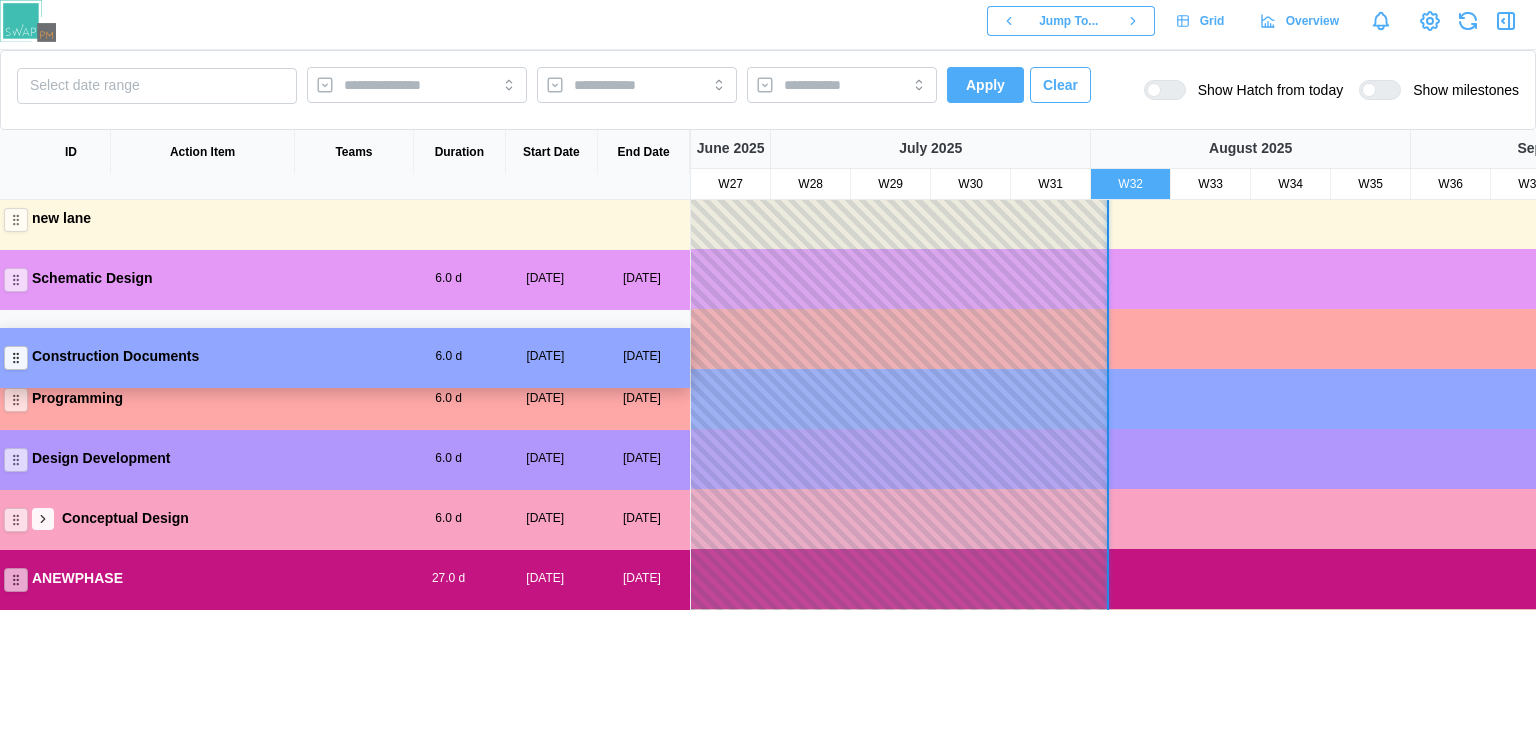 drag, startPoint x: 15, startPoint y: 397, endPoint x: 15, endPoint y: 349, distance: 48 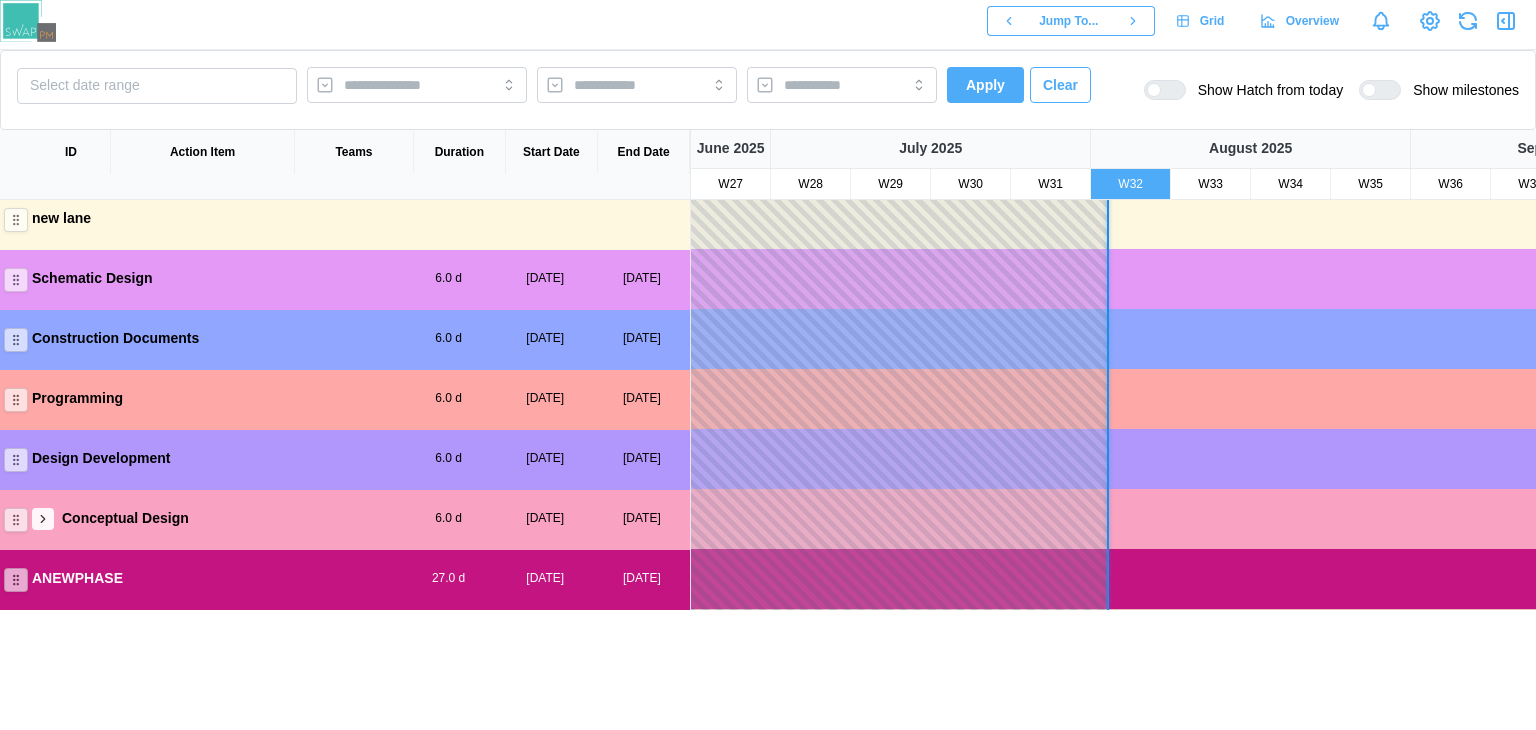 click on "Conceptual Design 6.0 d [DATE] [DATE]" at bounding box center (345, 518) 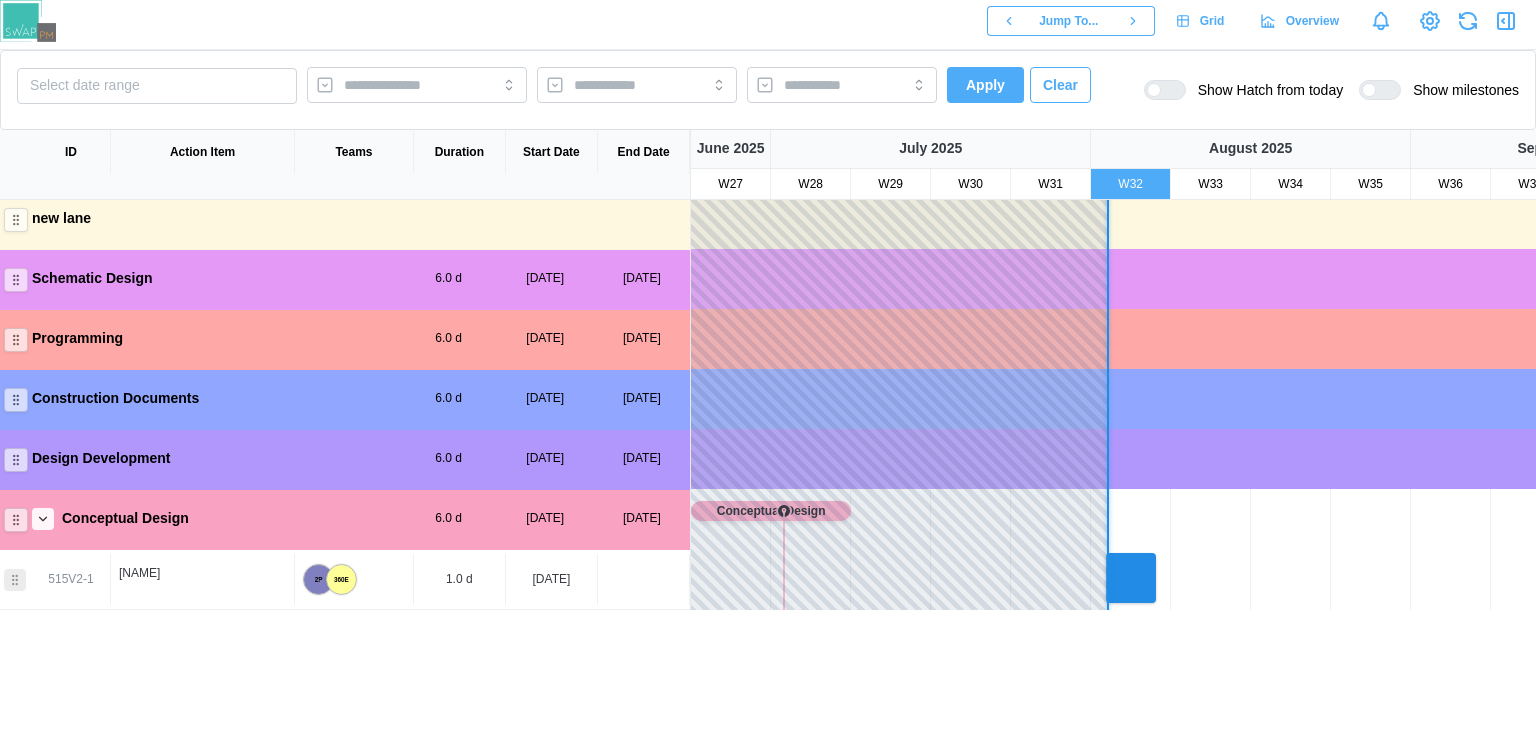 click on "Conceptual Design 6.0 d [DATE] [DATE]" at bounding box center [345, 518] 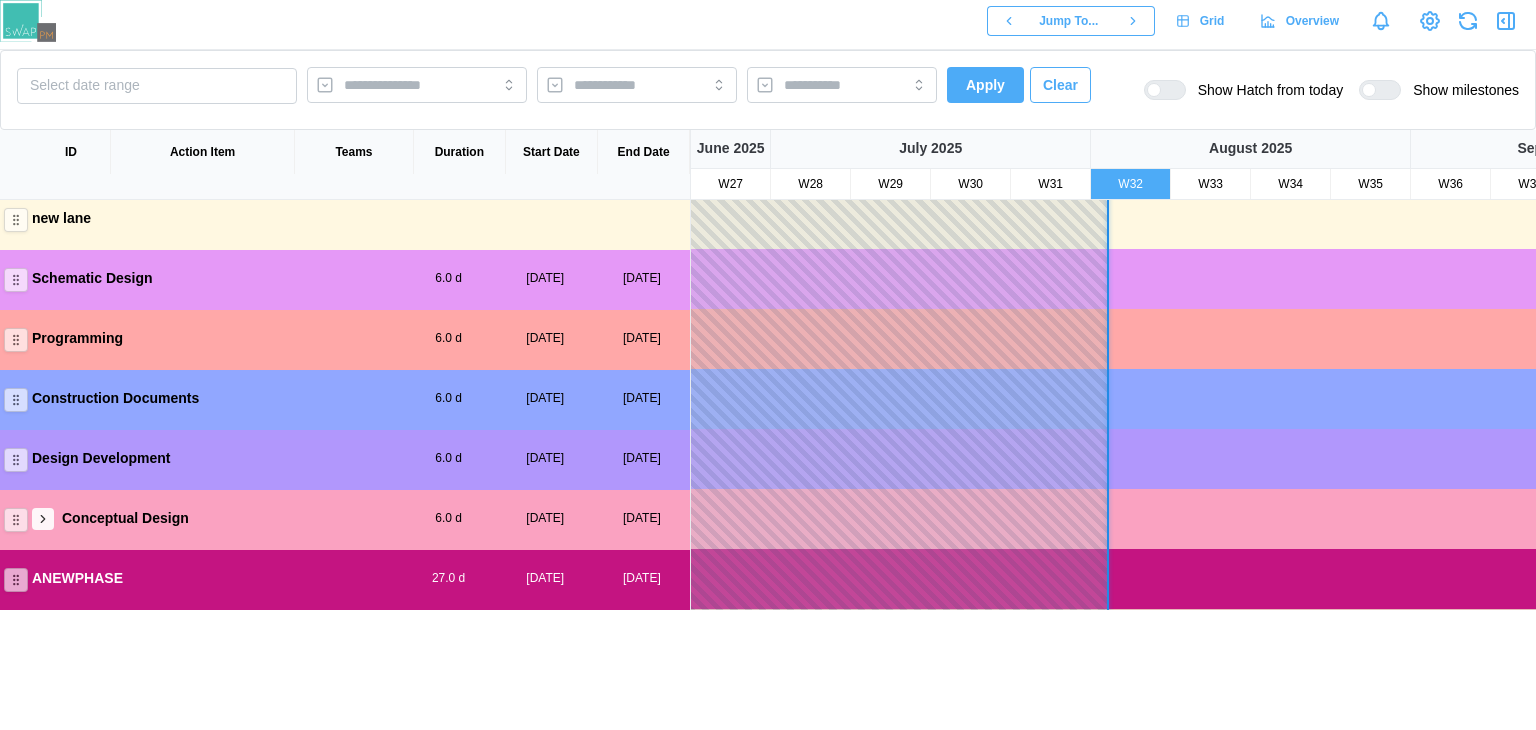 click on "Conceptual Design 6.0 d [DATE] [DATE]" at bounding box center (345, 518) 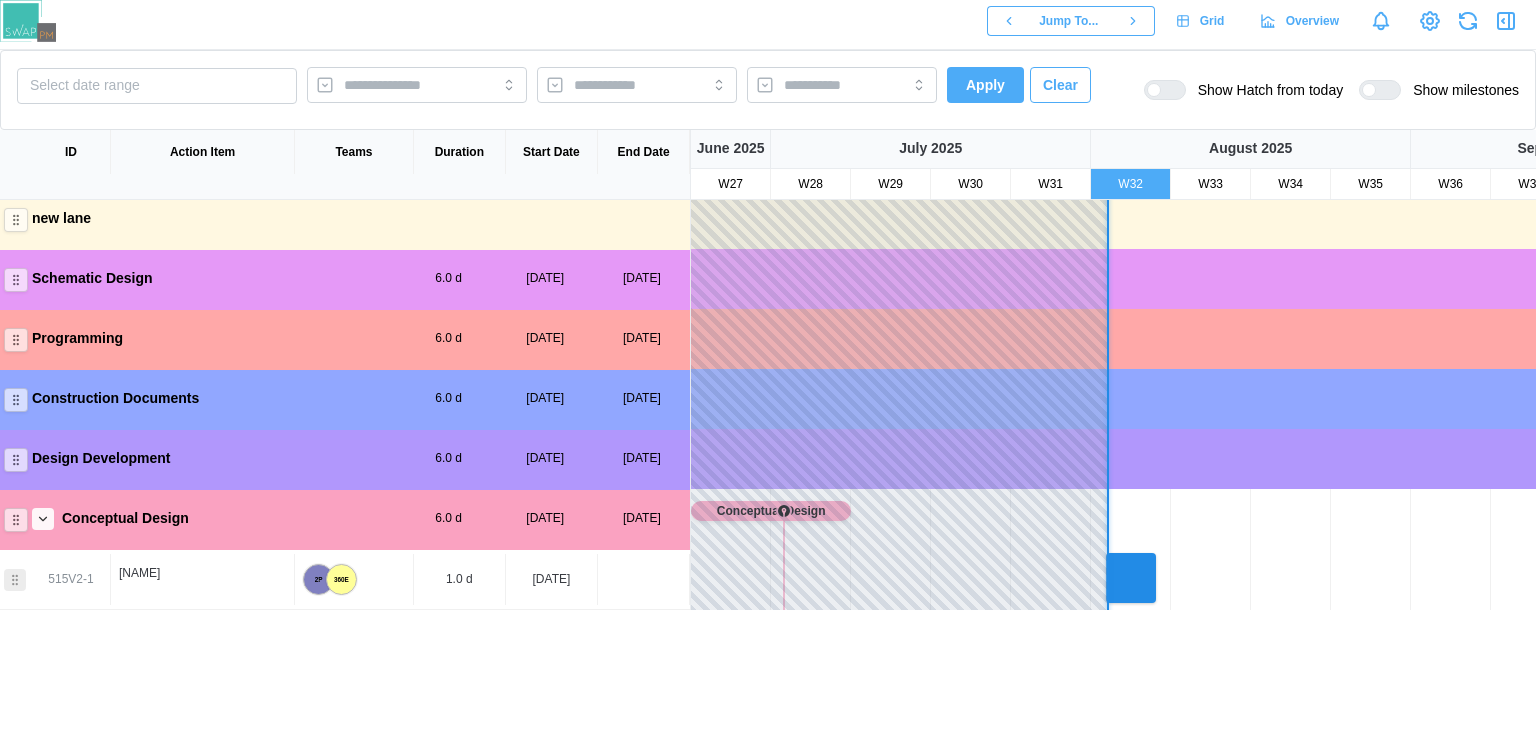 click on "Conceptual Design 6.0 d [DATE] [DATE]" at bounding box center (345, 518) 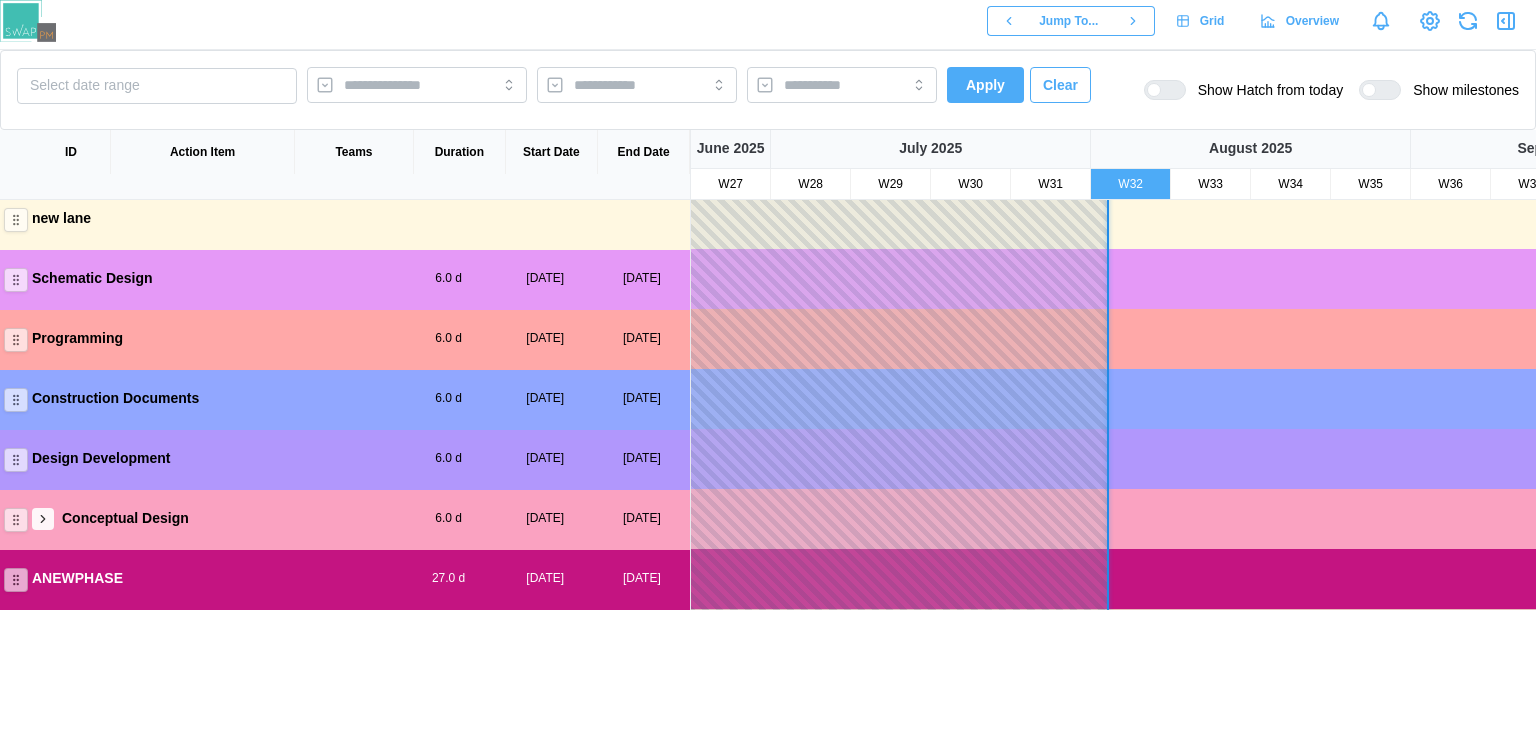 click 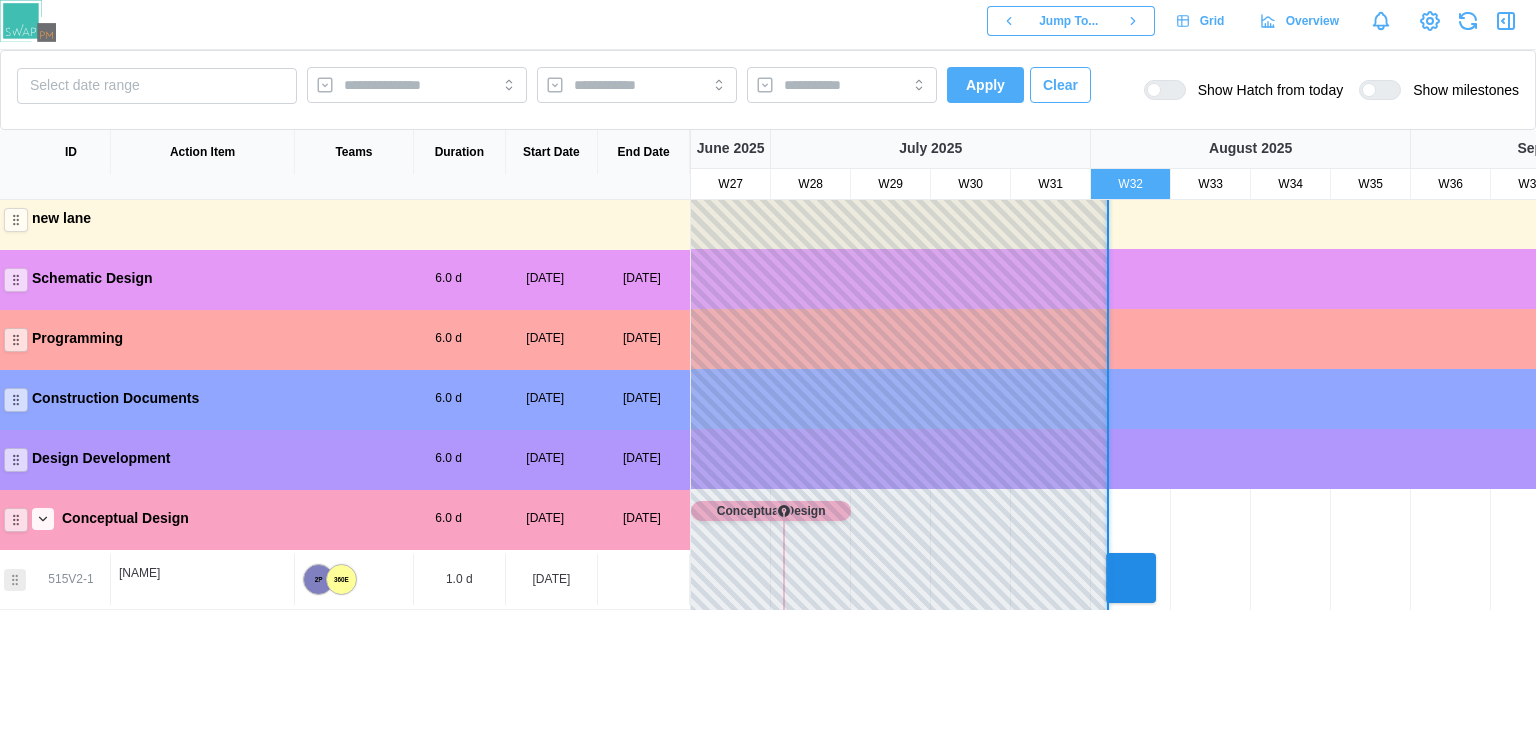 click at bounding box center (43, 519) 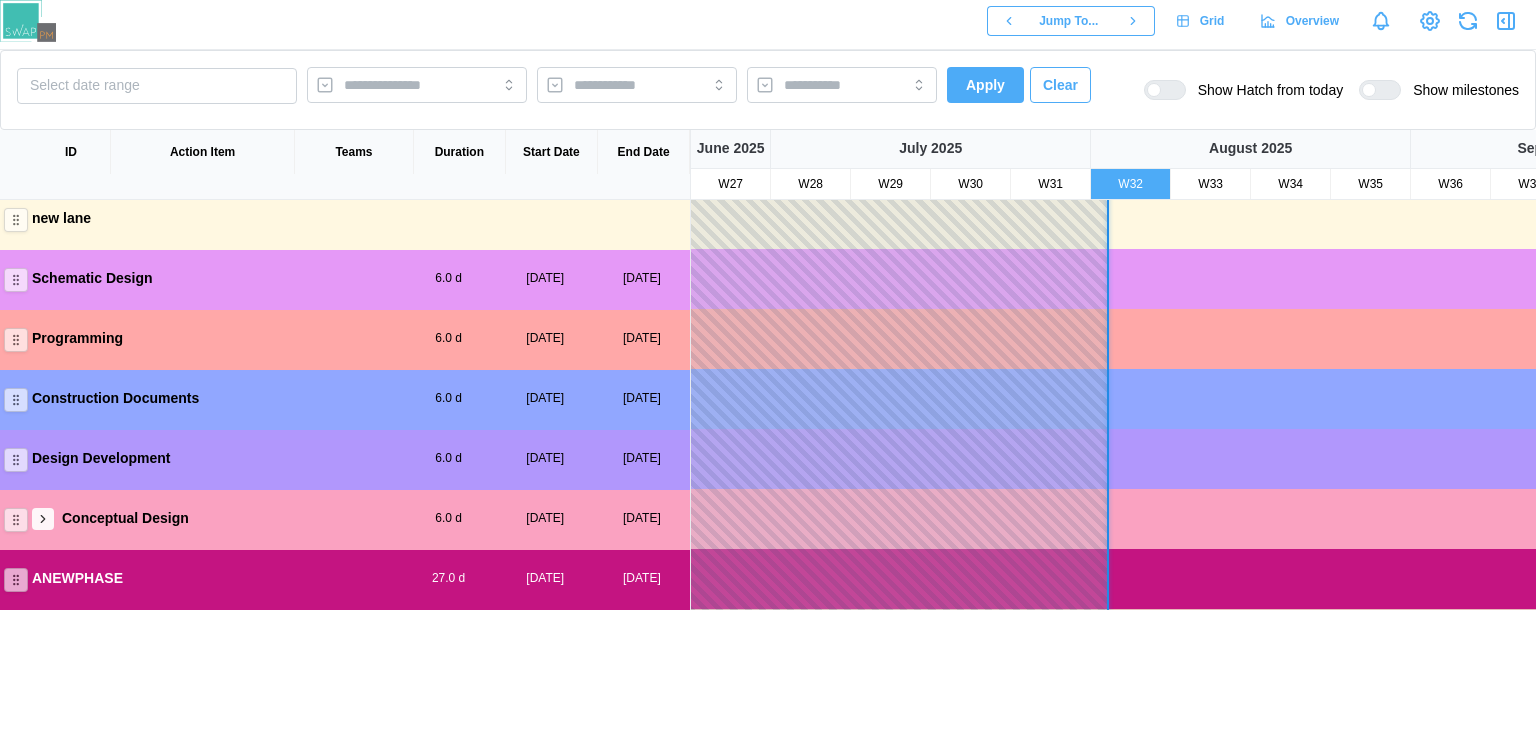 click at bounding box center (43, 519) 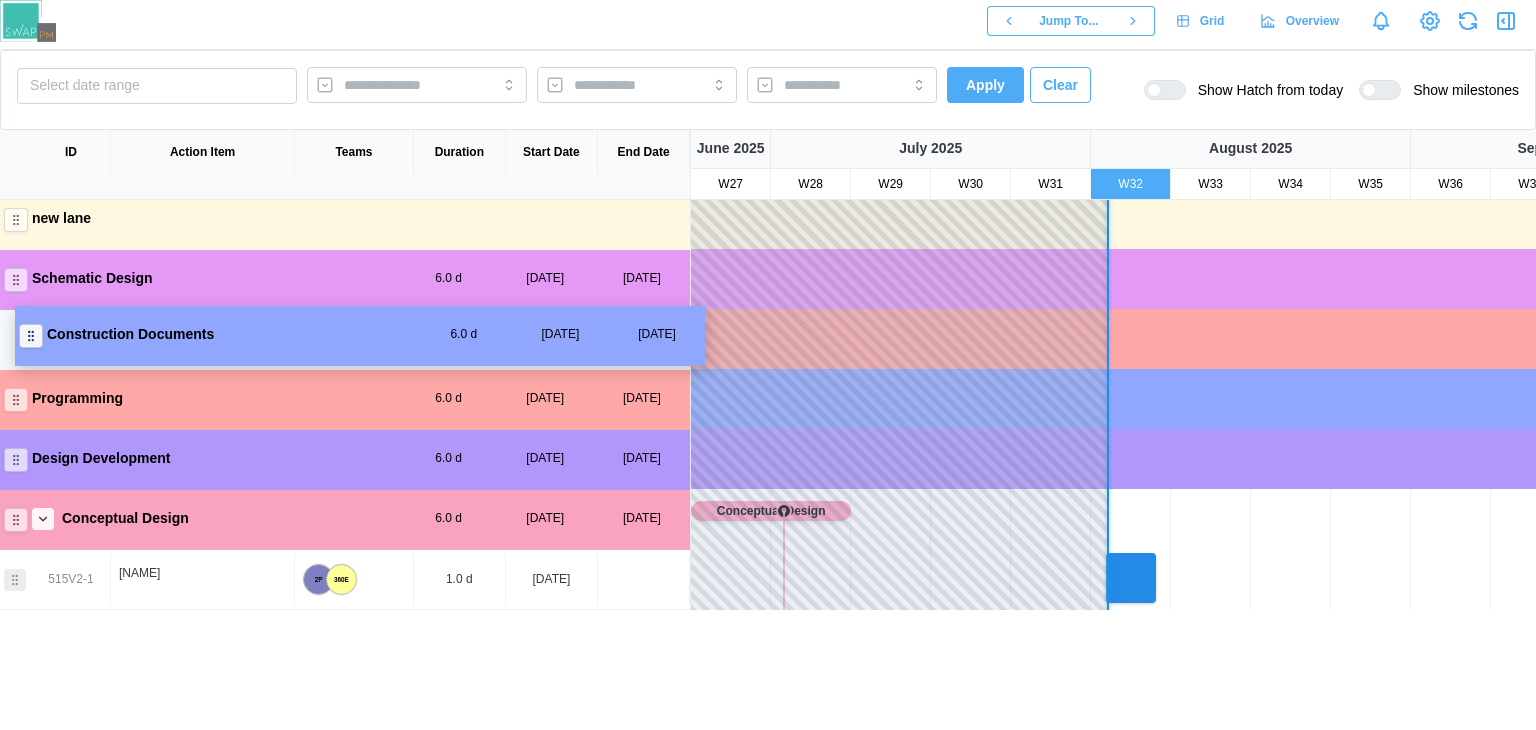 drag, startPoint x: 16, startPoint y: 391, endPoint x: 32, endPoint y: 316, distance: 76.687675 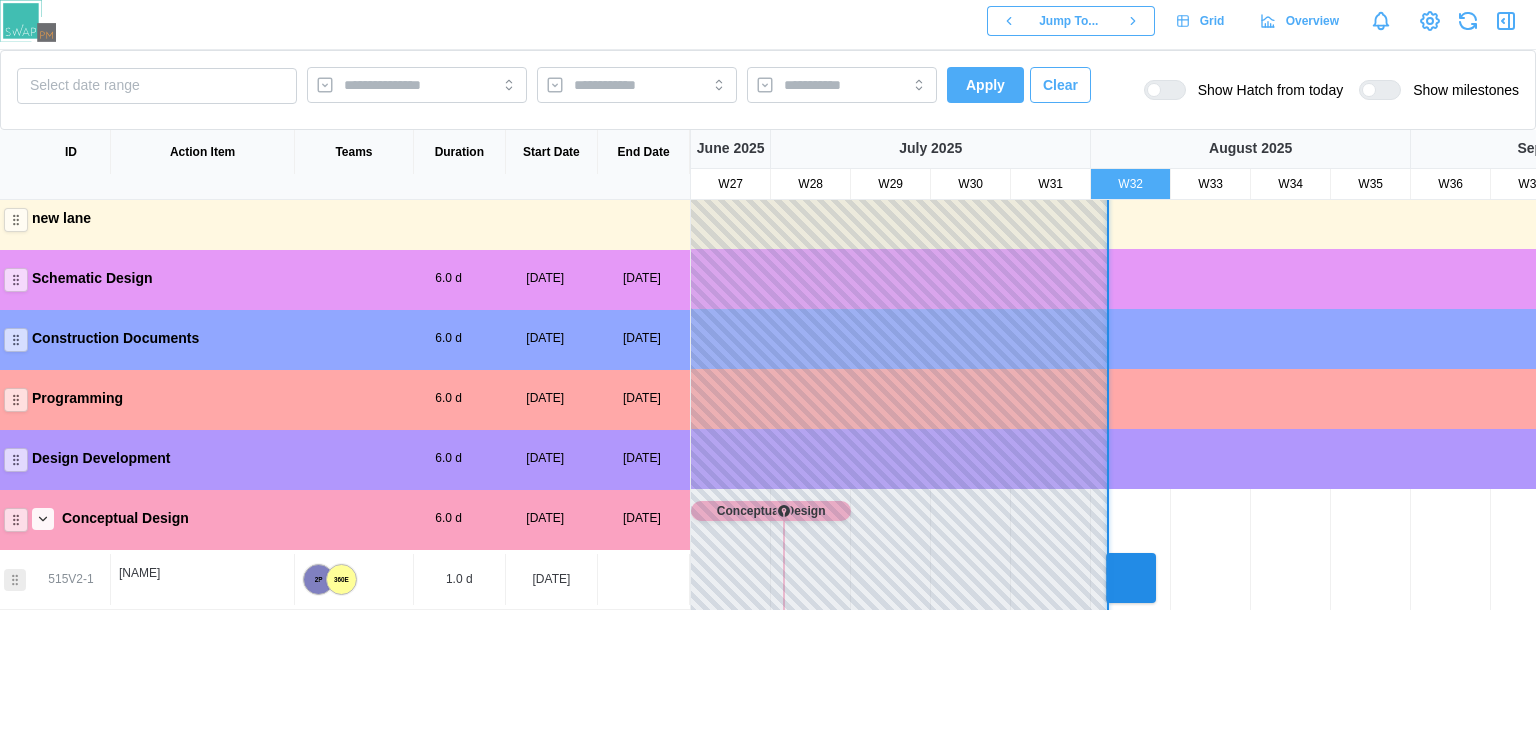 click 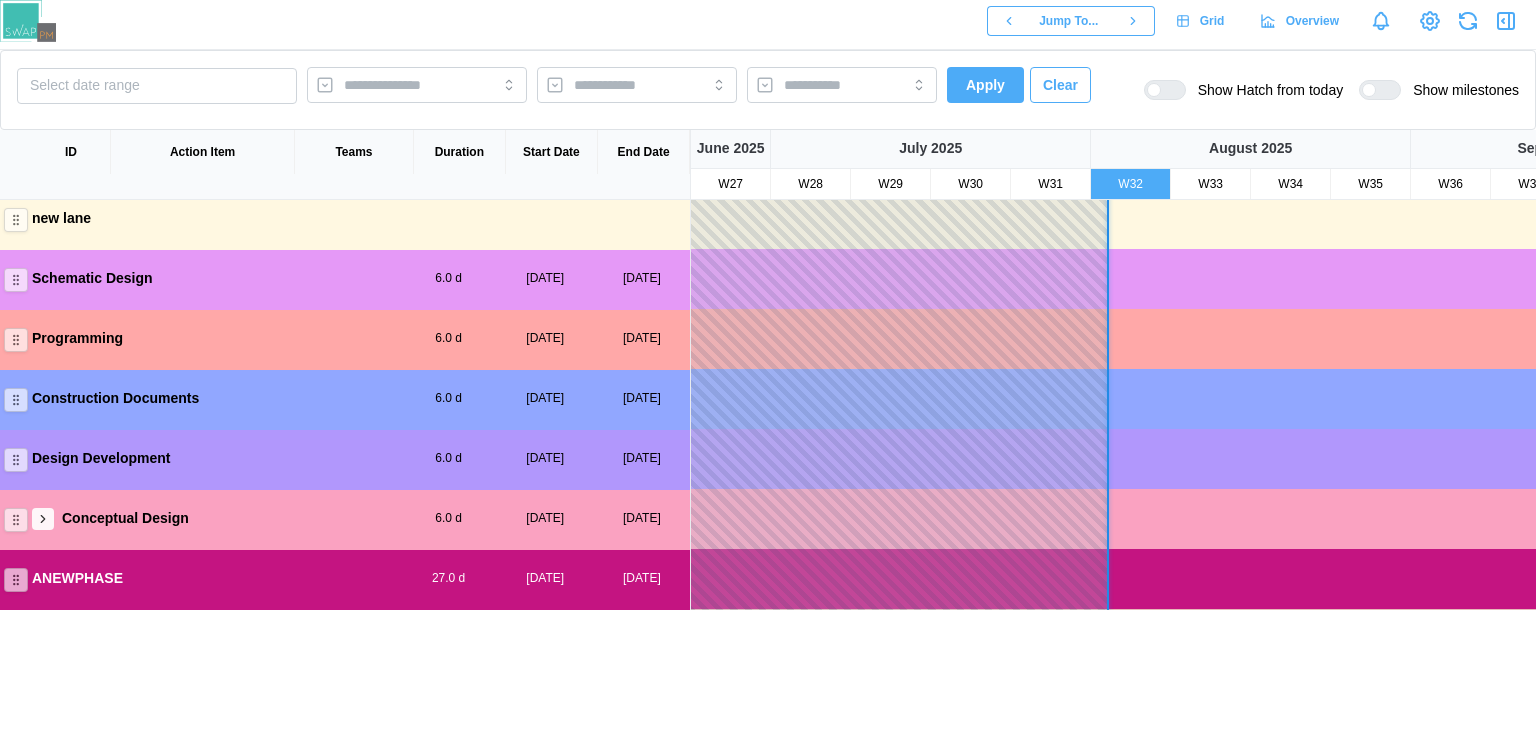 click 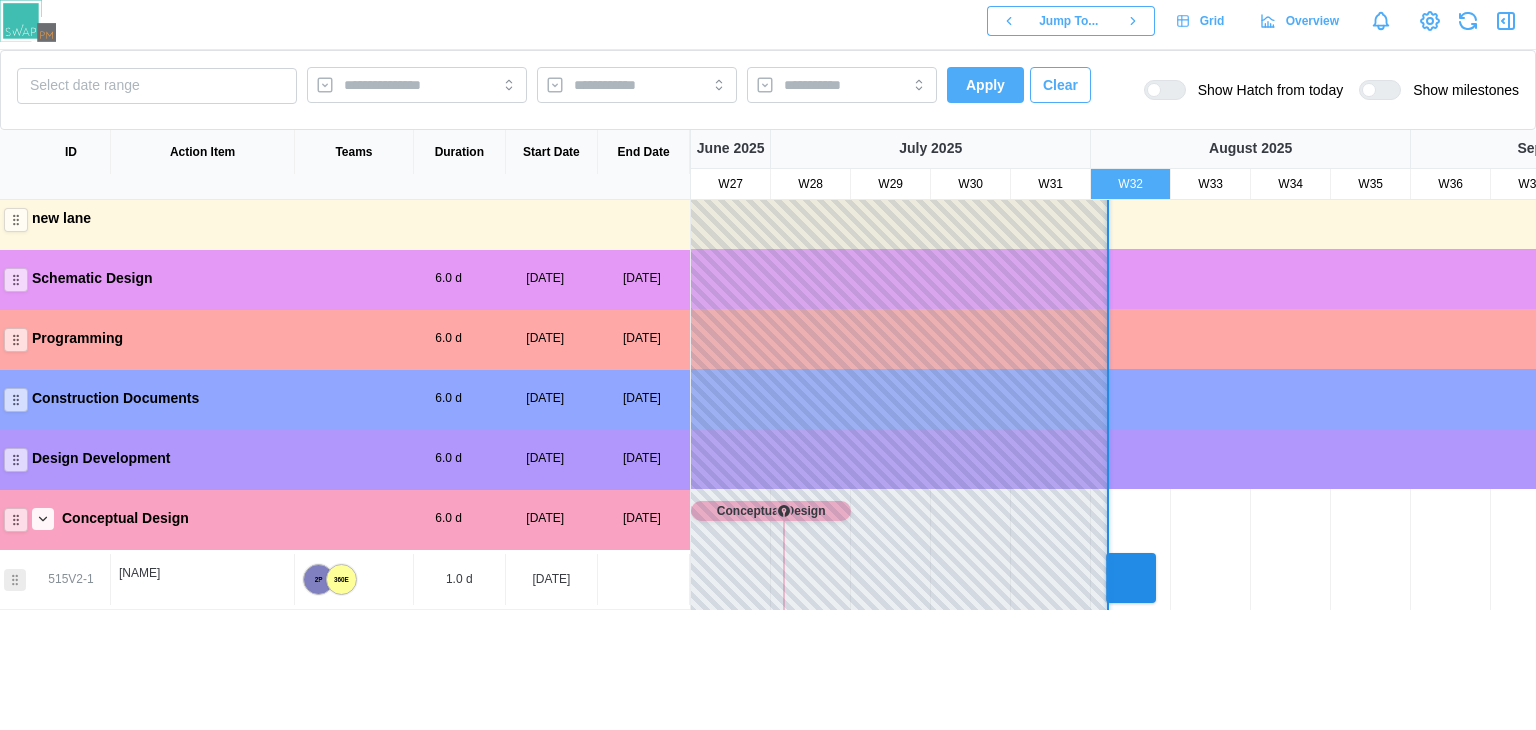 click 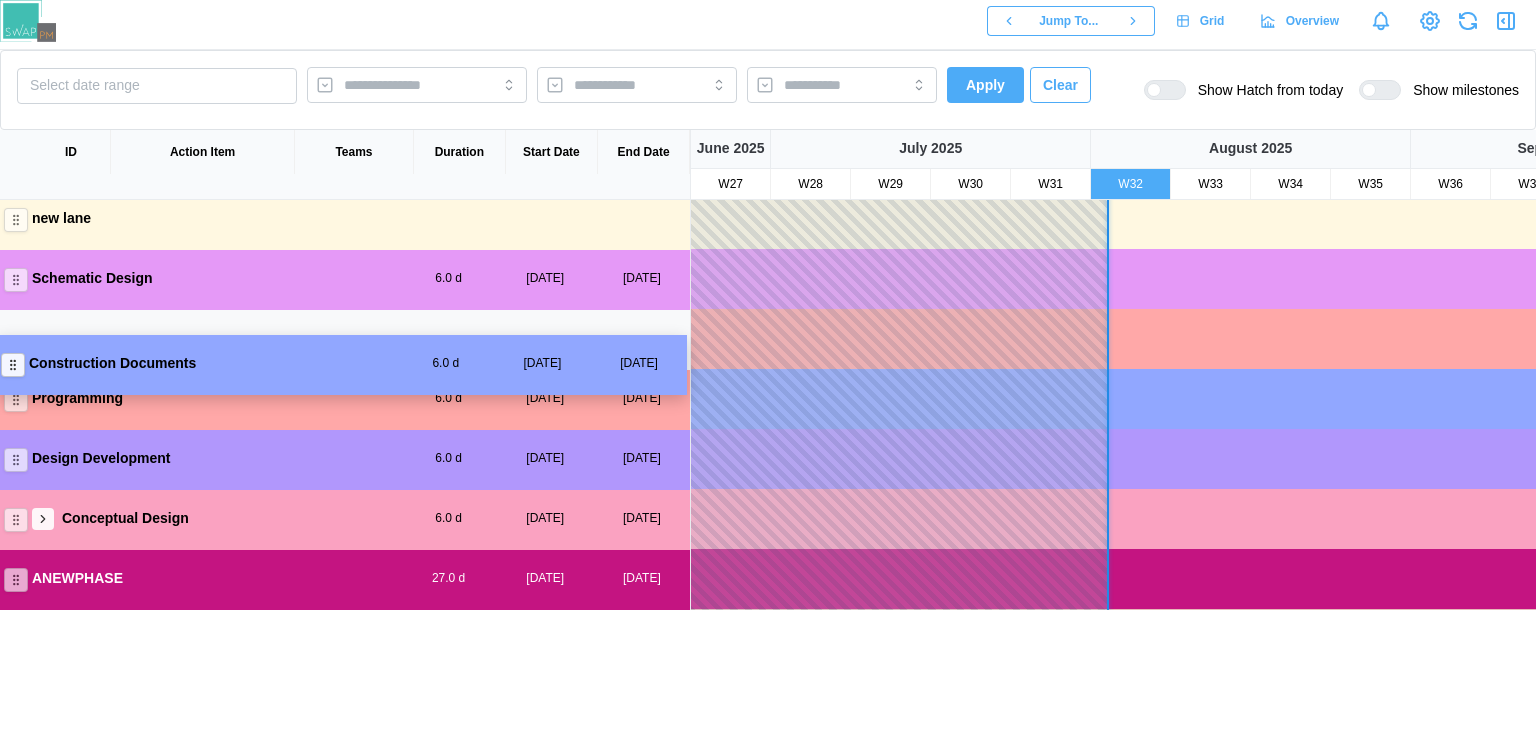 drag, startPoint x: 16, startPoint y: 397, endPoint x: 15, endPoint y: 334, distance: 63.007935 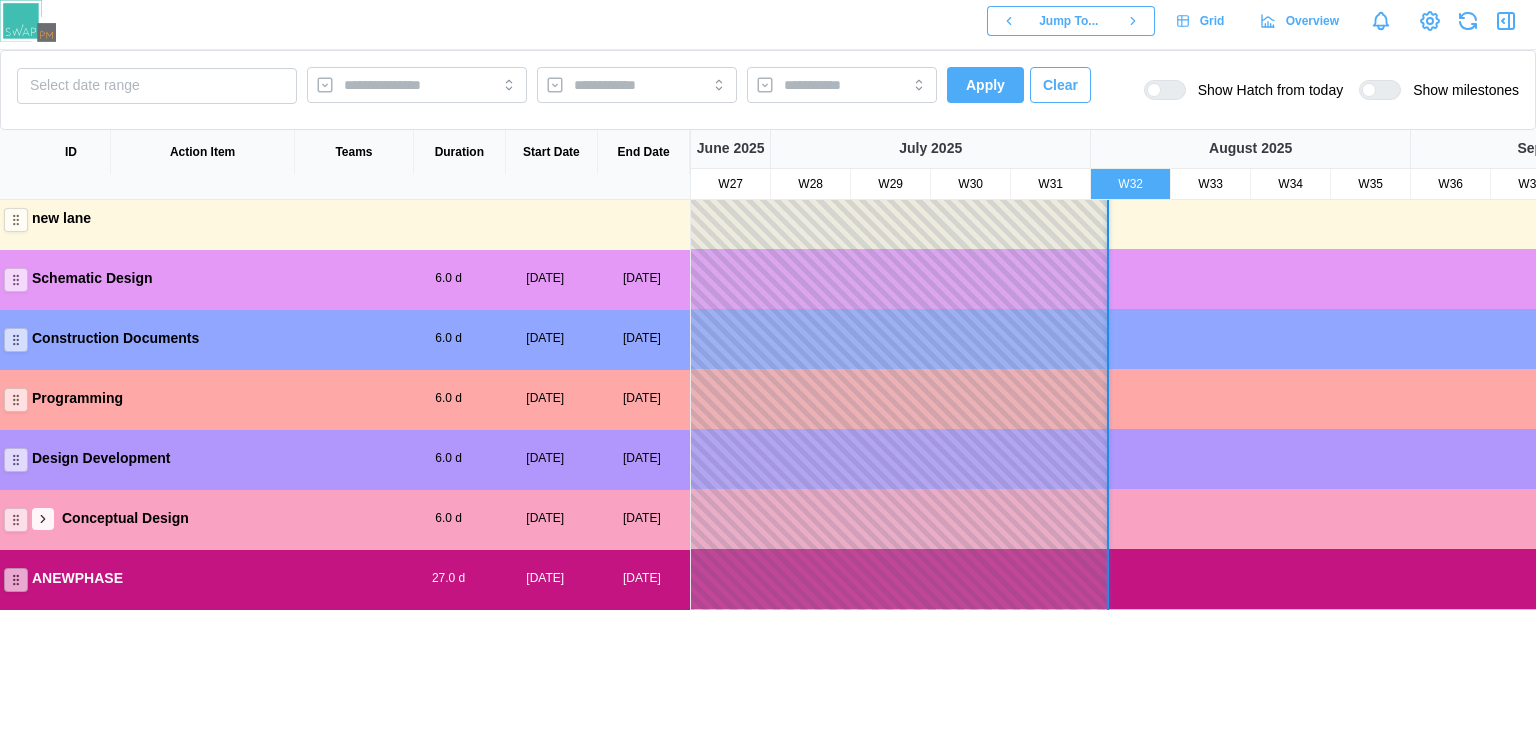 click 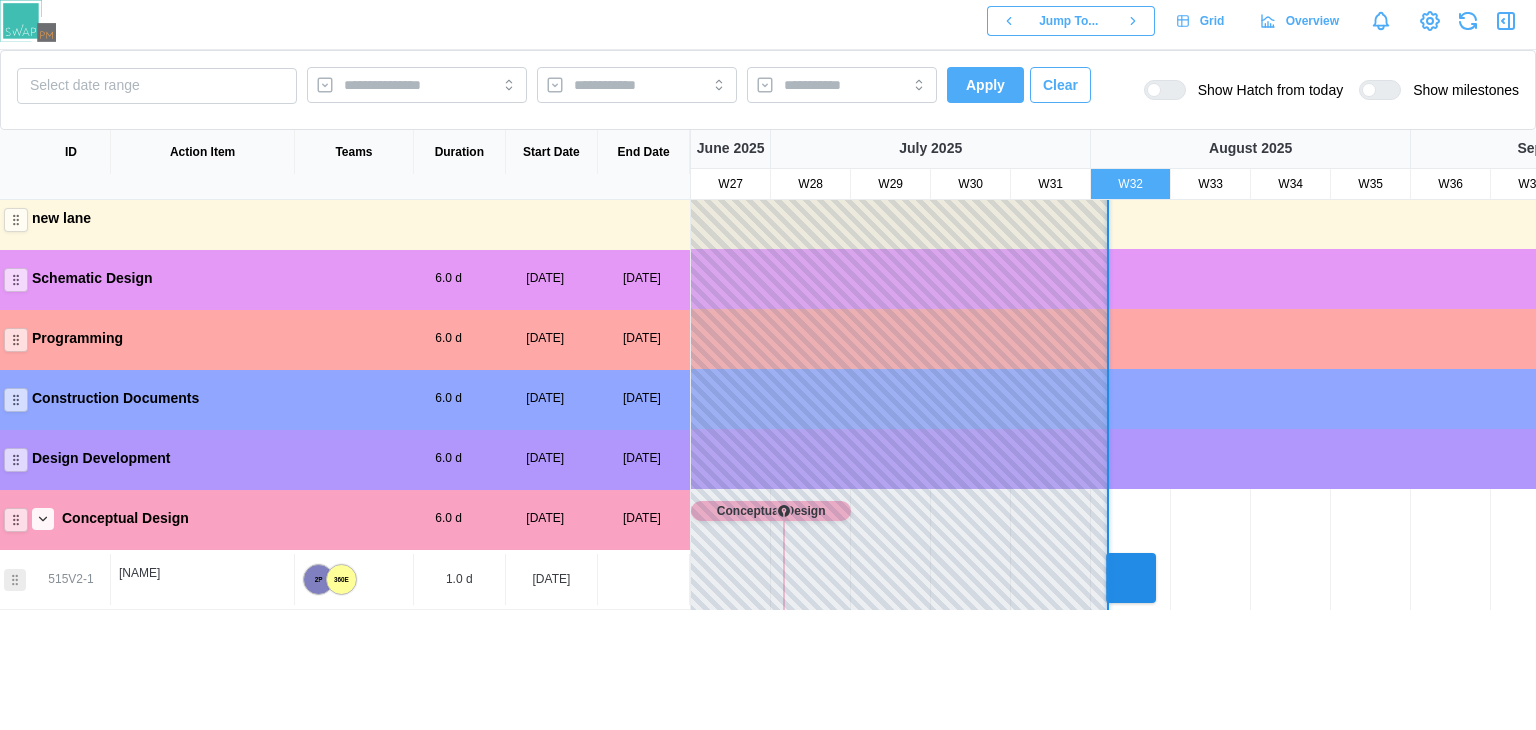 scroll, scrollTop: 0, scrollLeft: 0, axis: both 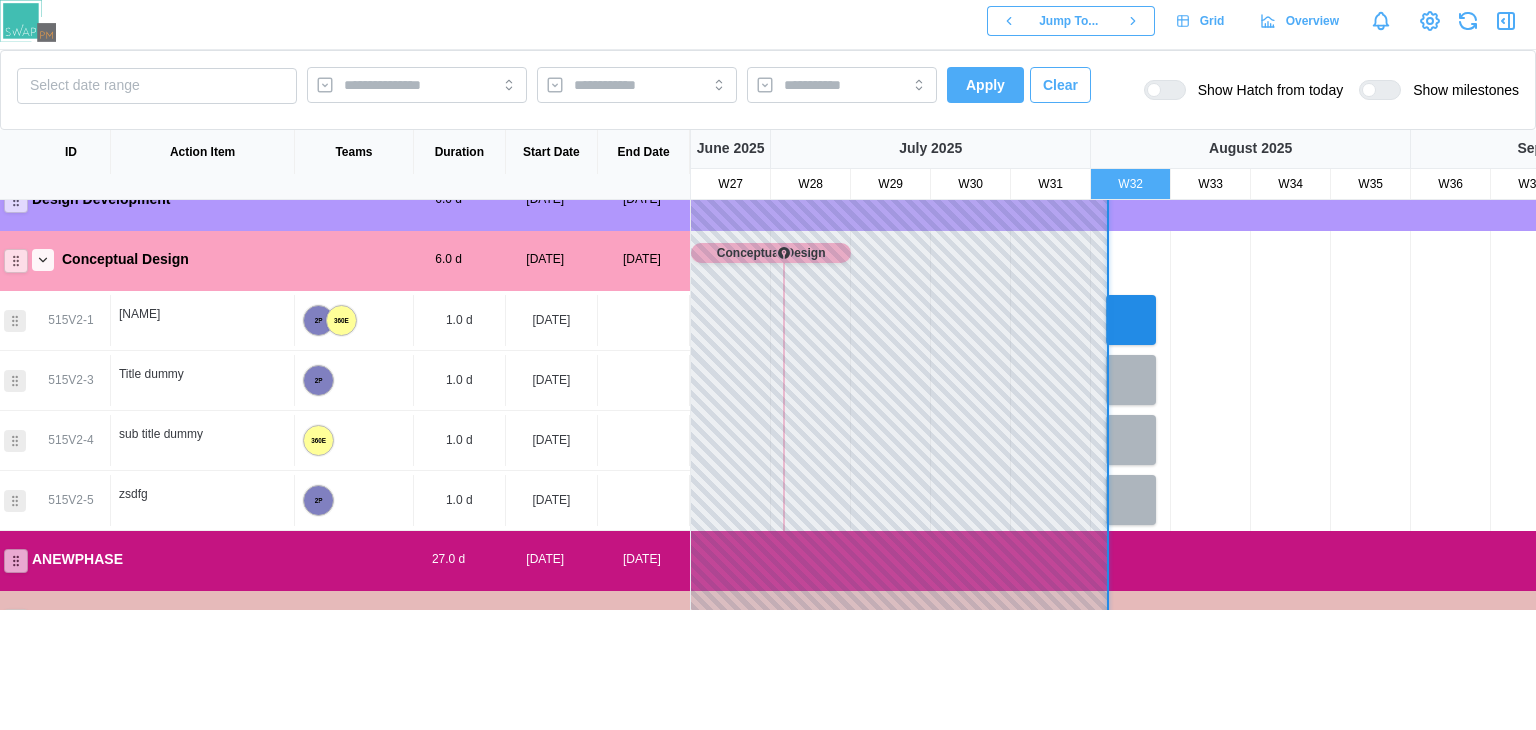 click 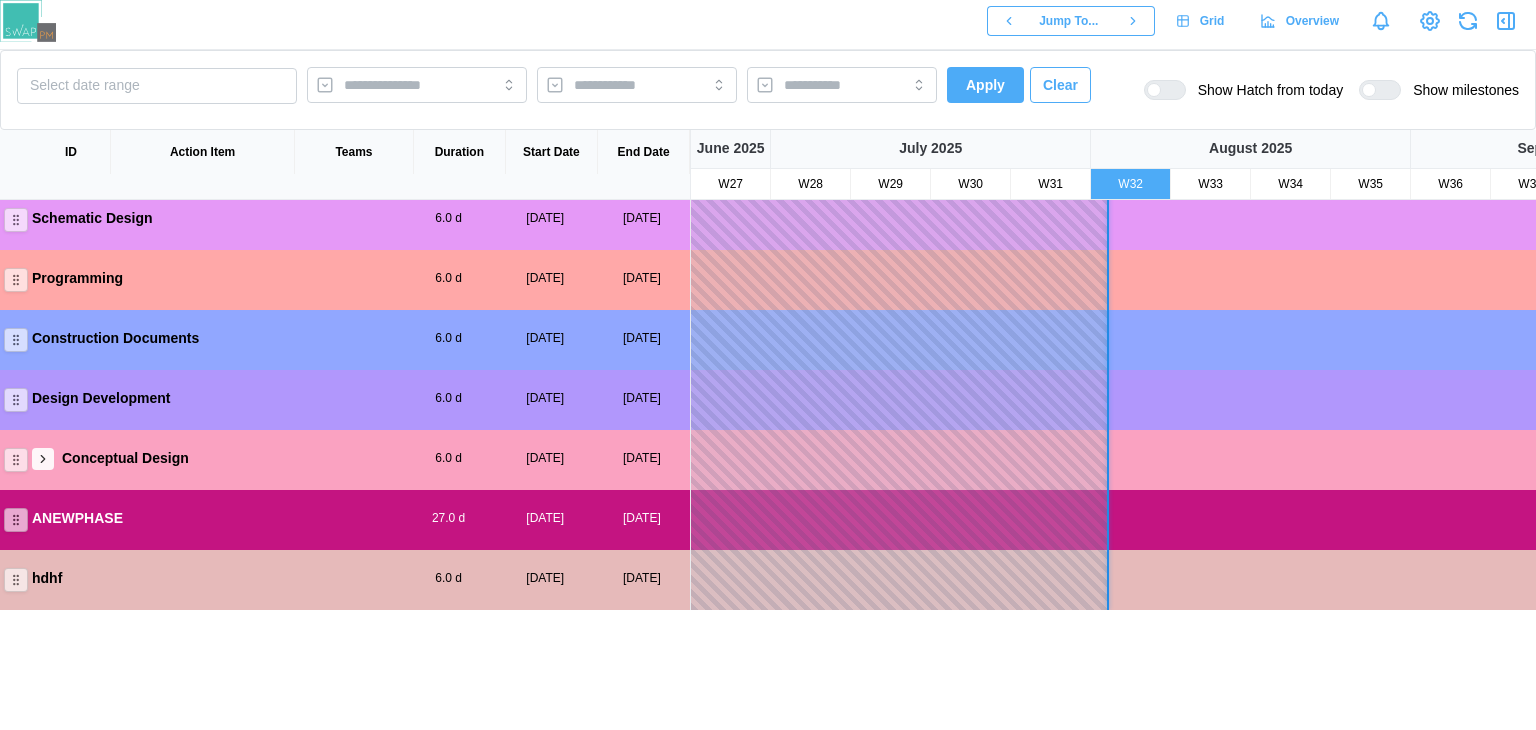 scroll, scrollTop: 190, scrollLeft: 0, axis: vertical 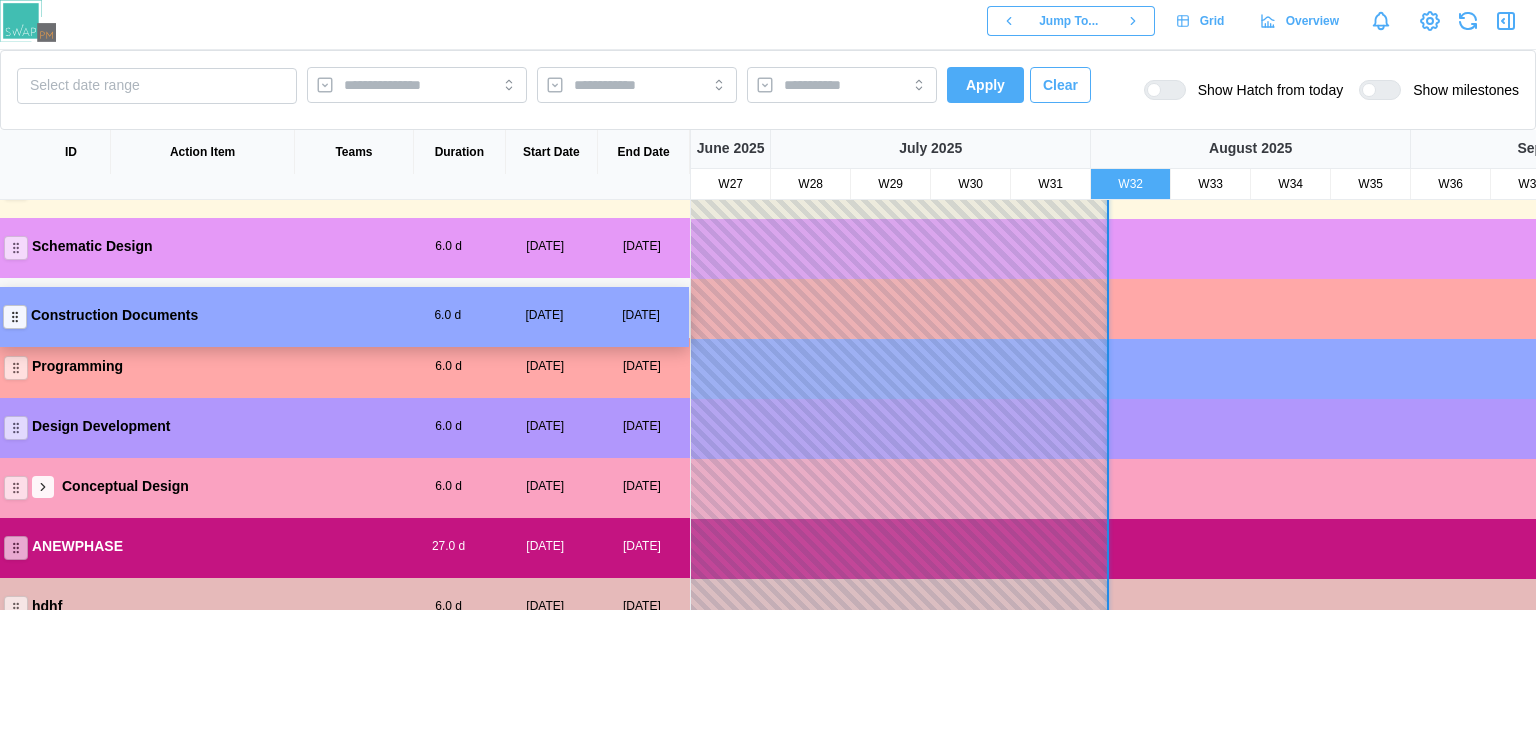 drag, startPoint x: 24, startPoint y: 367, endPoint x: 23, endPoint y: 311, distance: 56.008926 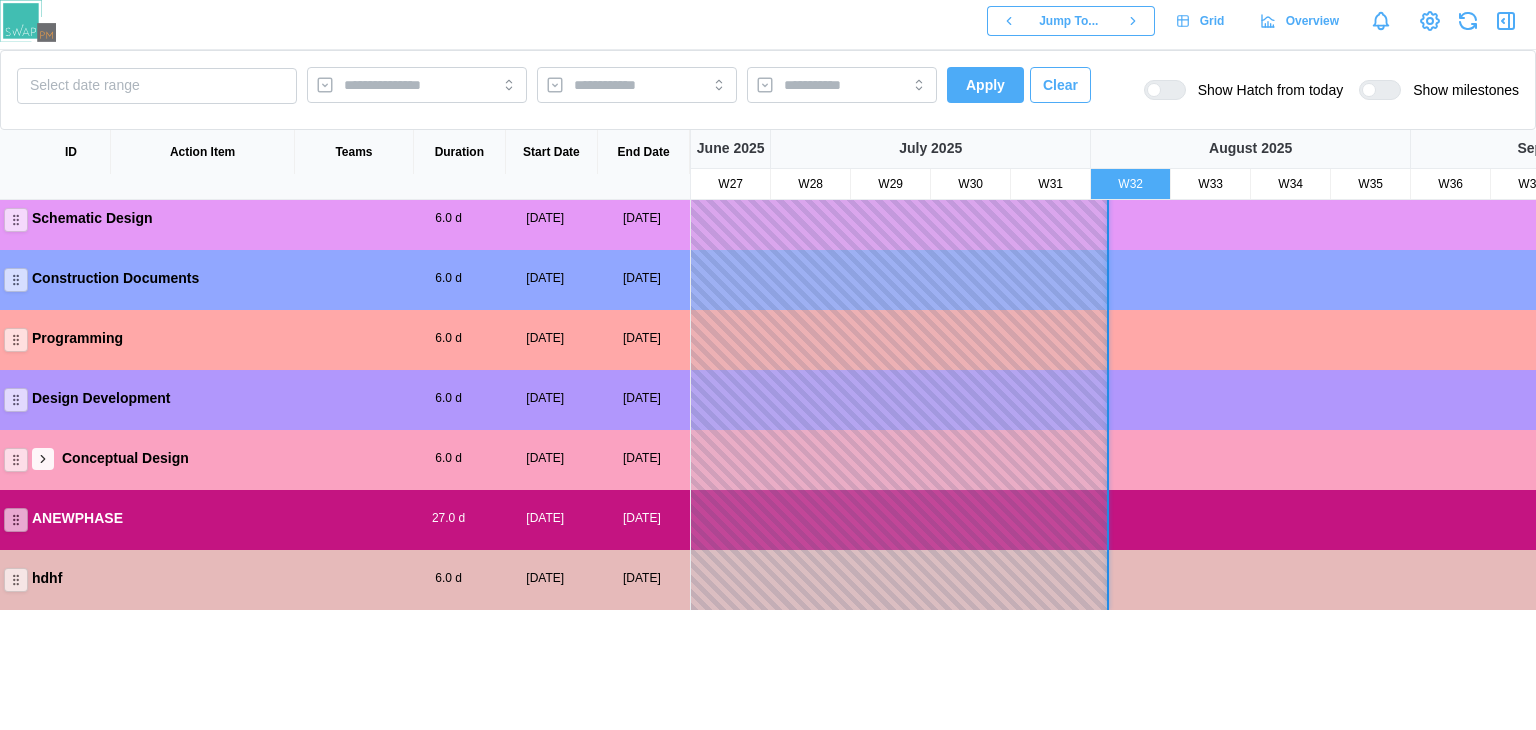 click 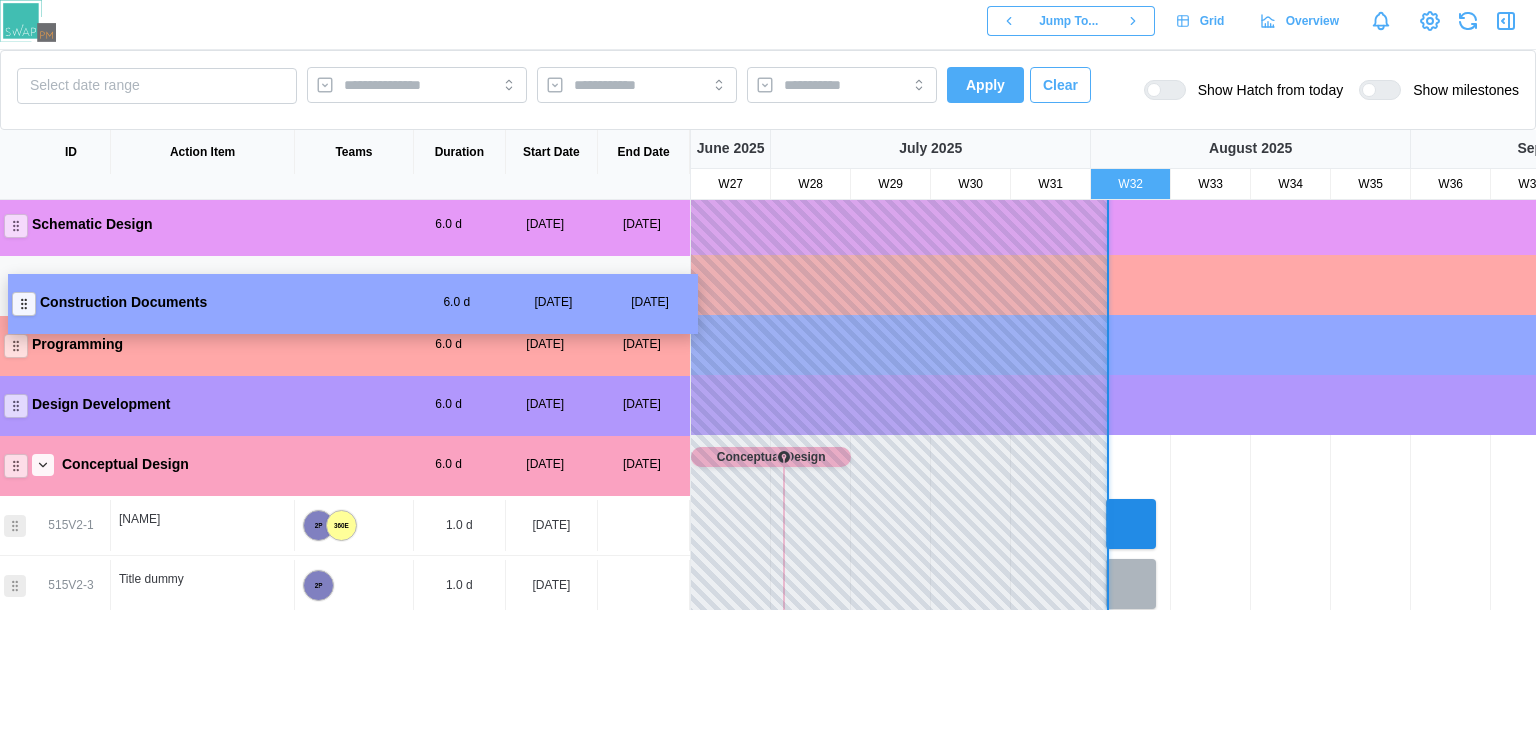 drag, startPoint x: 20, startPoint y: 339, endPoint x: 4, endPoint y: 291, distance: 50.596443 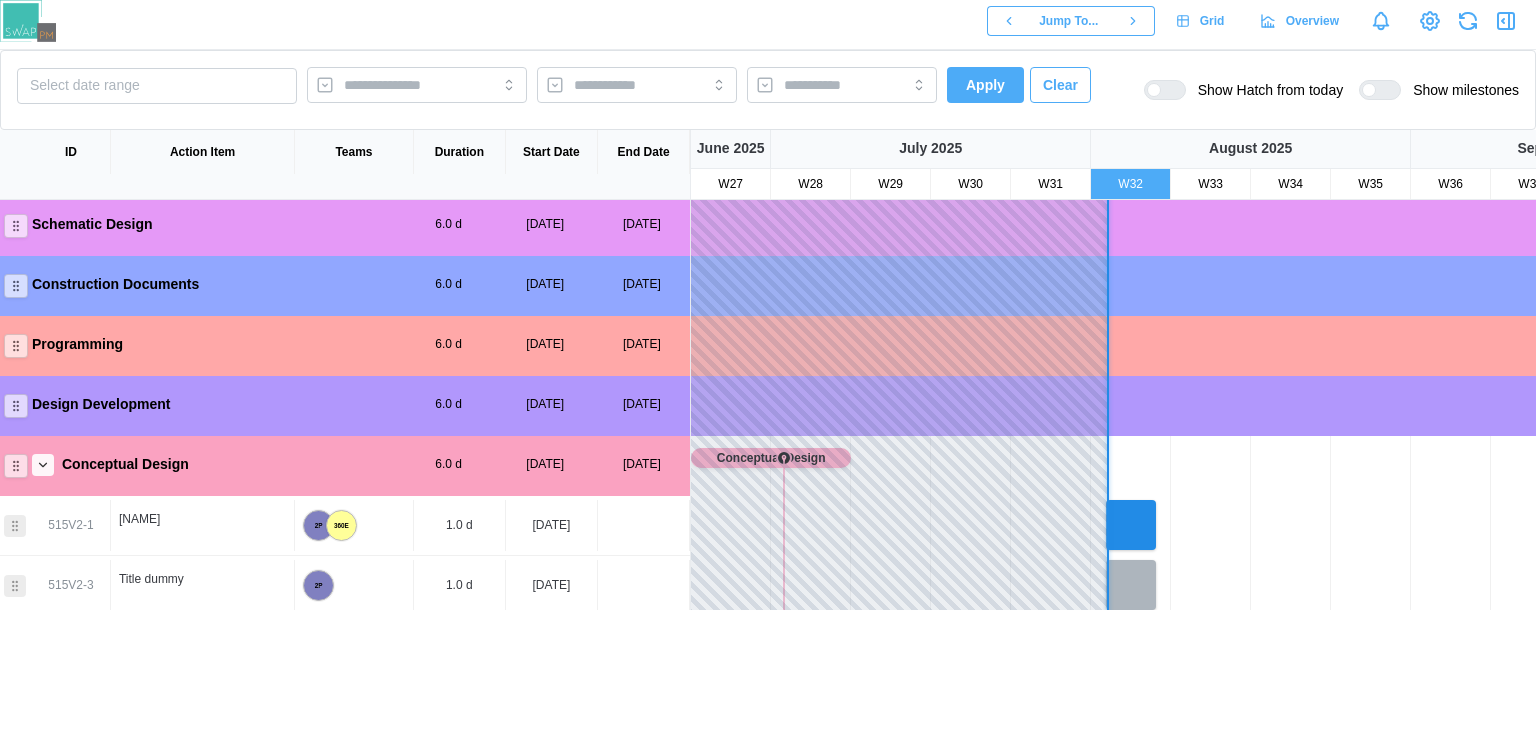 click at bounding box center (43, 465) 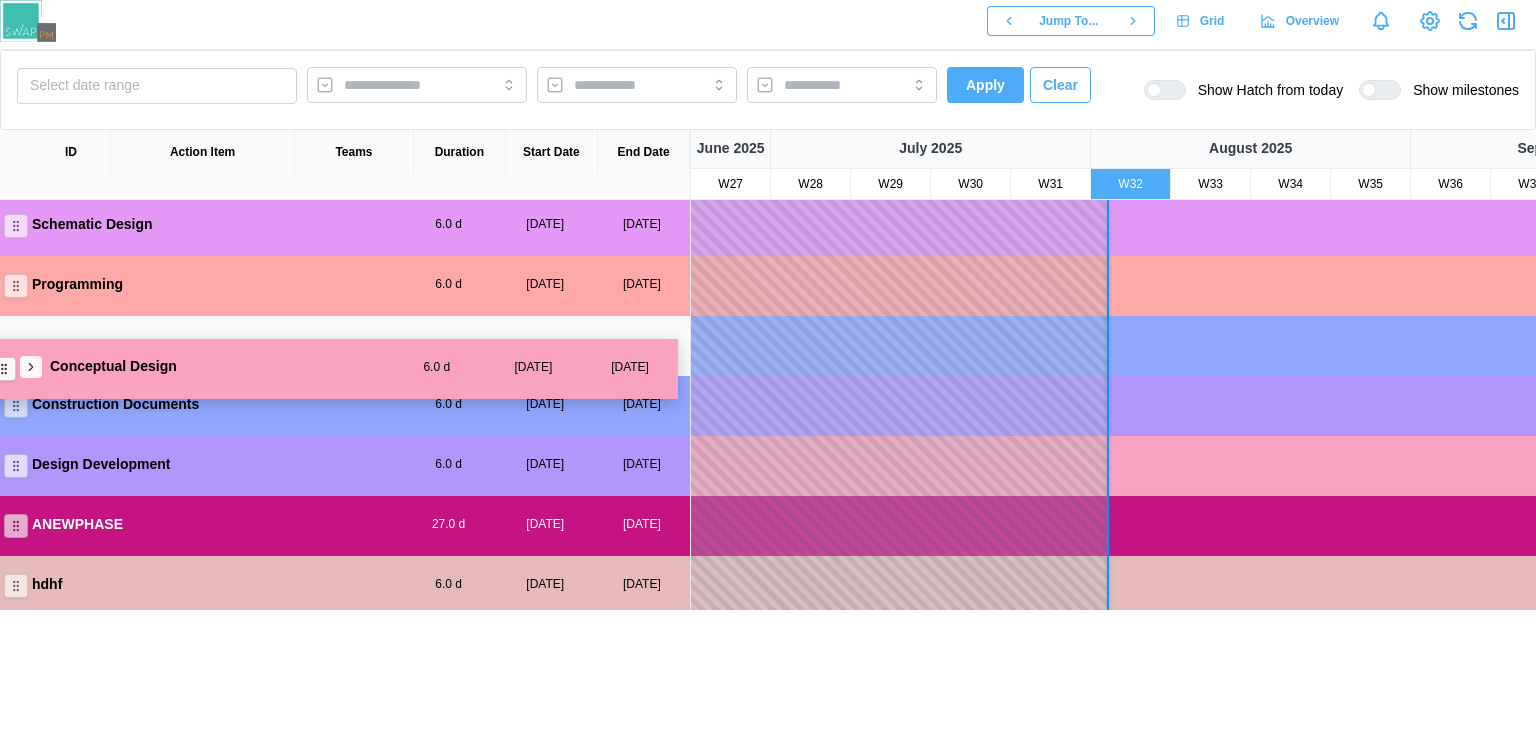 drag, startPoint x: 13, startPoint y: 457, endPoint x: 0, endPoint y: 351, distance: 106.7942 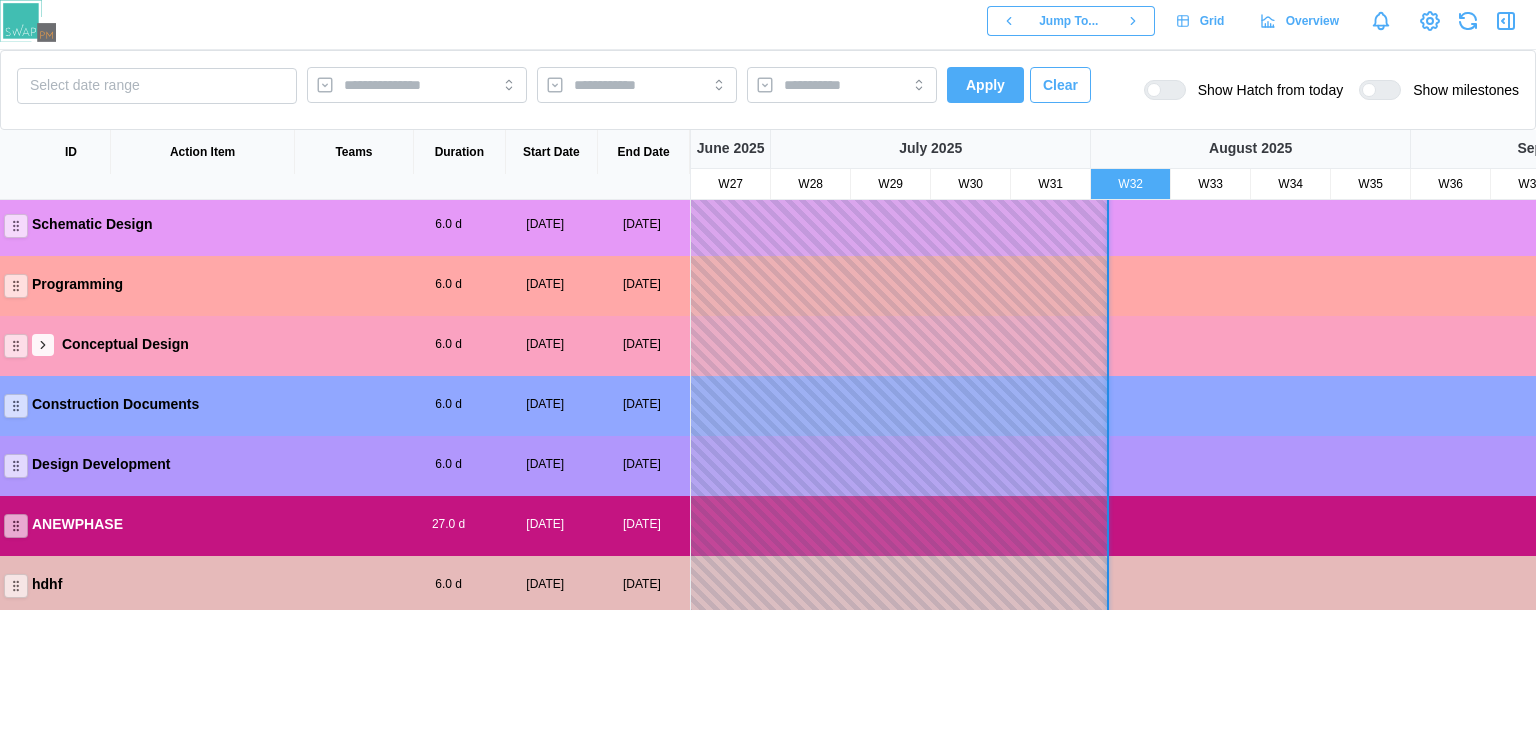 click 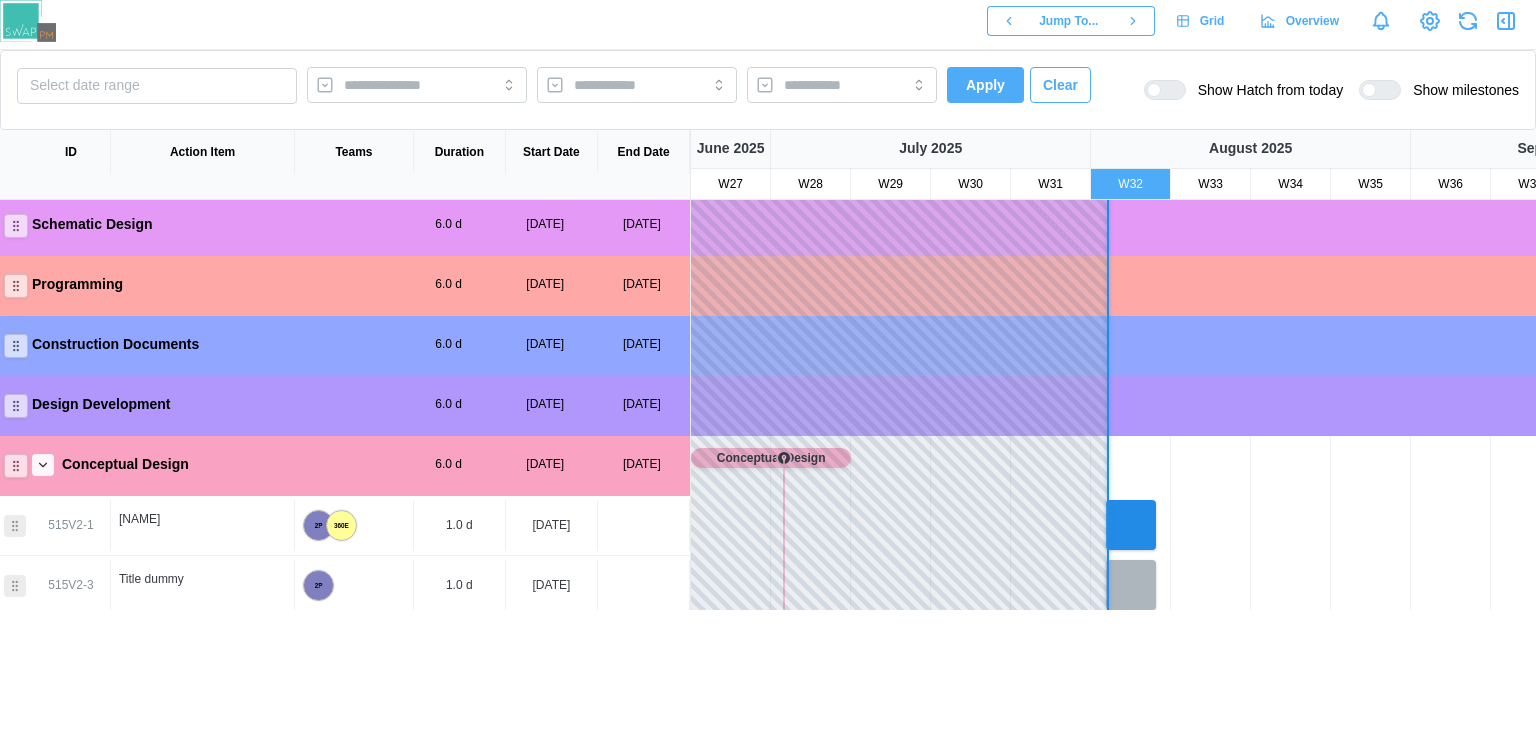 click on "Construction Documents" at bounding box center [115, 345] 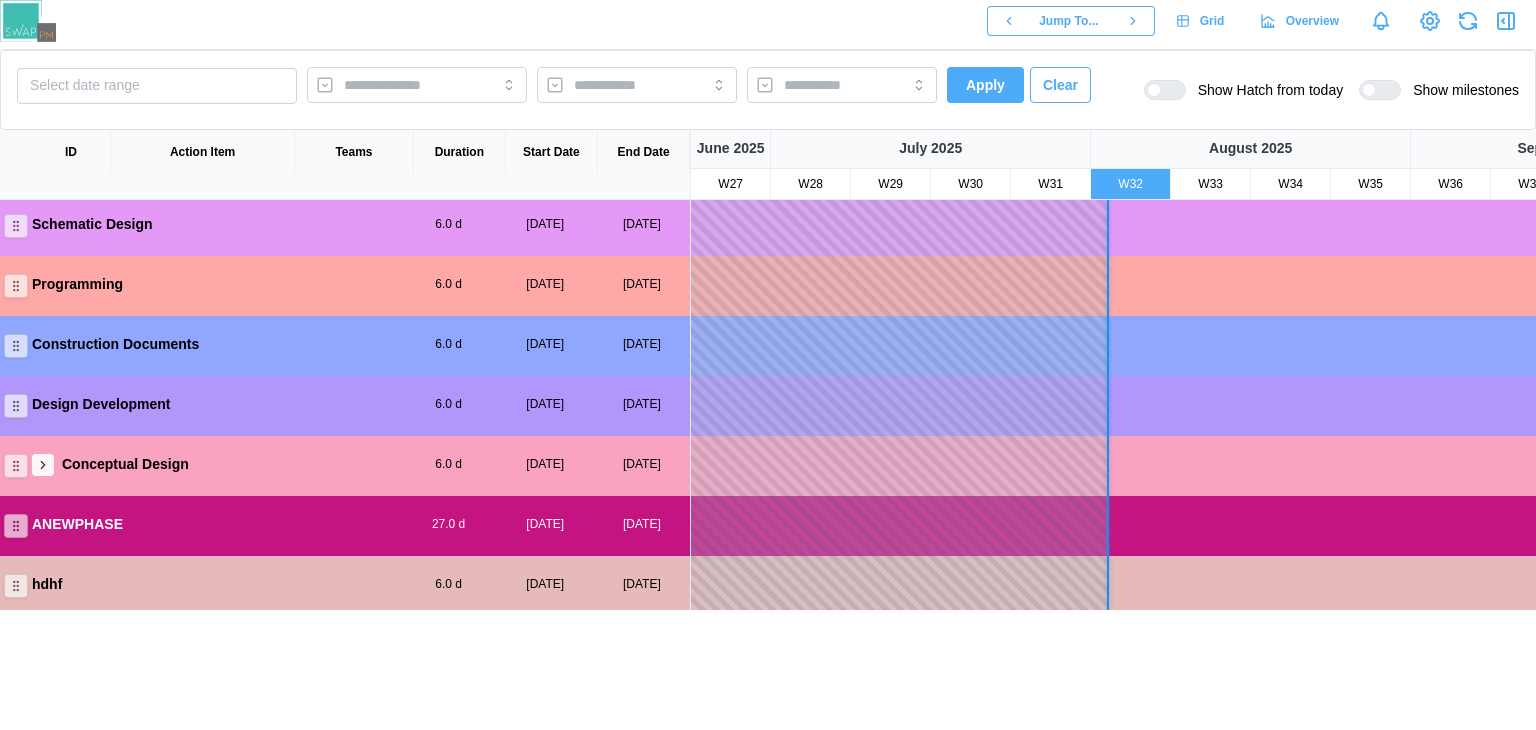 scroll, scrollTop: 164, scrollLeft: 0, axis: vertical 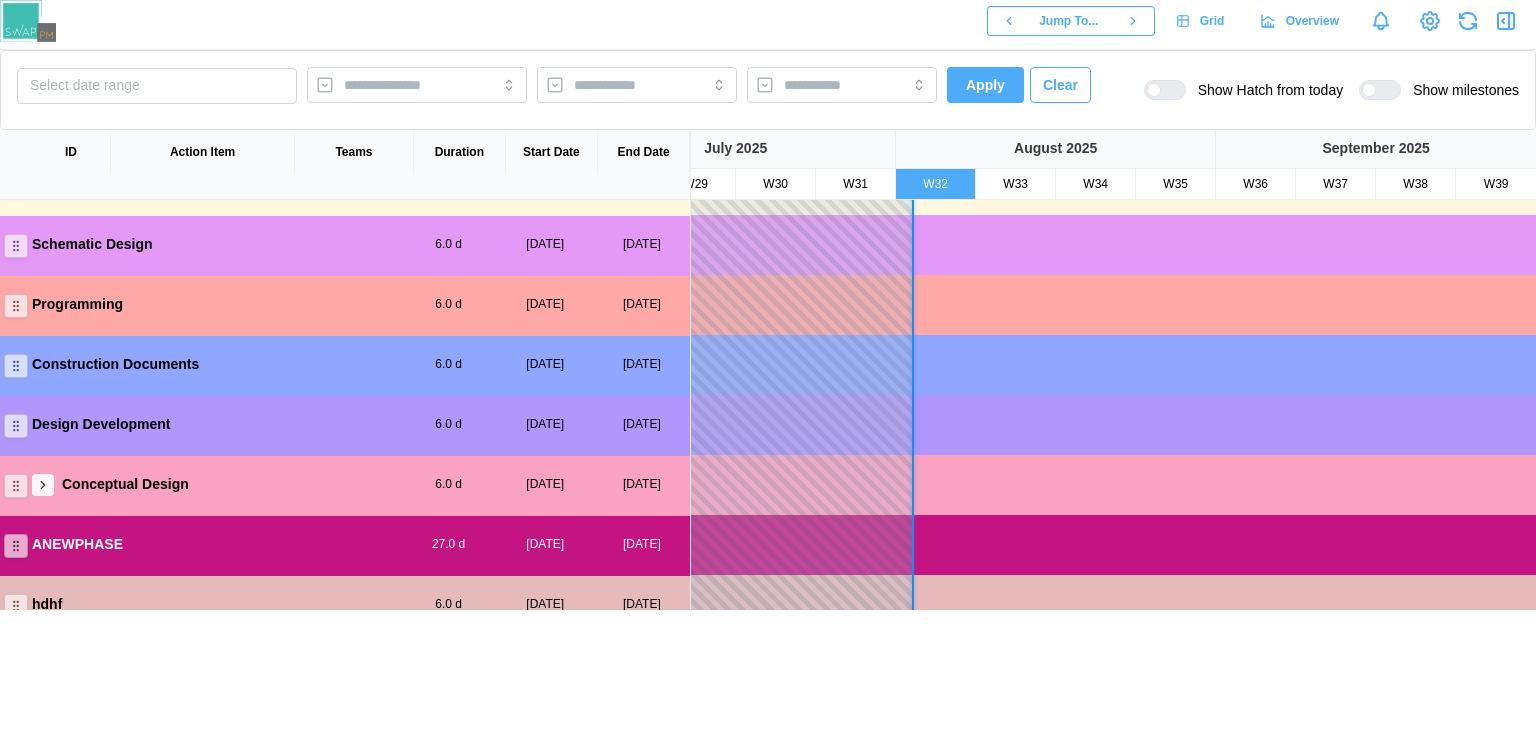 click at bounding box center (1173, 90) 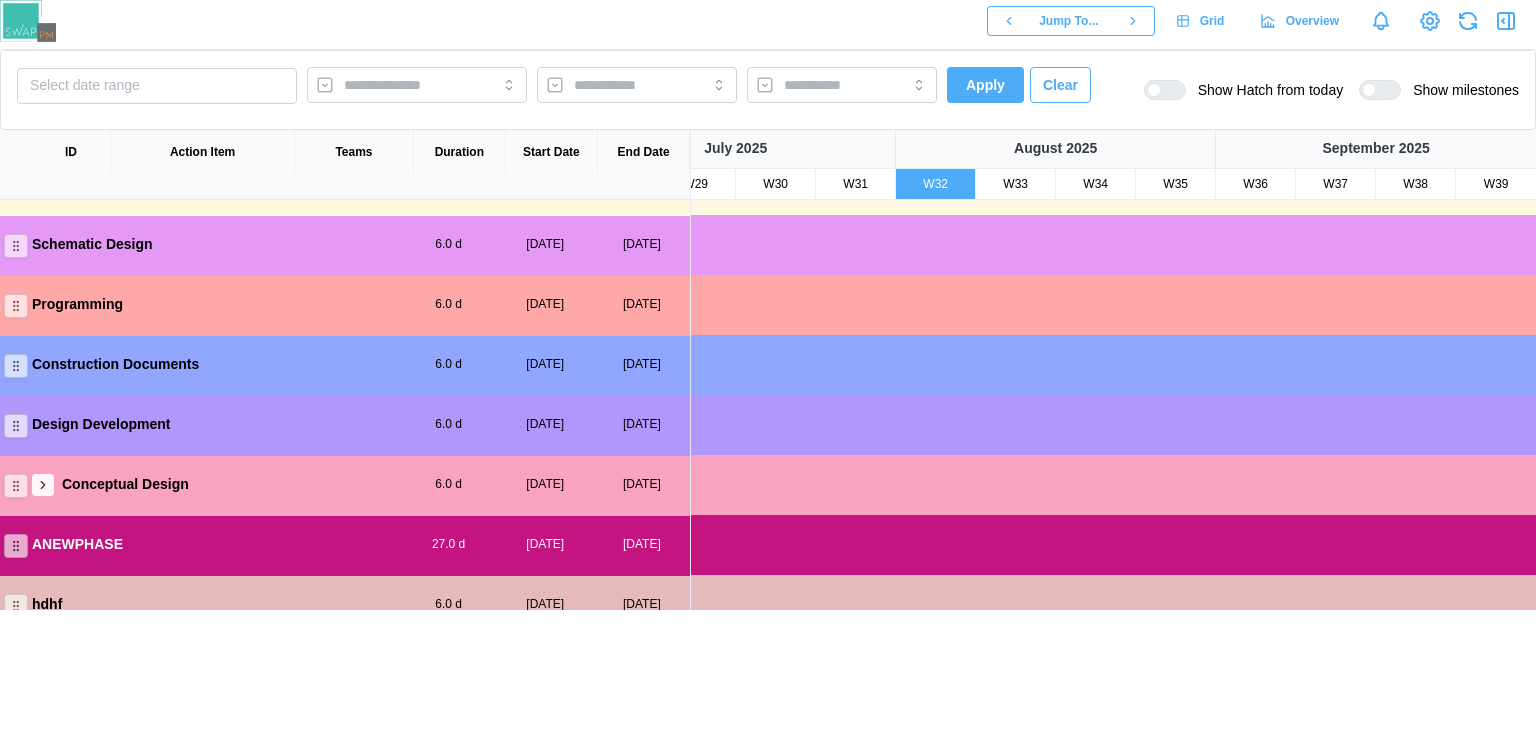 click at bounding box center (1165, 90) 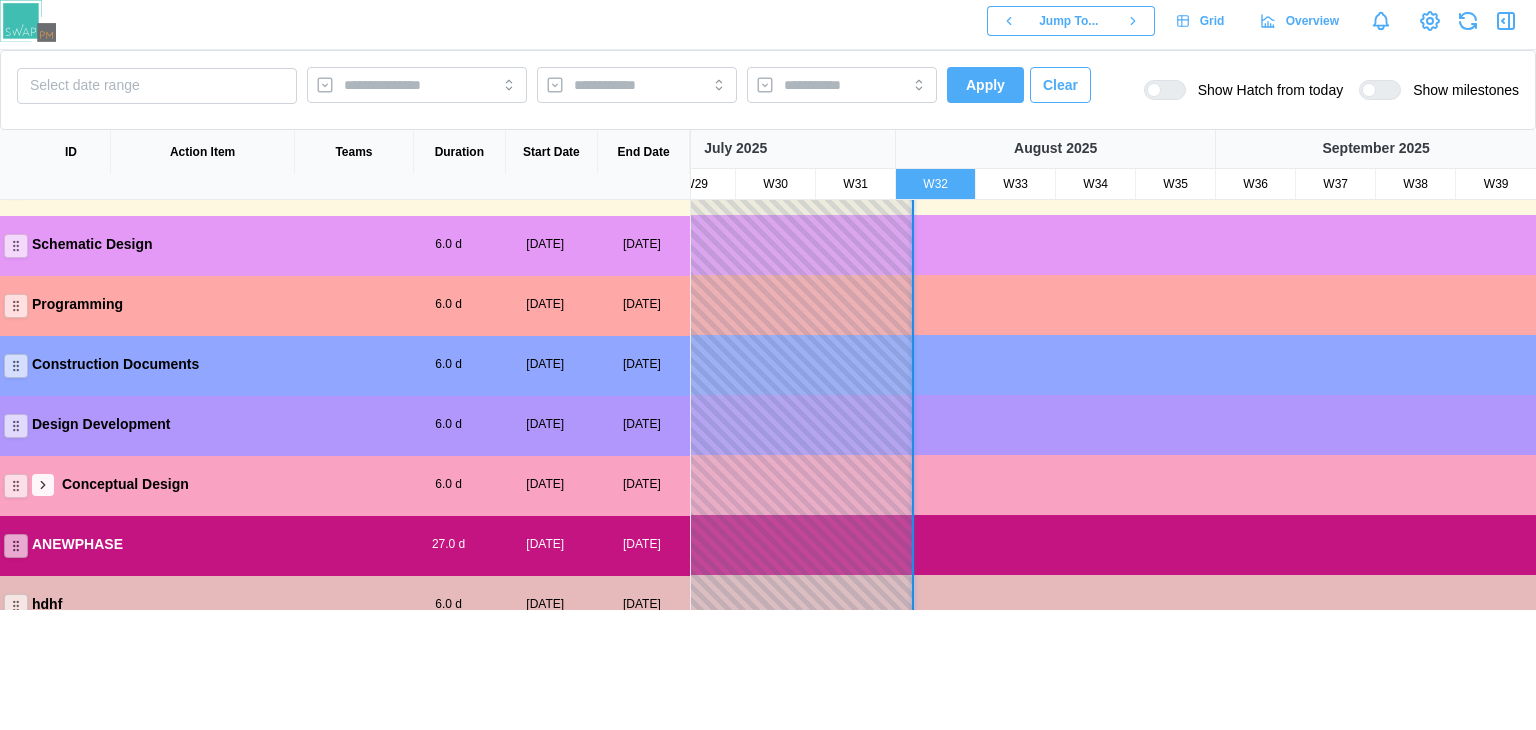 click at bounding box center [1173, 90] 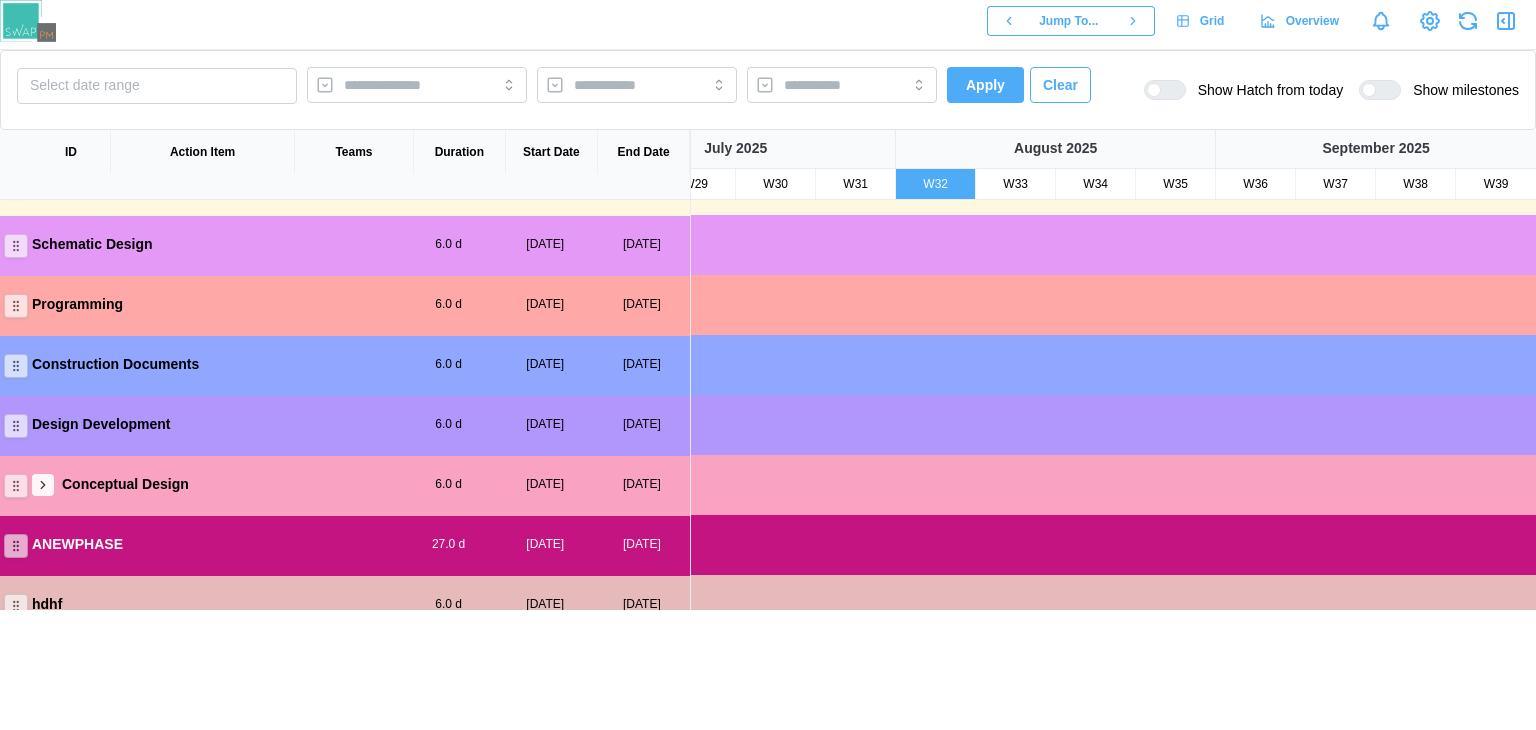 click at bounding box center [1154, 90] 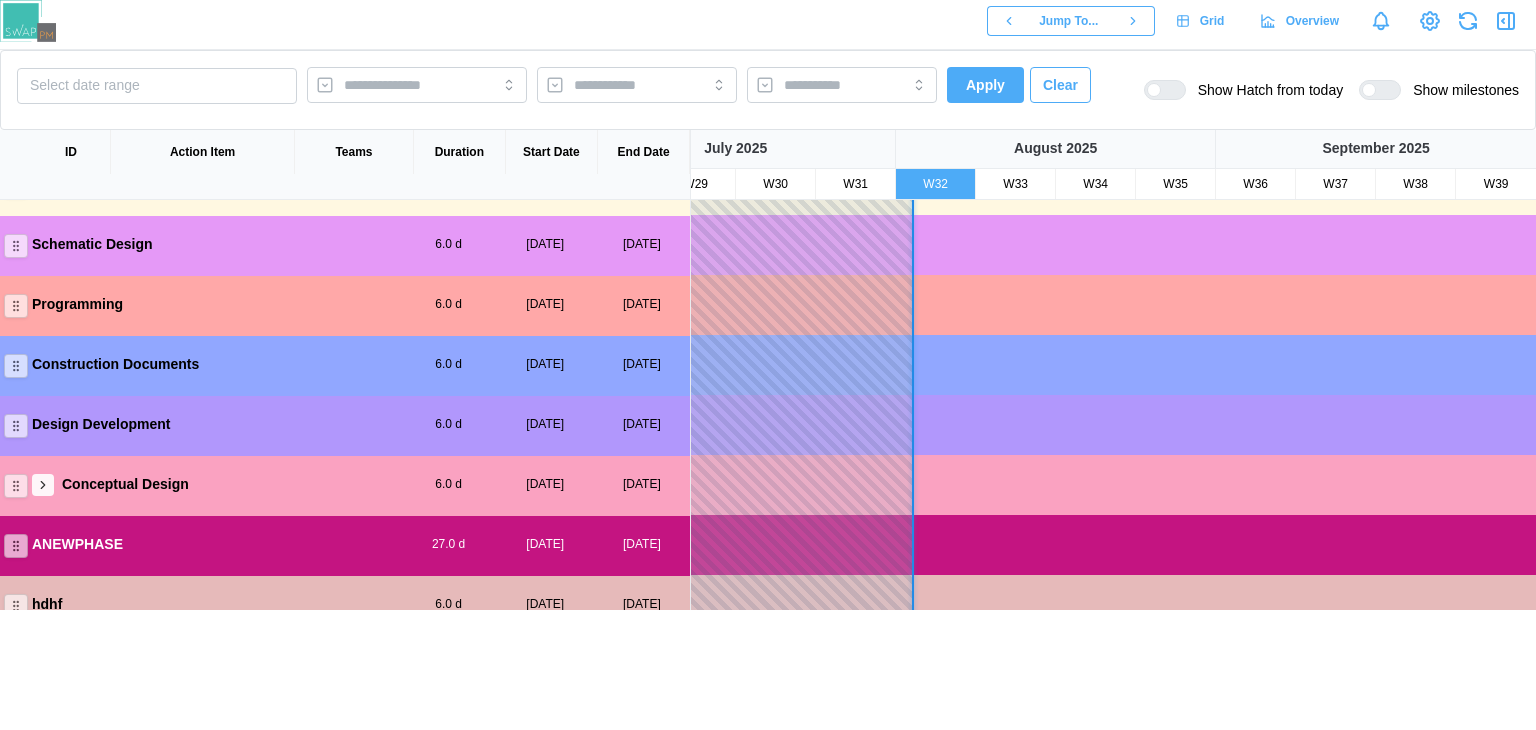 click on "Conceptual Design 6.0 d 03 Jul, 2025 09 Jul, 2025" at bounding box center [345, 484] 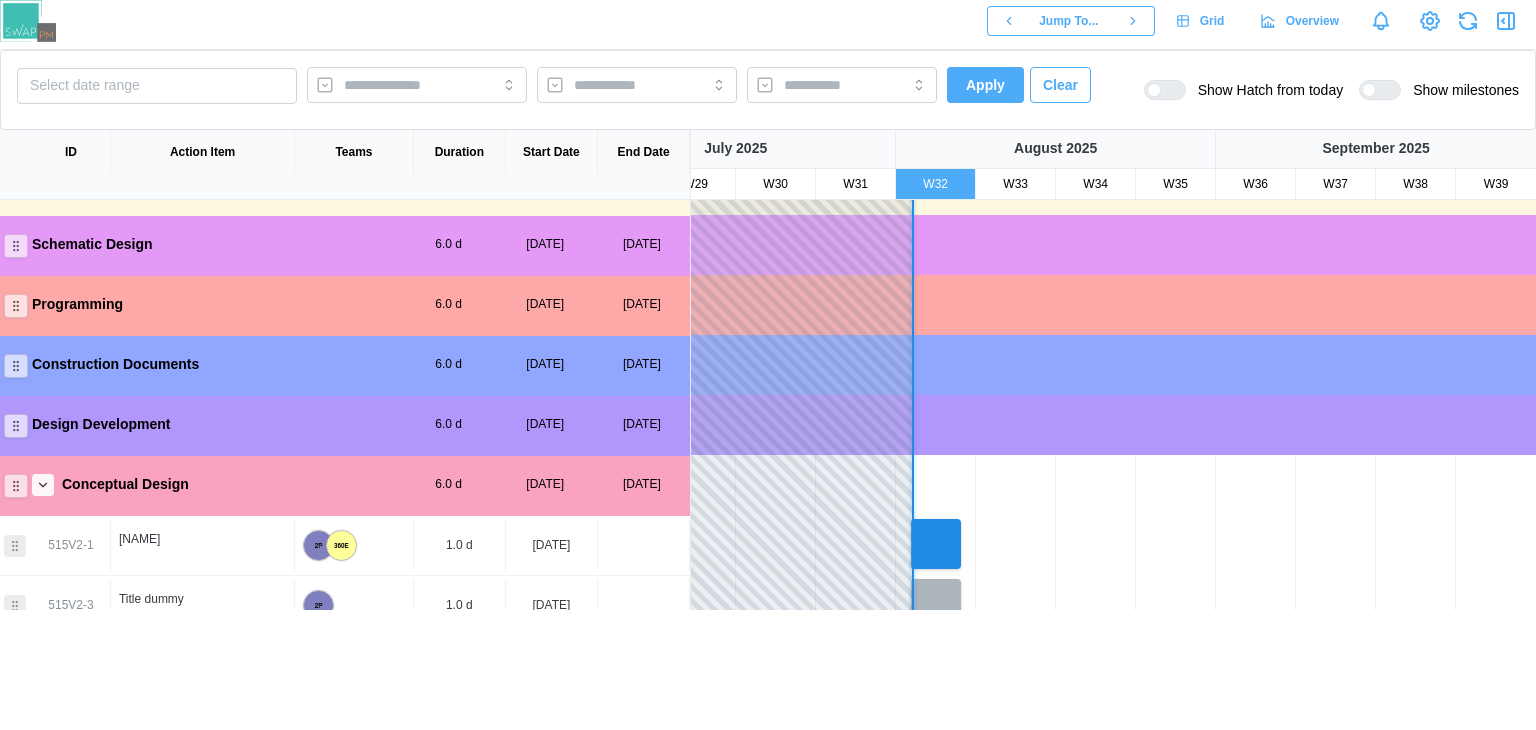 click on "Conceptual Design 6.0 d 03 Jul, 2025 09 Jul, 2025" at bounding box center [345, 484] 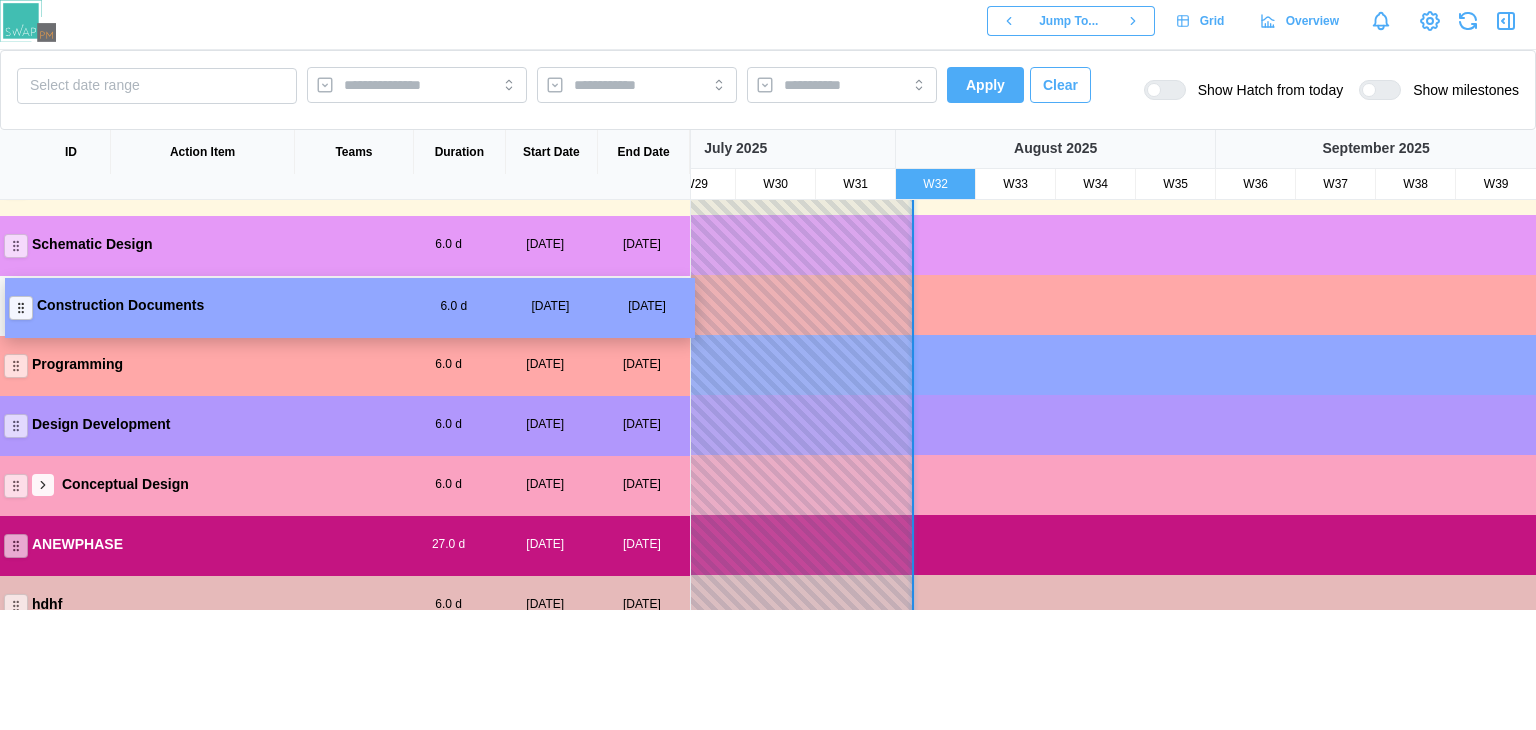 drag, startPoint x: 17, startPoint y: 361, endPoint x: 21, endPoint y: 292, distance: 69.115845 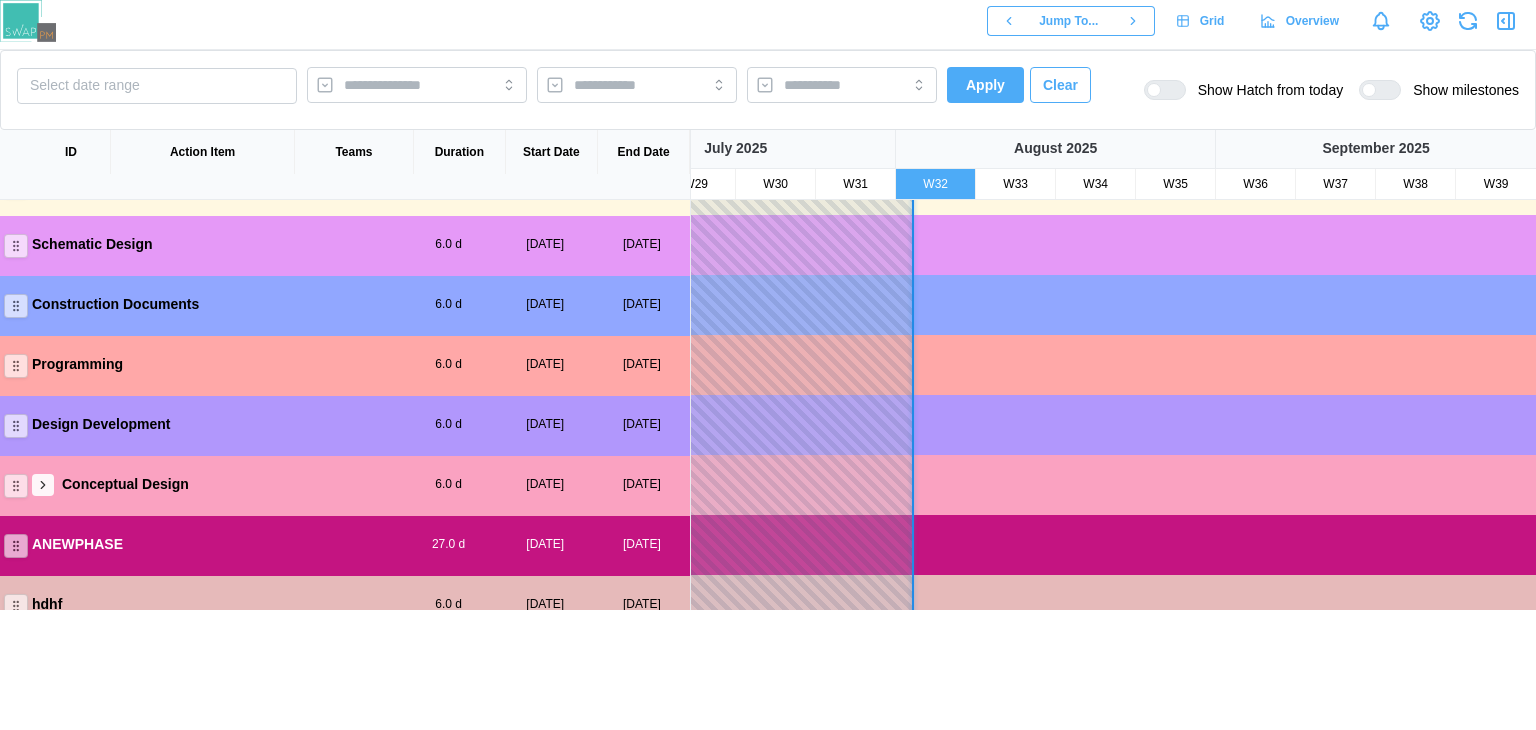 click 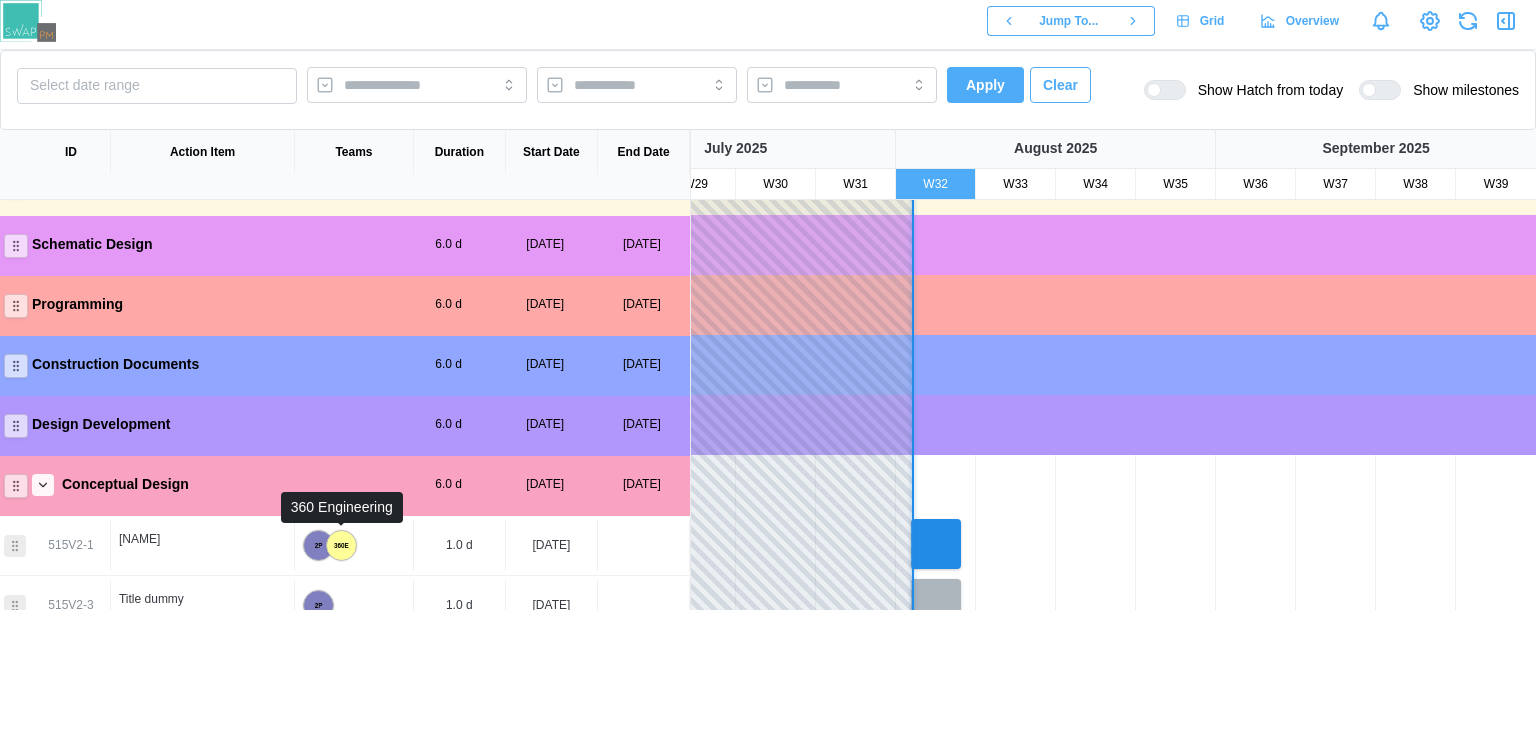 click on "360E" at bounding box center [341, 545] 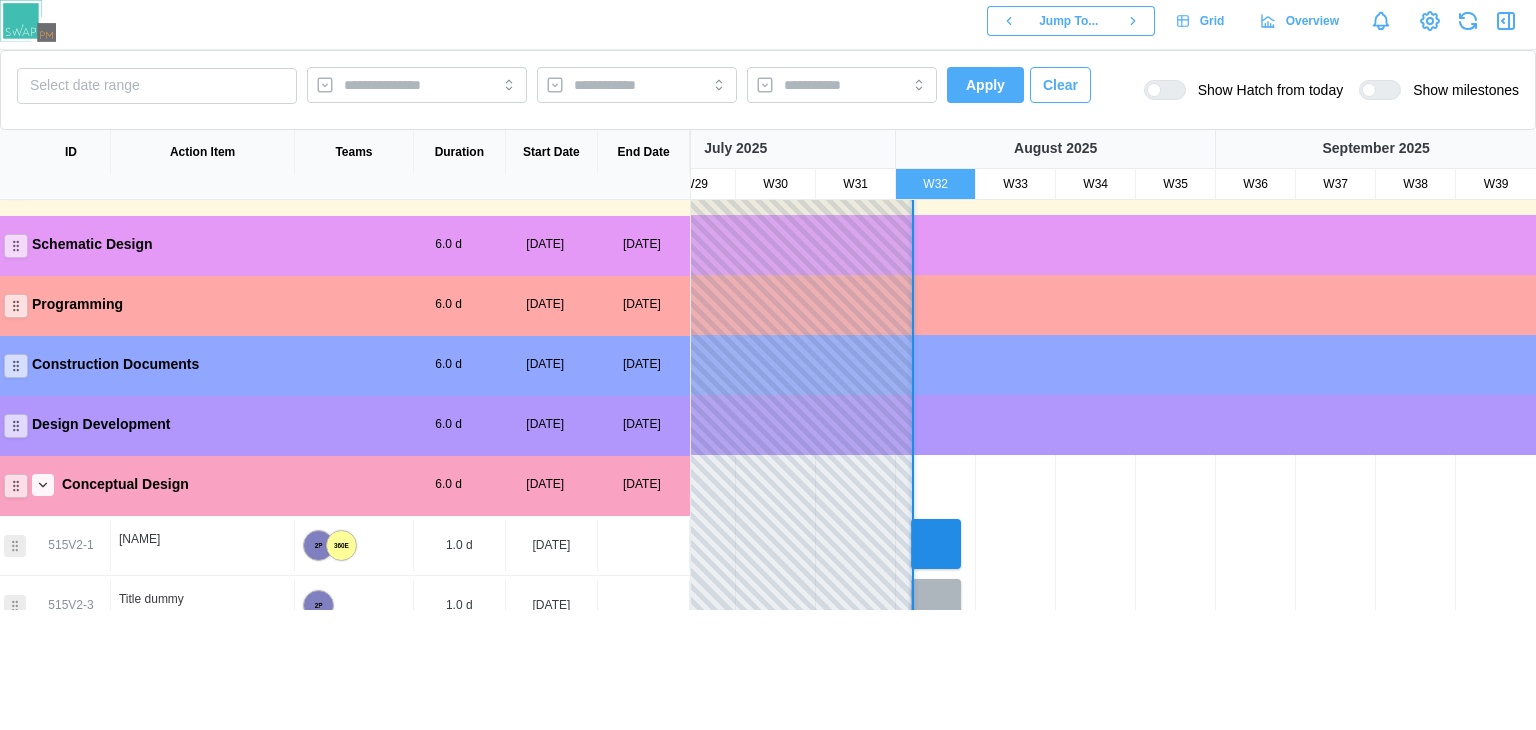scroll, scrollTop: 0, scrollLeft: 0, axis: both 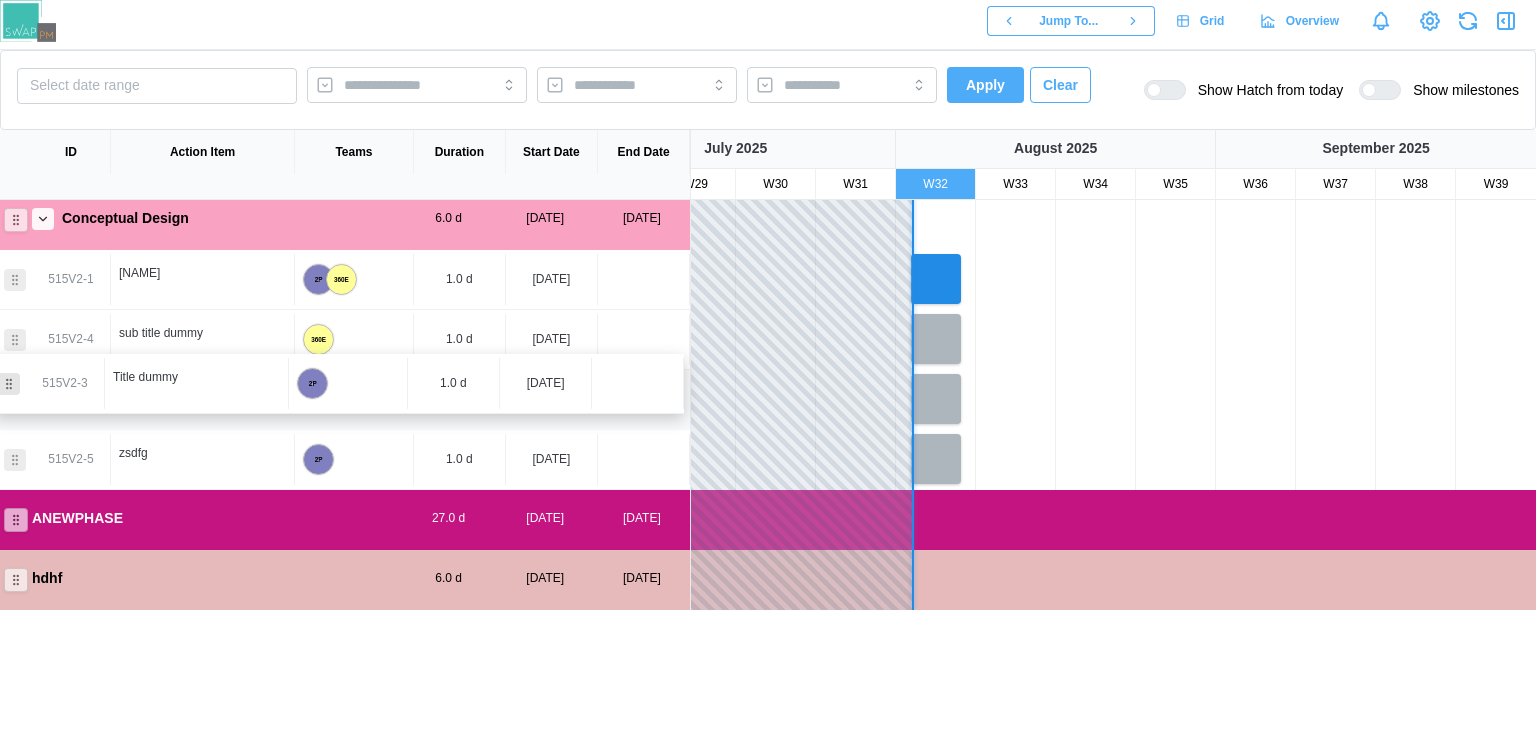 drag, startPoint x: 10, startPoint y: 345, endPoint x: 11, endPoint y: 392, distance: 47.010635 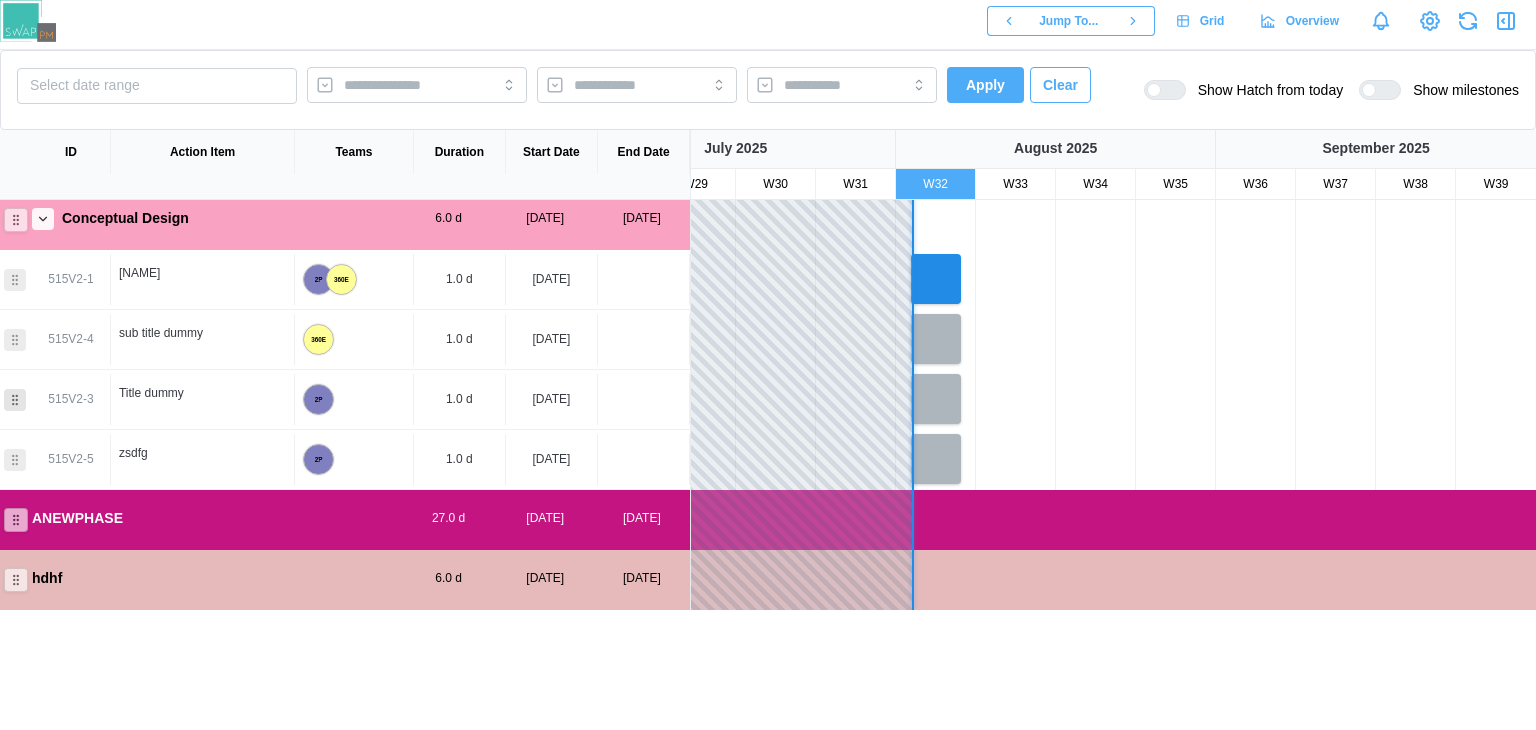 click 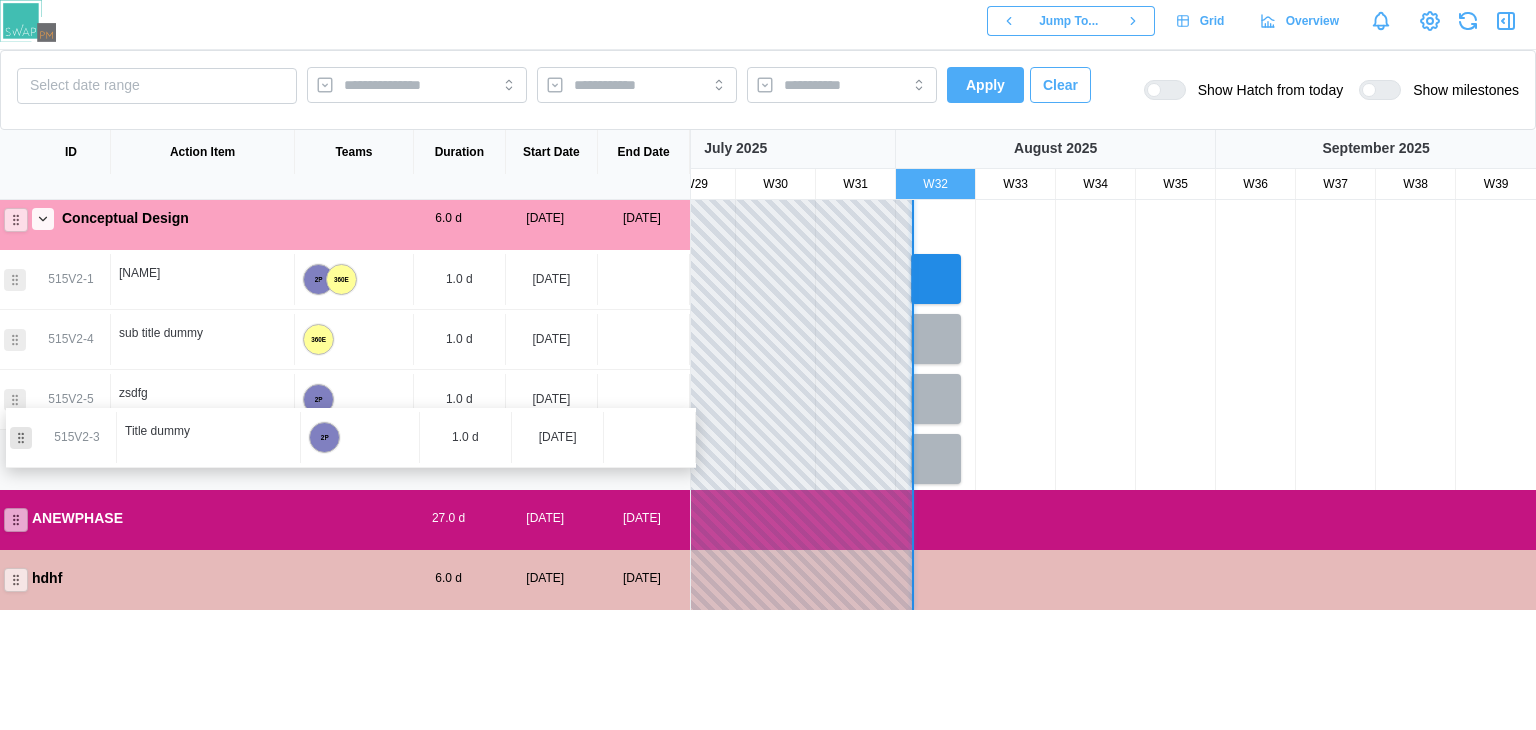 drag, startPoint x: 11, startPoint y: 392, endPoint x: 20, endPoint y: 441, distance: 49.819675 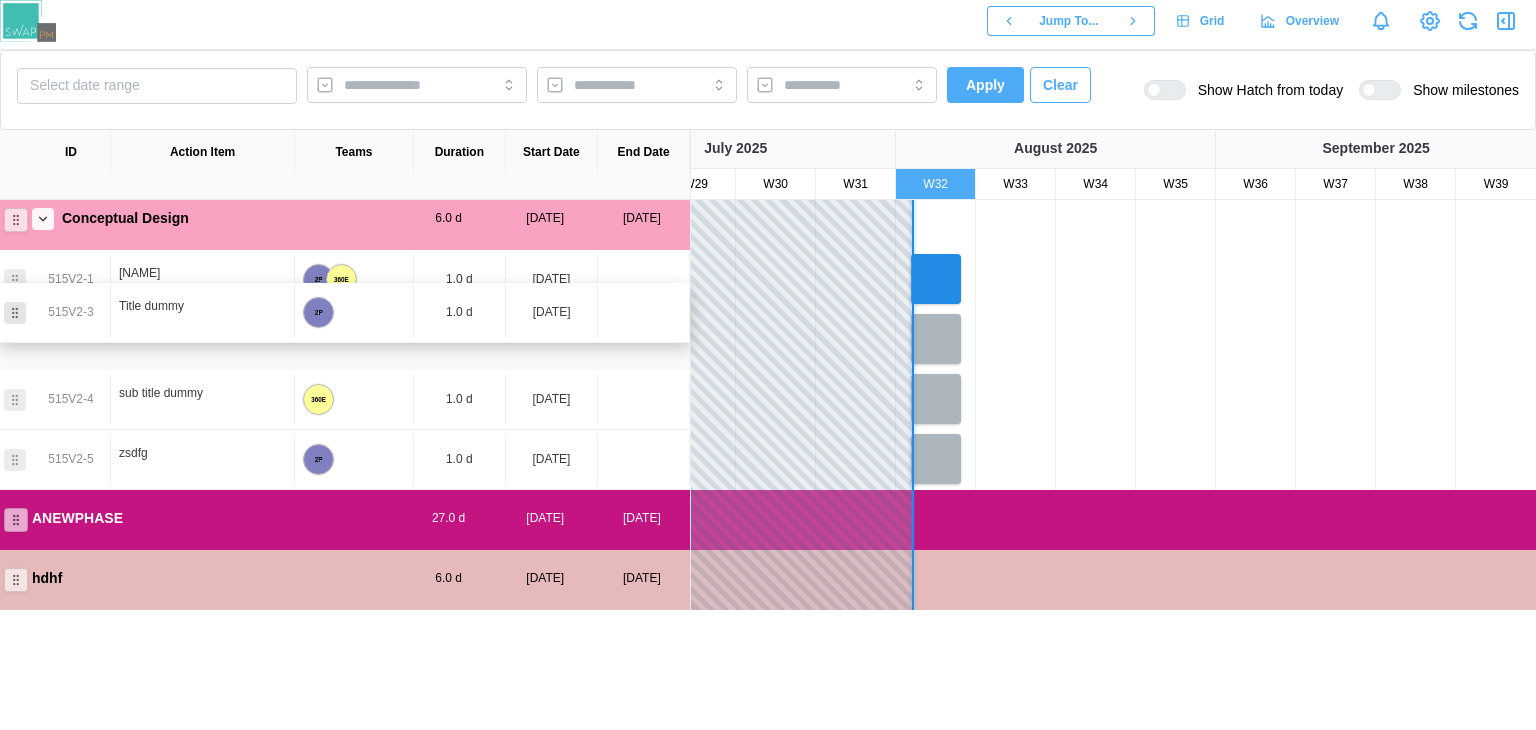 drag, startPoint x: 16, startPoint y: 459, endPoint x: 12, endPoint y: 291, distance: 168.0476 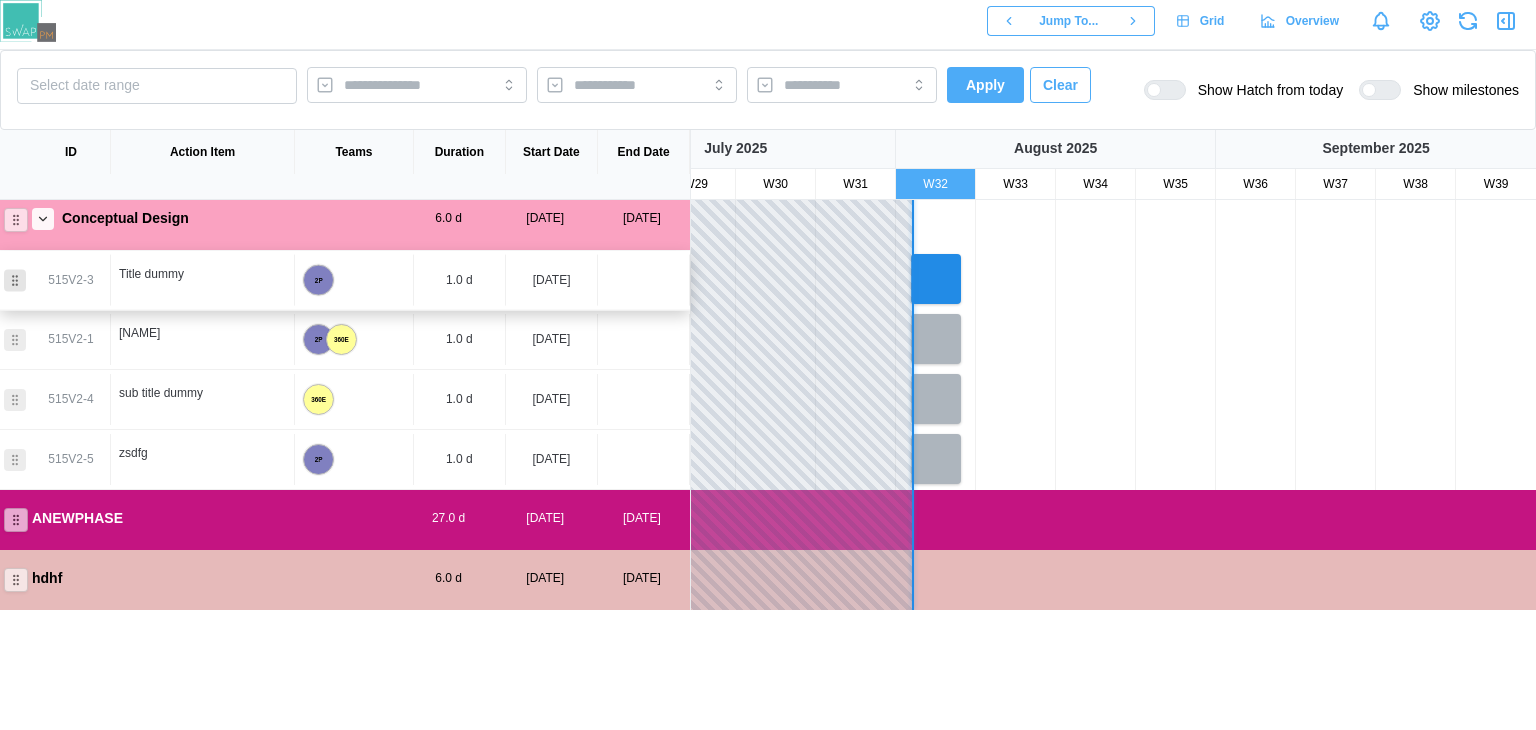 scroll, scrollTop: 428, scrollLeft: 0, axis: vertical 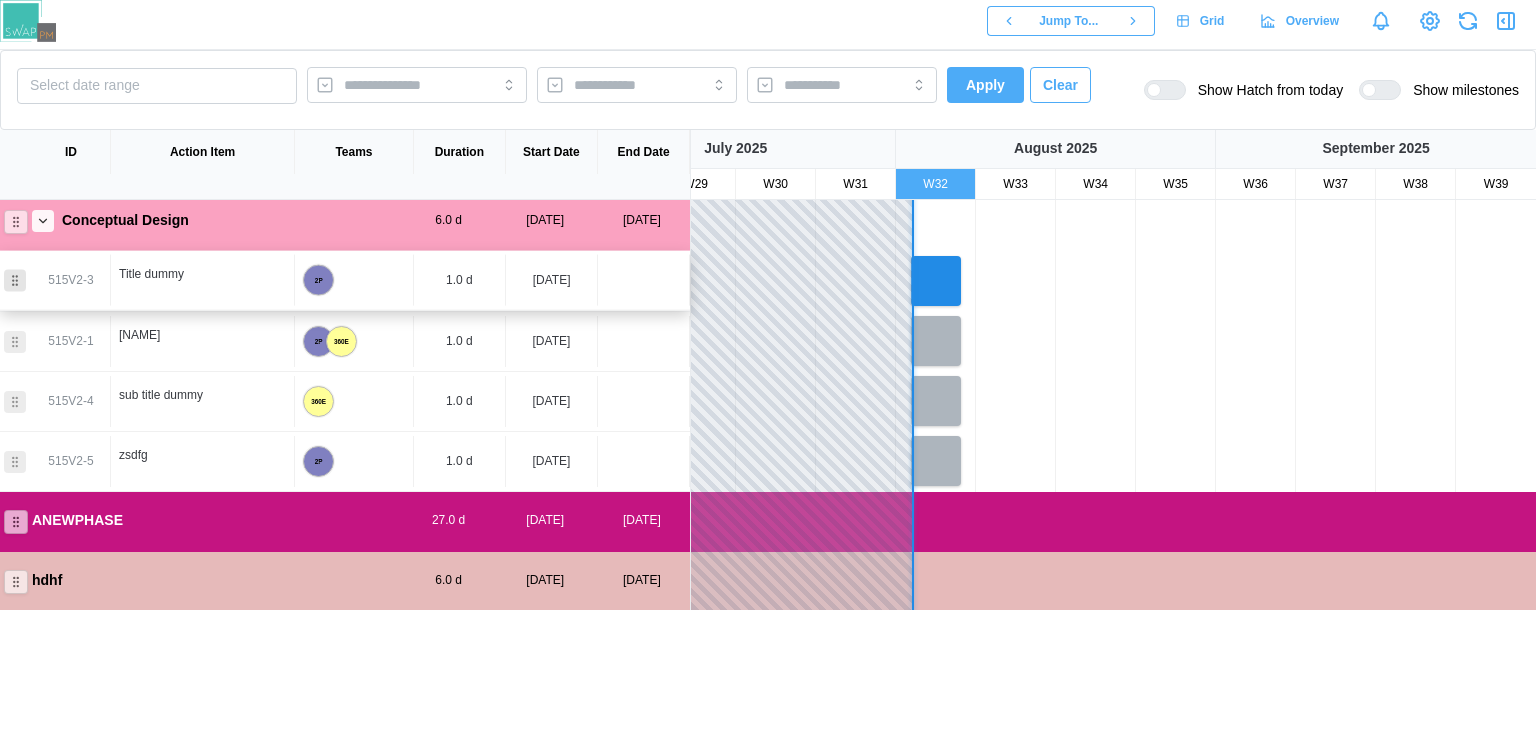 click on "MEETINGS CRITICAL PATH new lane Schematic Design 6.0 d 03 Jul, 2025 09 Jul, 2025 Programming 6.0 d 03 Jul, 2025 09 Jul, 2025 Construction Documents 6.0 d 03 Jul, 2025 09 Jul, 2025 Design Development 6.0 d 03 Jul, 2025 09 Jul, 2025 Conceptual Design 6.0 d 03 Jul, 2025 09 Jul, 2025 515V2-1 wdeaqwdgh 2P 360E 1.0 d 04 Aug, 2025 515V2-4 sub title dummy 360E 1.0 d 06 Aug, 2025 515V2-5 zsdfg 2P 1.0 d 06 Aug, 2025 515V2-3 Title dummy 2P 1.0 d 06 Aug, 2025 ANEWPHASE 27.0 d 27 Aug, 2025 23 Sep, 2025 hdhf 6.0 d 28 Aug, 2025 03 Sep, 2025" at bounding box center (345, 192) 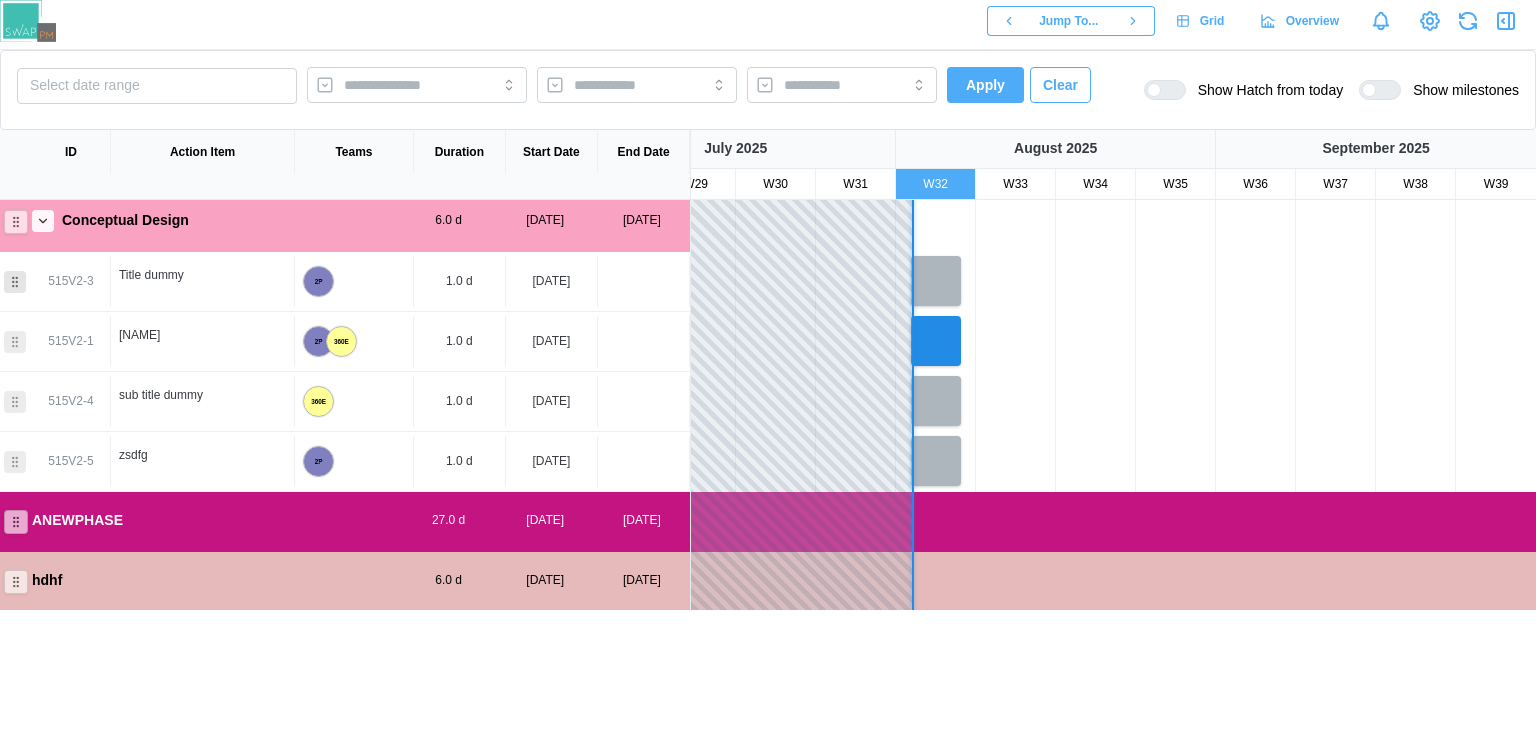 click at bounding box center [15, 282] 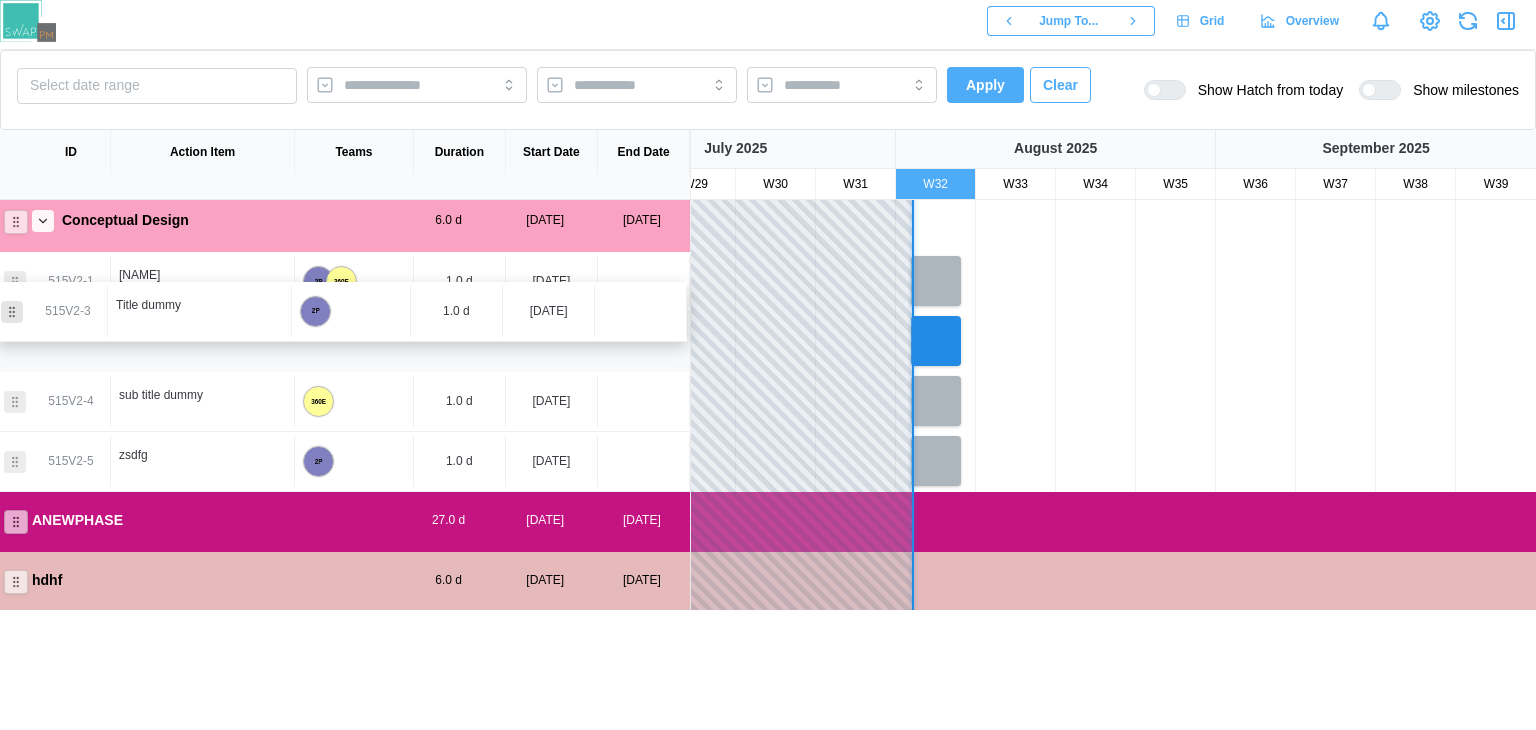 scroll, scrollTop: 428, scrollLeft: 0, axis: vertical 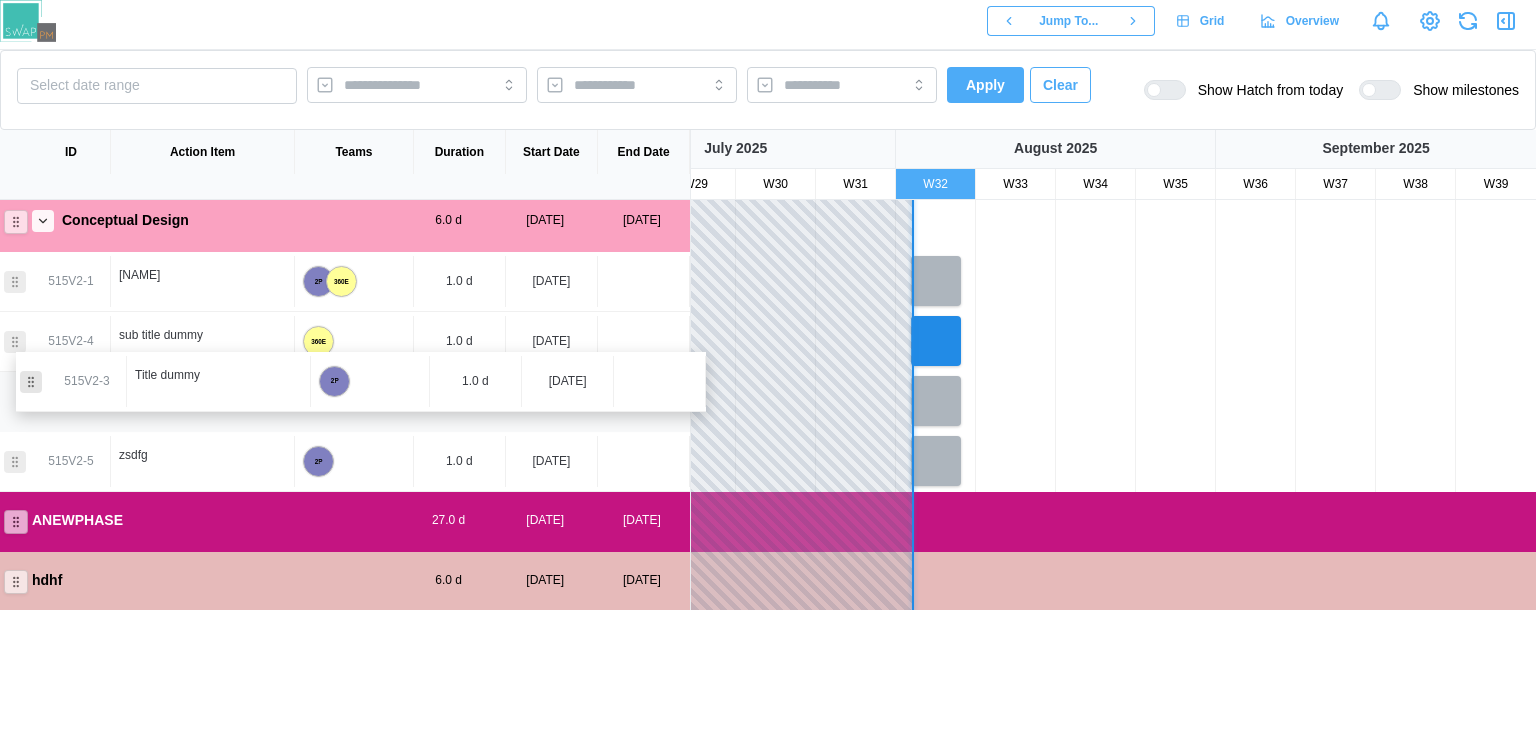 drag, startPoint x: 12, startPoint y: 291, endPoint x: 26, endPoint y: 398, distance: 107.912 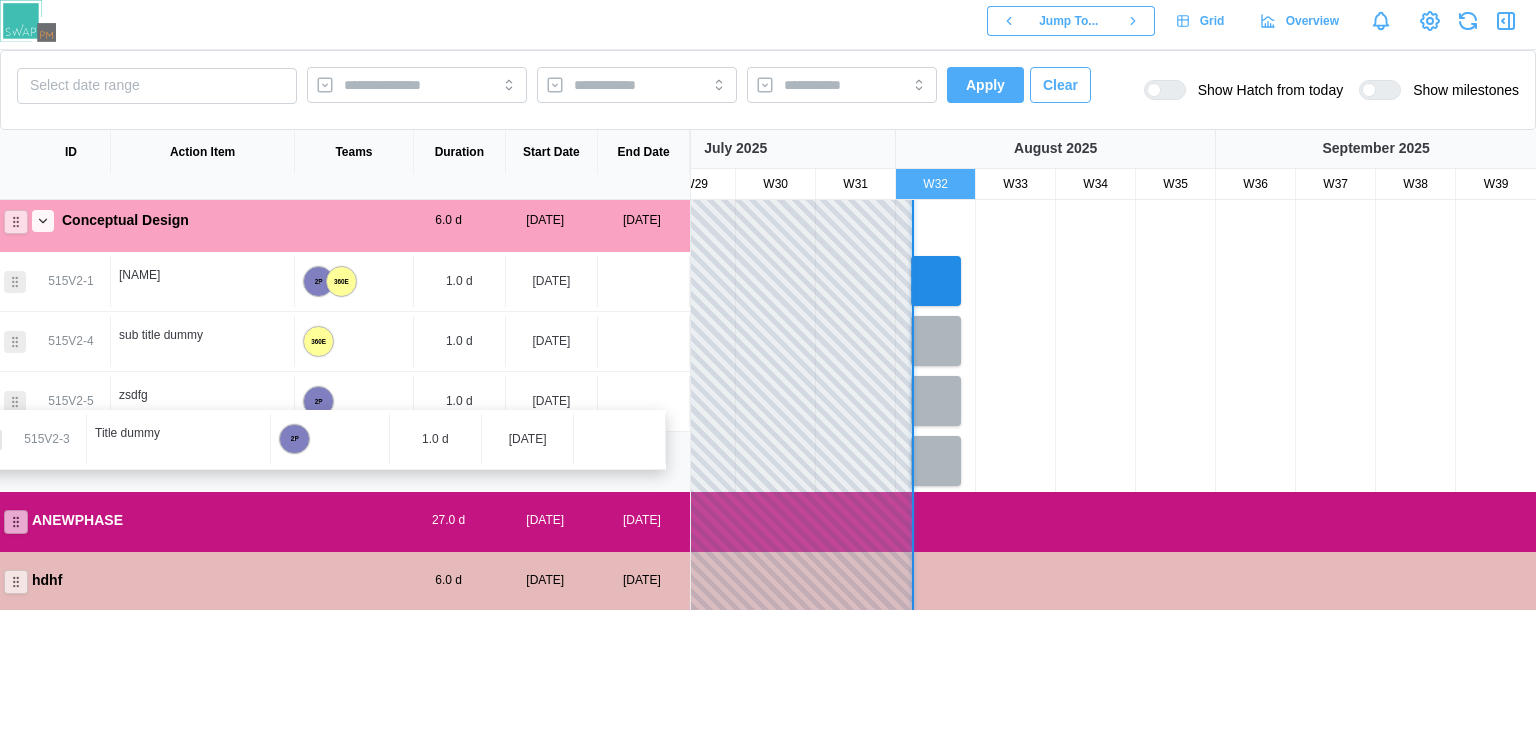 drag, startPoint x: 24, startPoint y: 405, endPoint x: 0, endPoint y: 453, distance: 53.66563 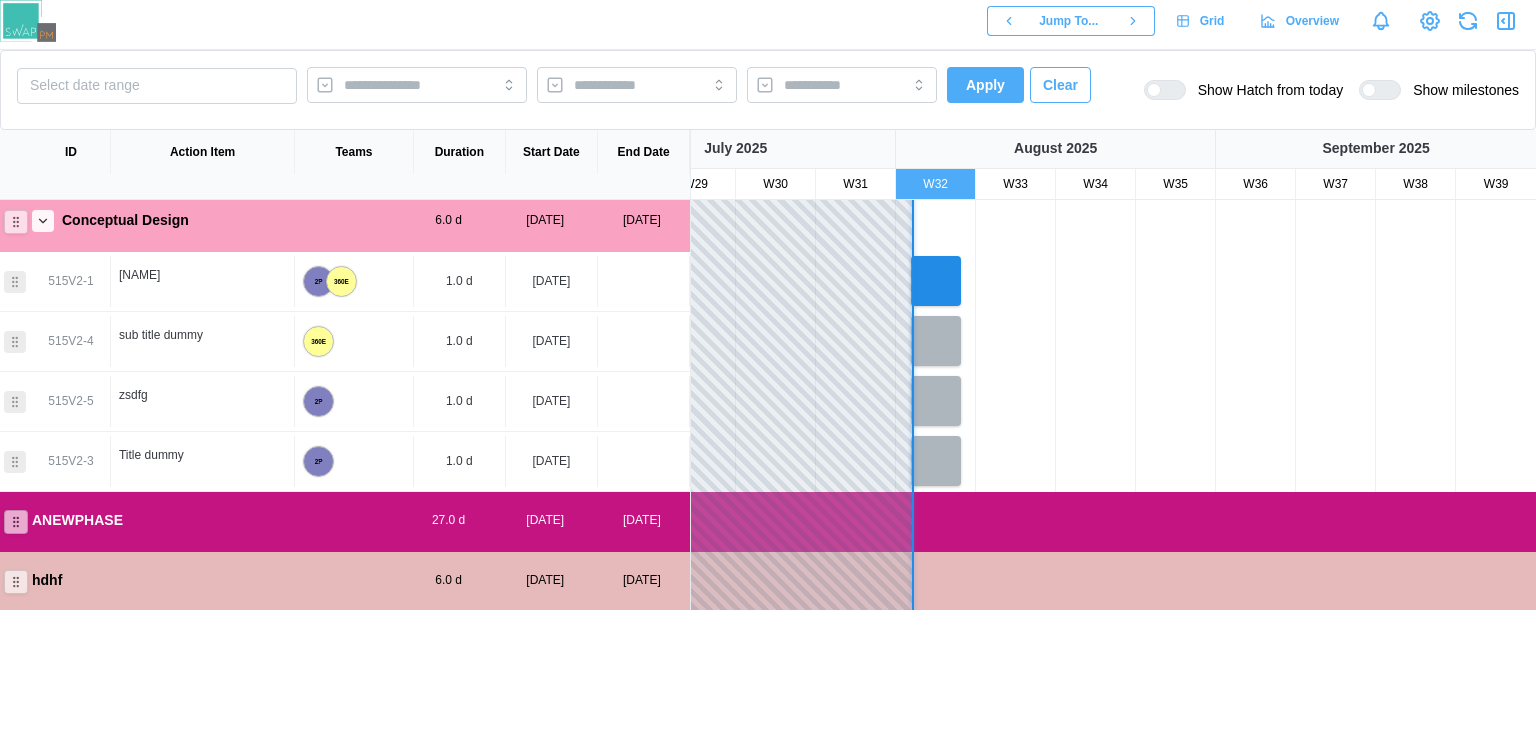 click on "515V2-5" at bounding box center [70, 401] 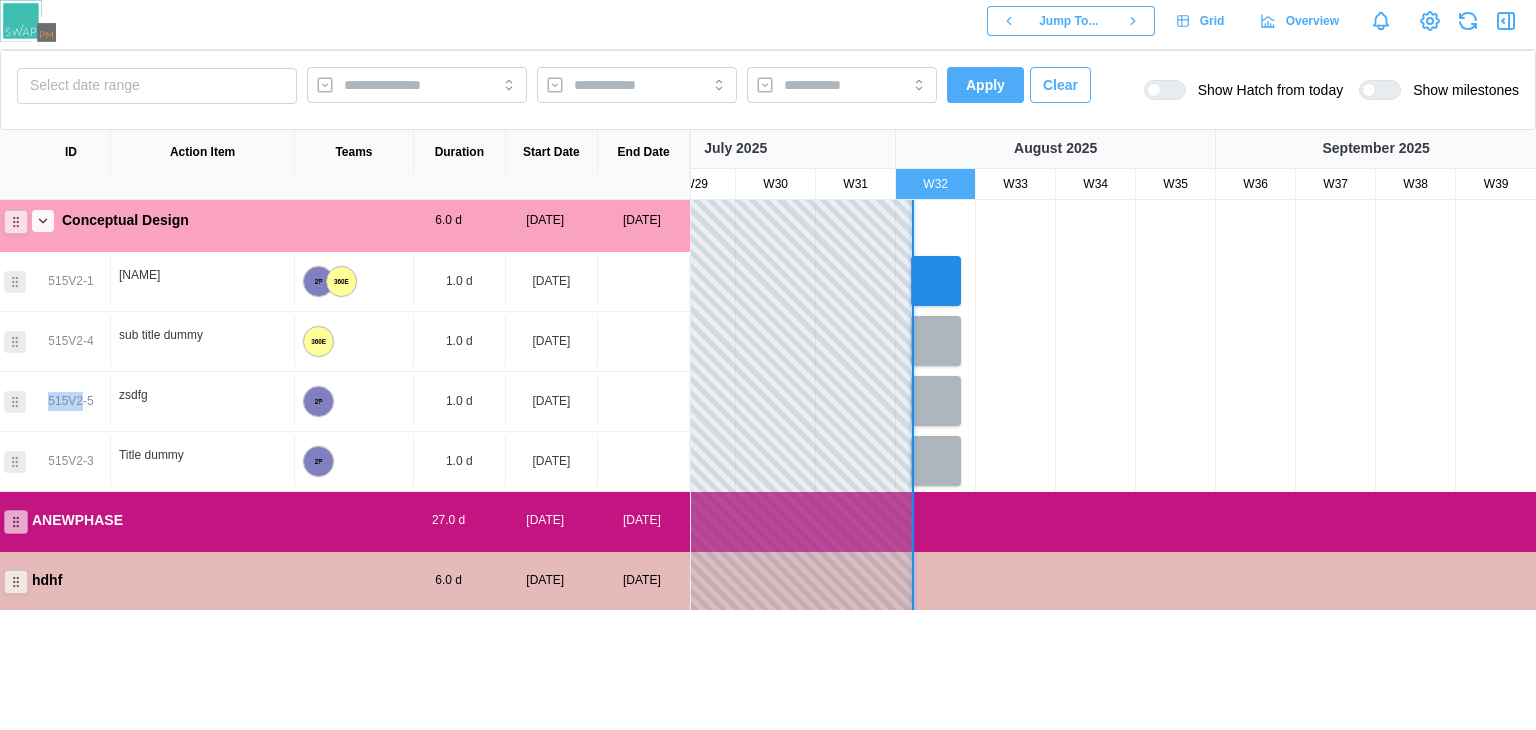click on "515V2-5" at bounding box center [70, 401] 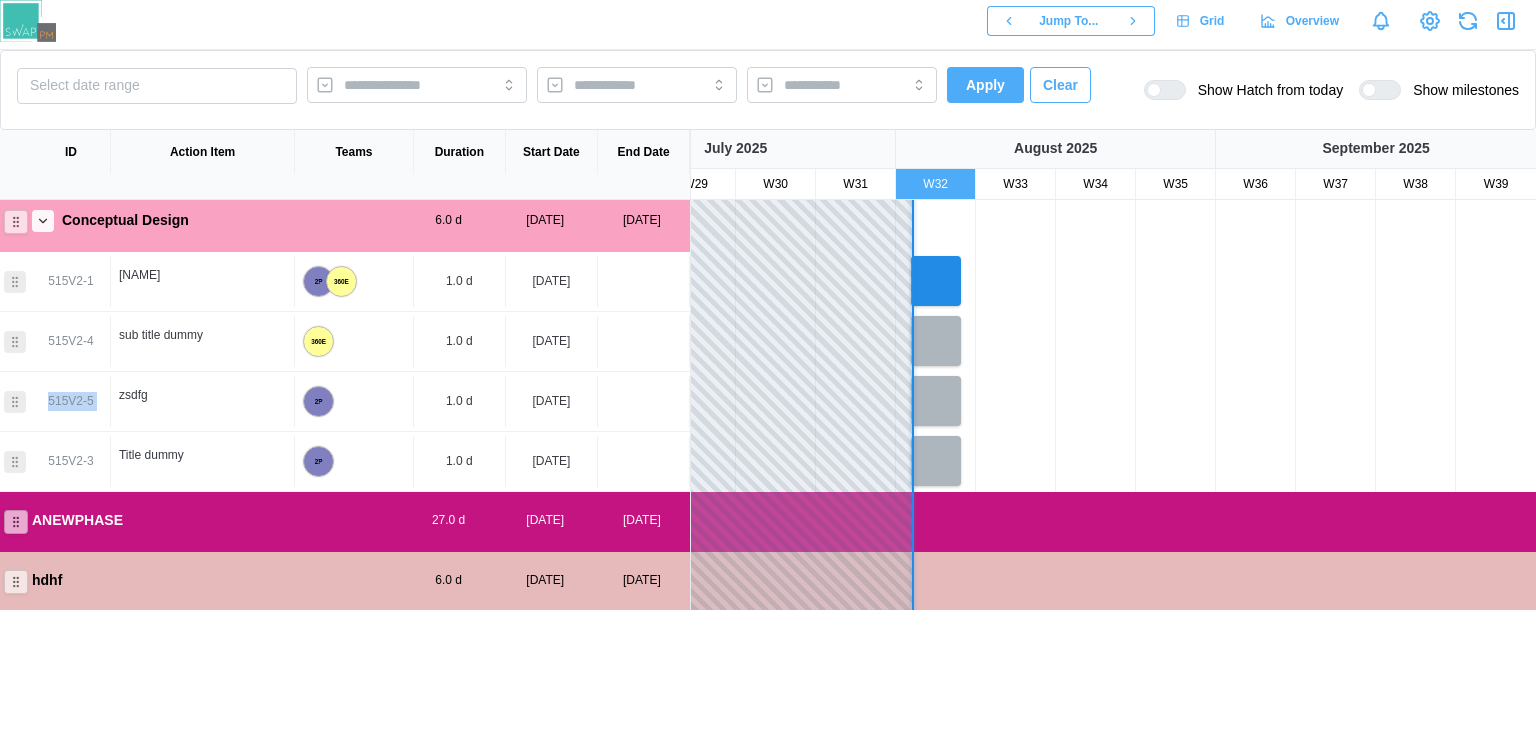 click on "515V2-5" at bounding box center [70, 401] 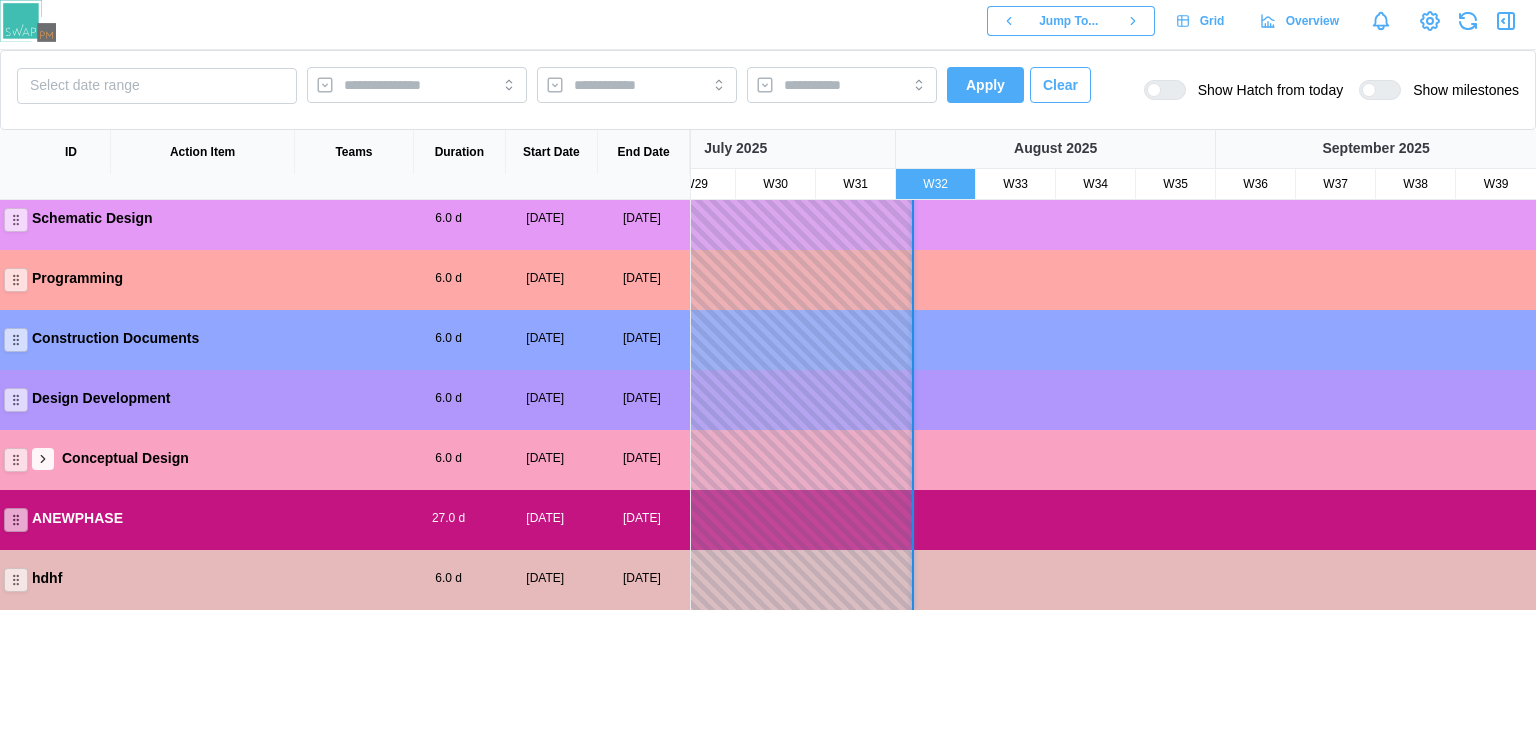 scroll, scrollTop: 190, scrollLeft: 0, axis: vertical 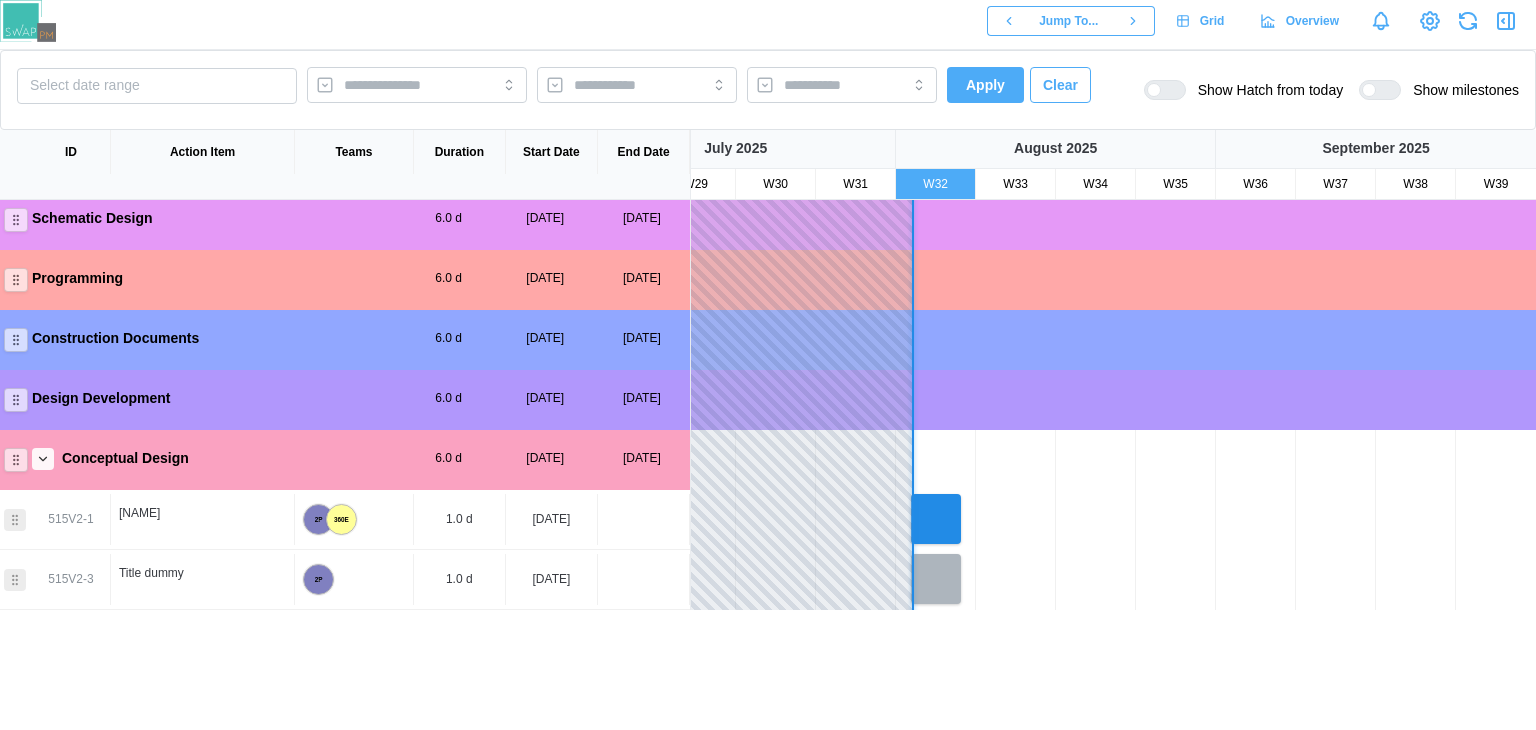 click 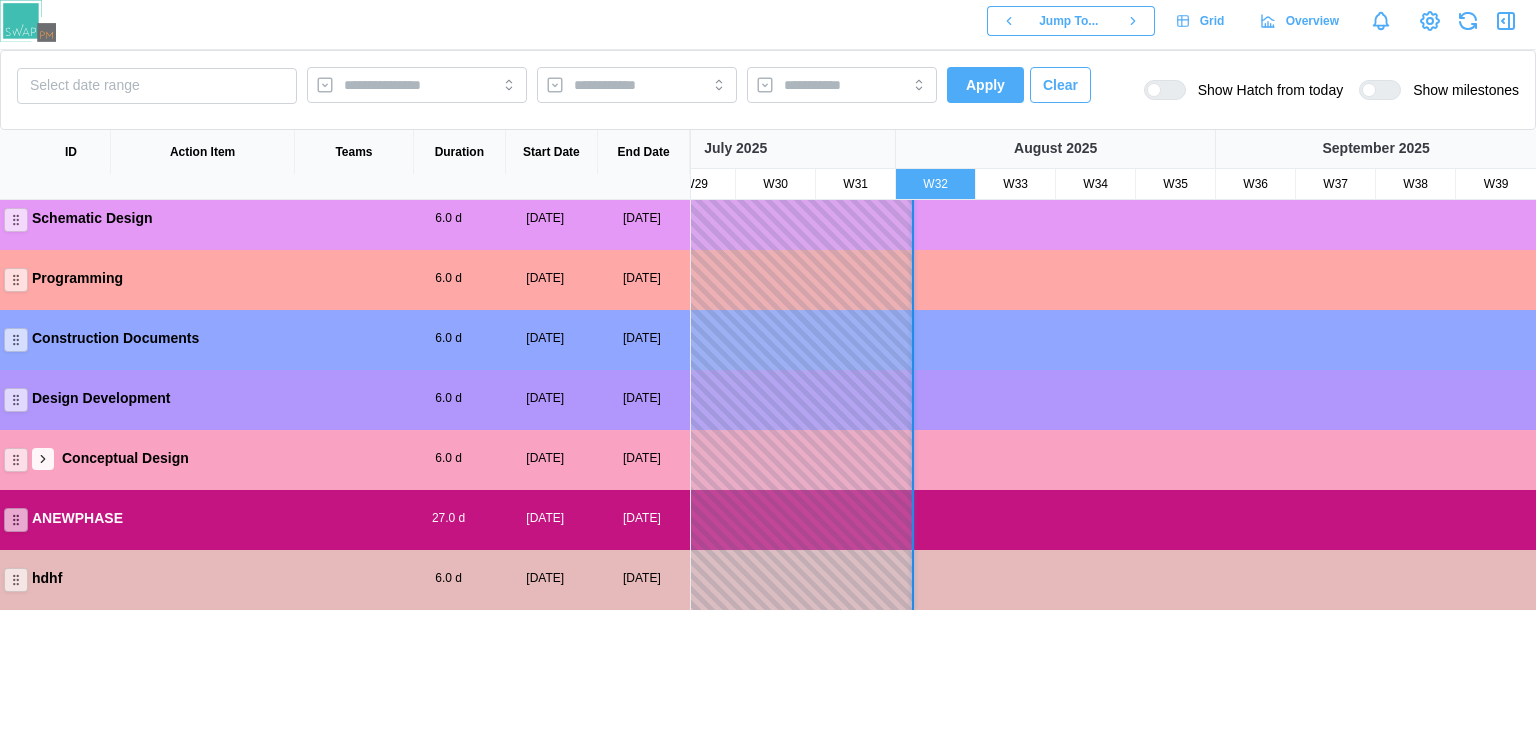 click 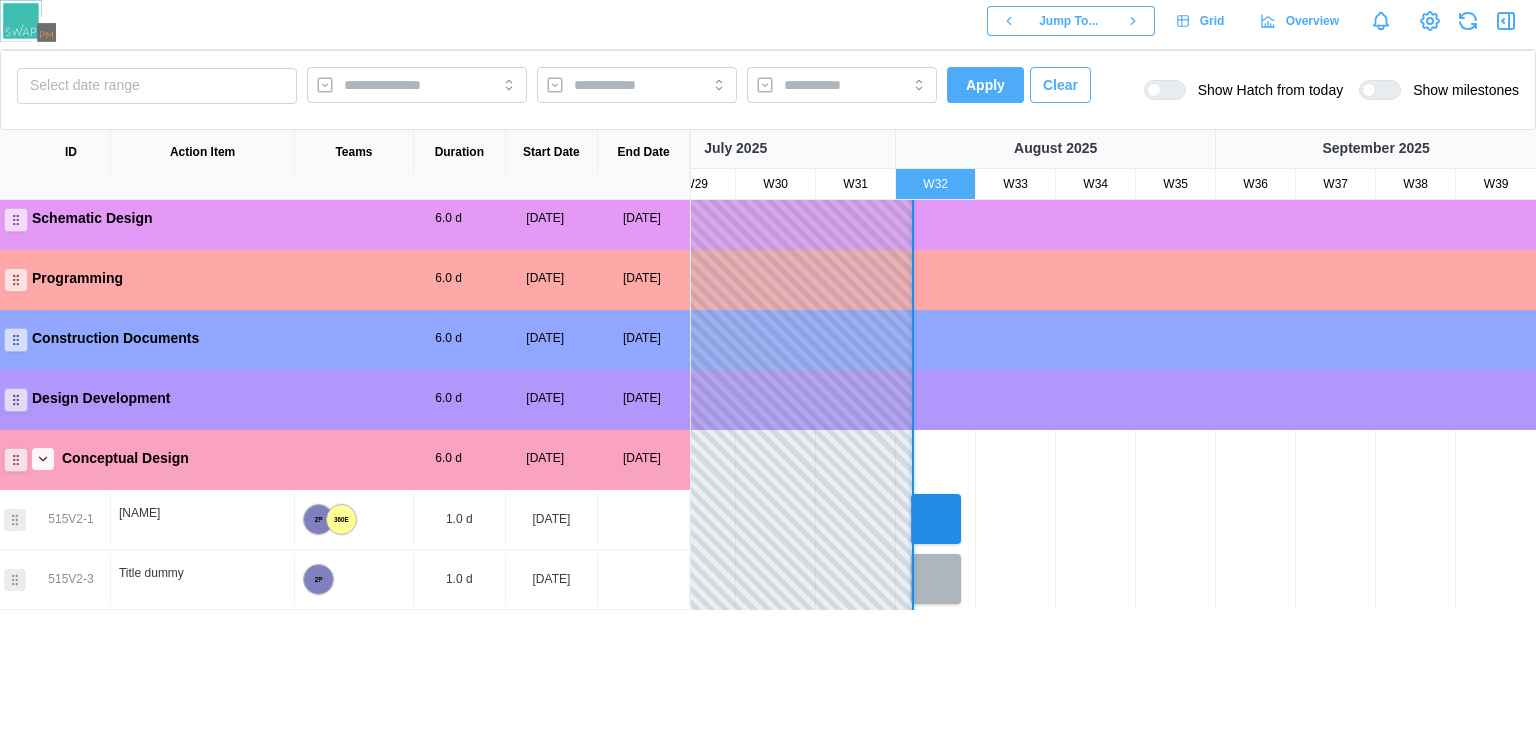 click 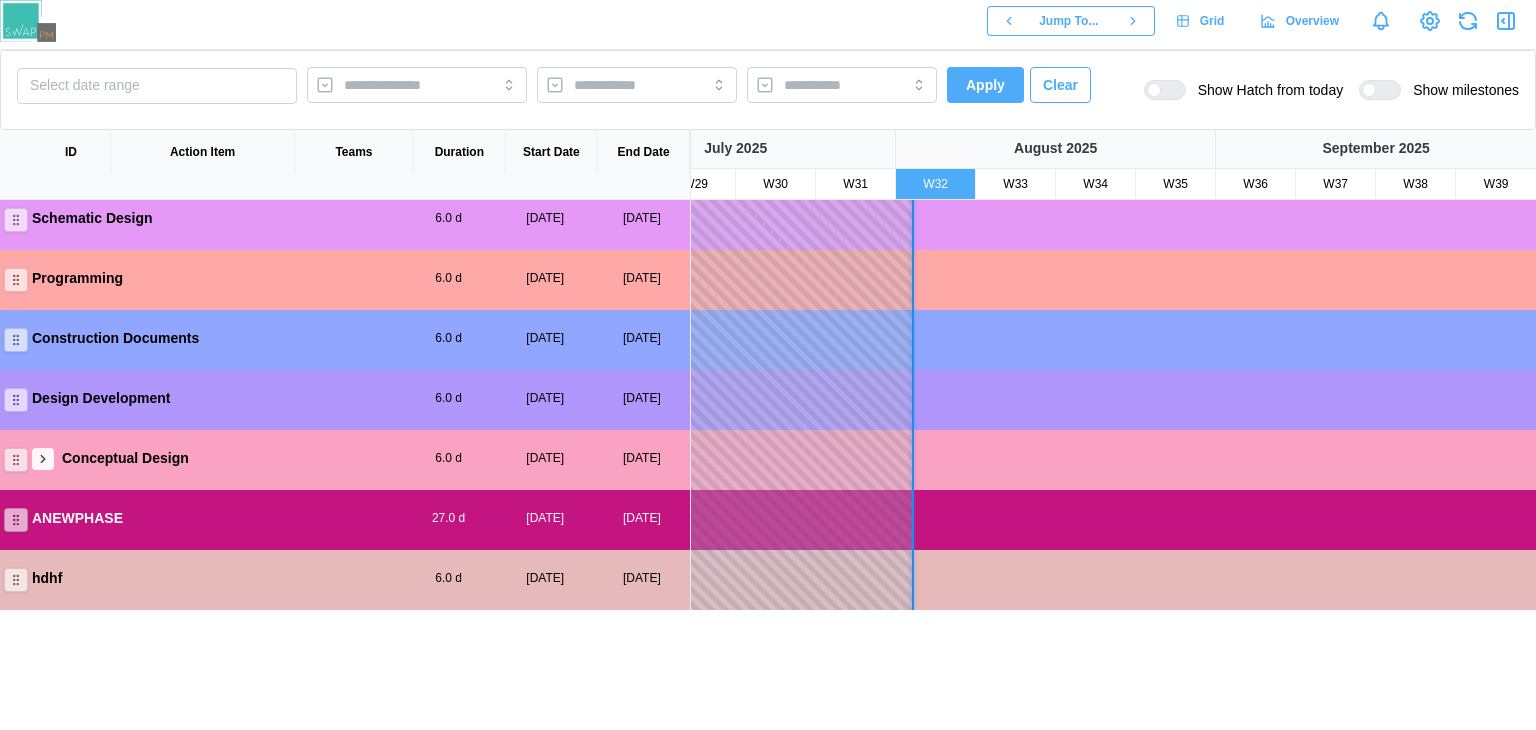 click 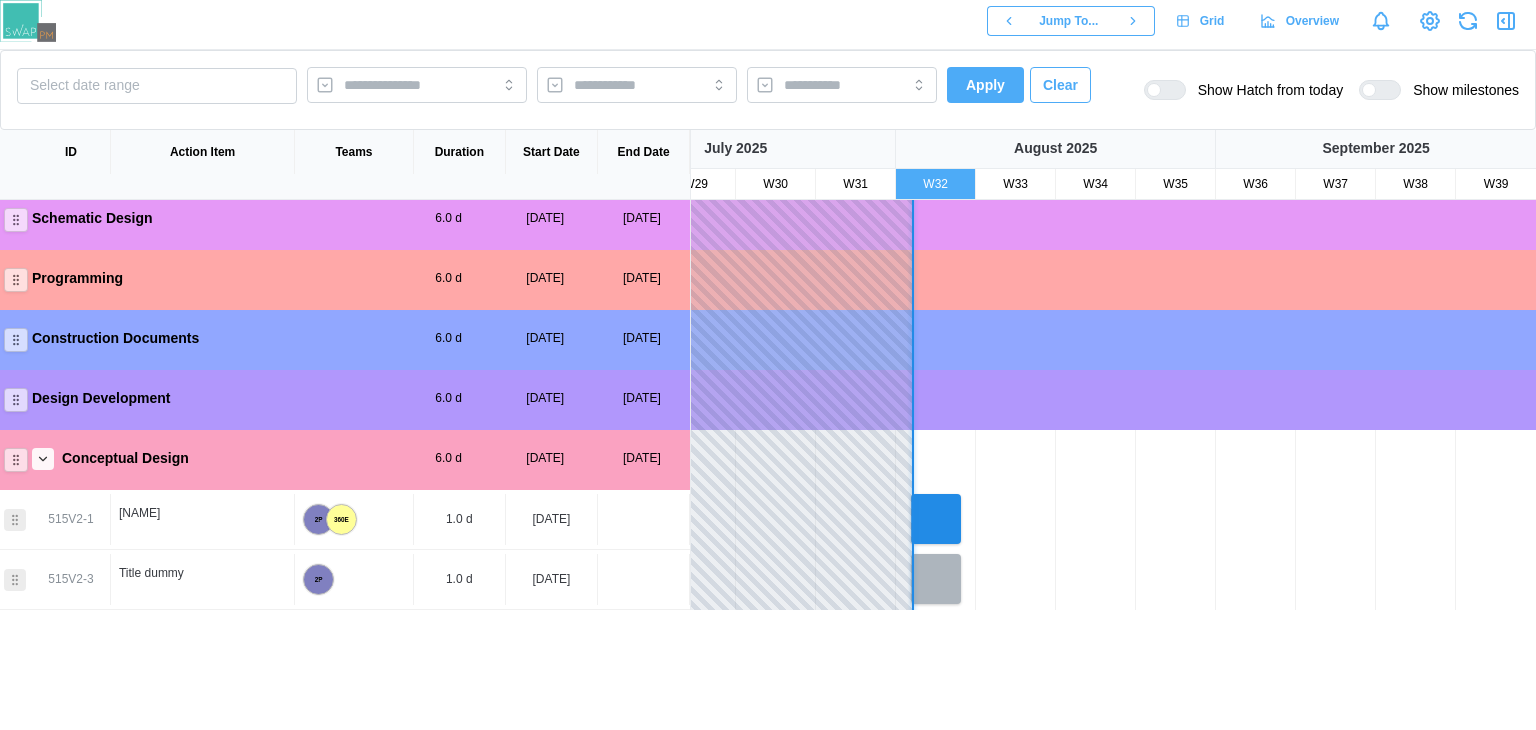 click 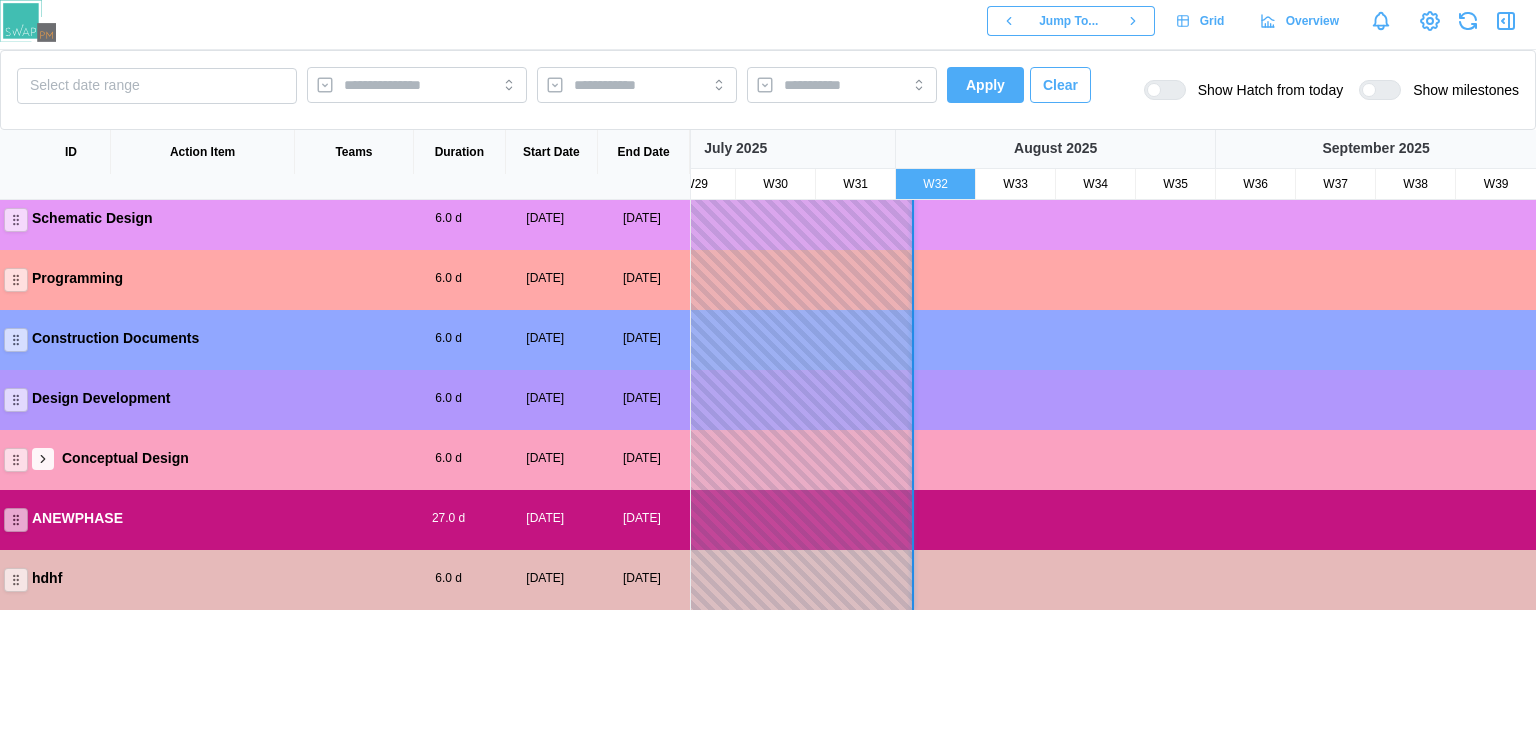 click 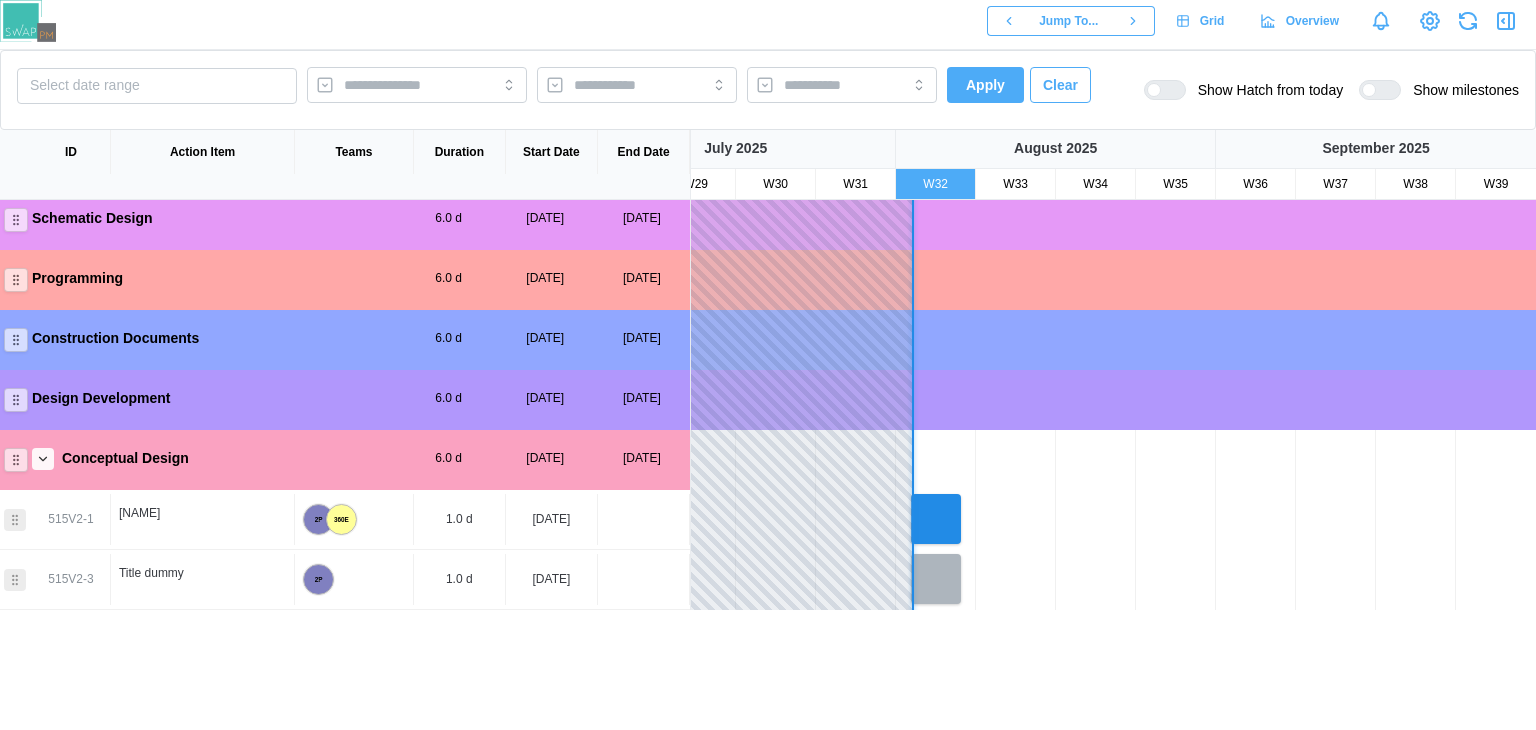 scroll, scrollTop: 430, scrollLeft: 195, axis: both 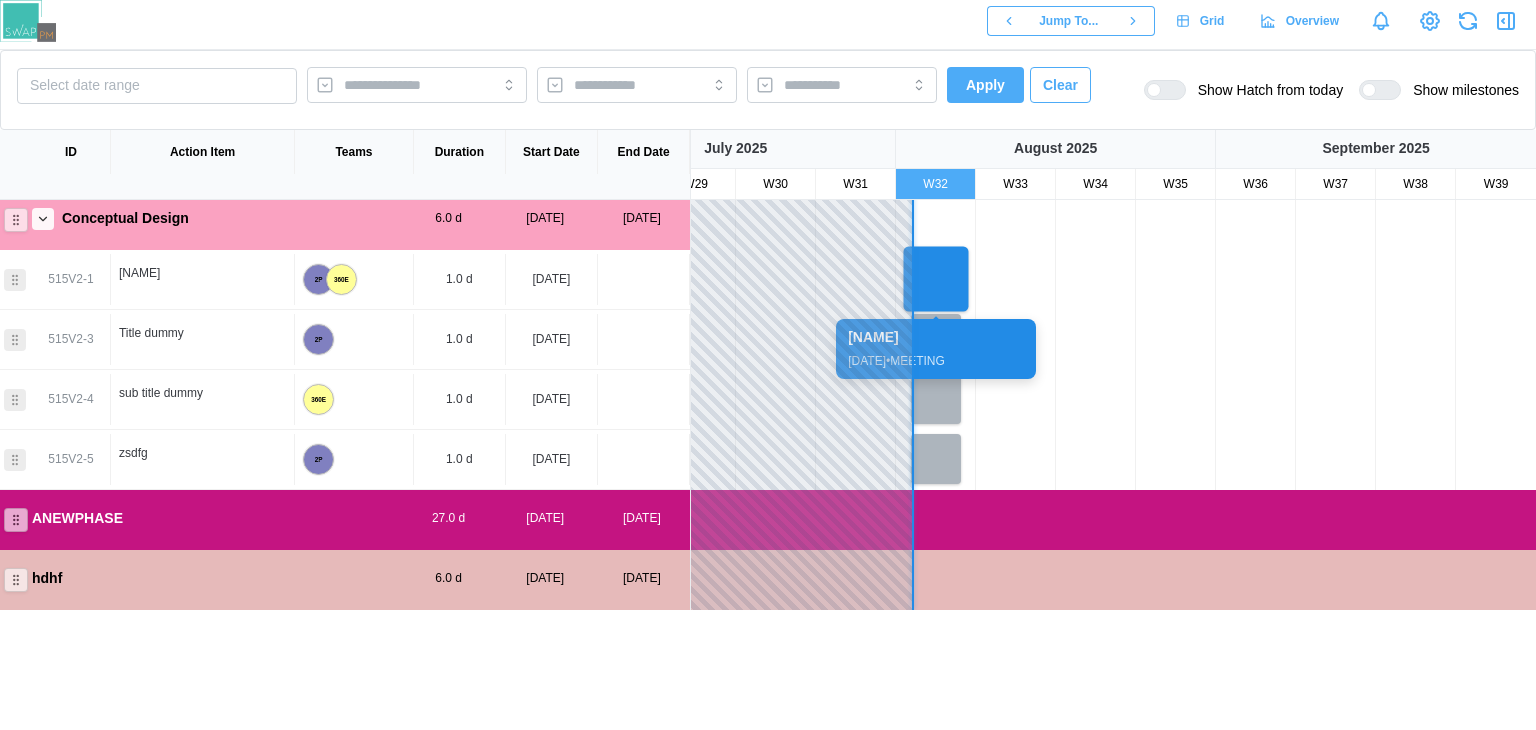 click at bounding box center [936, 279] 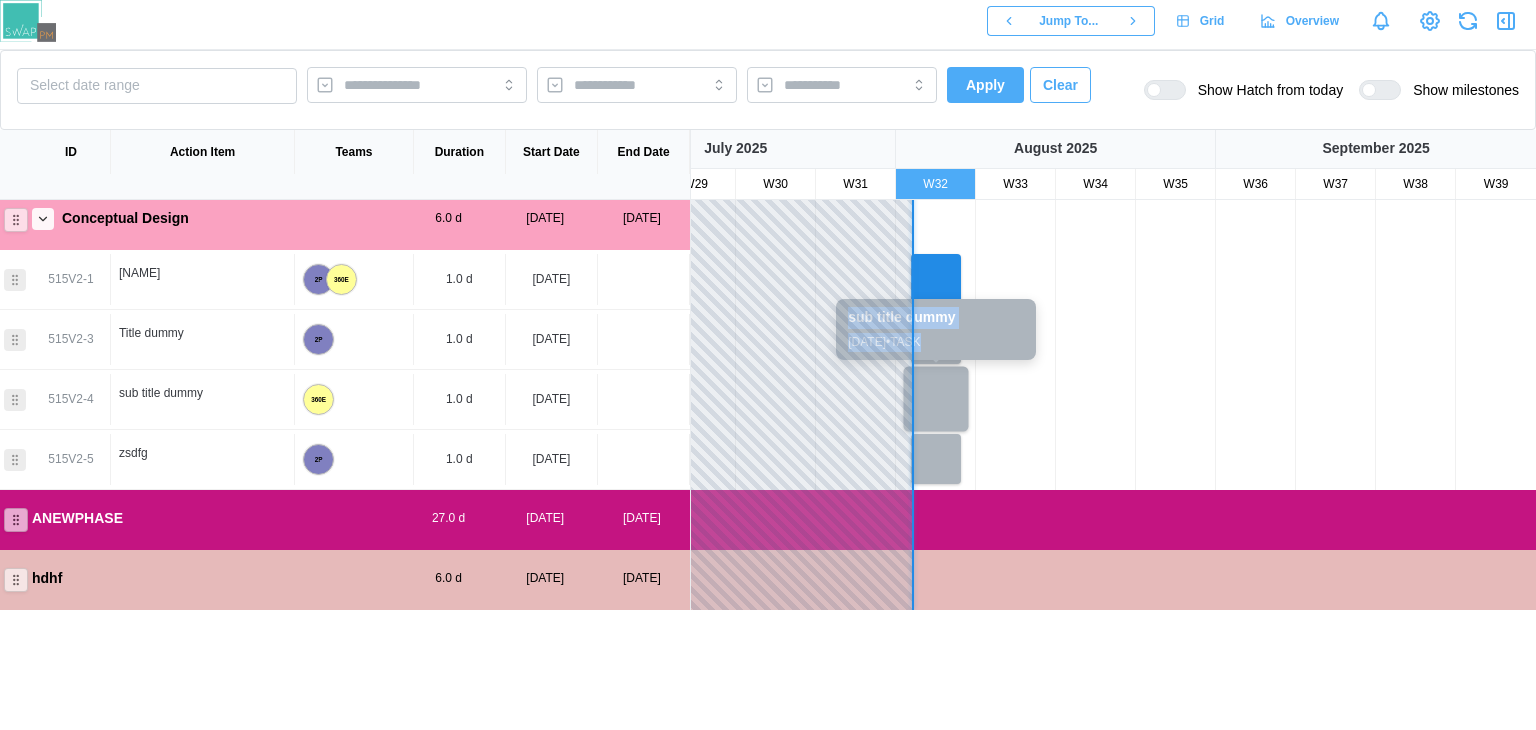 drag, startPoint x: 940, startPoint y: 277, endPoint x: 920, endPoint y: 387, distance: 111.8034 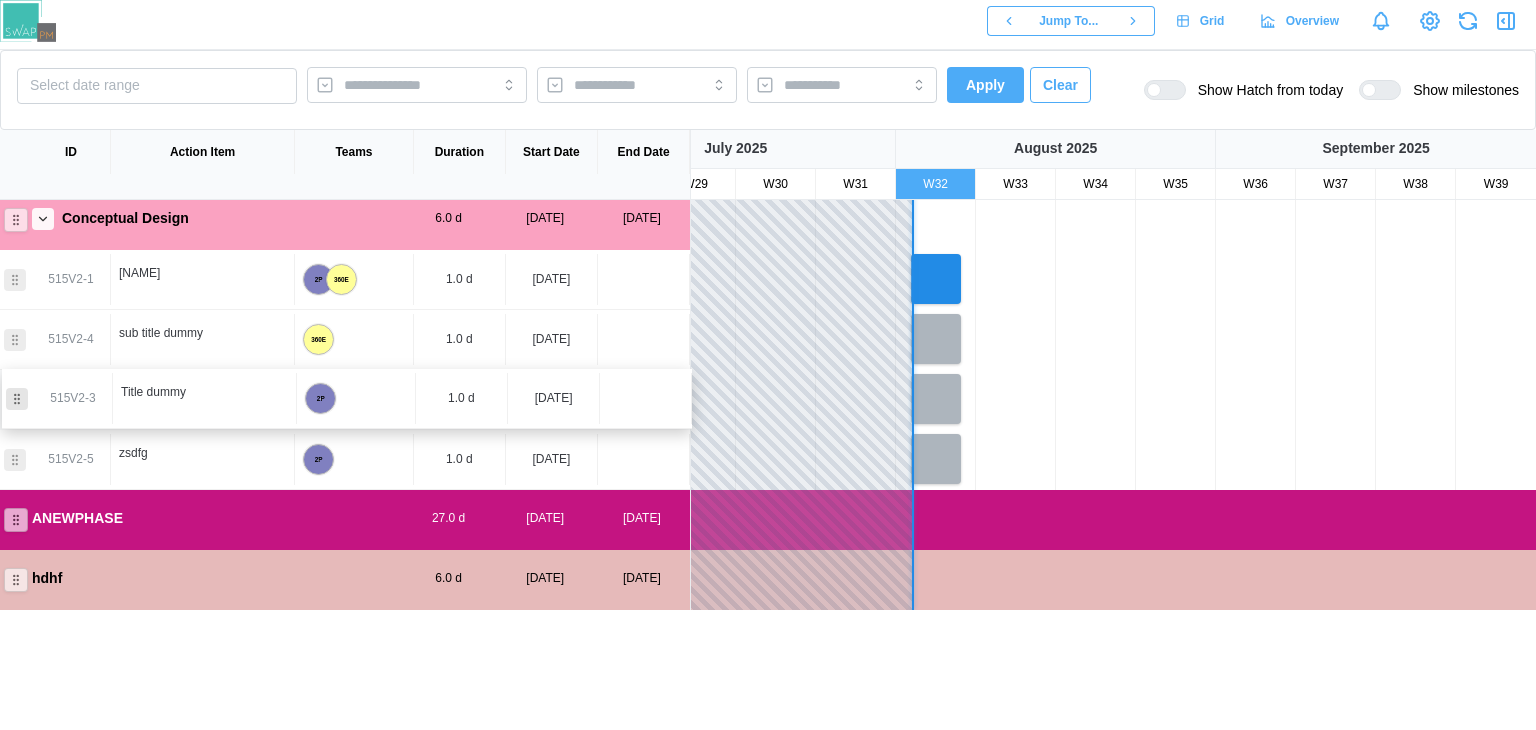 drag, startPoint x: 13, startPoint y: 338, endPoint x: 15, endPoint y: 408, distance: 70.028564 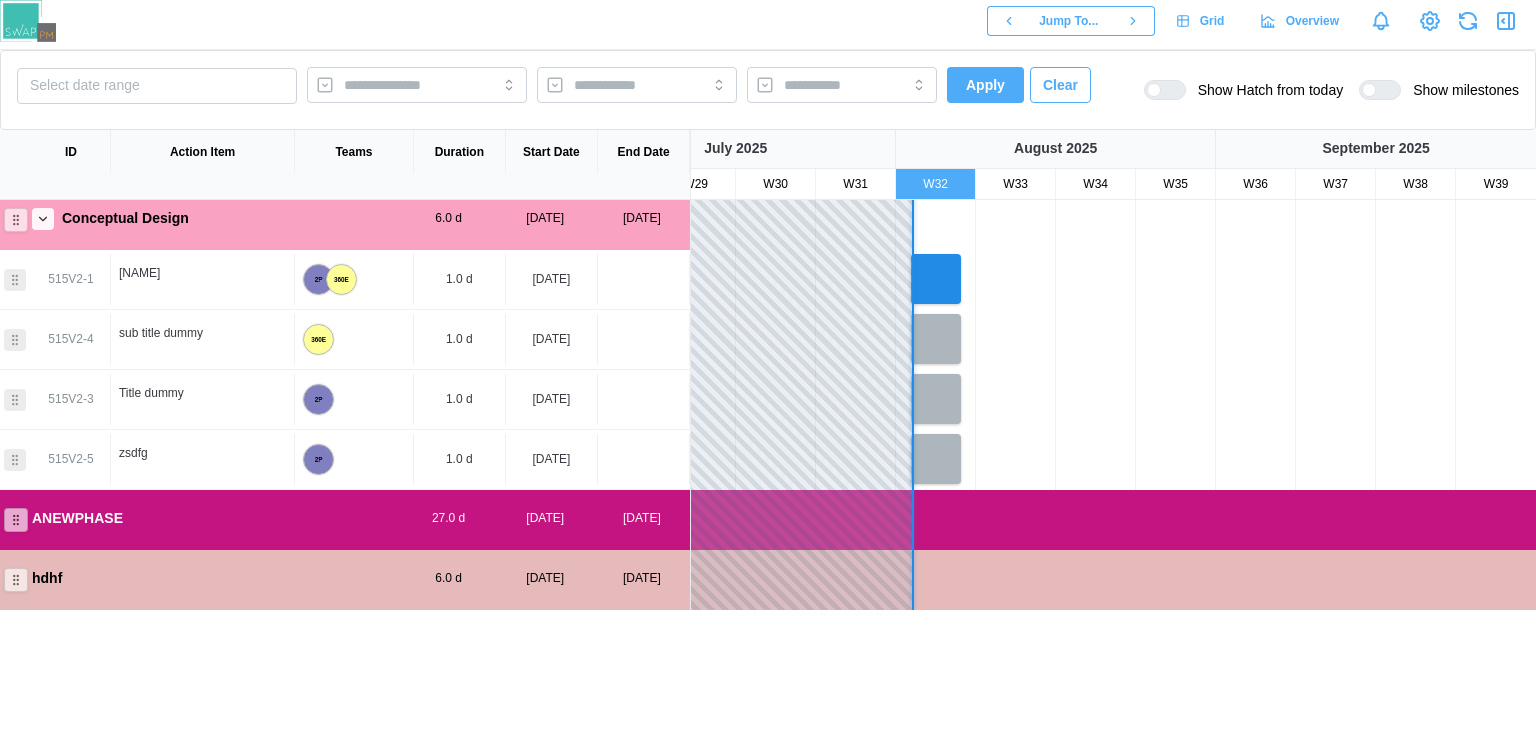 scroll, scrollTop: 57, scrollLeft: 195, axis: both 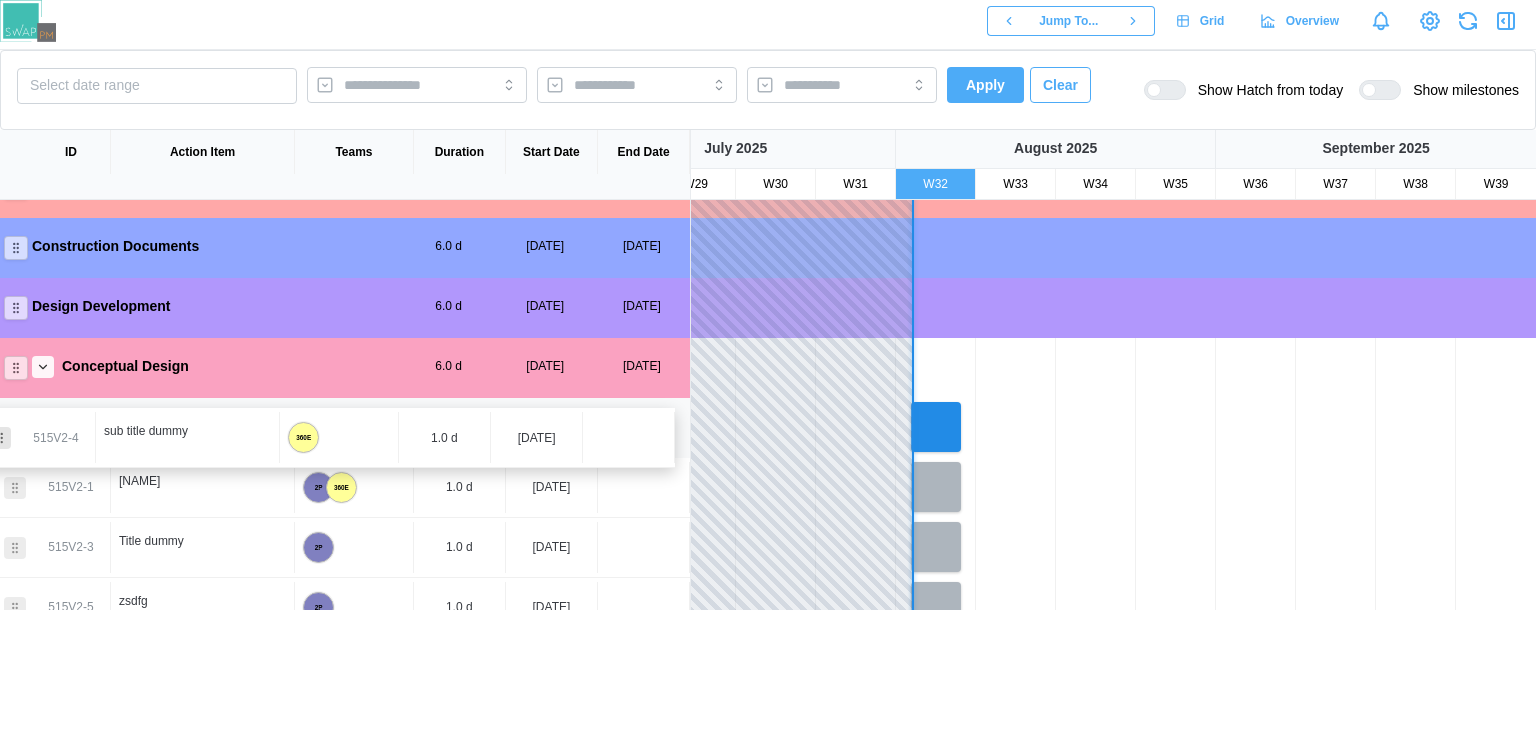 drag, startPoint x: 15, startPoint y: 529, endPoint x: 2, endPoint y: 440, distance: 89.94443 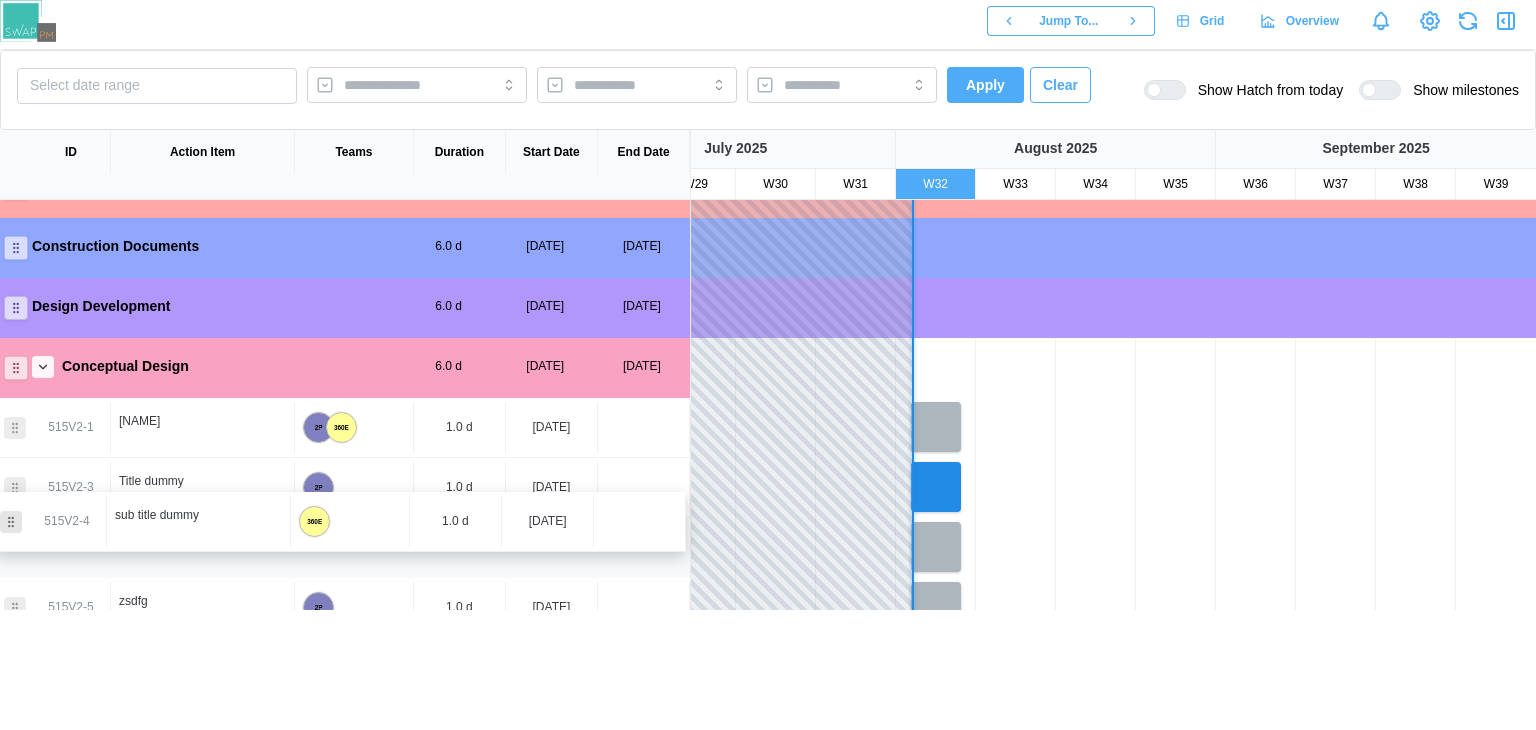 scroll, scrollTop: 354, scrollLeft: 0, axis: vertical 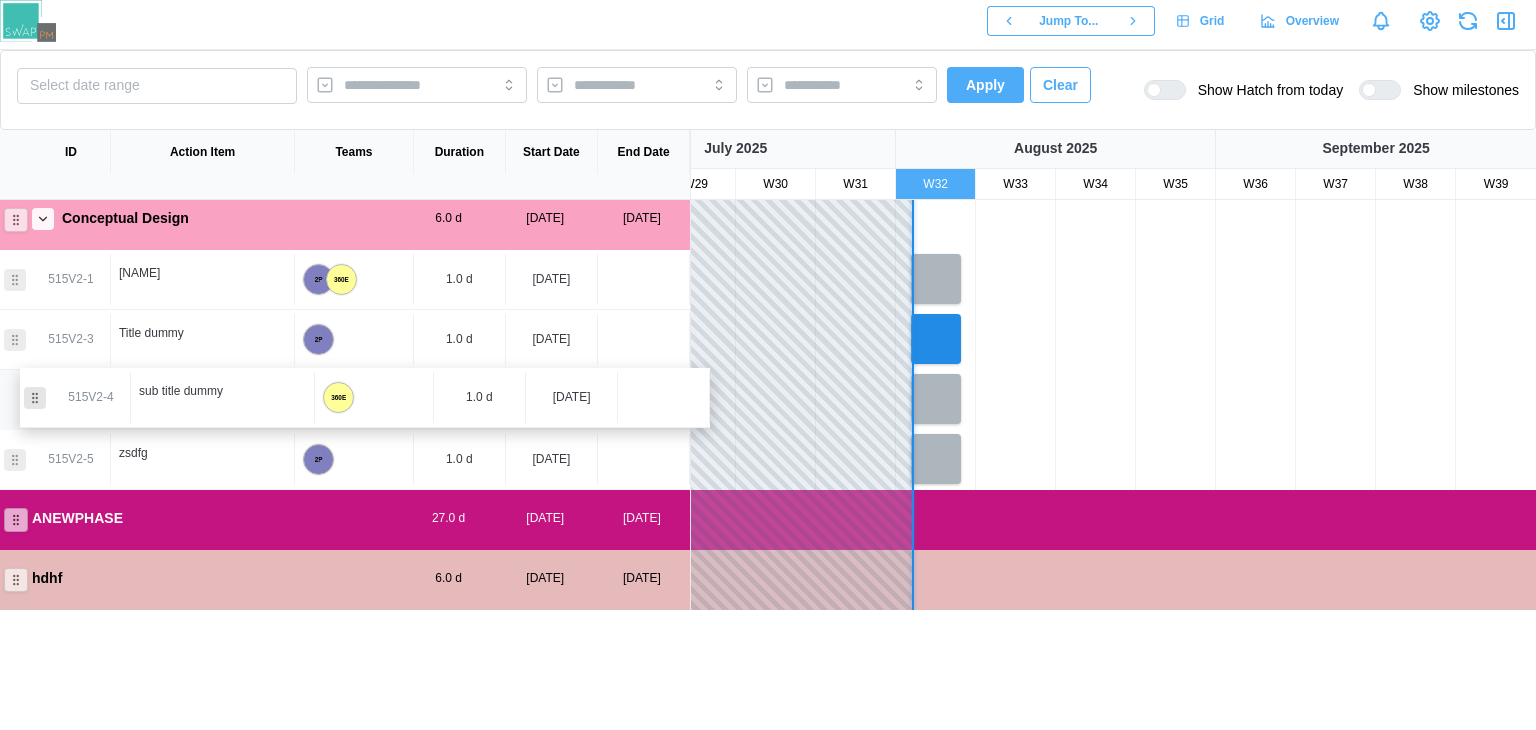 drag, startPoint x: 18, startPoint y: 425, endPoint x: 36, endPoint y: 406, distance: 26.172504 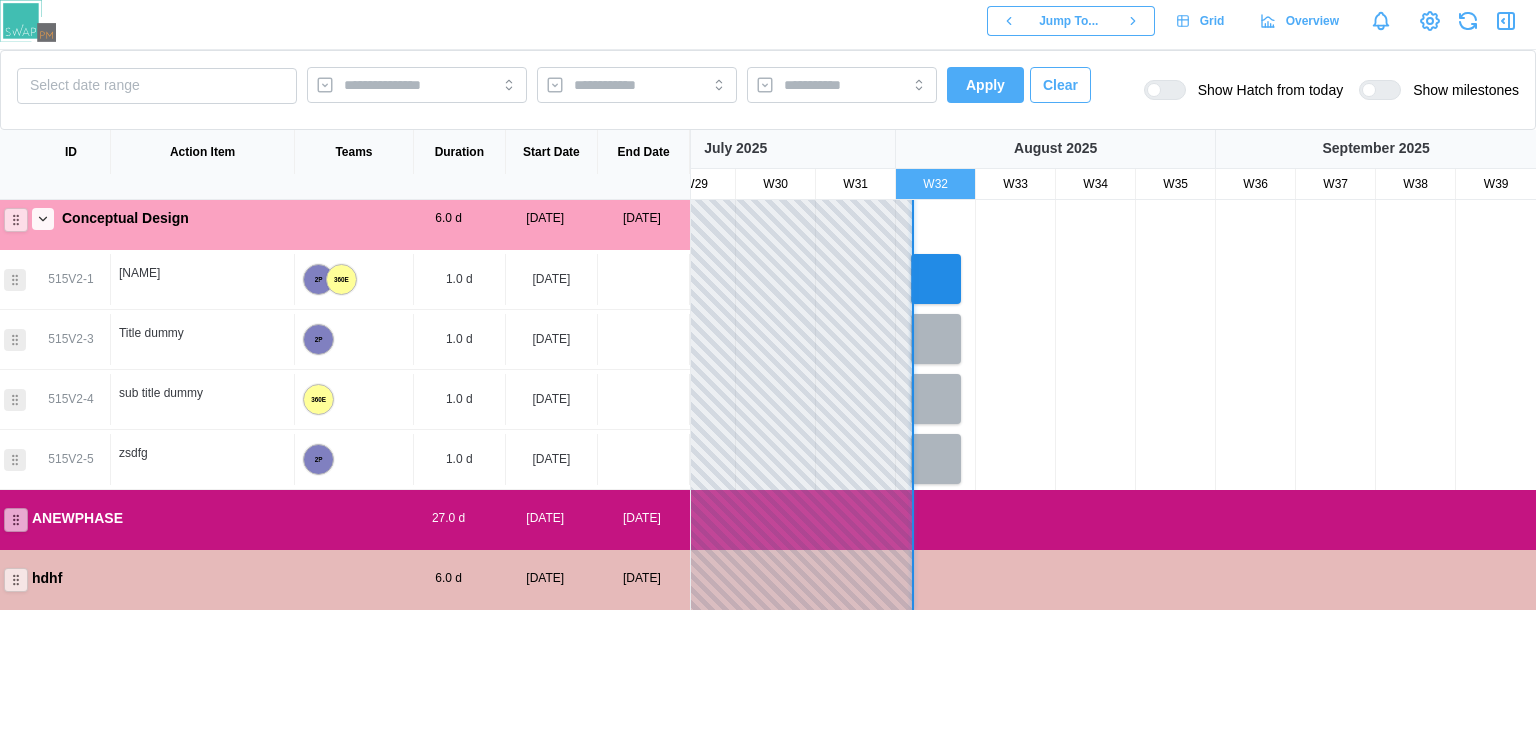 scroll, scrollTop: 314, scrollLeft: 0, axis: vertical 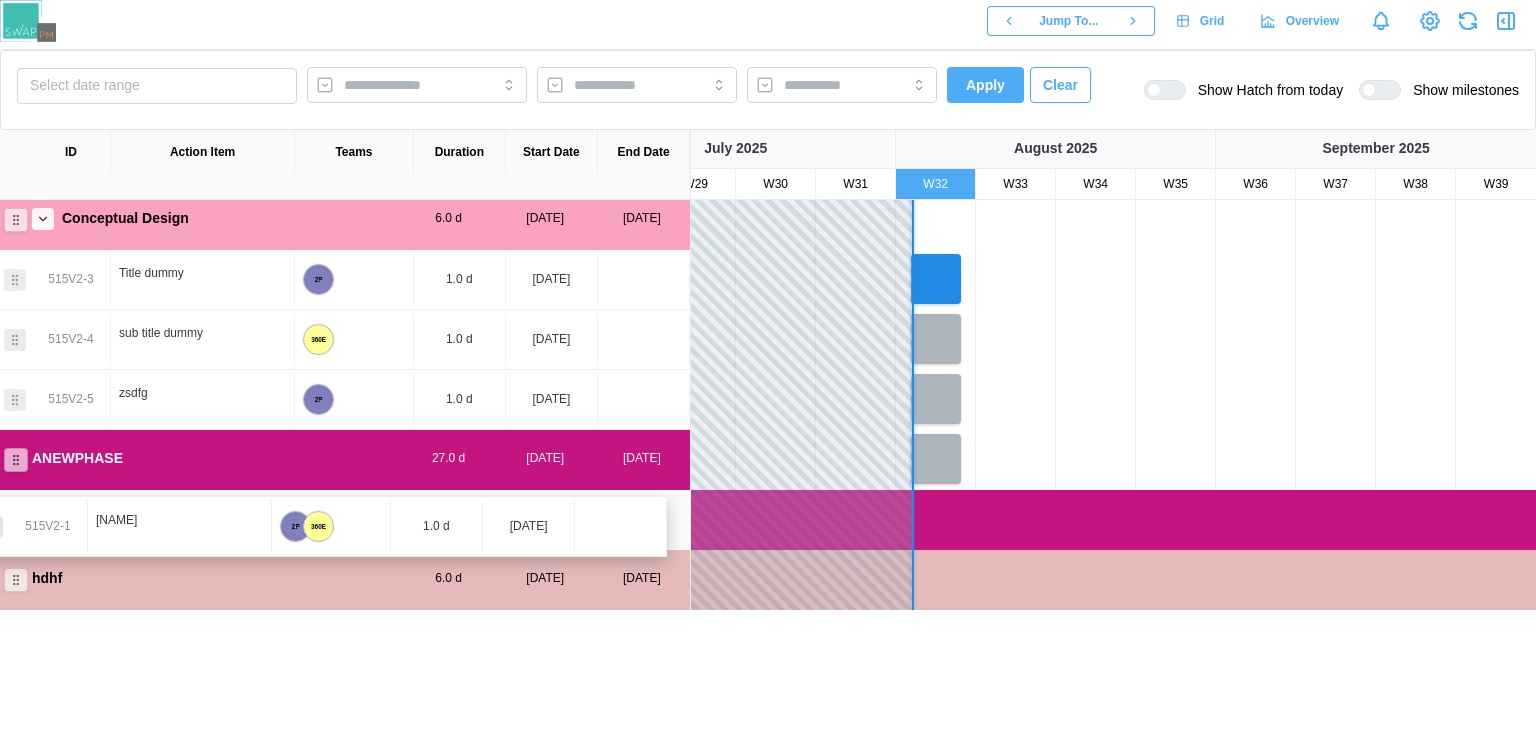 drag, startPoint x: 22, startPoint y: 385, endPoint x: 0, endPoint y: 525, distance: 141.71803 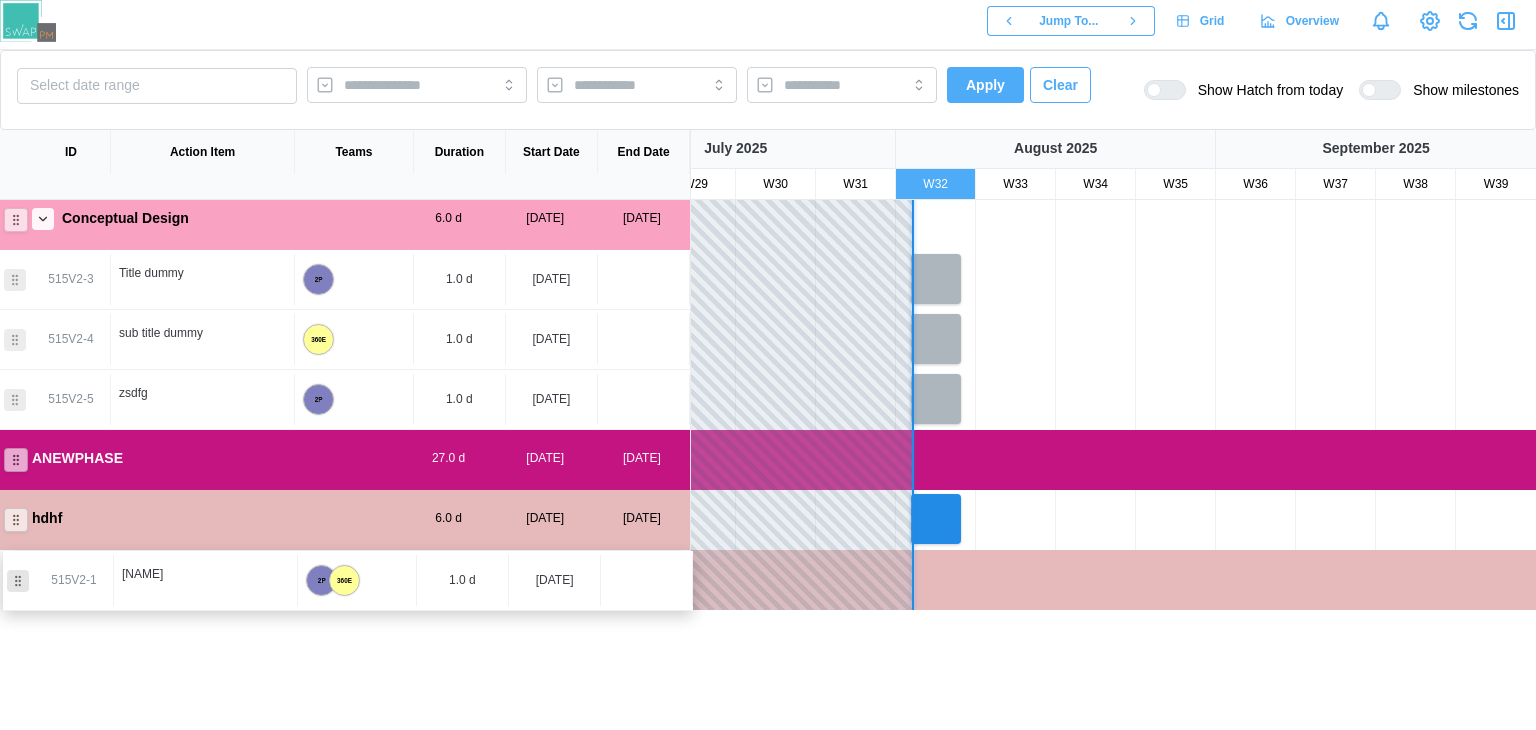 drag, startPoint x: 15, startPoint y: 521, endPoint x: 19, endPoint y: 590, distance: 69.115845 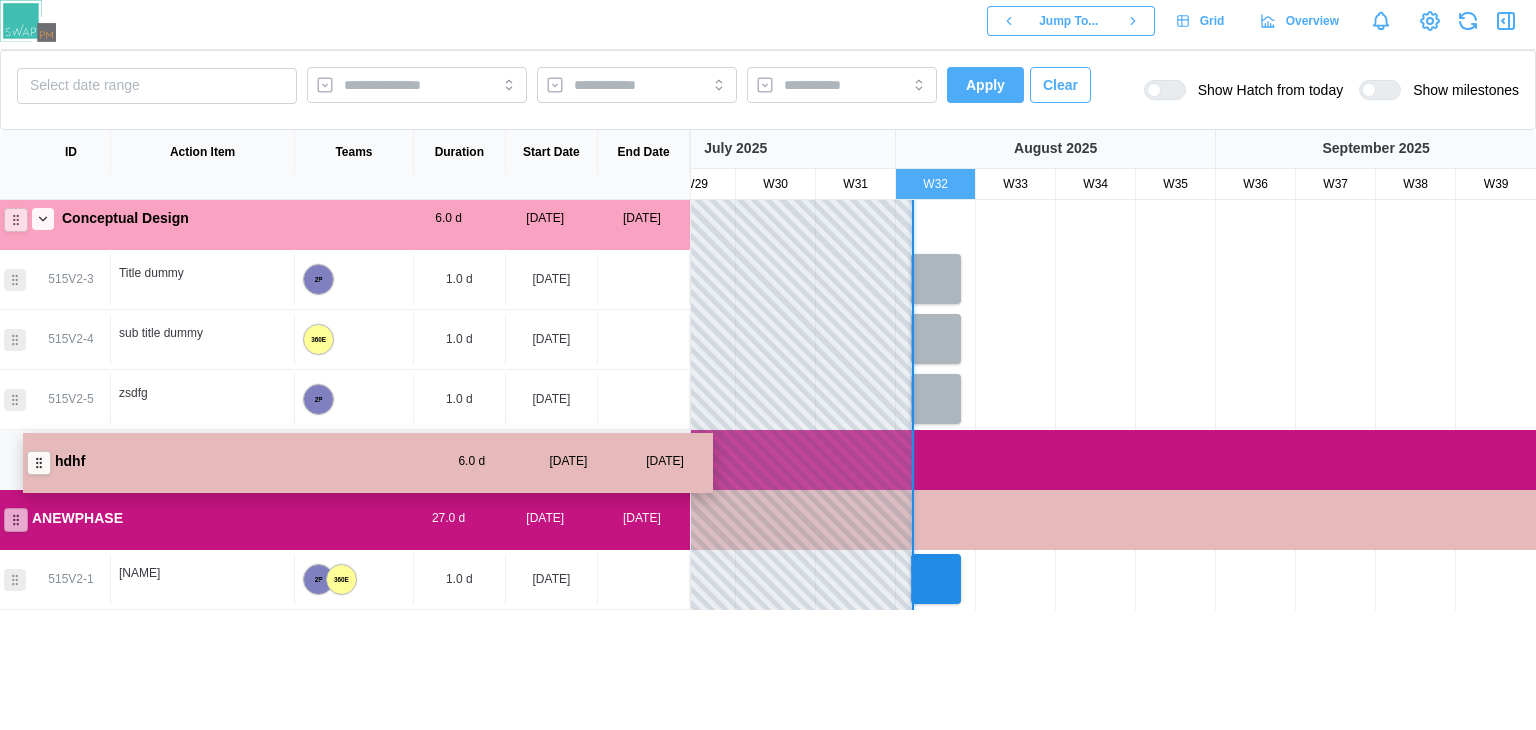 drag, startPoint x: 23, startPoint y: 522, endPoint x: 41, endPoint y: 473, distance: 52.201534 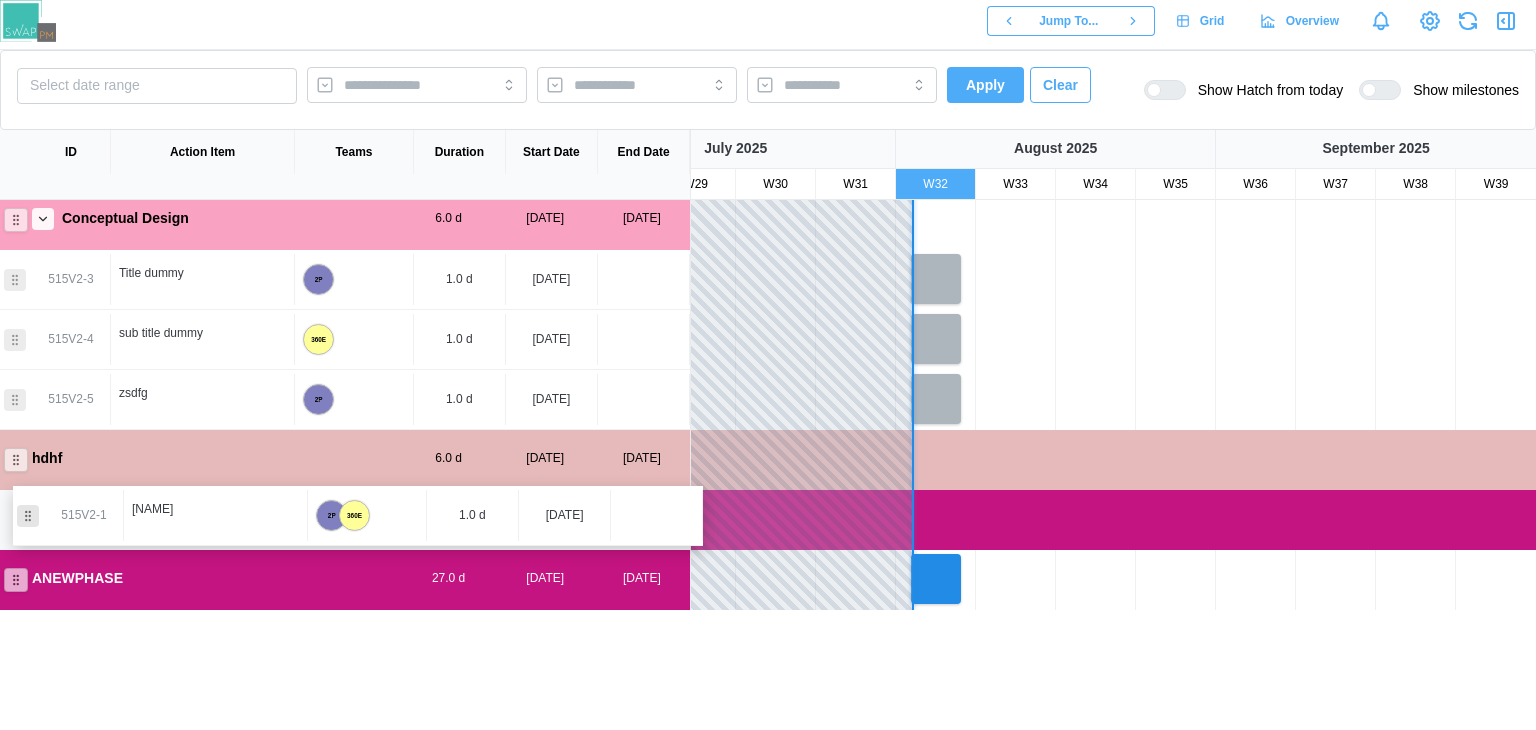 drag, startPoint x: 13, startPoint y: 584, endPoint x: 31, endPoint y: 526, distance: 60.728905 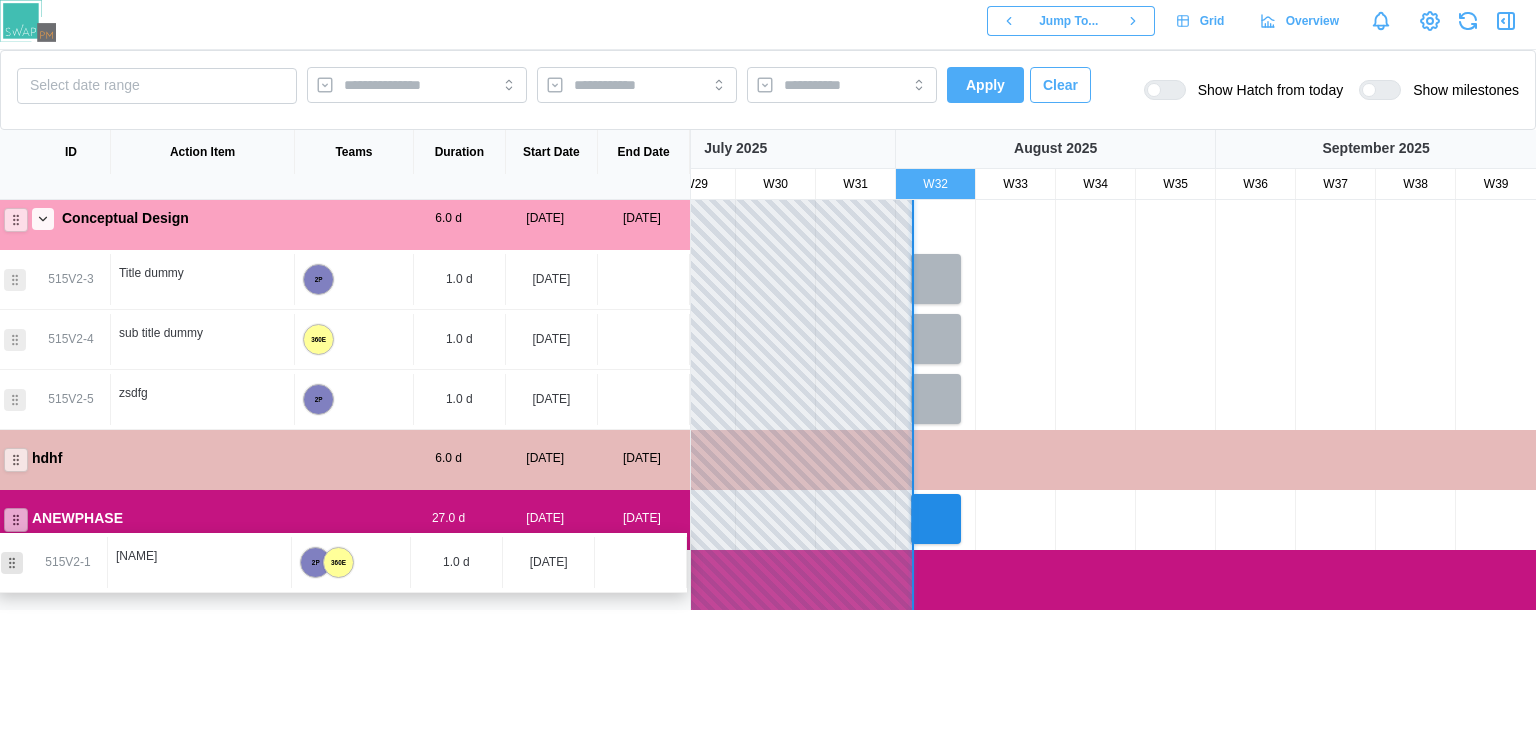 drag, startPoint x: 19, startPoint y: 518, endPoint x: 31, endPoint y: 601, distance: 83.86298 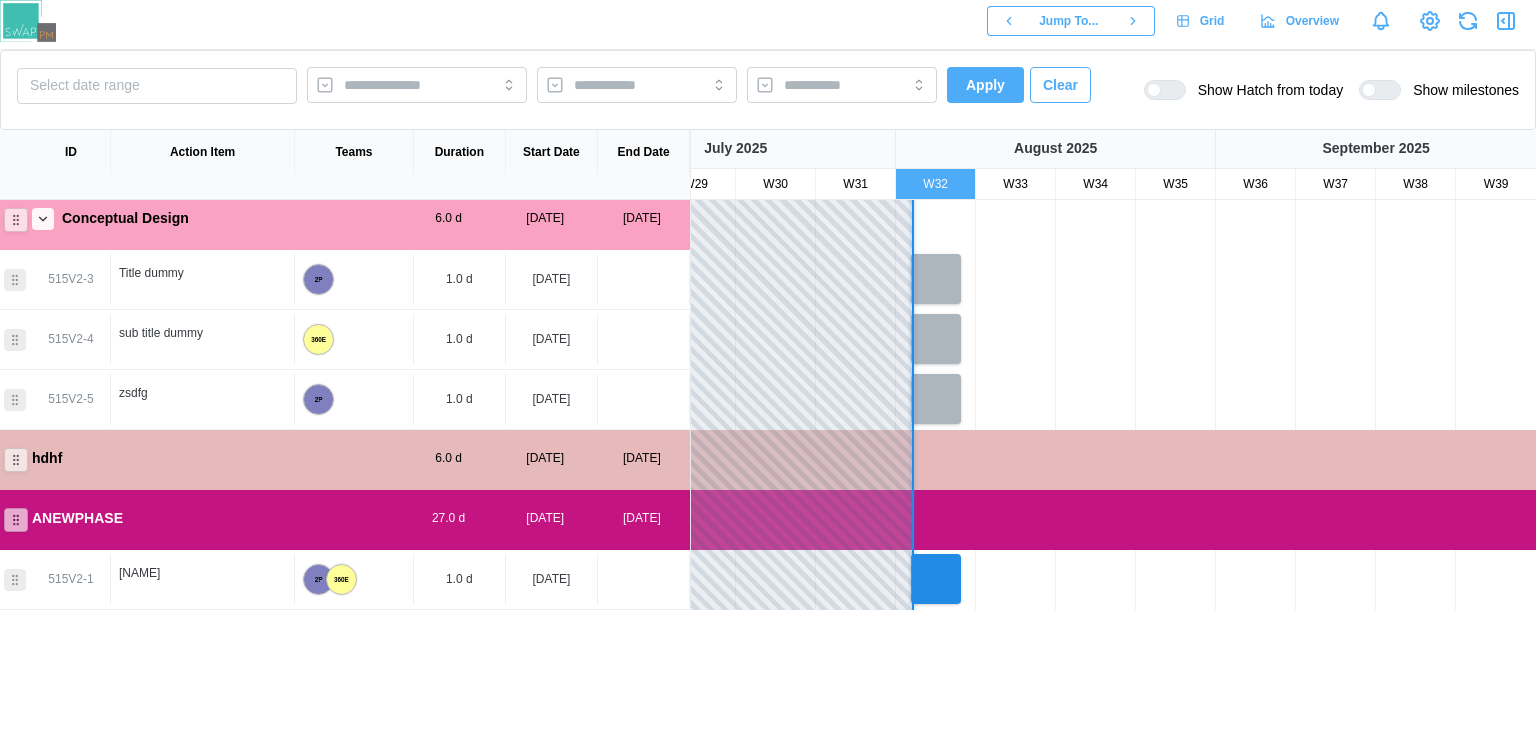 click on "Select date range Apply Clear Show Hatch from today Show milestones ID Action Item Teams Duration Start Date End Date June   2025 July   2025 August   2025 September   2025 W27 W28 W29 W30 W31 W32 W33 W34 W35 W36 W37 W38 W39 MEETINGS CRITICAL PATH new lane Schematic Design 6.0 d 03 Jul, 2025 09 Jul, 2025 Programming 6.0 d 03 Jul, 2025 09 Jul, 2025 Construction Documents 6.0 d 03 Jul, 2025 09 Jul, 2025 Design Development 6.0 d 03 Jul, 2025 09 Jul, 2025 Conceptual Design 6.0 d 03 Jul, 2025 09 Jul, 2025 515V2-3 Title dummy 2P 1.0 d 06 Aug, 2025 515V2-4 sub title dummy 360E 1.0 d 06 Aug, 2025 515V2-5 zsdfg 2P 1.0 d 06 Aug, 2025 hdhf 6.0 d 28 Aug, 2025 03 Sep, 2025 ANEWPHASE 27.0 d 27 Aug, 2025 23 Sep, 2025 515V2-1 wdeaqwdgh 2P 360E 1.0 d 04 Aug, 2025 Conceptual Design" at bounding box center [768, 390] 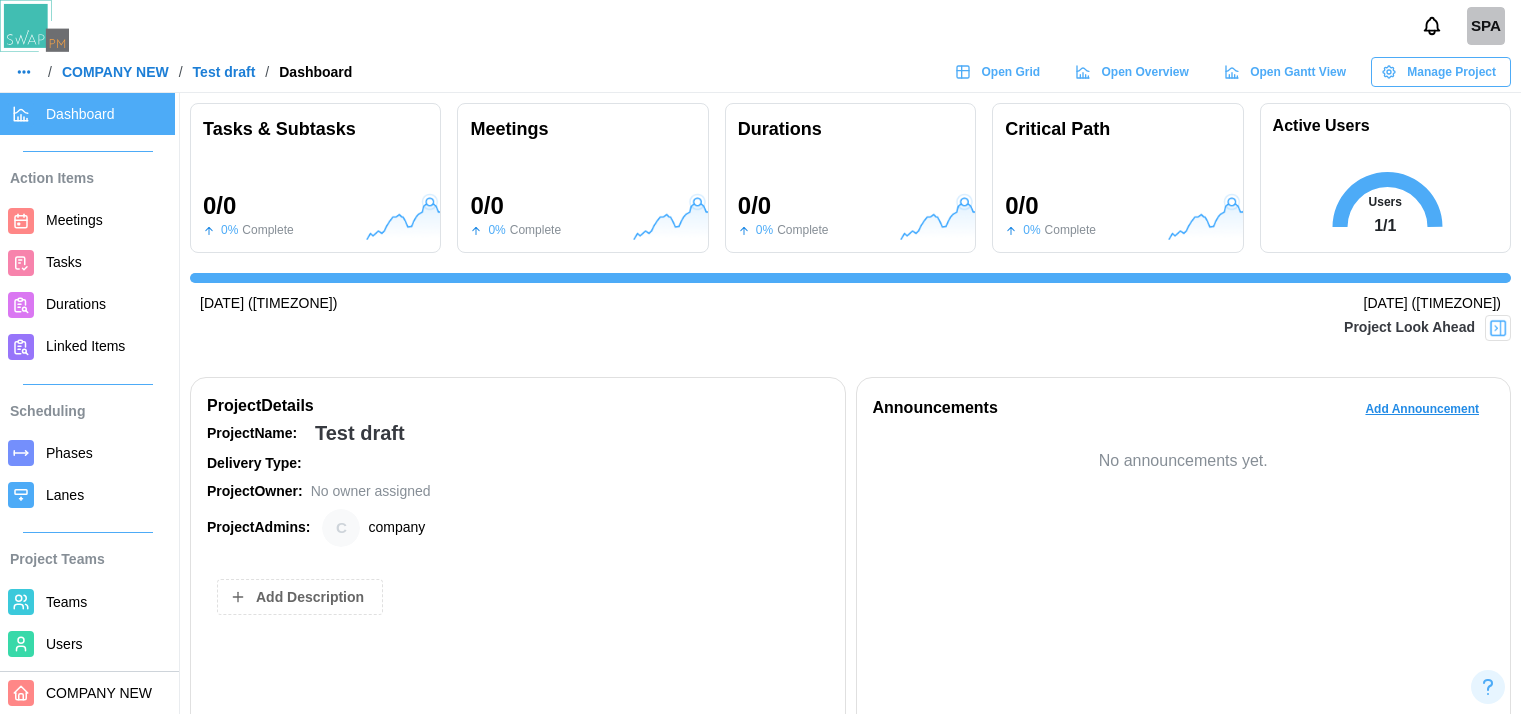 scroll, scrollTop: 0, scrollLeft: 0, axis: both 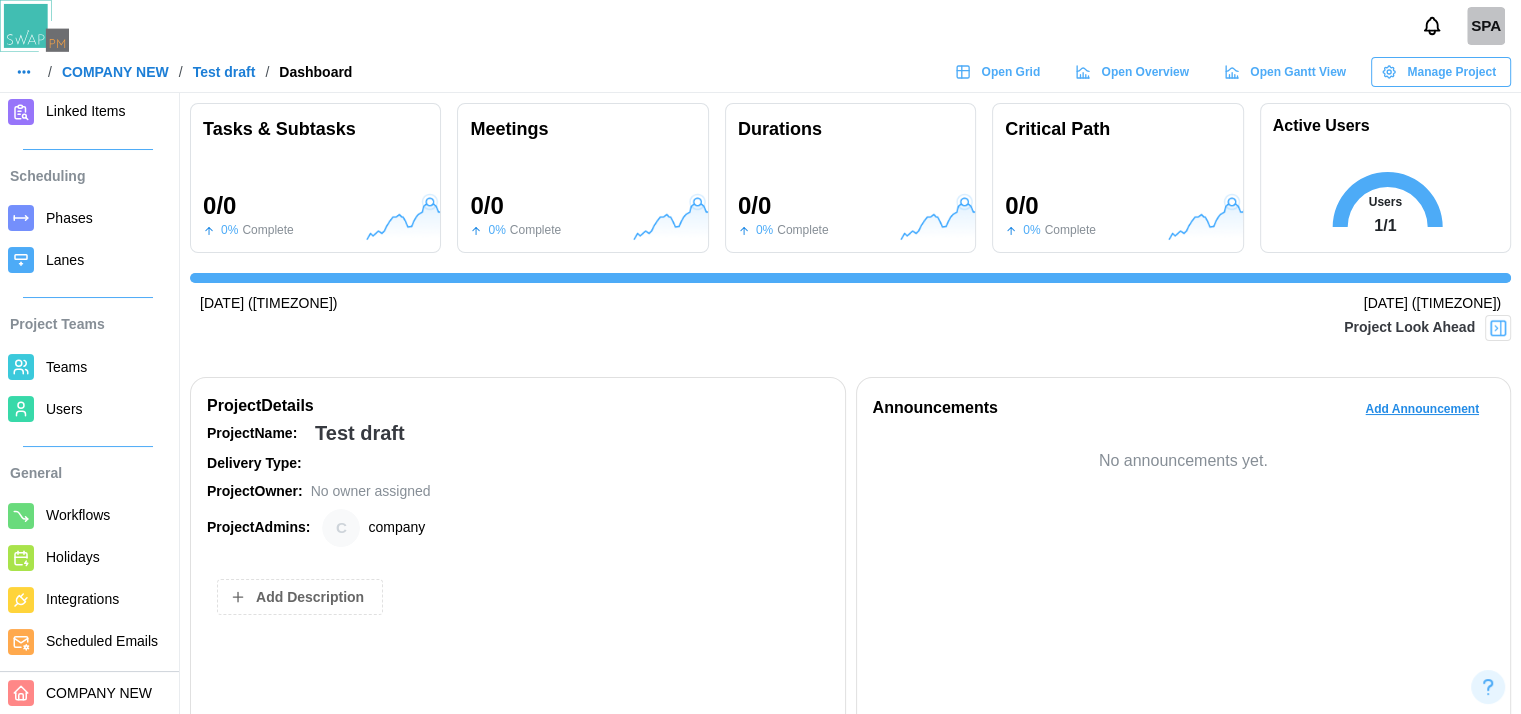 click on "Workflows" at bounding box center [78, 515] 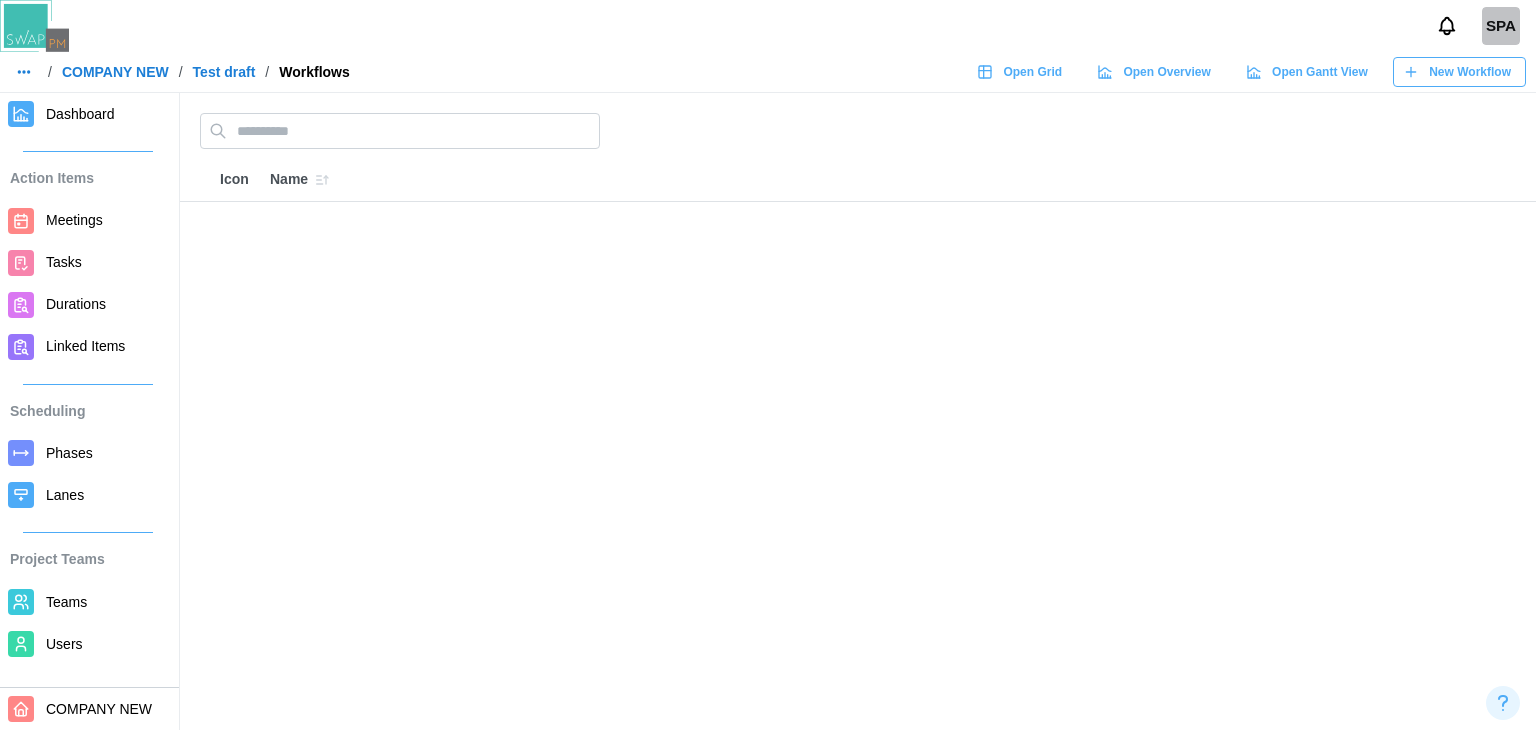 click on "Teams" at bounding box center [66, 602] 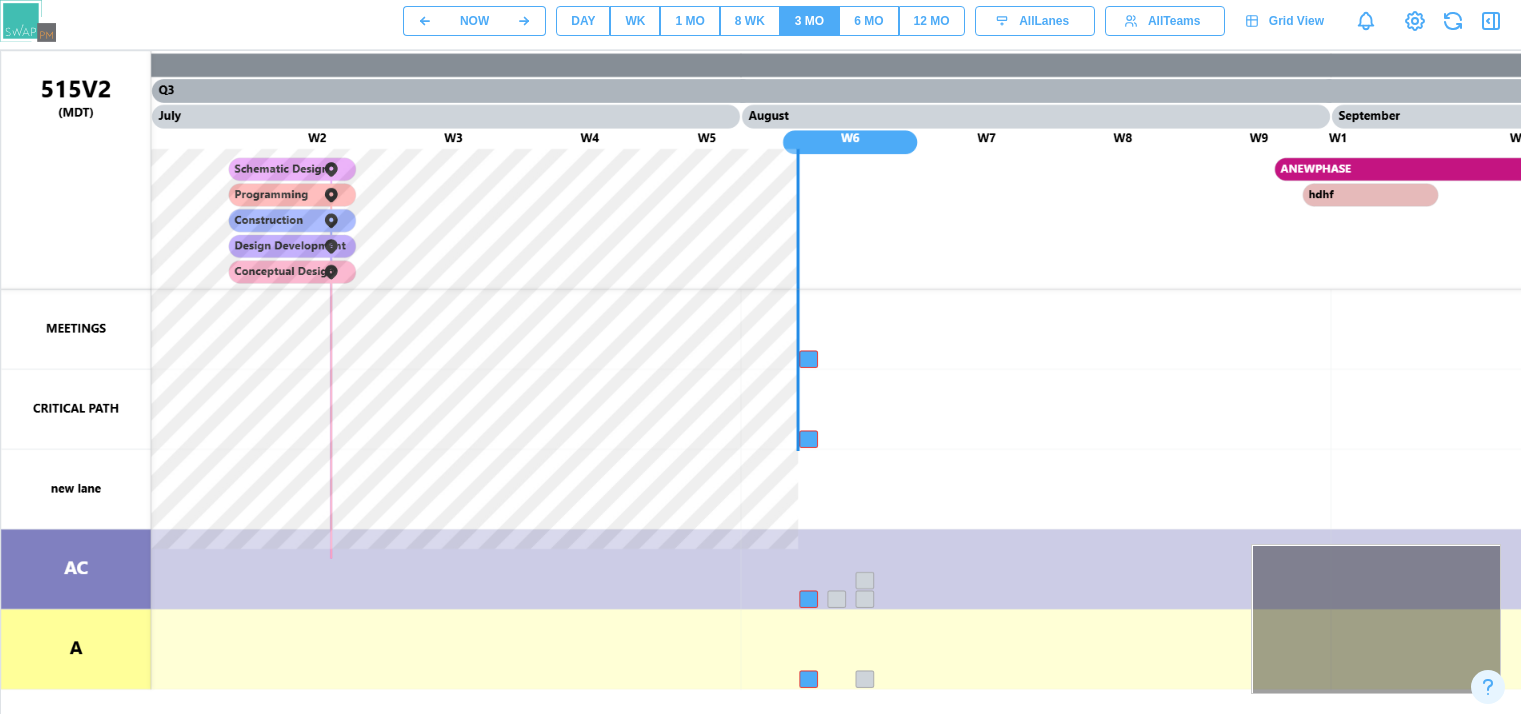 scroll, scrollTop: 0, scrollLeft: 0, axis: both 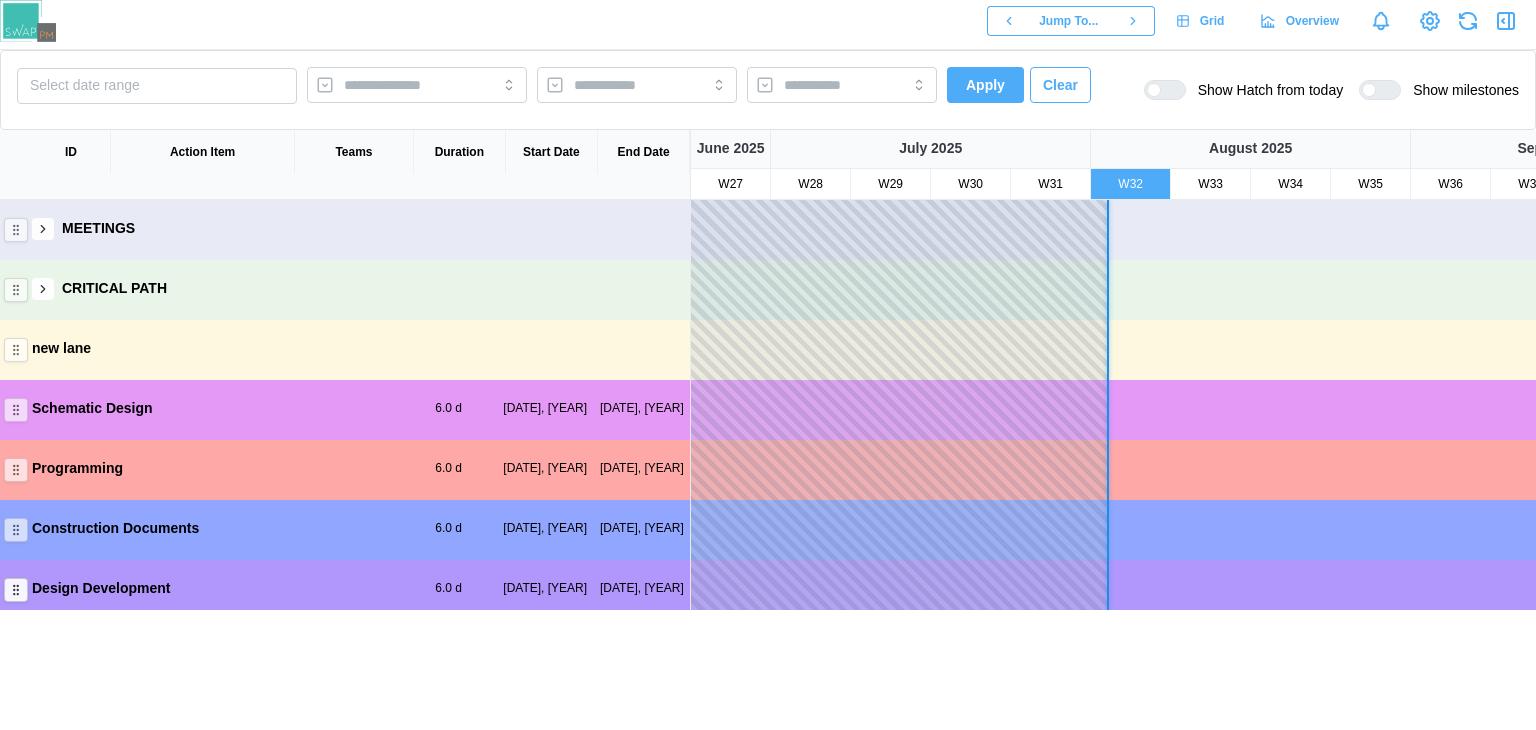 click at bounding box center [16, 590] 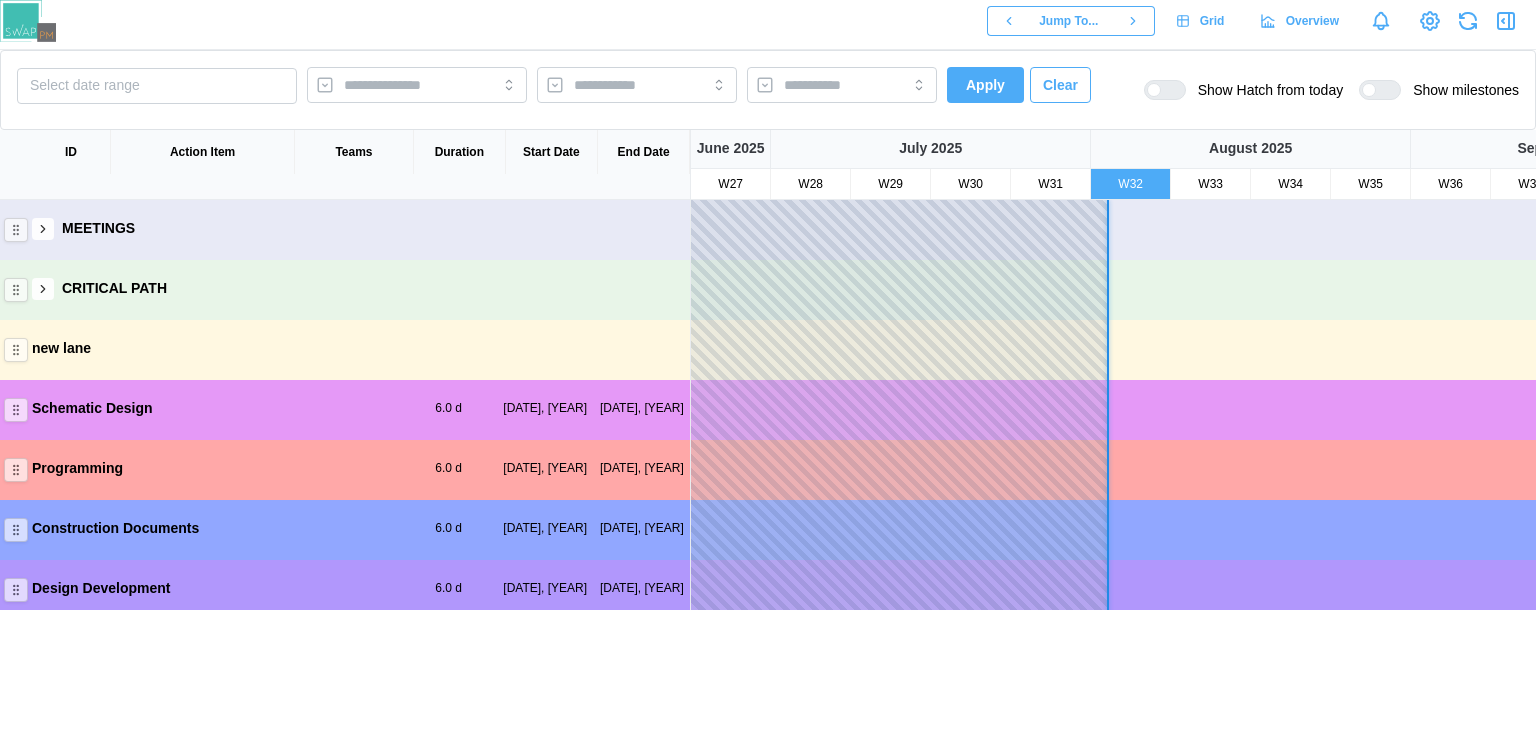 click on "Design Development" at bounding box center (101, 589) 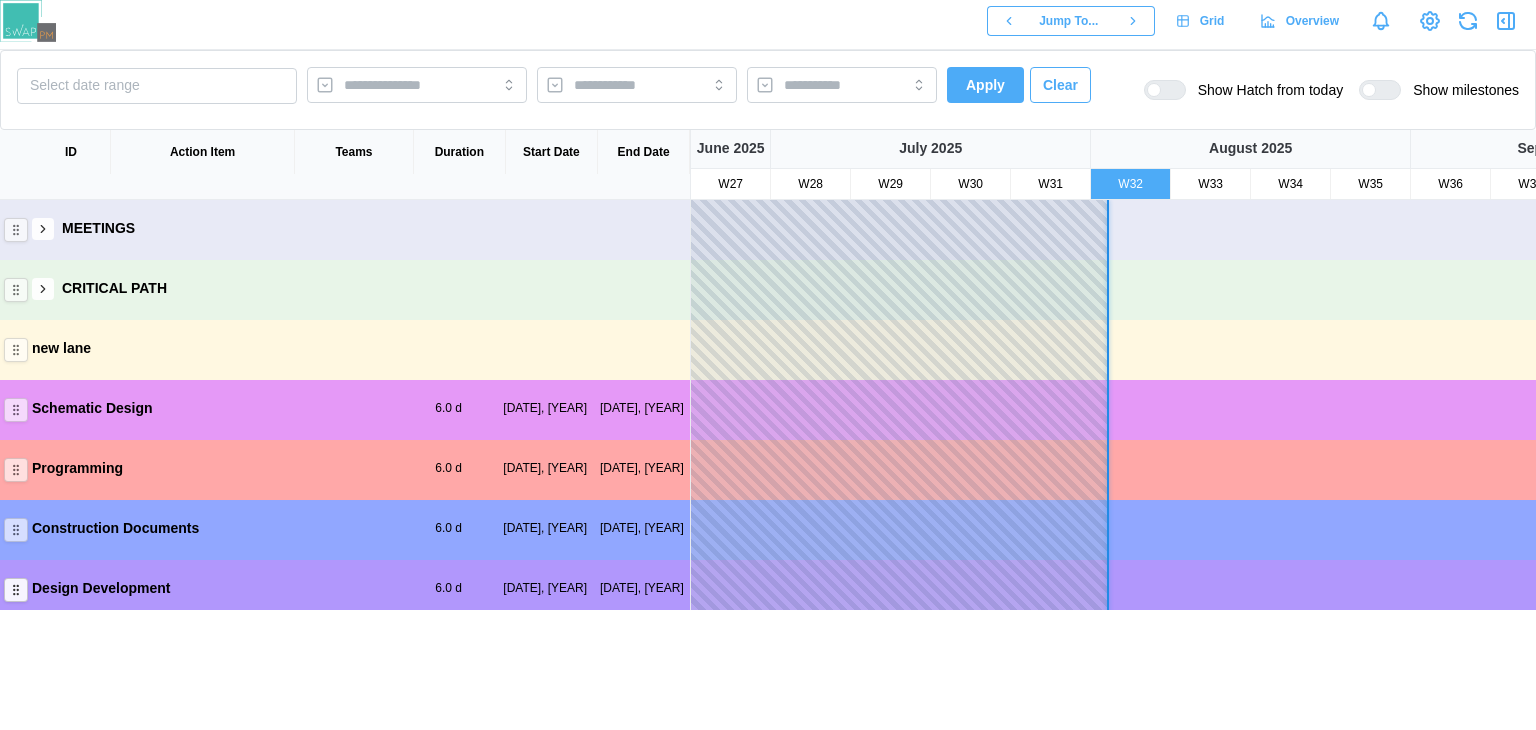 click at bounding box center [16, 590] 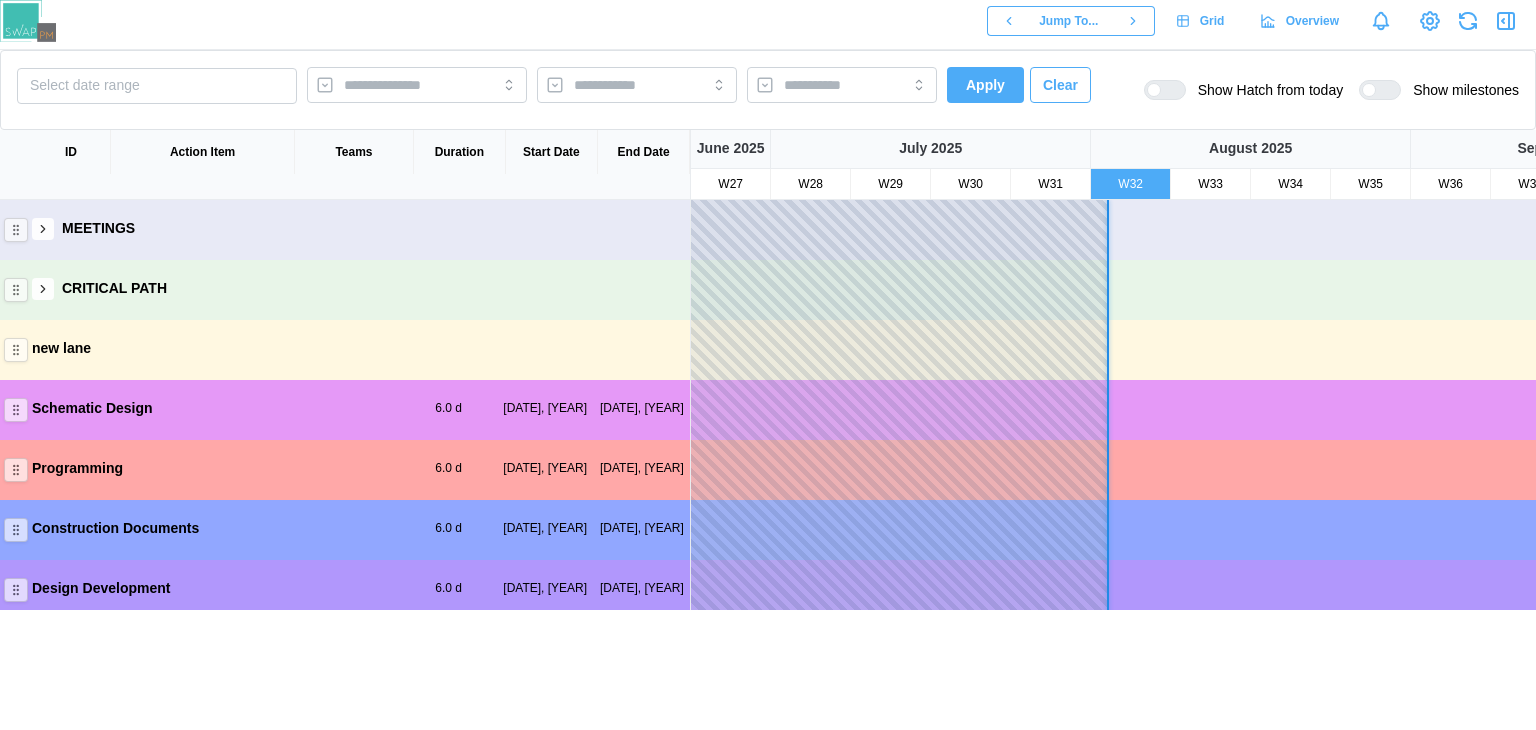 scroll, scrollTop: 190, scrollLeft: 0, axis: vertical 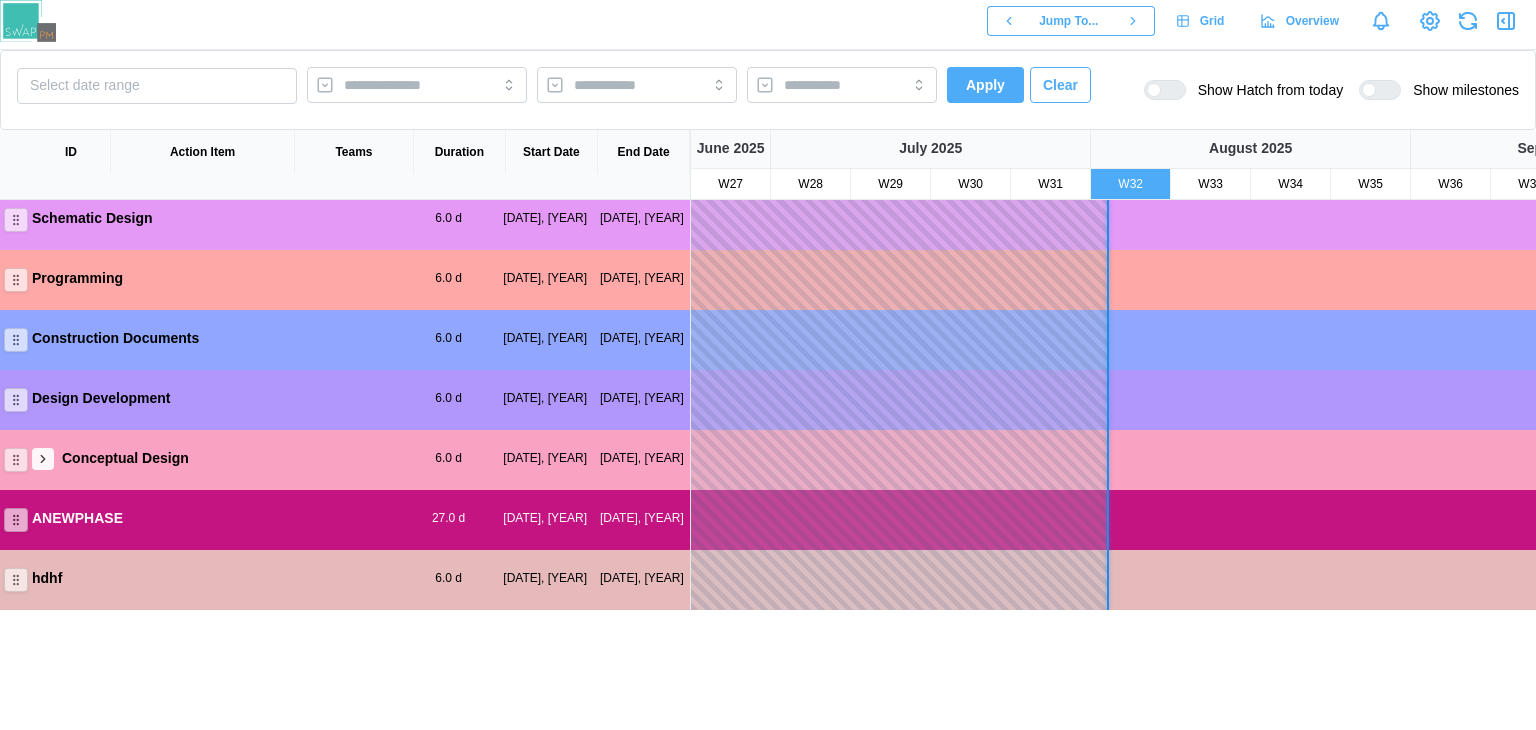 click 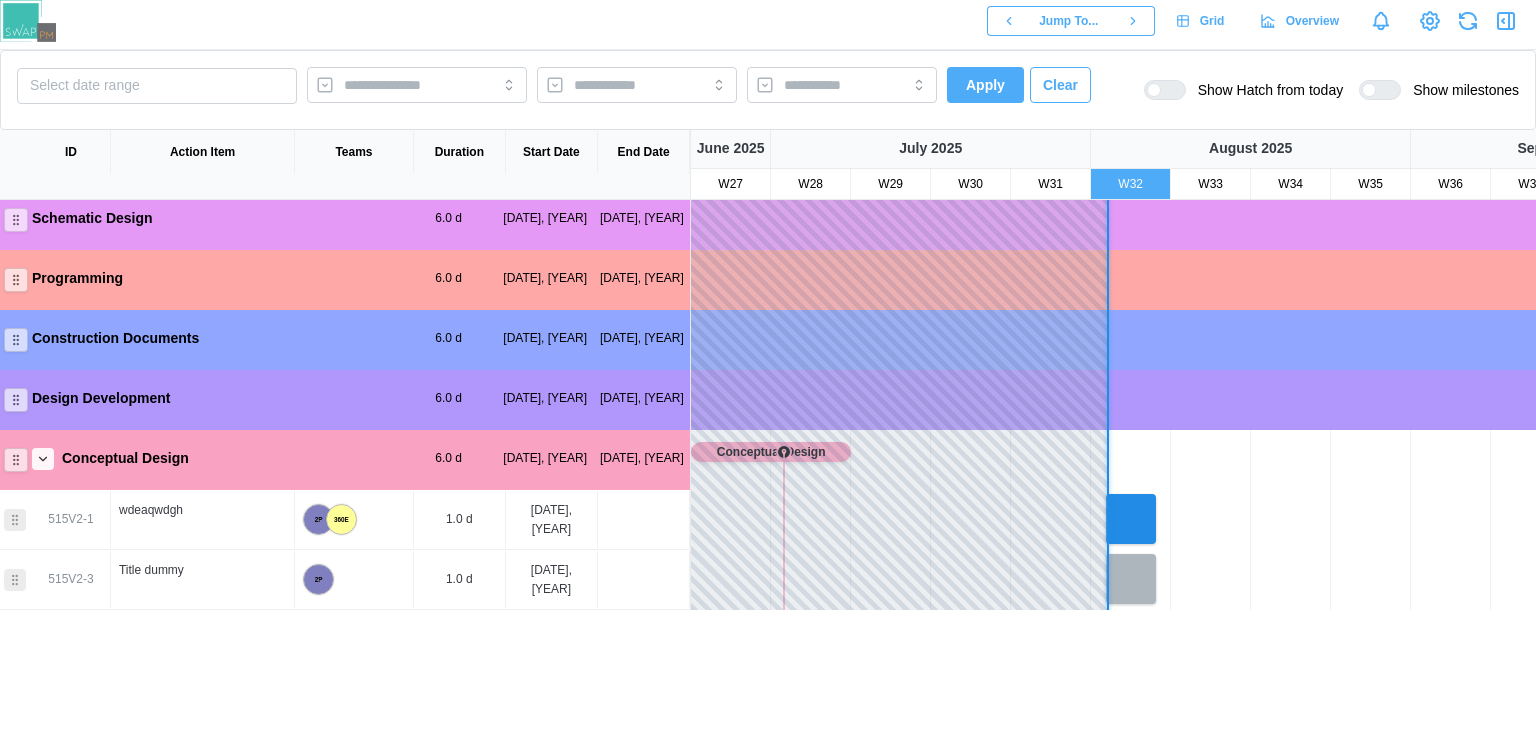 scroll, scrollTop: 425, scrollLeft: 0, axis: vertical 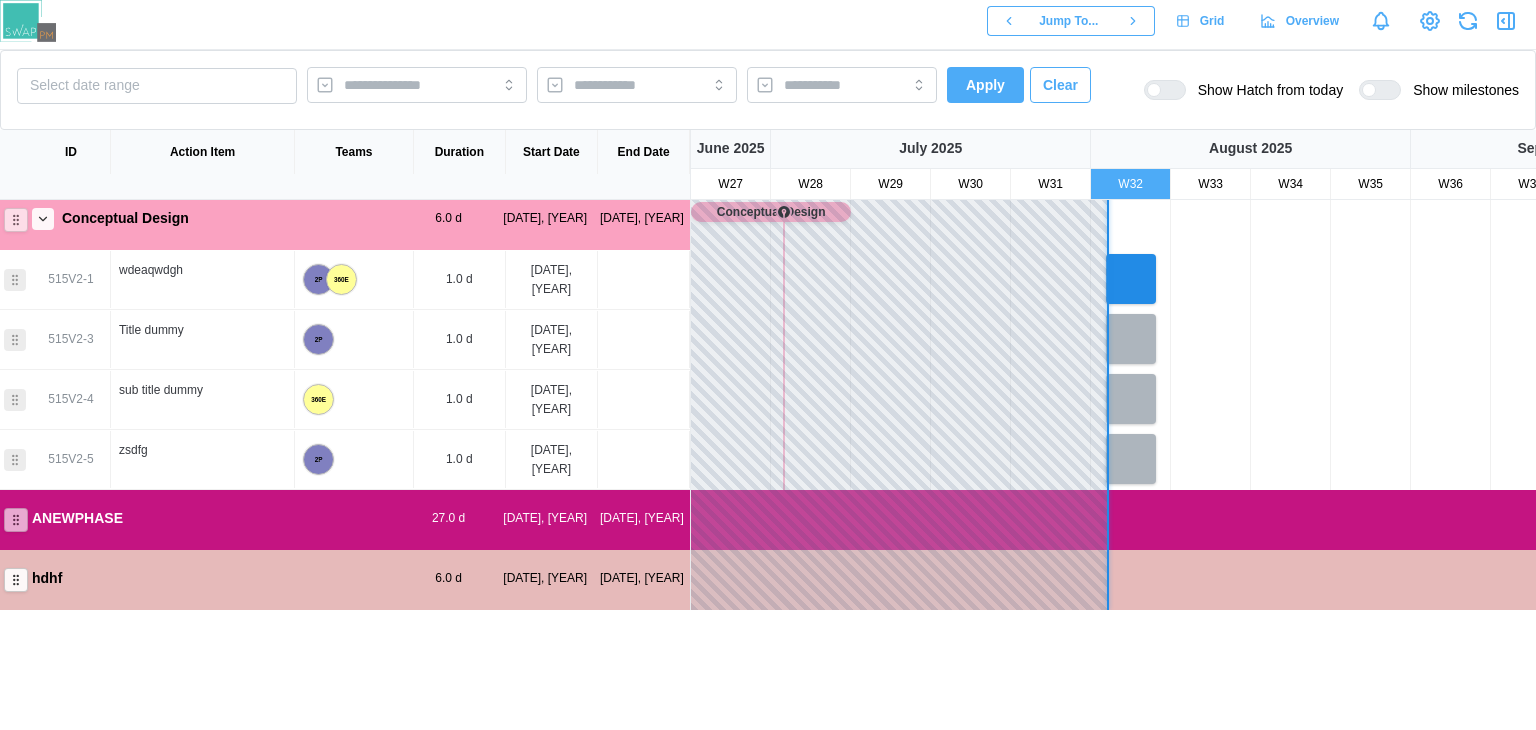 click 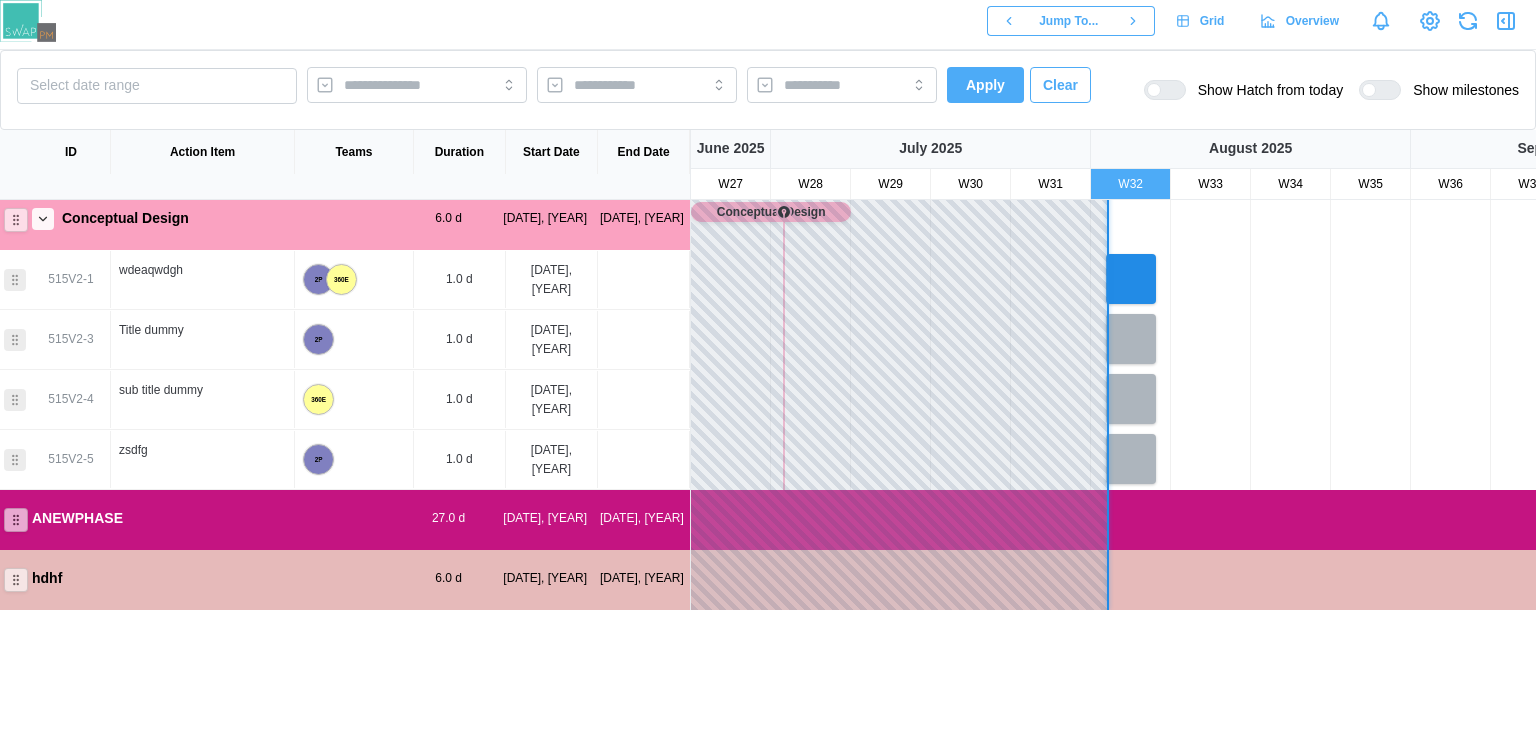click on "ANEWPHASE" at bounding box center (77, 519) 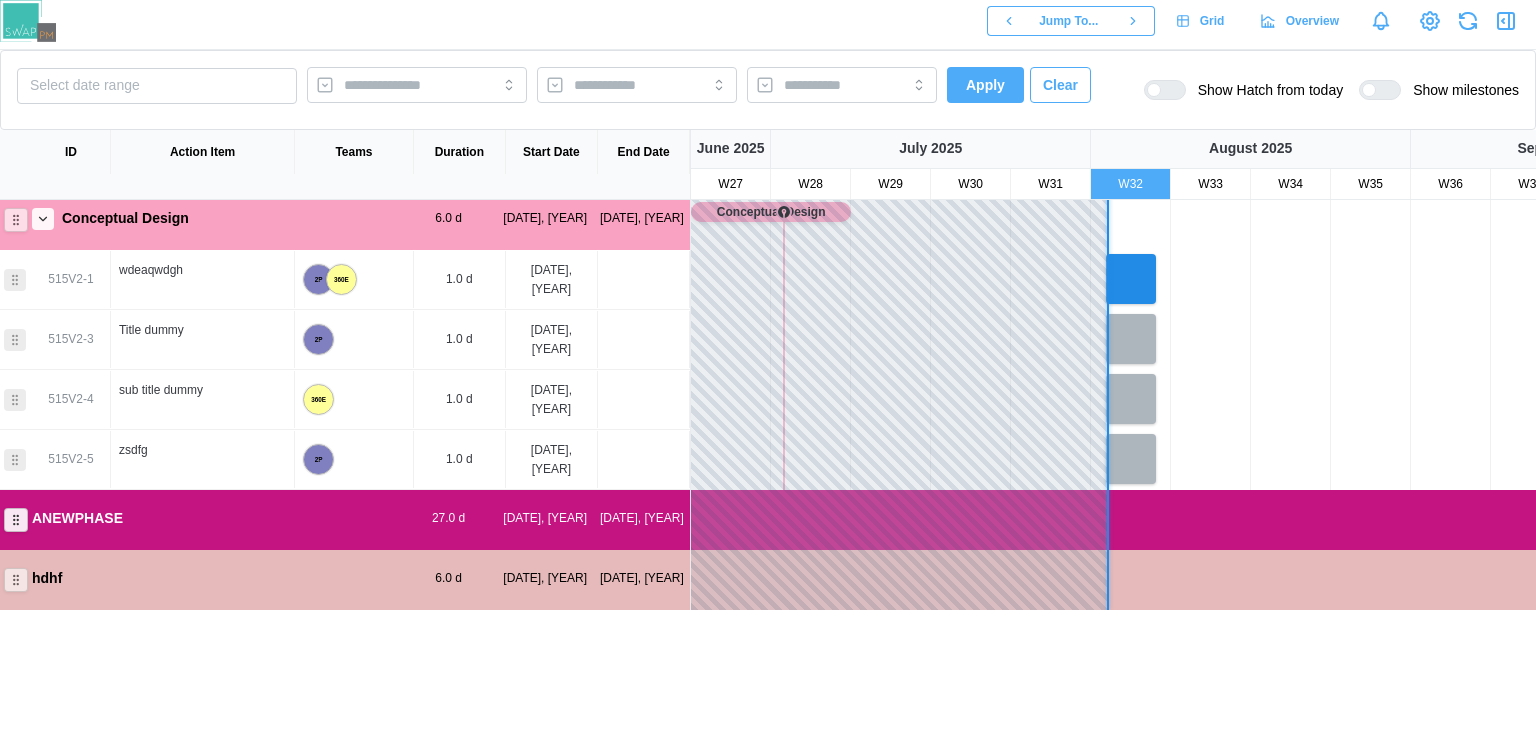 click at bounding box center [16, 520] 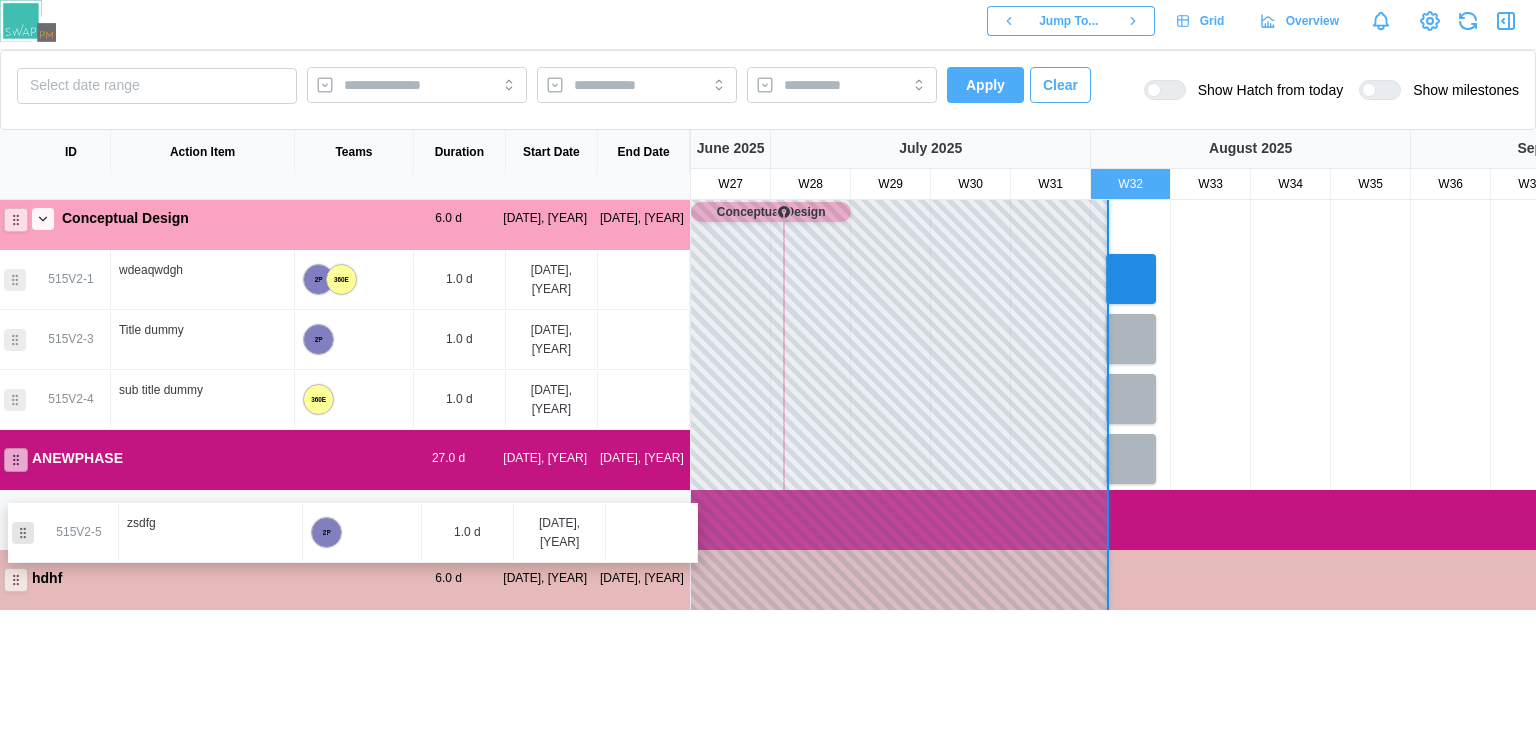 drag, startPoint x: 18, startPoint y: 457, endPoint x: 8, endPoint y: 528, distance: 71.70077 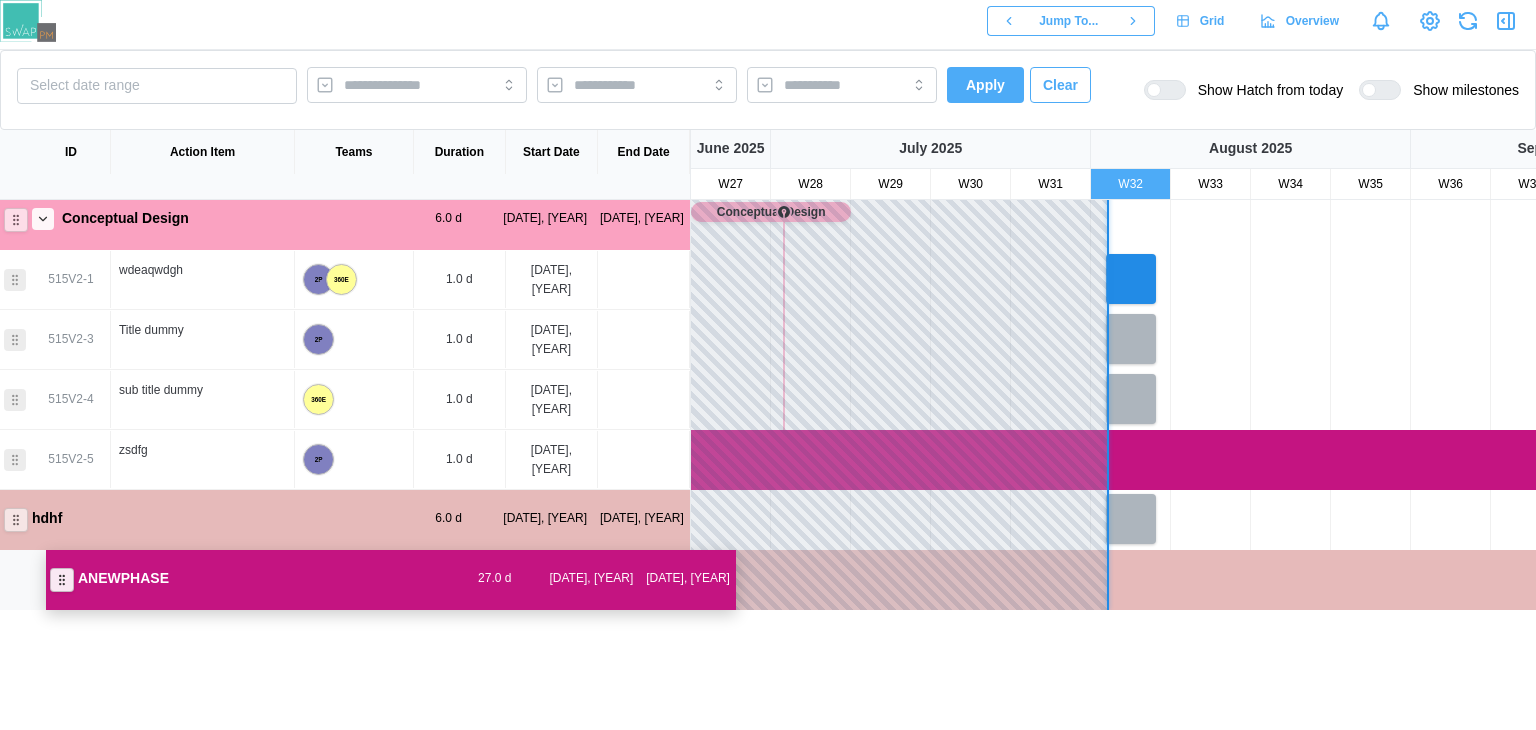drag, startPoint x: 16, startPoint y: 457, endPoint x: 38, endPoint y: 596, distance: 140.73024 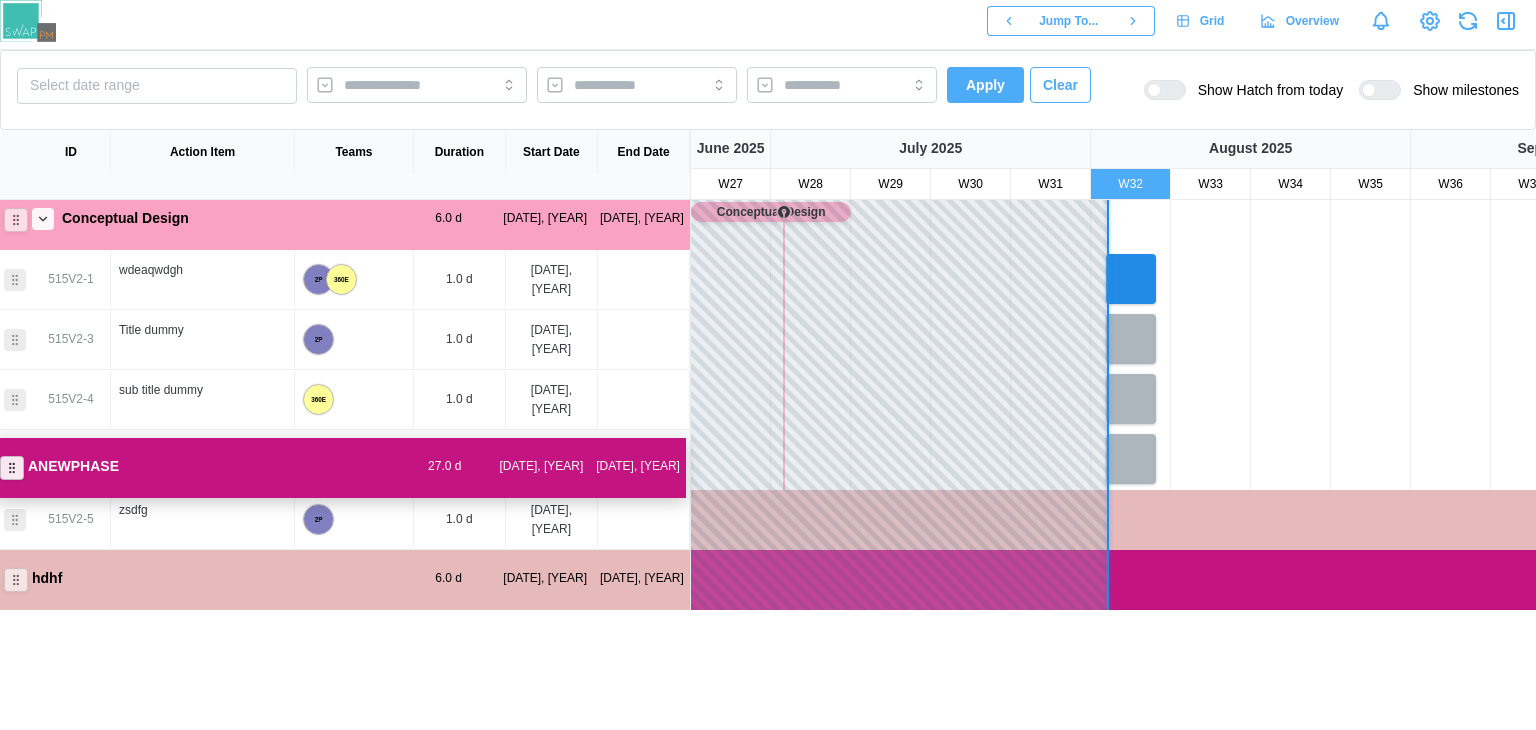 drag, startPoint x: 25, startPoint y: 585, endPoint x: 10, endPoint y: 459, distance: 126.88972 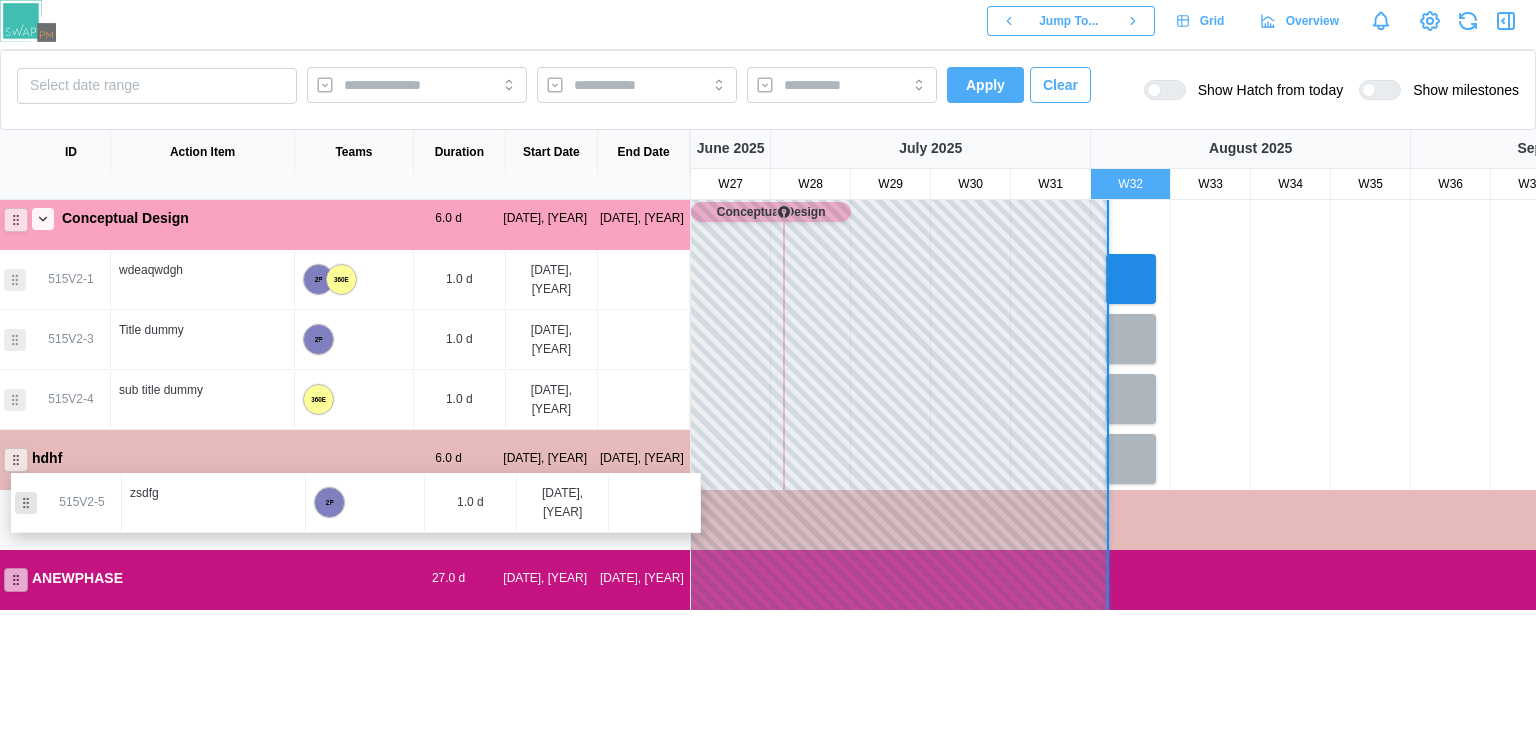 drag, startPoint x: 10, startPoint y: 450, endPoint x: 8, endPoint y: 512, distance: 62.03225 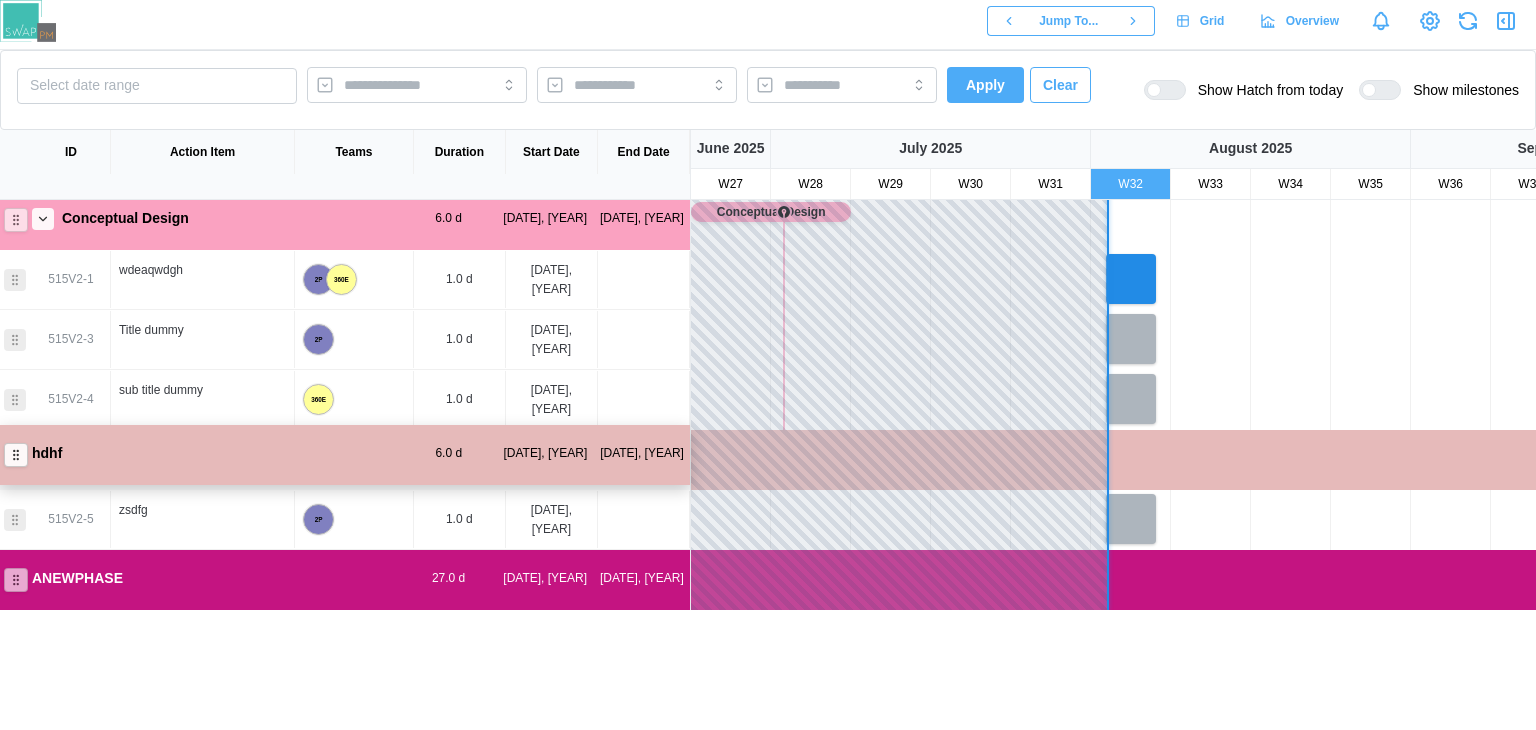 drag, startPoint x: 13, startPoint y: 463, endPoint x: 16, endPoint y: 476, distance: 13.341664 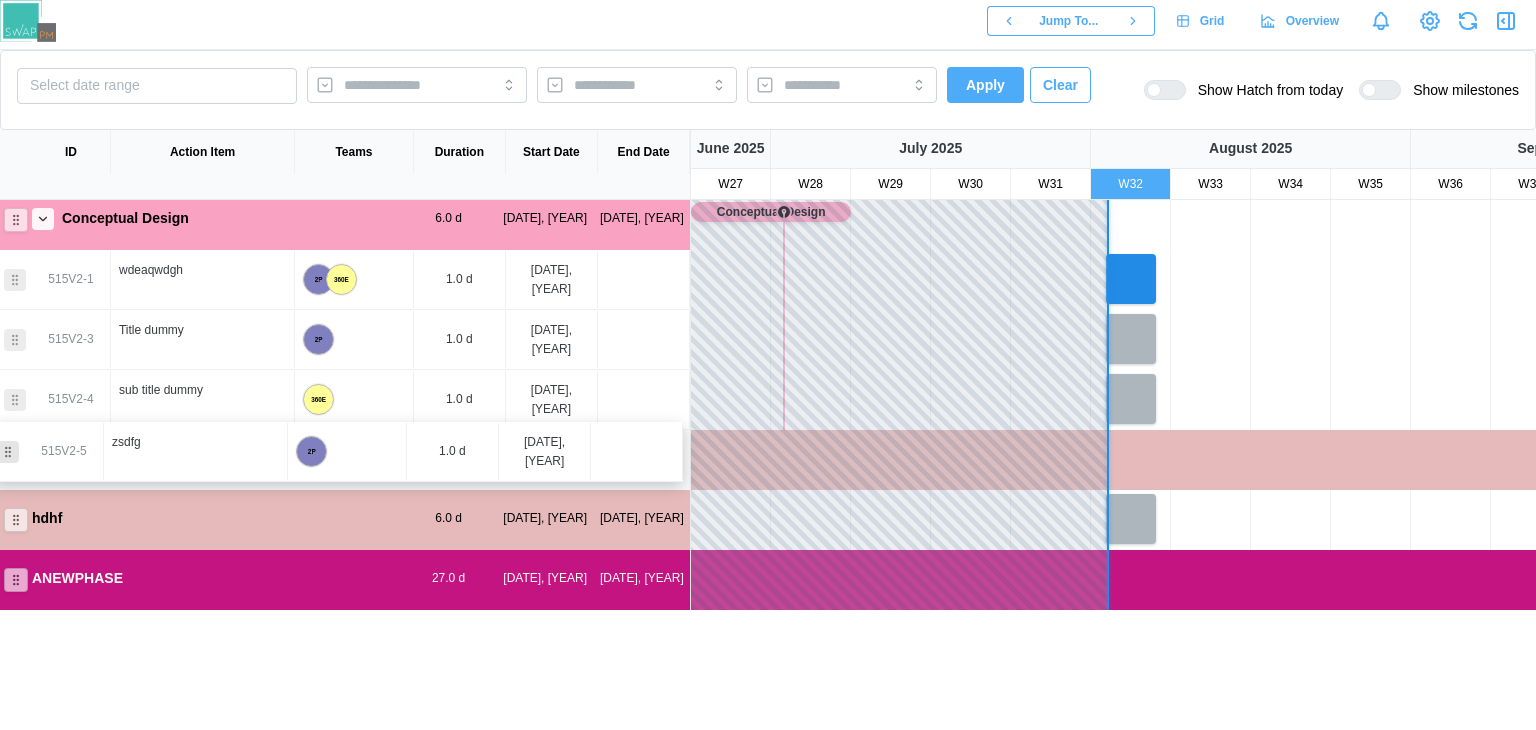 drag, startPoint x: 18, startPoint y: 512, endPoint x: 10, endPoint y: 435, distance: 77.41447 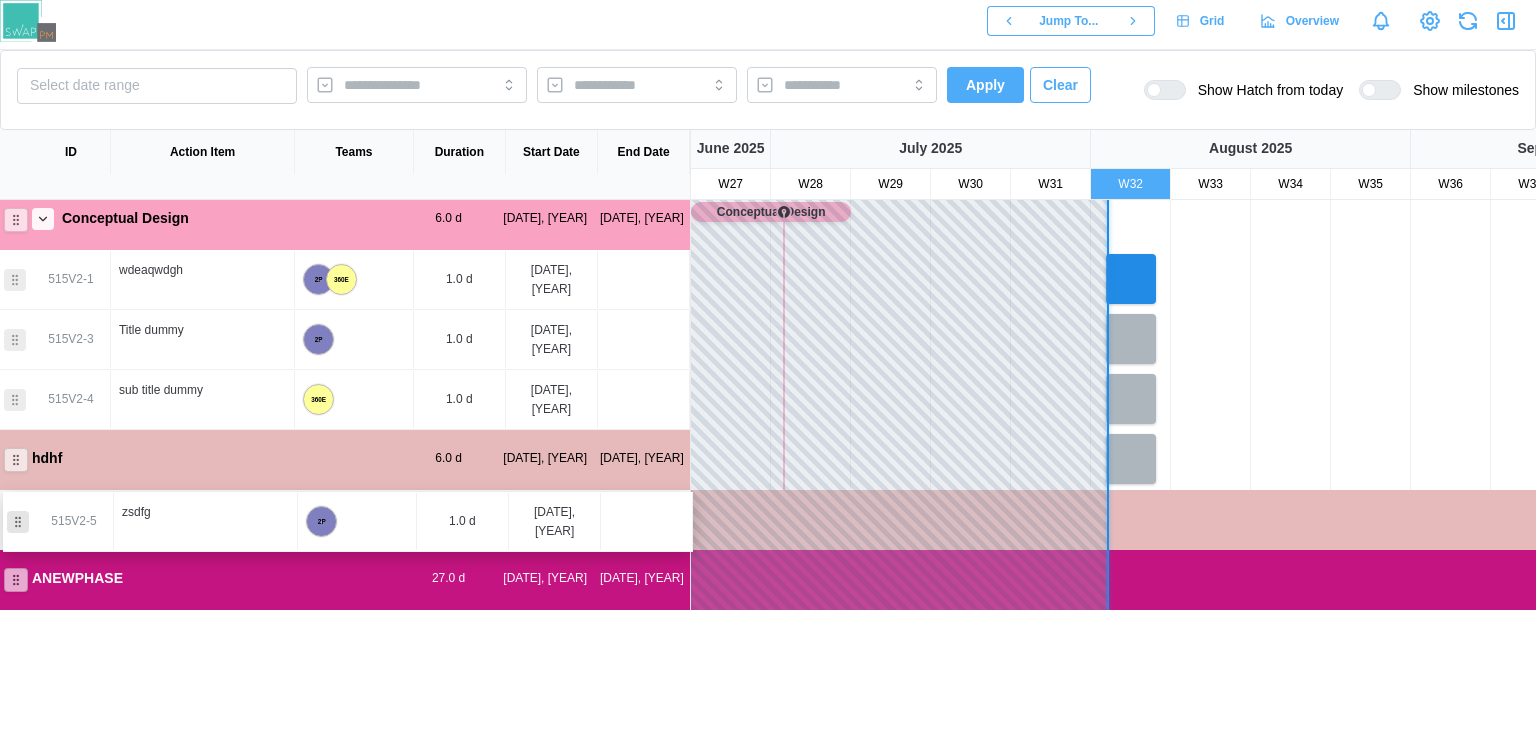 drag, startPoint x: 12, startPoint y: 461, endPoint x: 16, endPoint y: 532, distance: 71.11259 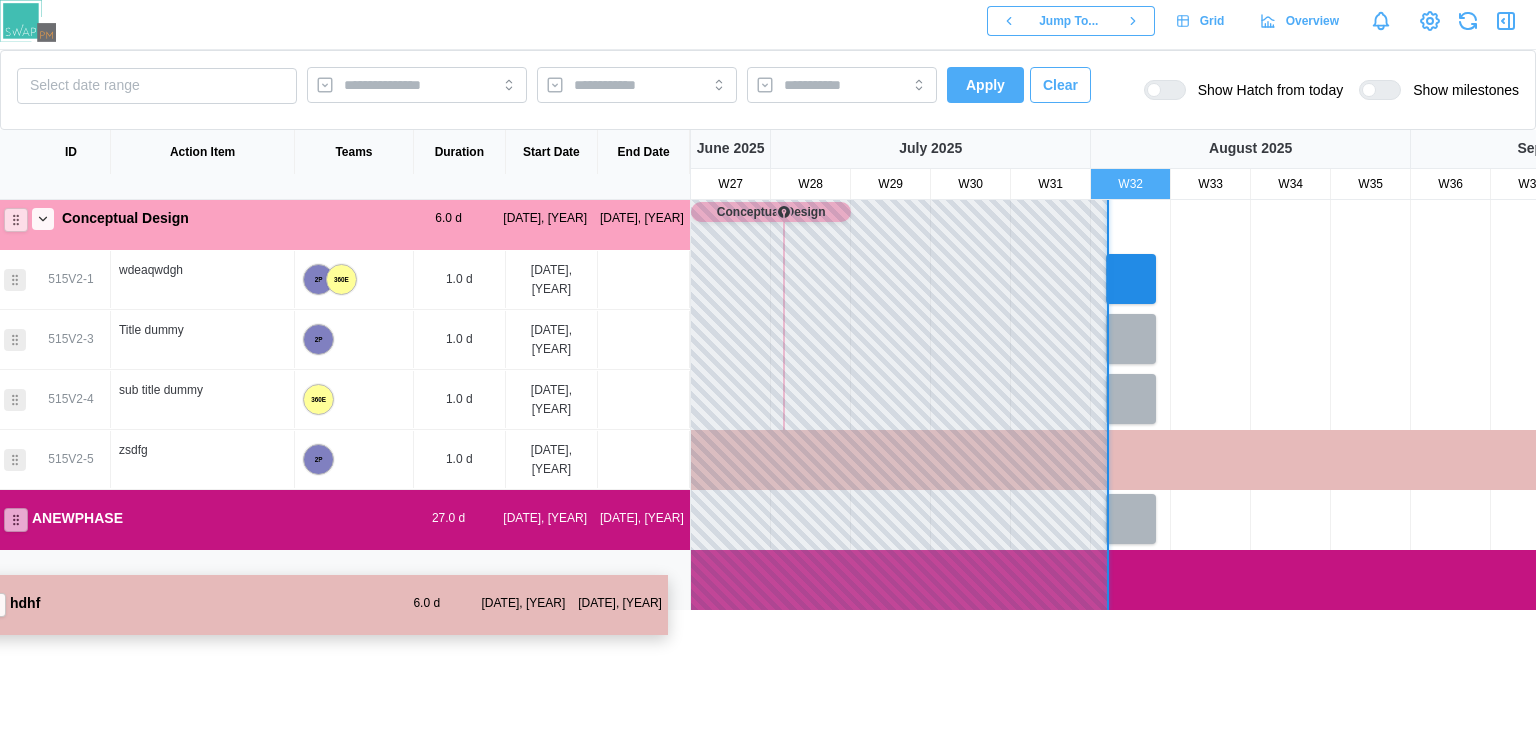drag, startPoint x: 20, startPoint y: 457, endPoint x: 0, endPoint y: 608, distance: 152.31874 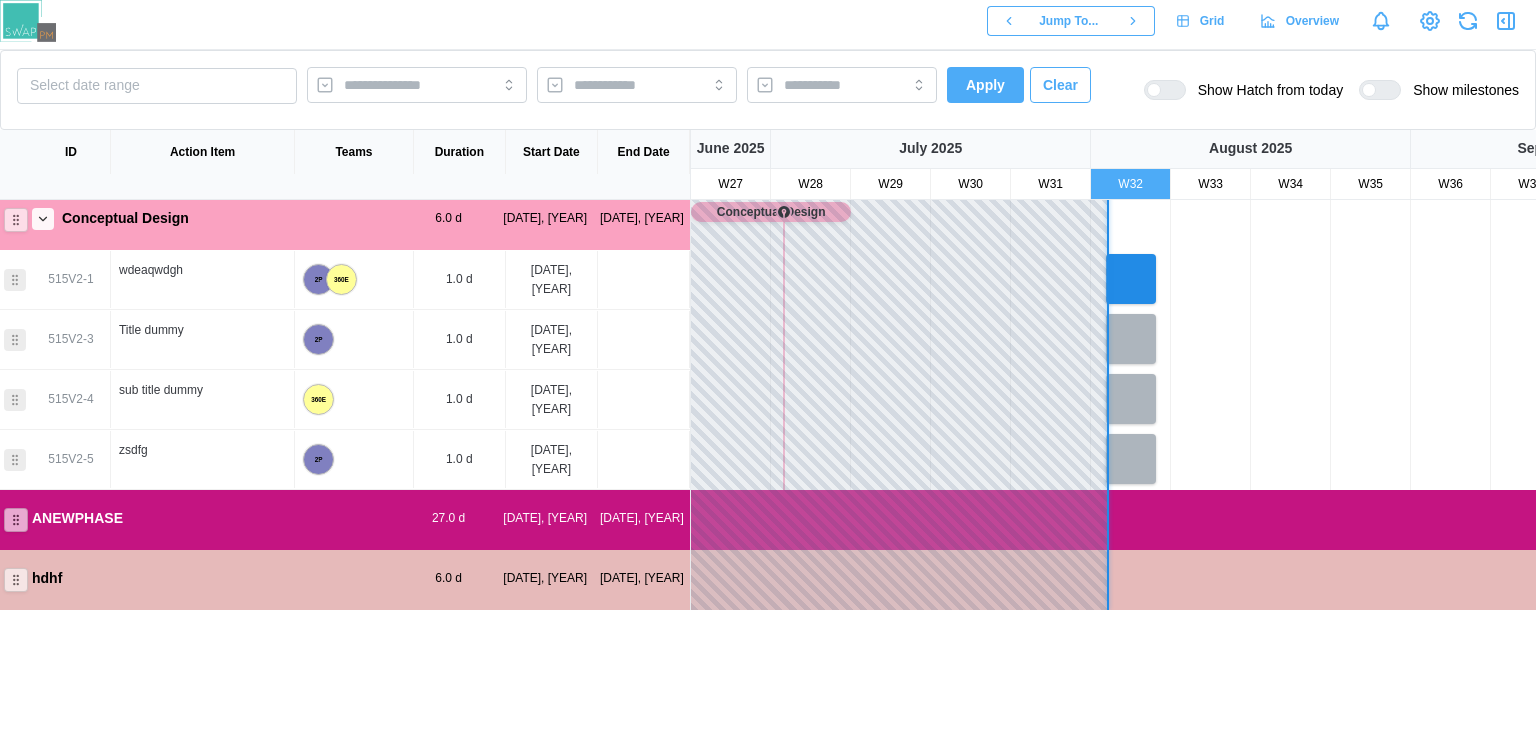 scroll, scrollTop: 331, scrollLeft: 0, axis: vertical 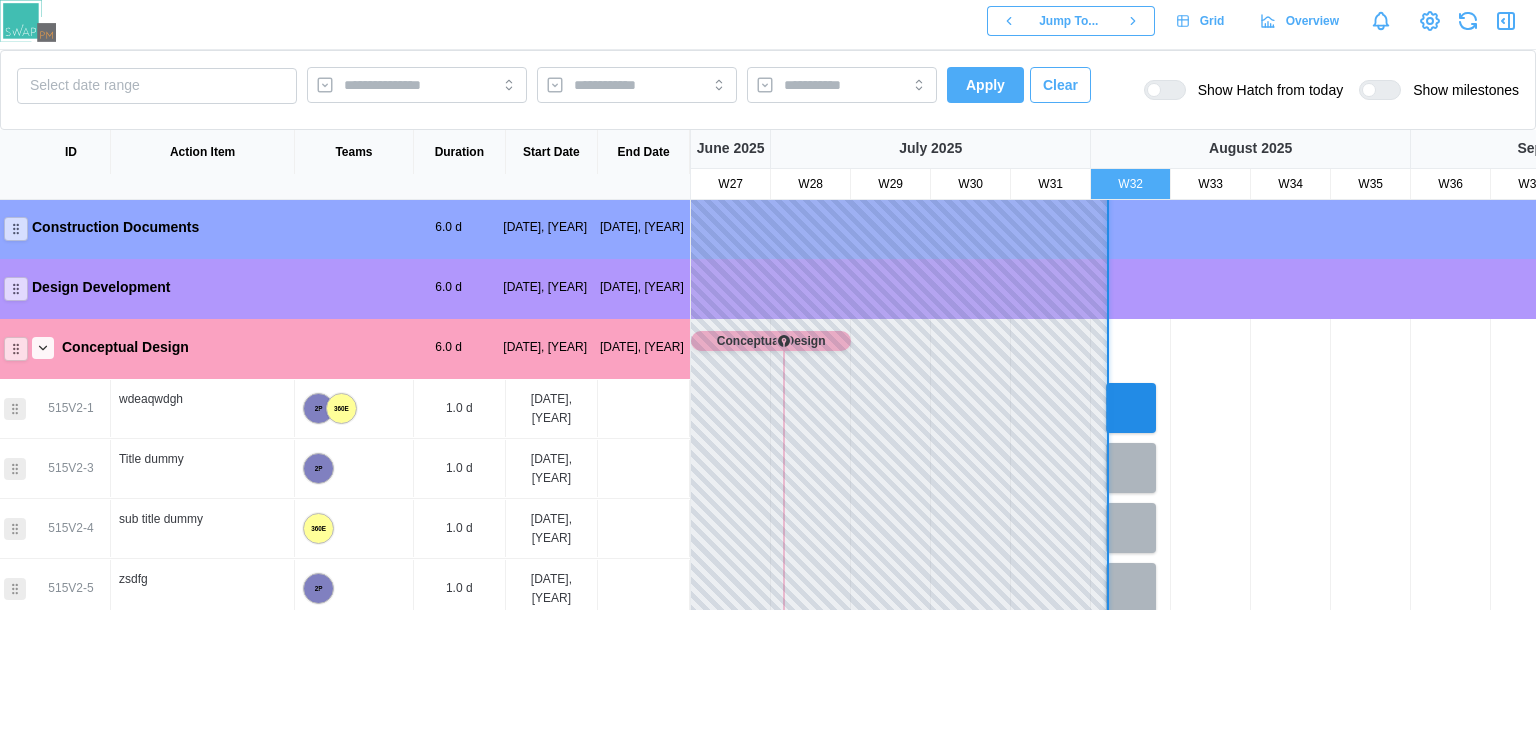 drag, startPoint x: 788, startPoint y: 335, endPoint x: 919, endPoint y: 355, distance: 132.51793 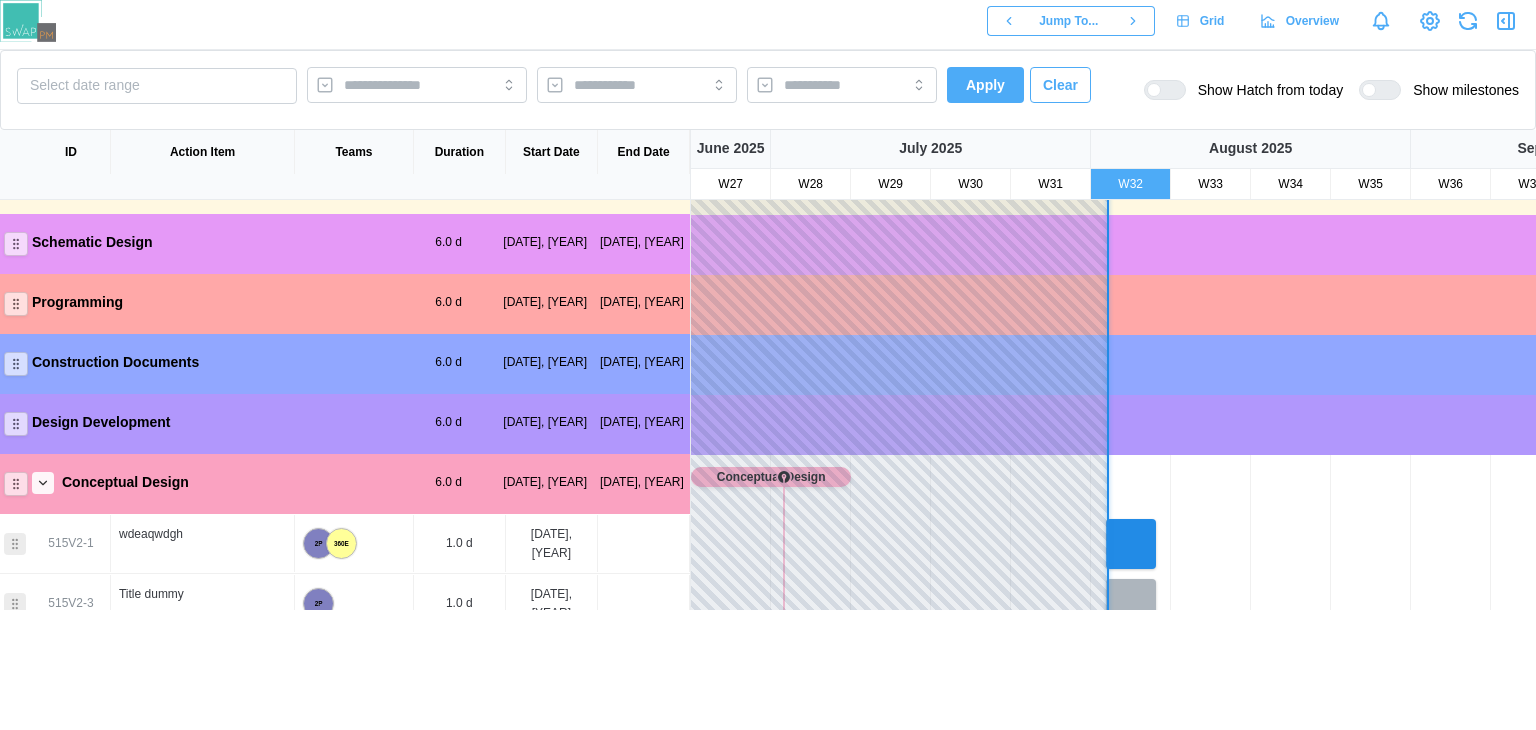 scroll, scrollTop: 0, scrollLeft: 0, axis: both 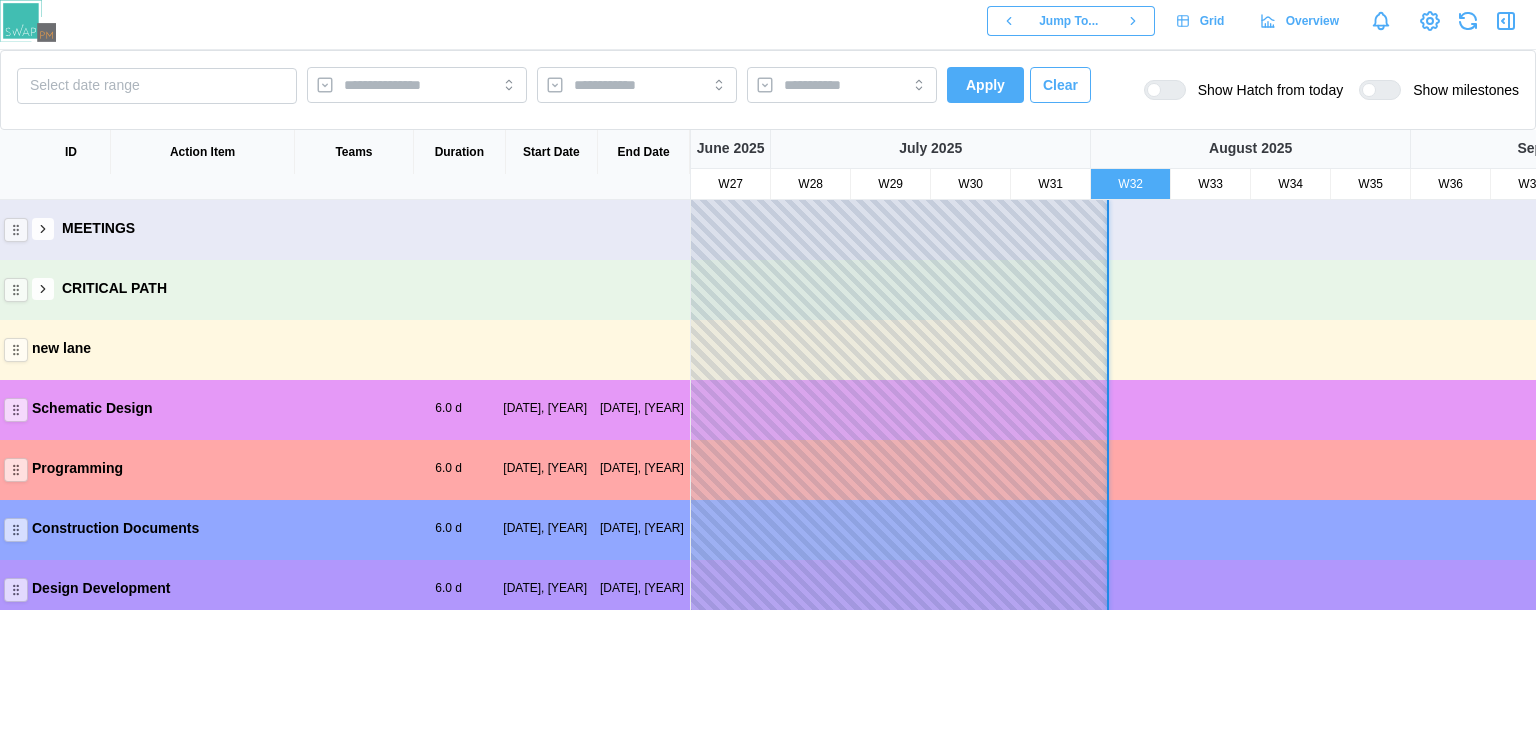 click 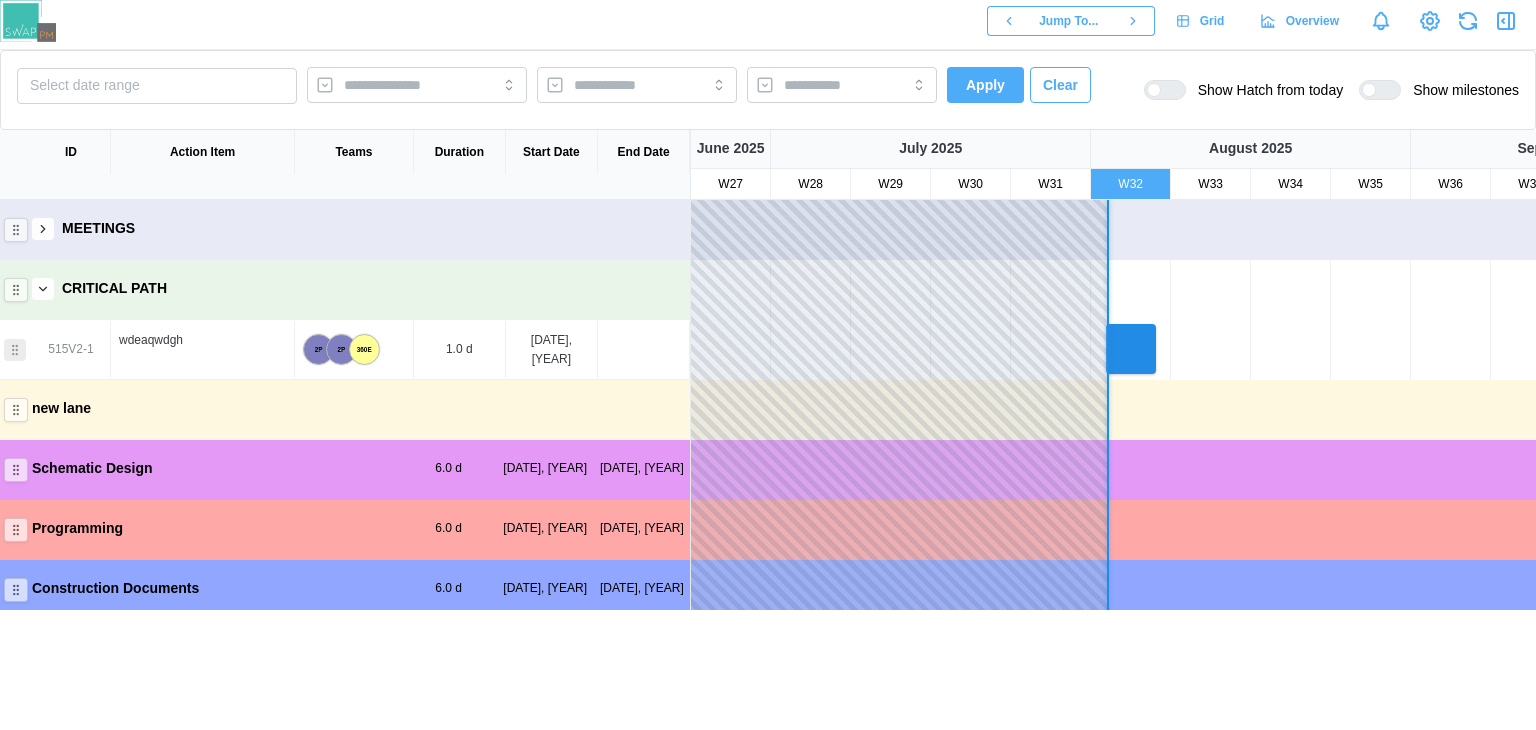 click 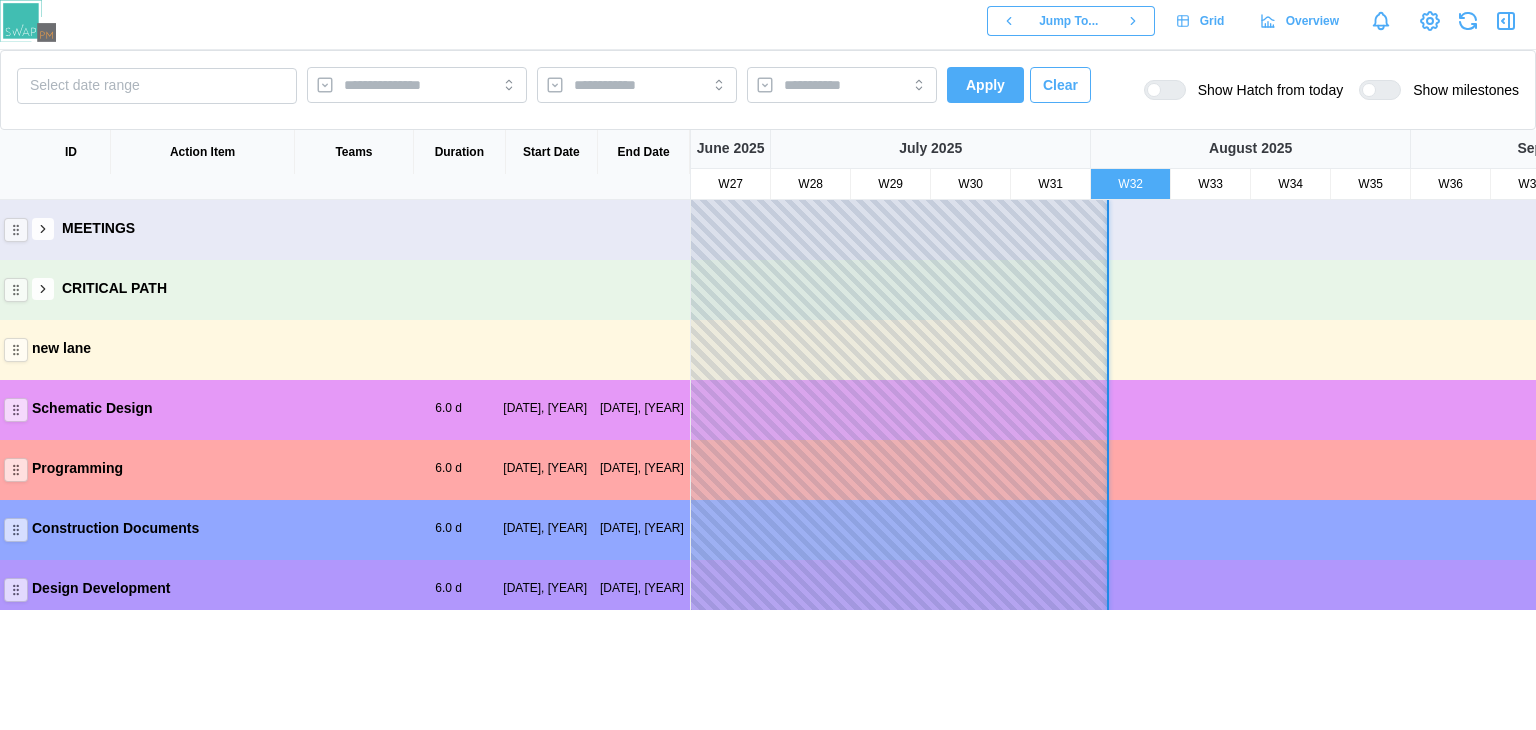 click 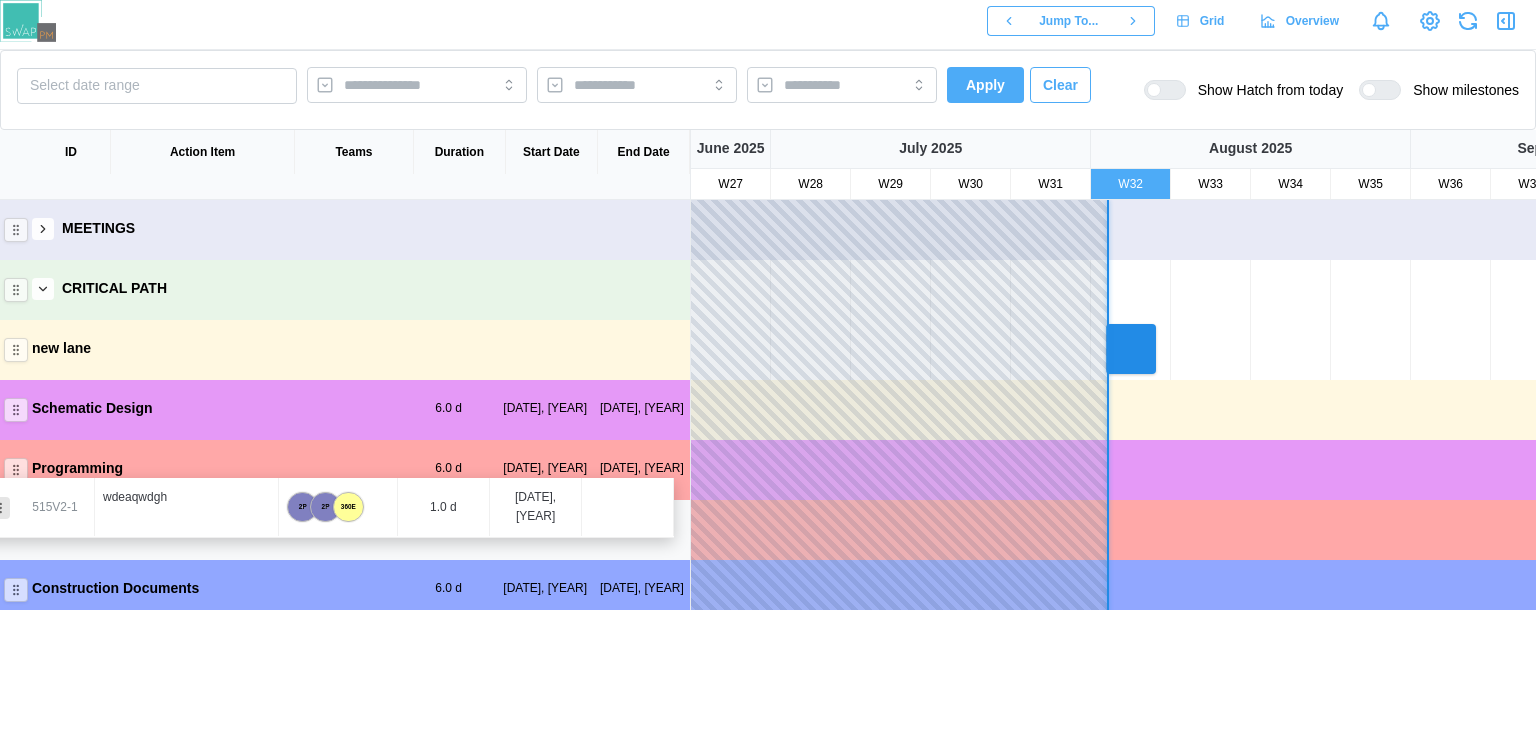 scroll, scrollTop: 11, scrollLeft: 0, axis: vertical 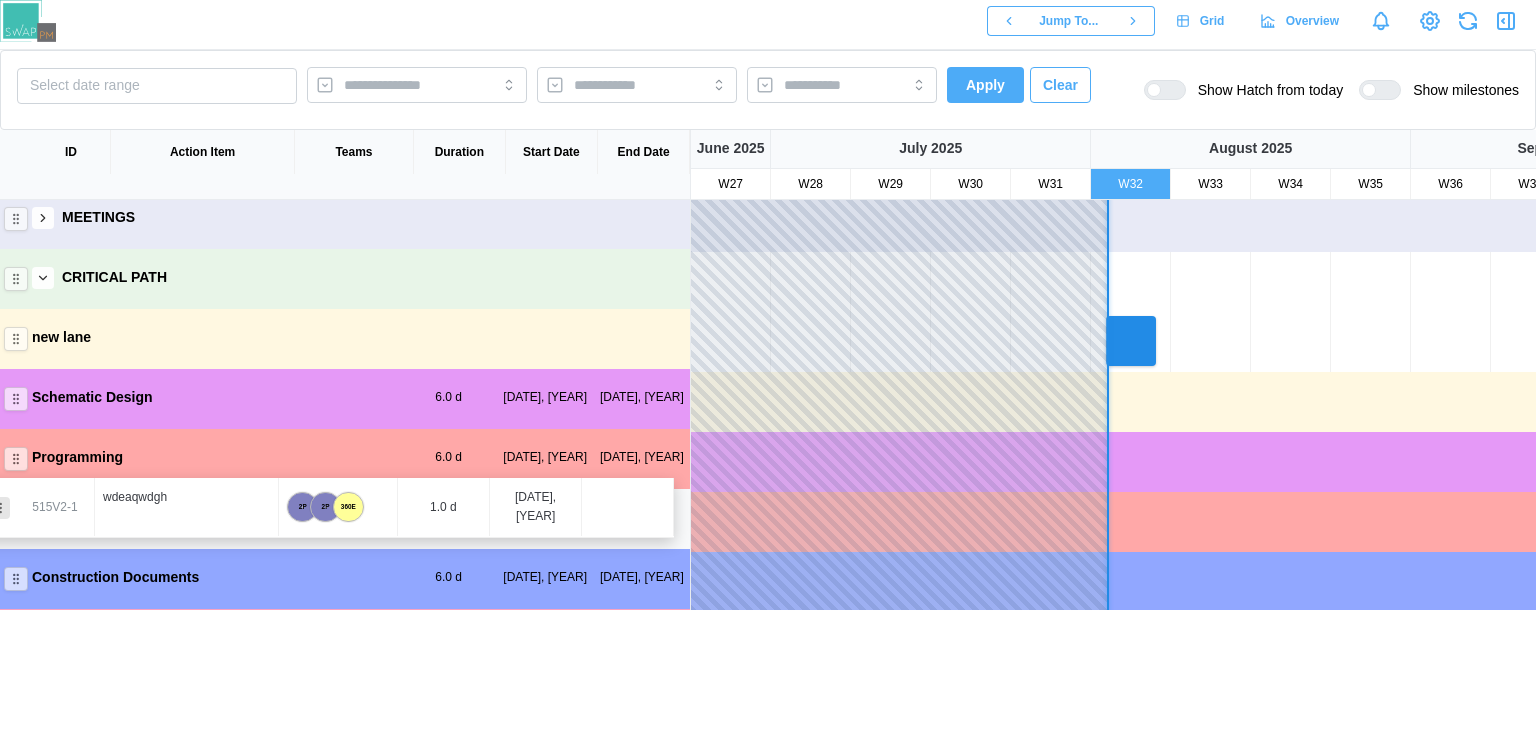 drag, startPoint x: 12, startPoint y: 352, endPoint x: 0, endPoint y: 538, distance: 186.38669 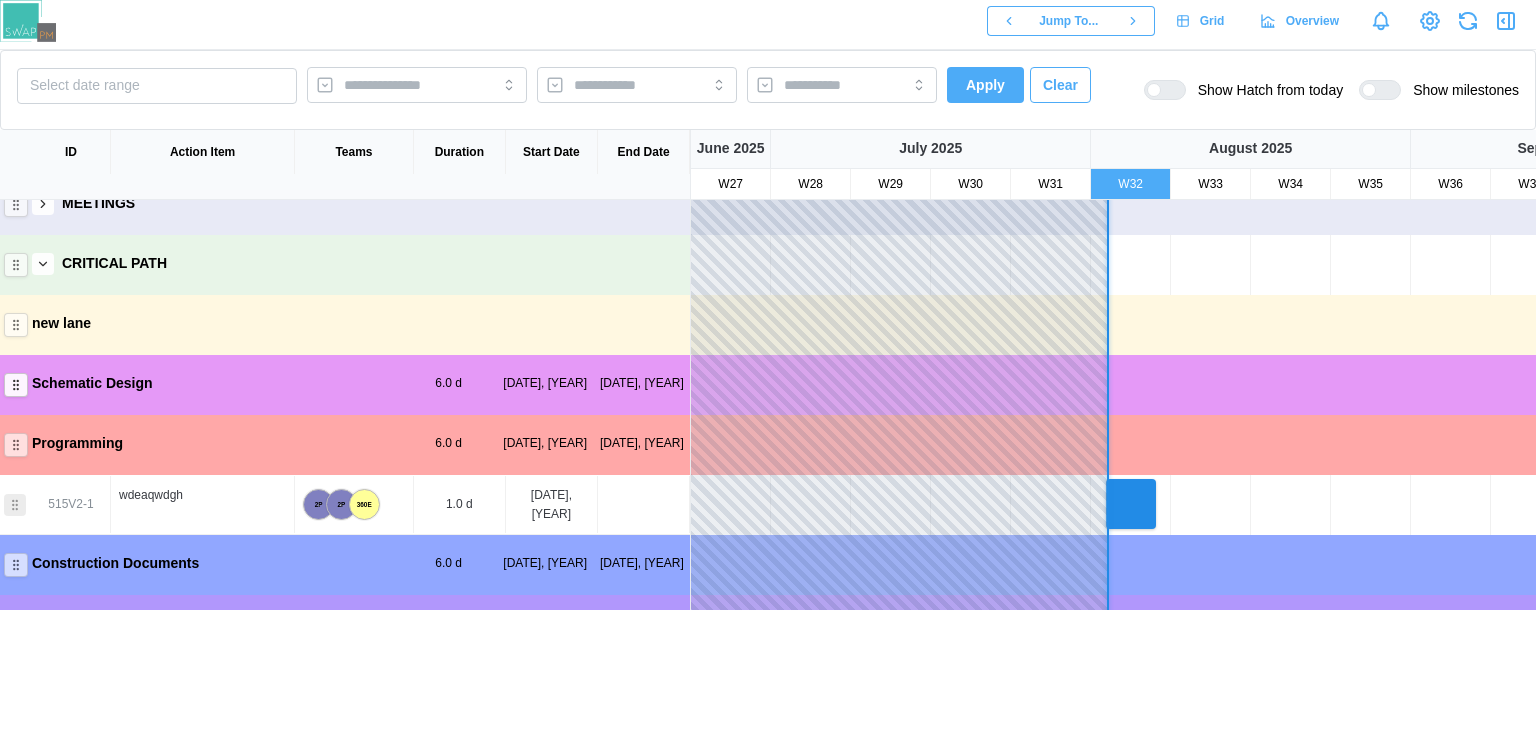 scroll, scrollTop: 0, scrollLeft: 0, axis: both 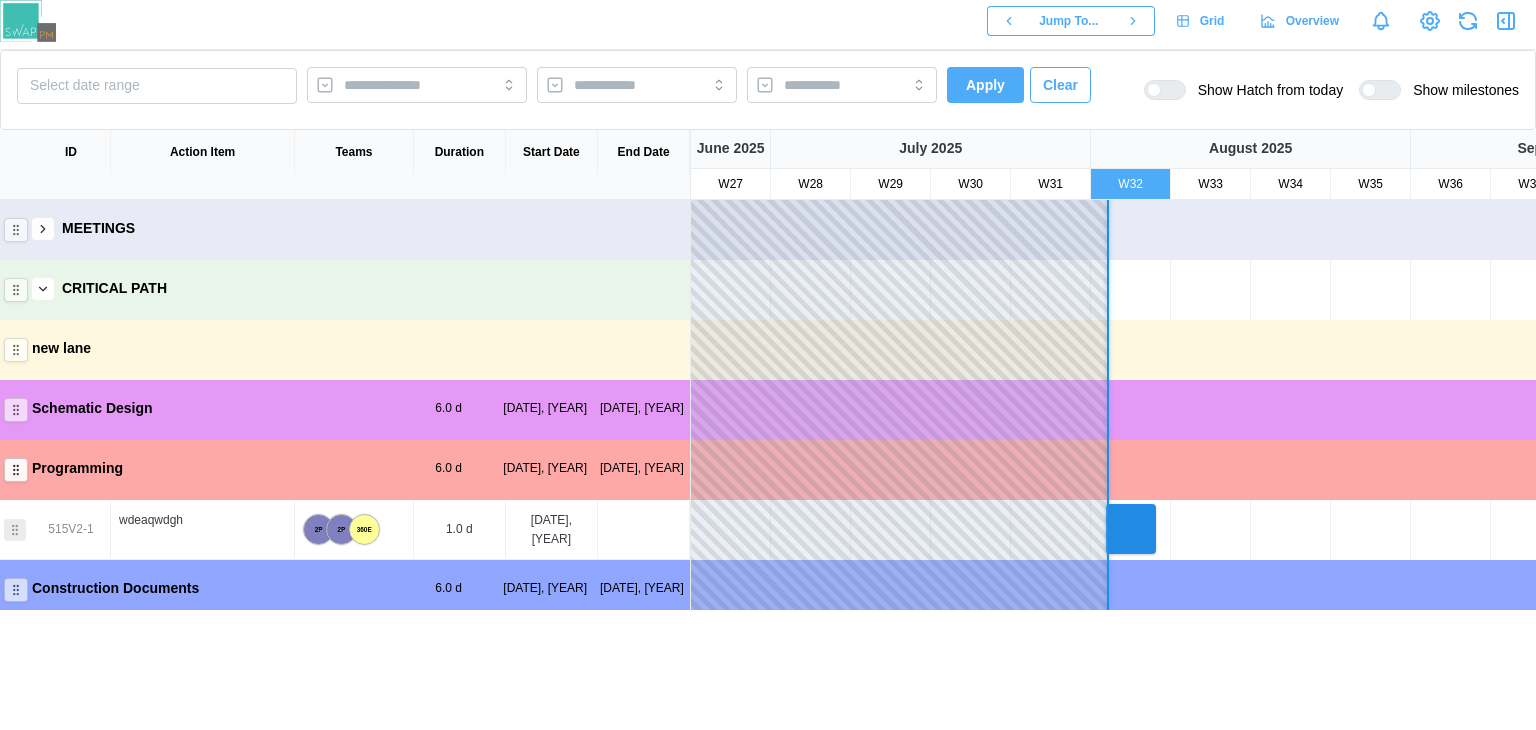 click 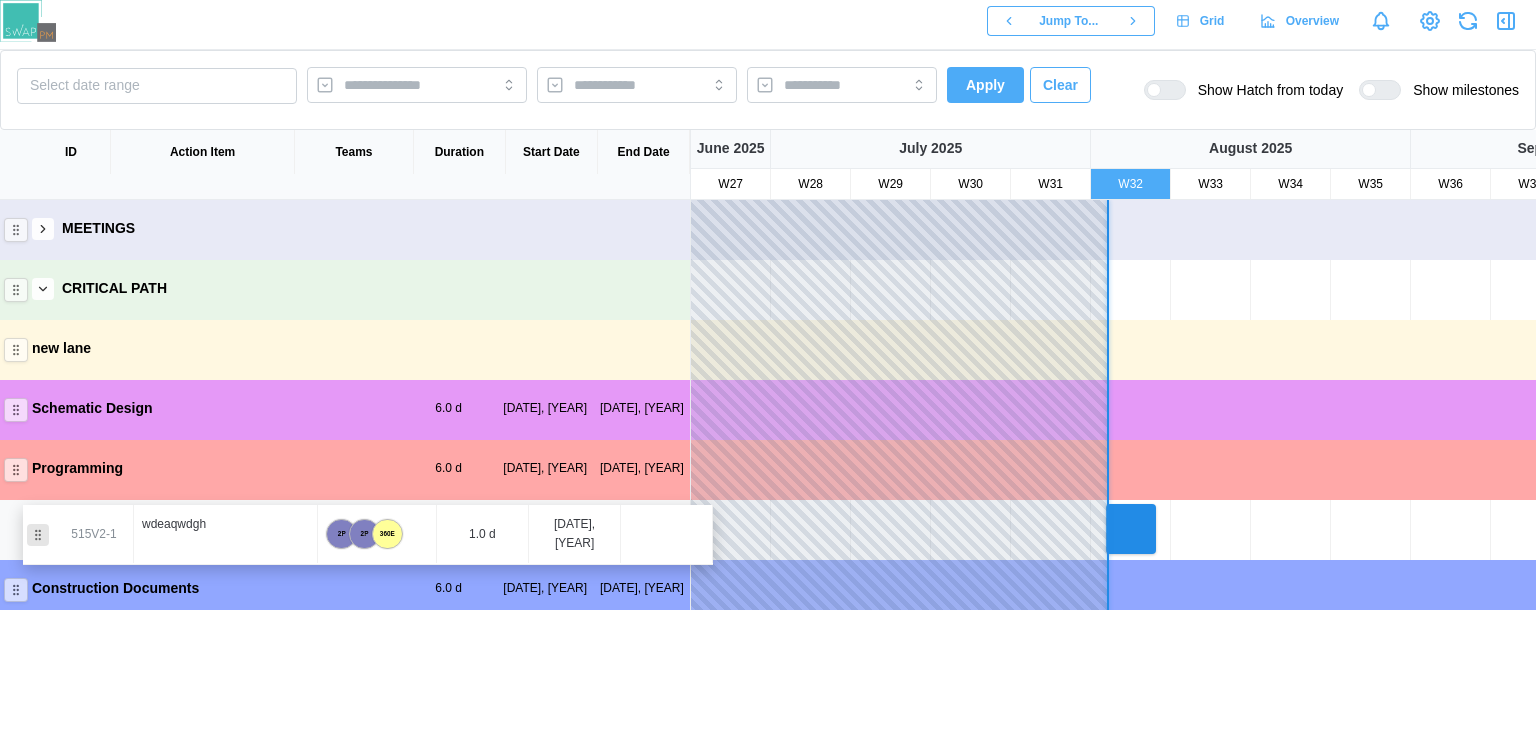 scroll, scrollTop: 9, scrollLeft: 0, axis: vertical 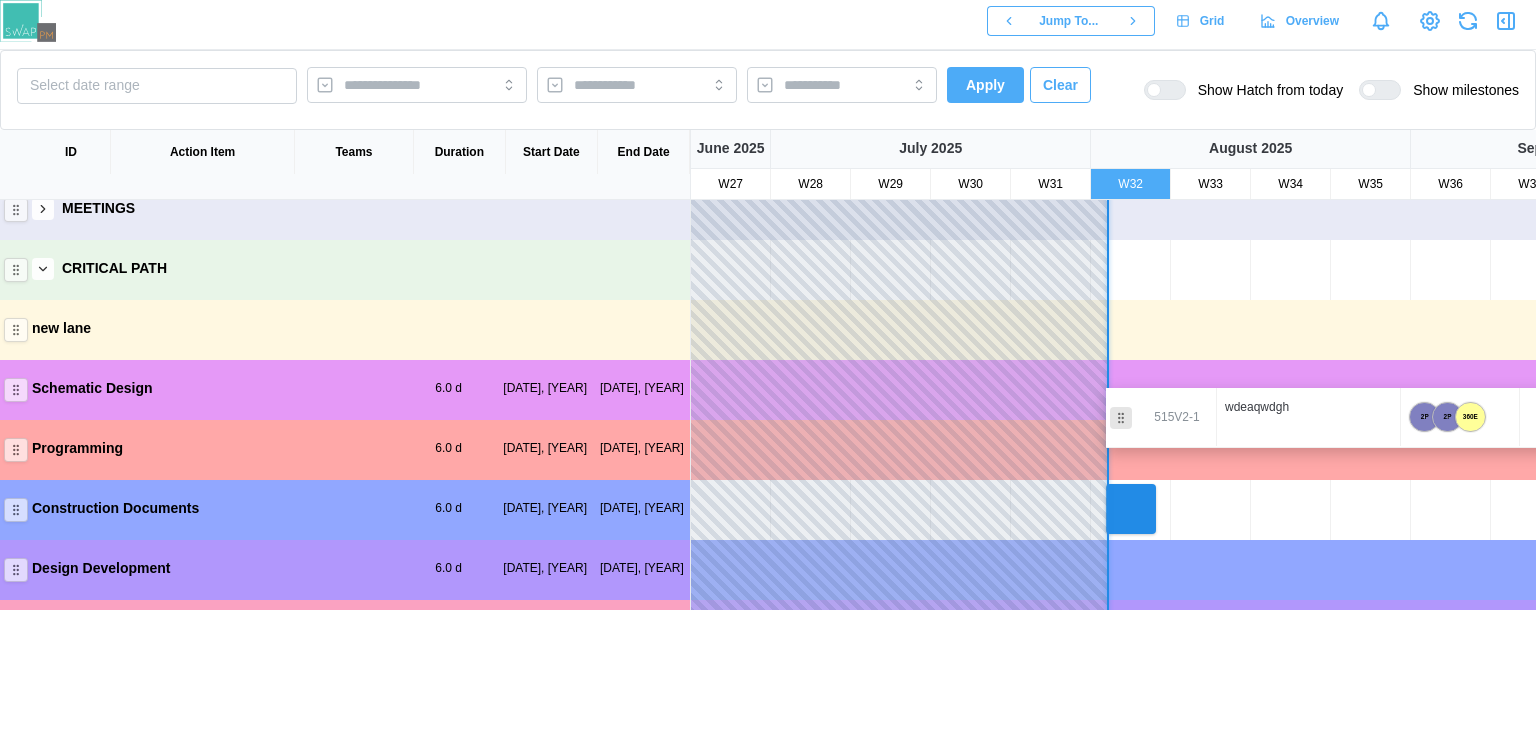 drag, startPoint x: 8, startPoint y: 533, endPoint x: 1136, endPoint y: 429, distance: 1132.7842 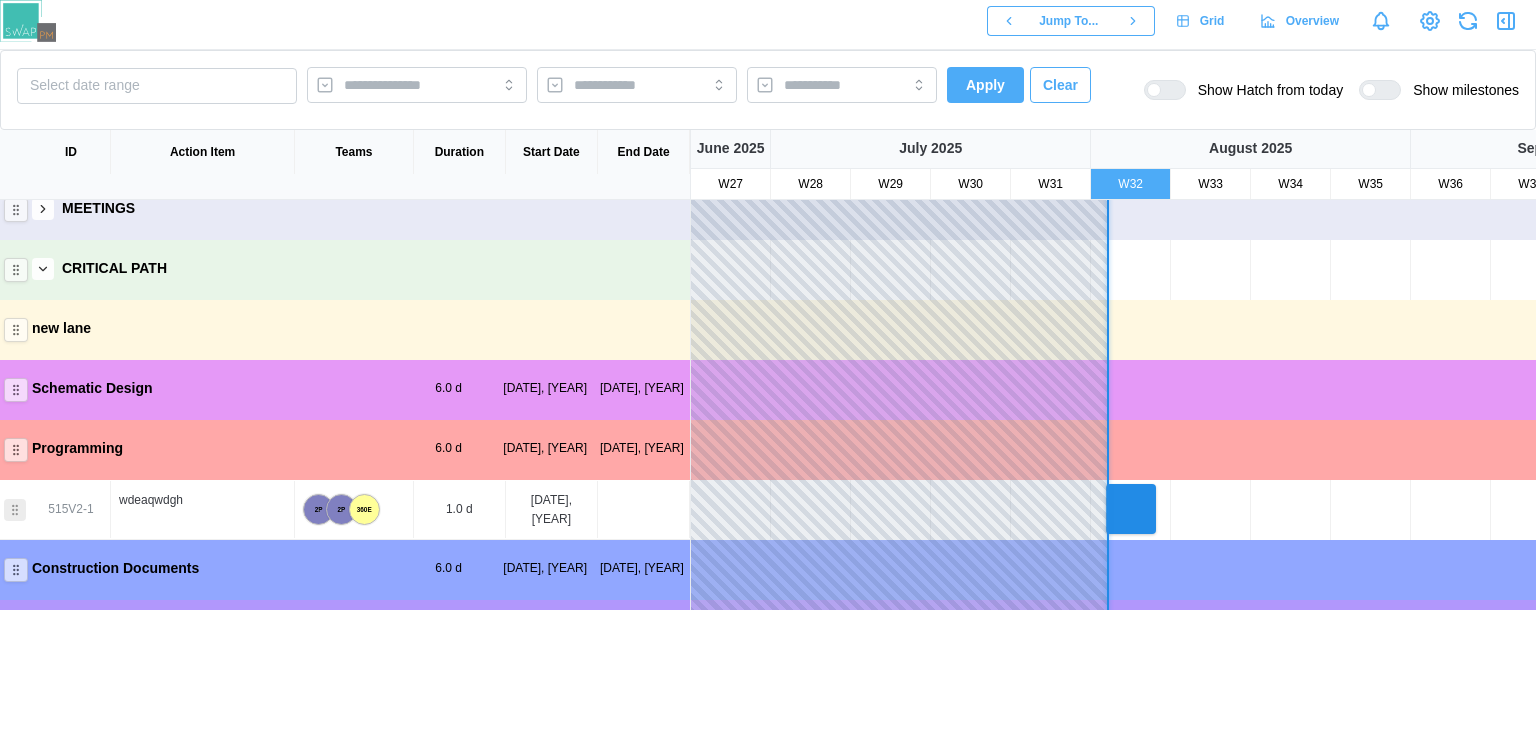 drag, startPoint x: 1139, startPoint y: 509, endPoint x: 1316, endPoint y: 434, distance: 192.23424 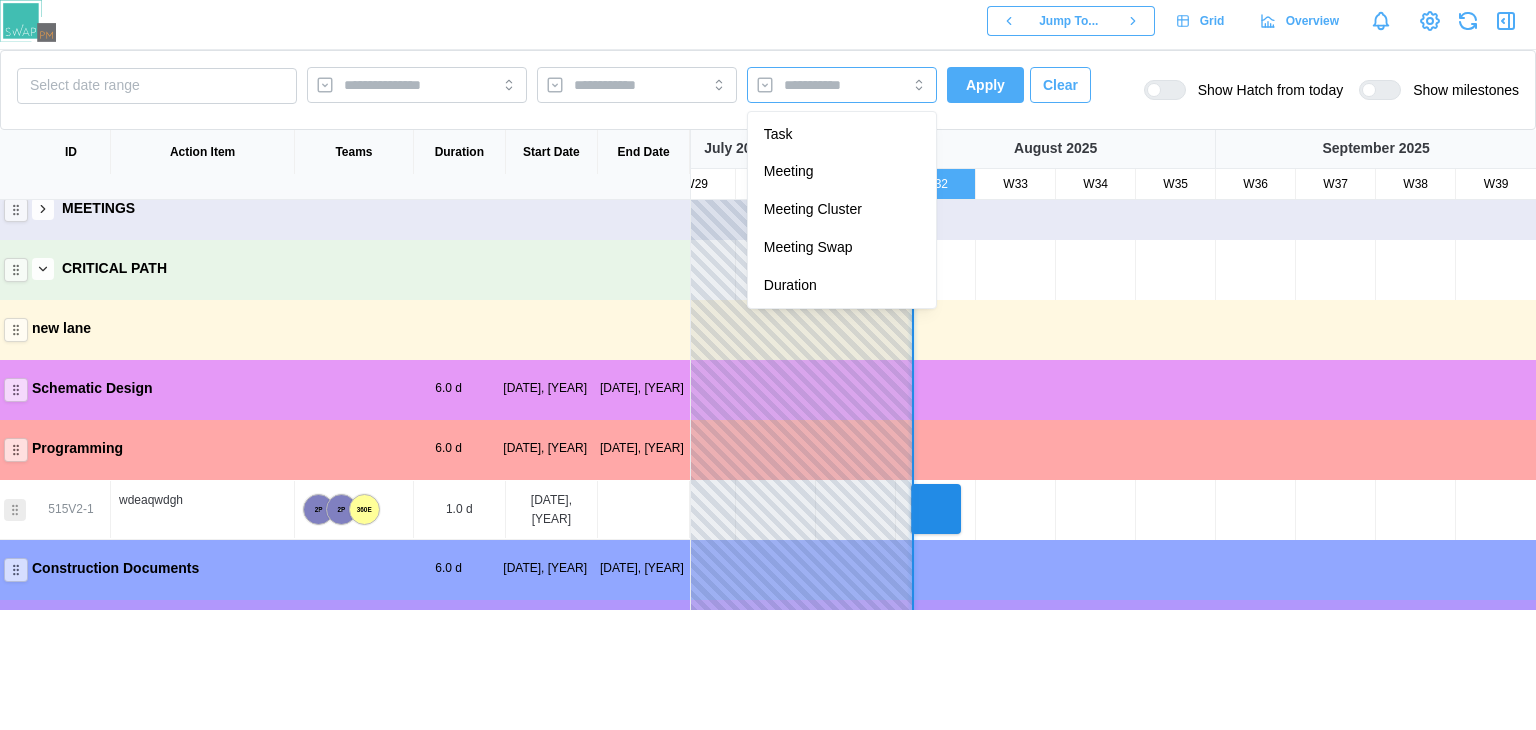 click at bounding box center (842, 85) 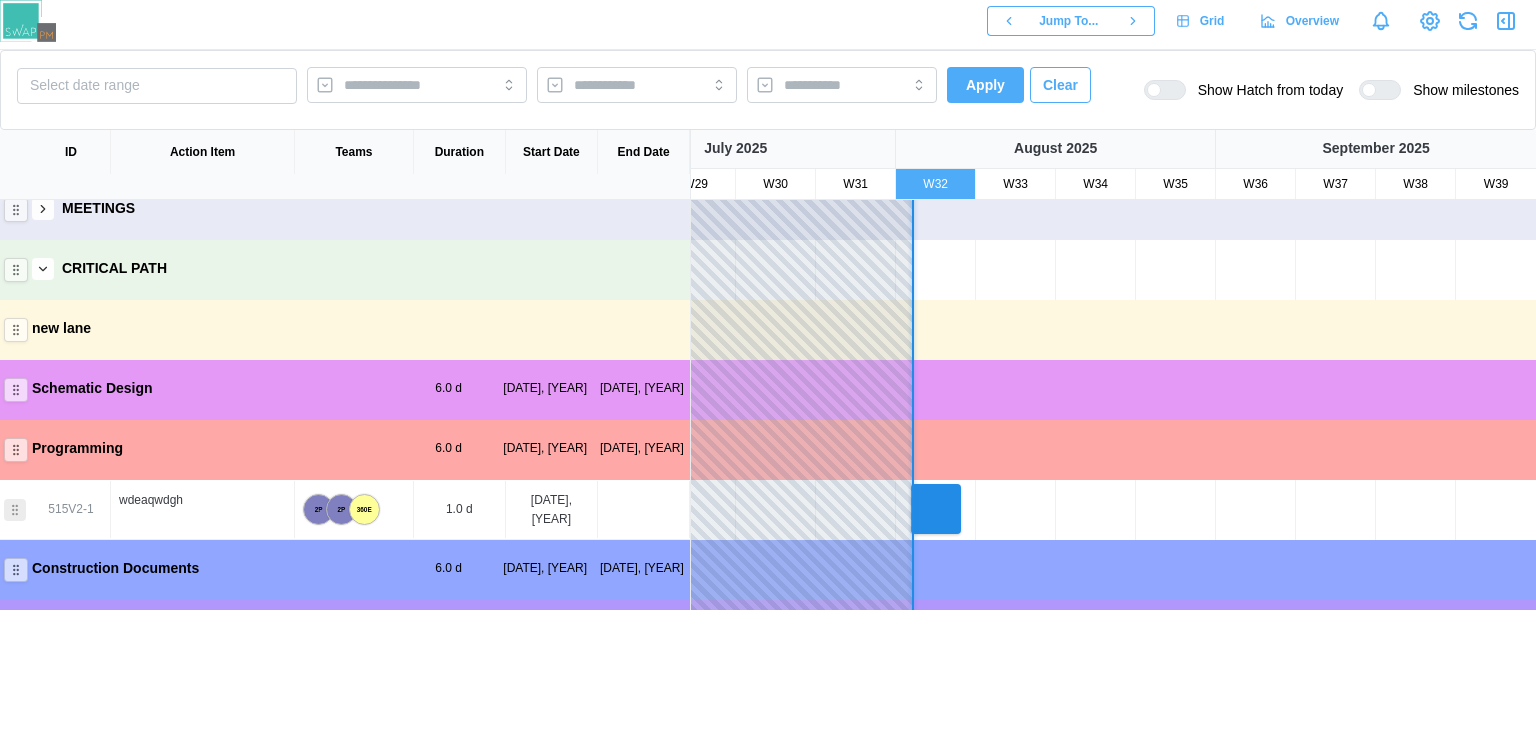 drag, startPoint x: 641, startPoint y: 64, endPoint x: 641, endPoint y: 89, distance: 25 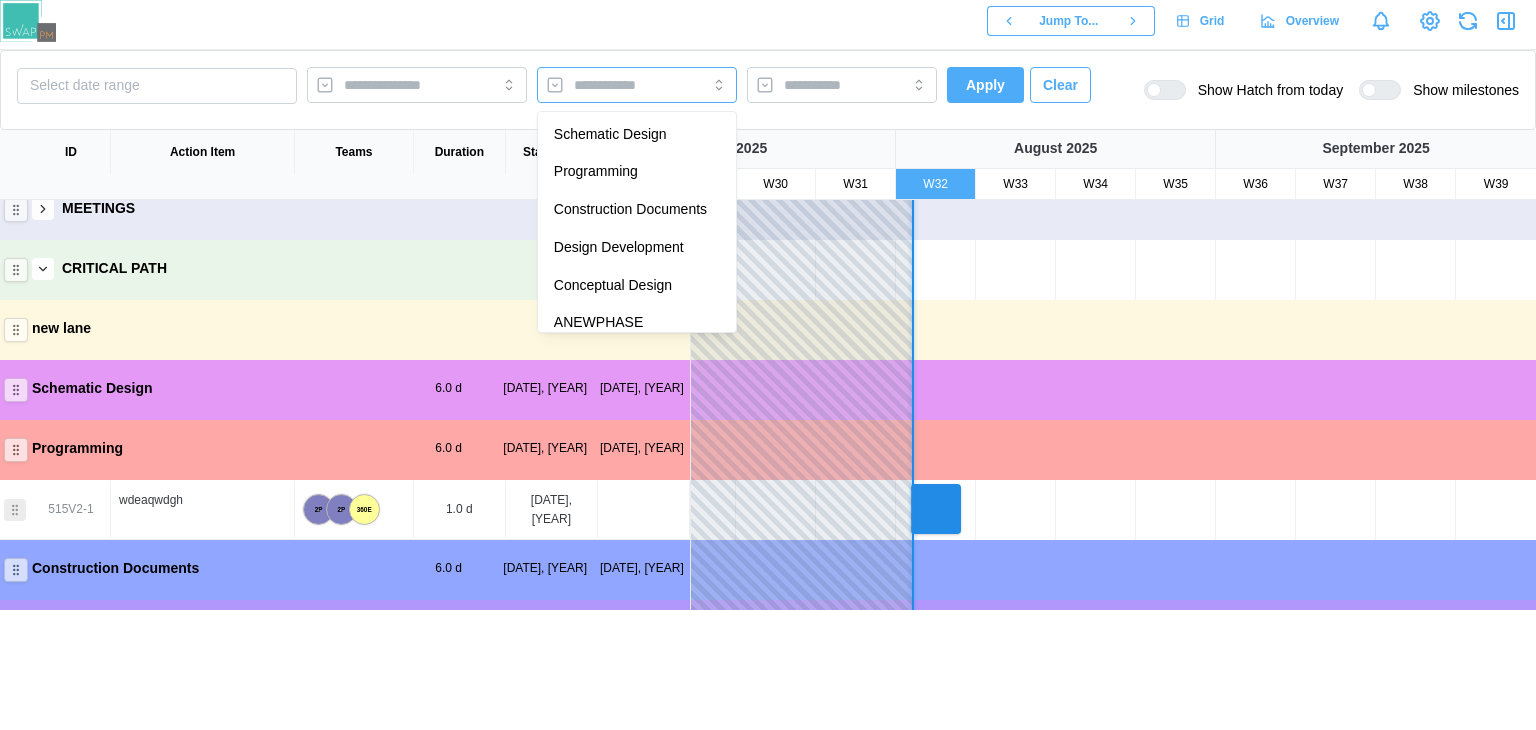click at bounding box center (619, 85) 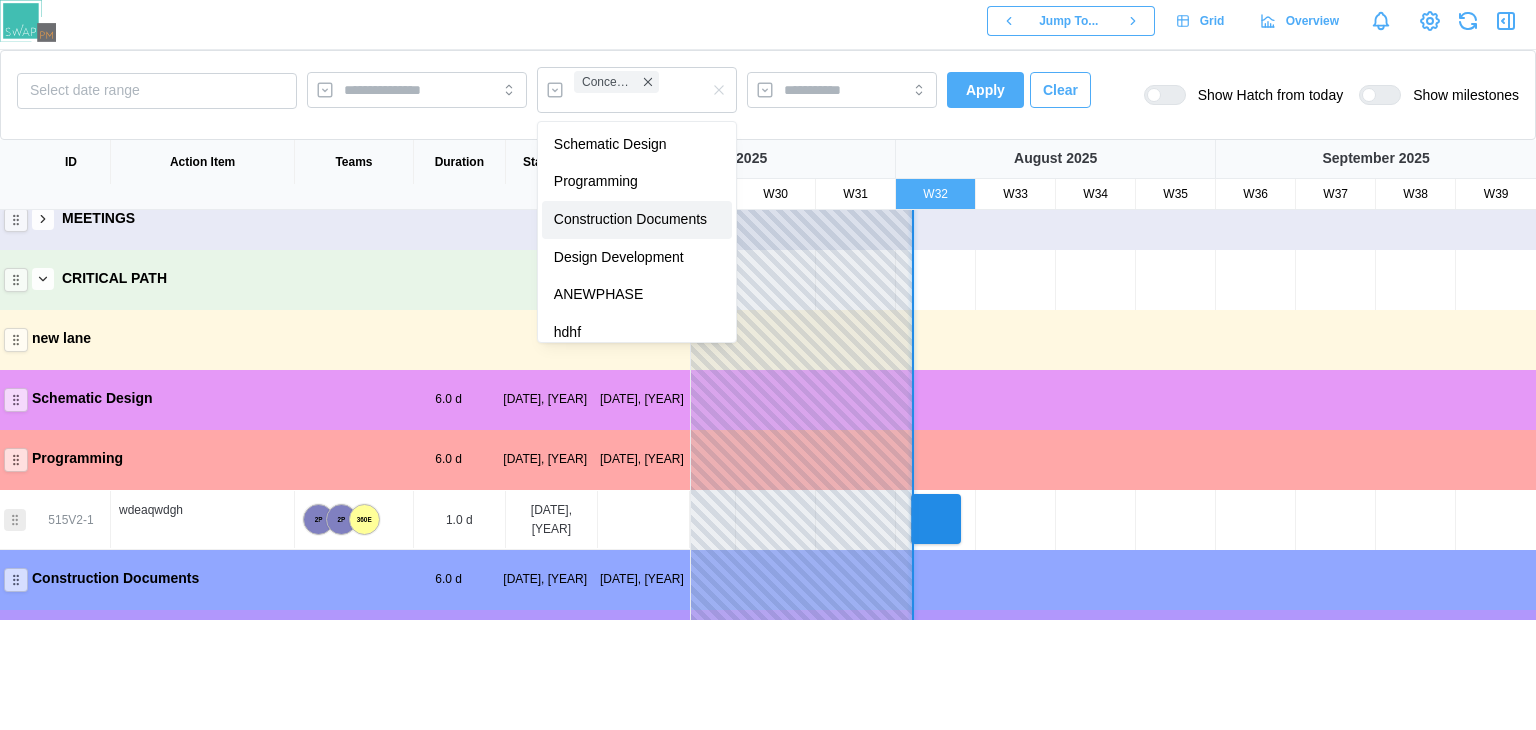 click on "Apply Clear" at bounding box center (1019, 95) 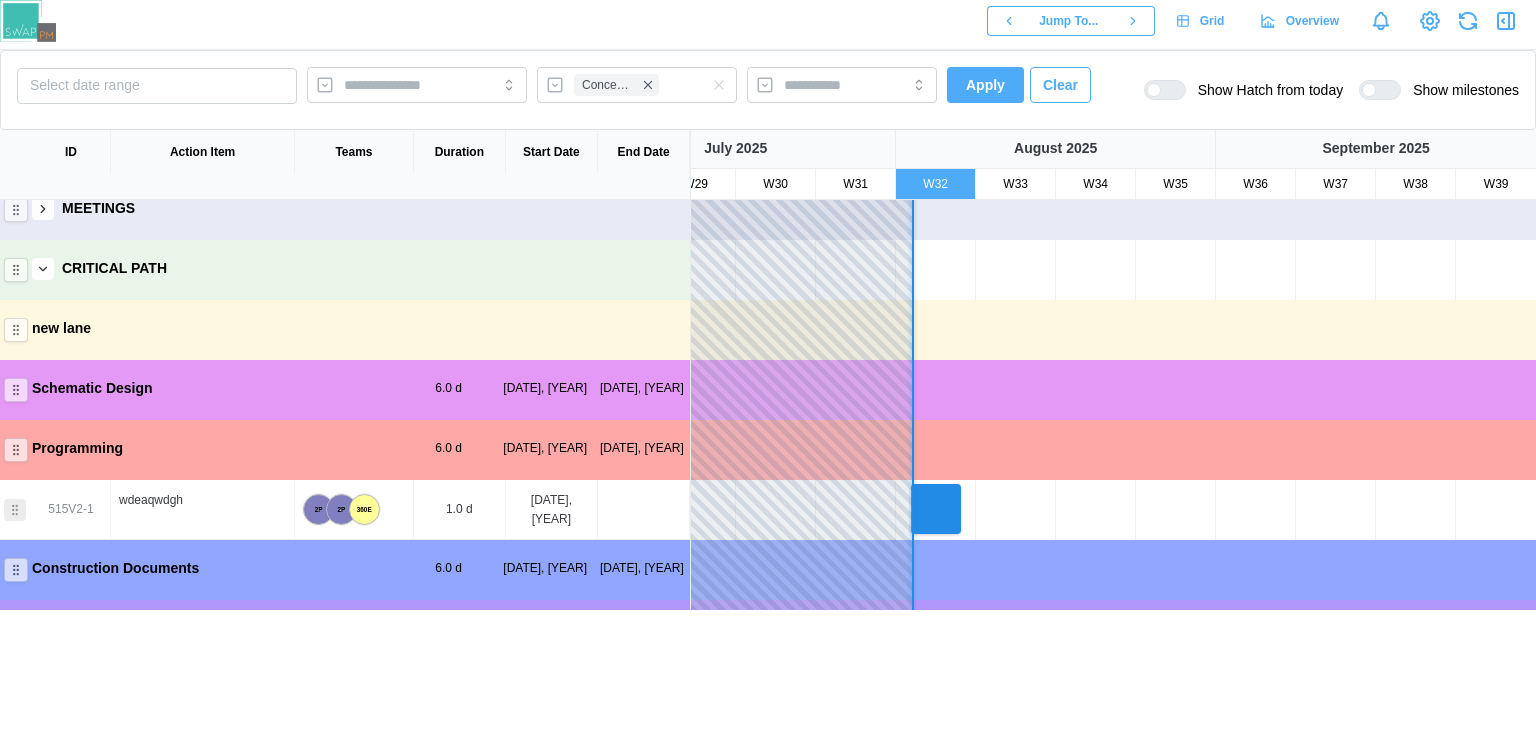 click on "Apply" at bounding box center (985, 85) 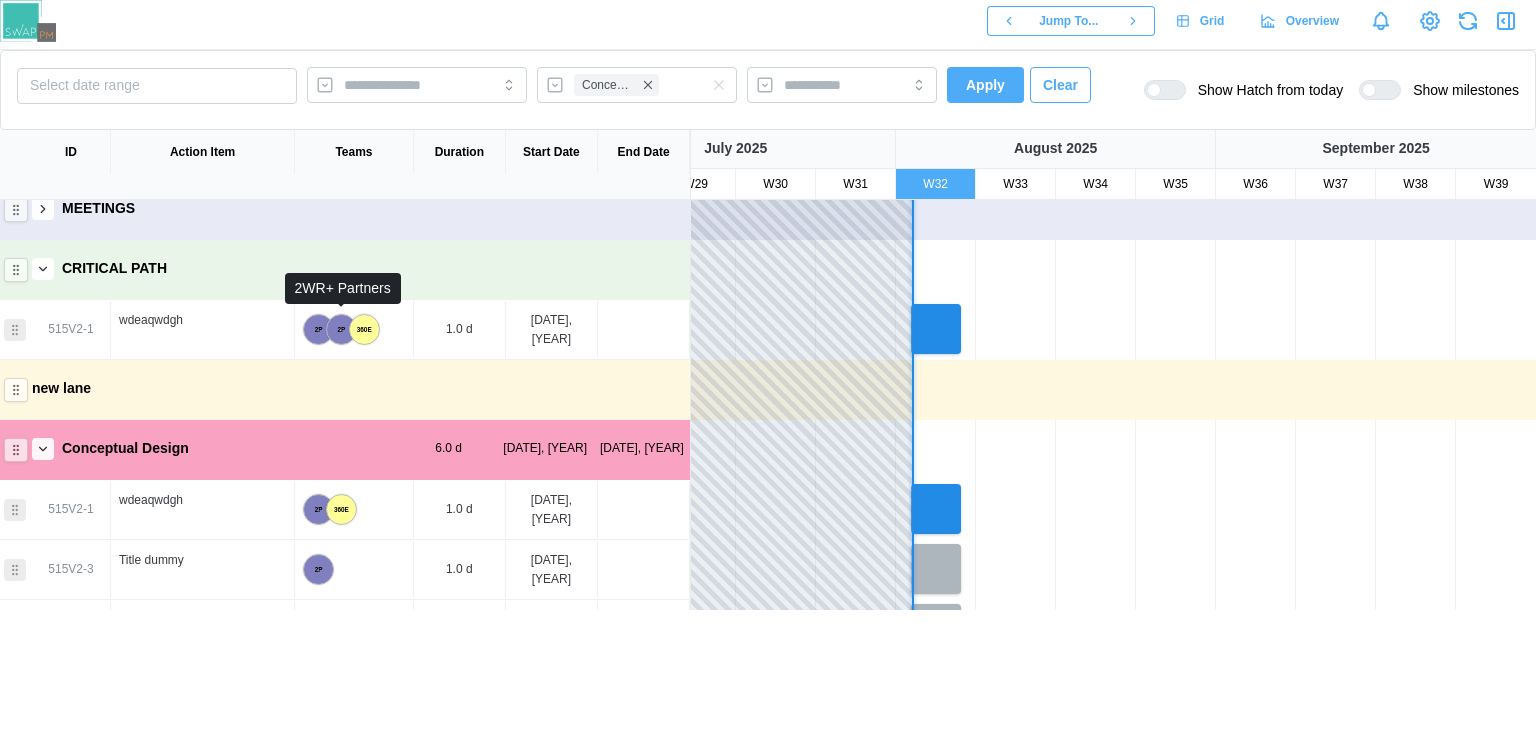 scroll, scrollTop: 0, scrollLeft: 0, axis: both 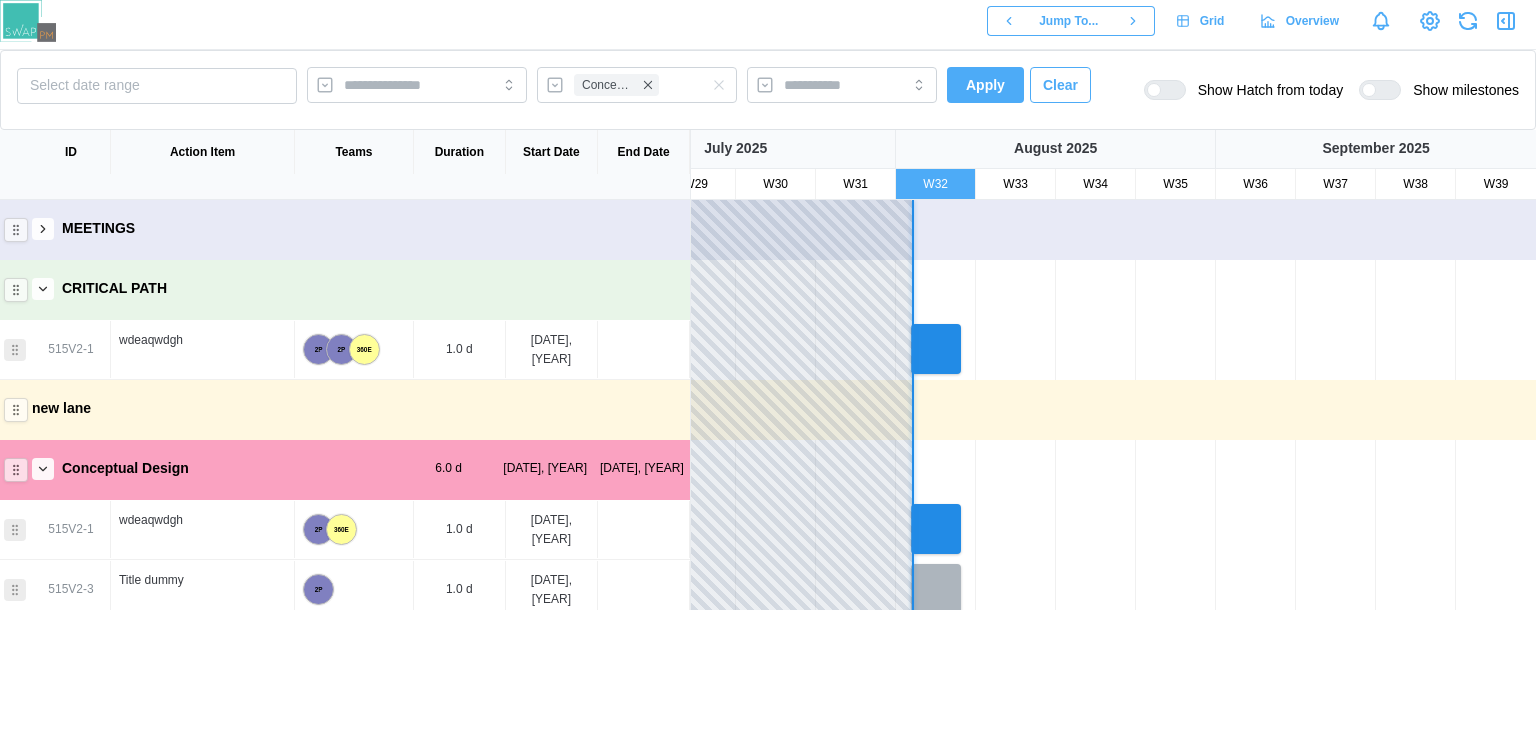 click on "Grid" at bounding box center [1212, 21] 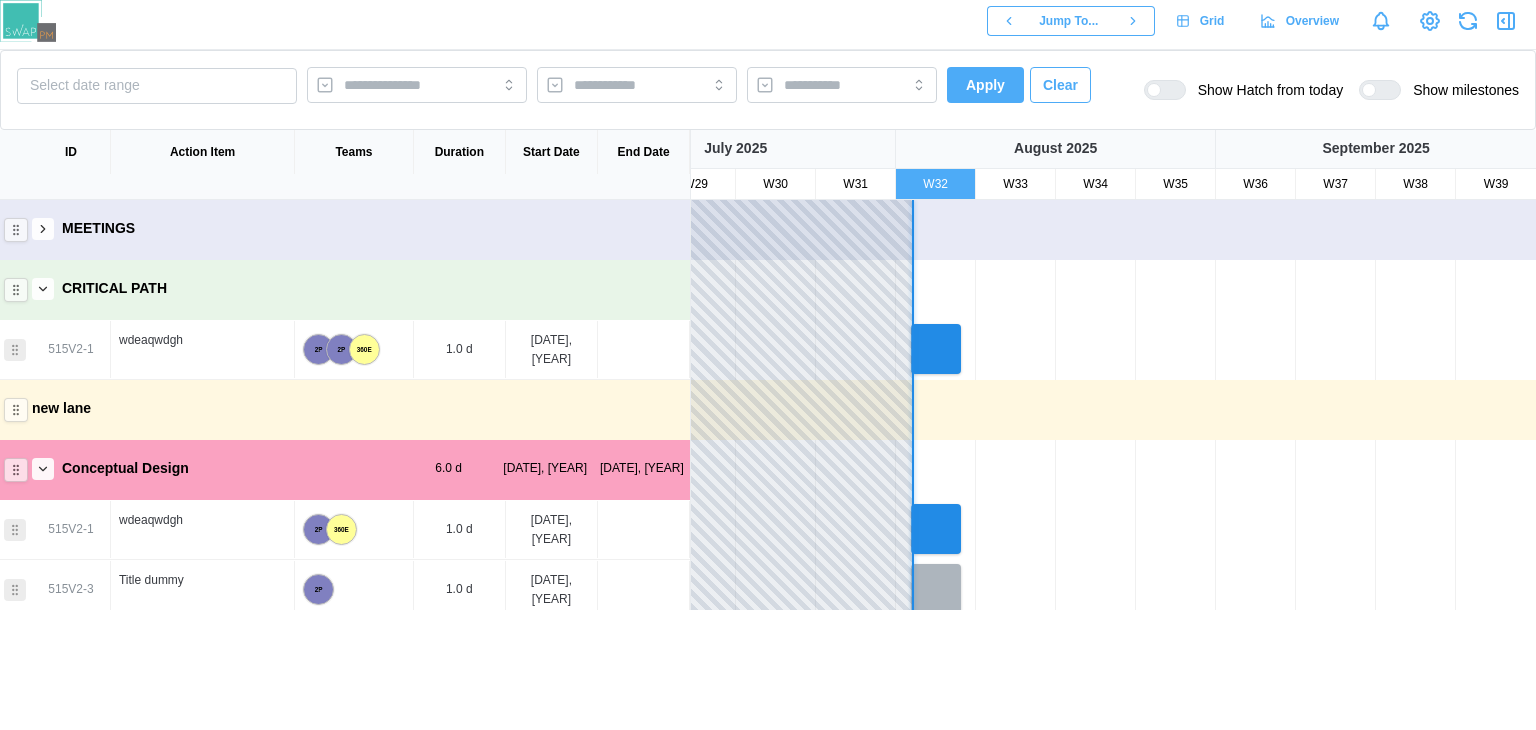 click on "Jump To... Grid Overview" at bounding box center [768, 21] 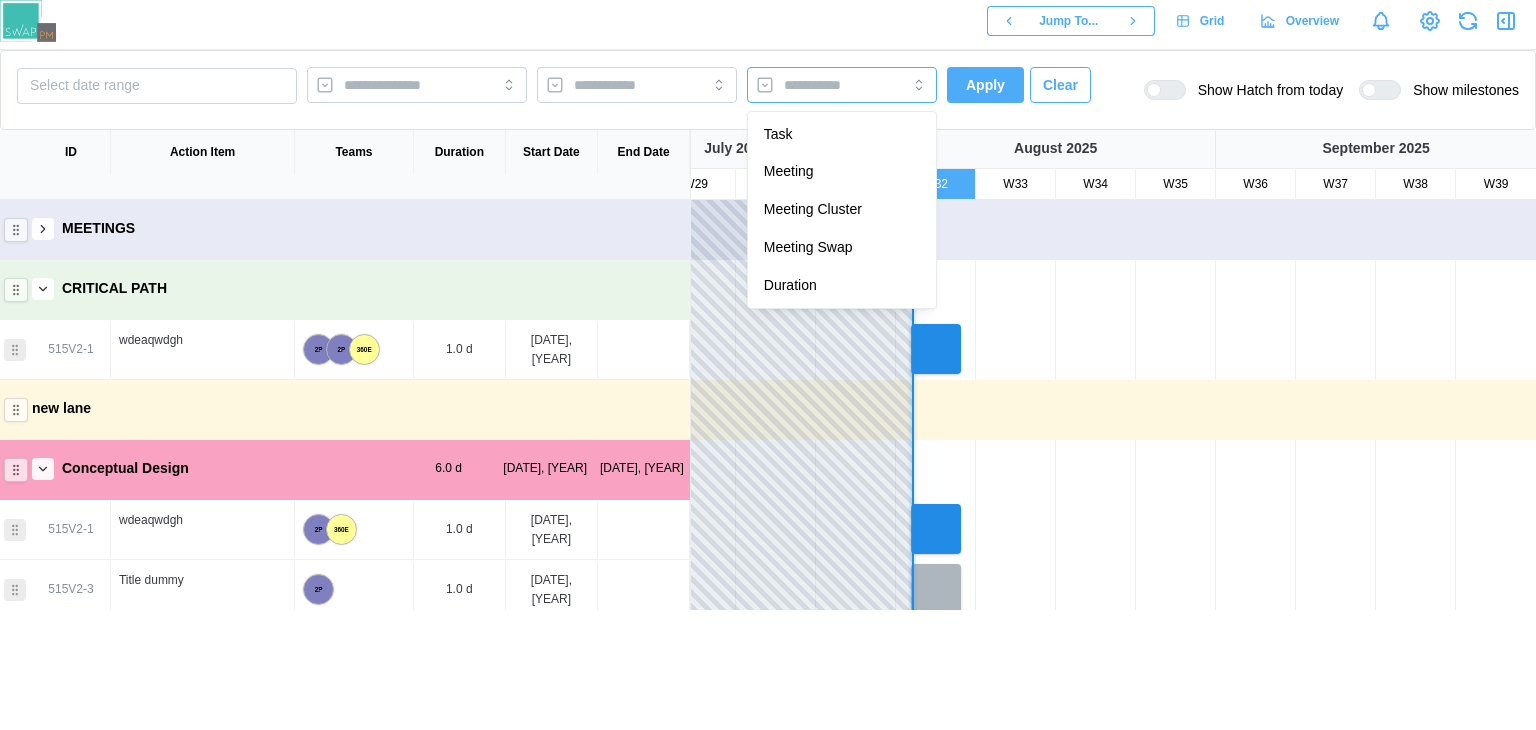 click at bounding box center (821, 85) 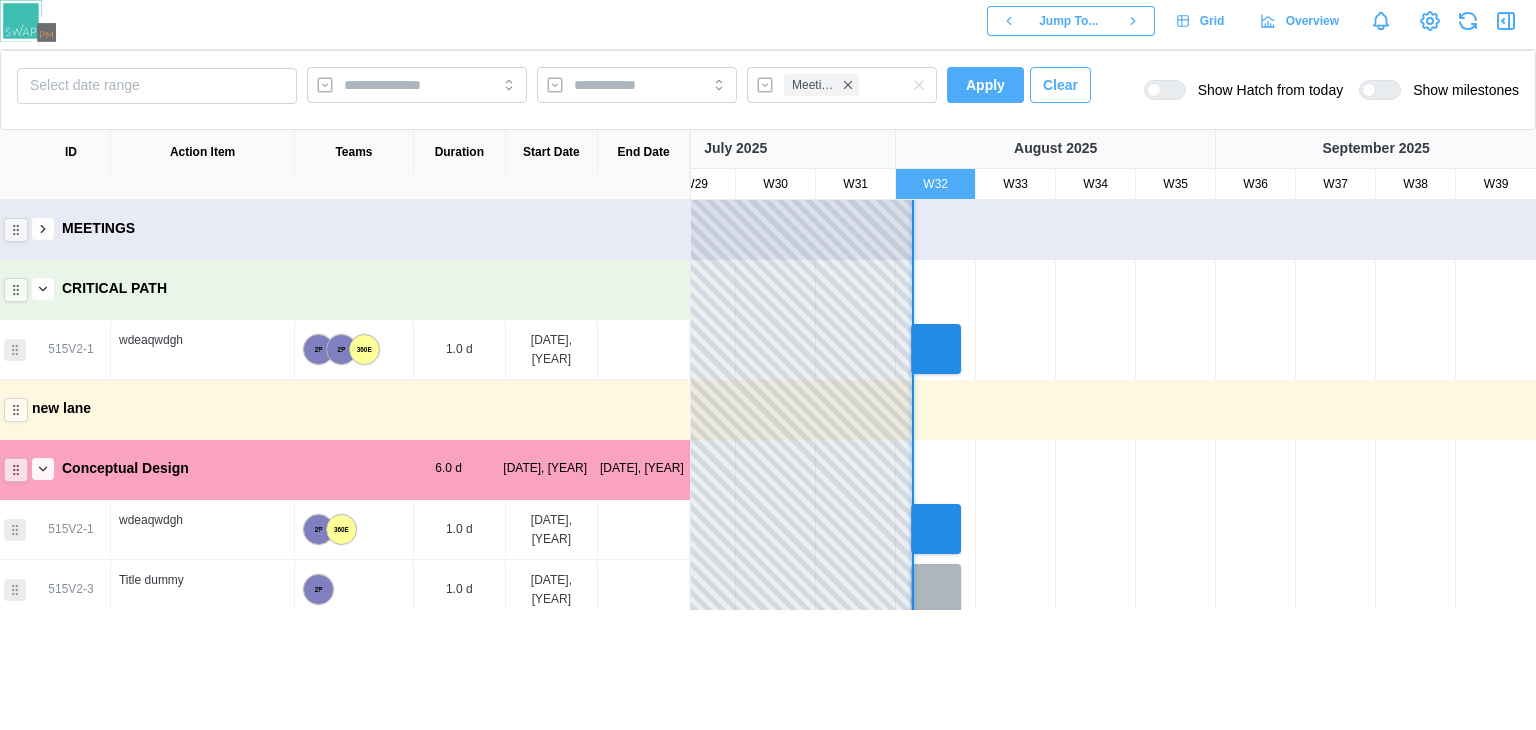 click on "Apply" at bounding box center (985, 85) 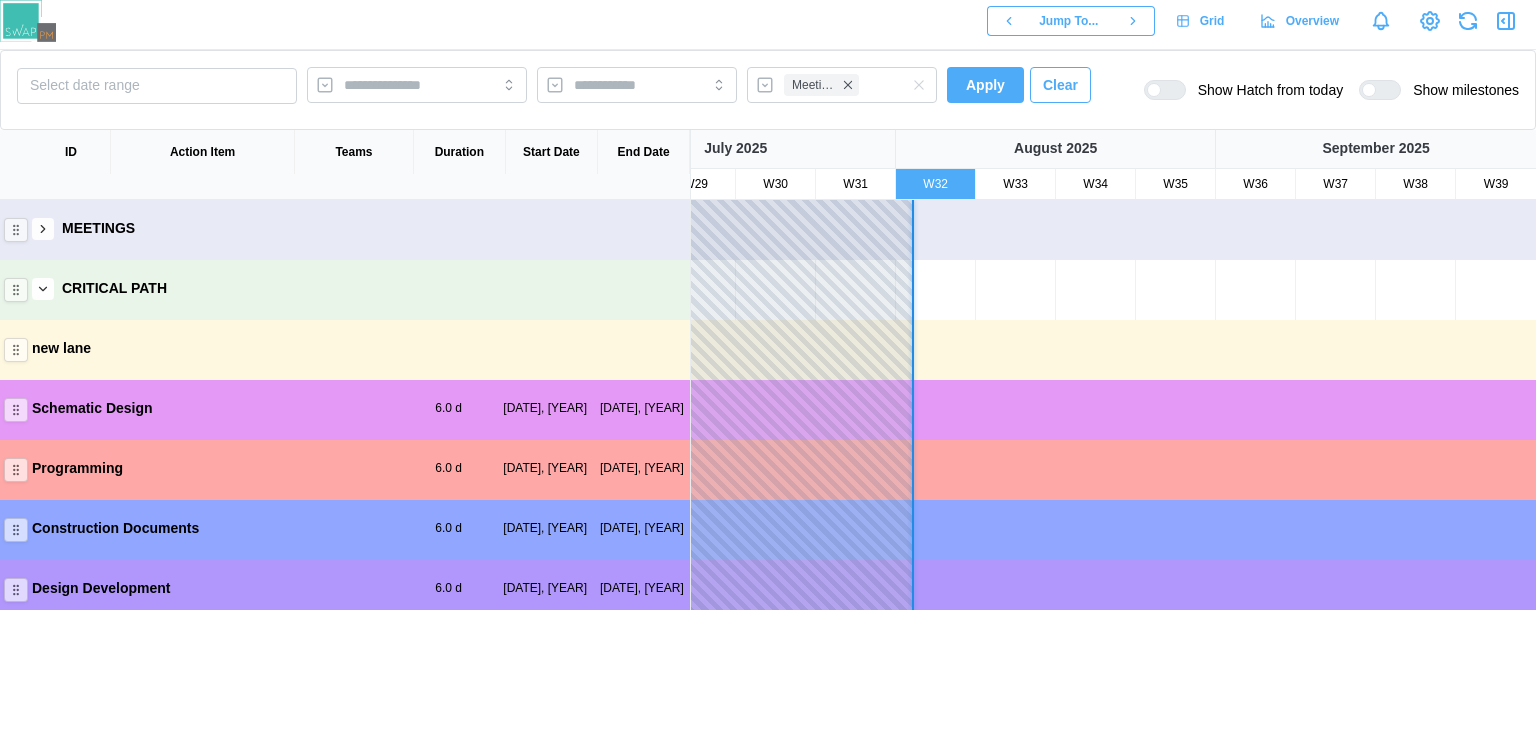 click on "Apply" at bounding box center [985, 85] 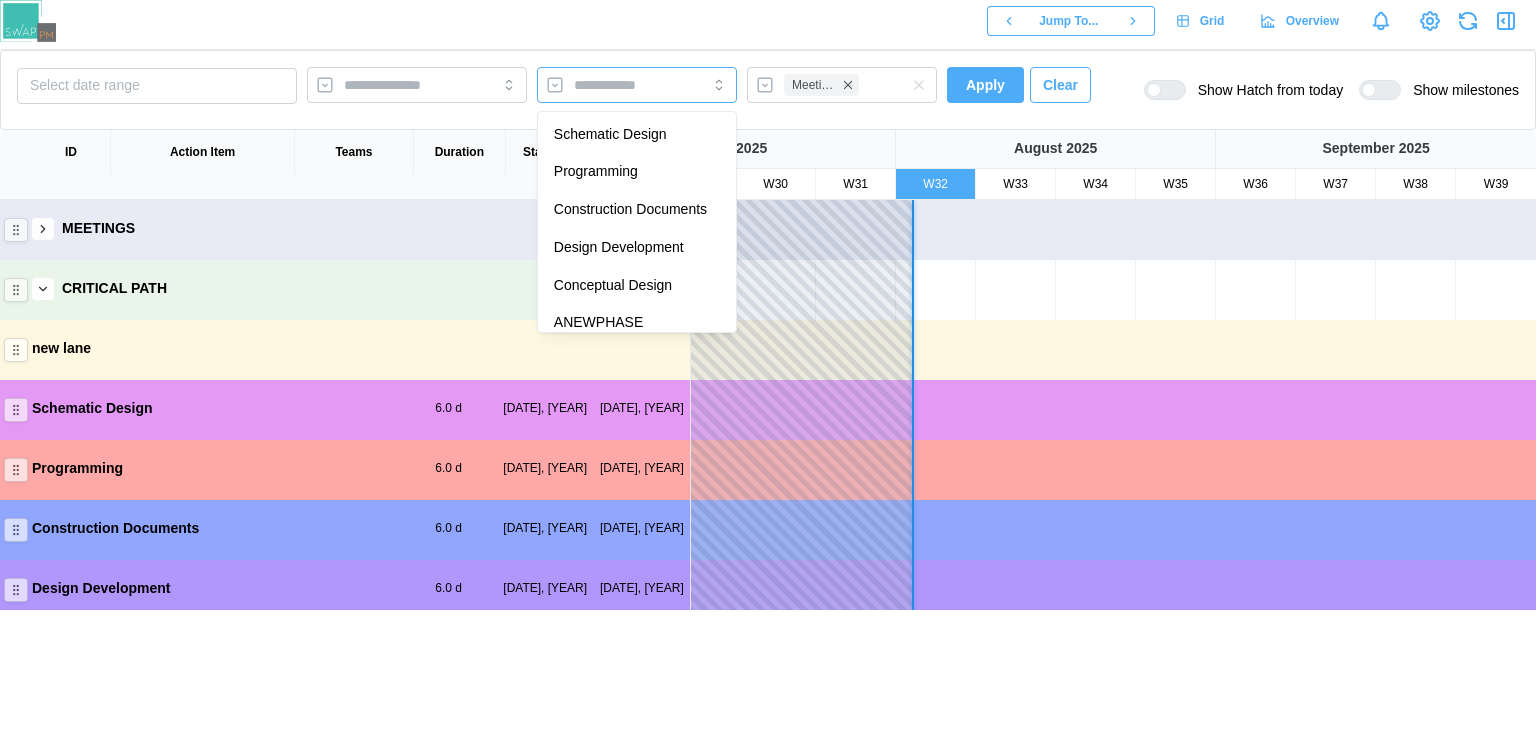 click at bounding box center (637, 85) 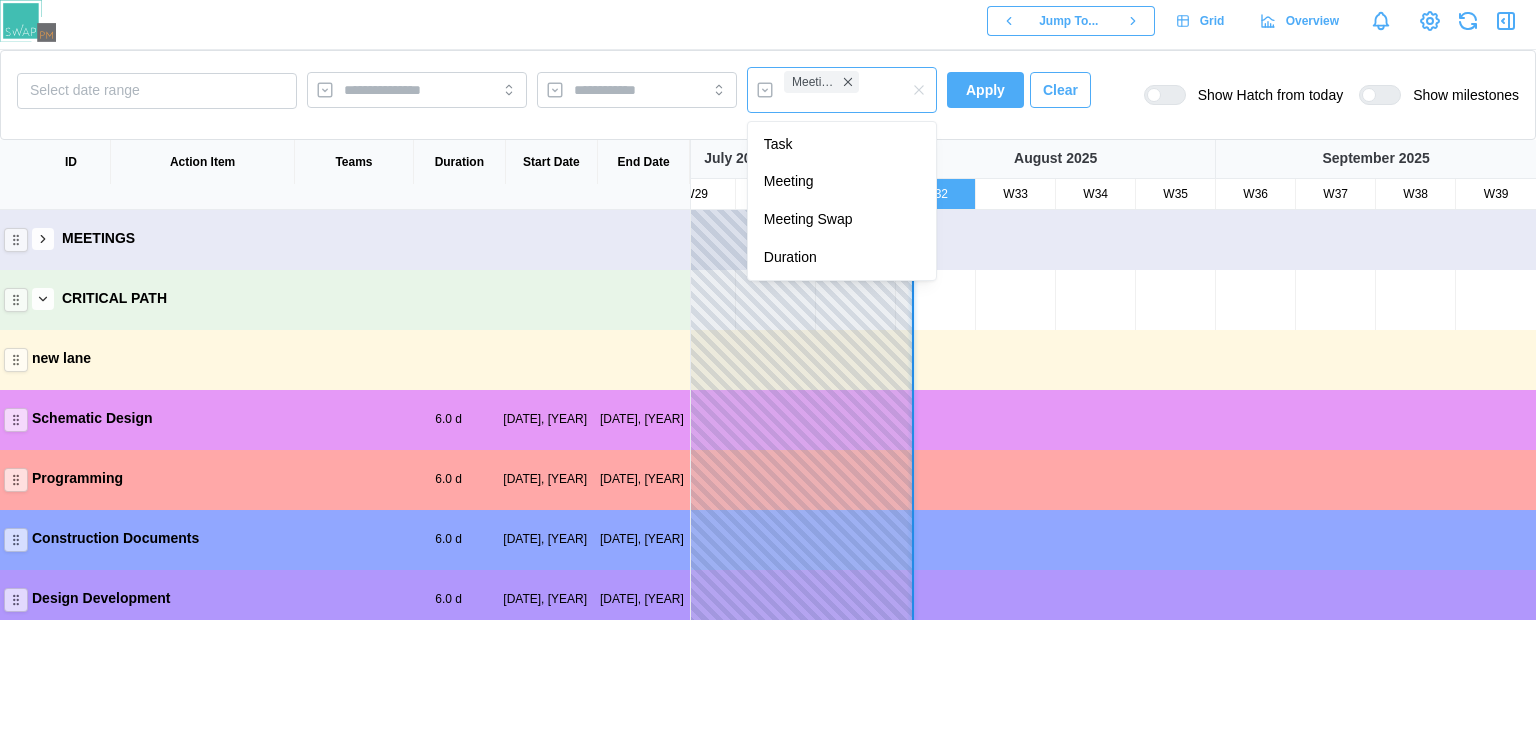 click on "Meeting Cluster" at bounding box center [842, 90] 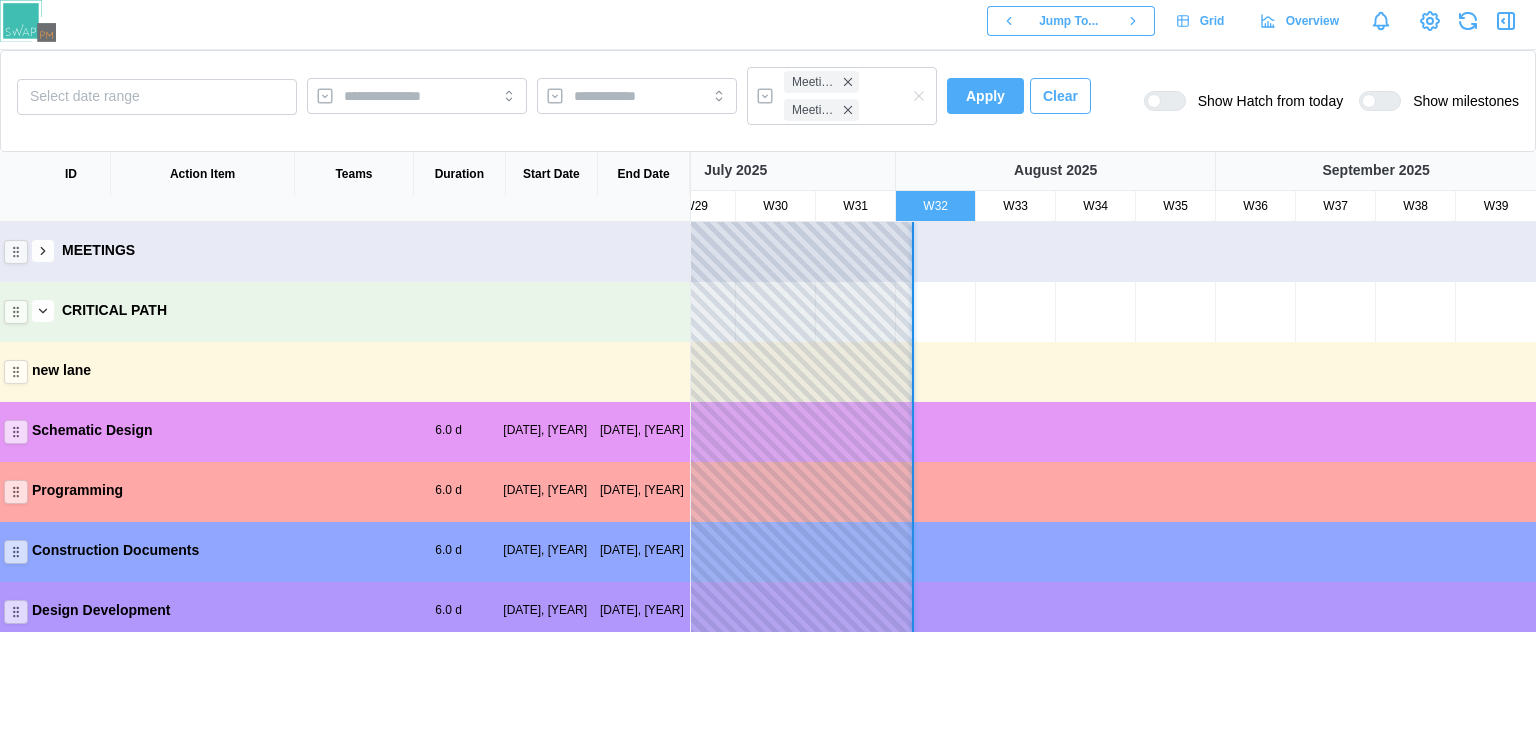 click on "Apply" at bounding box center [985, 96] 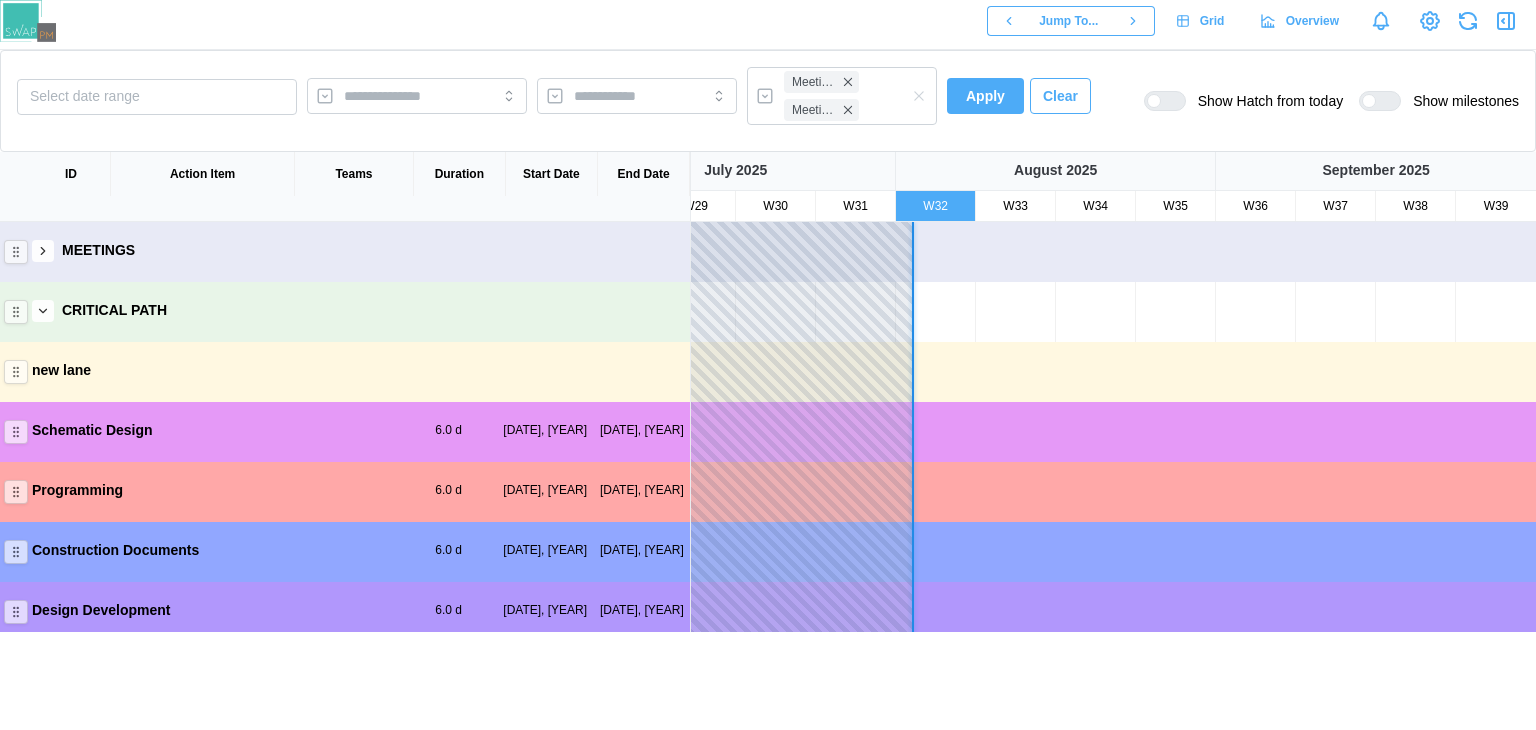 click 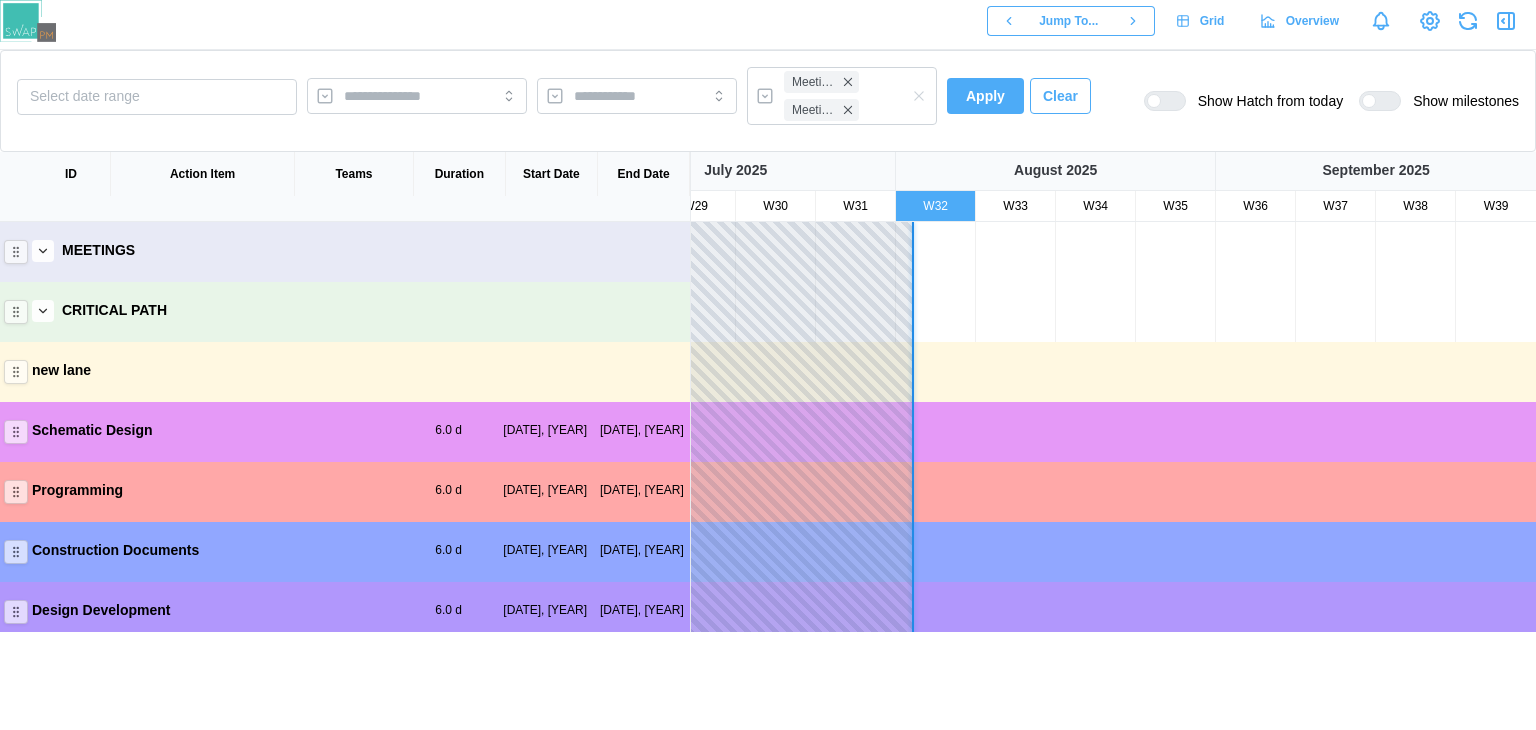 click 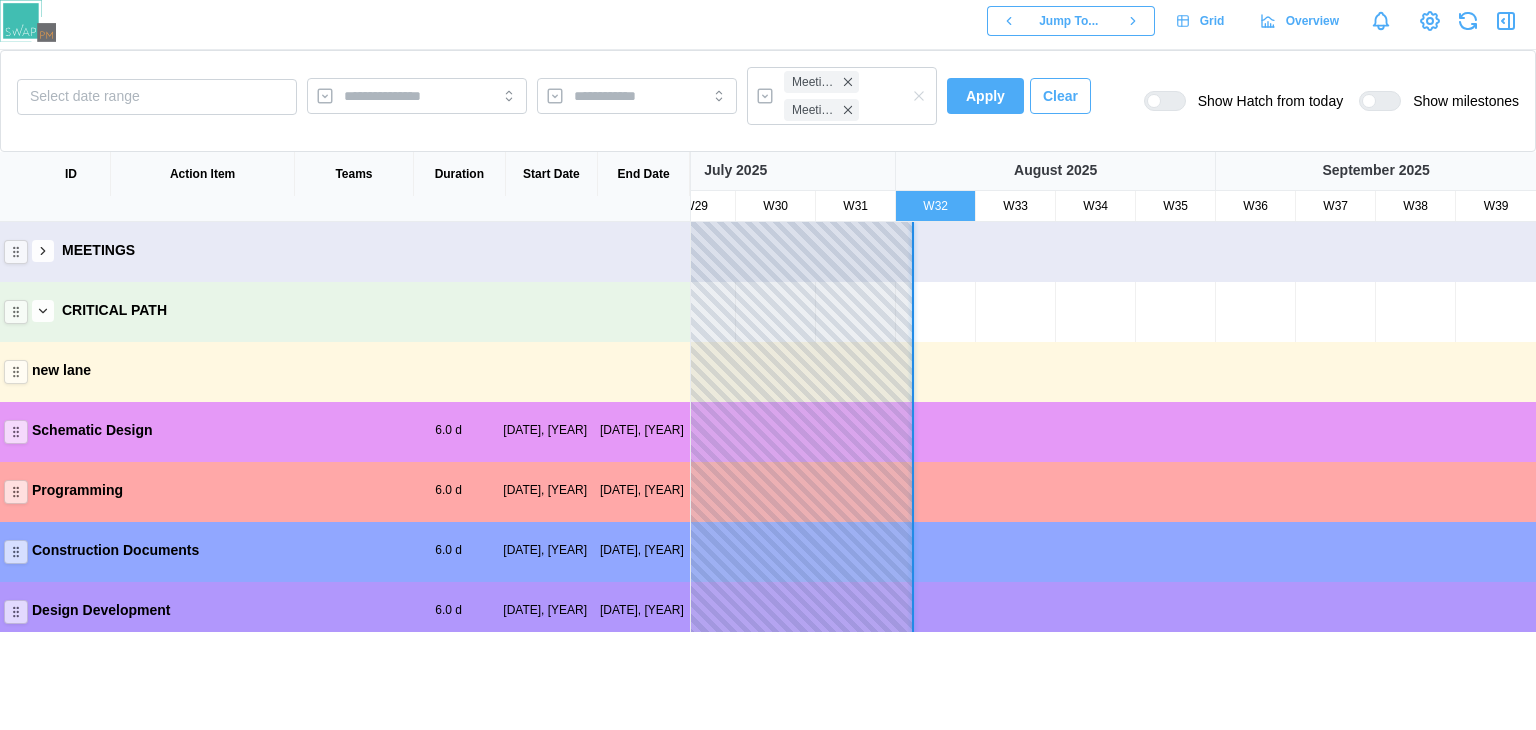 click 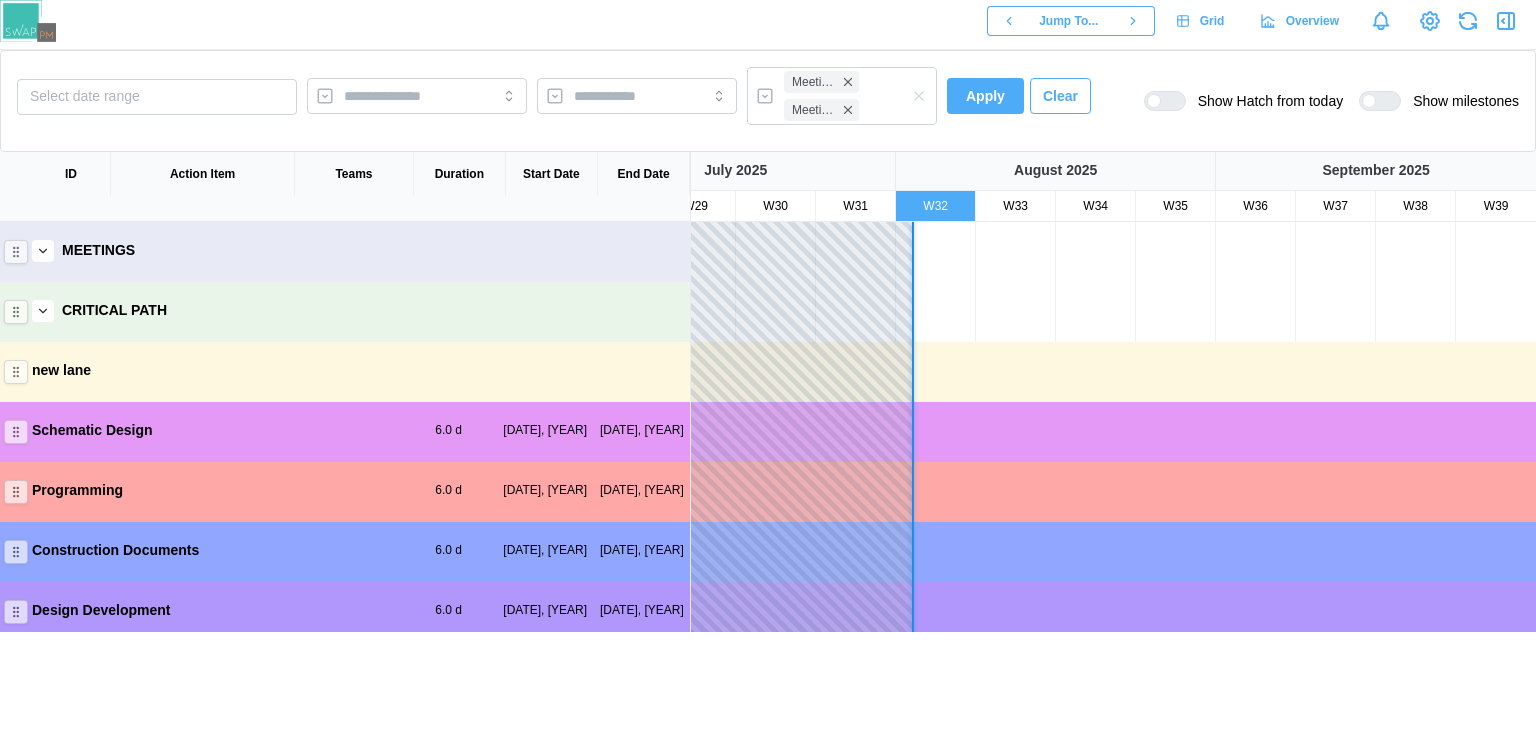 click 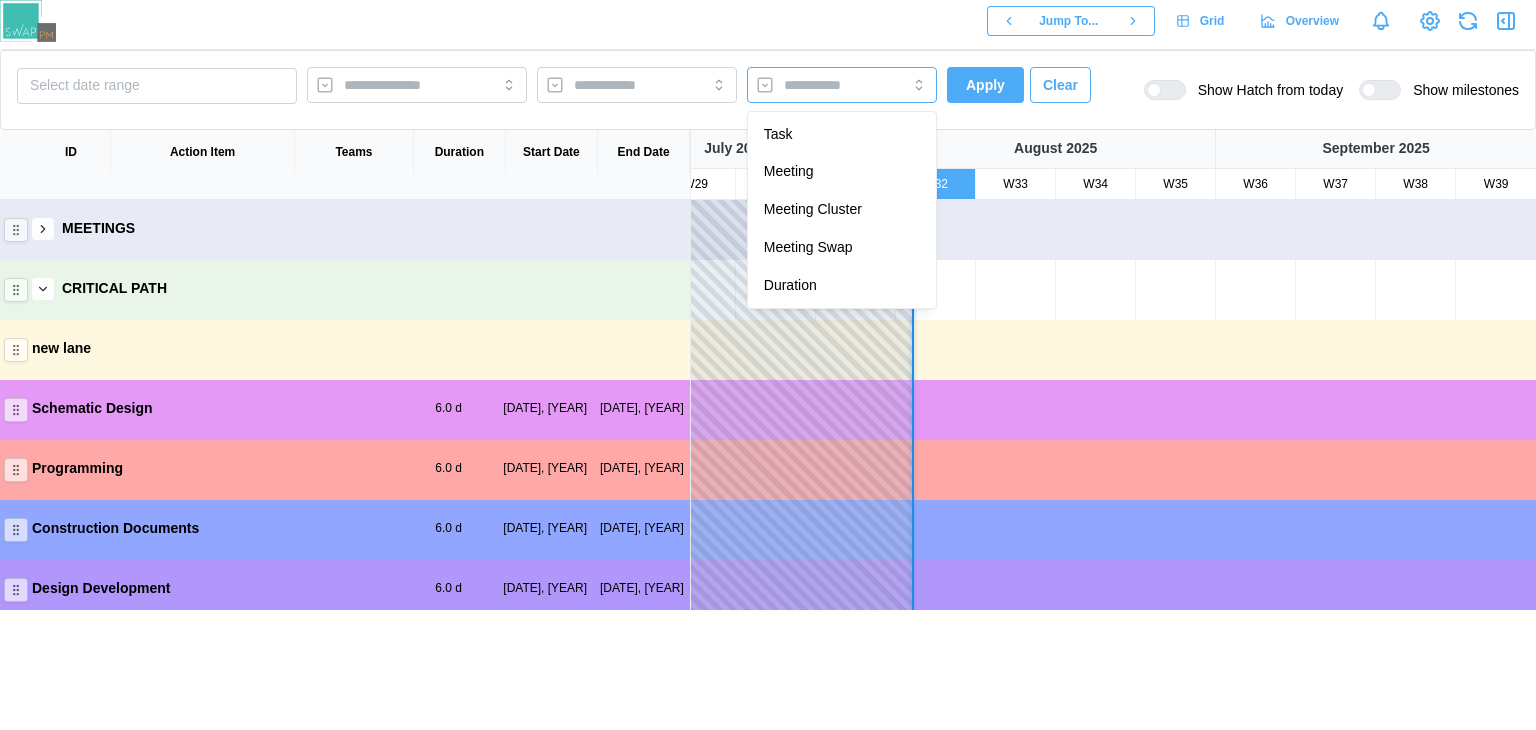click at bounding box center [824, 85] 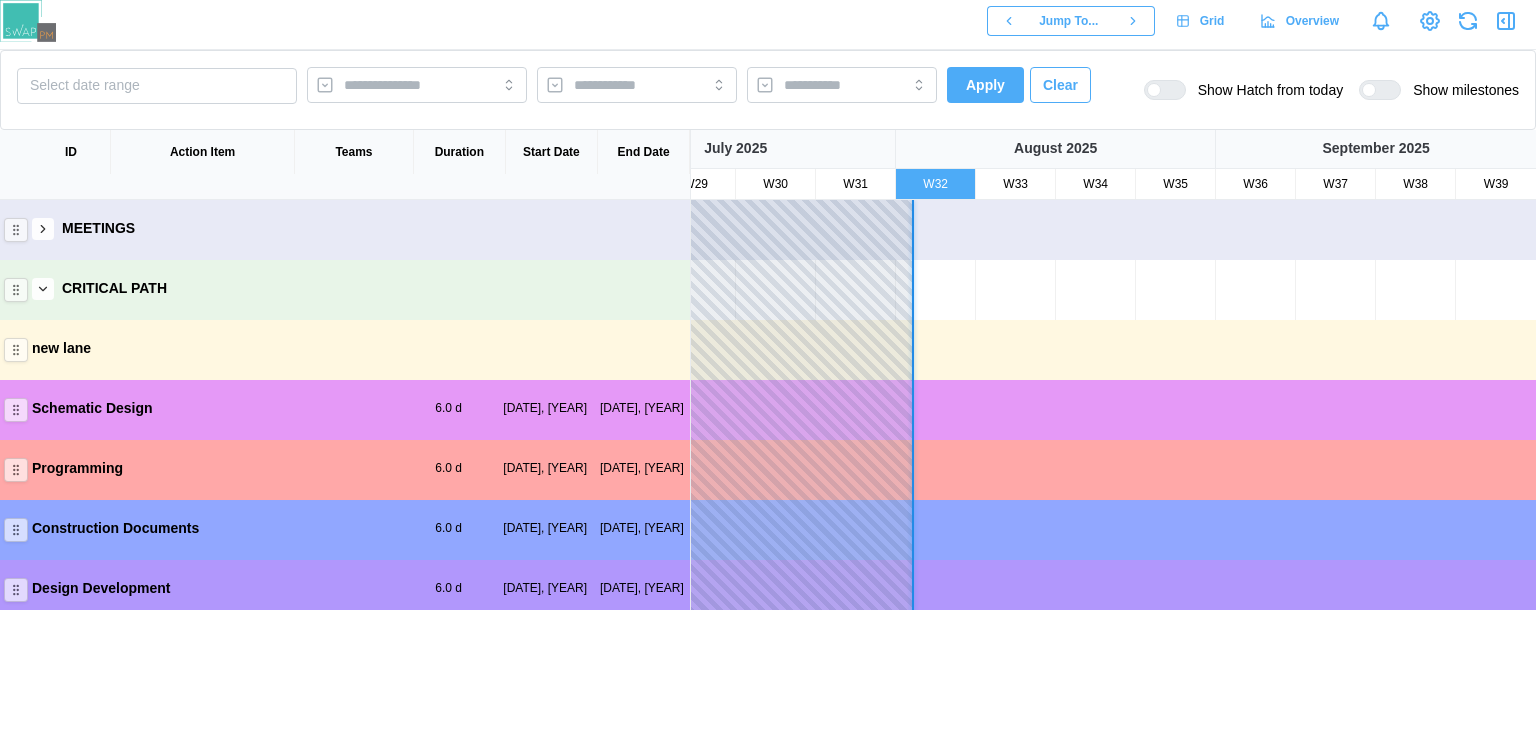 click 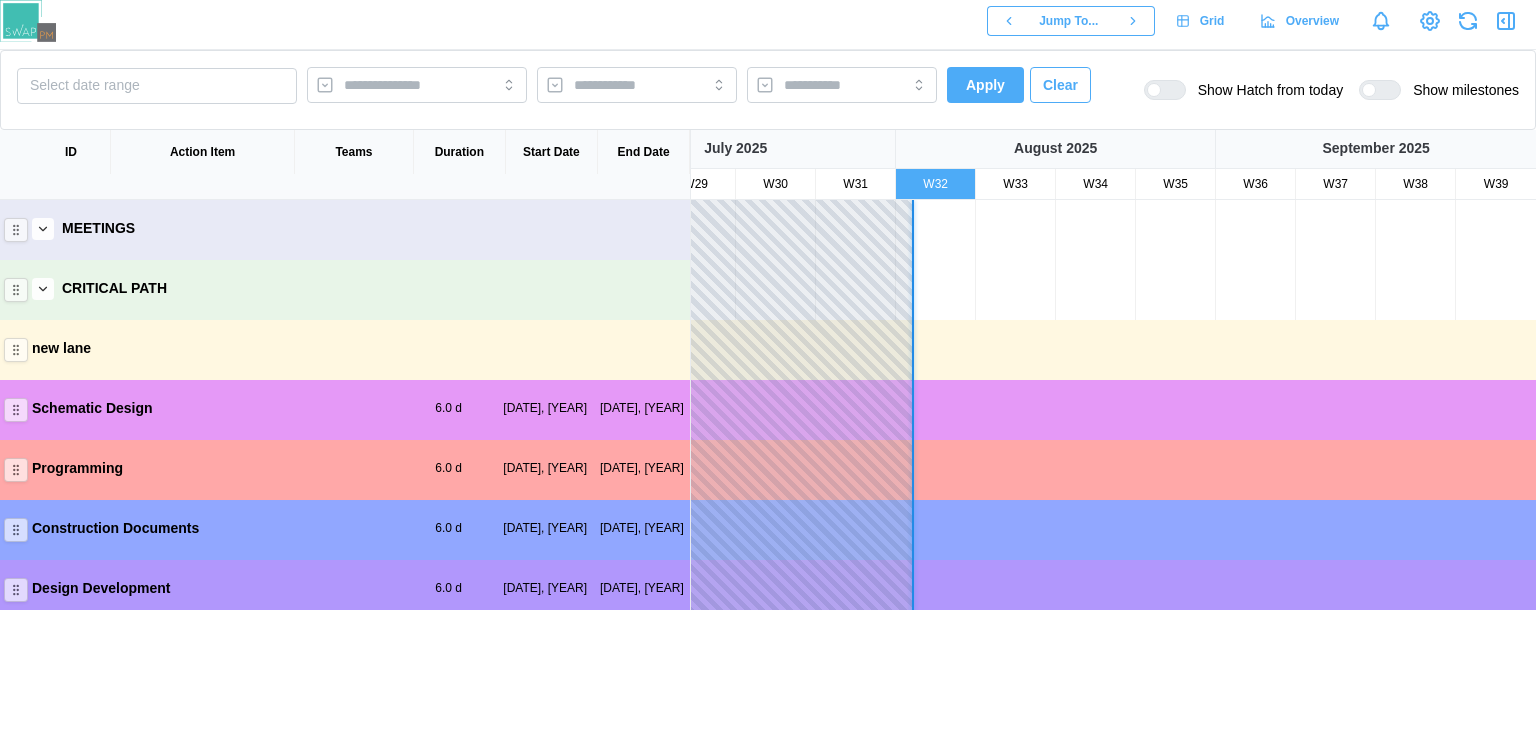 click at bounding box center [43, 229] 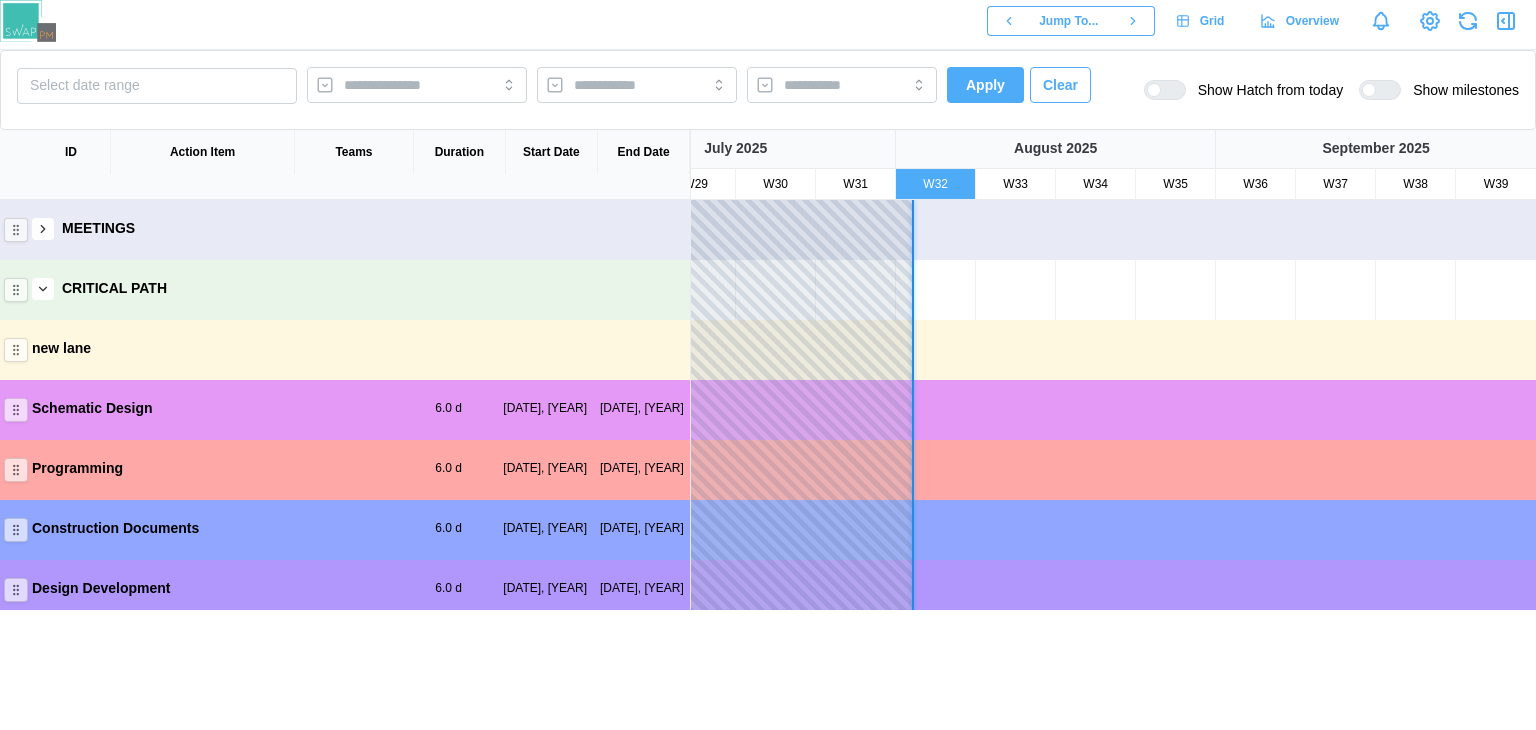 click on "Apply" at bounding box center [985, 85] 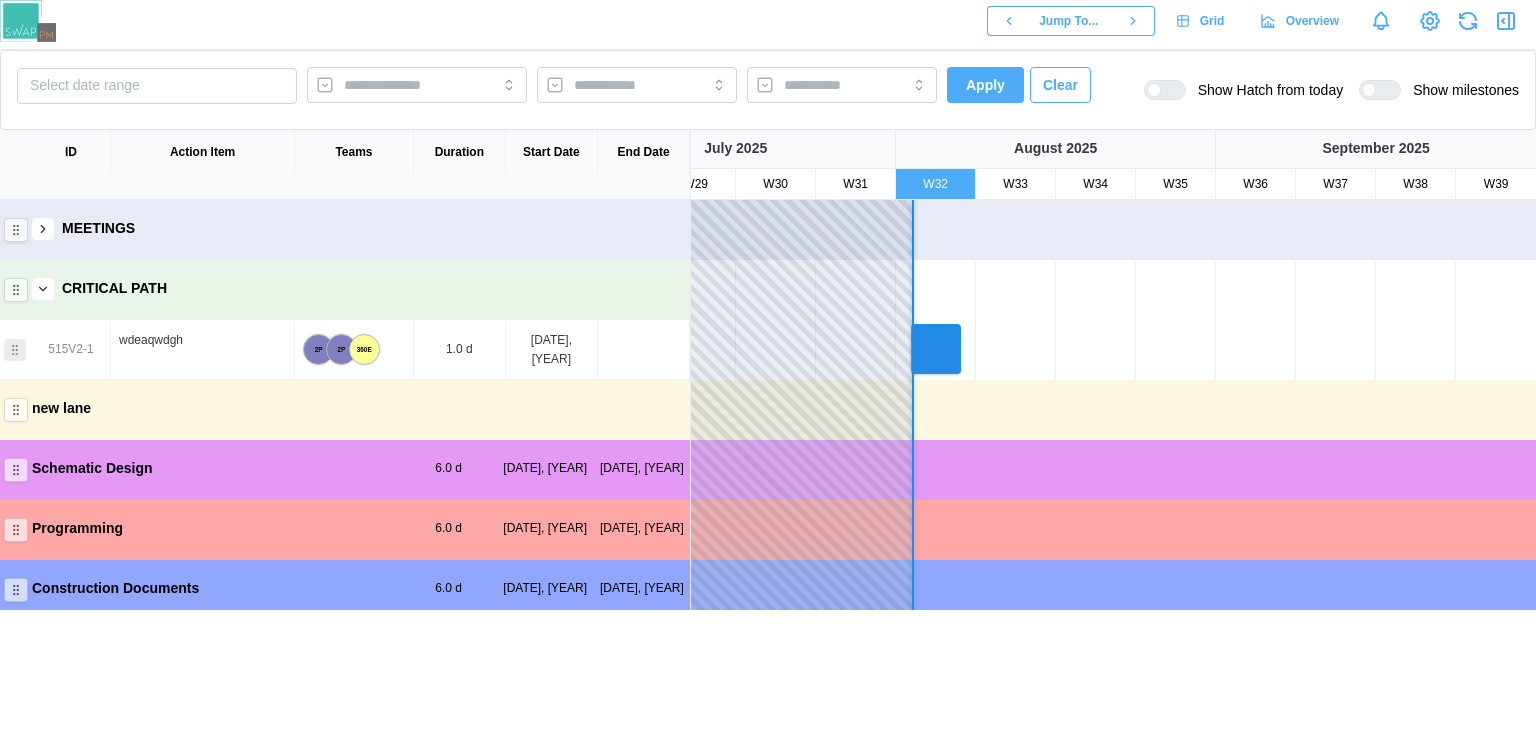 click at bounding box center (43, 229) 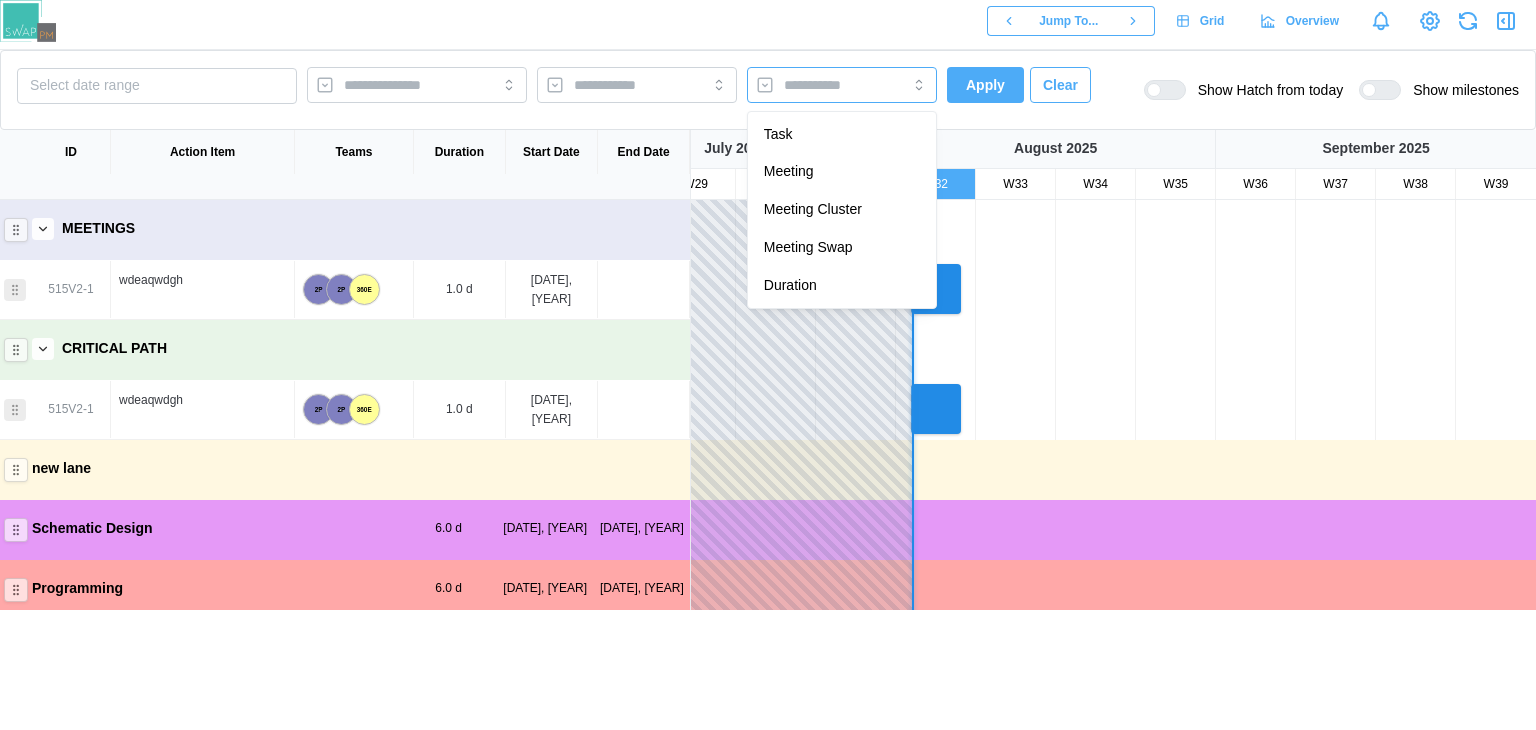 click at bounding box center (821, 85) 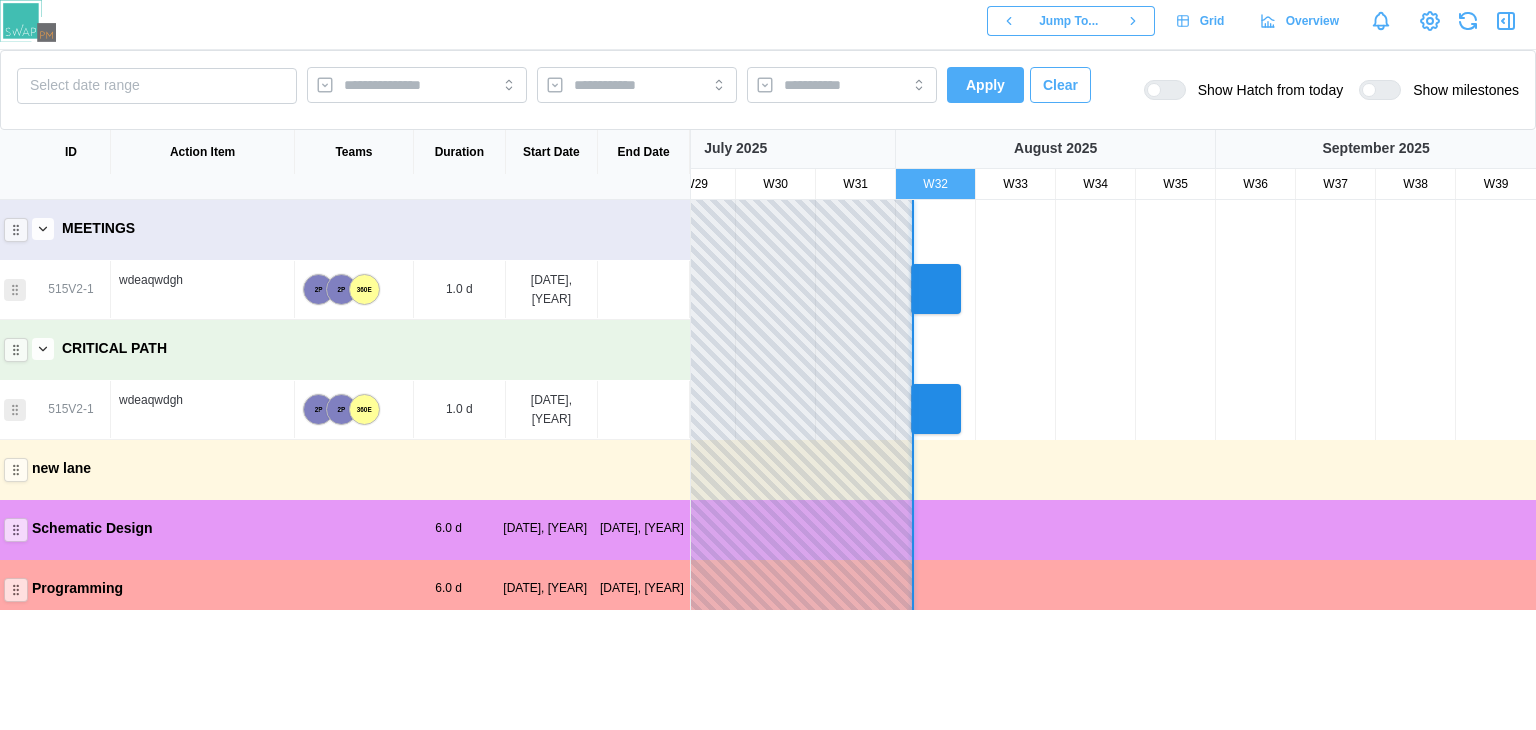 click 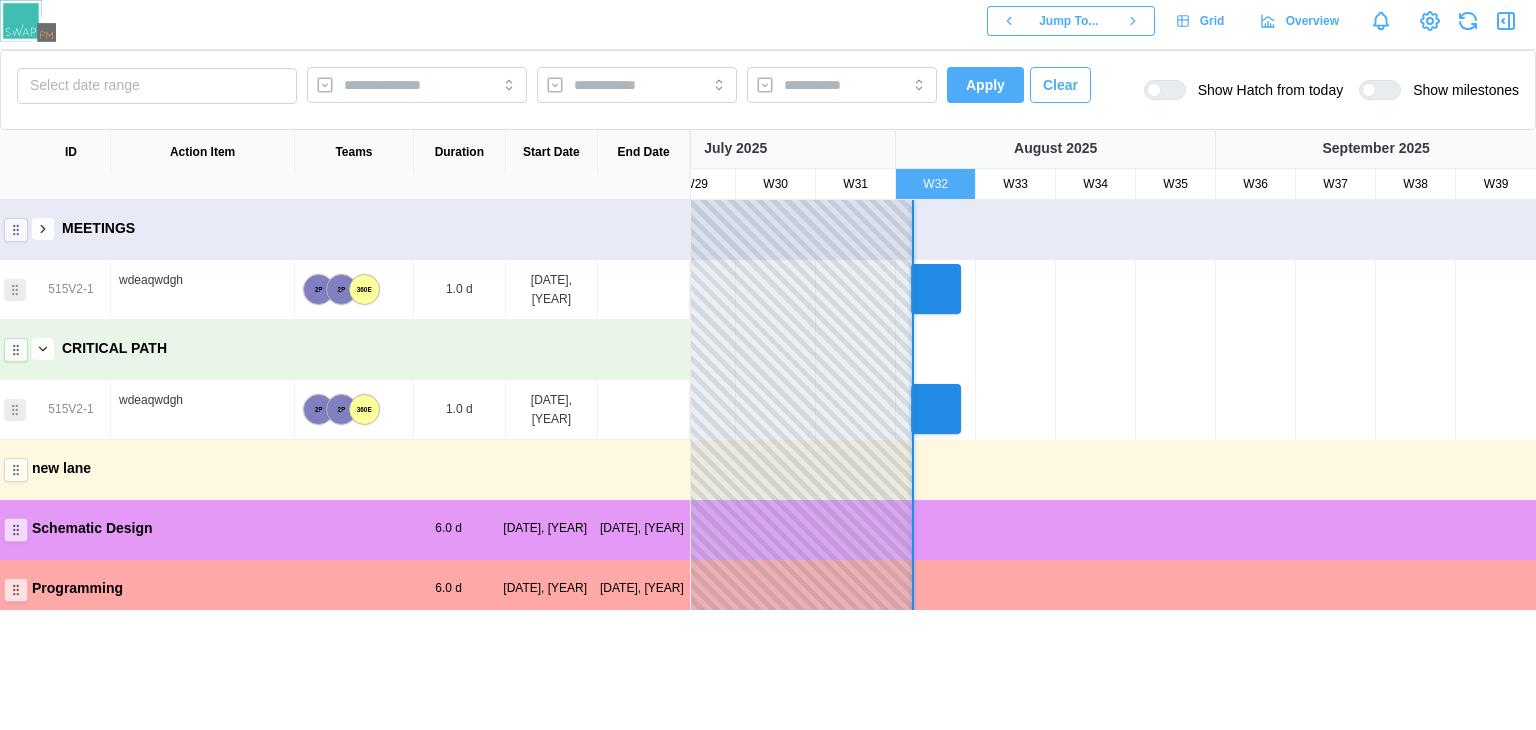 click at bounding box center [43, 349] 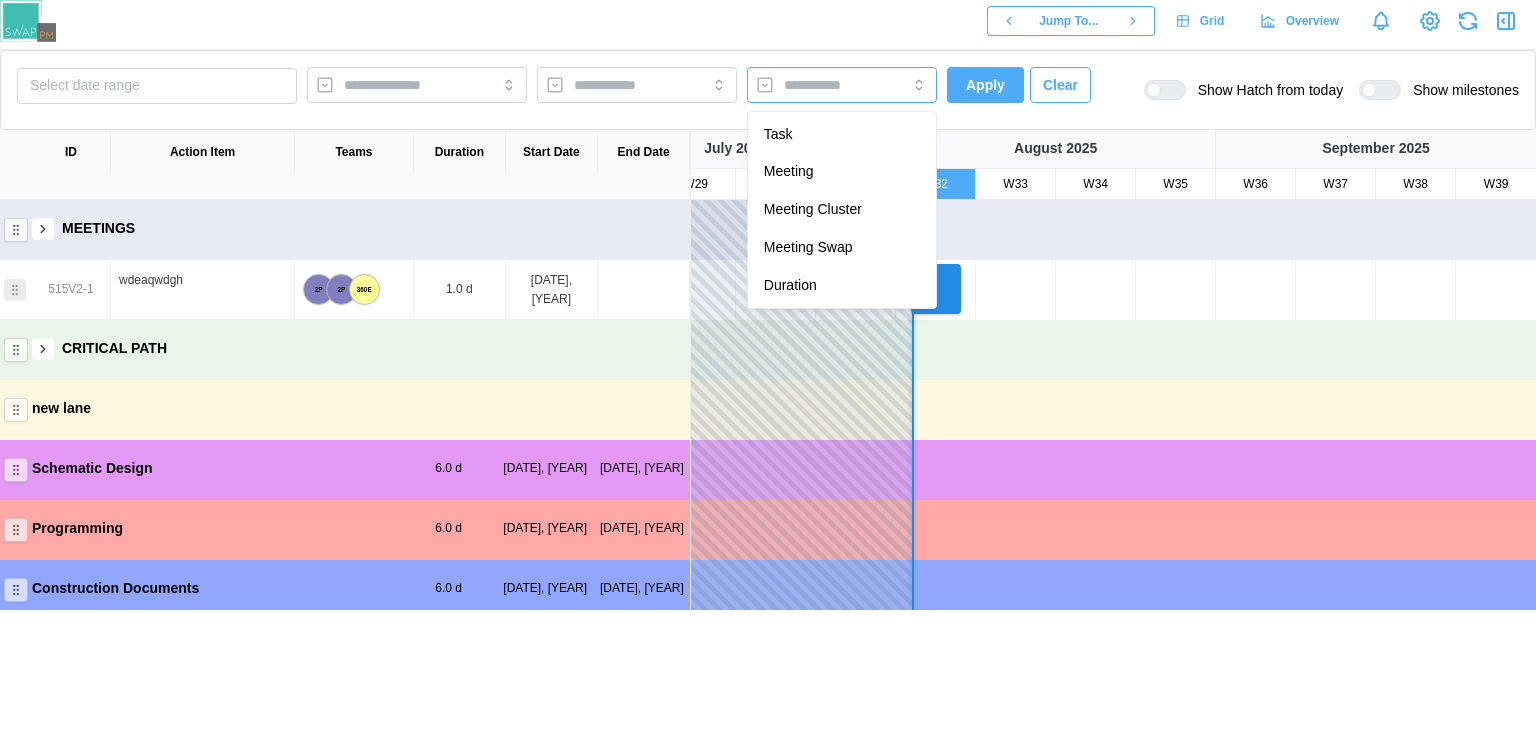 click at bounding box center [824, 85] 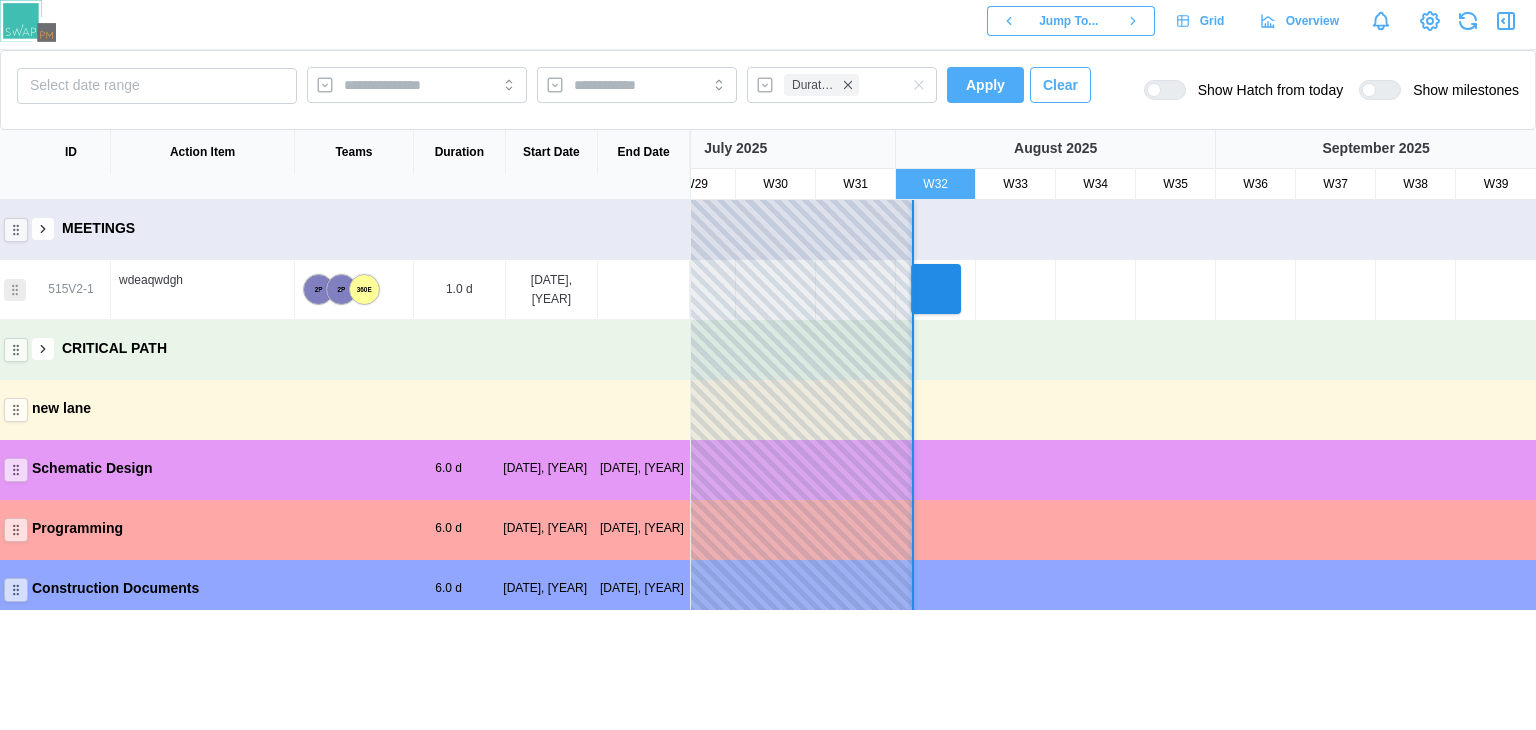 click on "Apply" at bounding box center [985, 85] 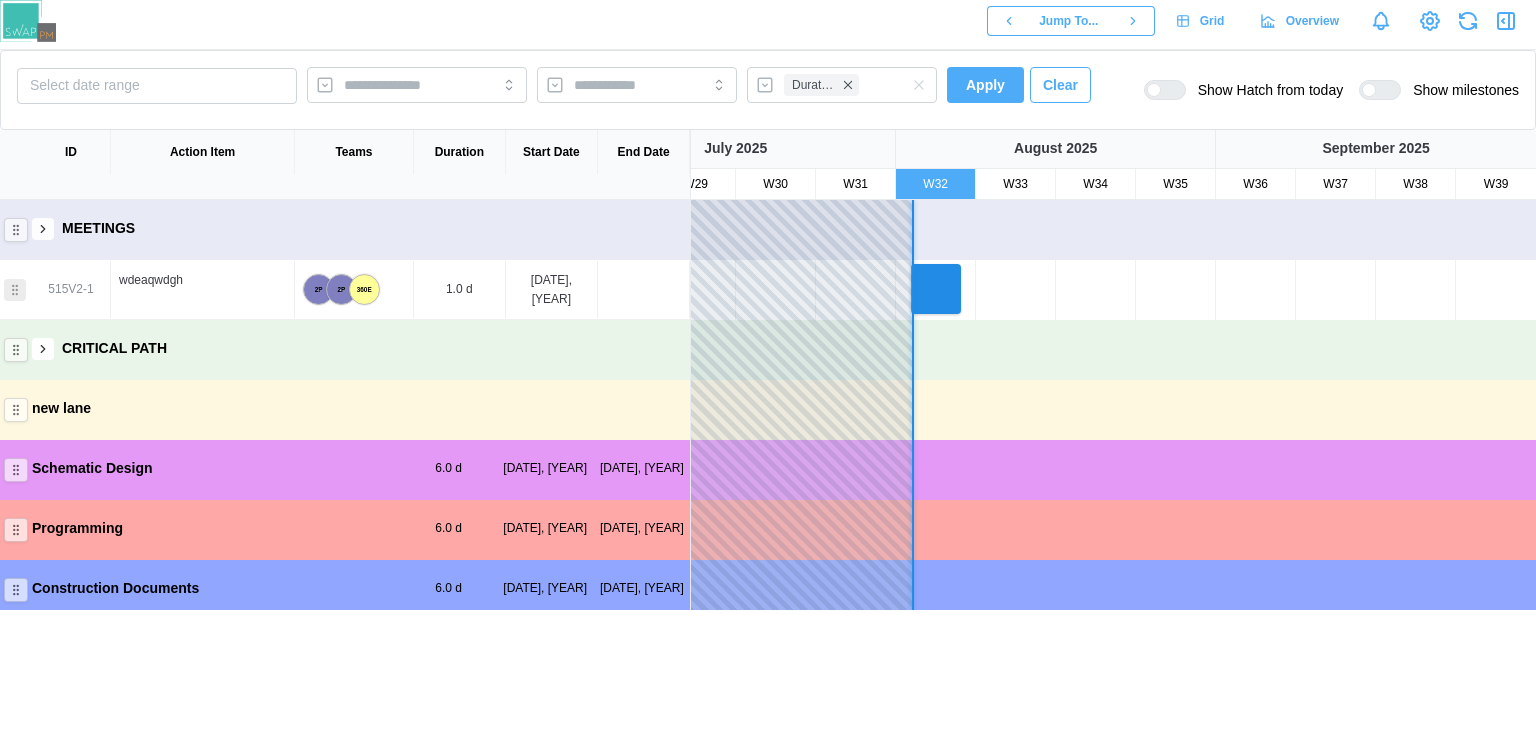 click on "Apply" at bounding box center (985, 85) 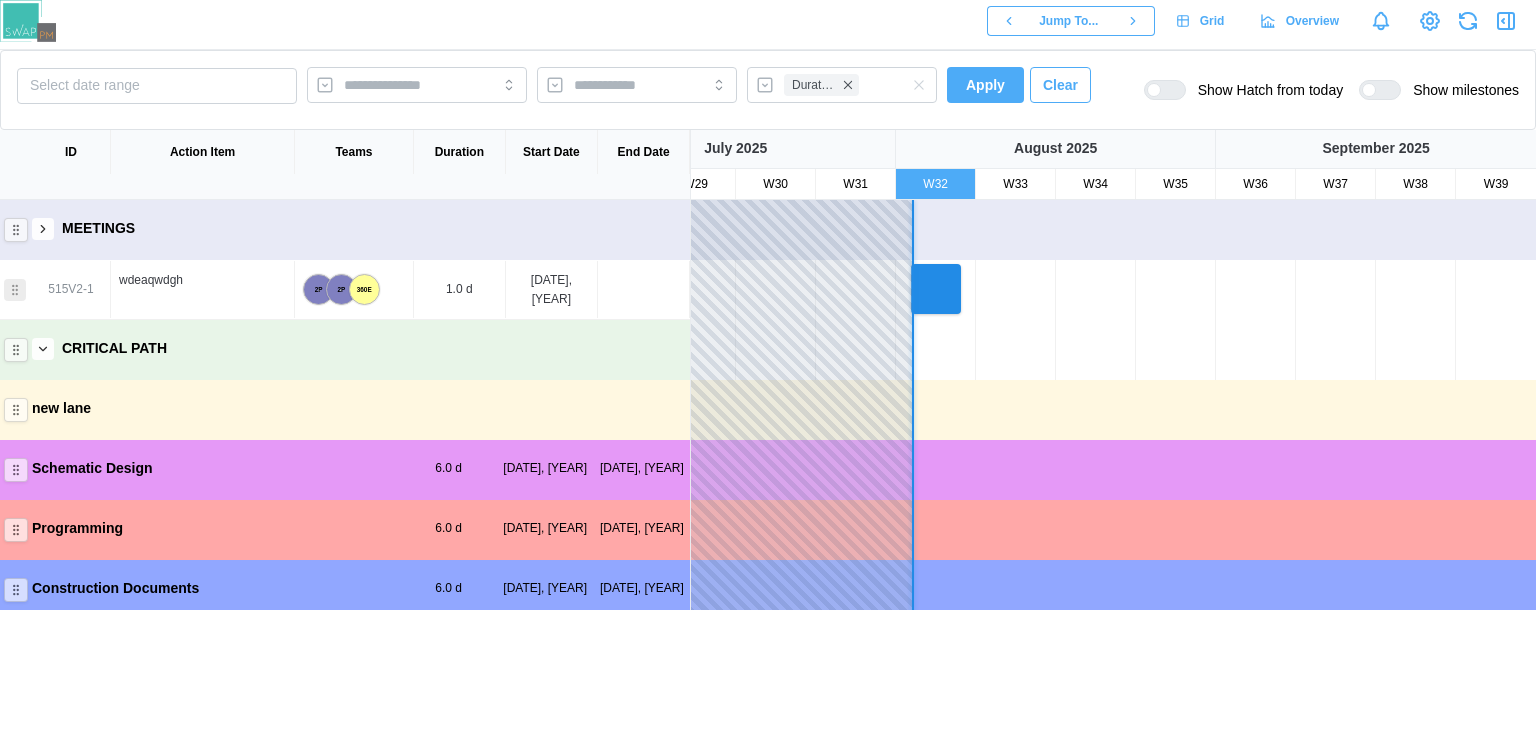 click 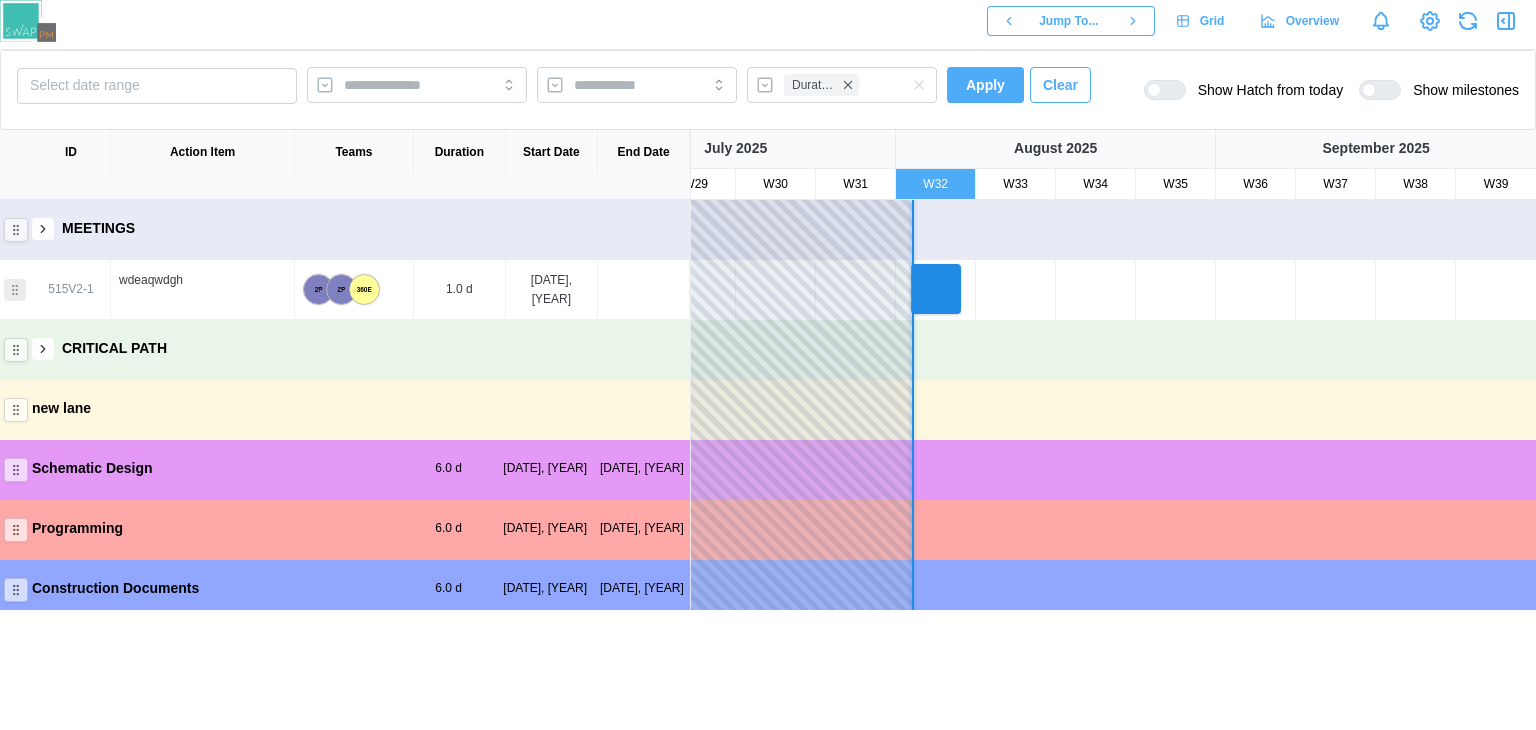 click 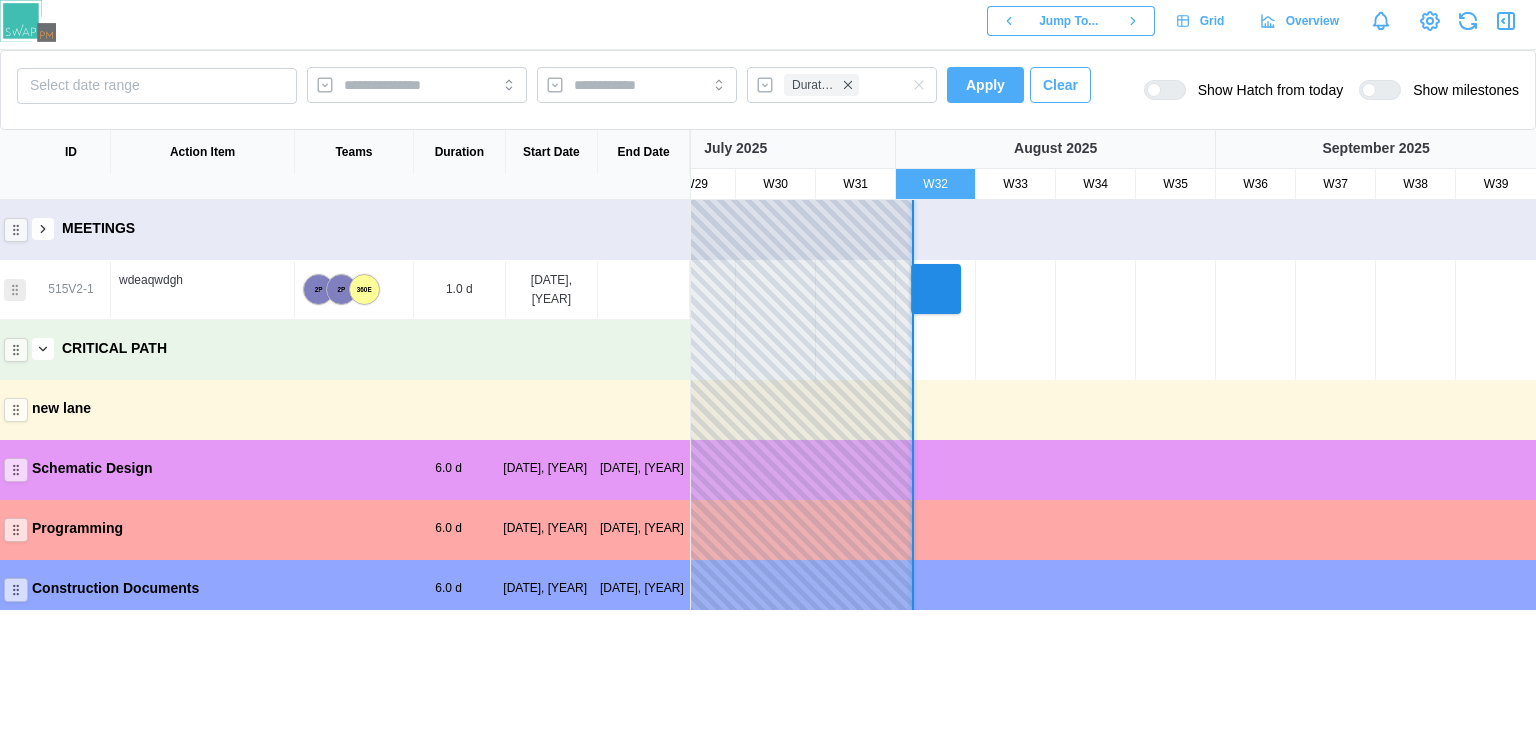 click 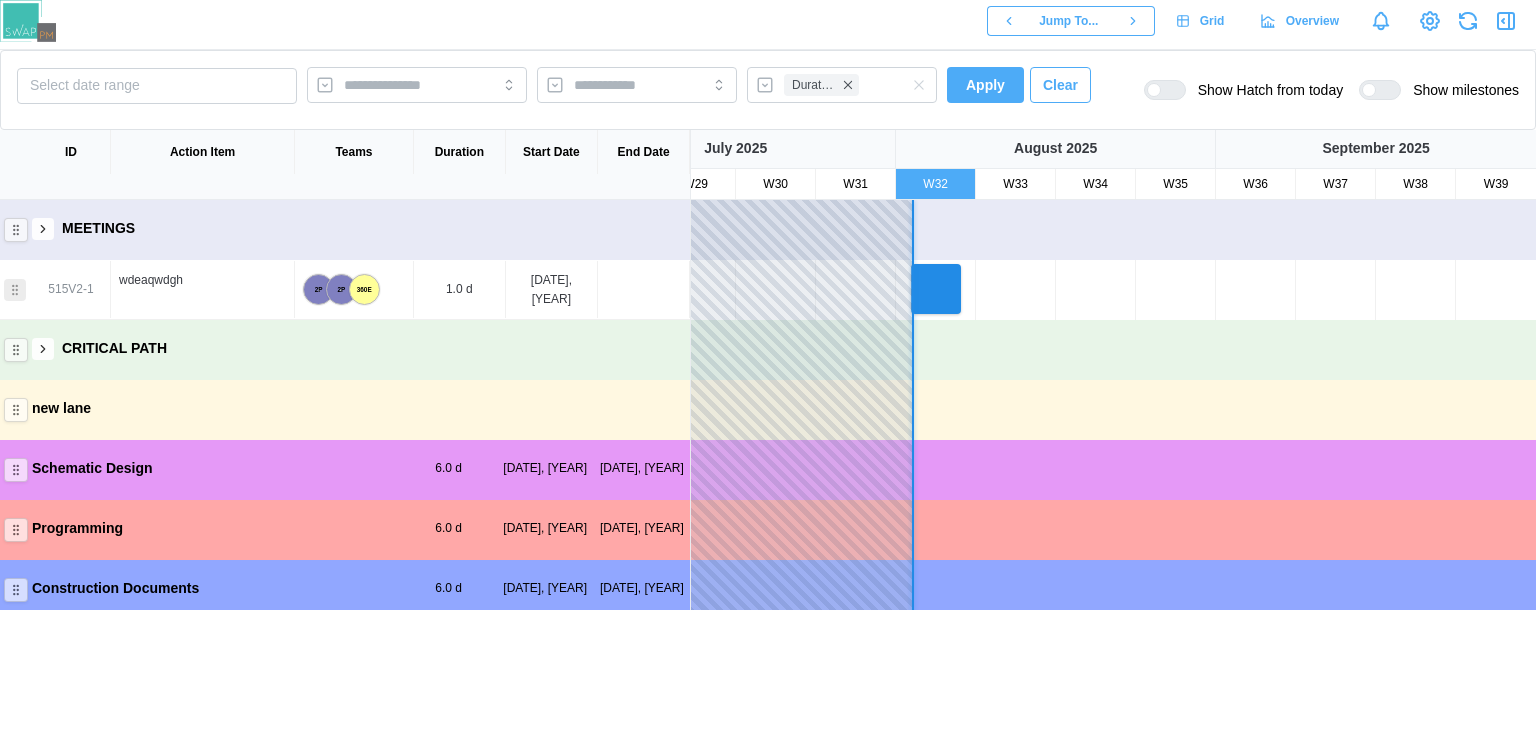 type 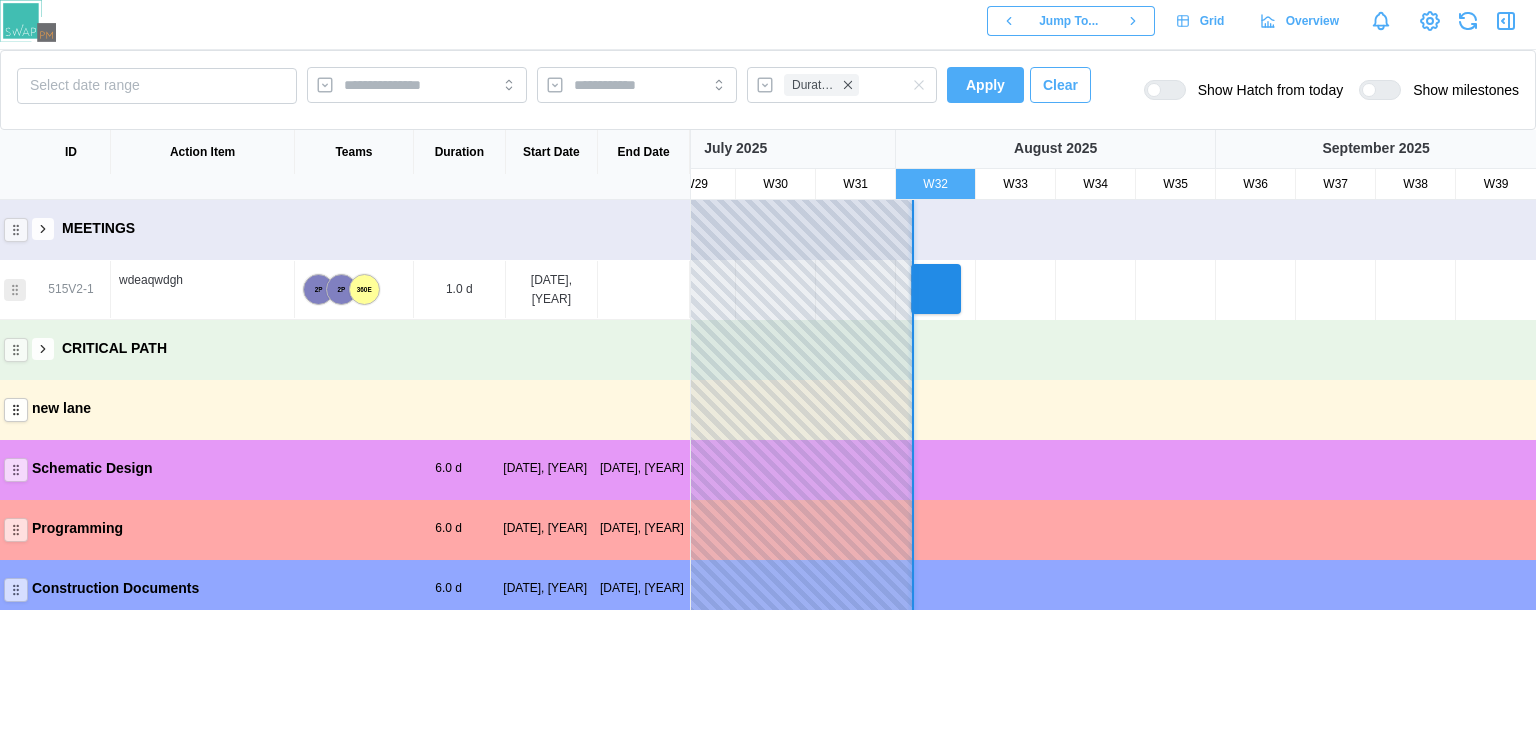 click 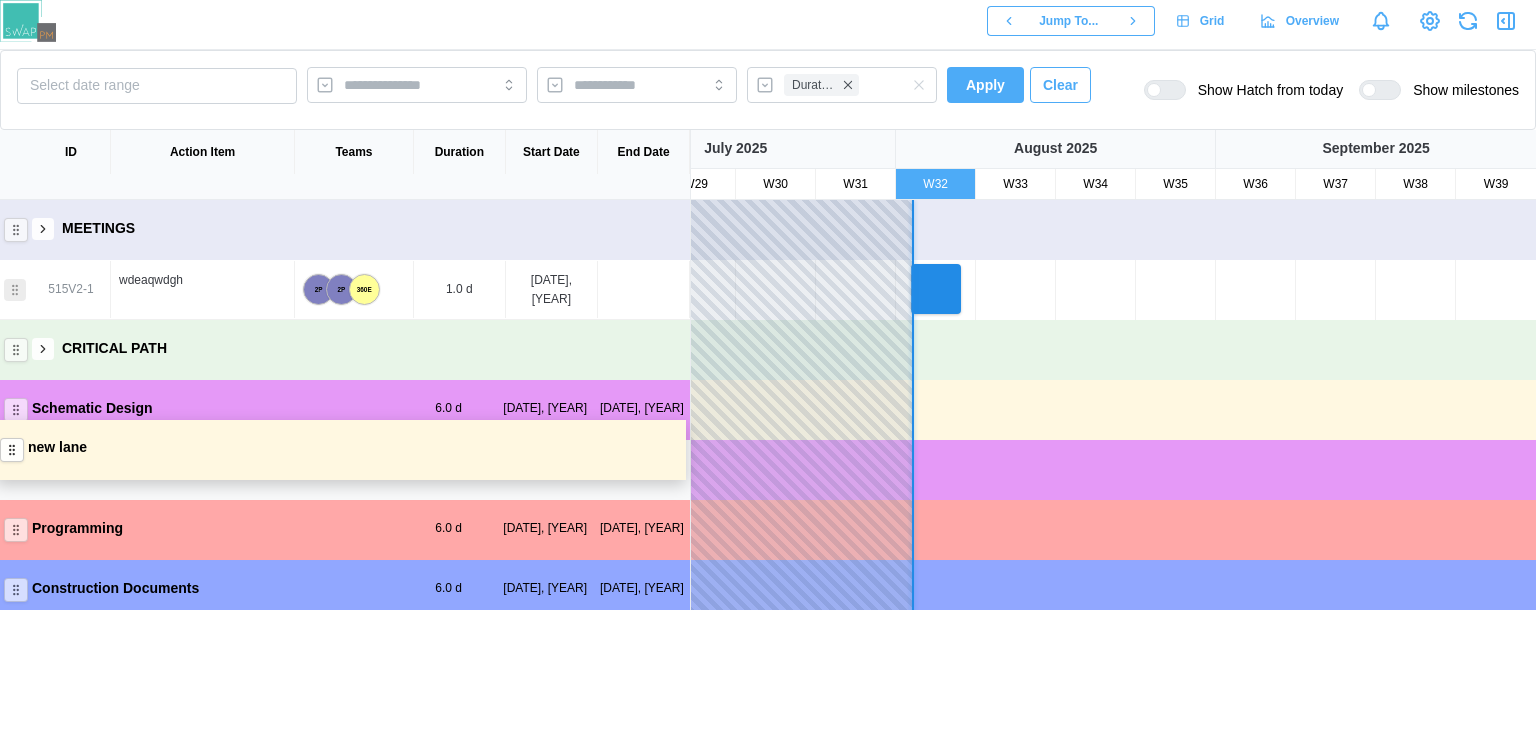 drag, startPoint x: 16, startPoint y: 411, endPoint x: 12, endPoint y: 463, distance: 52.153618 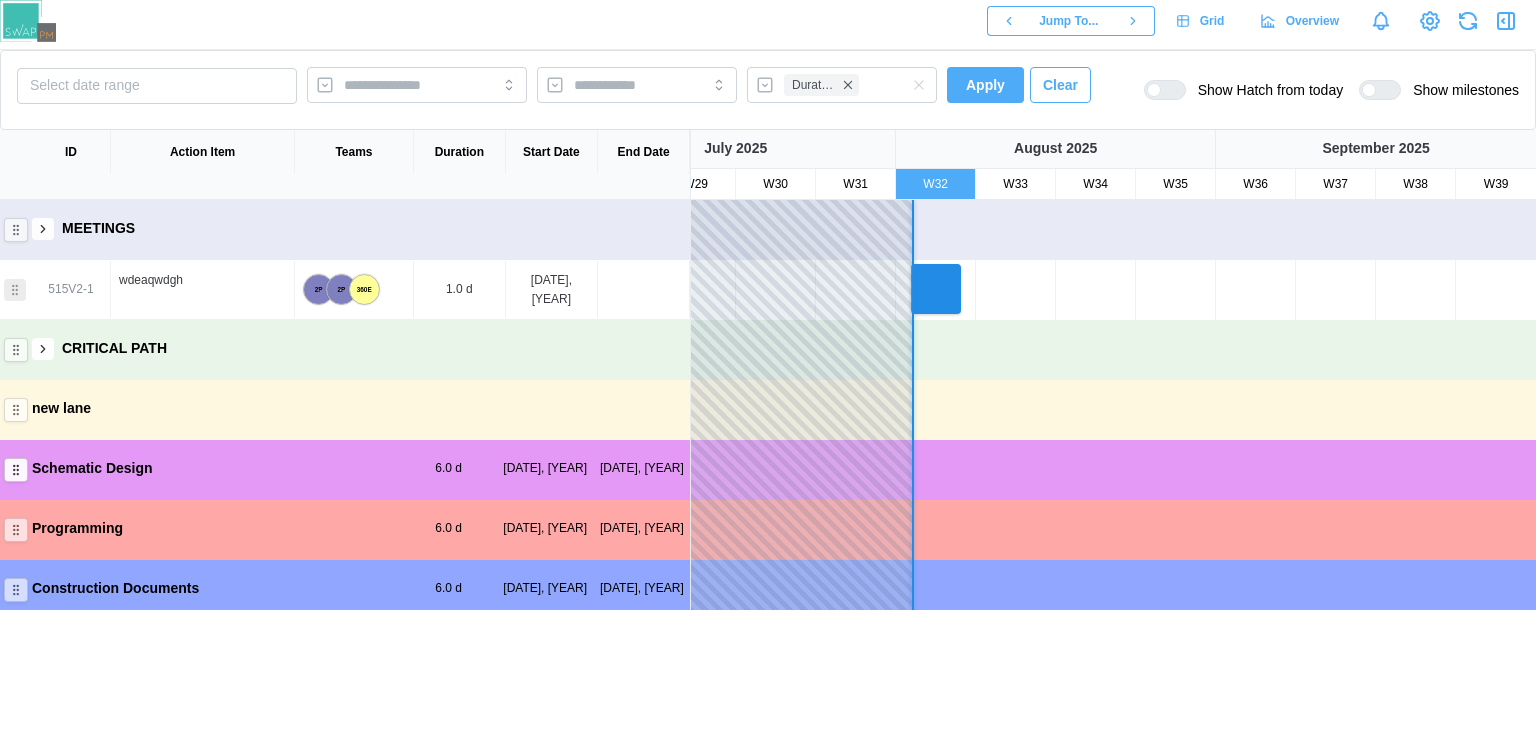 click 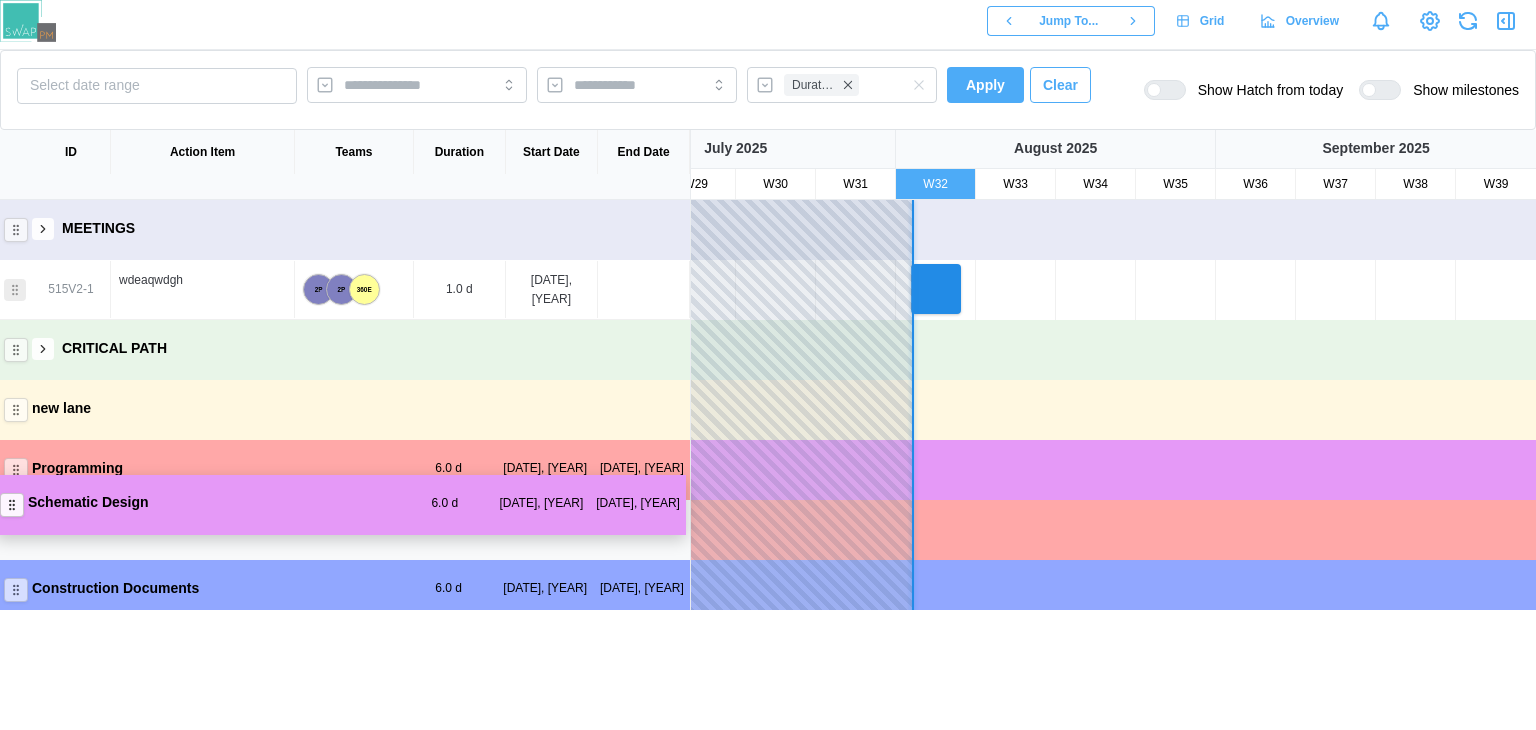 drag, startPoint x: 12, startPoint y: 463, endPoint x: 8, endPoint y: 525, distance: 62.1289 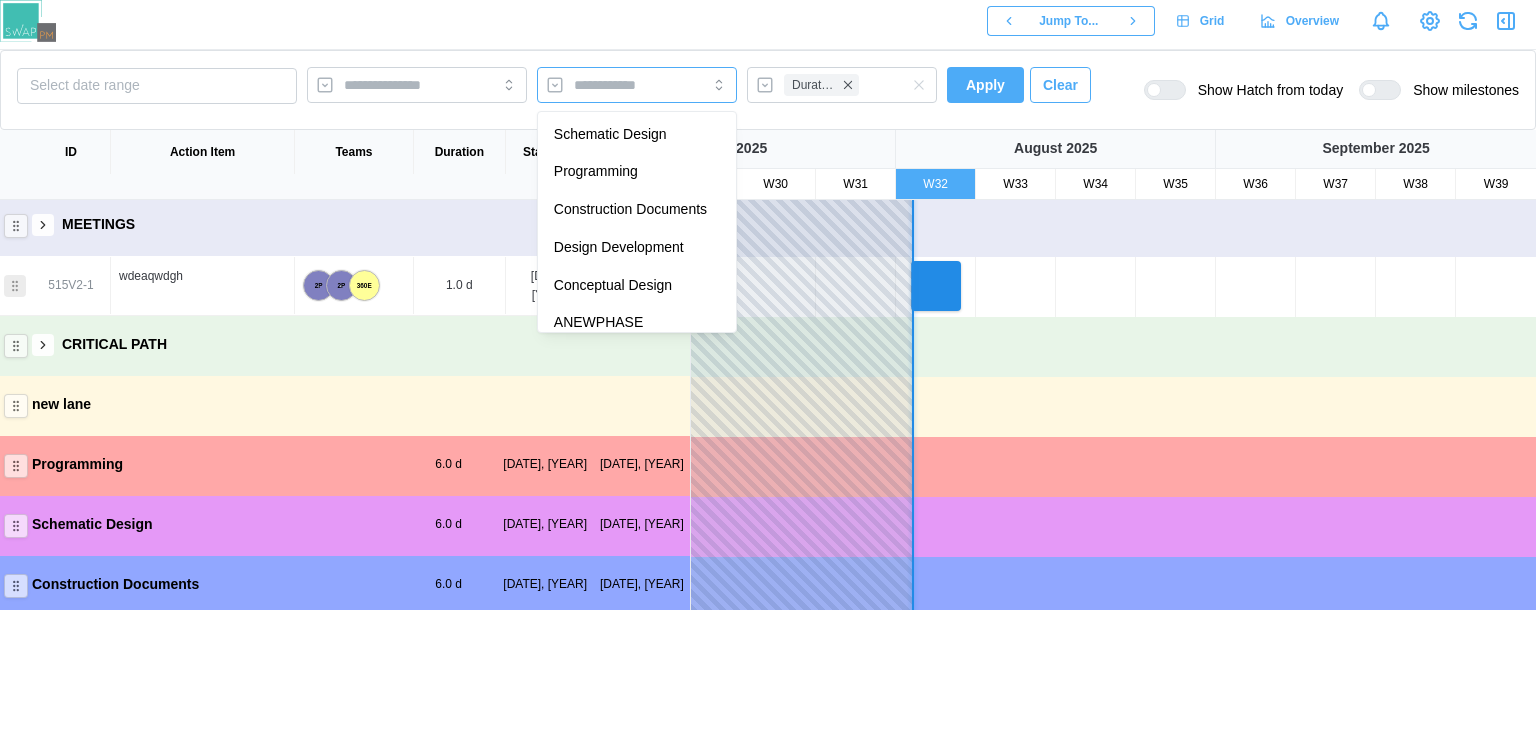 click at bounding box center (616, 85) 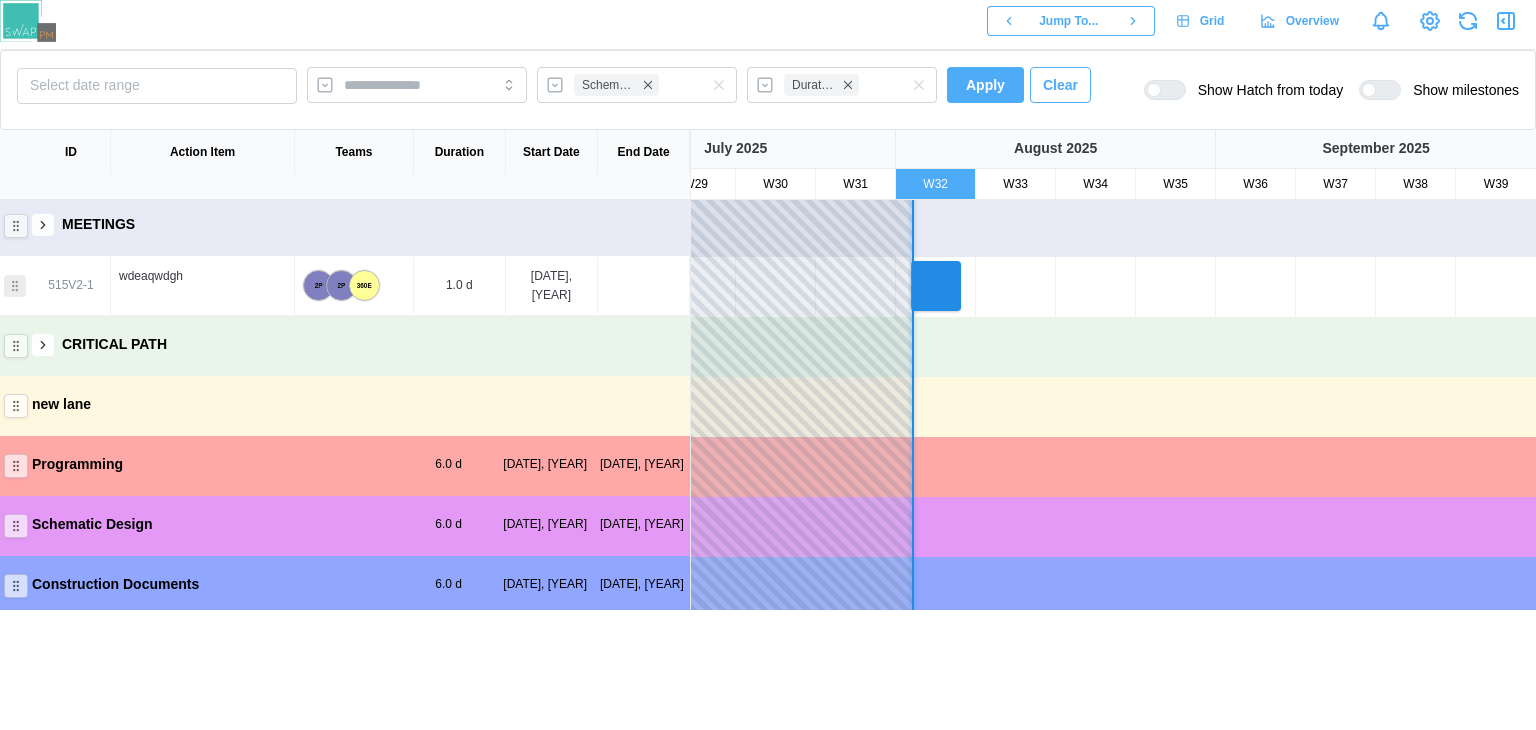 click on "Apply" at bounding box center [985, 85] 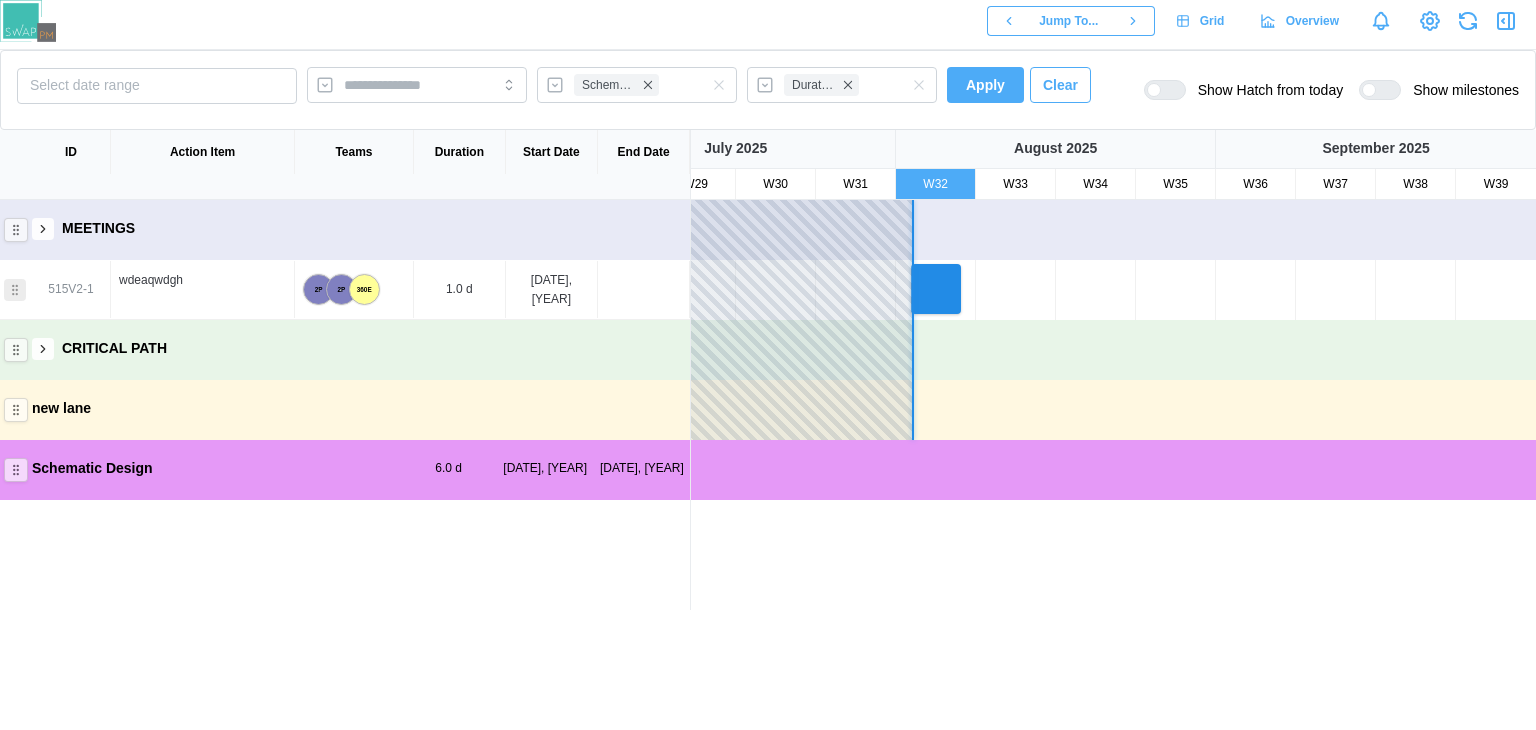 scroll, scrollTop: 0, scrollLeft: 0, axis: both 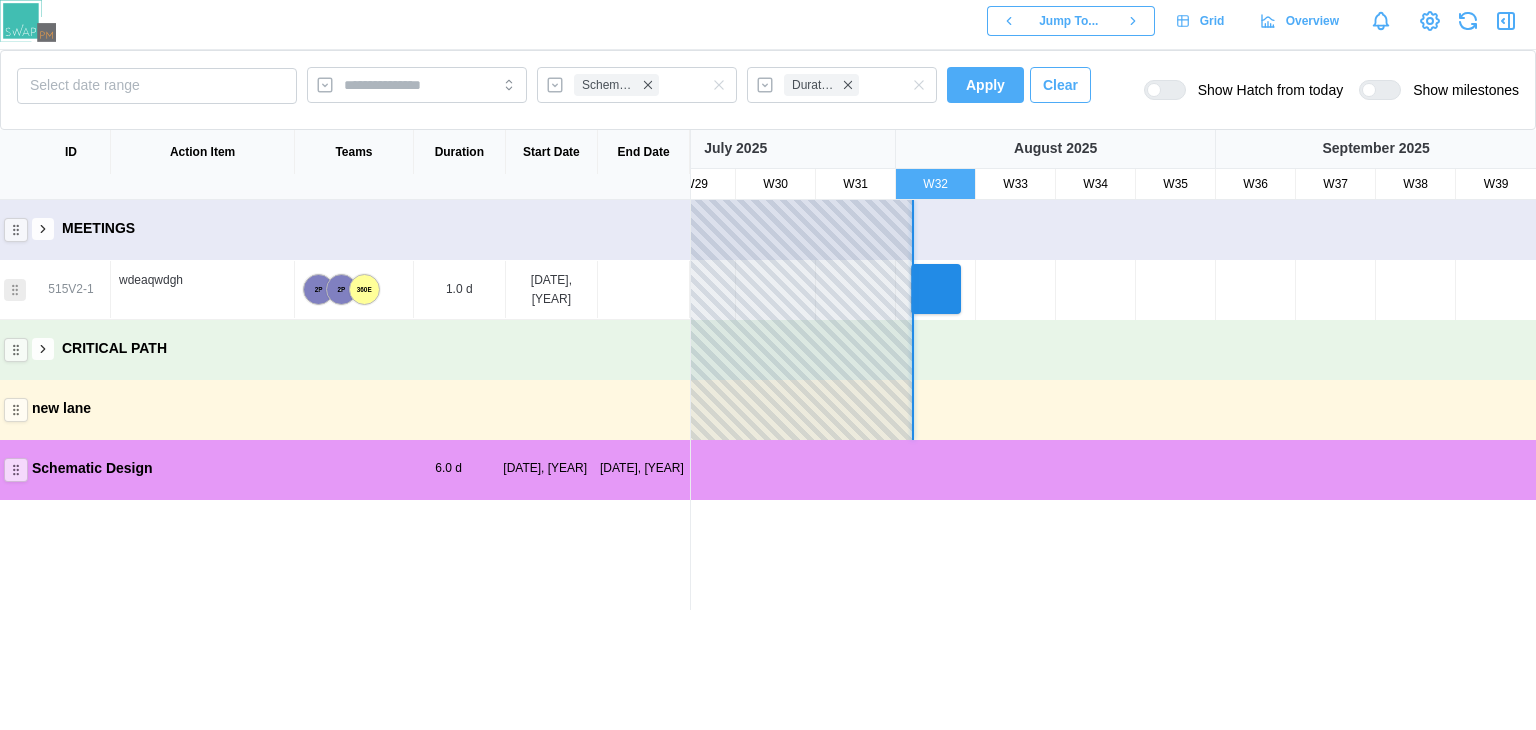 click at bounding box center (43, 229) 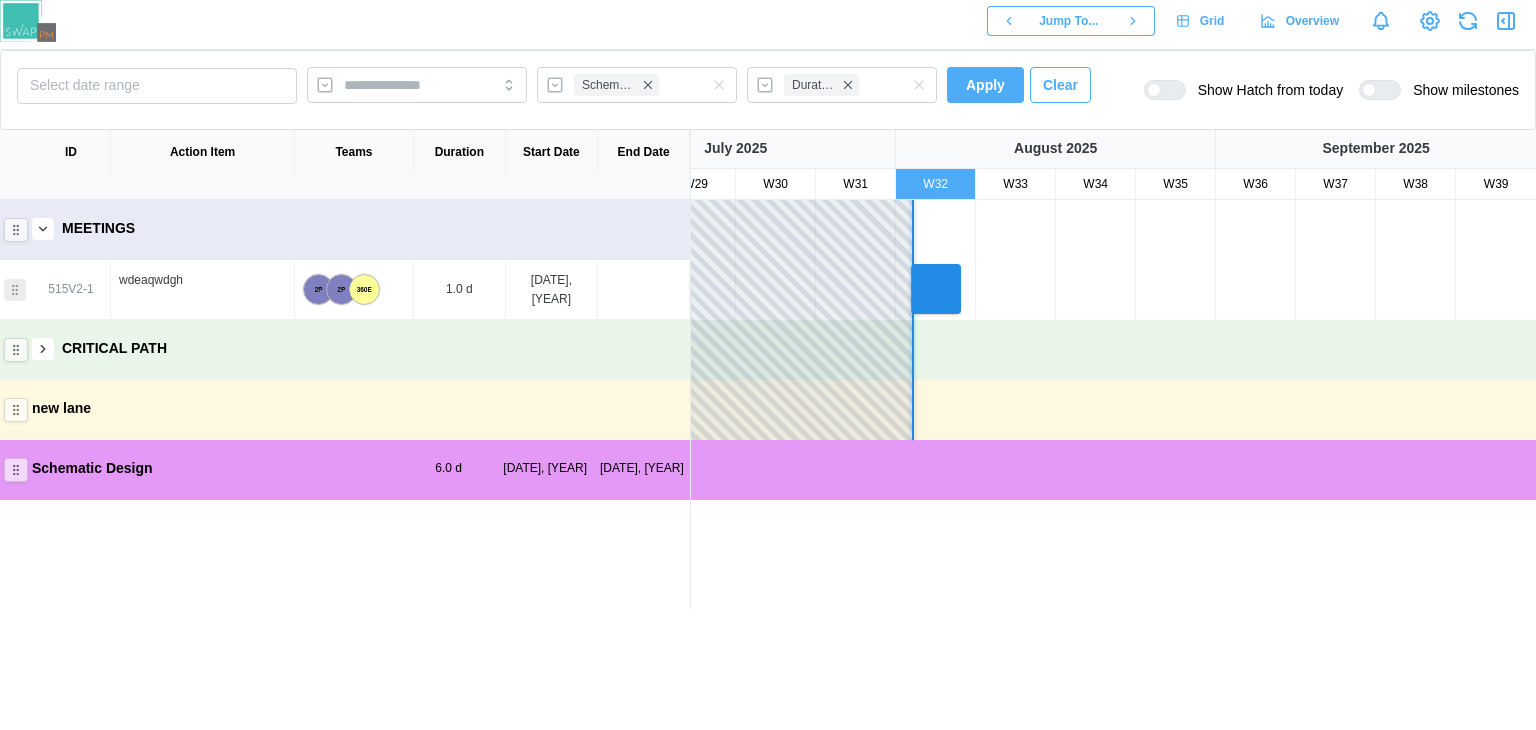 click 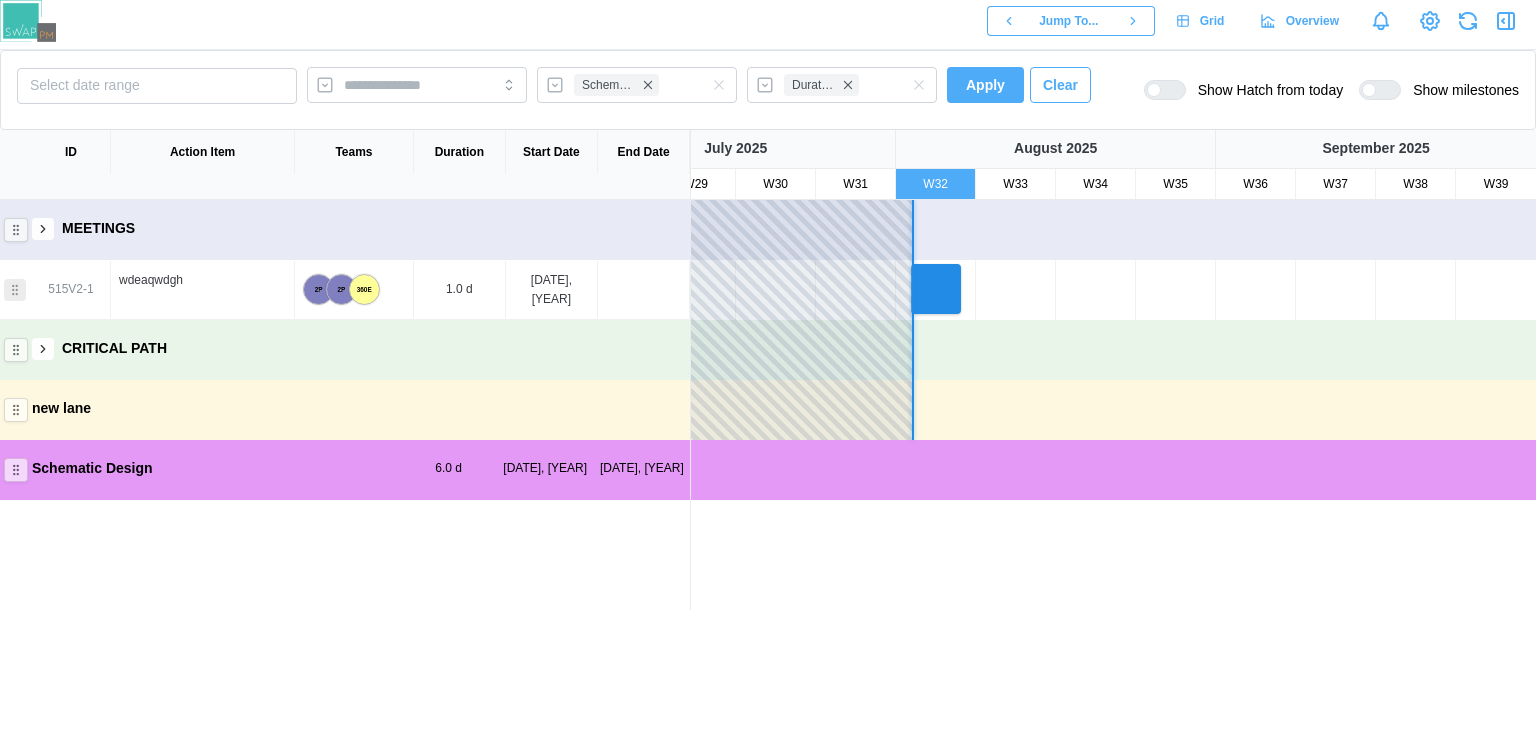 click 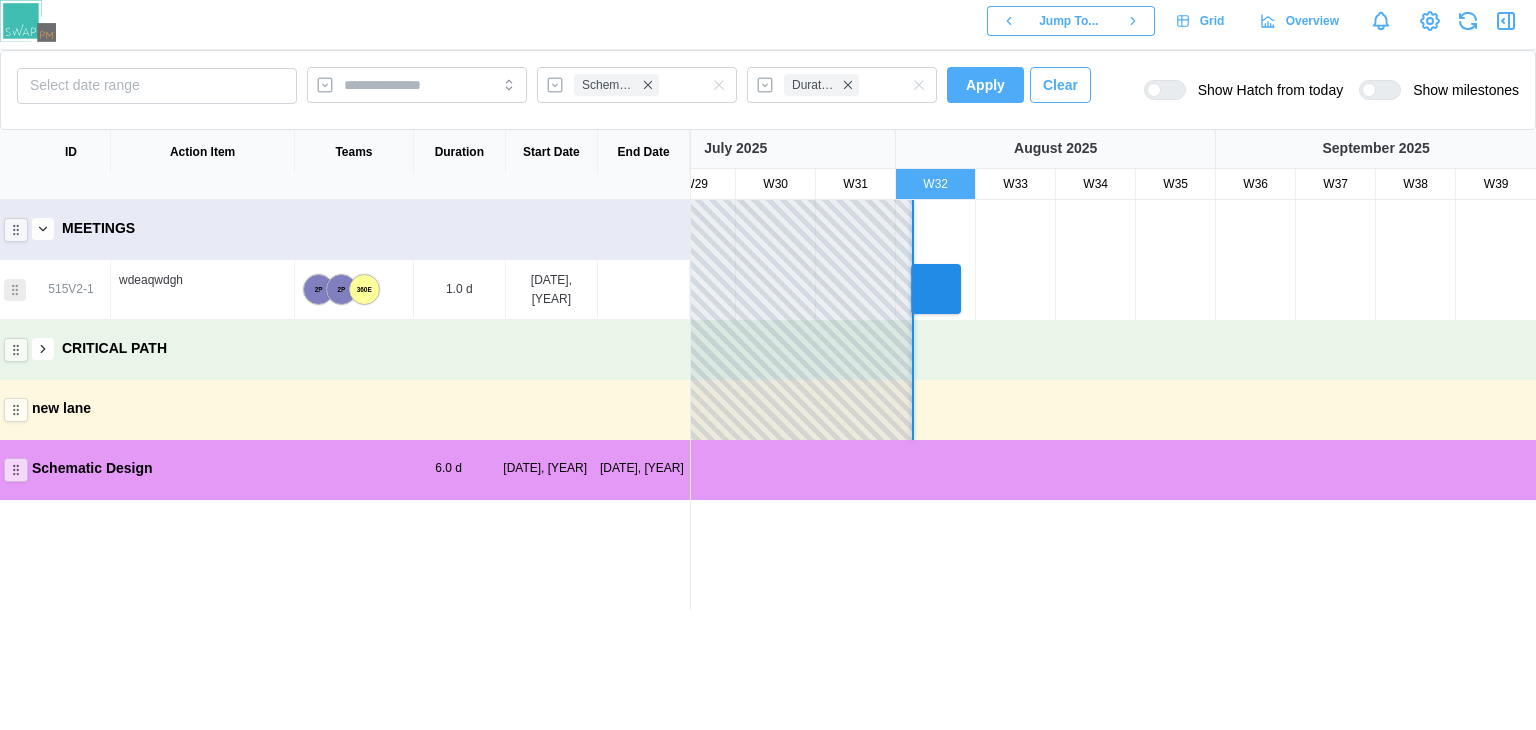 click 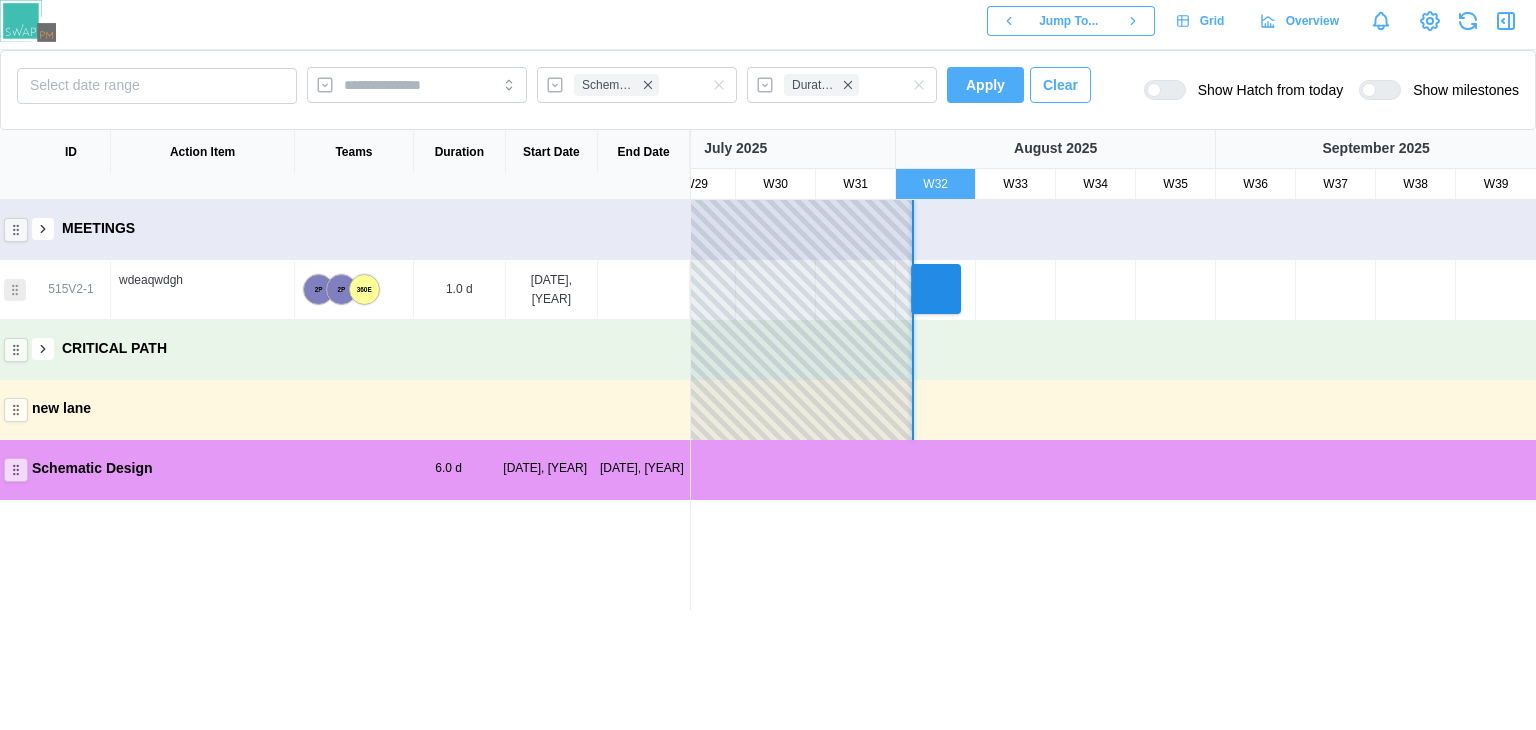 click 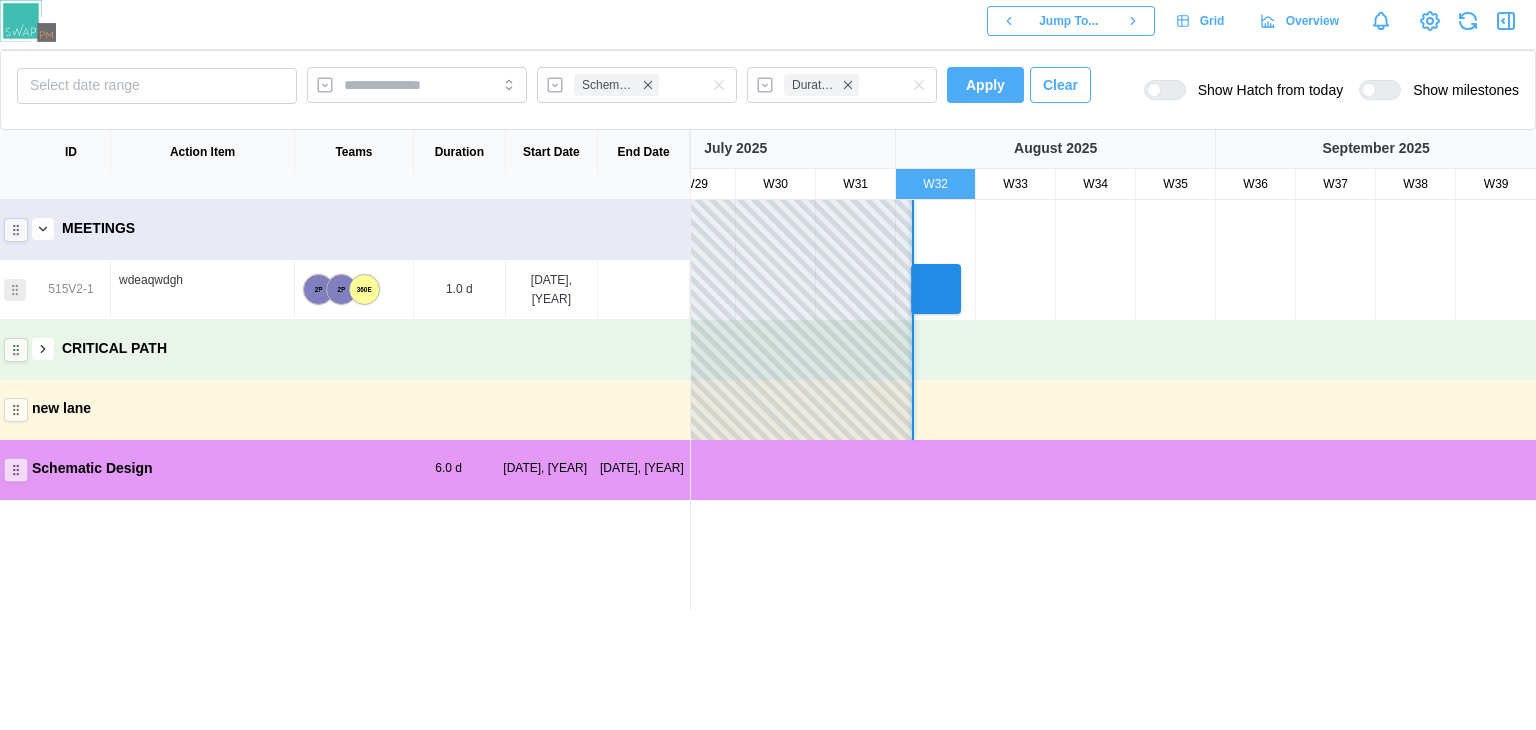 click 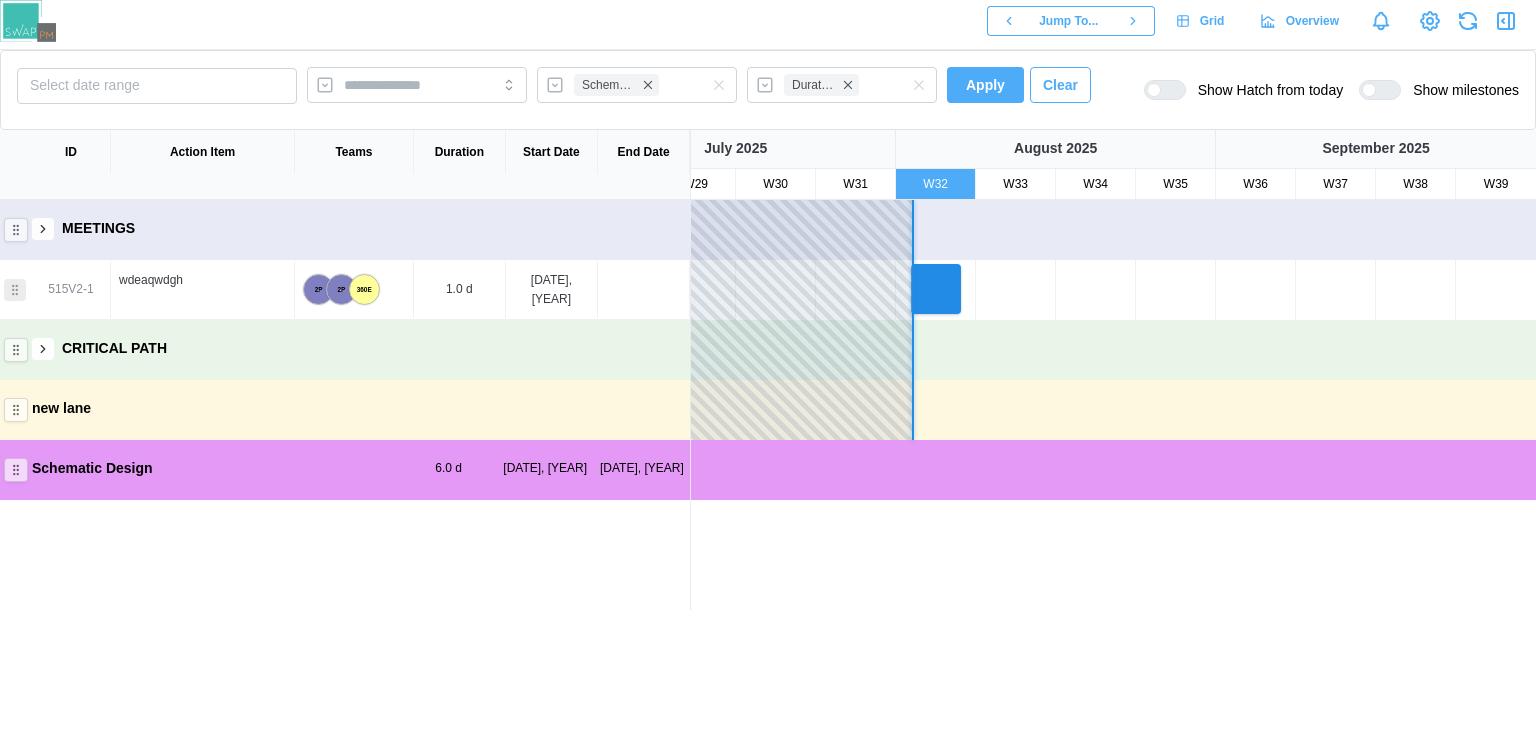 click 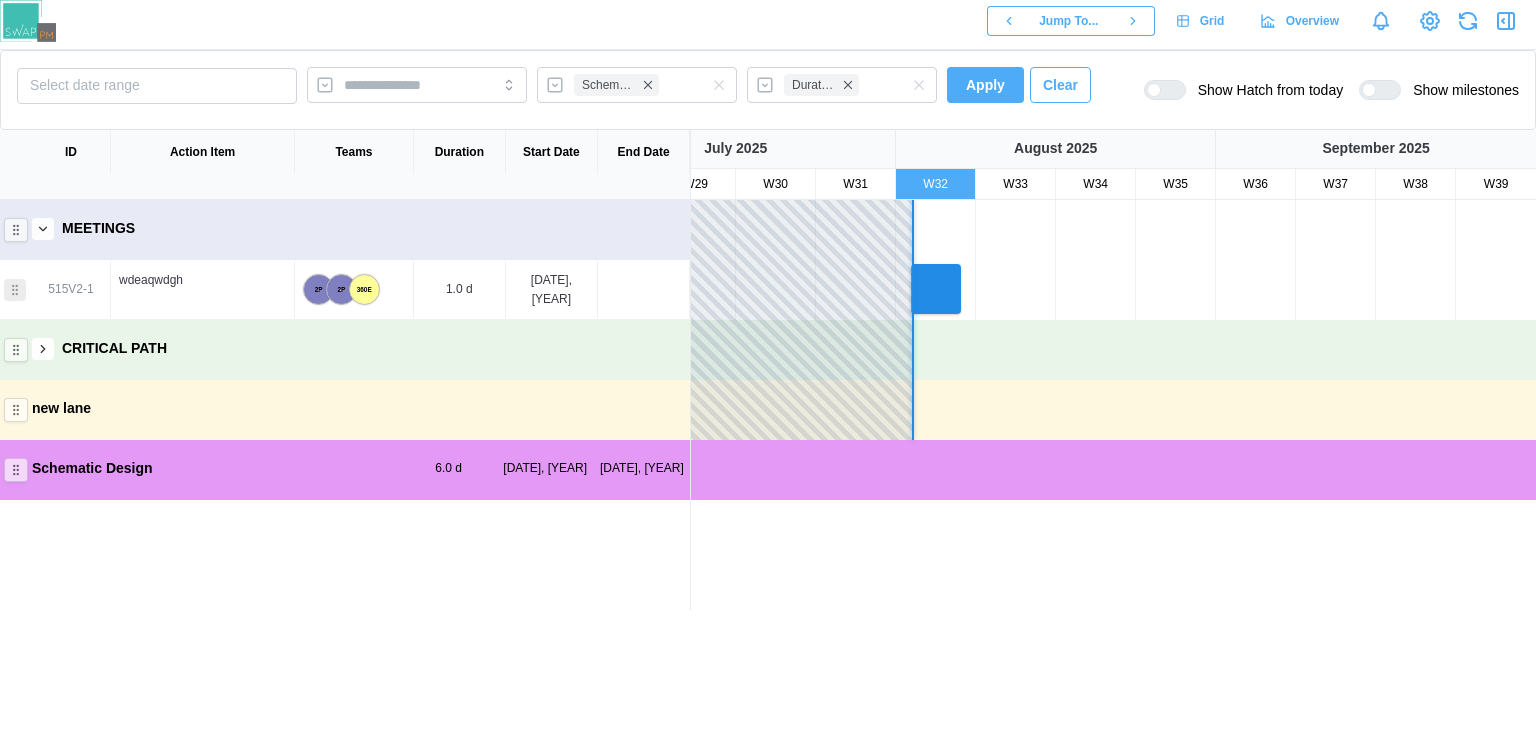 click 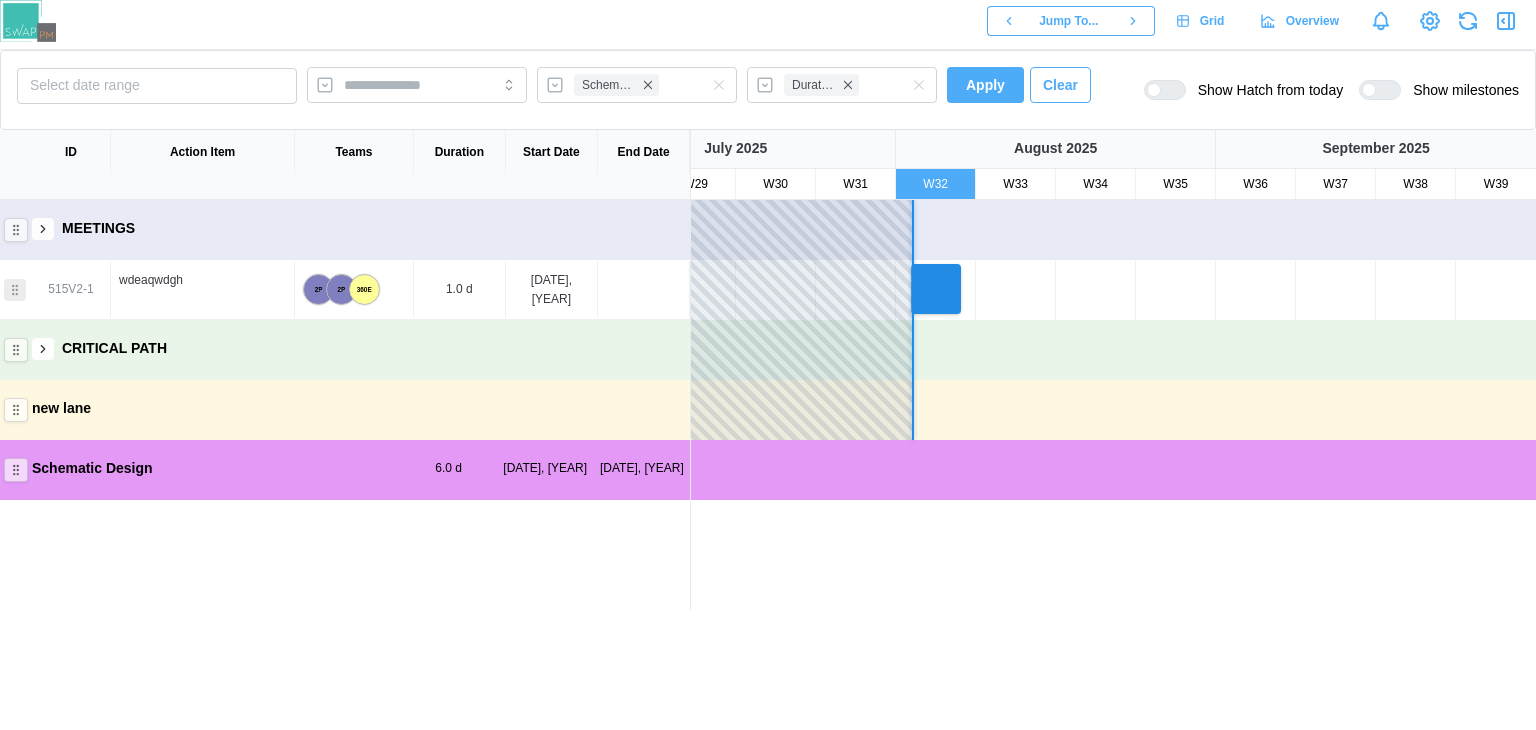 click 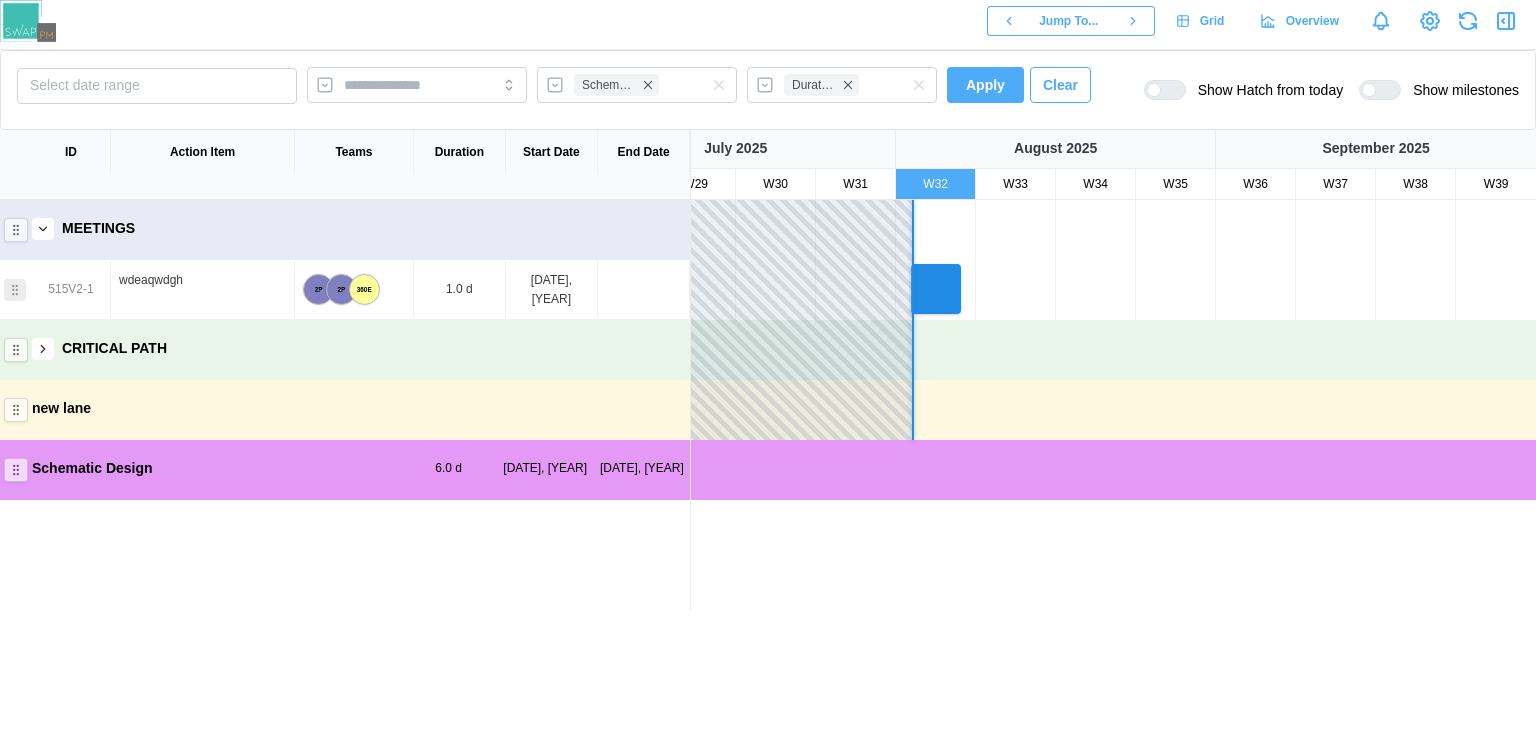 click 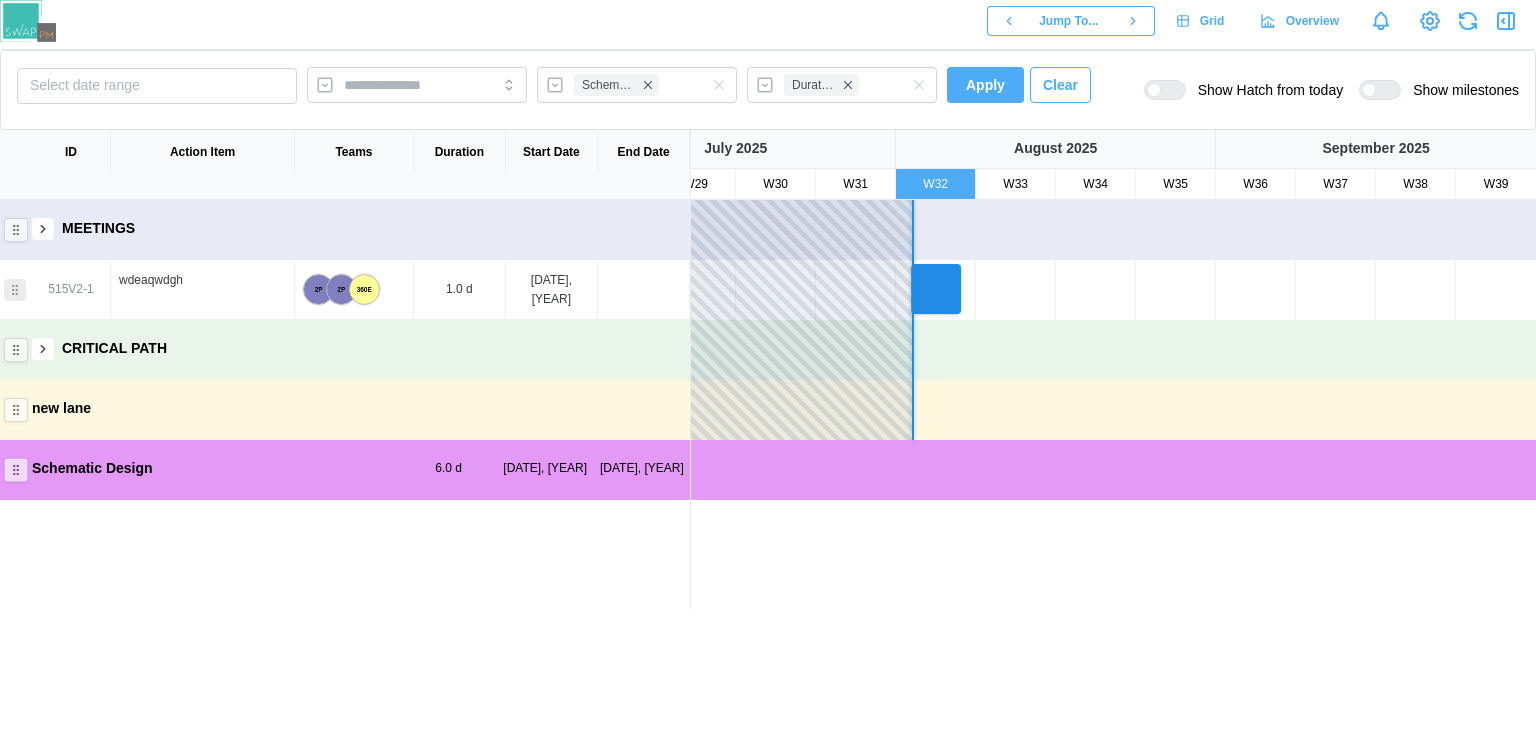 click 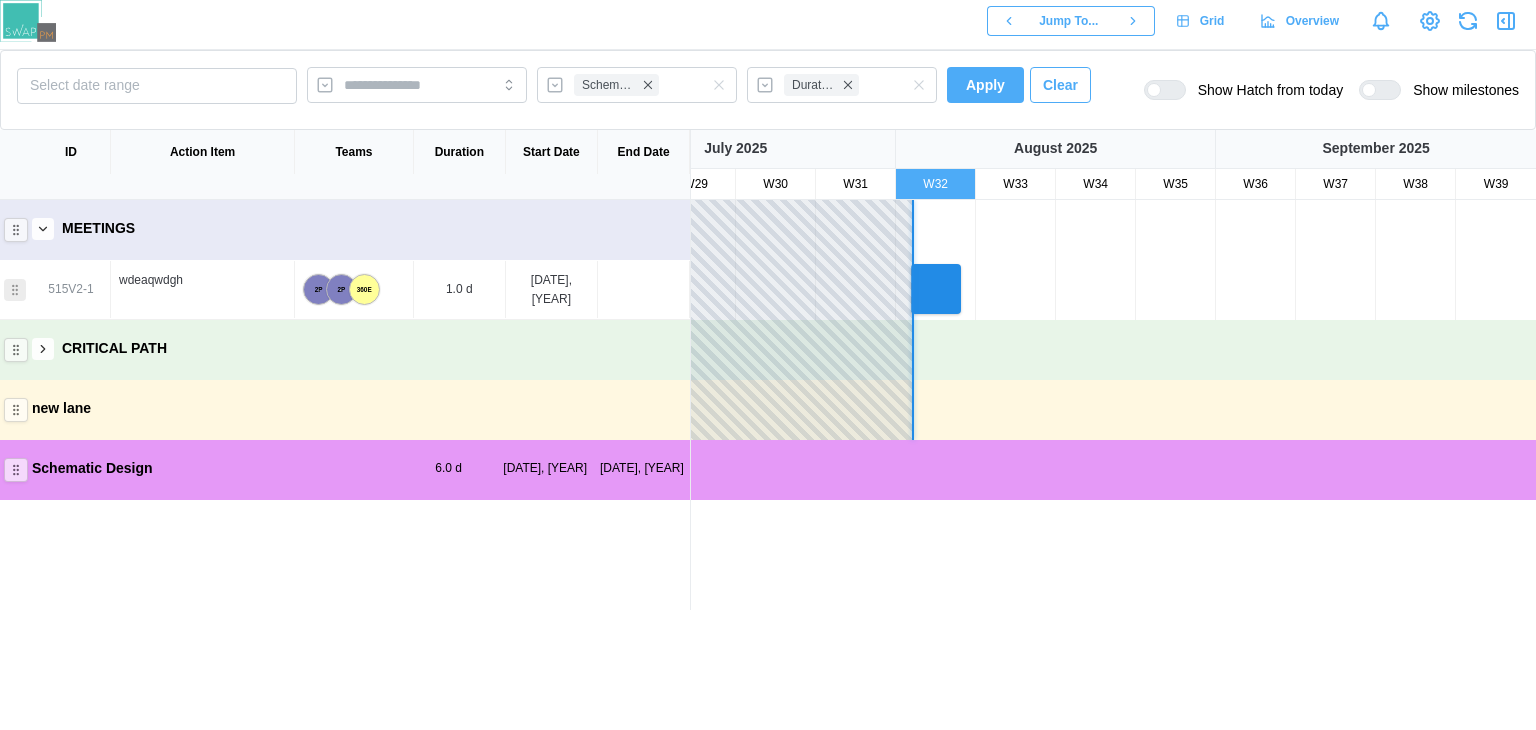 click 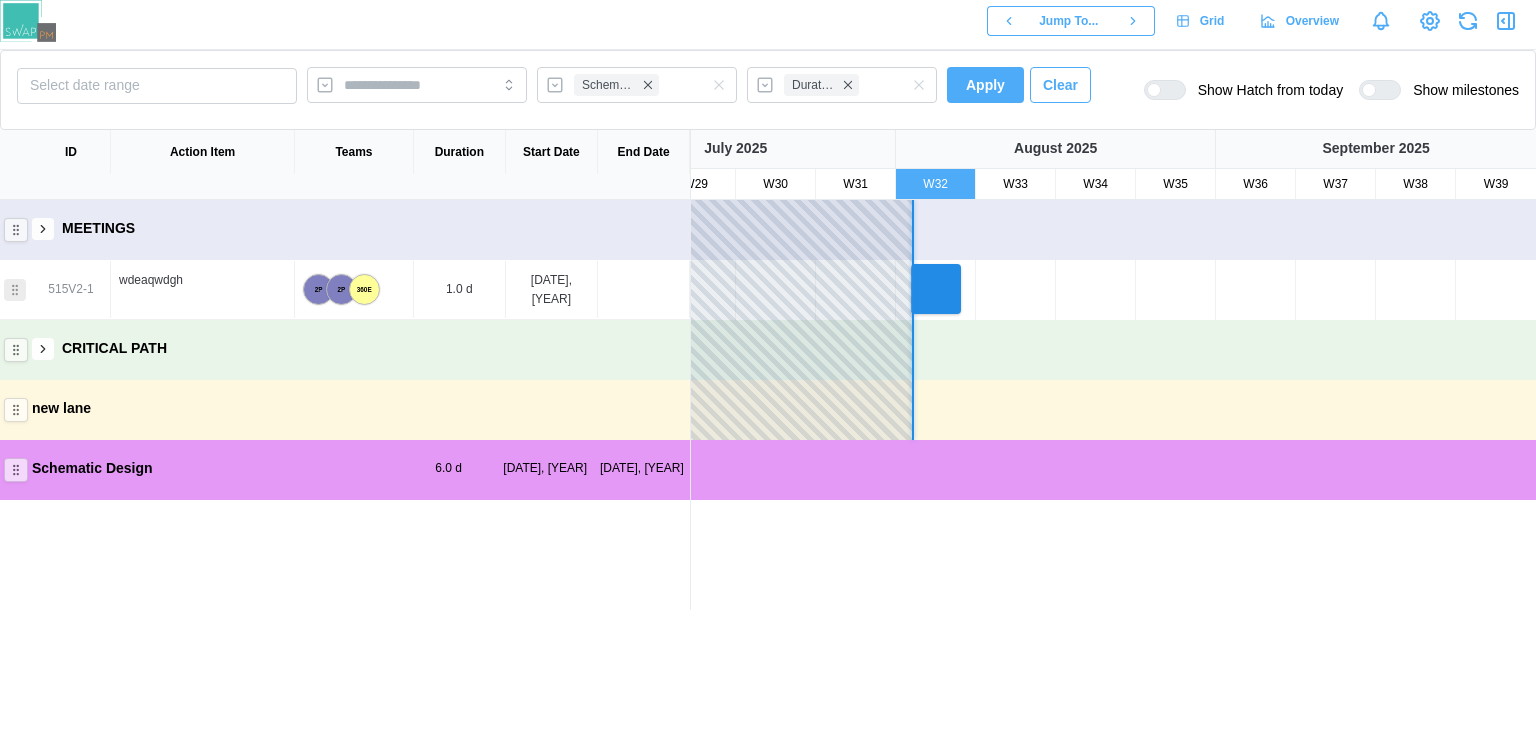 click 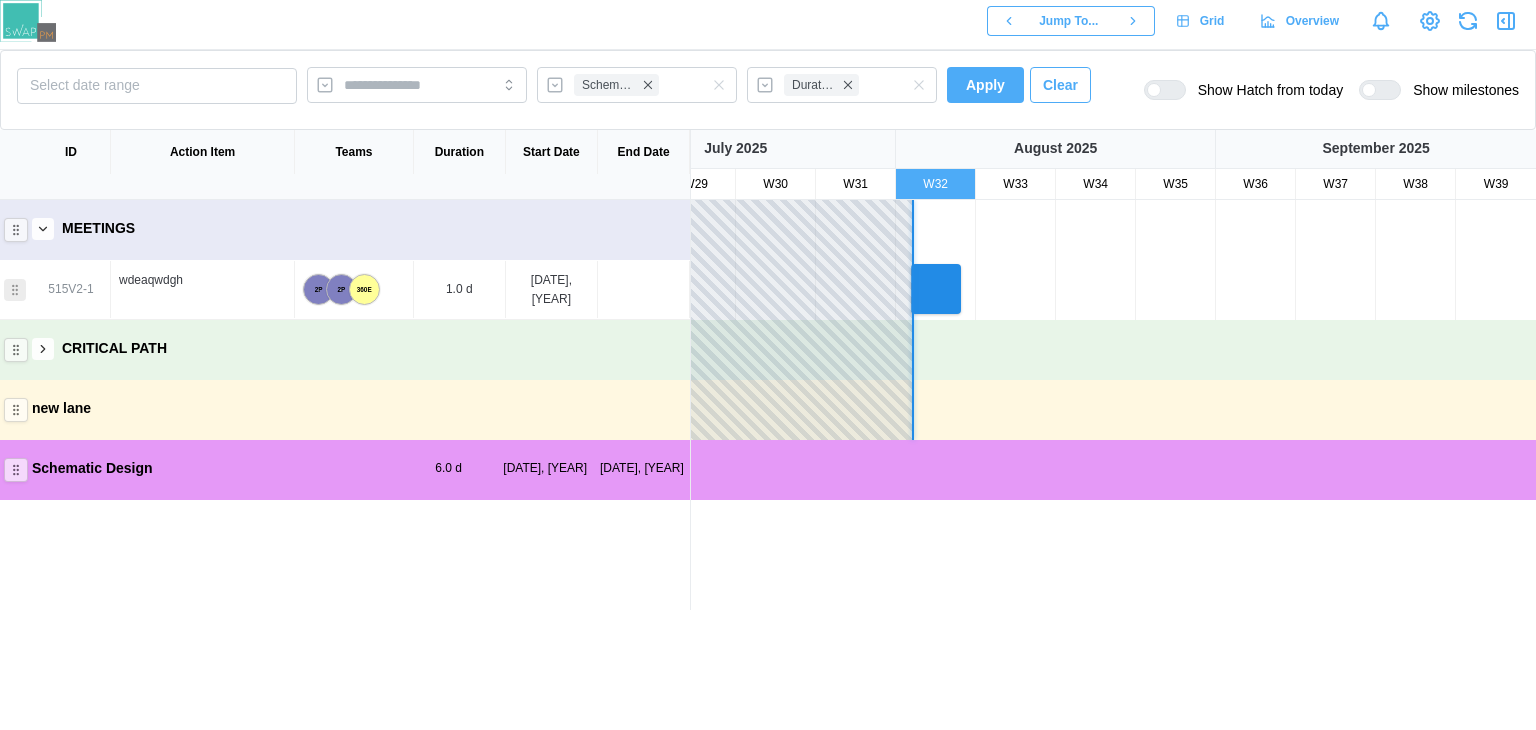 click 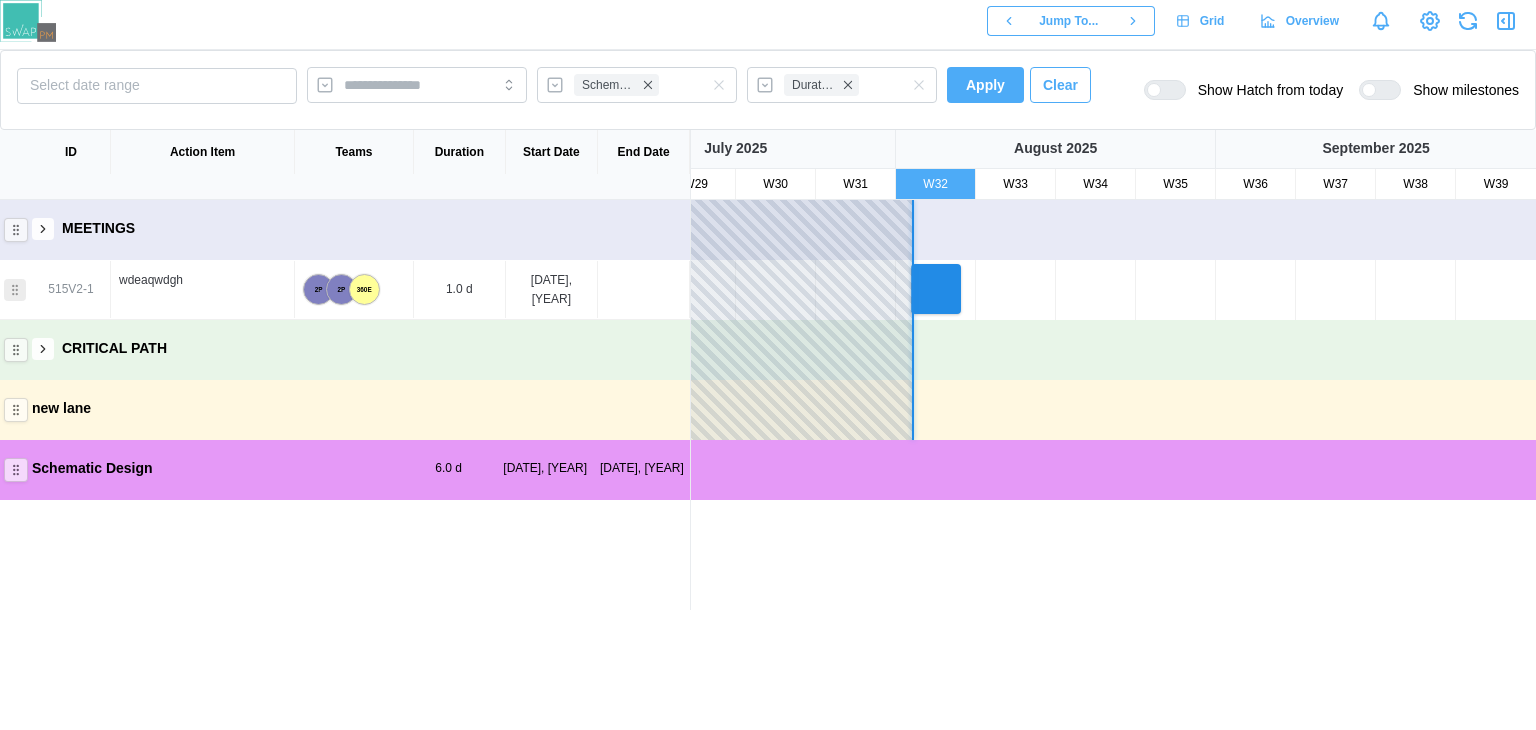 click 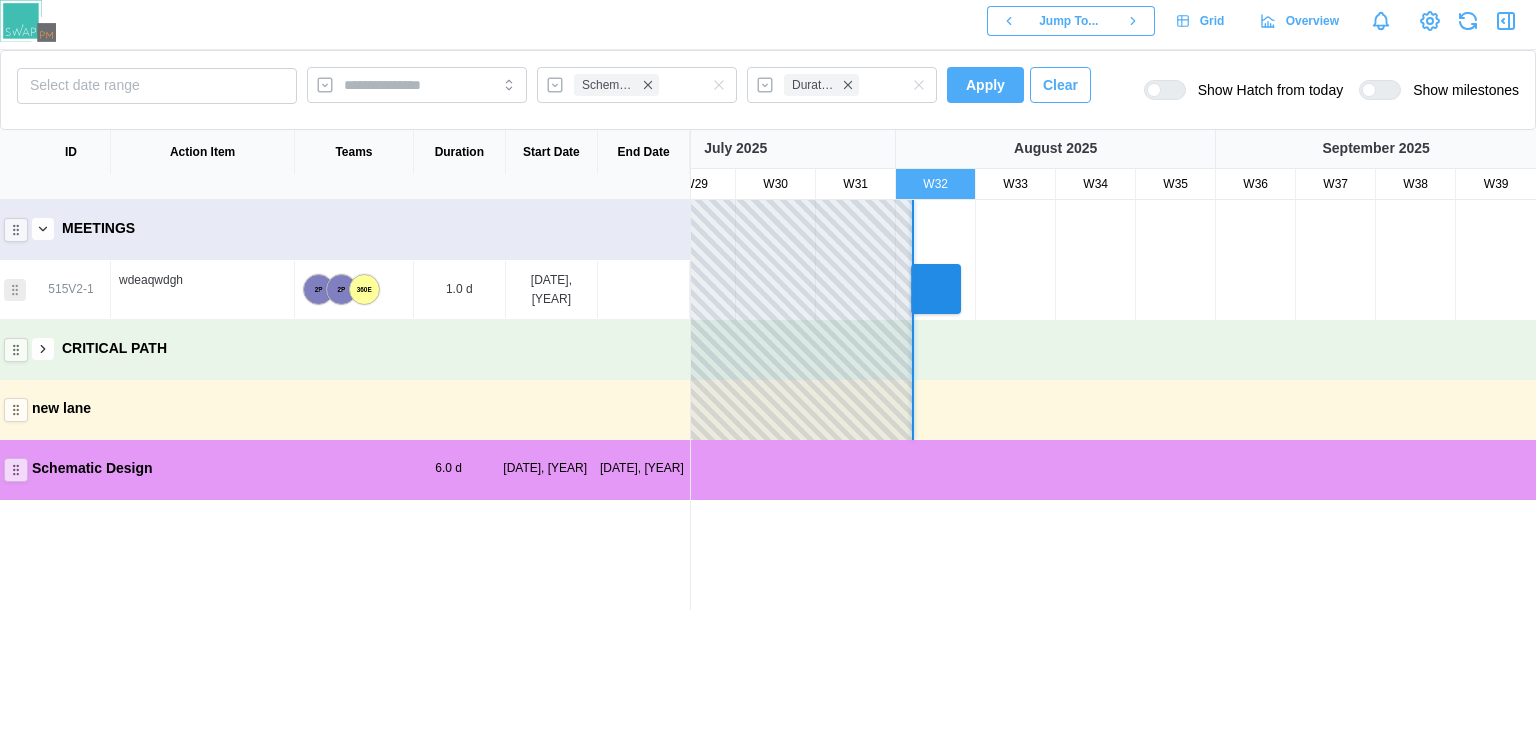 click 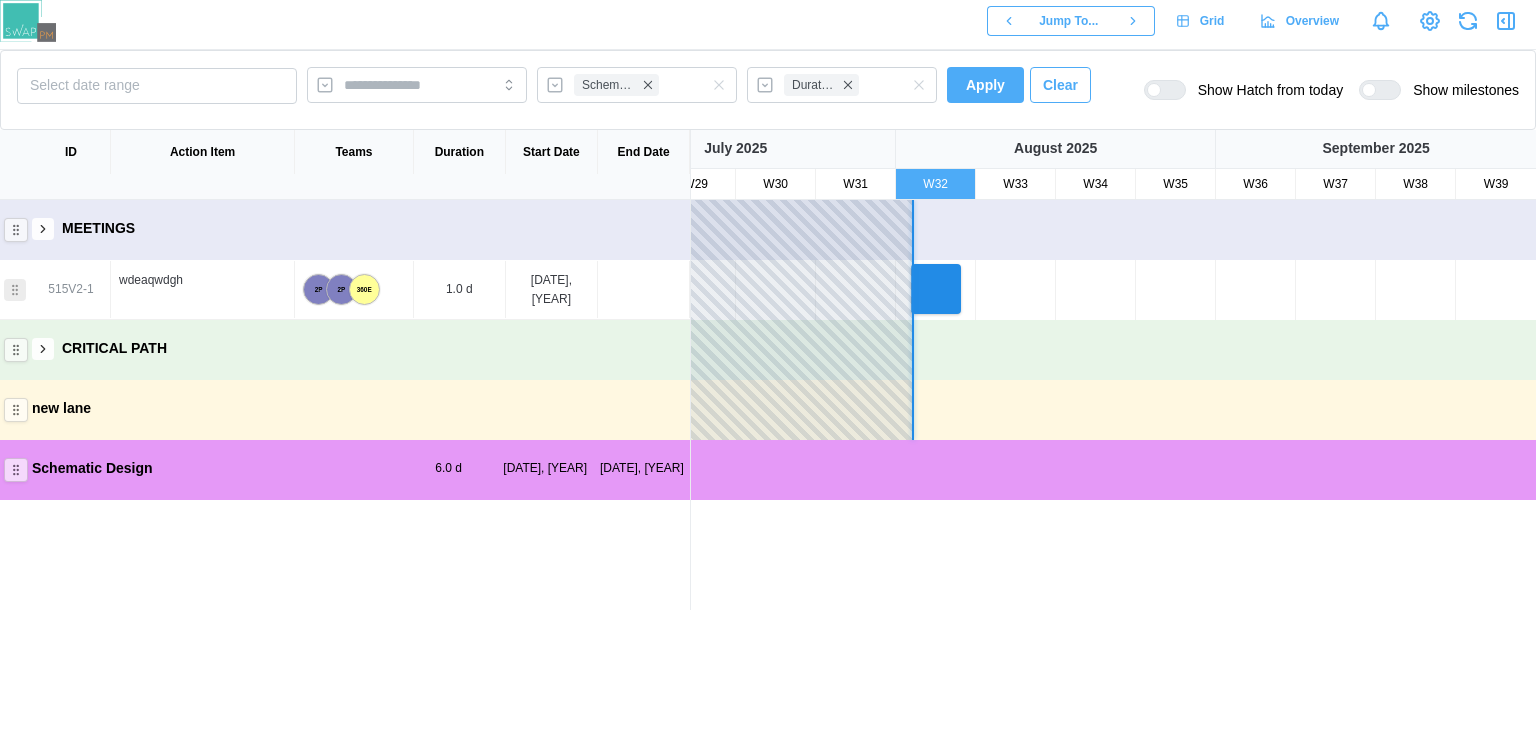 click 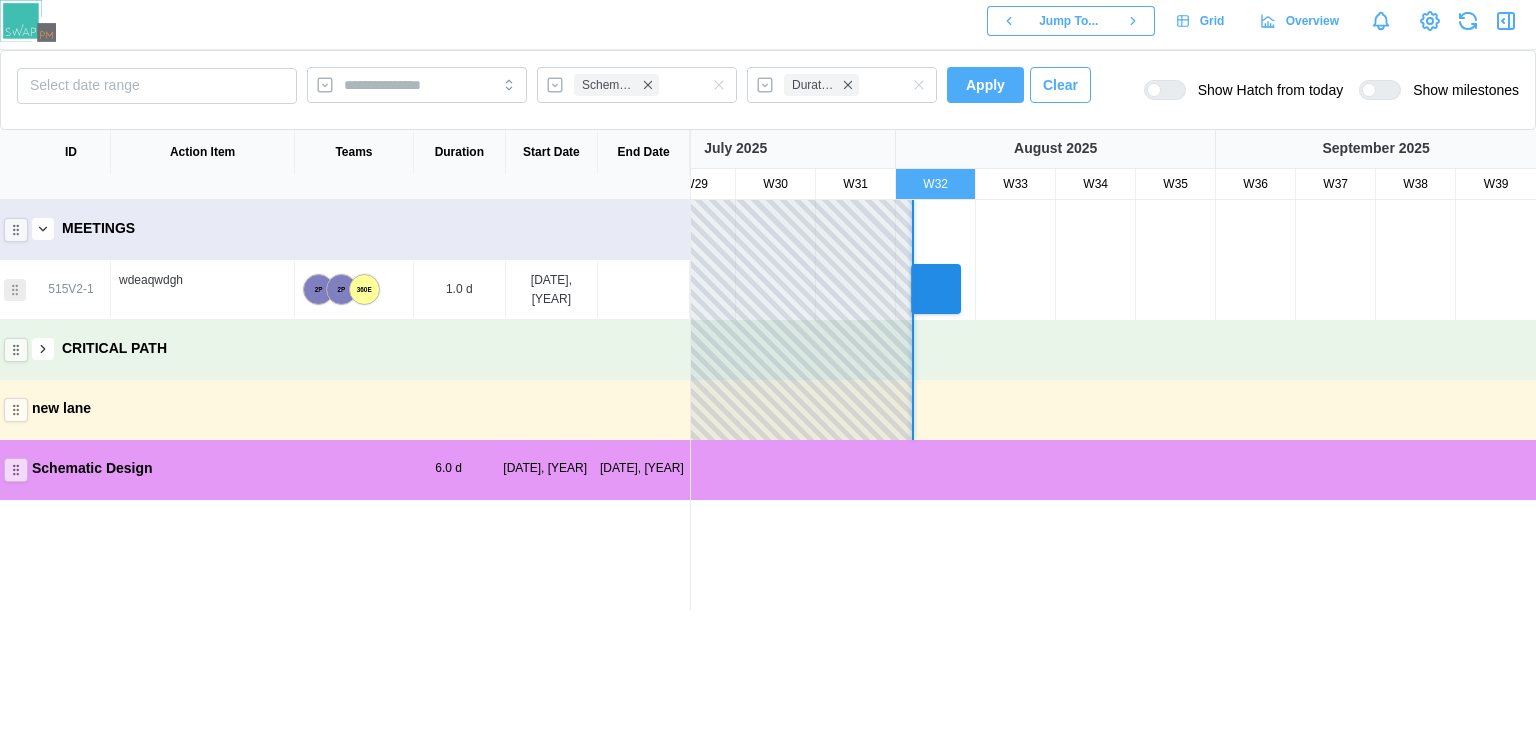 click 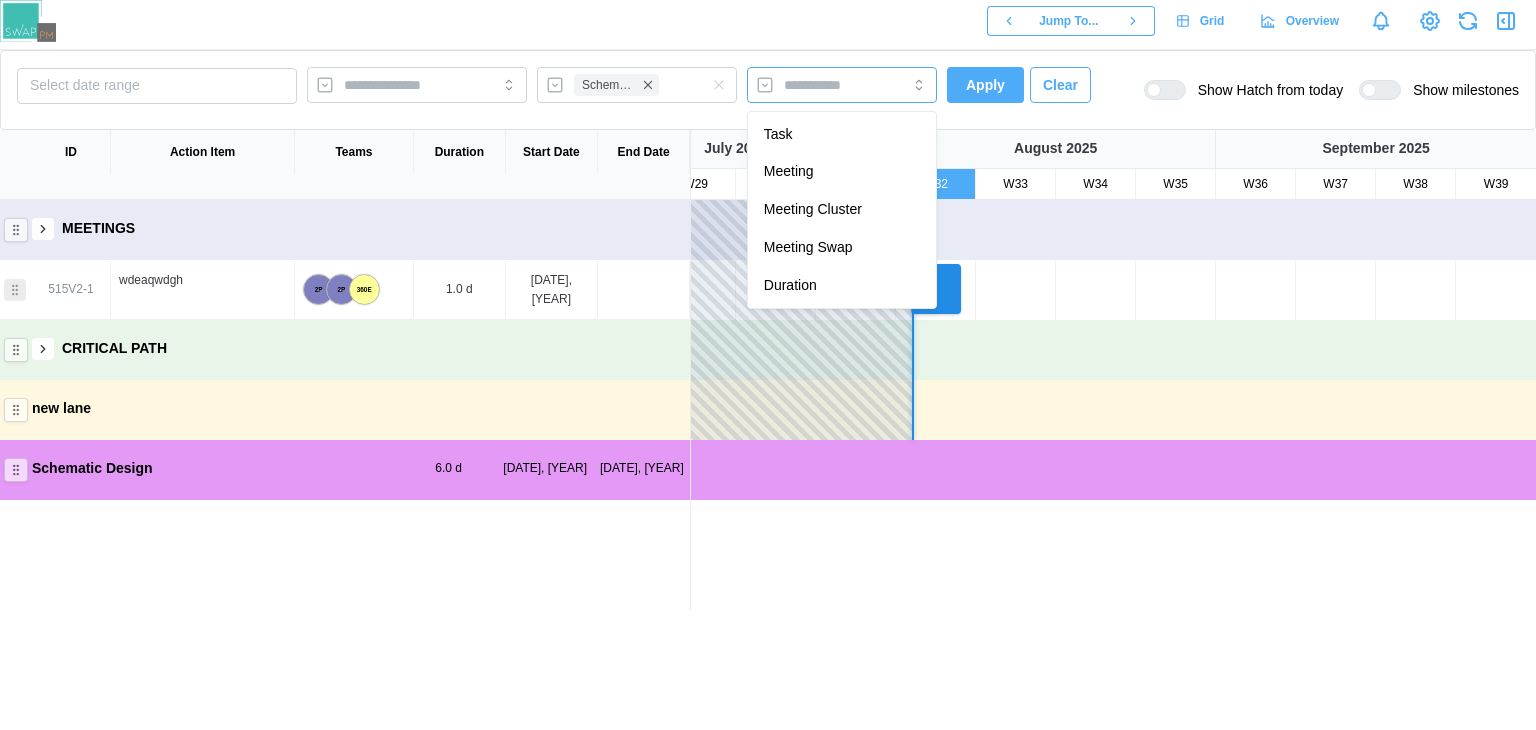 click at bounding box center (824, 85) 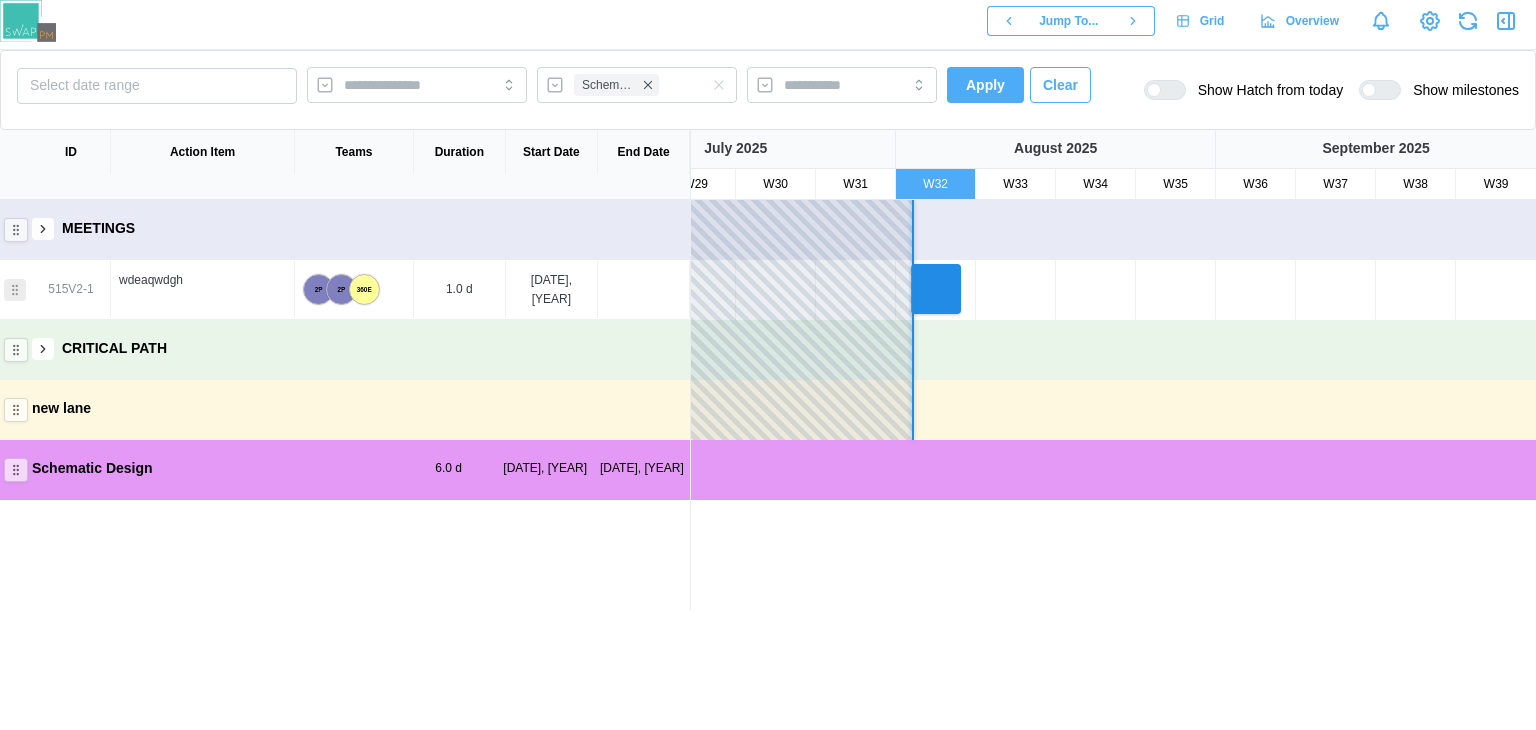 click on "Apply" at bounding box center [985, 85] 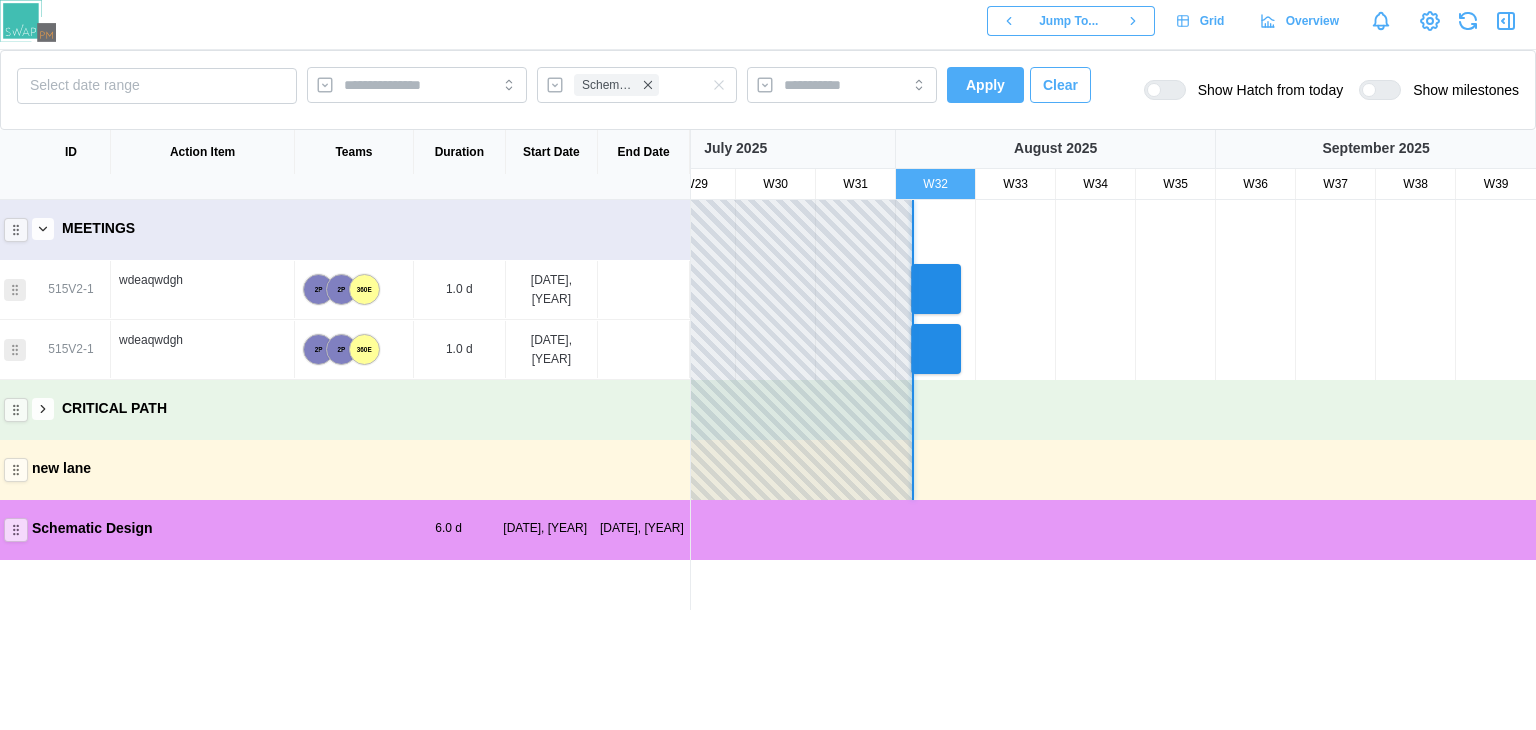 click 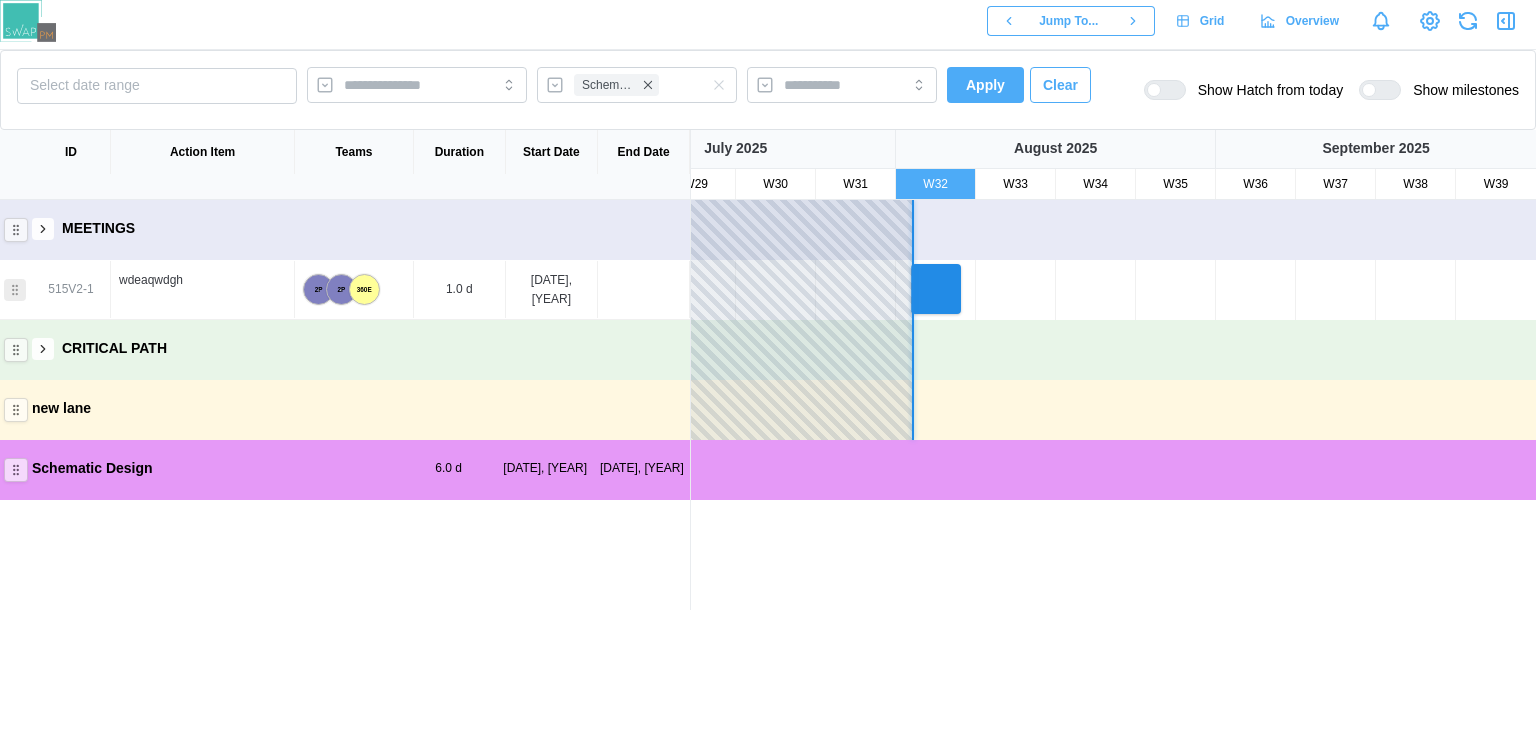 click 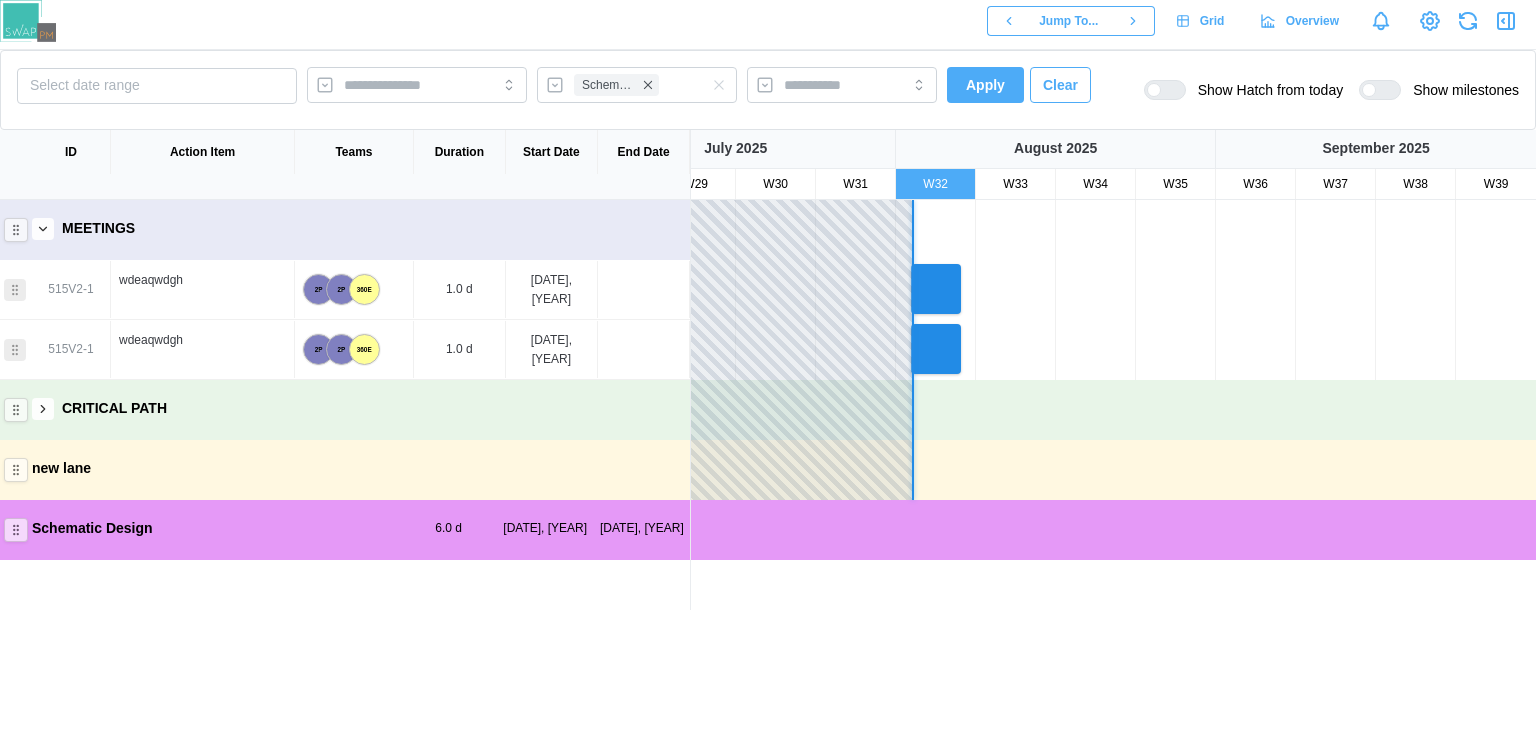 click 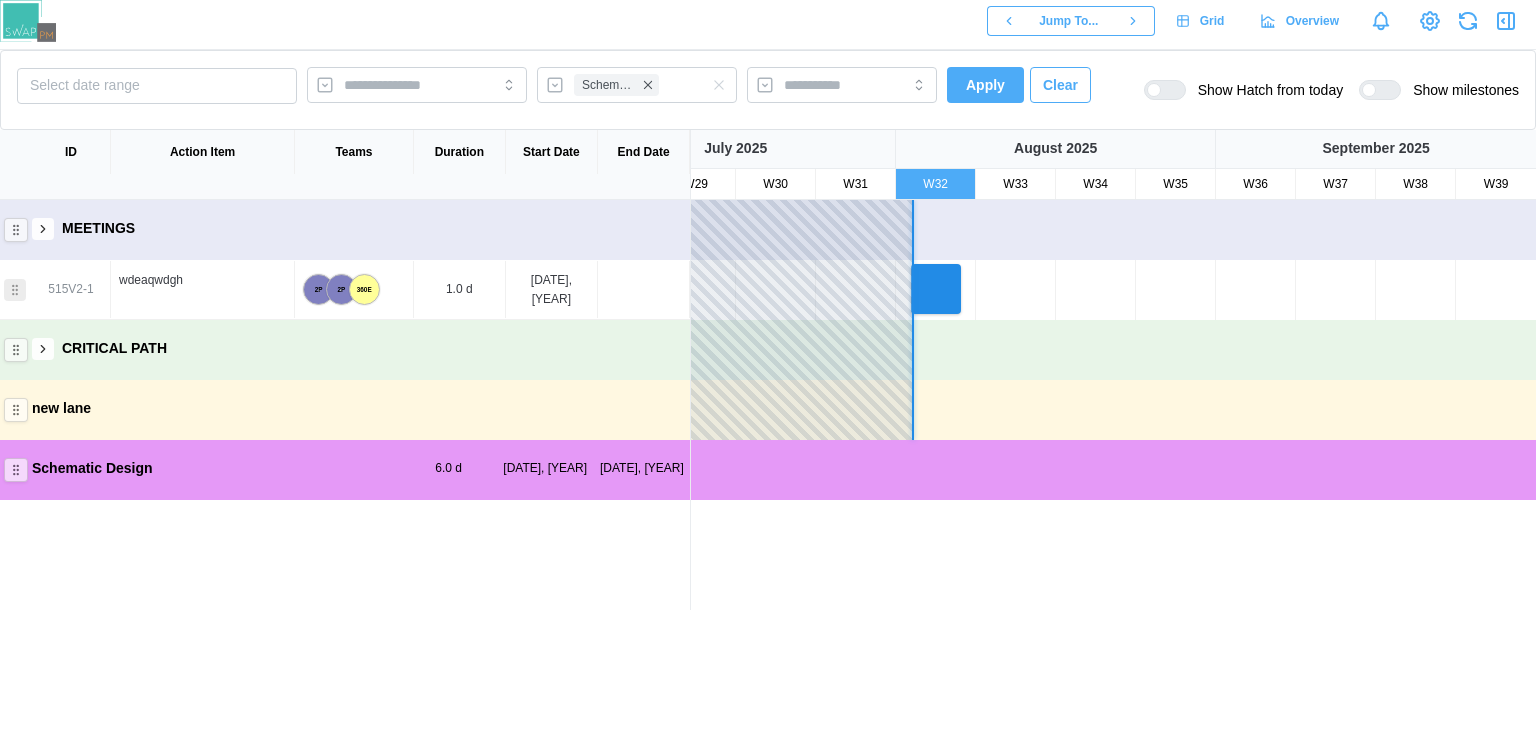 click 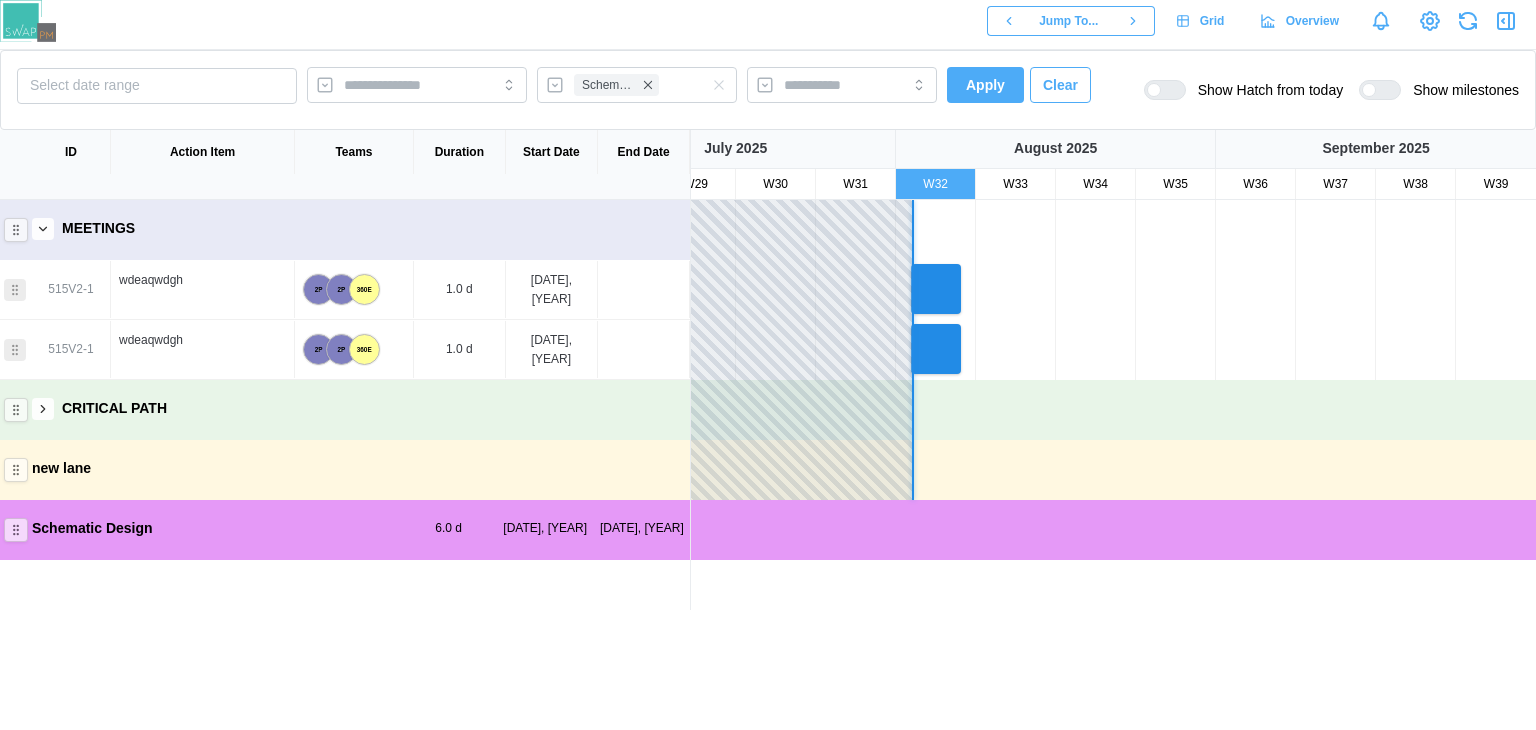 click 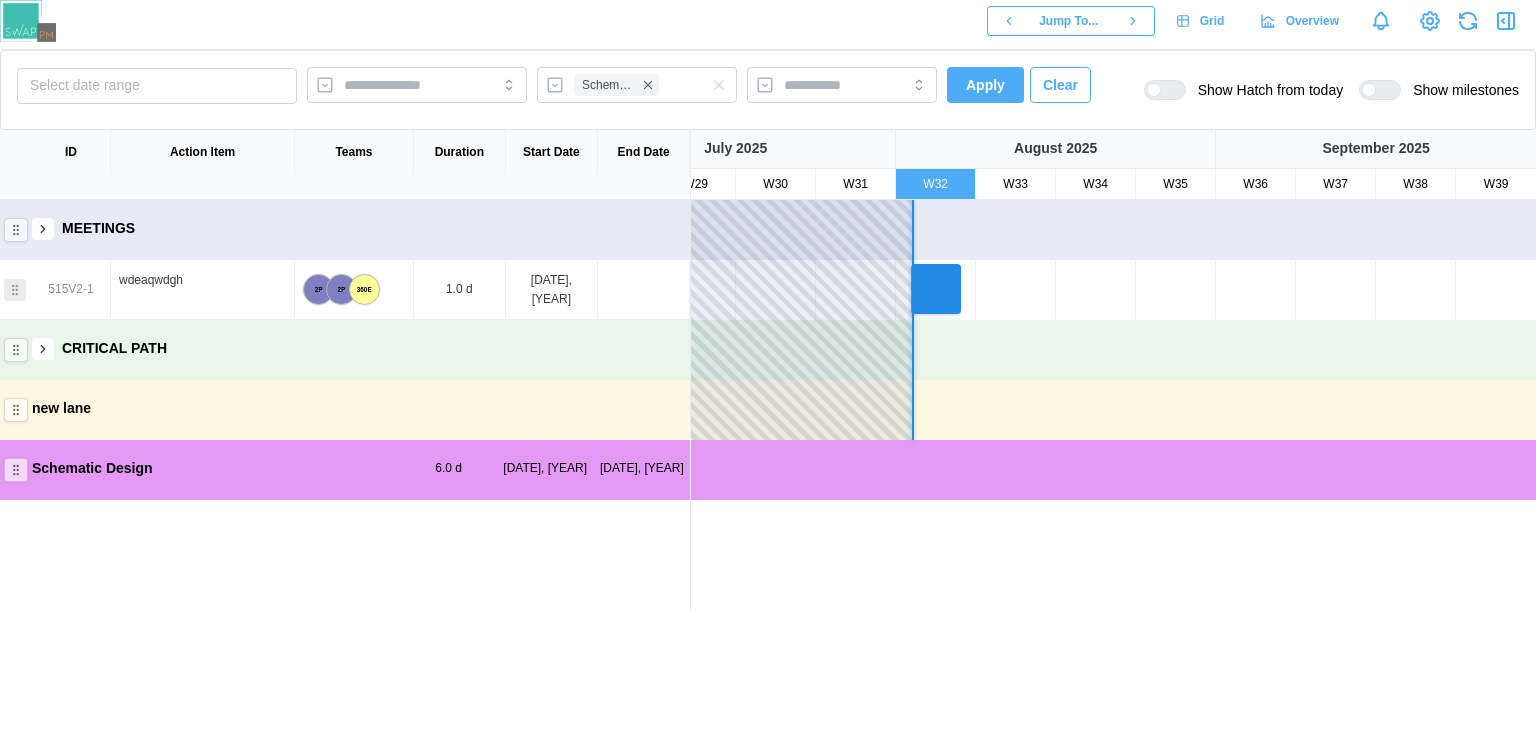 click 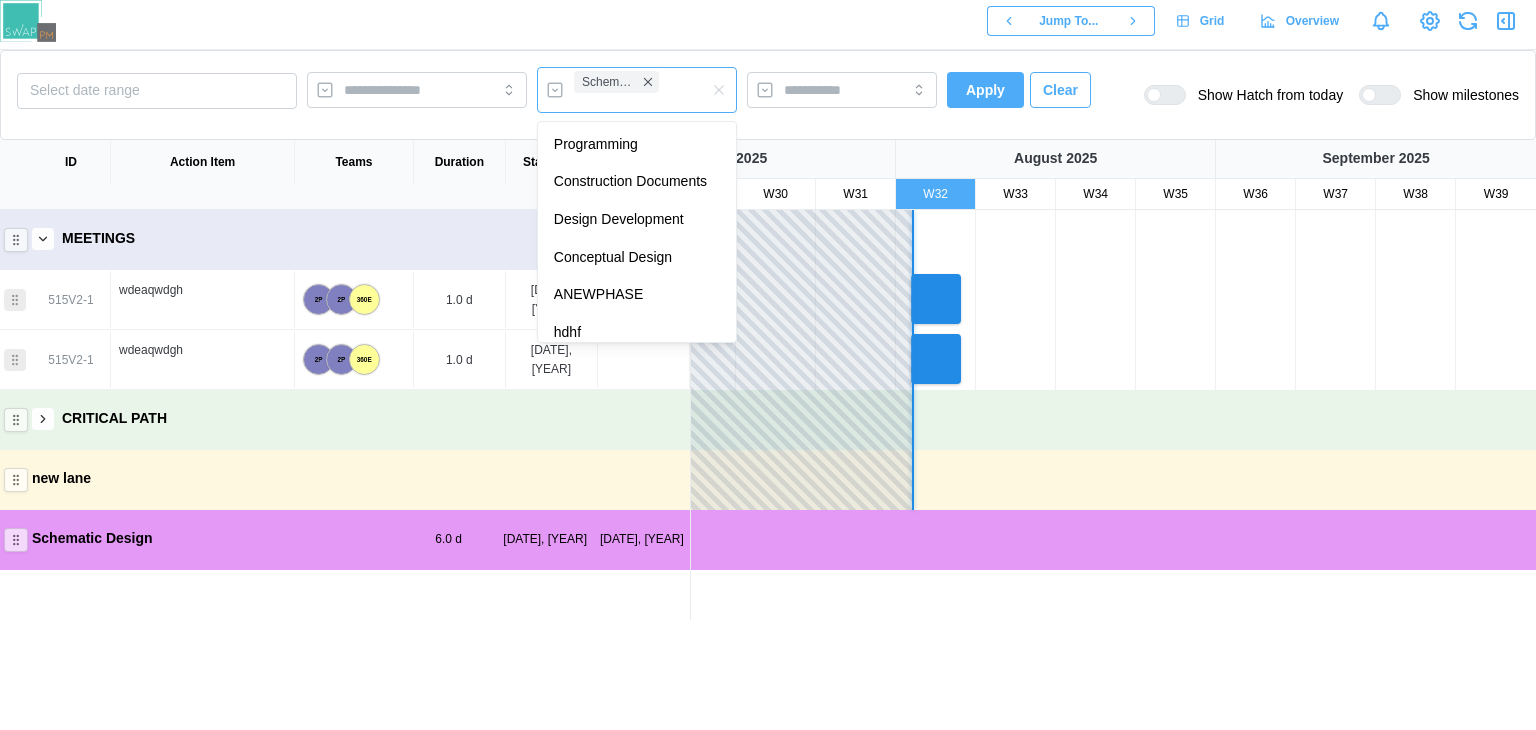 click on "Schematic Design" at bounding box center [616, 82] 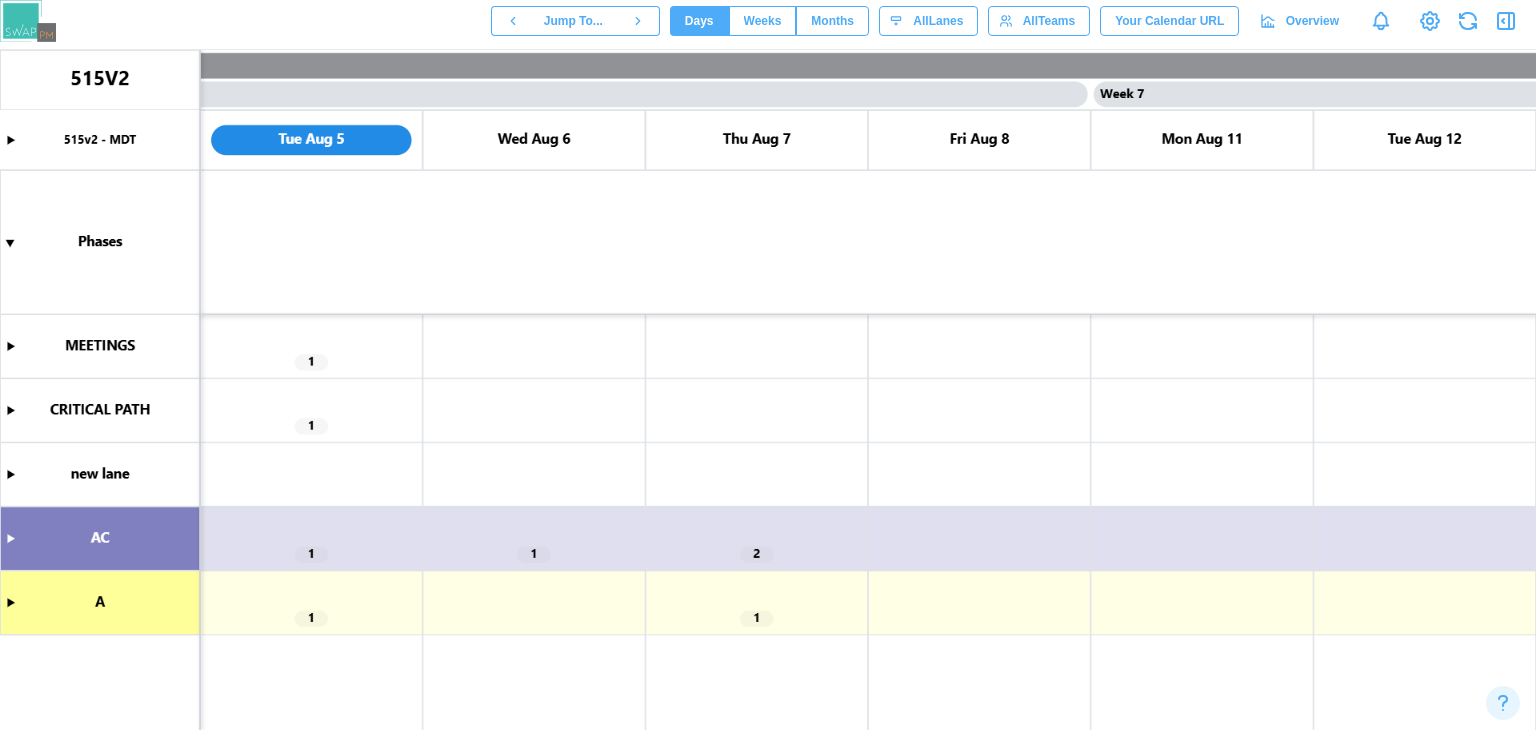 scroll, scrollTop: 0, scrollLeft: 0, axis: both 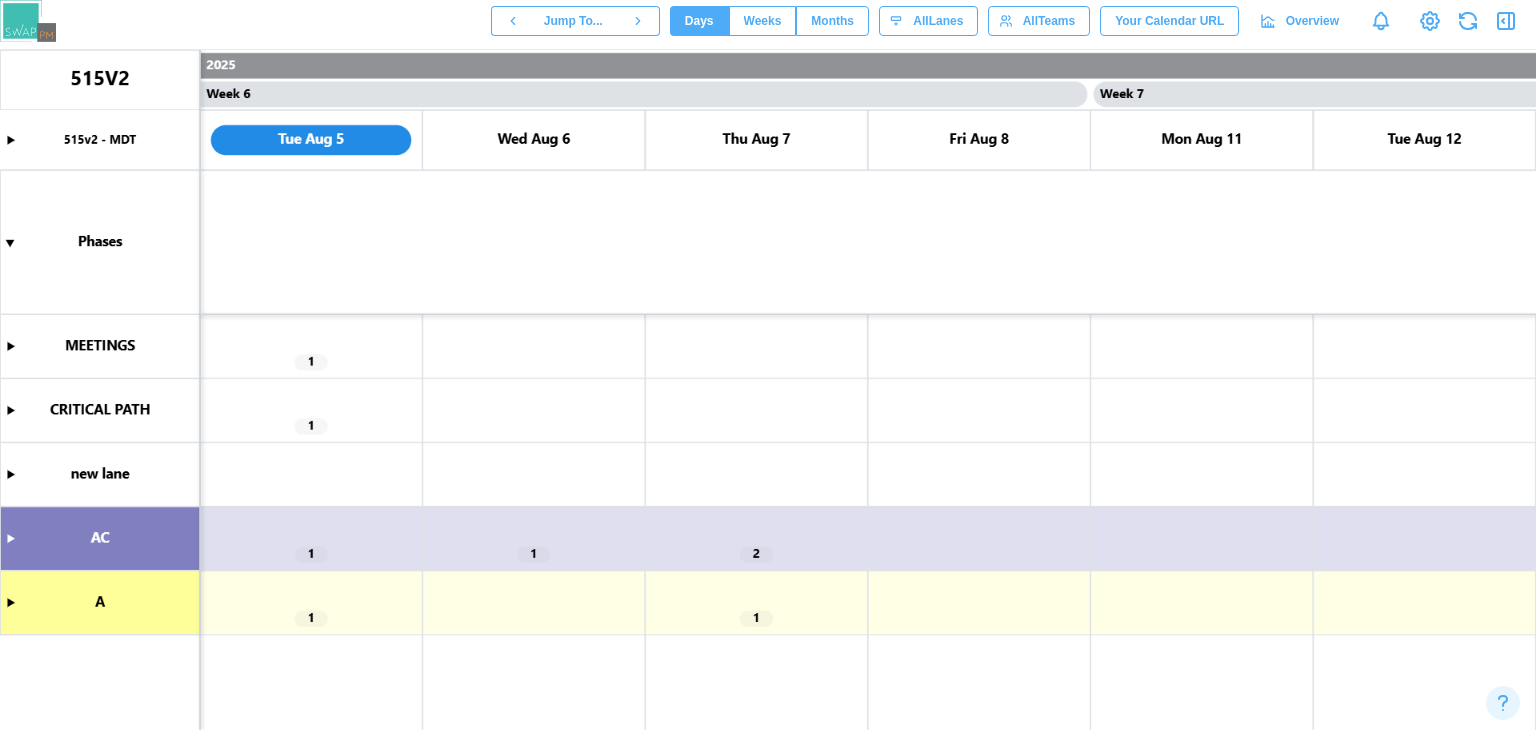 click at bounding box center (28, 21) 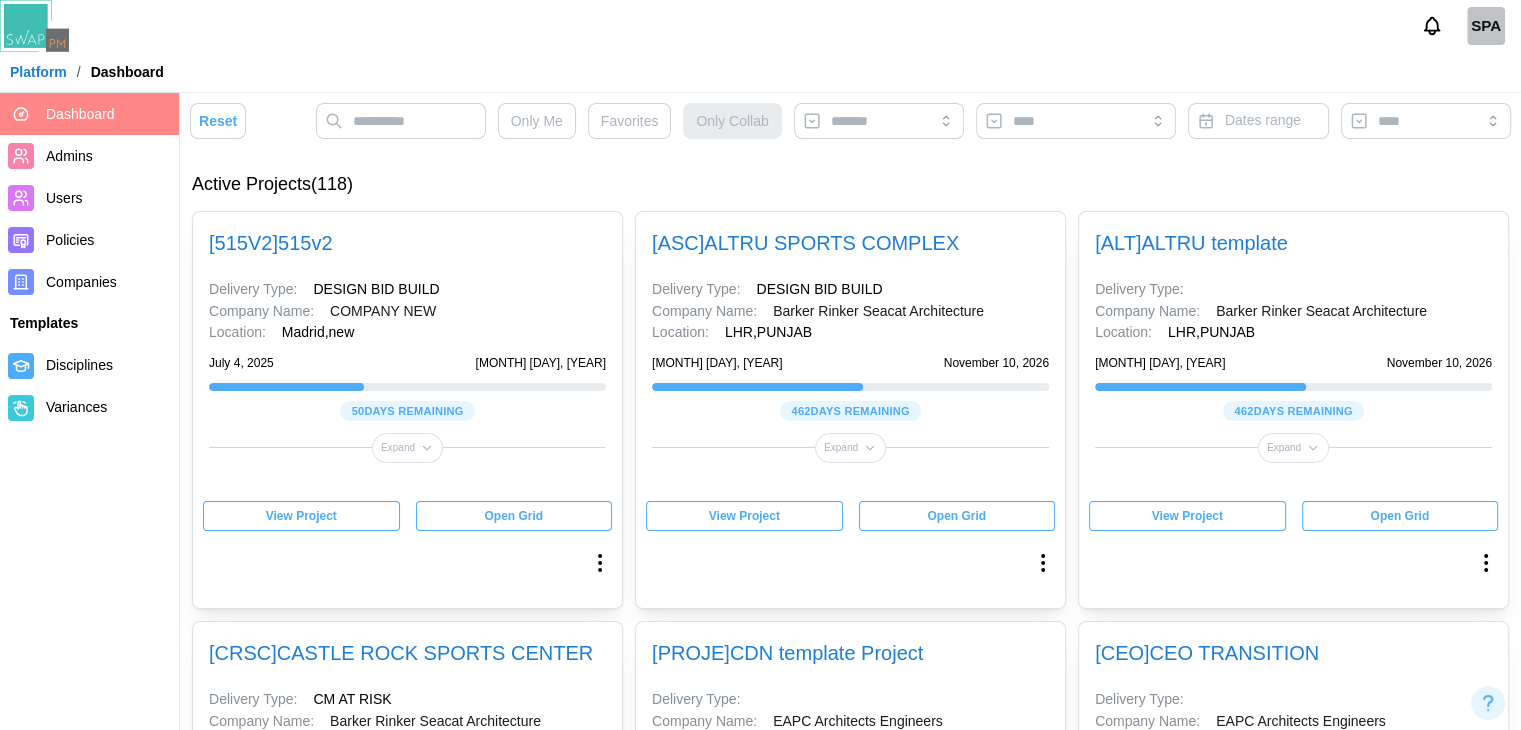 click on "View Project" at bounding box center (301, 516) 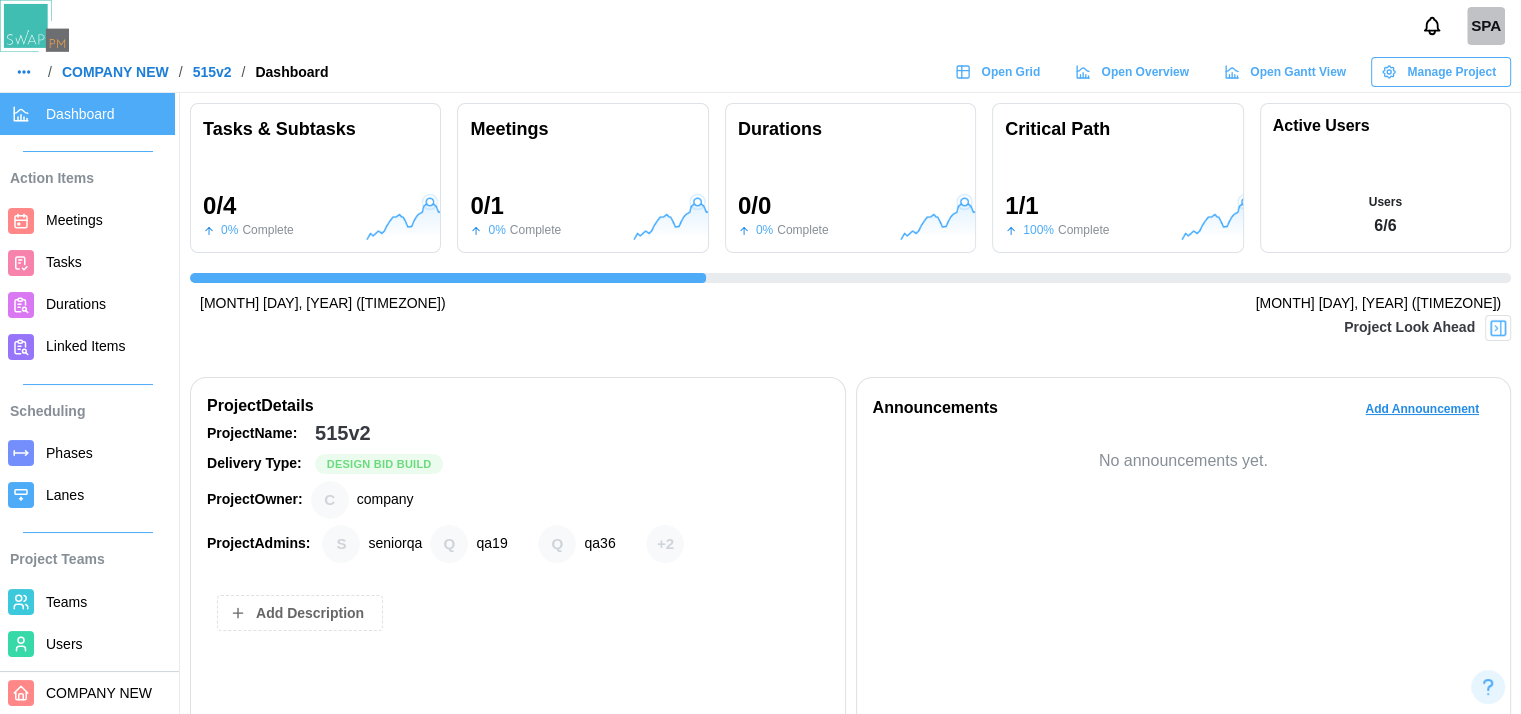 scroll, scrollTop: 0, scrollLeft: 540, axis: horizontal 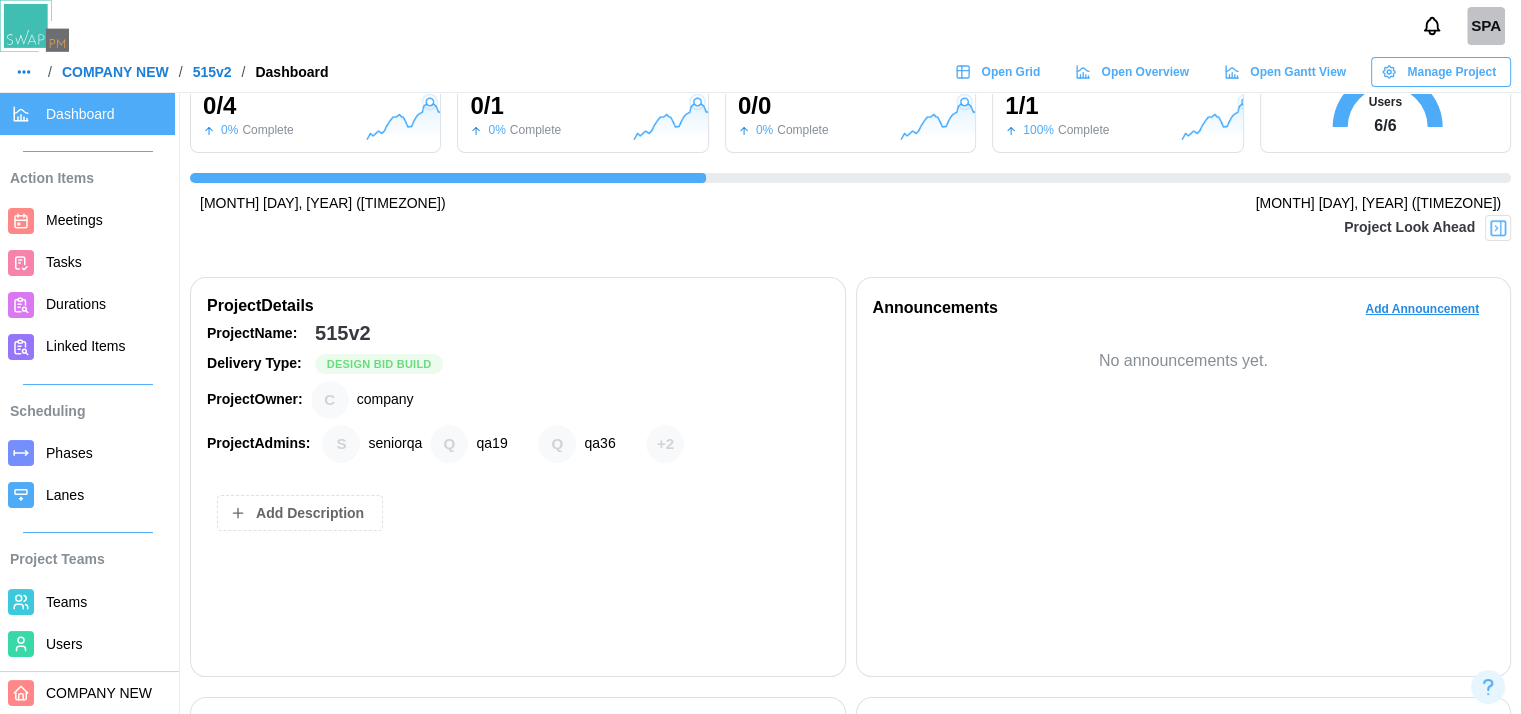 click on "Teams" at bounding box center [66, 602] 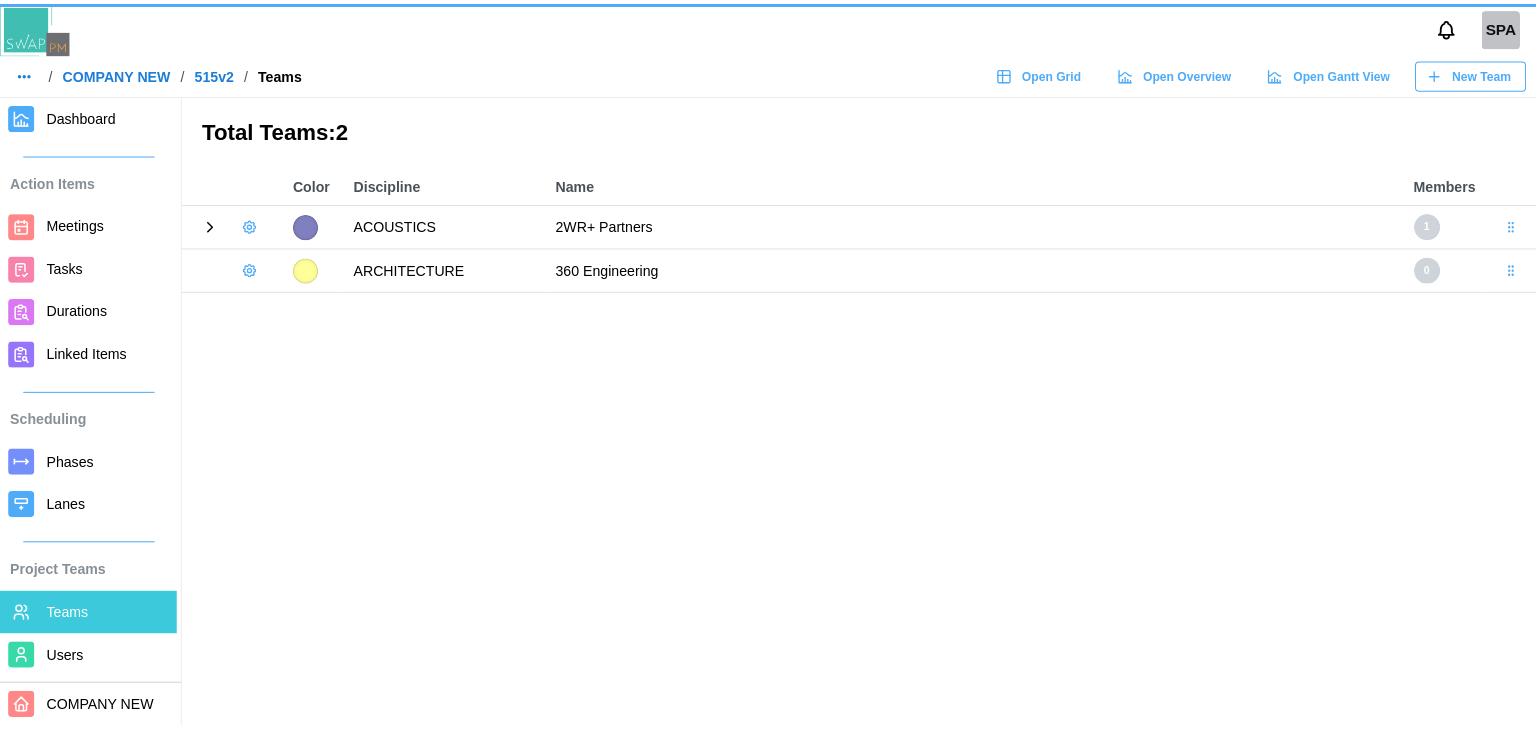 scroll, scrollTop: 0, scrollLeft: 0, axis: both 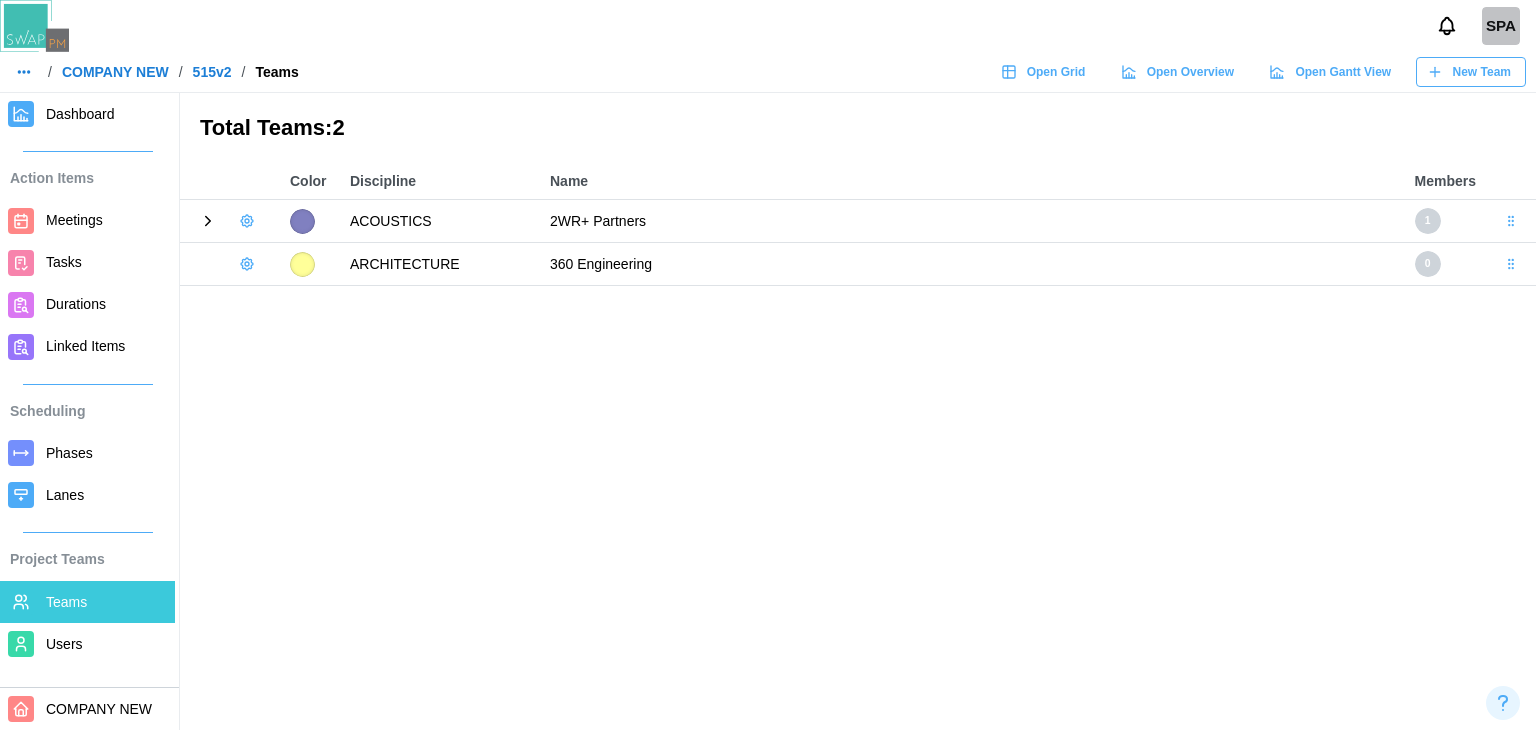 click on "Phases" at bounding box center [106, 453] 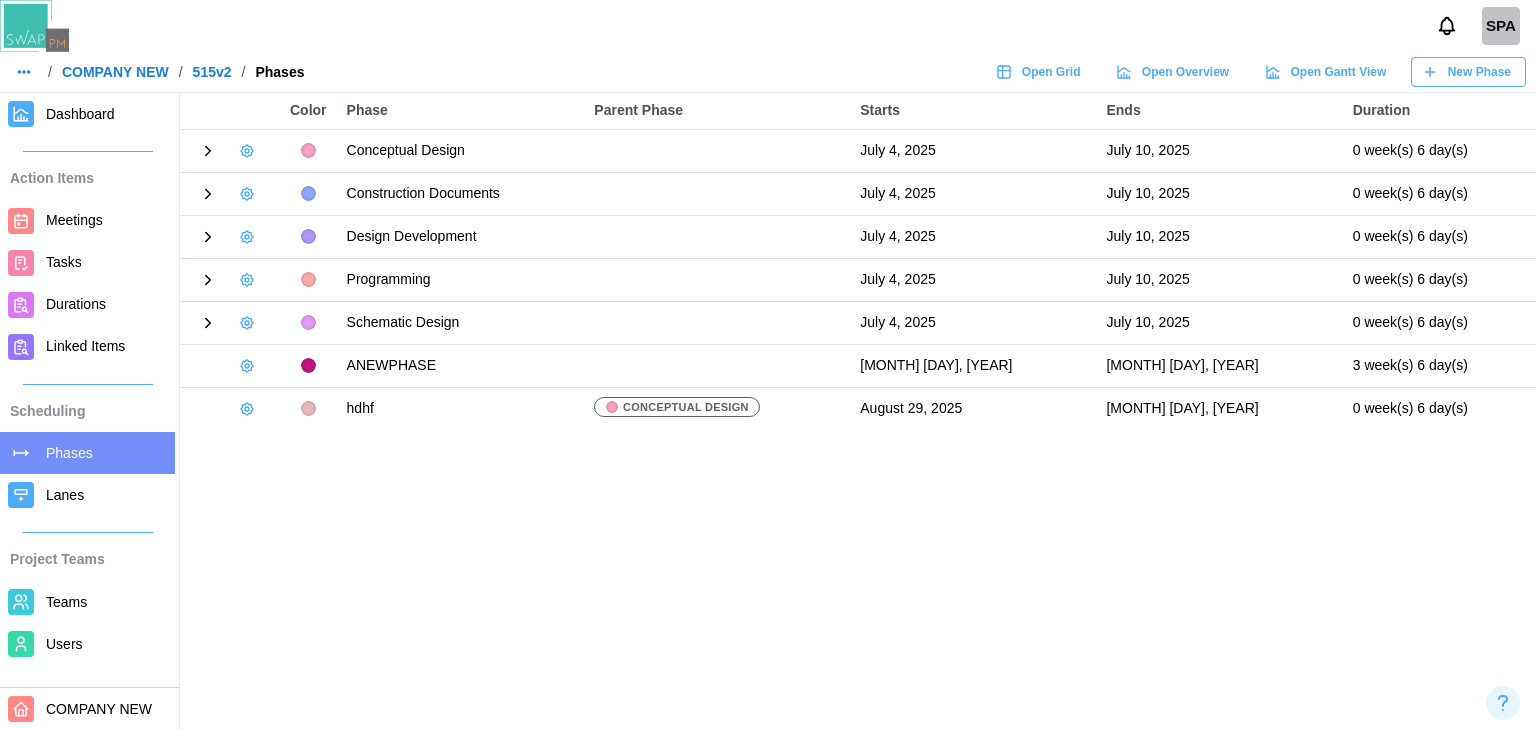 click on "Lanes" at bounding box center [106, 495] 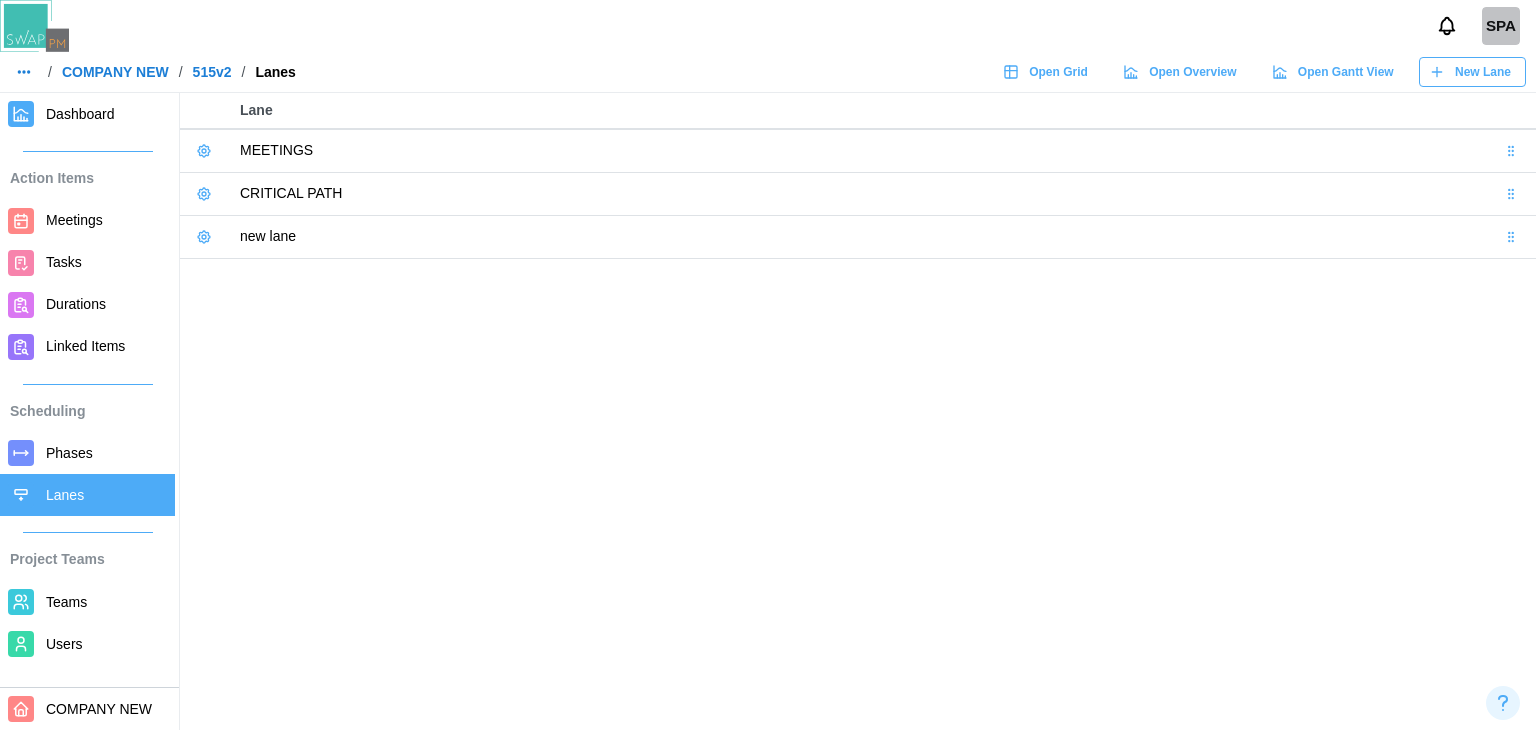 click on "Meetings" at bounding box center (74, 220) 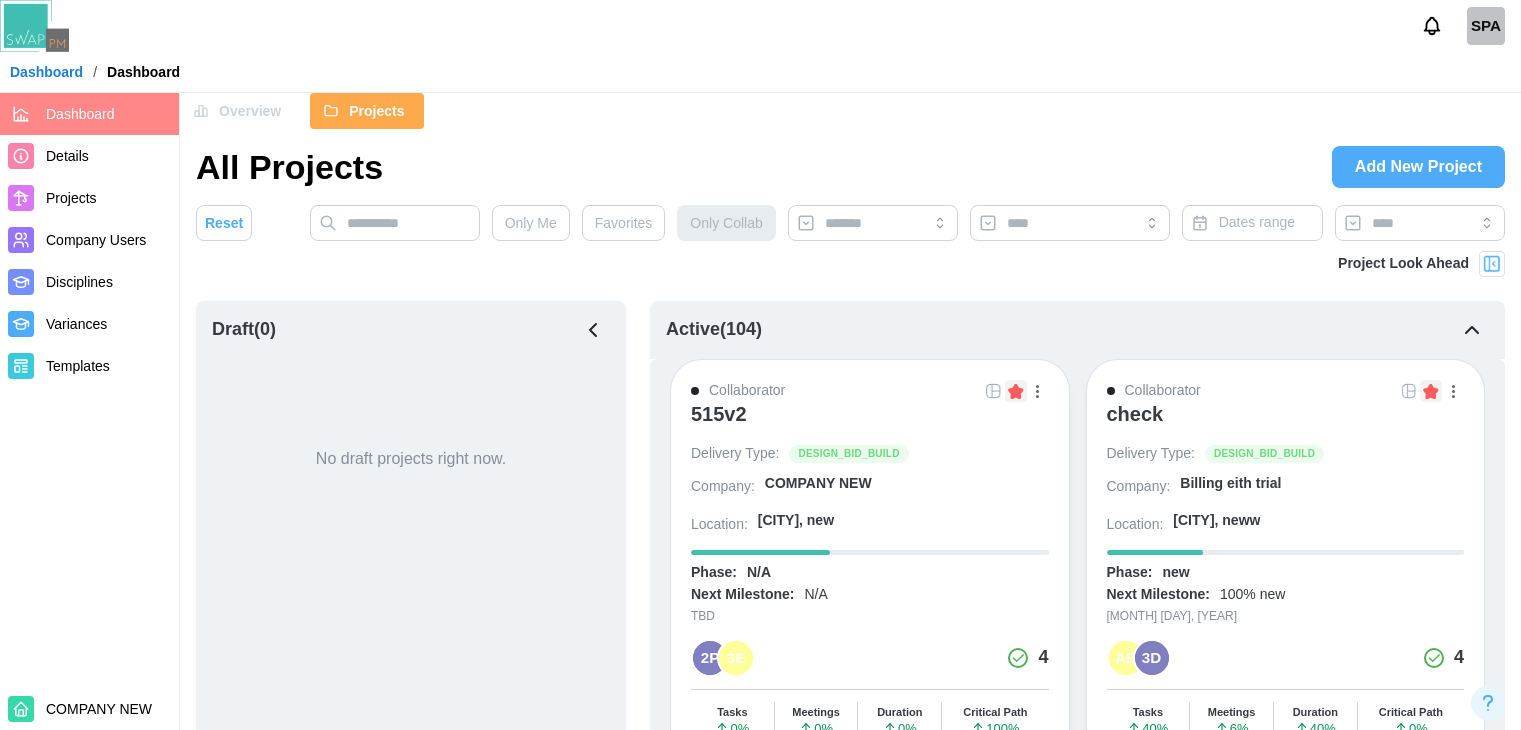 scroll, scrollTop: 0, scrollLeft: 0, axis: both 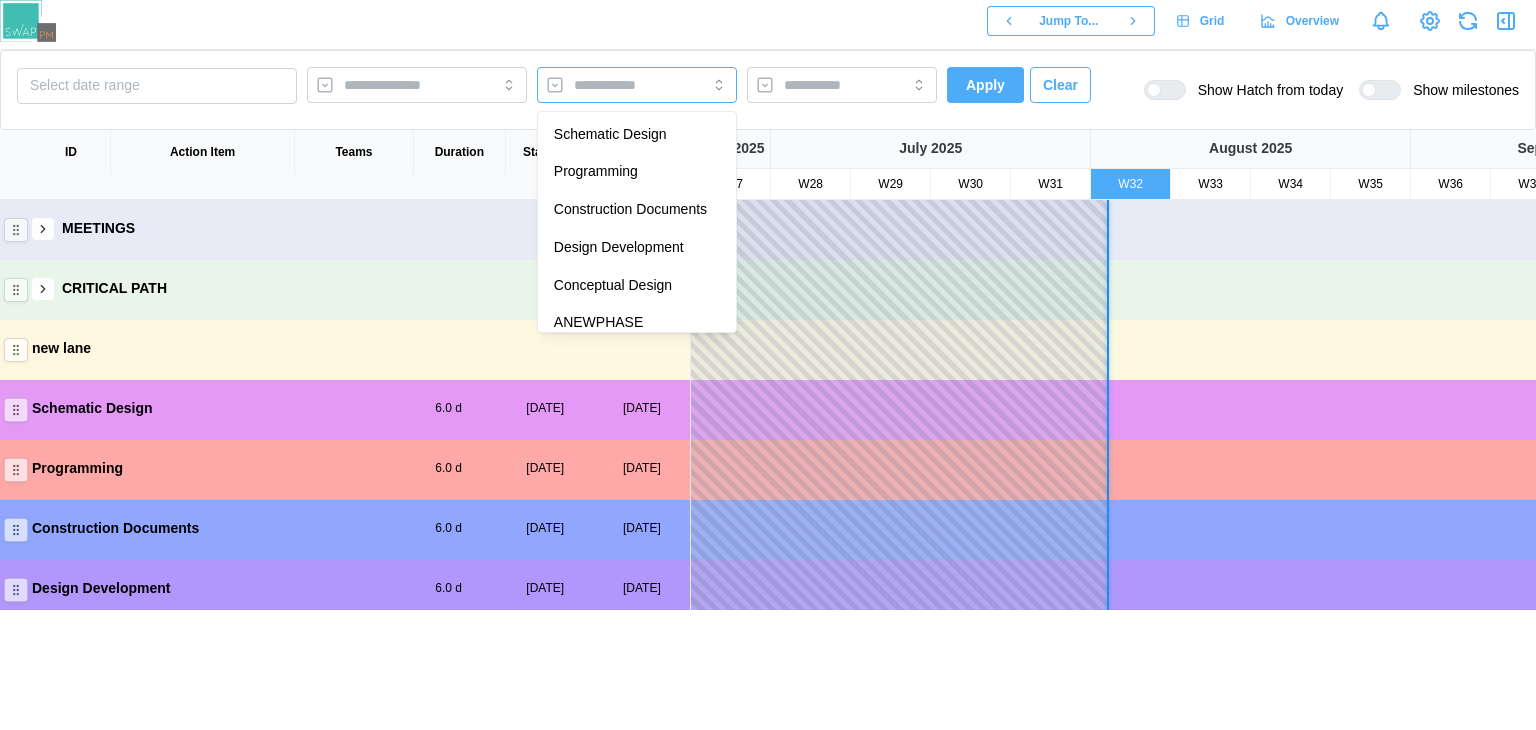click at bounding box center (616, 85) 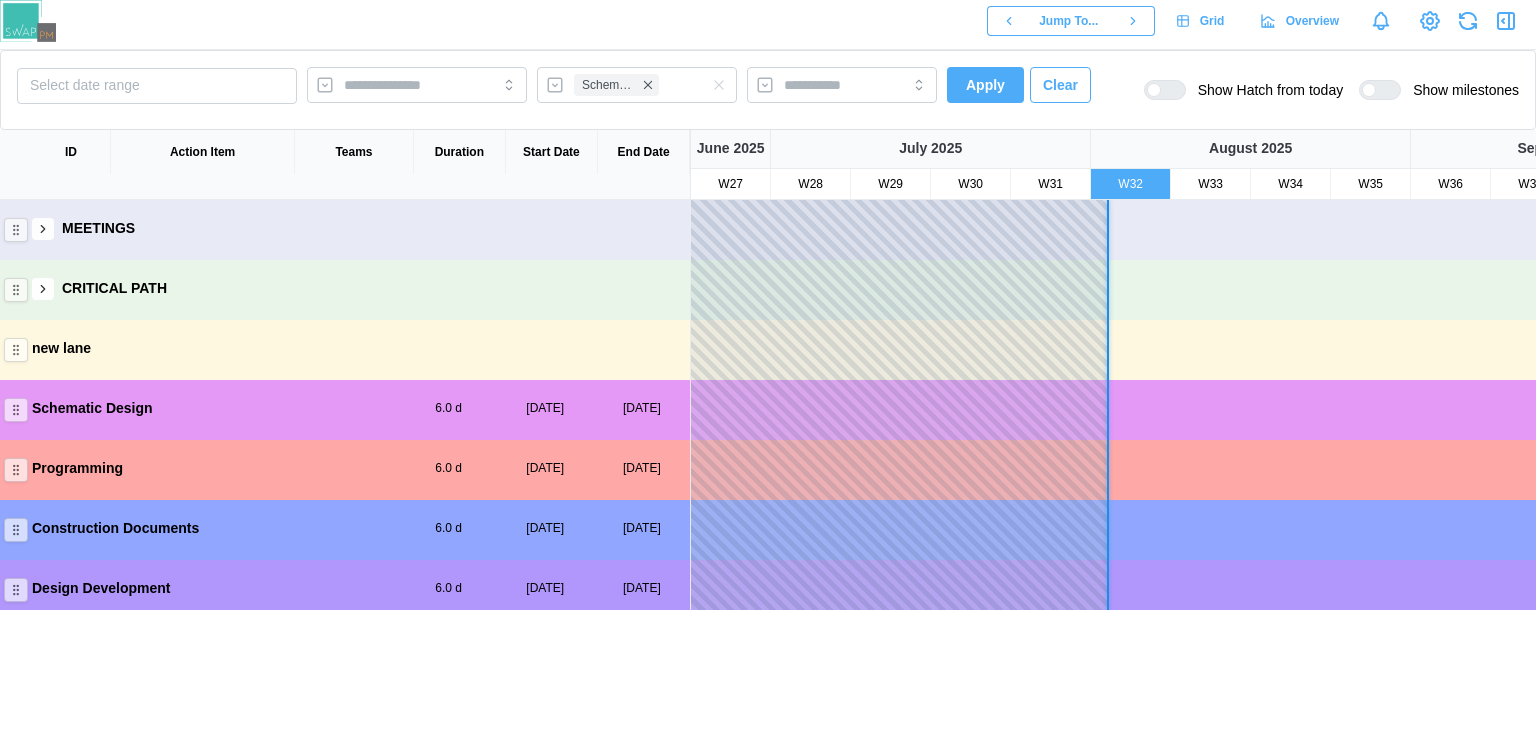 click on "Apply" at bounding box center (985, 85) 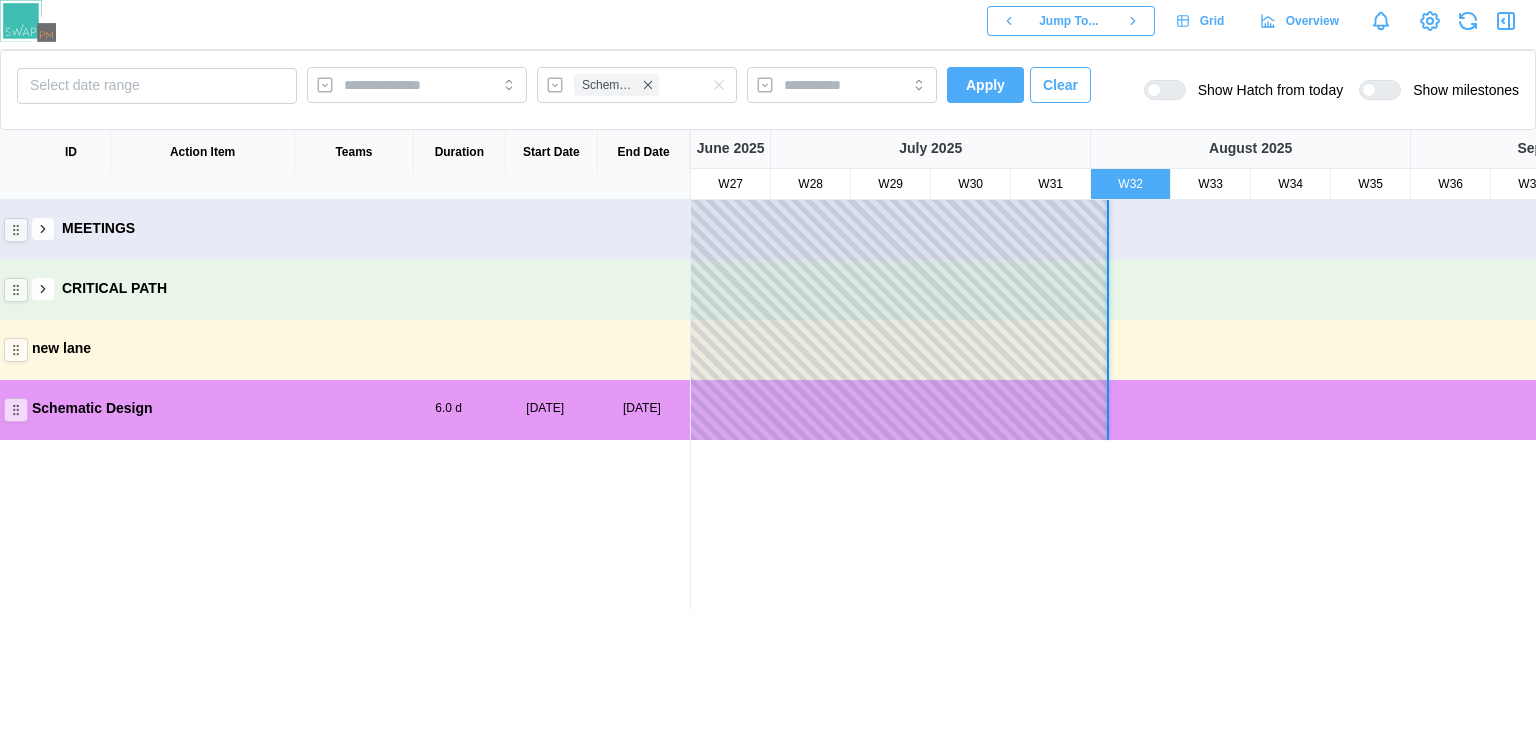 click at bounding box center [43, 229] 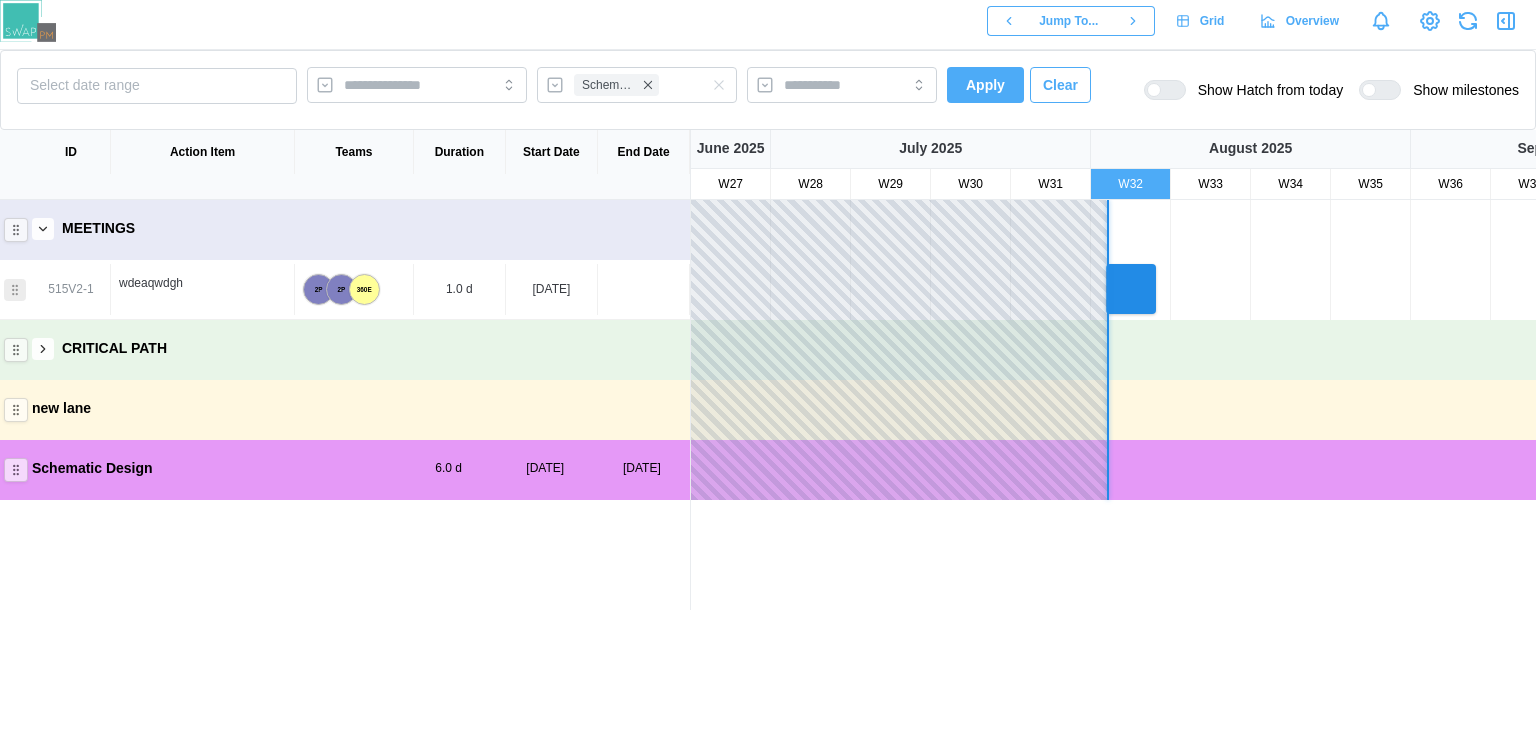 click at bounding box center (43, 229) 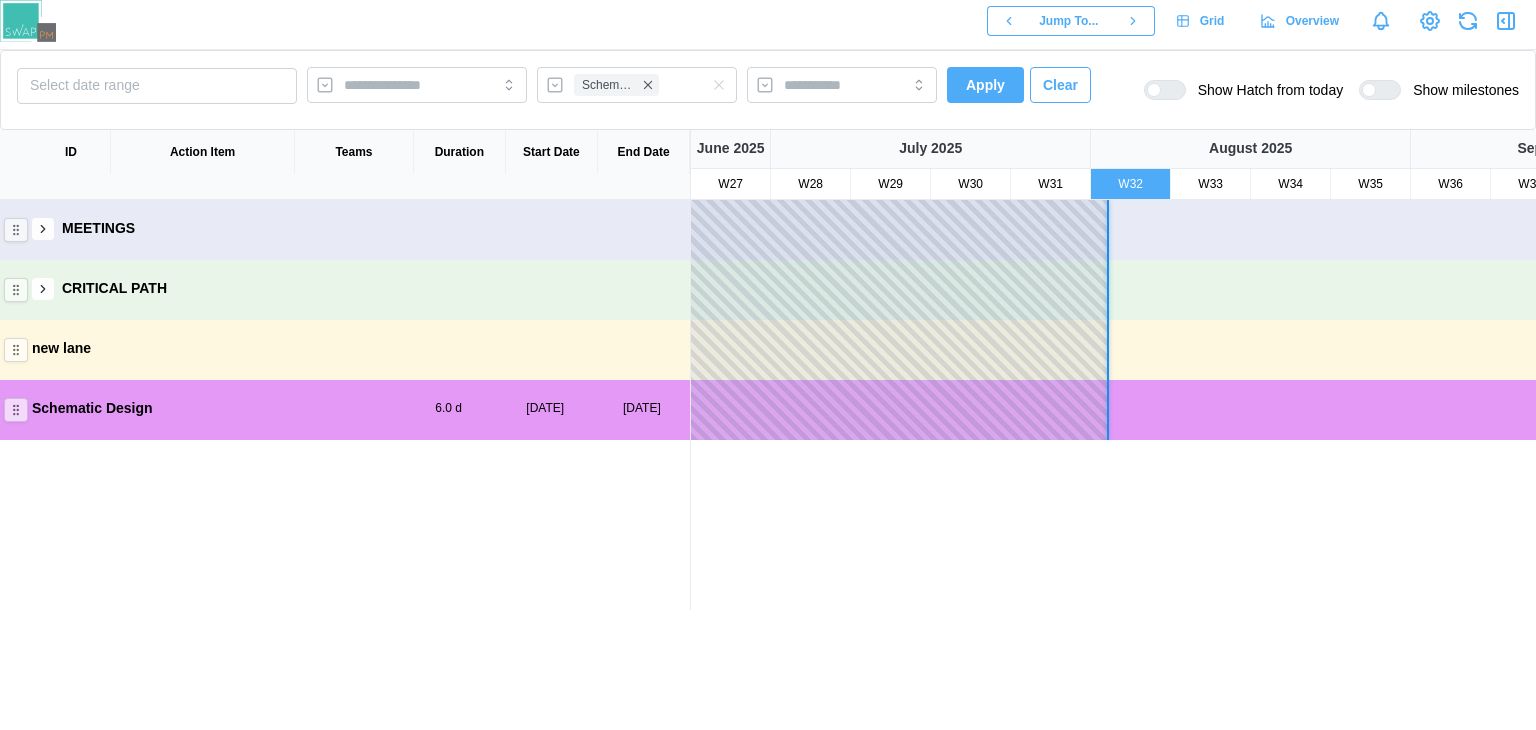 click at bounding box center (43, 229) 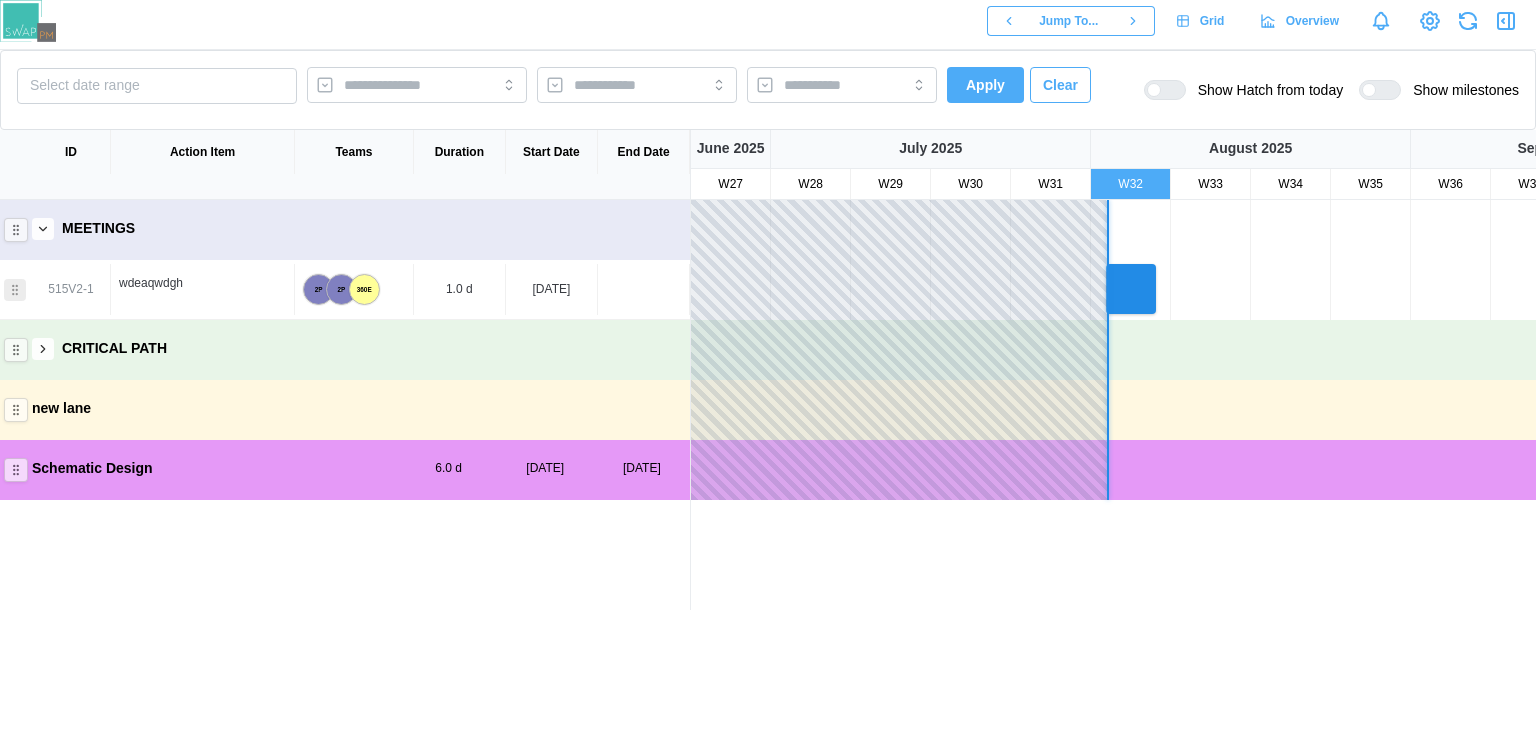 click on "Apply" at bounding box center (985, 85) 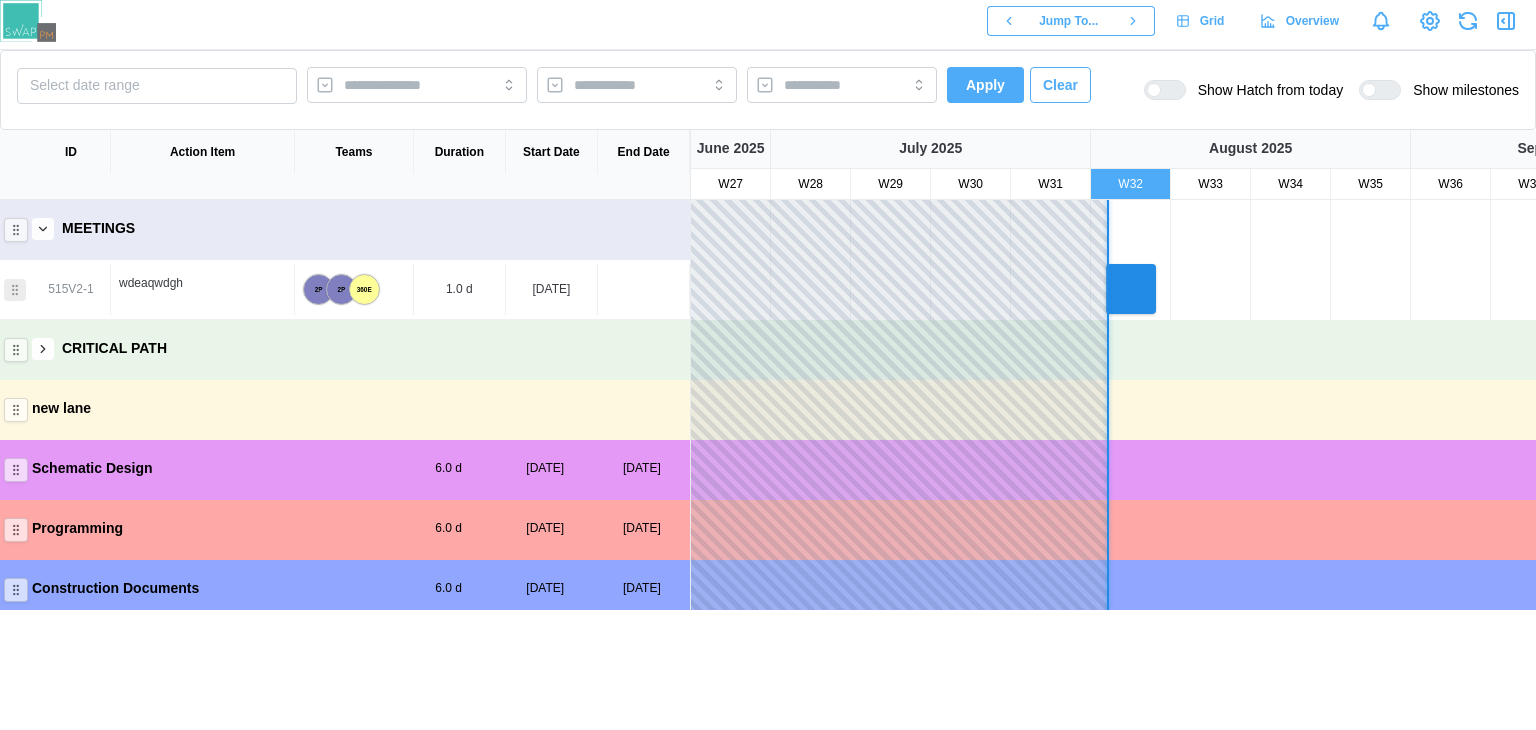 click 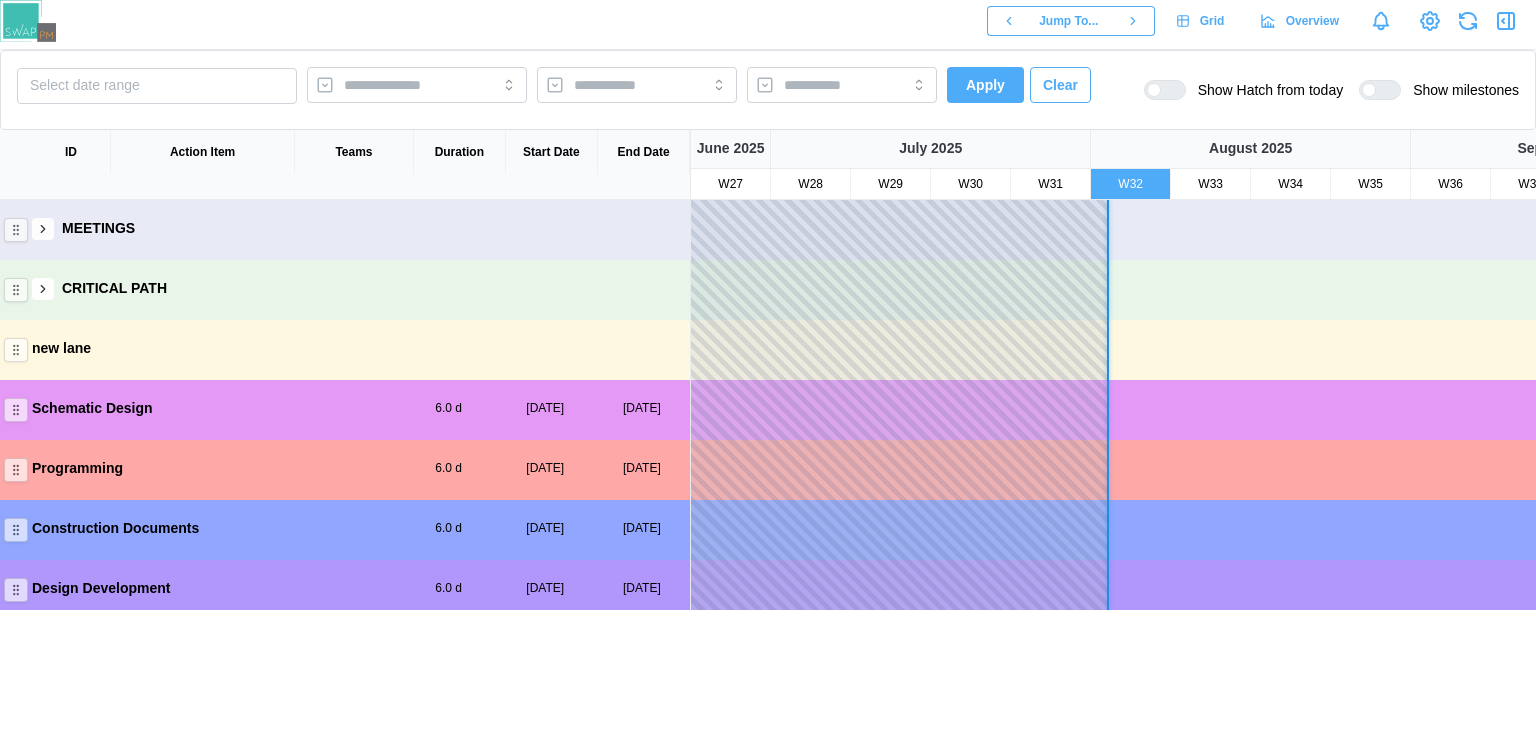 click 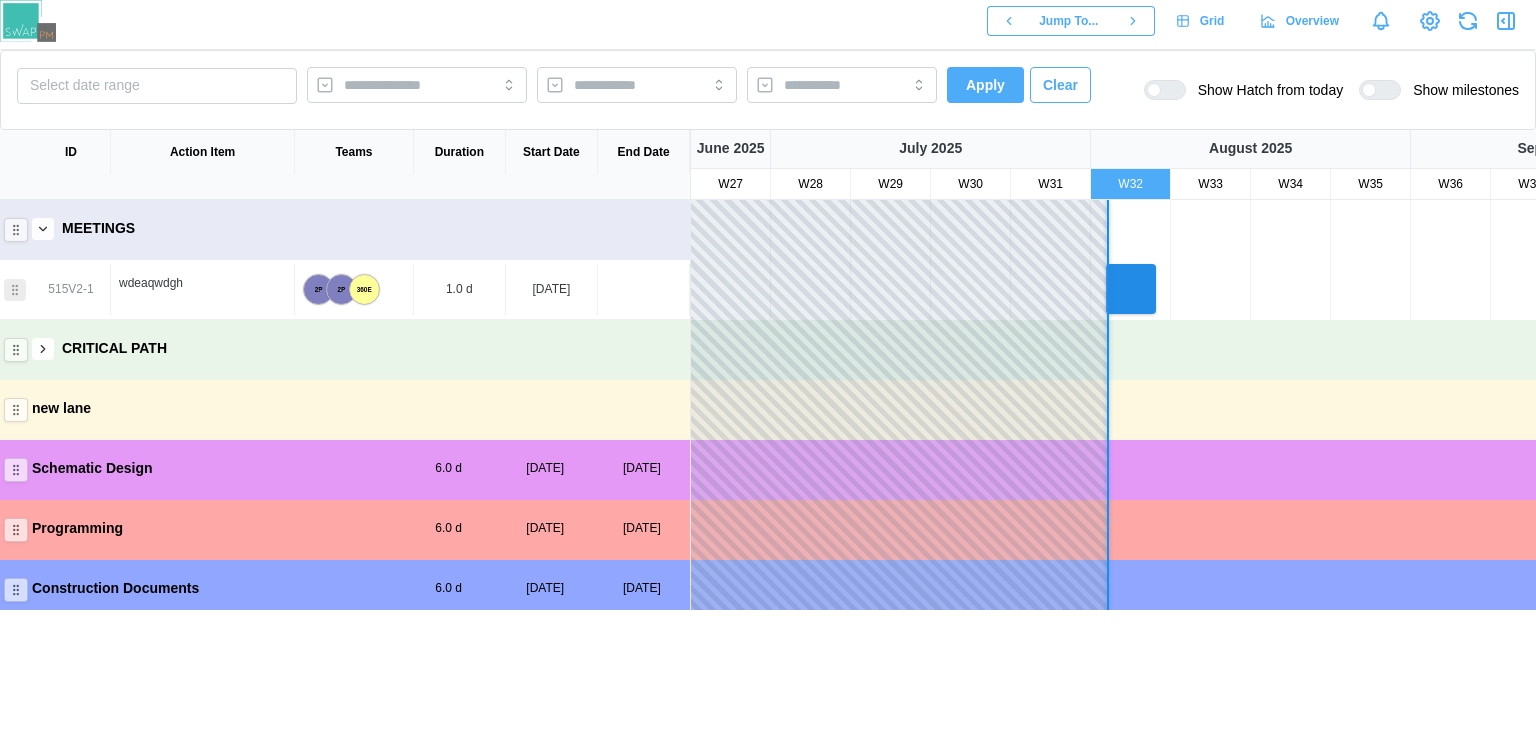 click 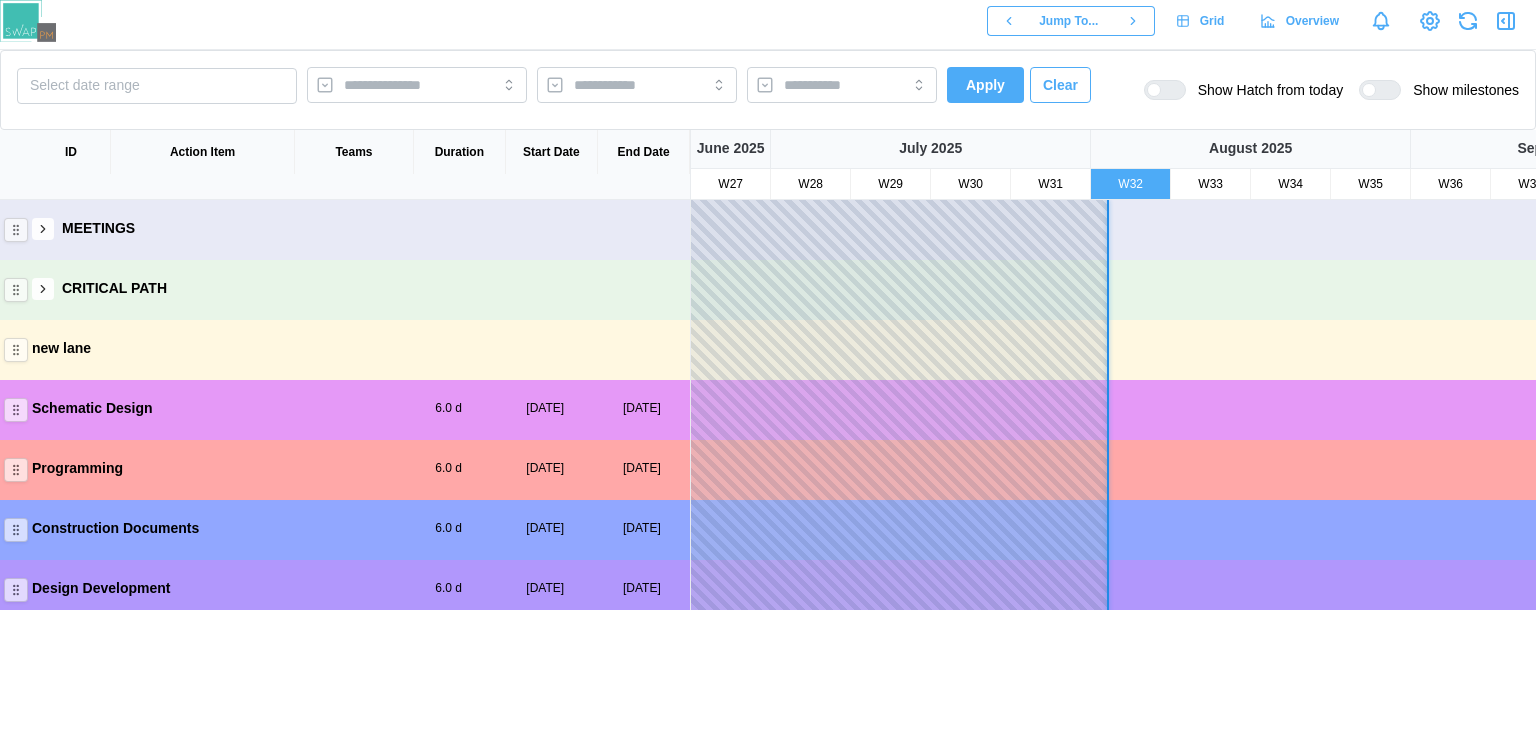click 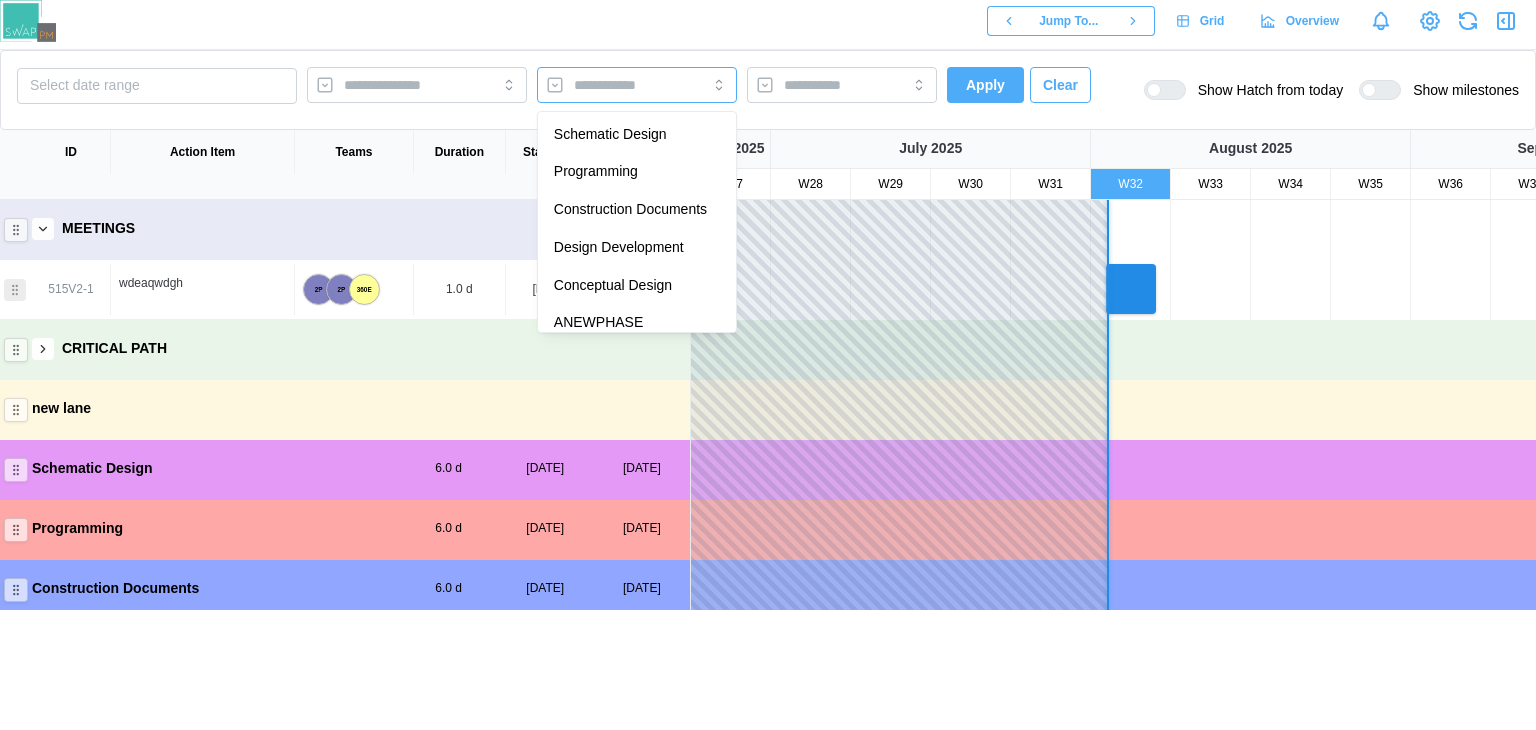 click at bounding box center [637, 85] 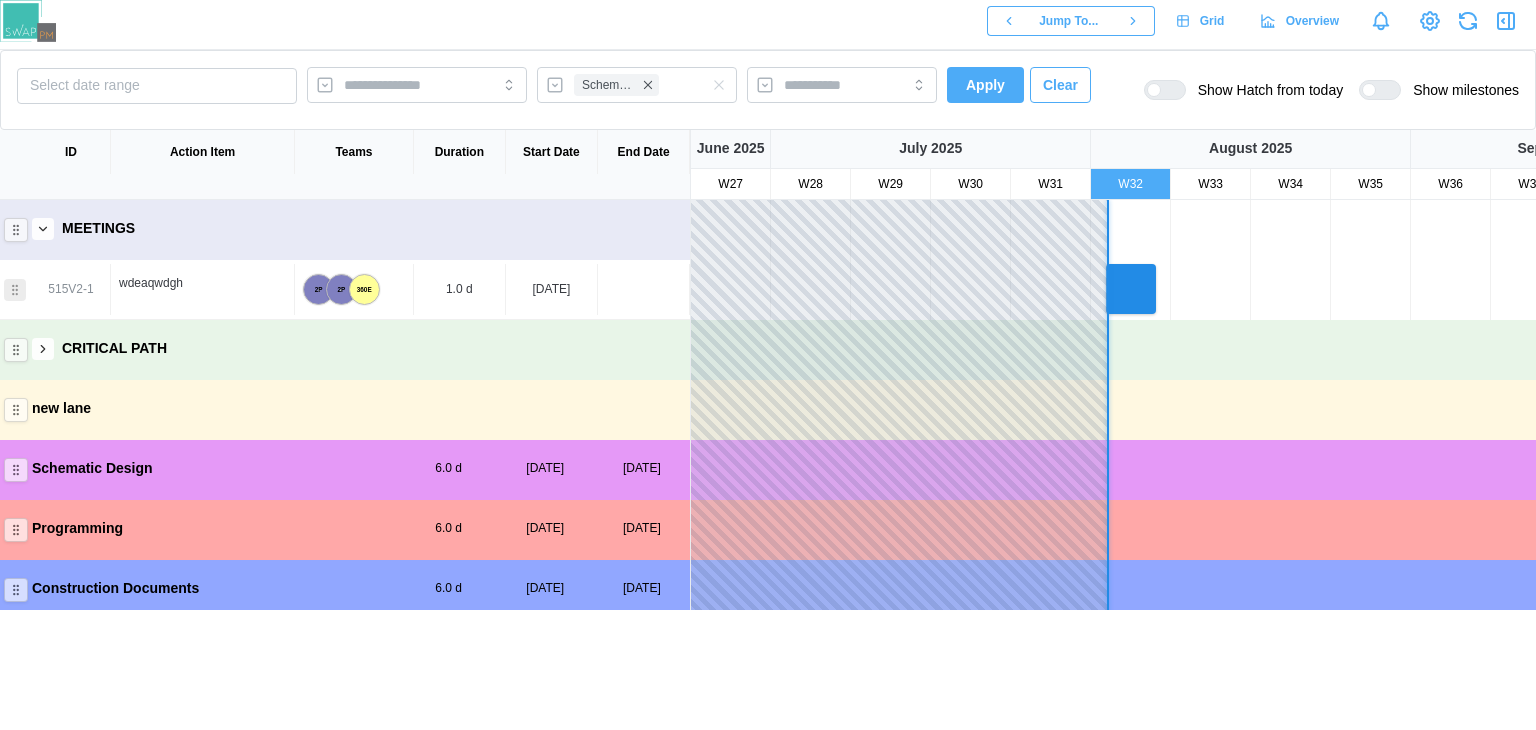 click on "Apply" at bounding box center [985, 85] 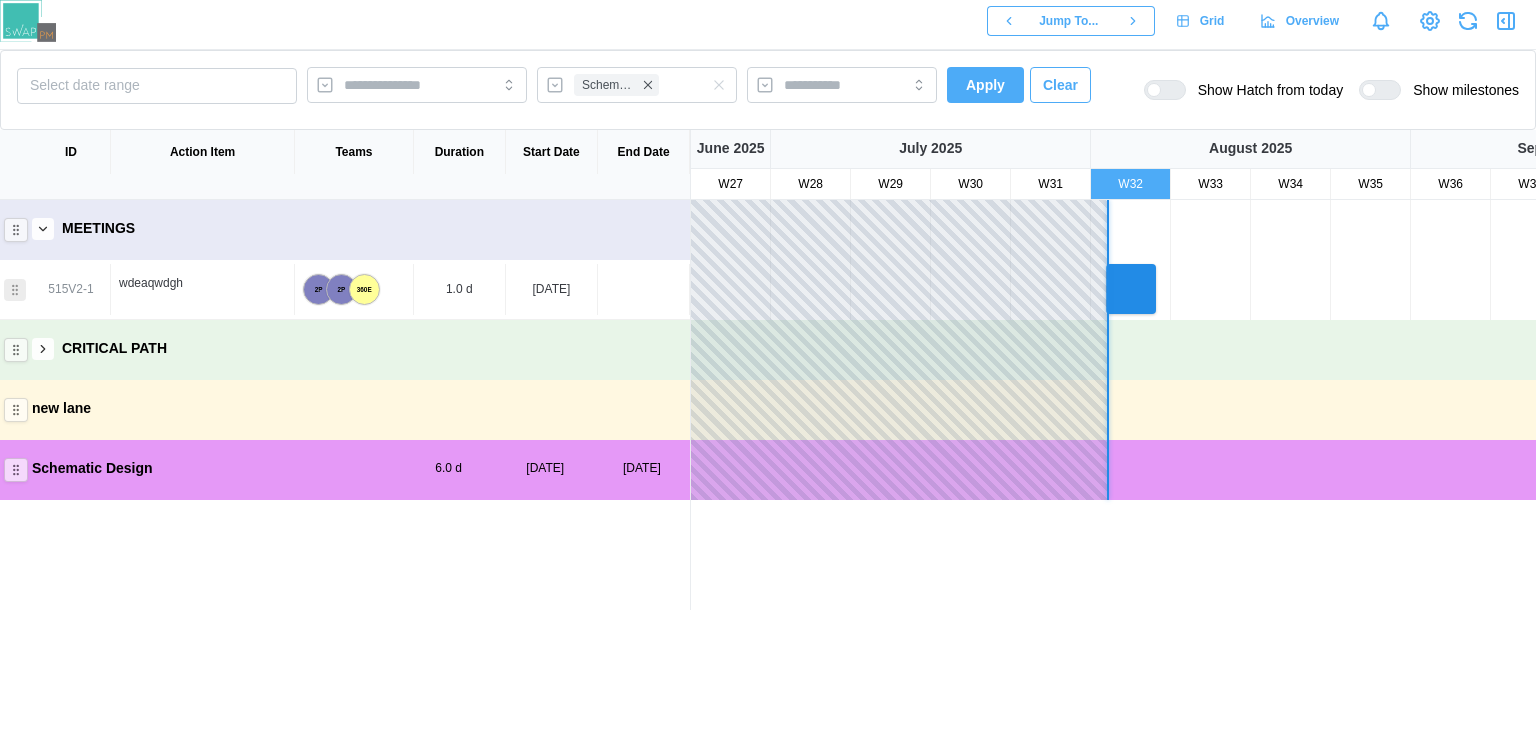 click 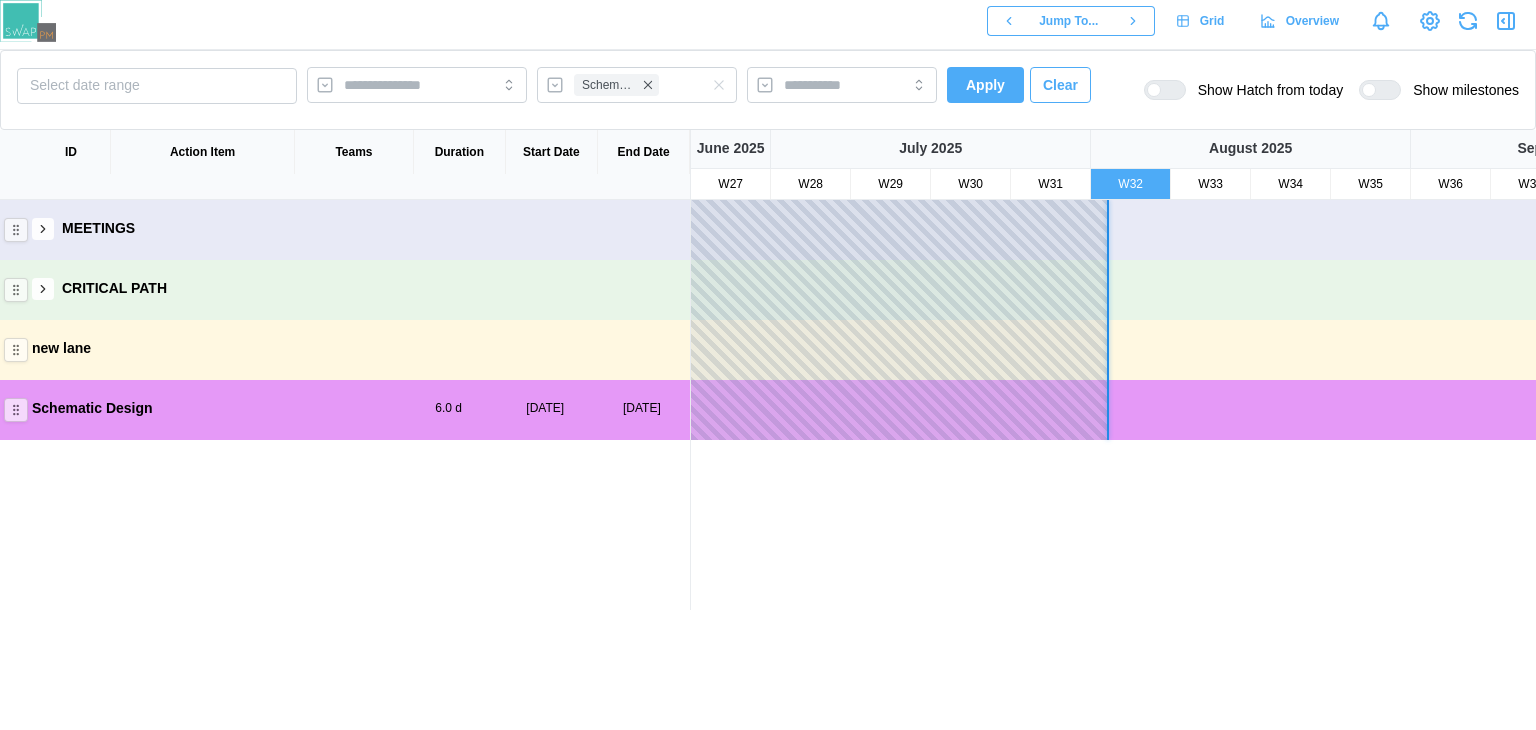 click 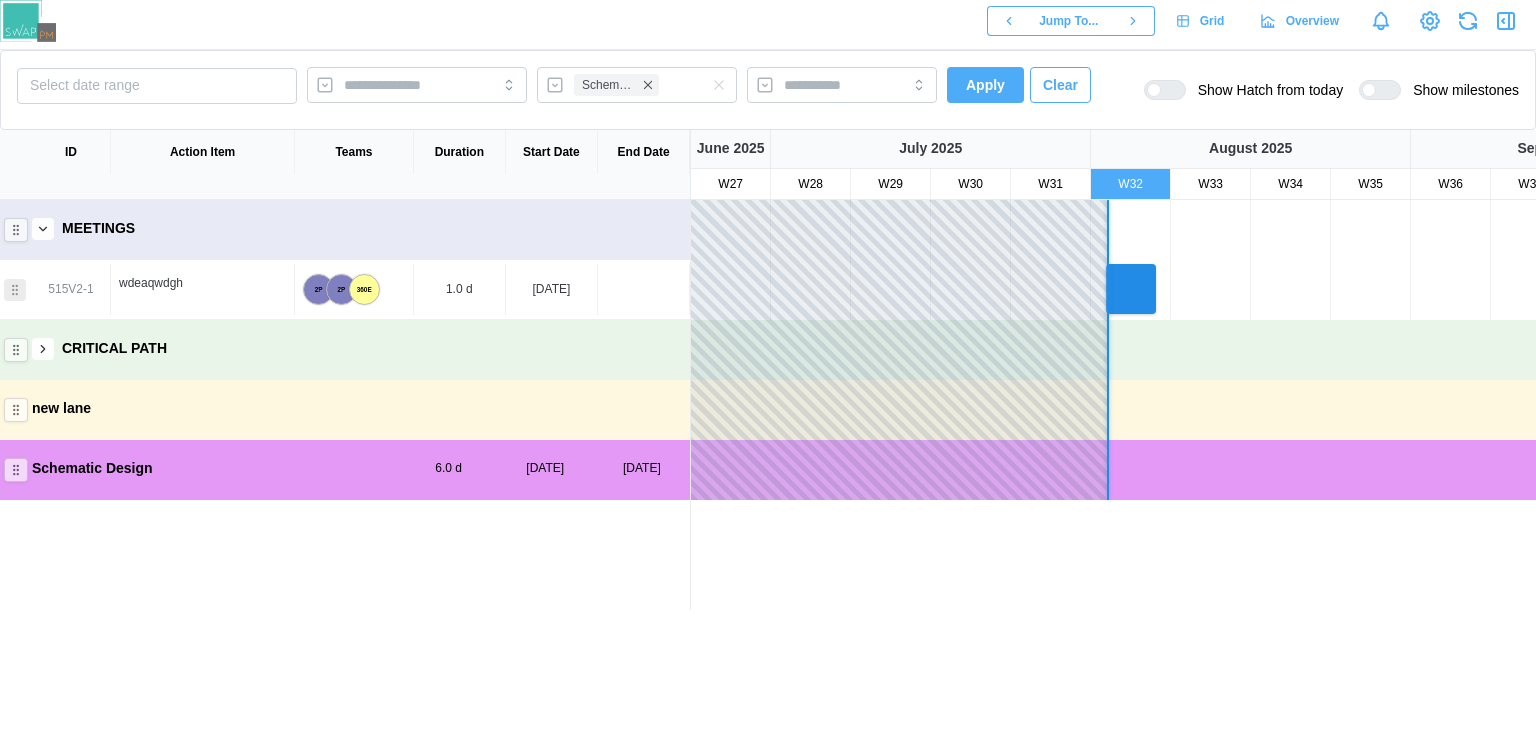 click 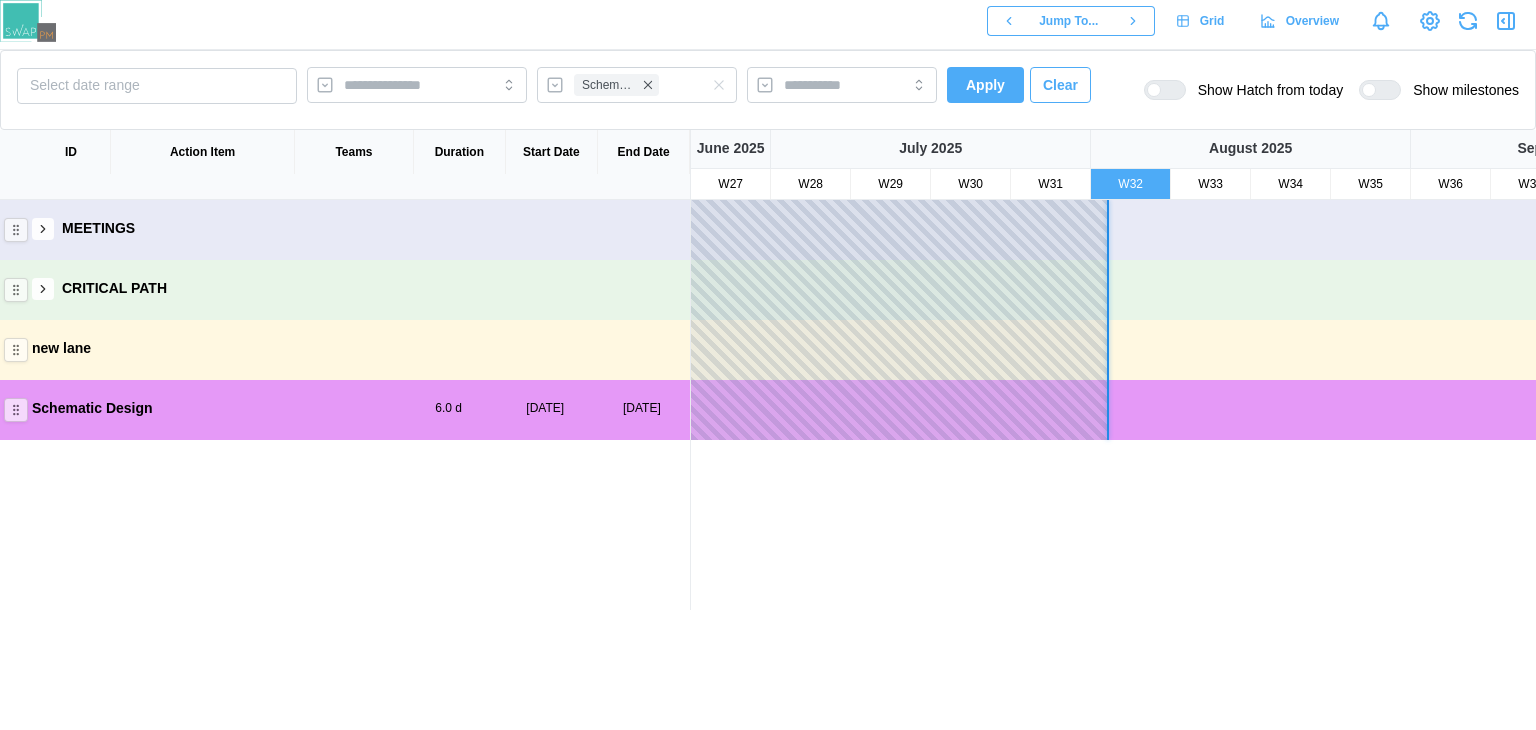 click 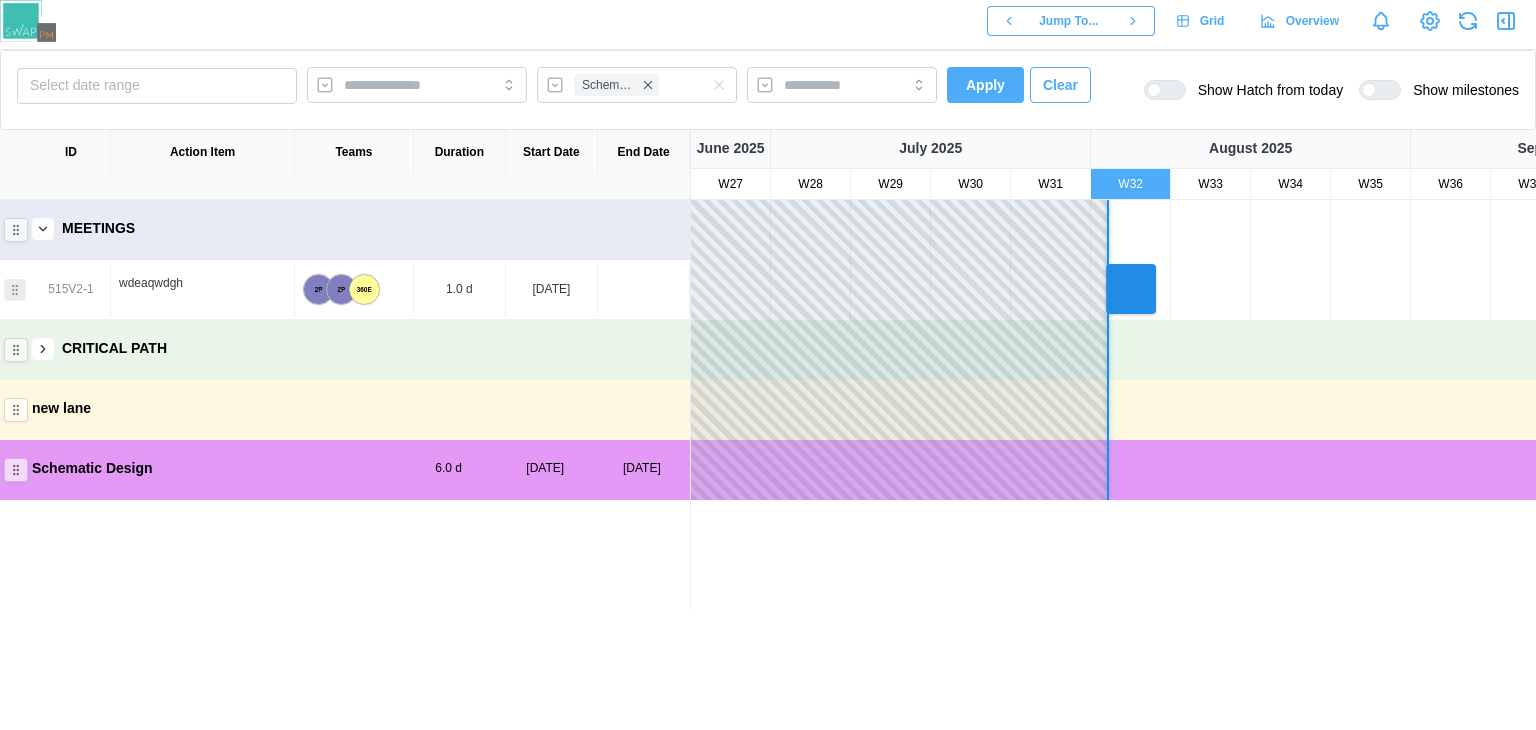click 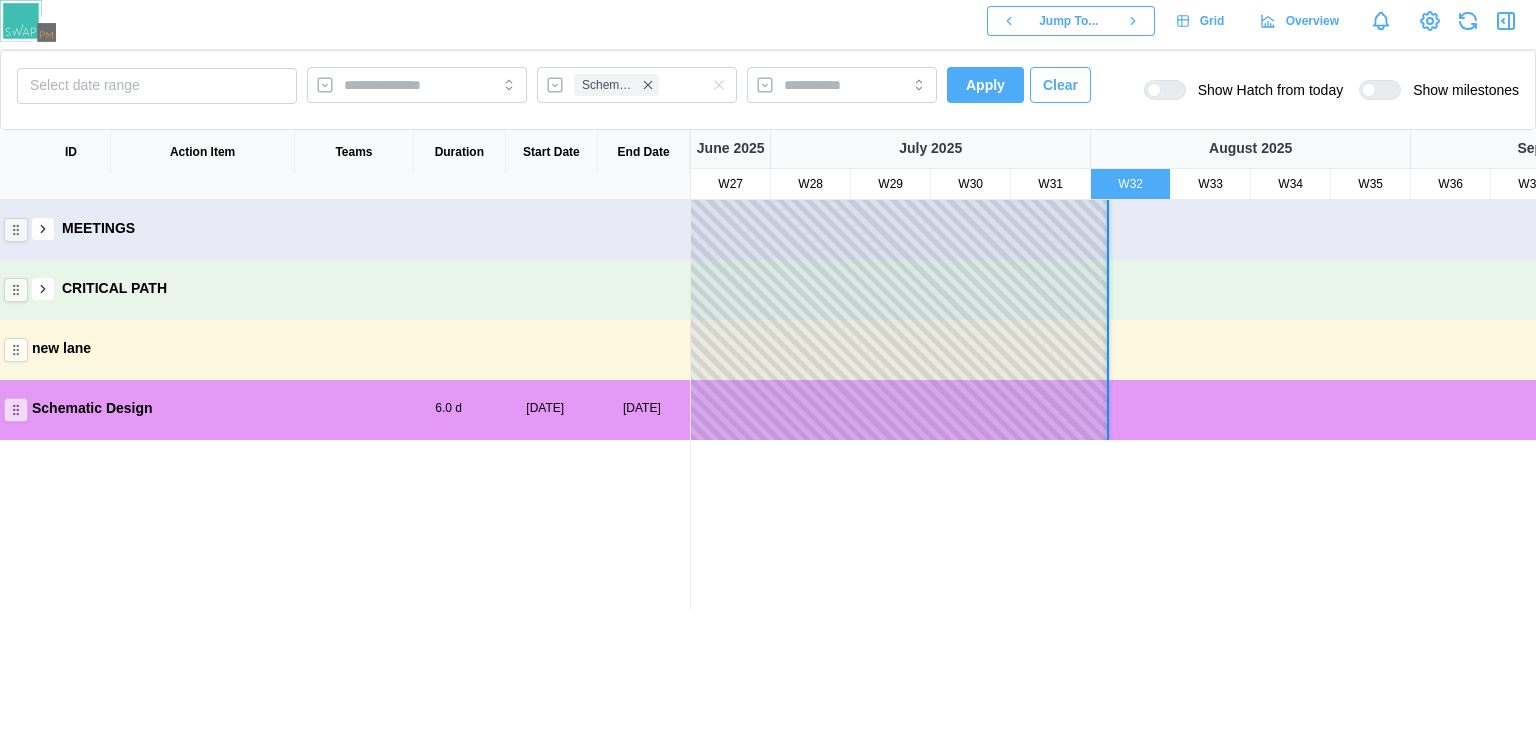 click 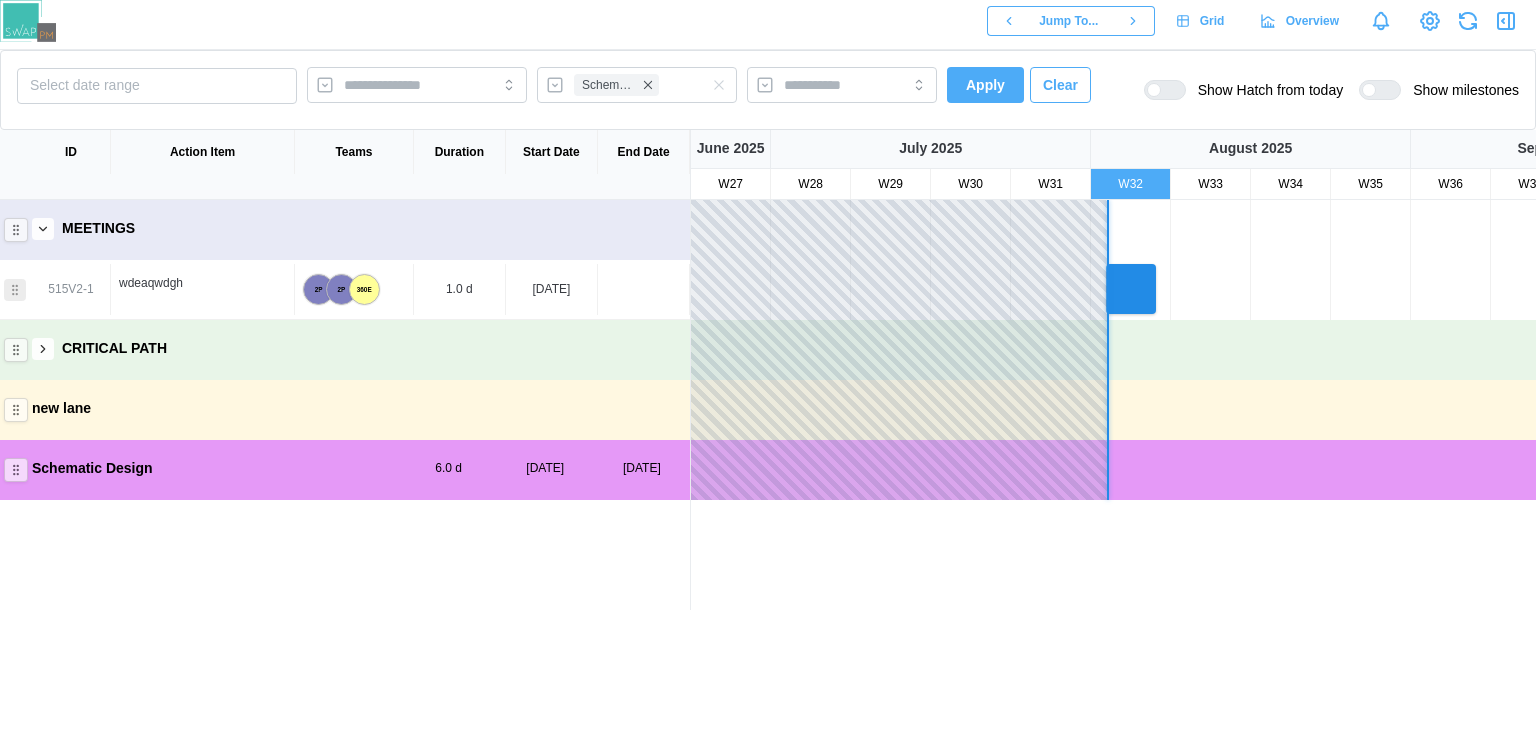 click 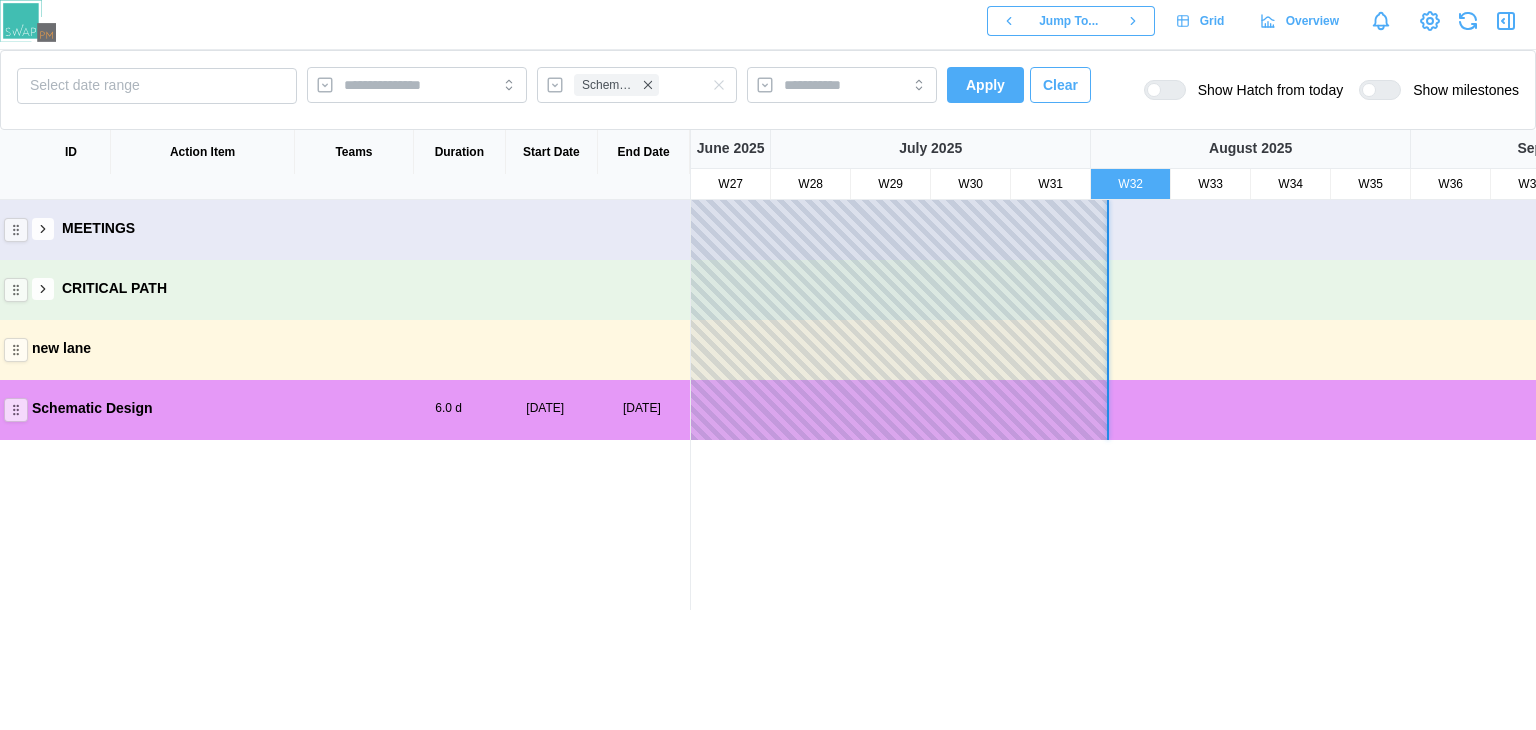 click 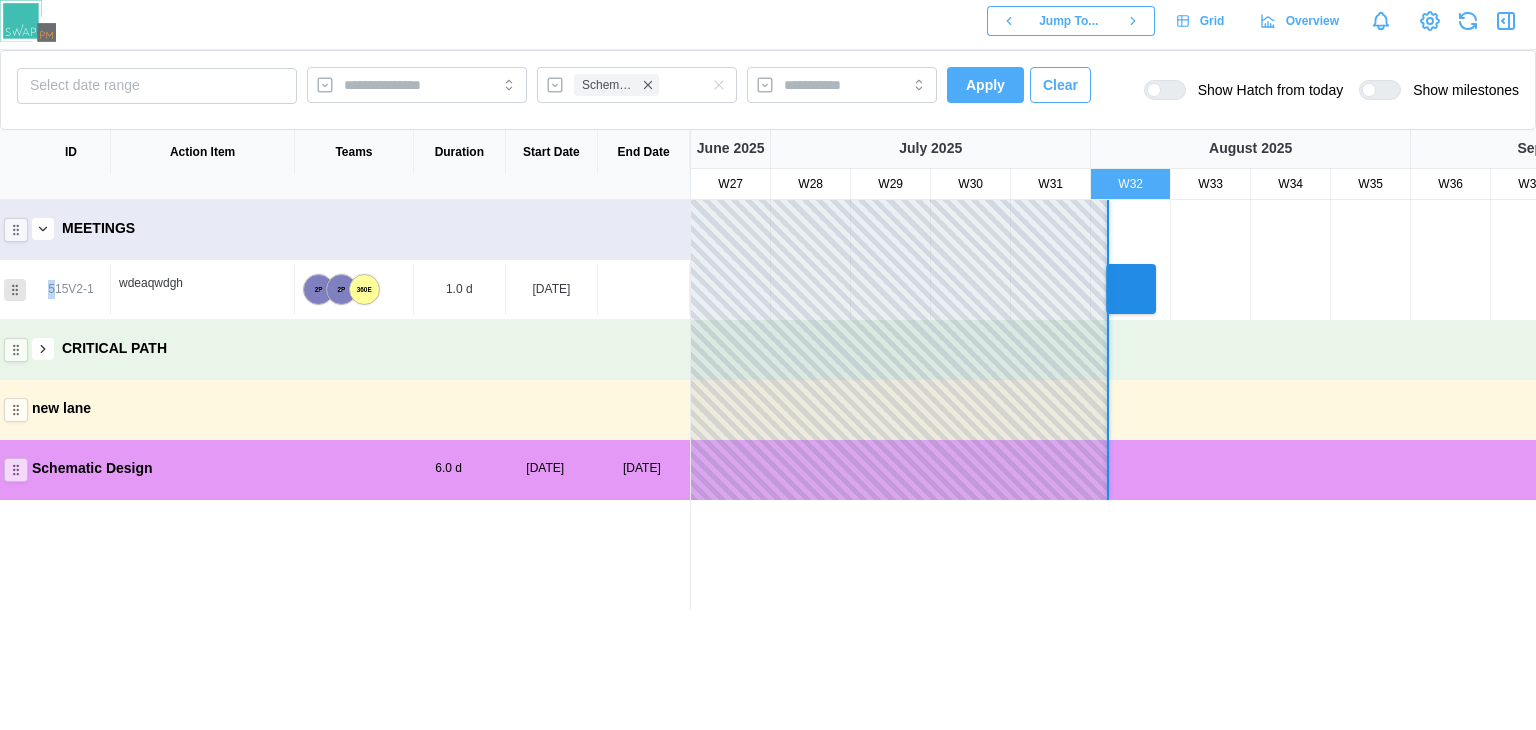 drag, startPoint x: 56, startPoint y: 298, endPoint x: 60, endPoint y: 288, distance: 10.770329 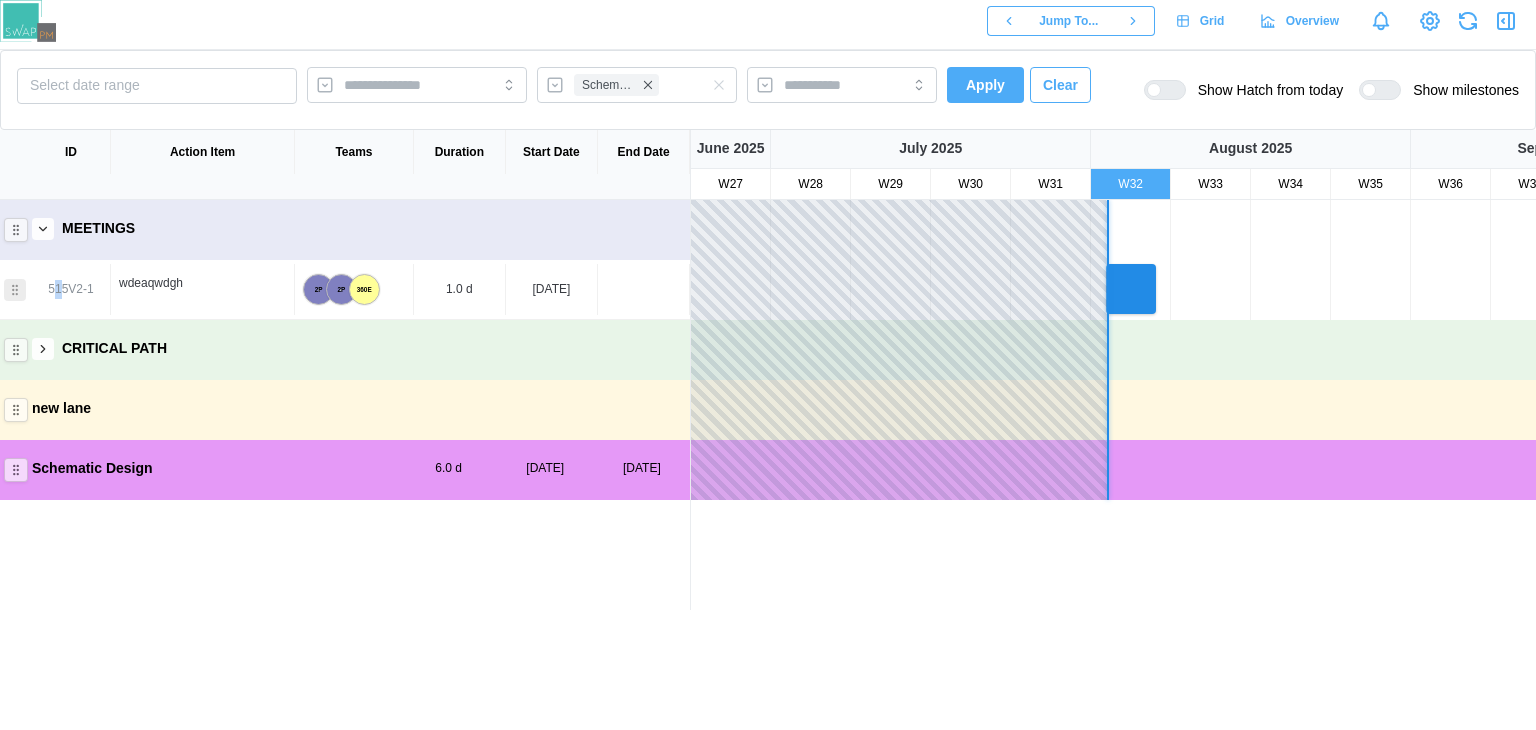 click on "515V2-1" at bounding box center [70, 289] 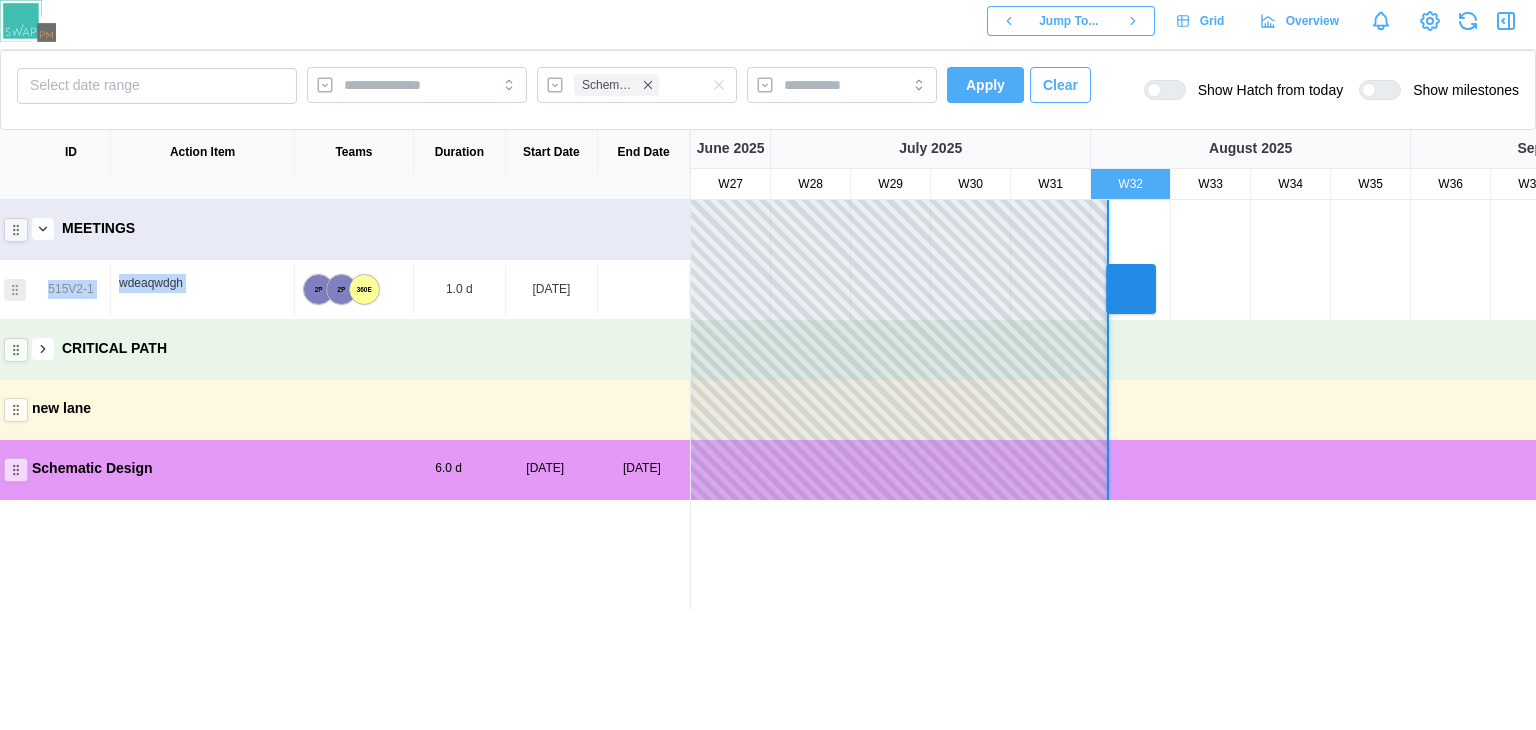 drag, startPoint x: 60, startPoint y: 288, endPoint x: 305, endPoint y: 294, distance: 245.07346 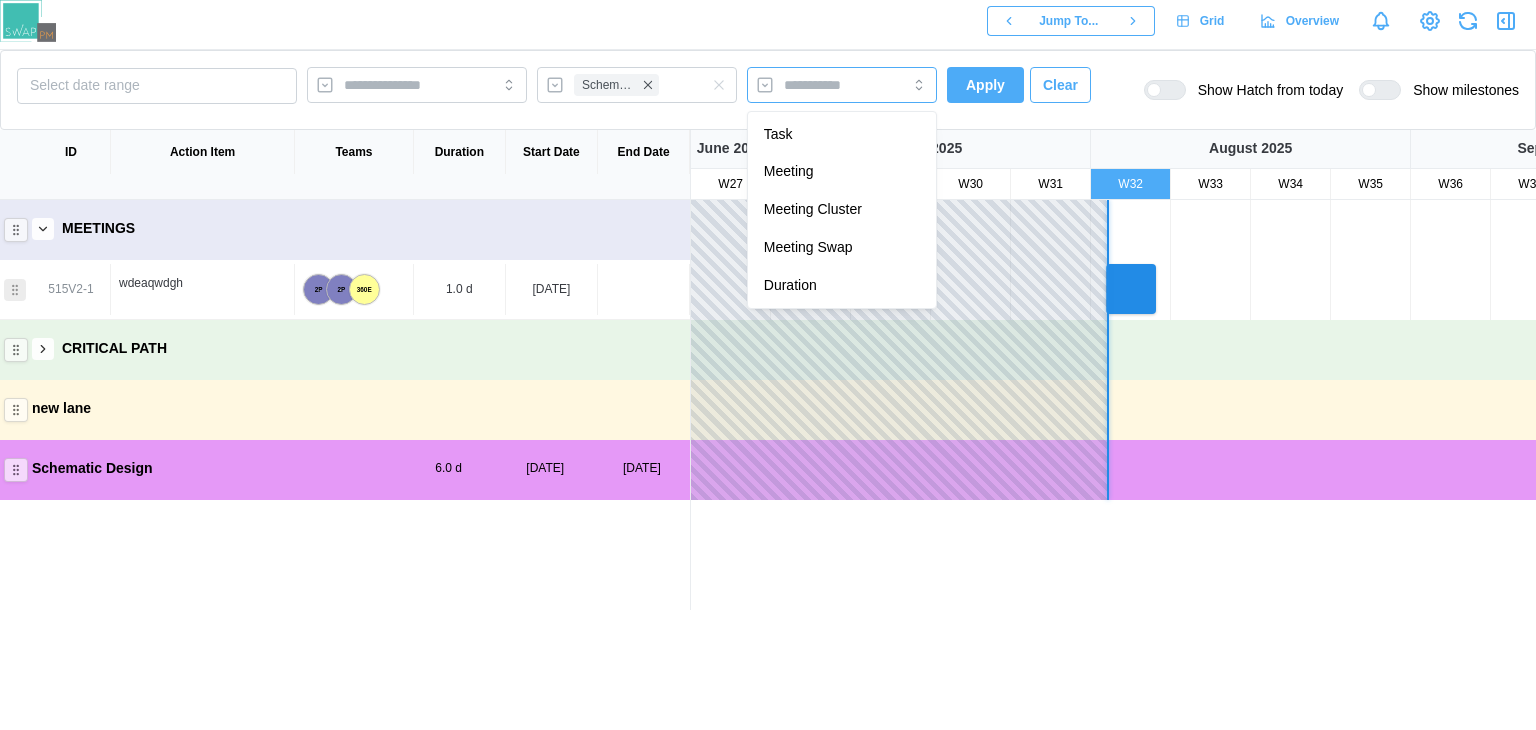 click at bounding box center [842, 85] 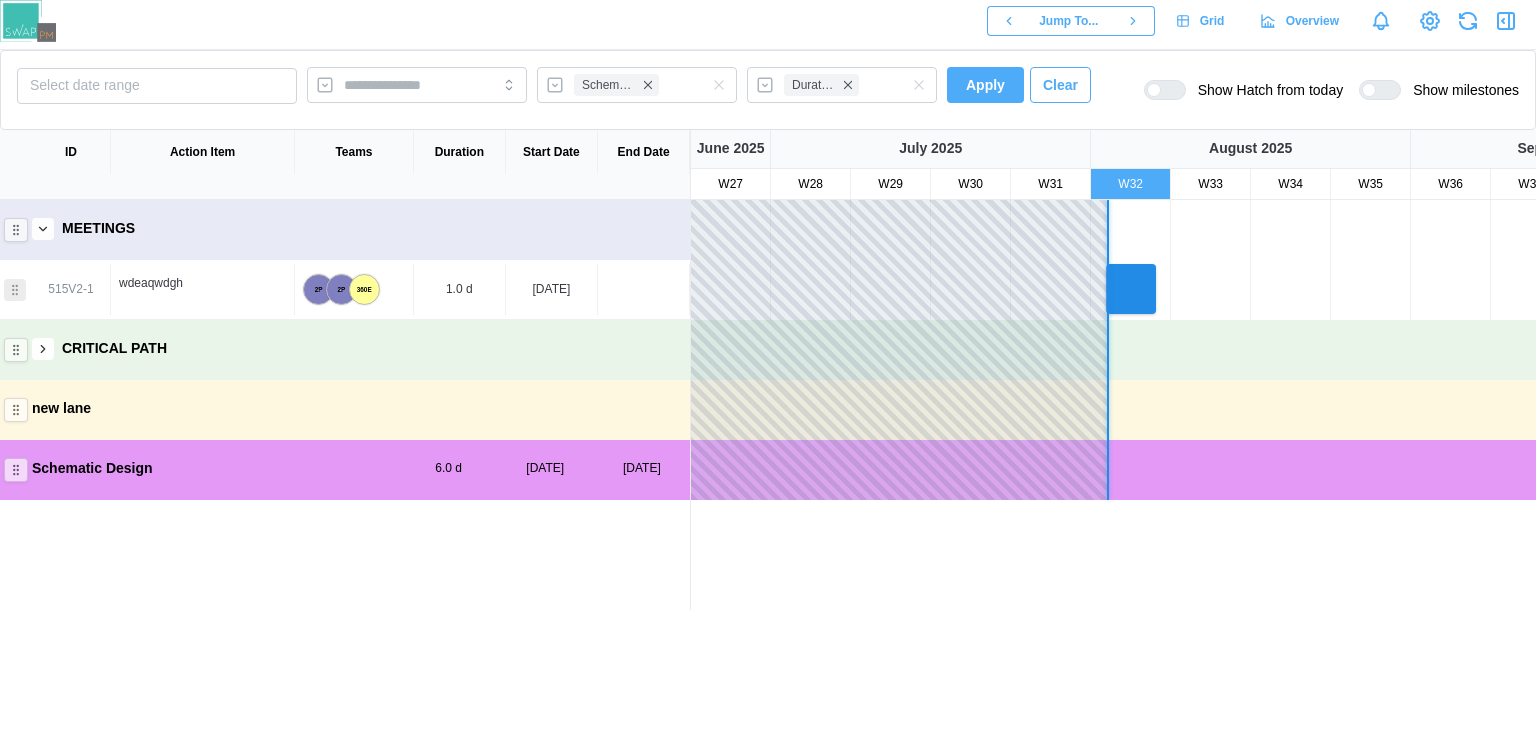 click on "Apply" at bounding box center (985, 85) 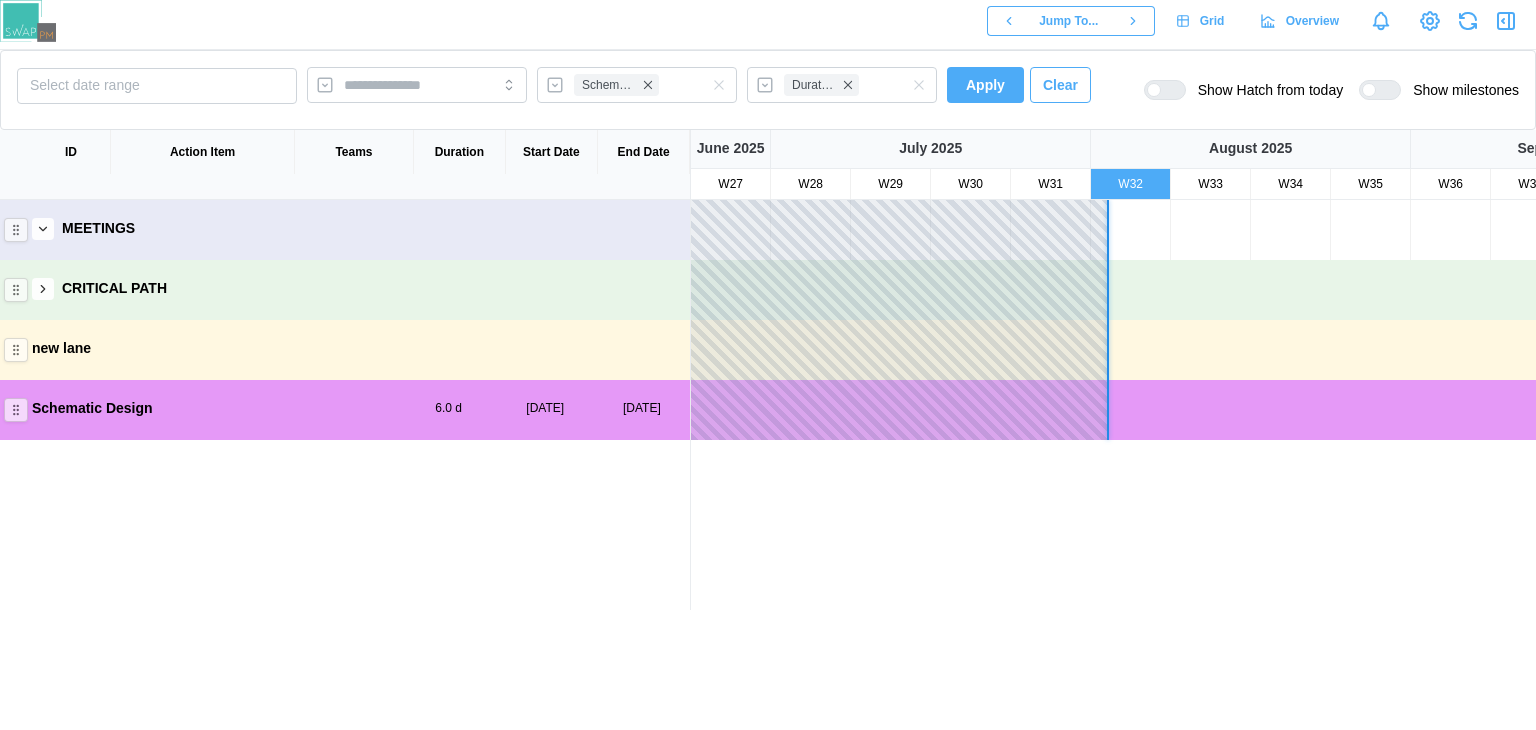 click on "Apply" at bounding box center (985, 85) 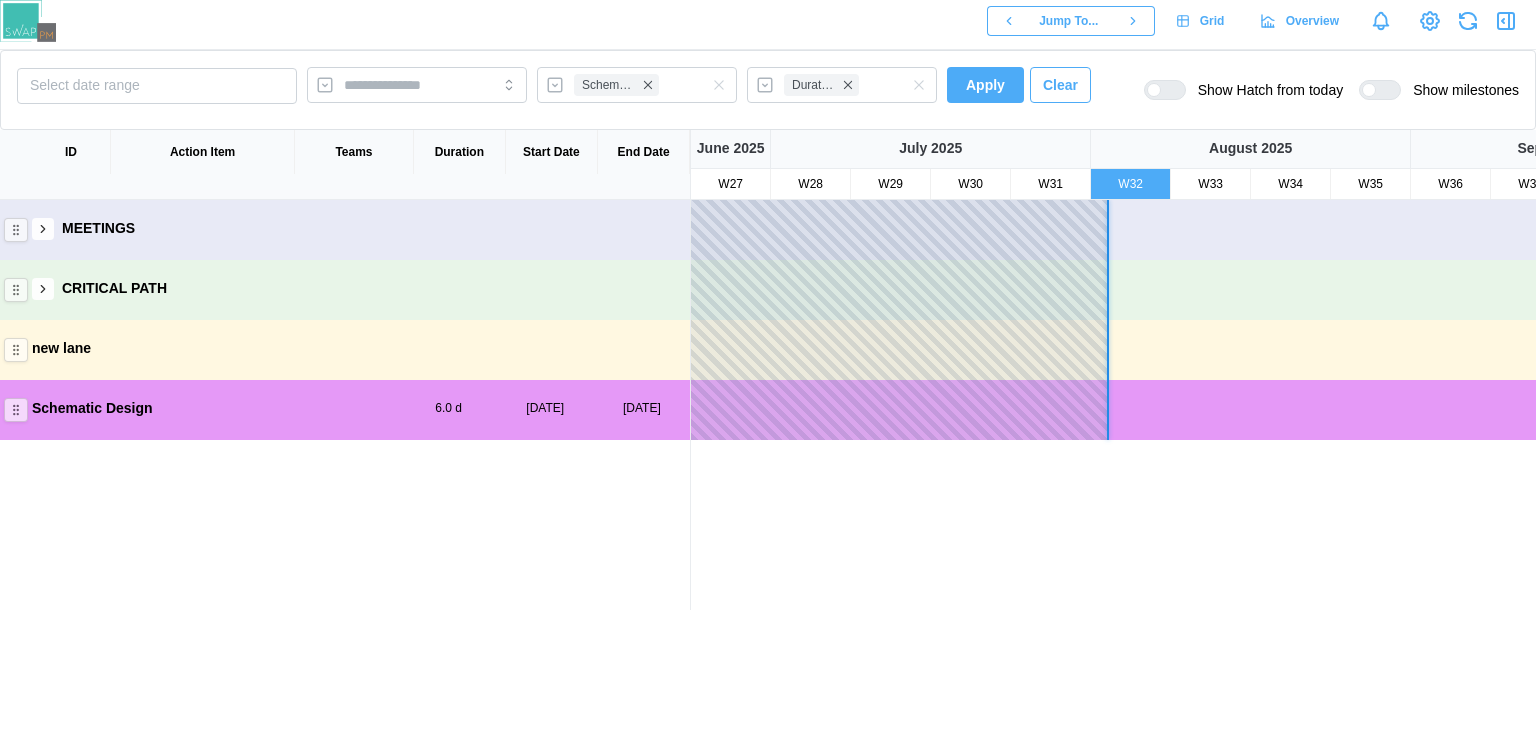 click at bounding box center [43, 229] 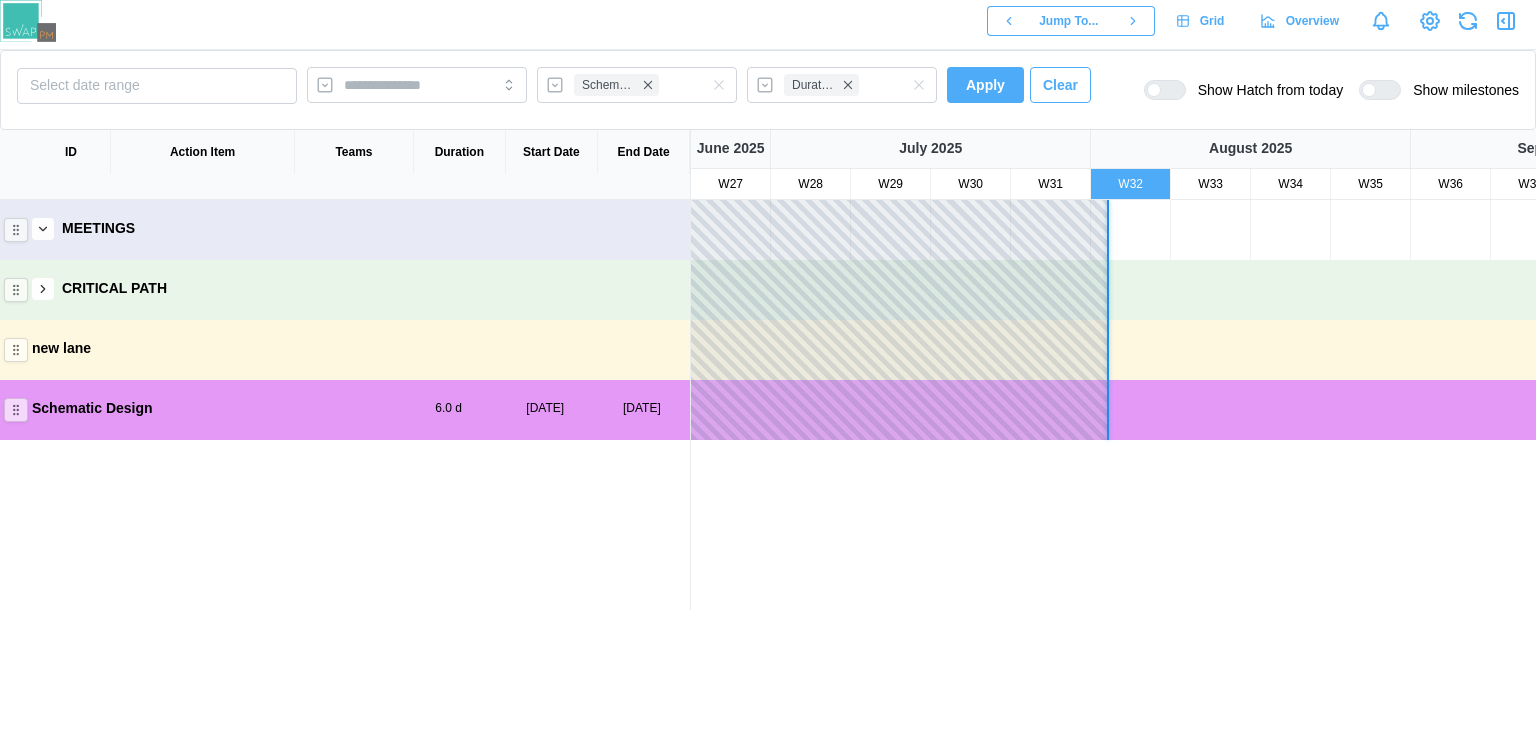 click at bounding box center [43, 229] 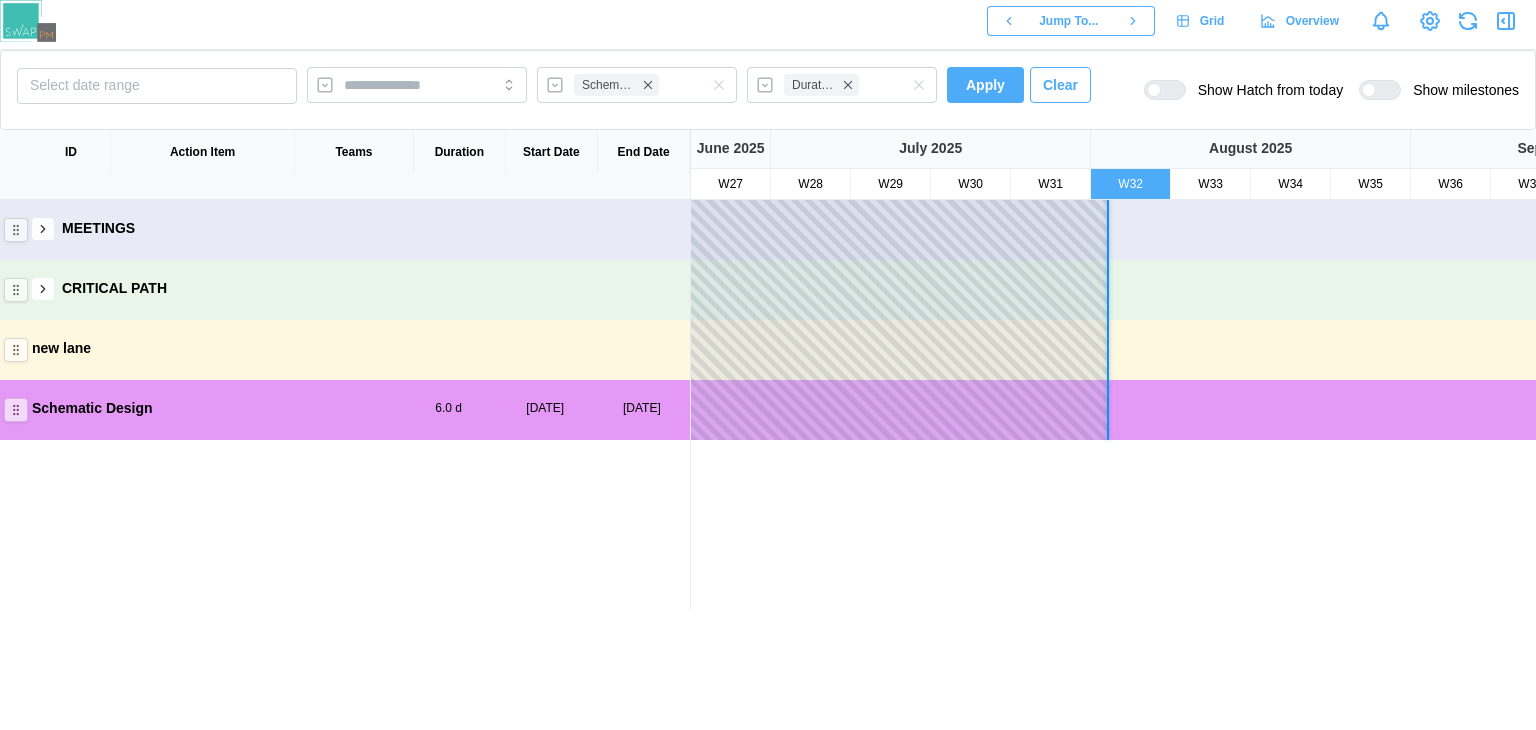 click at bounding box center [43, 229] 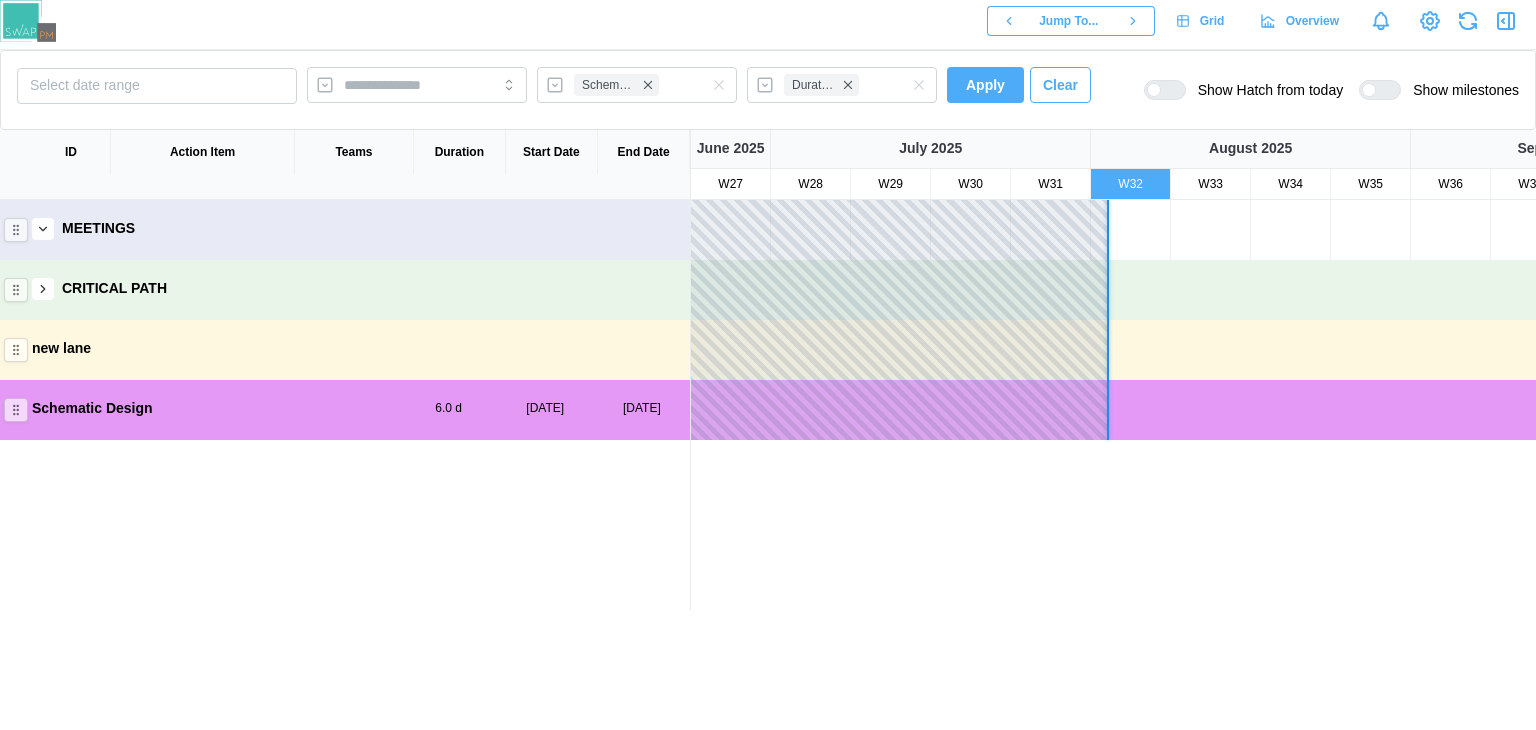 click at bounding box center [43, 229] 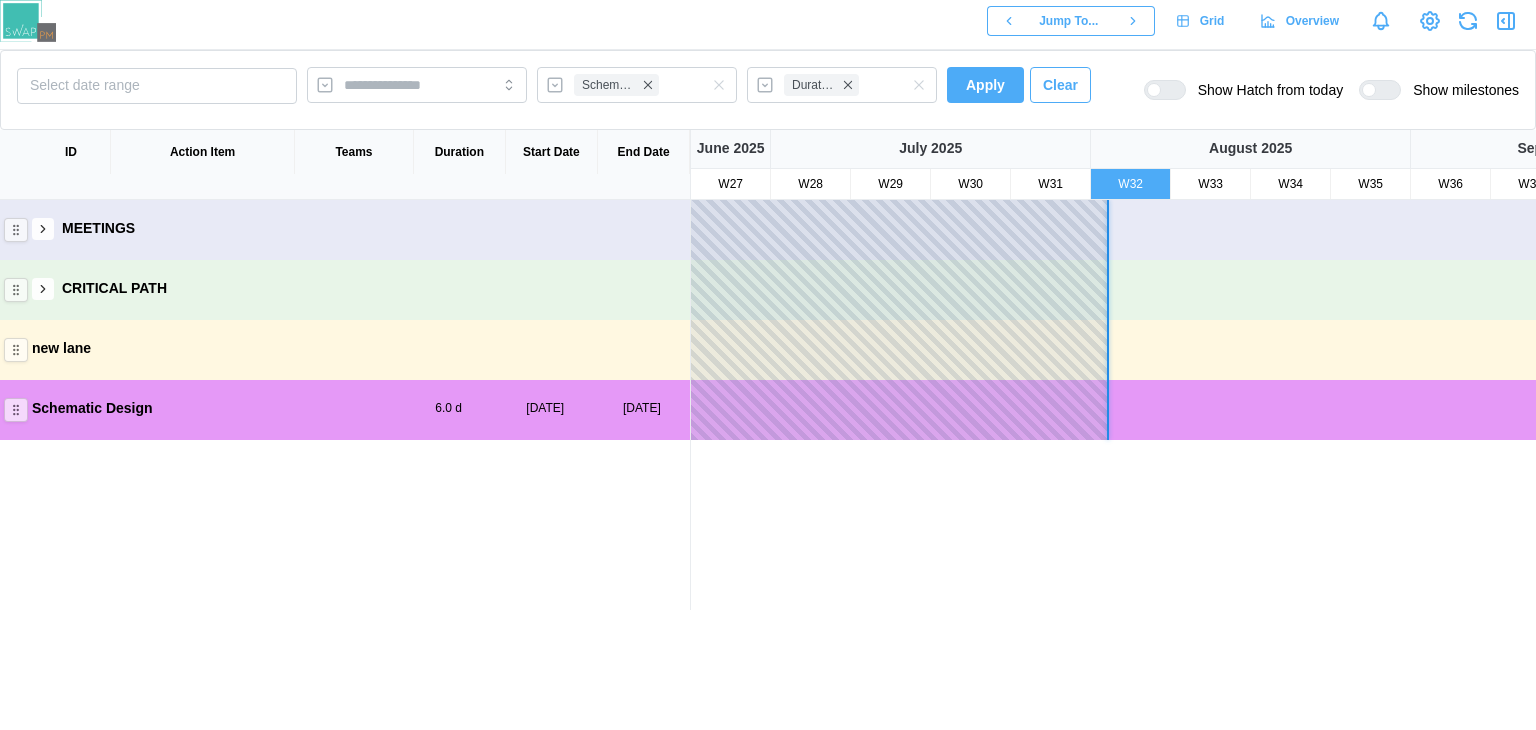 click at bounding box center [43, 229] 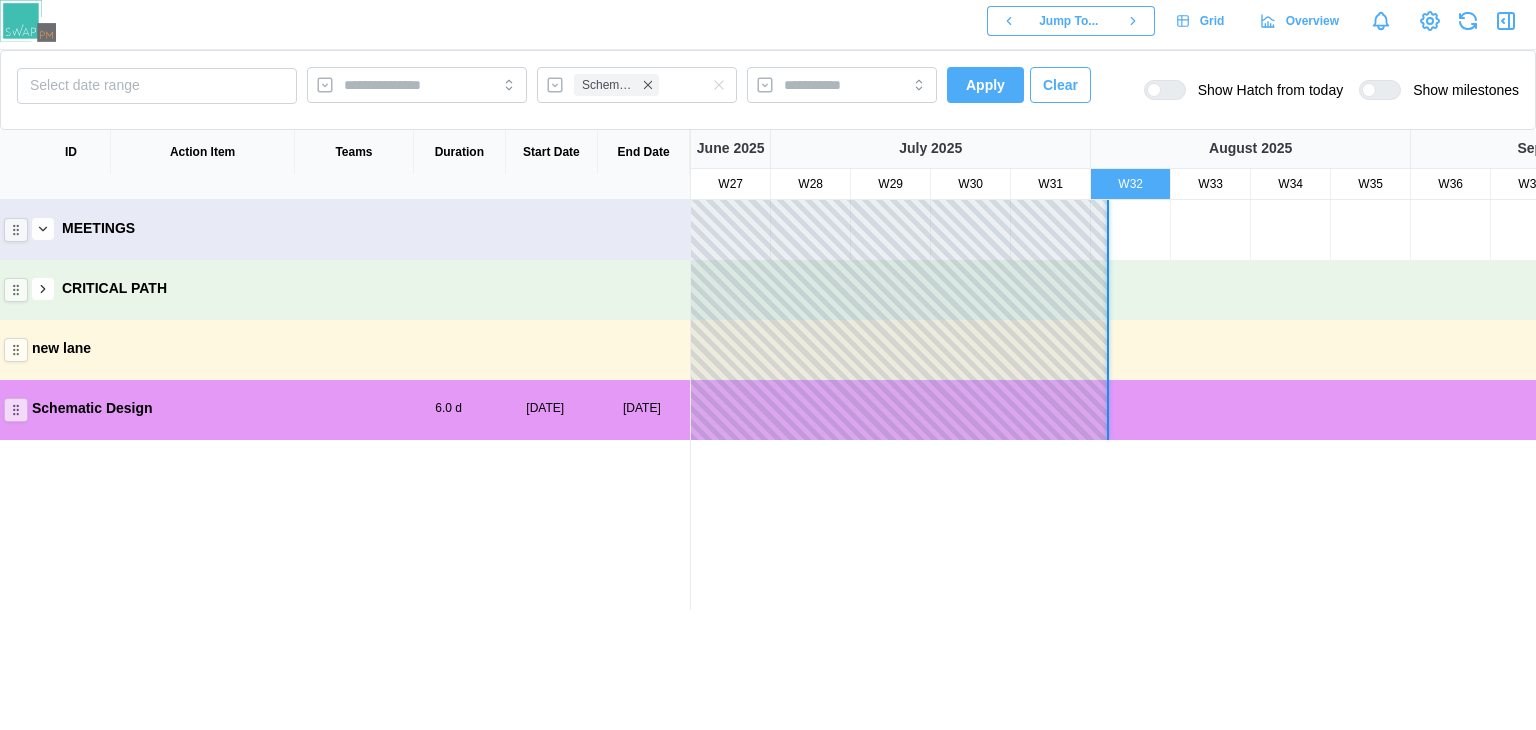 click on "Apply" at bounding box center (985, 85) 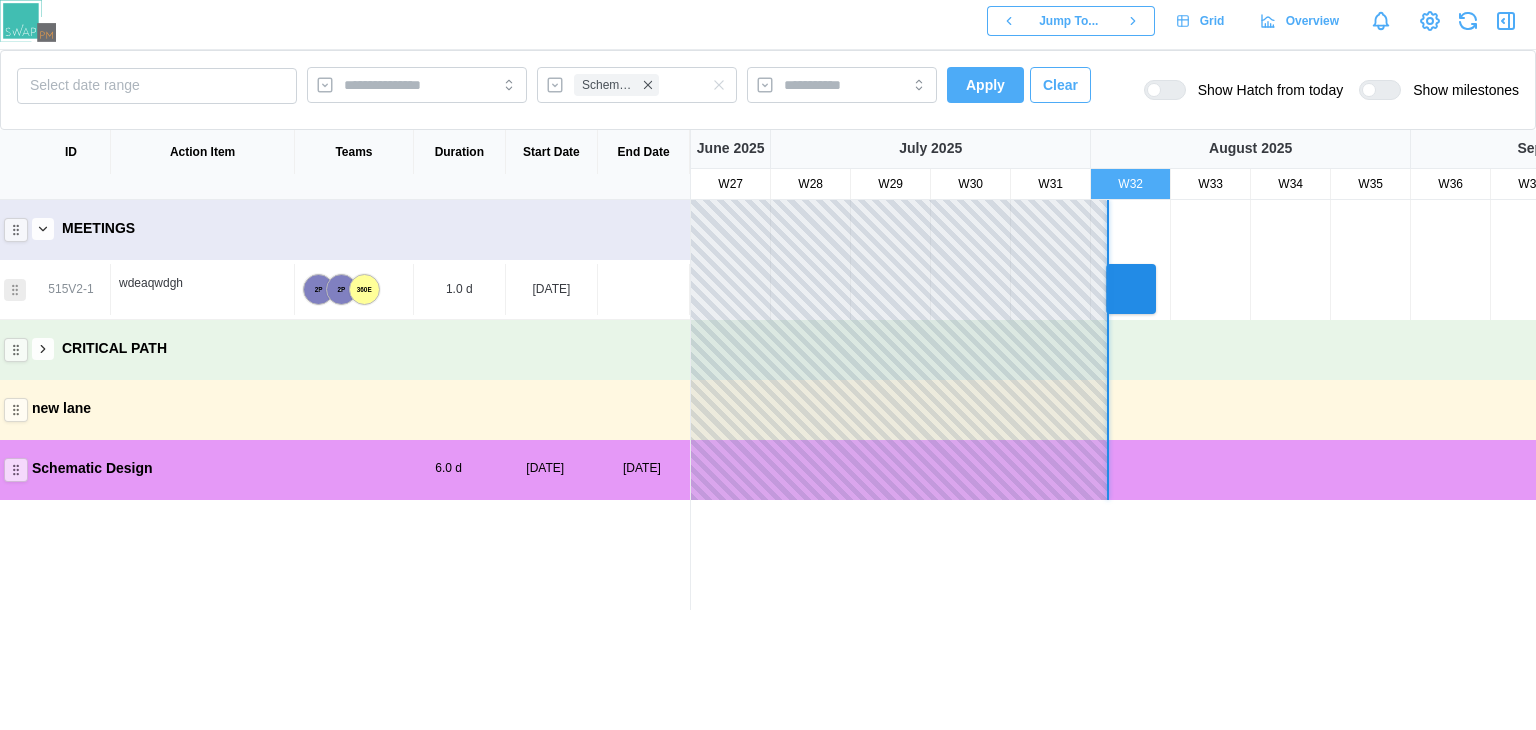 click at bounding box center (43, 229) 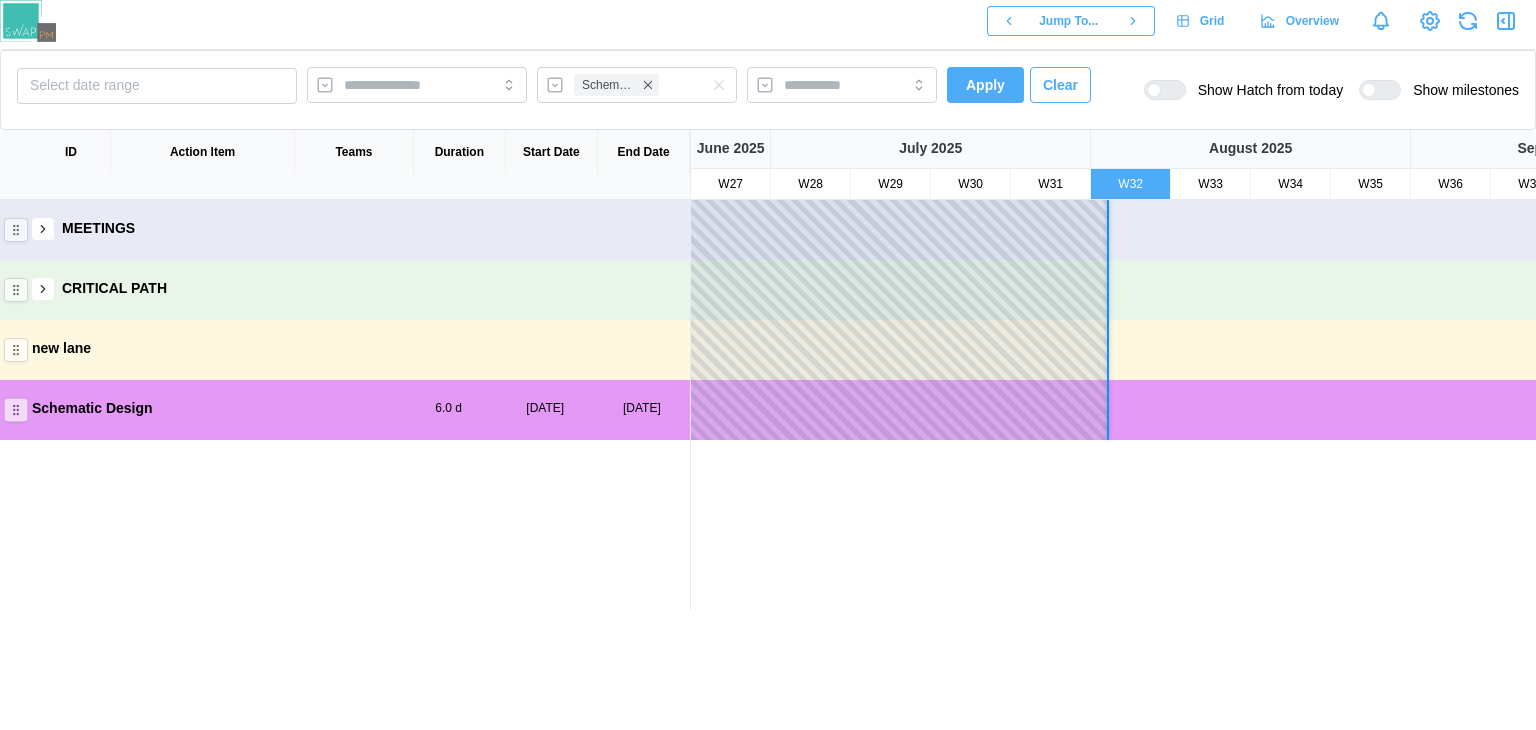 click at bounding box center (43, 229) 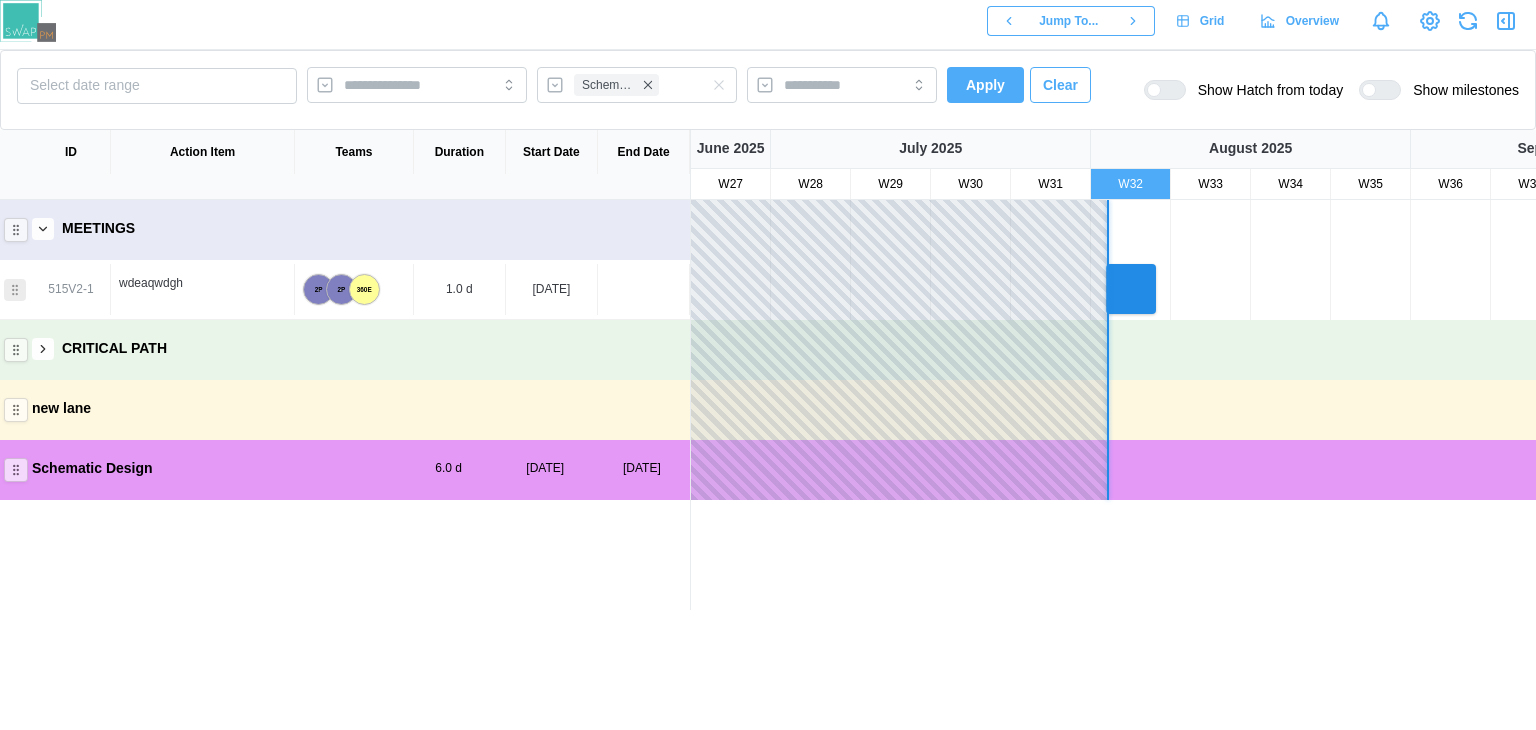 click at bounding box center [43, 229] 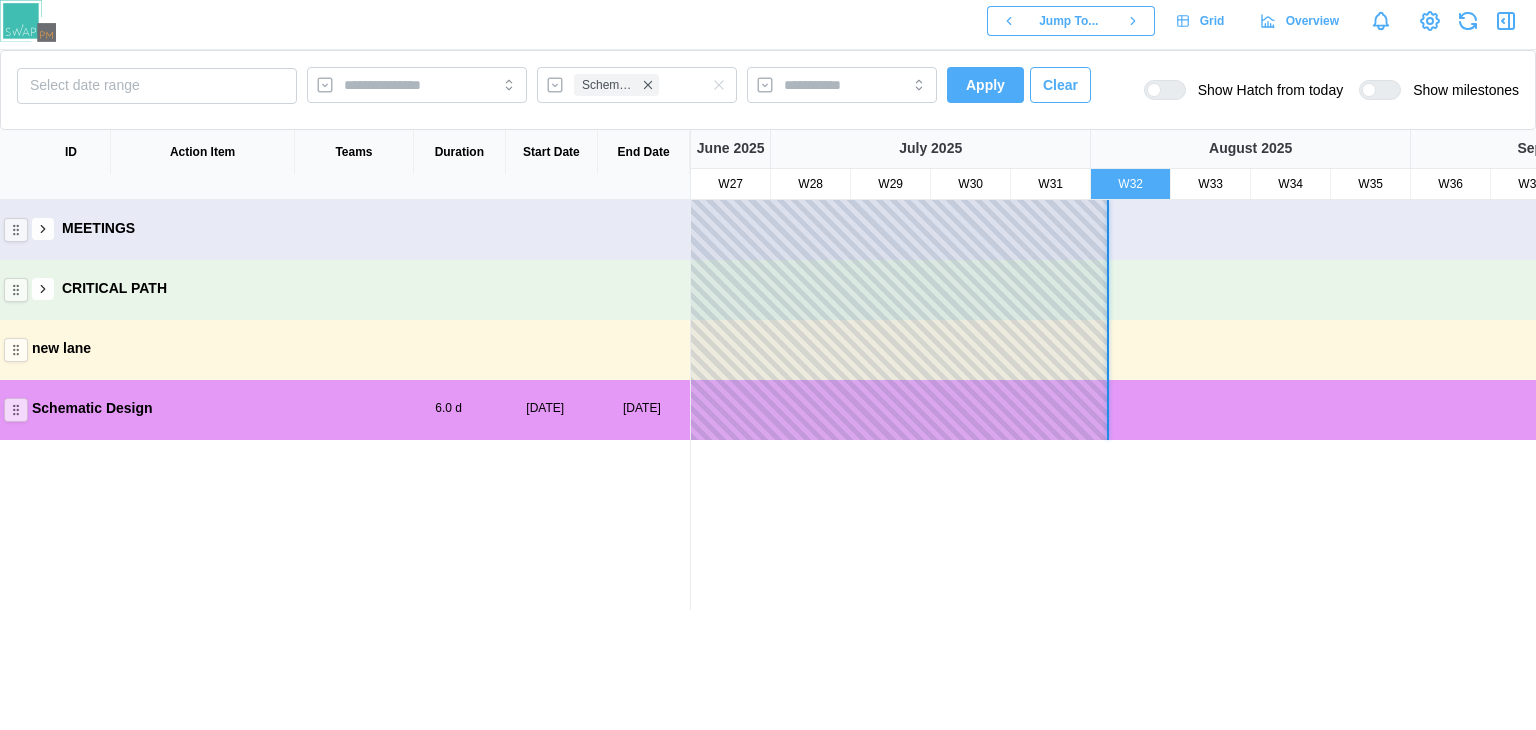 click at bounding box center [43, 229] 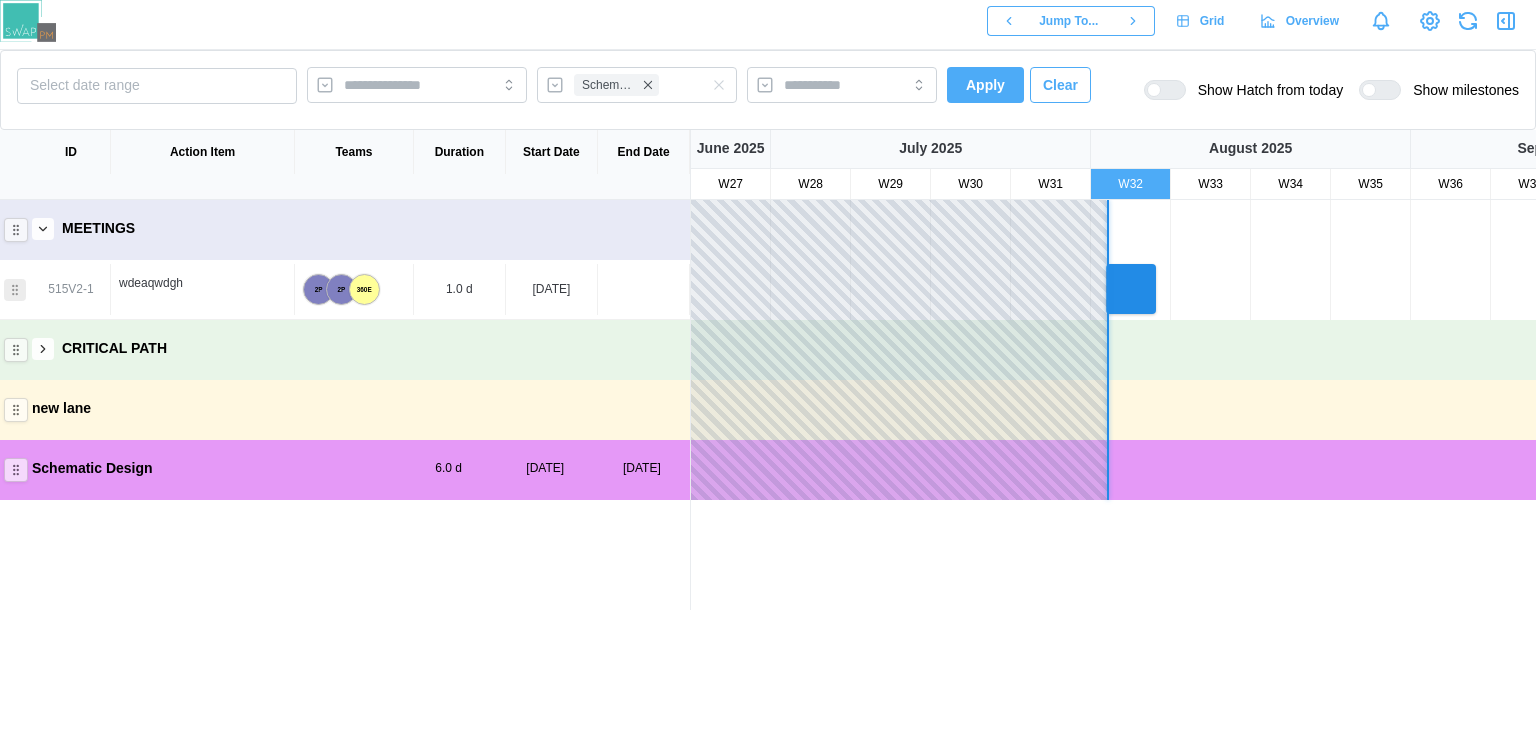 click 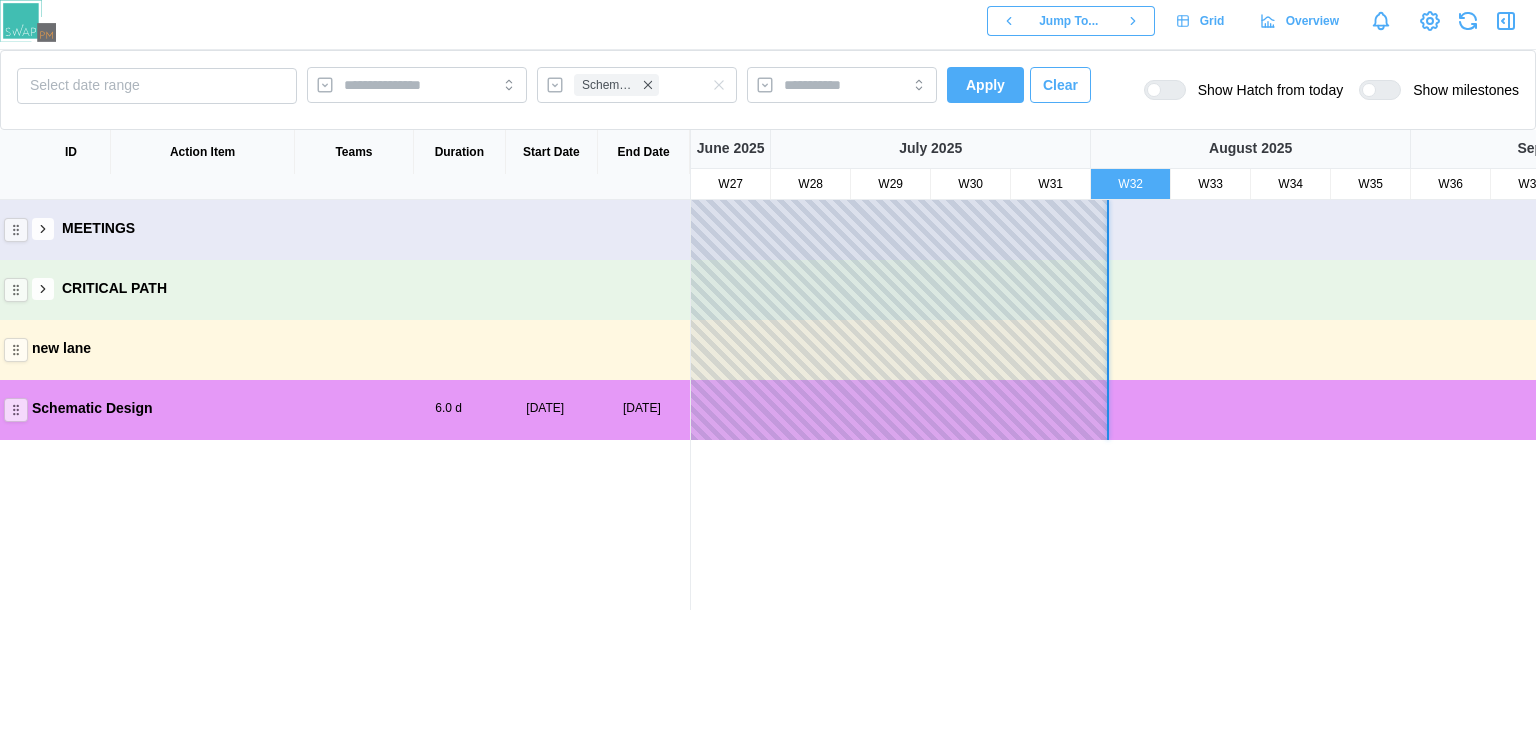 click 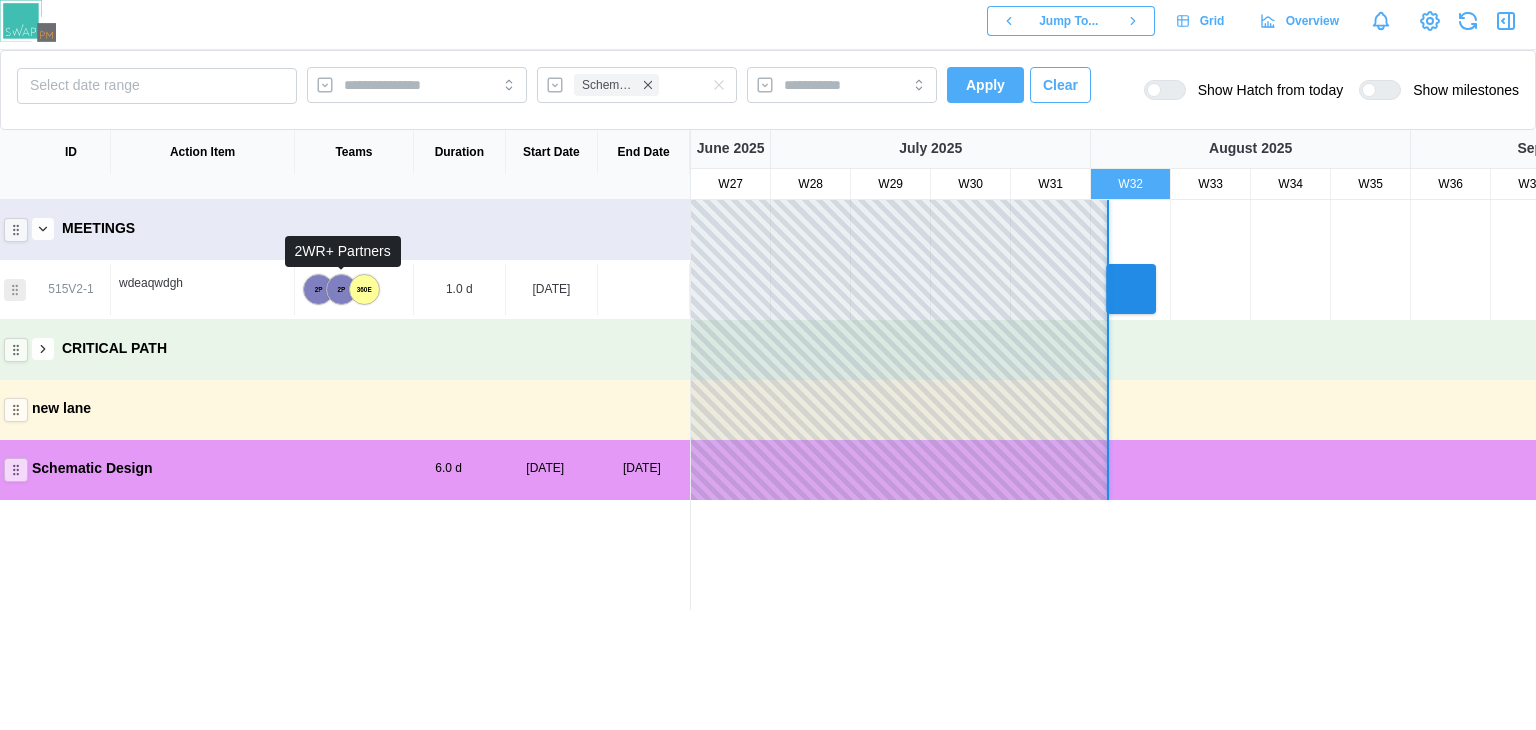 click on "2P" at bounding box center (341, 289) 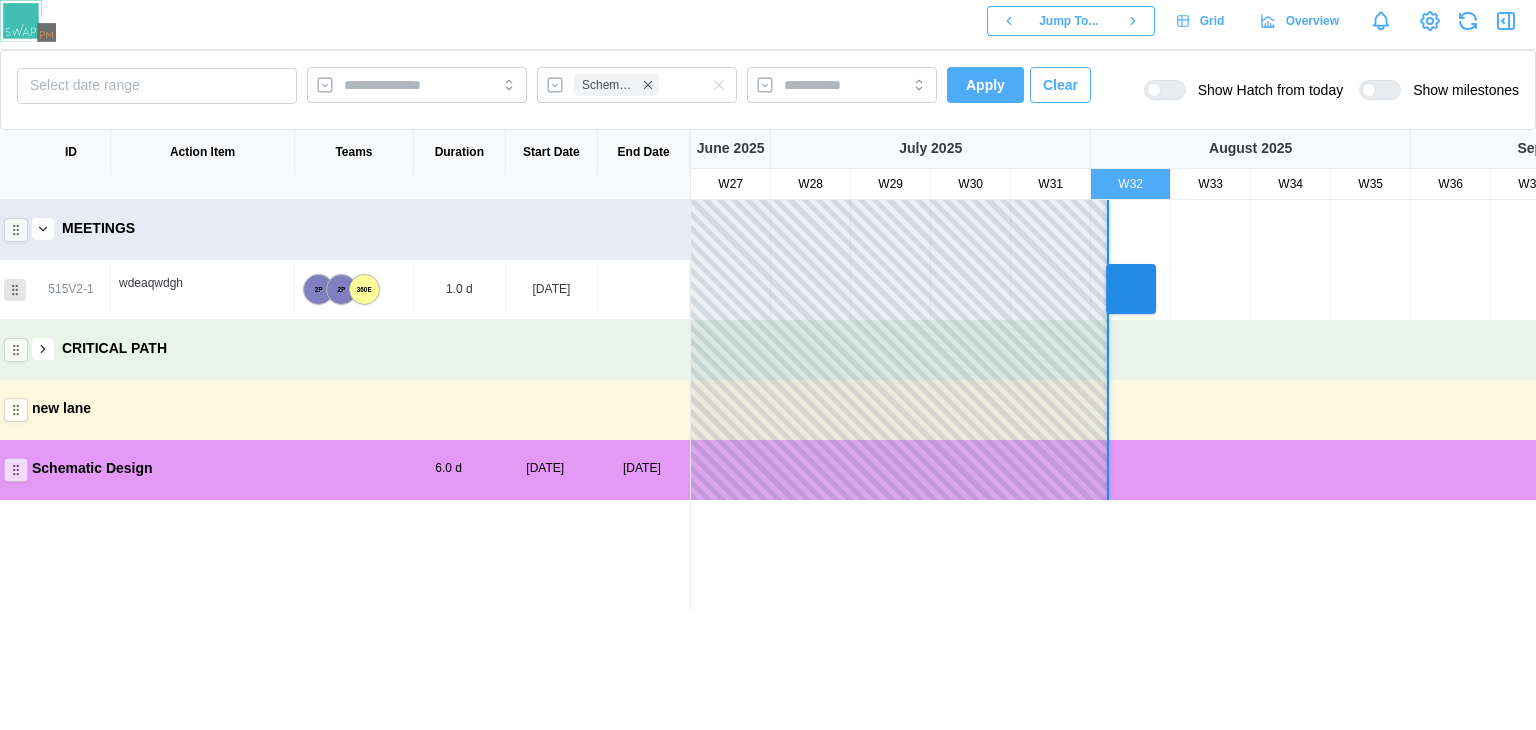 click at bounding box center (15, 290) 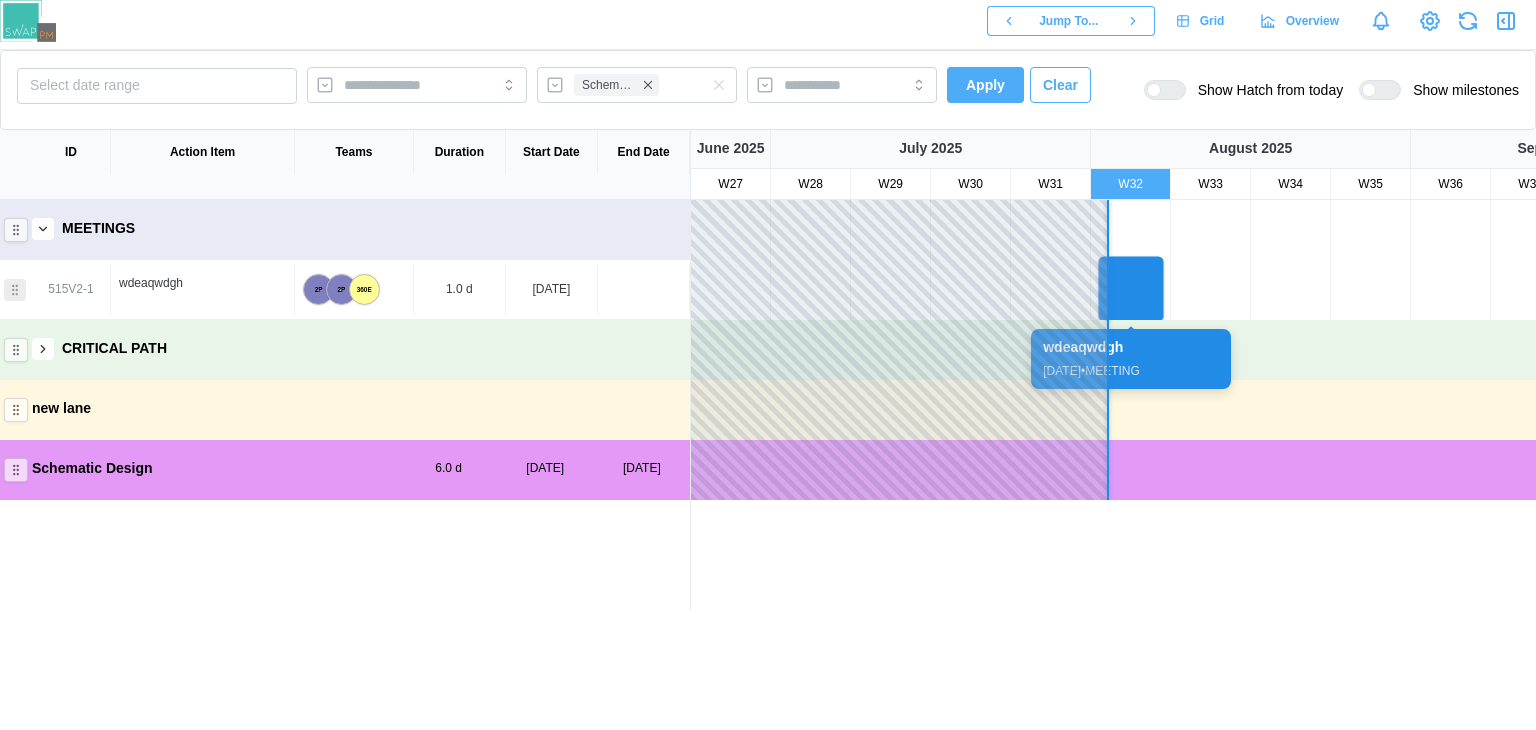 click at bounding box center [1131, 289] 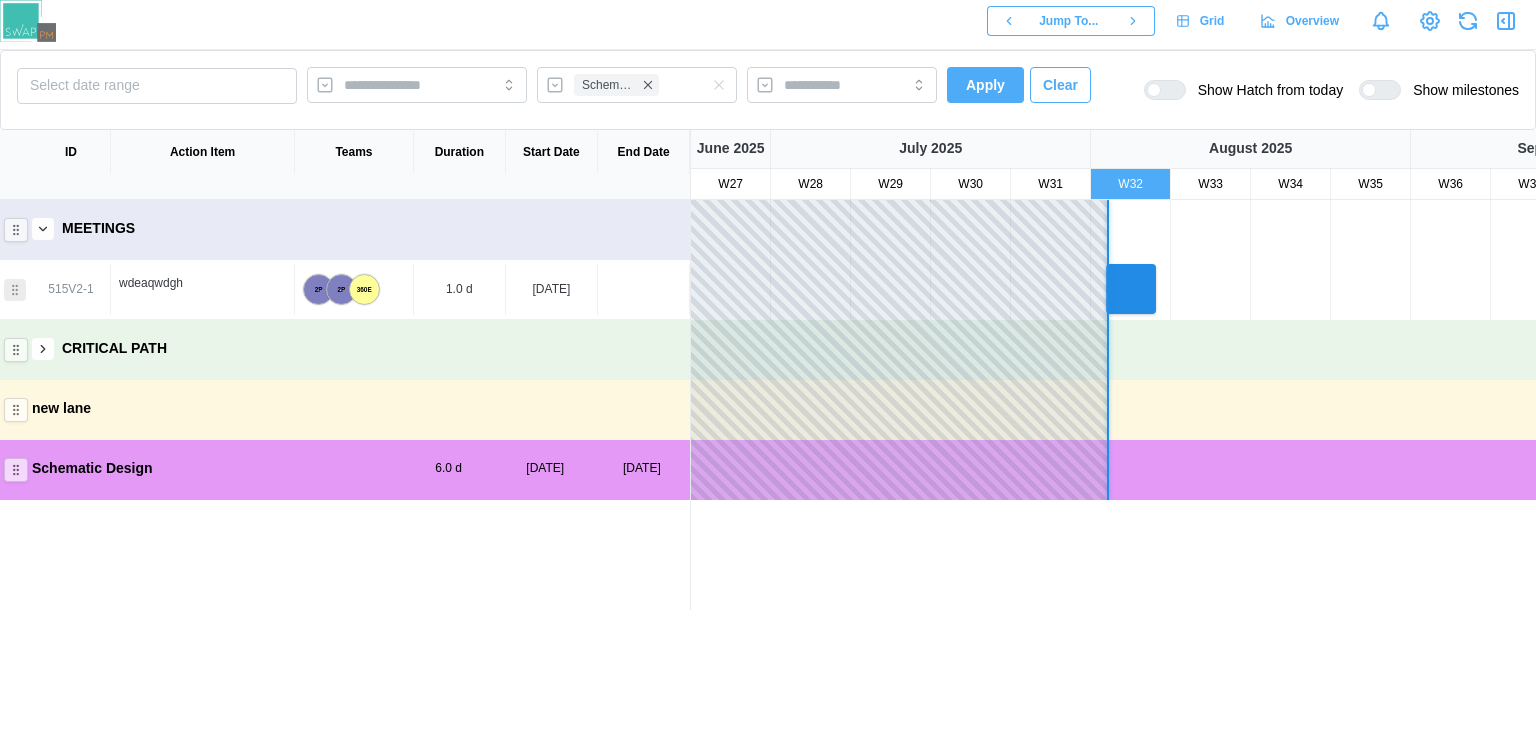 drag, startPoint x: 1135, startPoint y: 280, endPoint x: 983, endPoint y: 417, distance: 204.62894 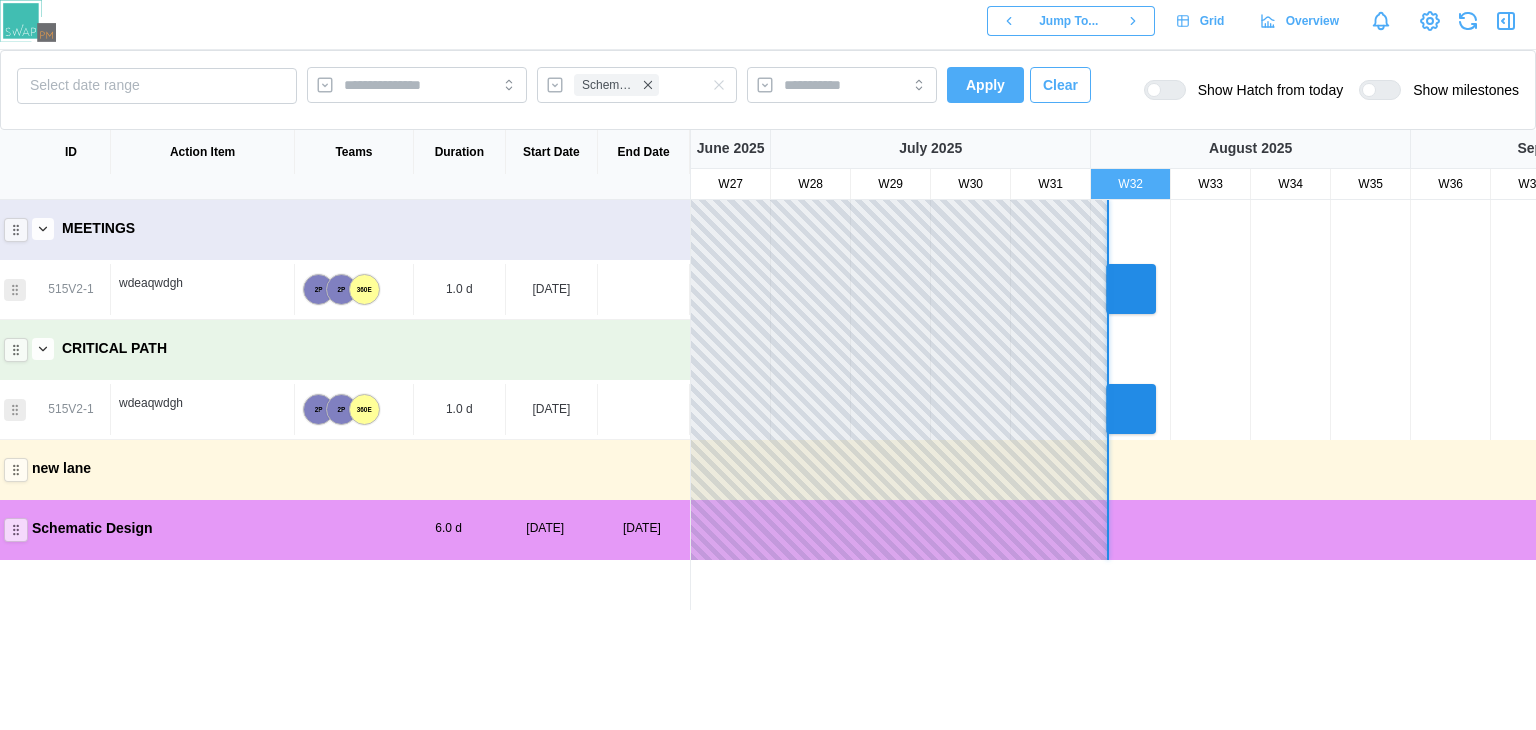 click 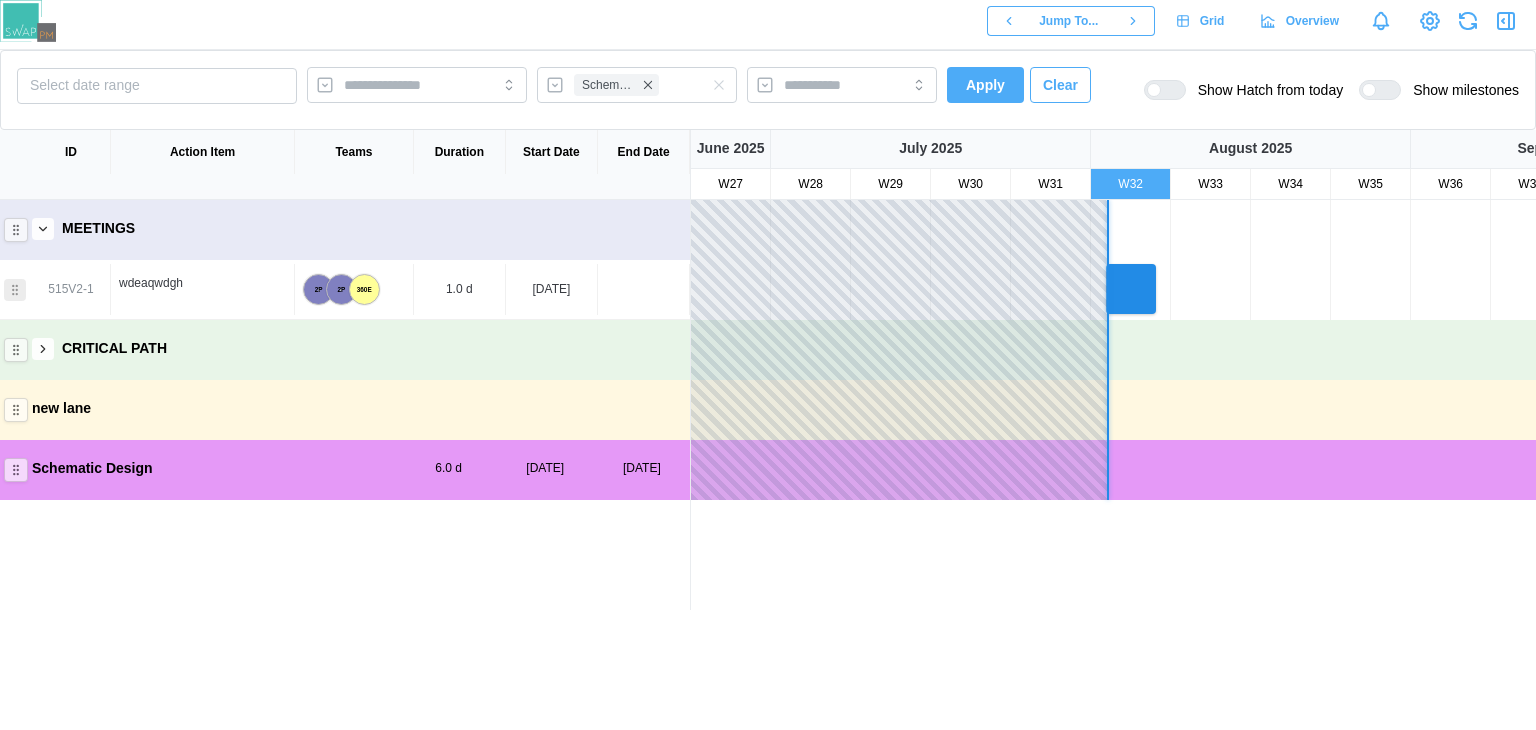 click on "Apply" at bounding box center [985, 85] 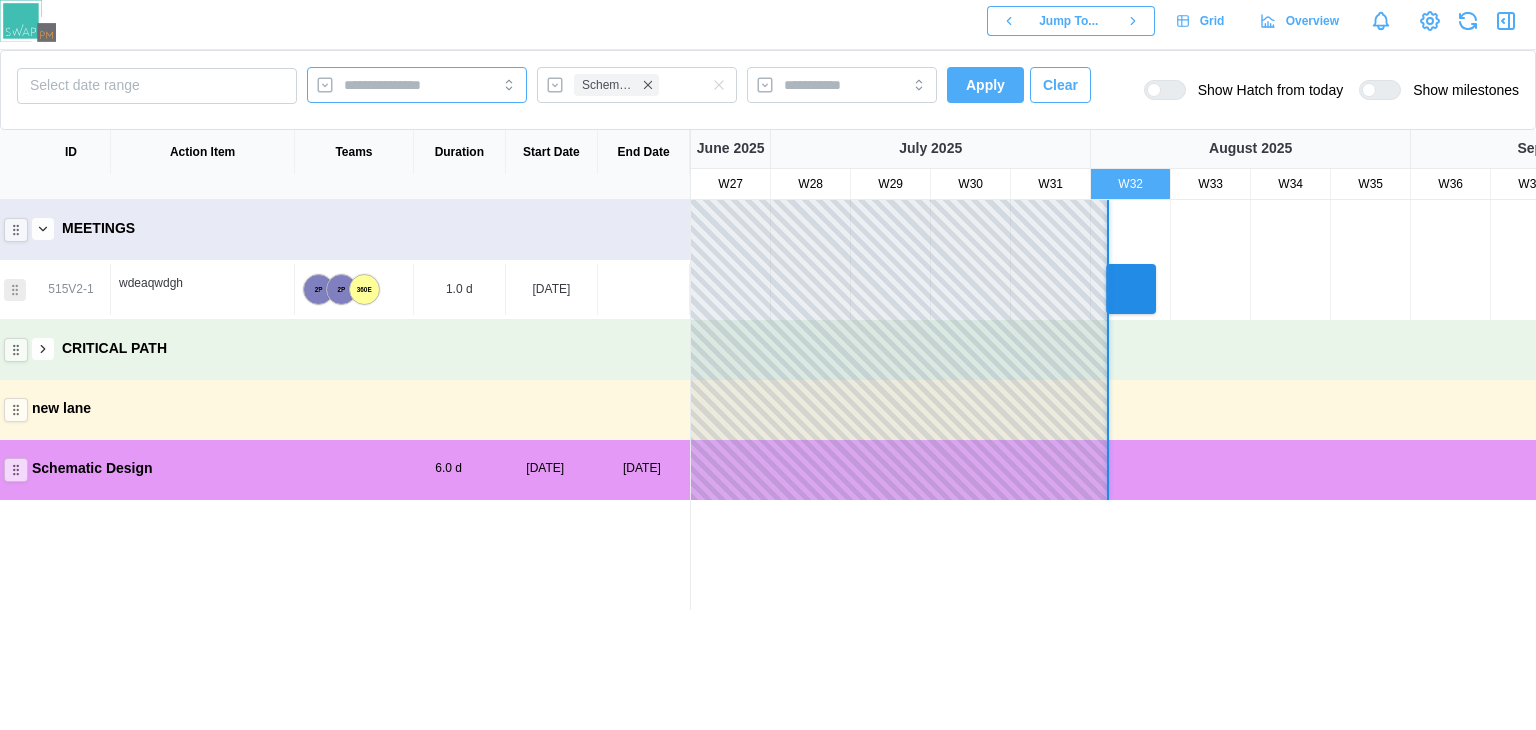 click at bounding box center [399, 85] 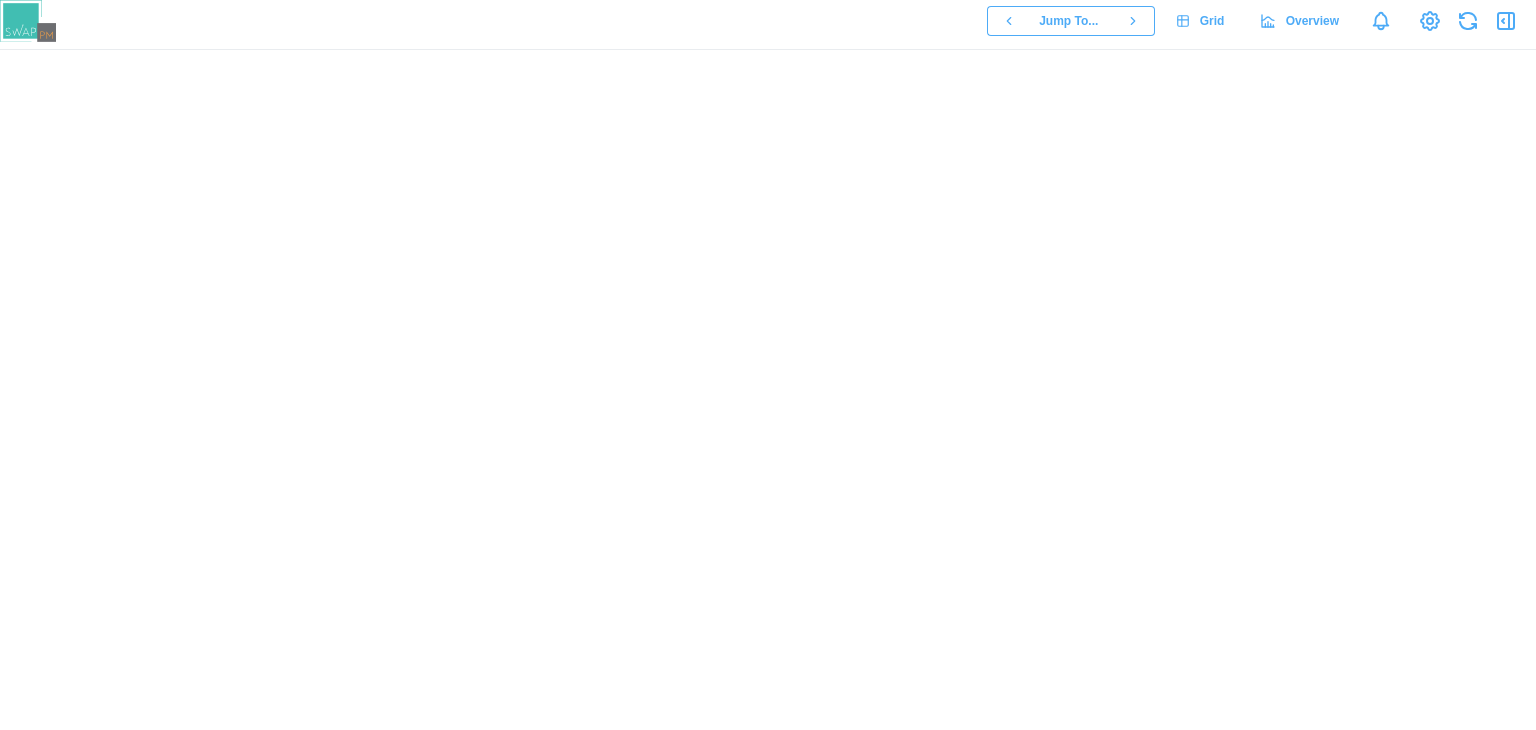 scroll, scrollTop: 0, scrollLeft: 0, axis: both 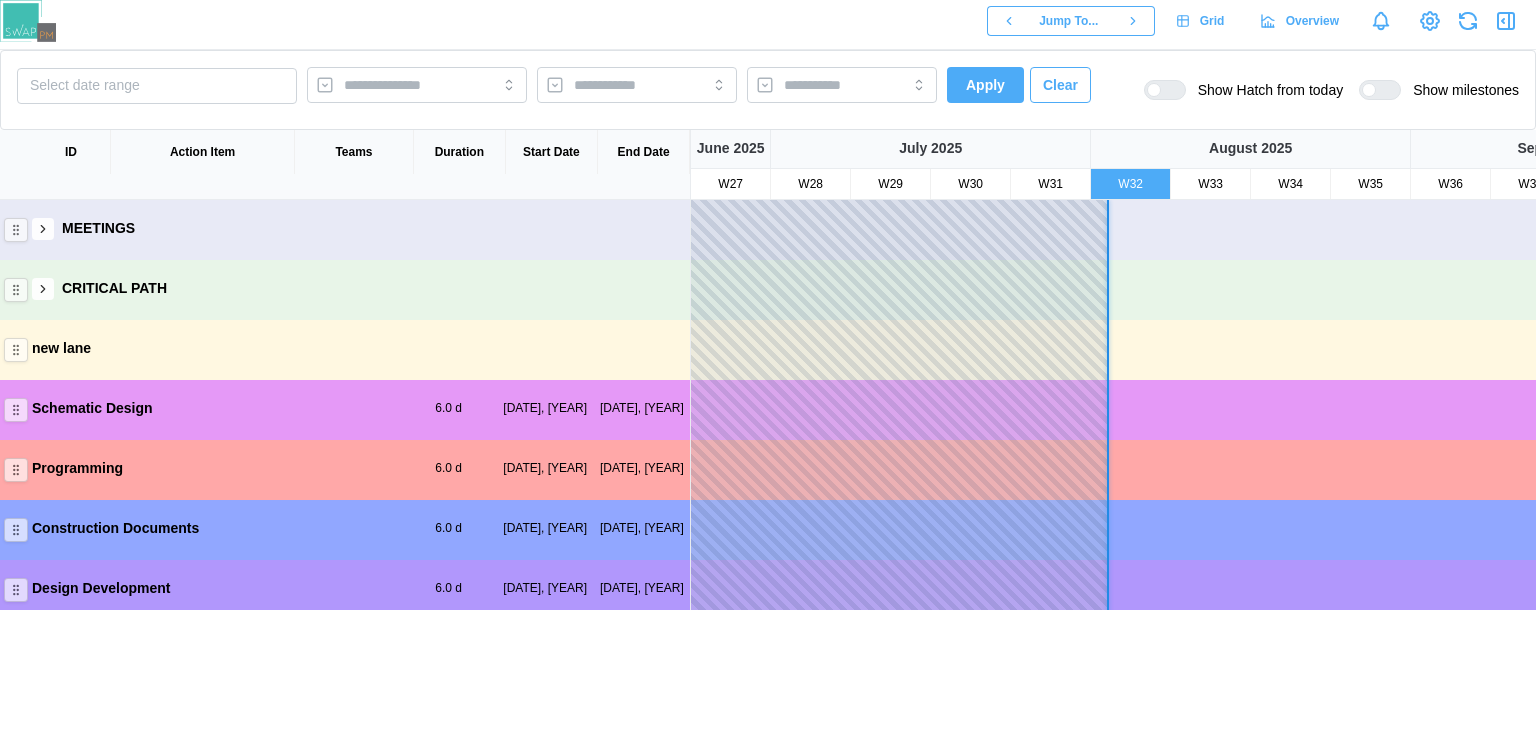 click 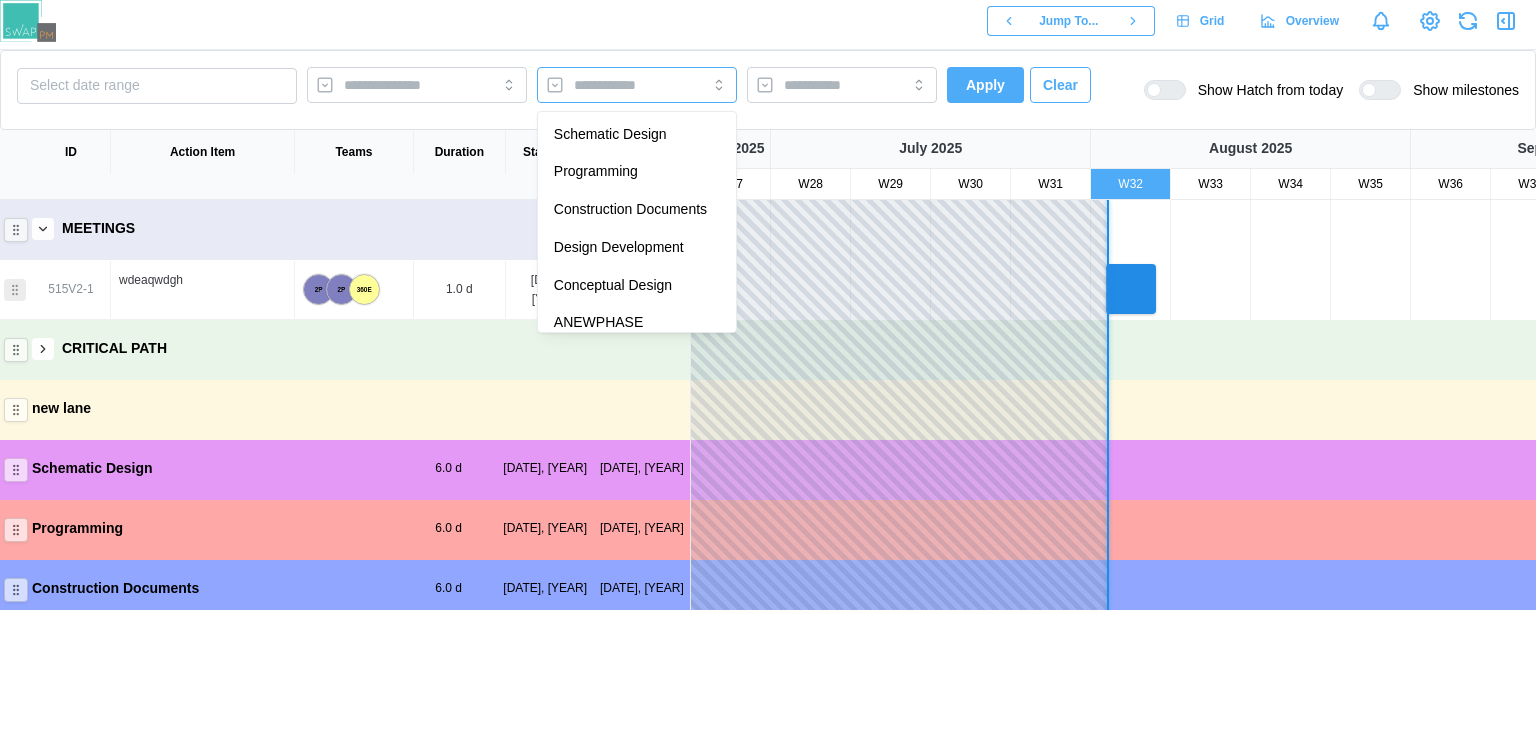 click at bounding box center [619, 85] 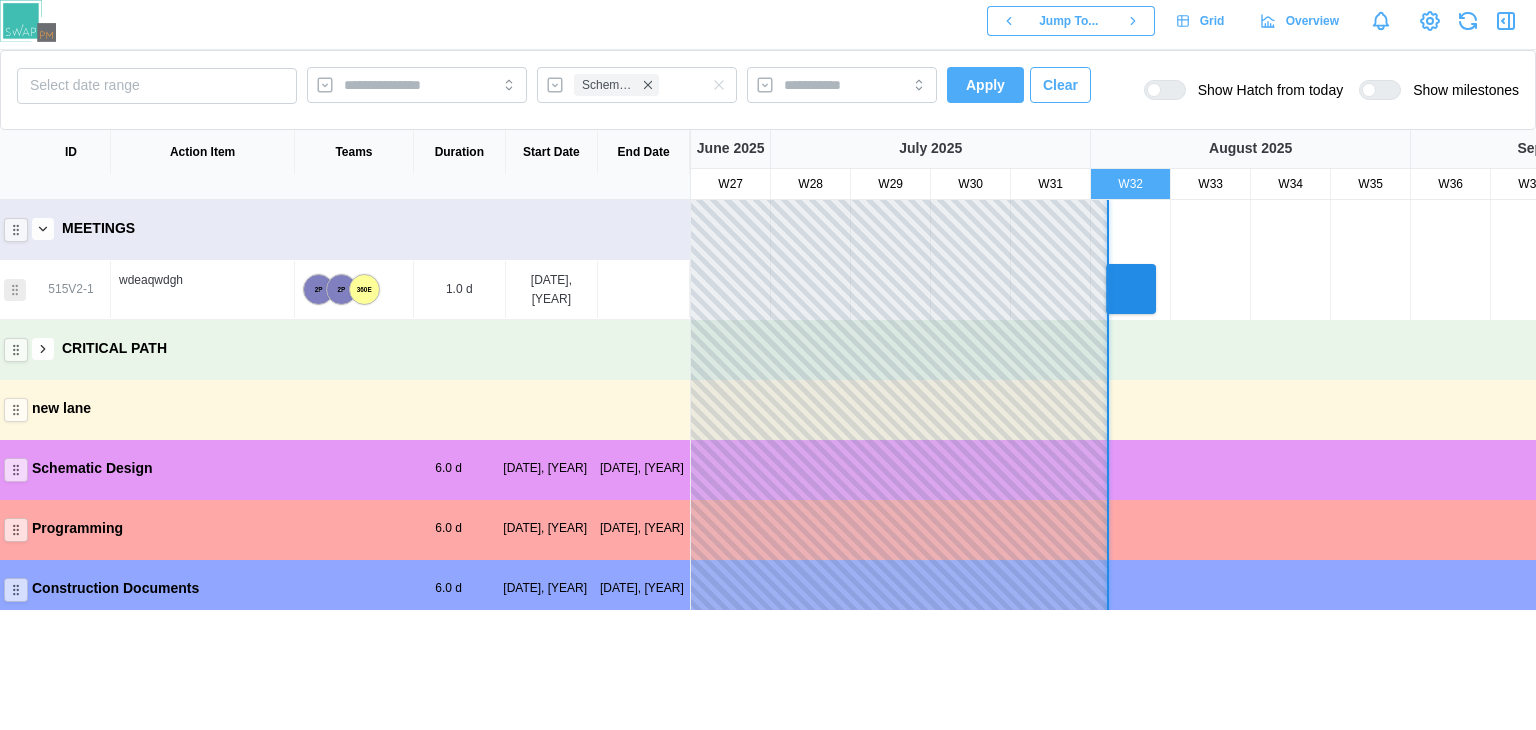 click on "Apply" at bounding box center (985, 85) 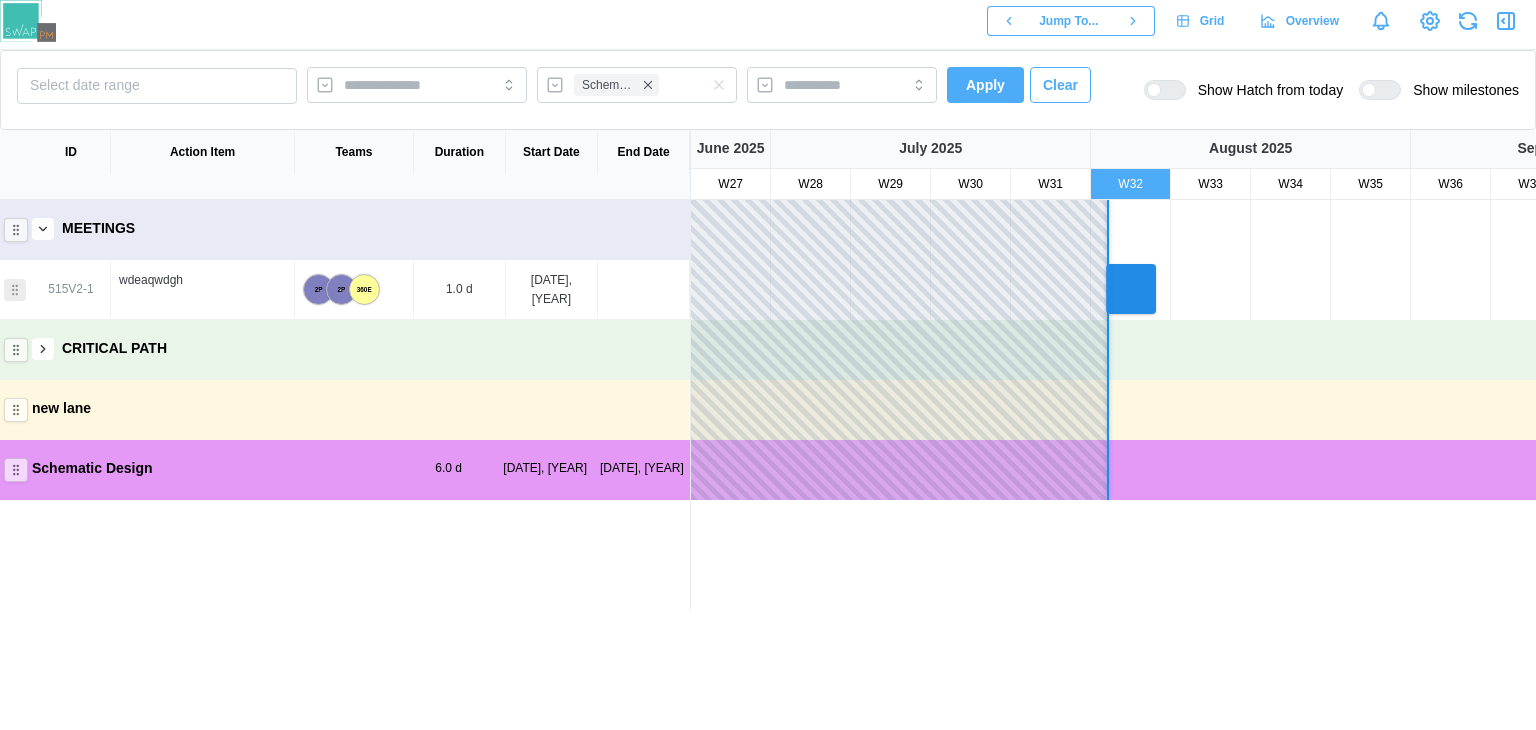 click 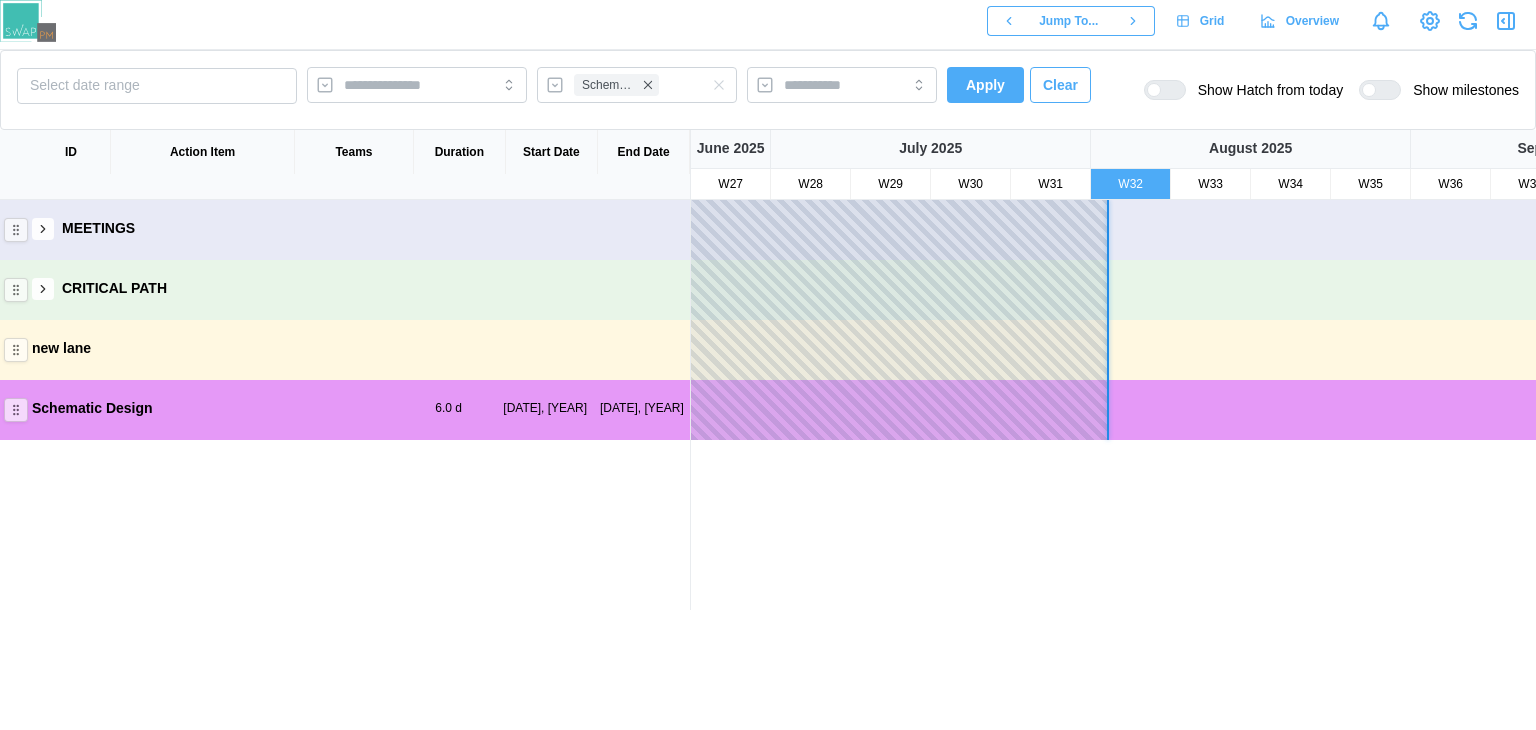click 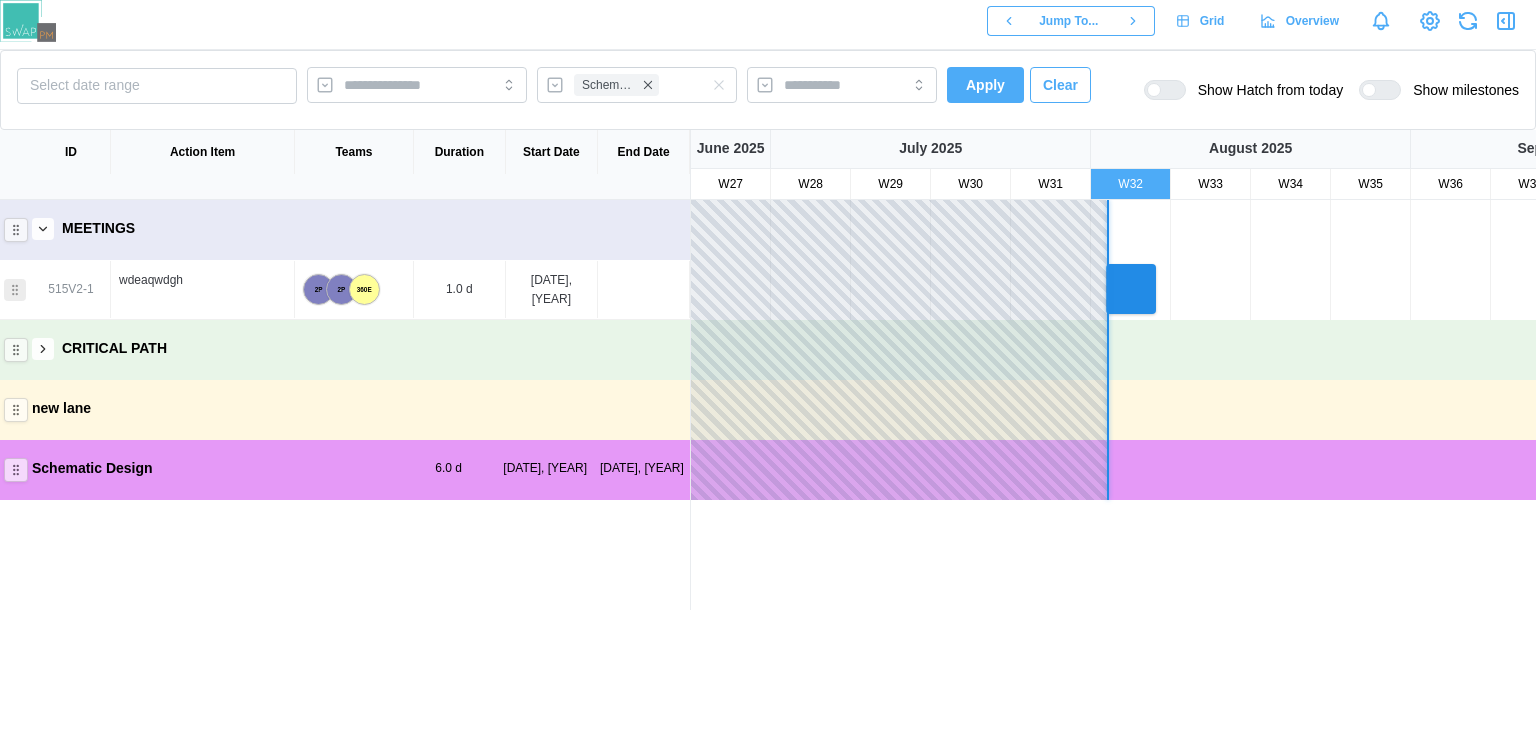 click 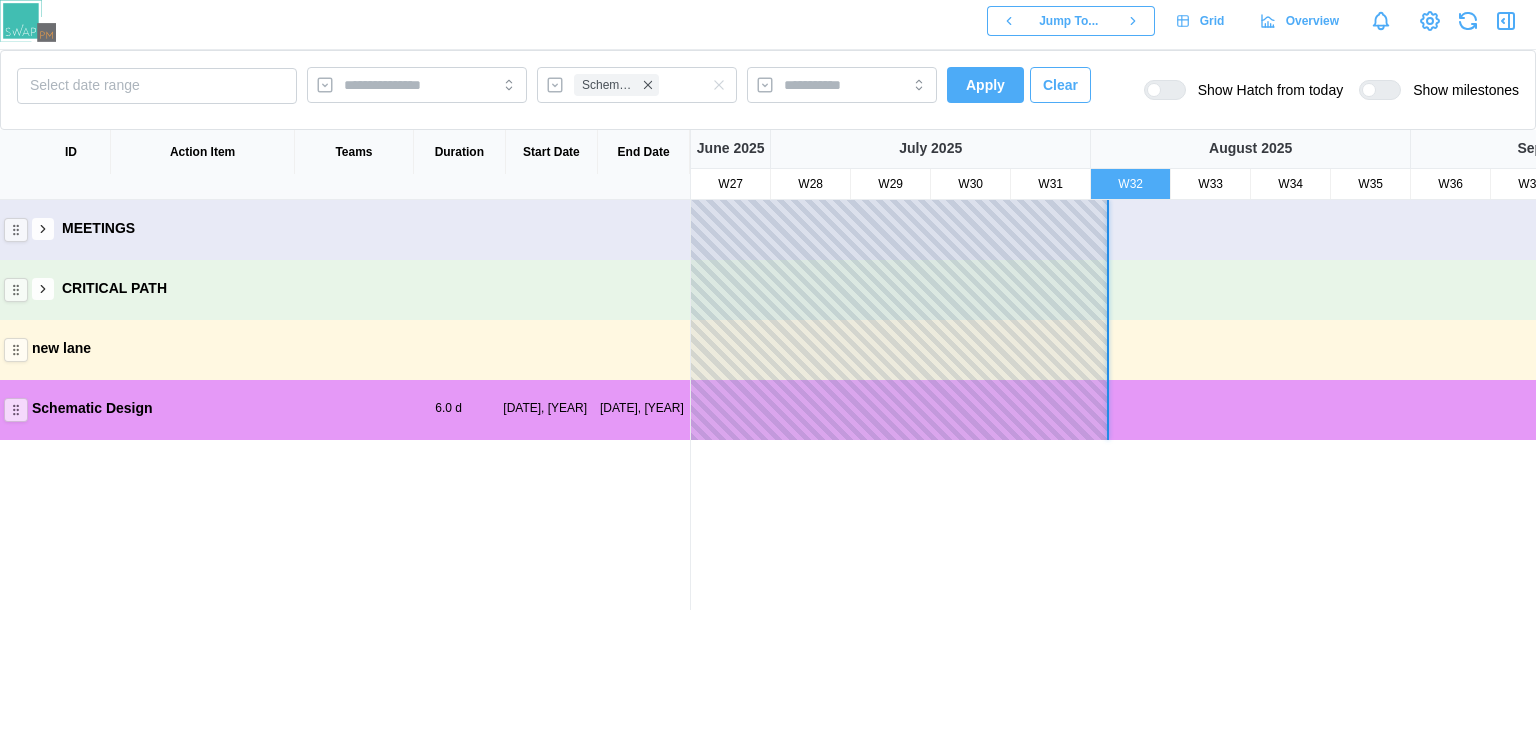 click 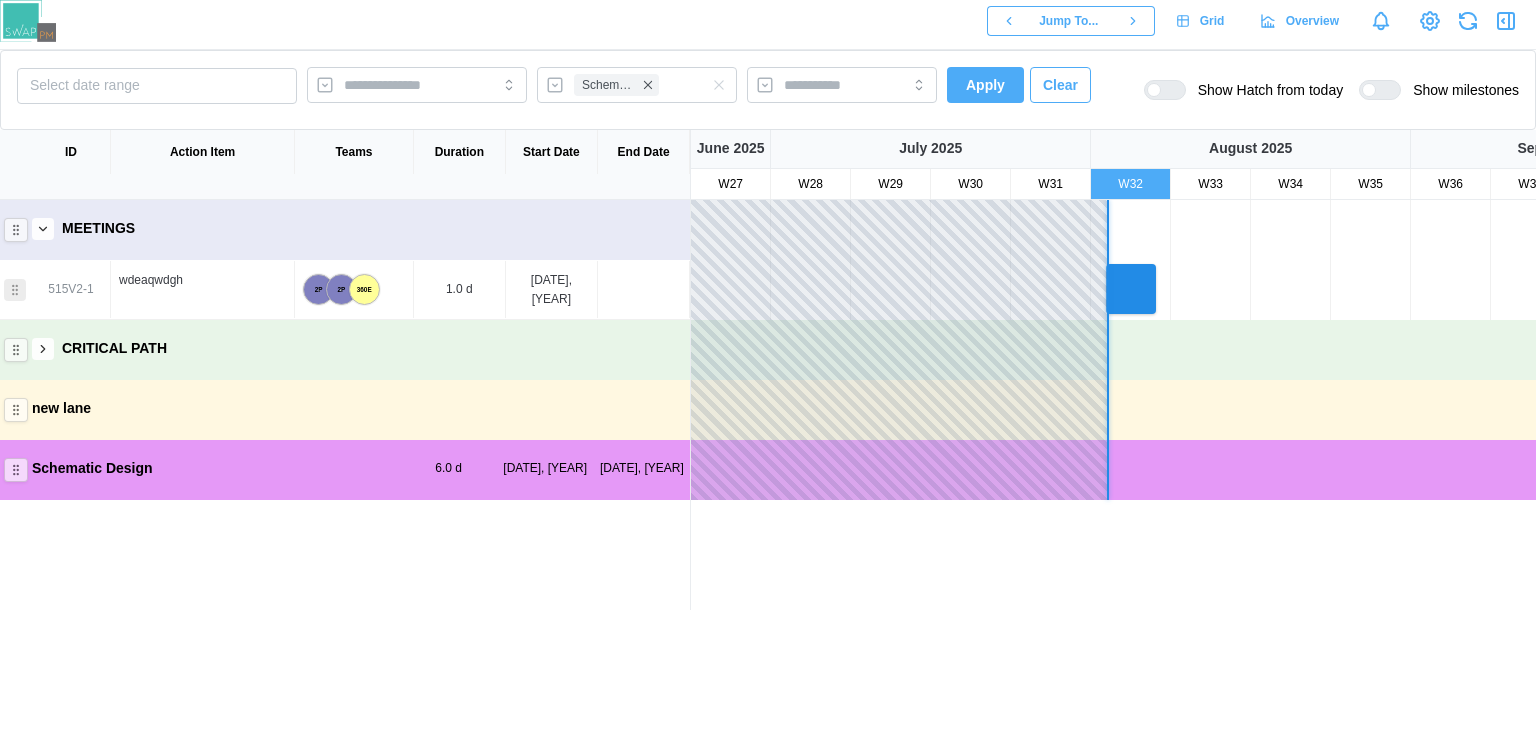click 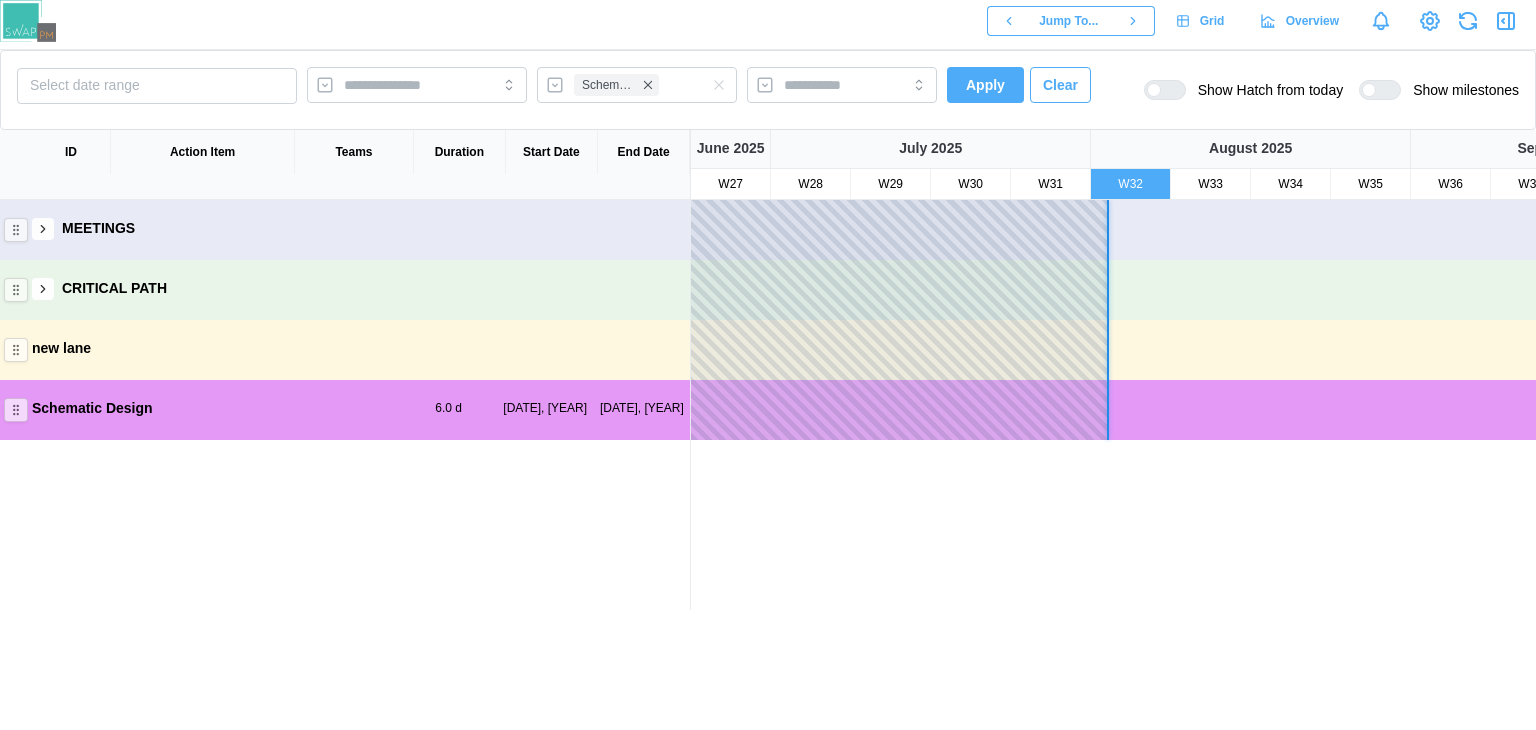 click 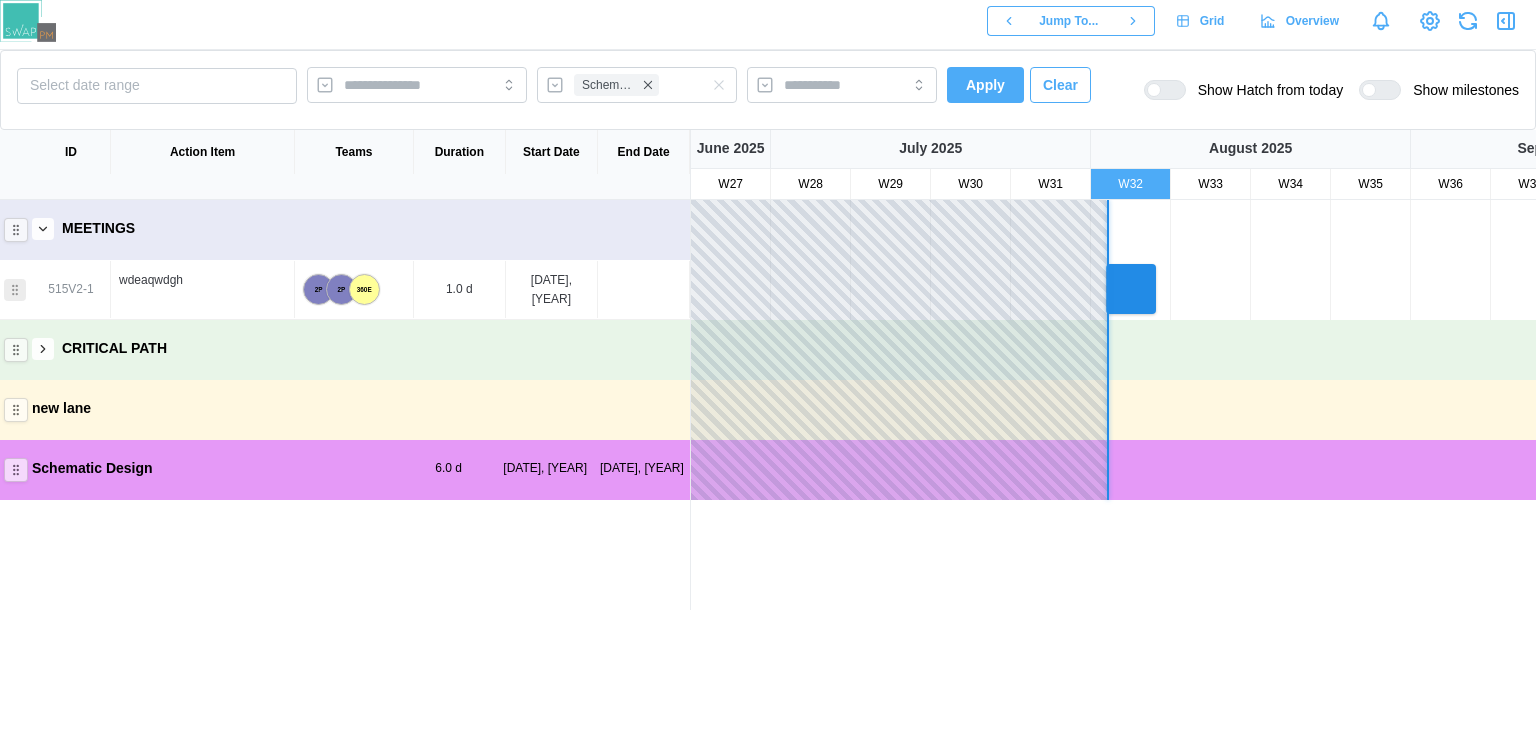 click 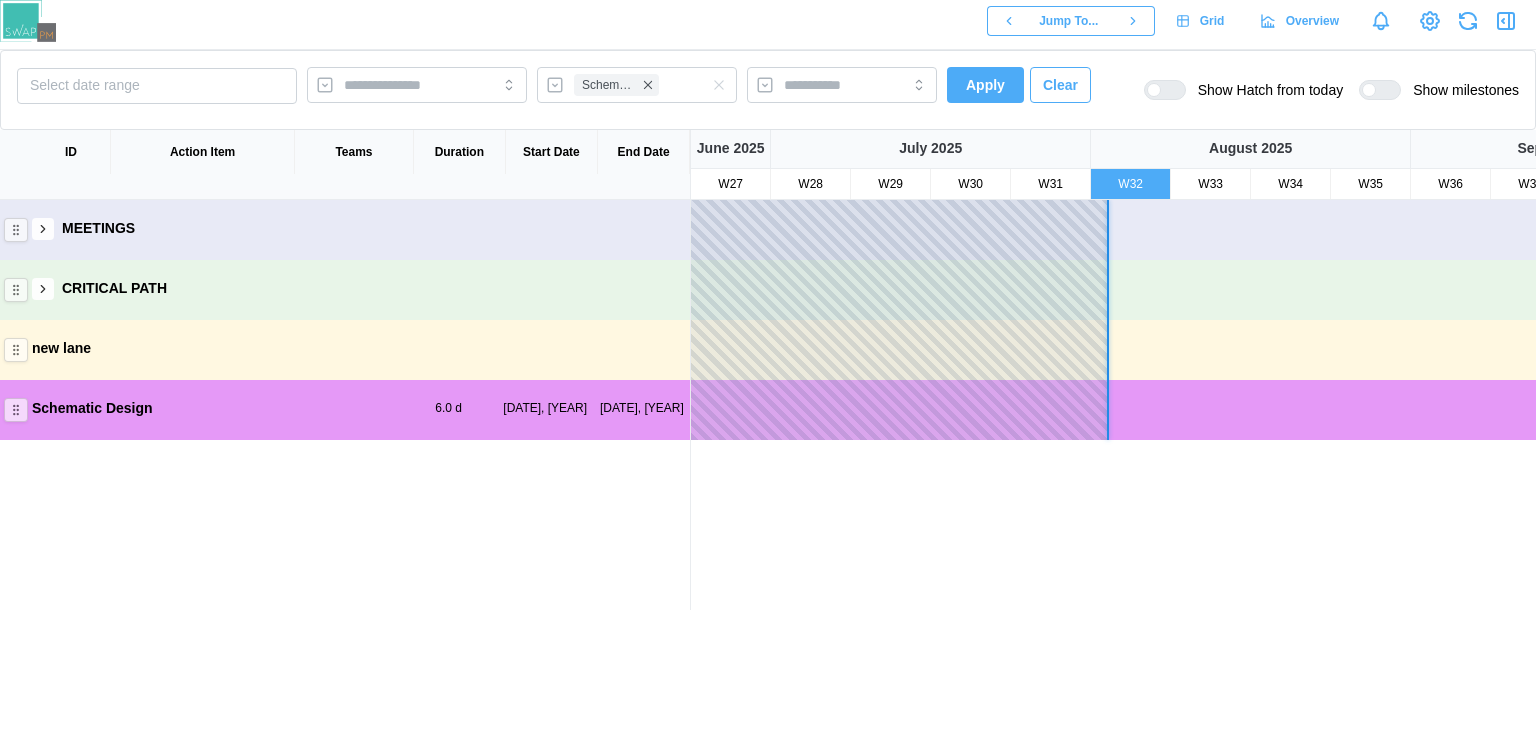 click 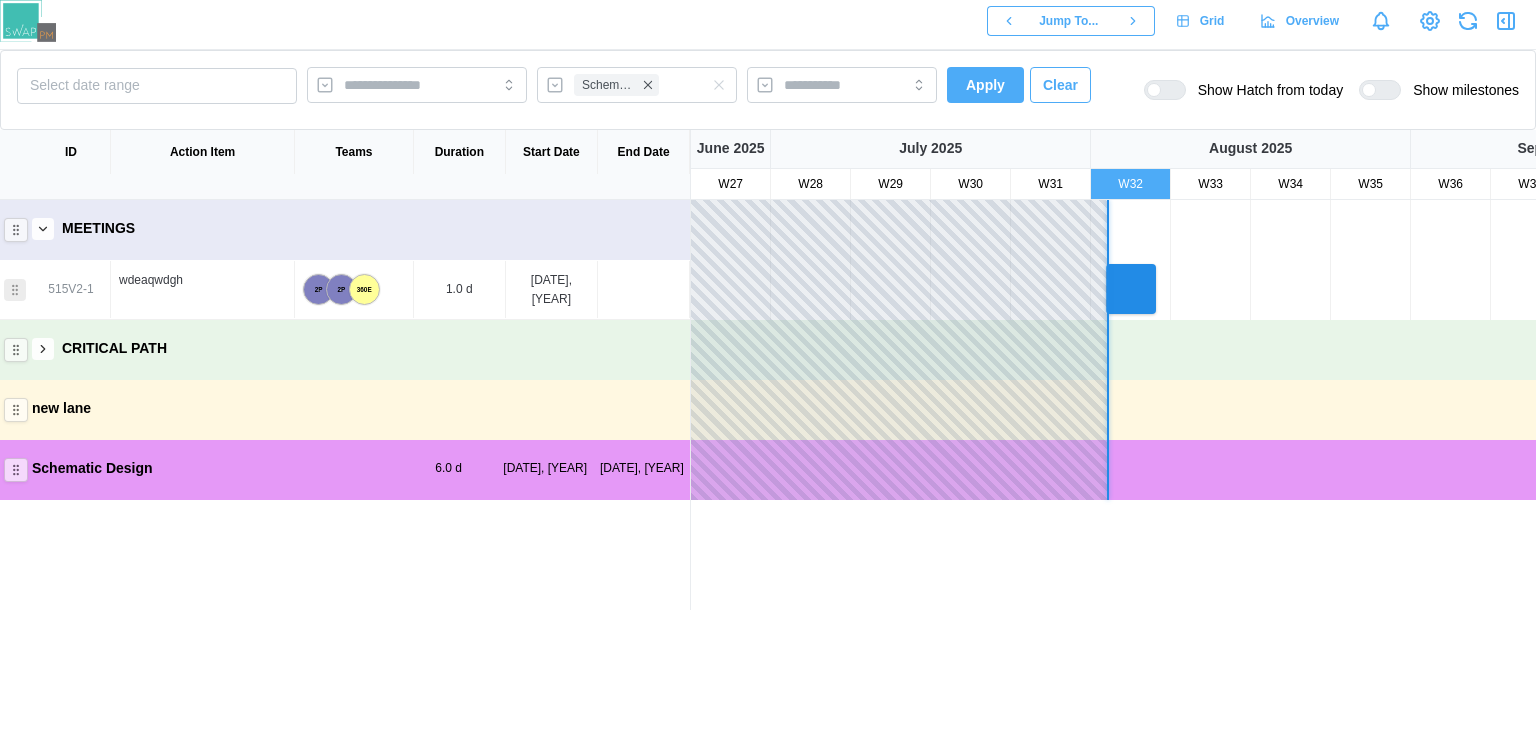 click 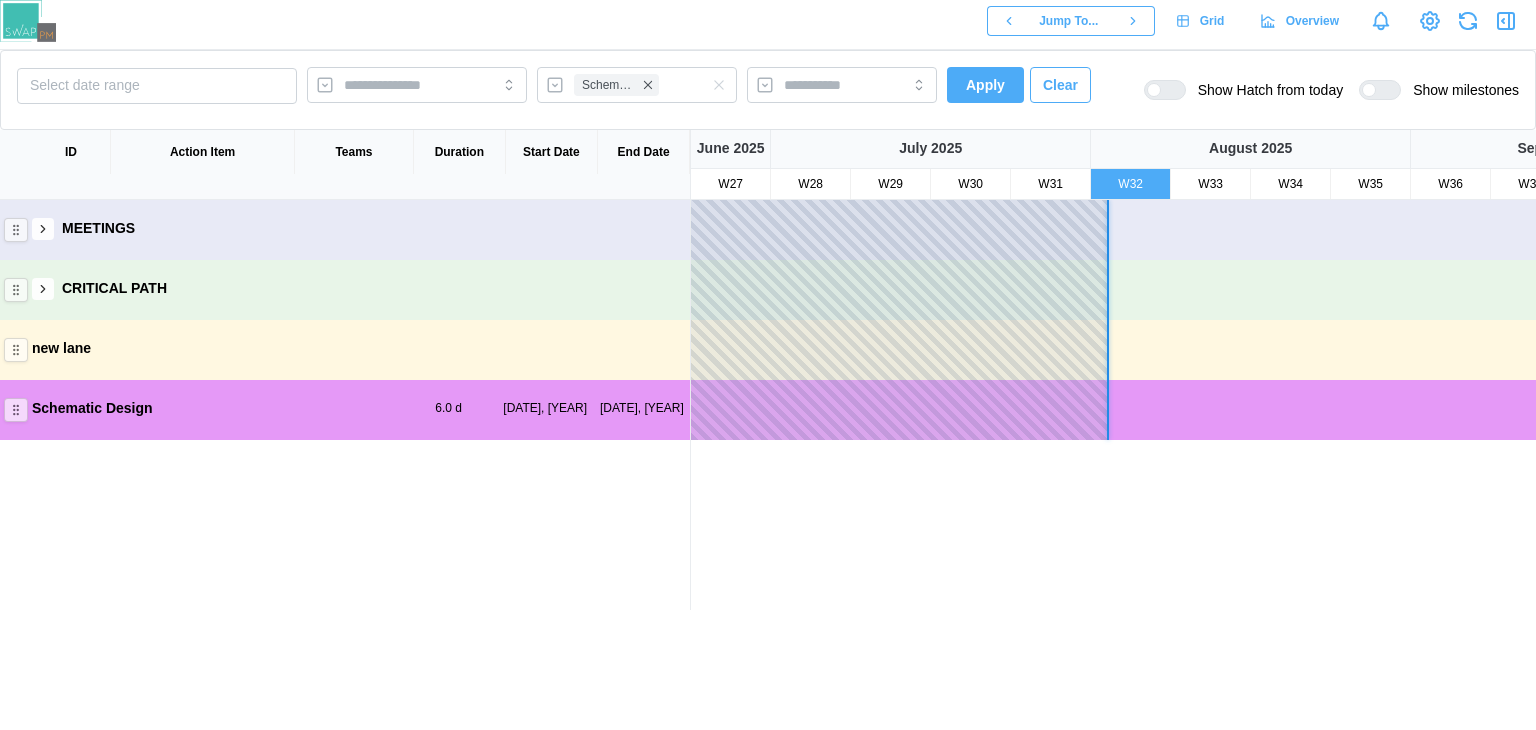 click 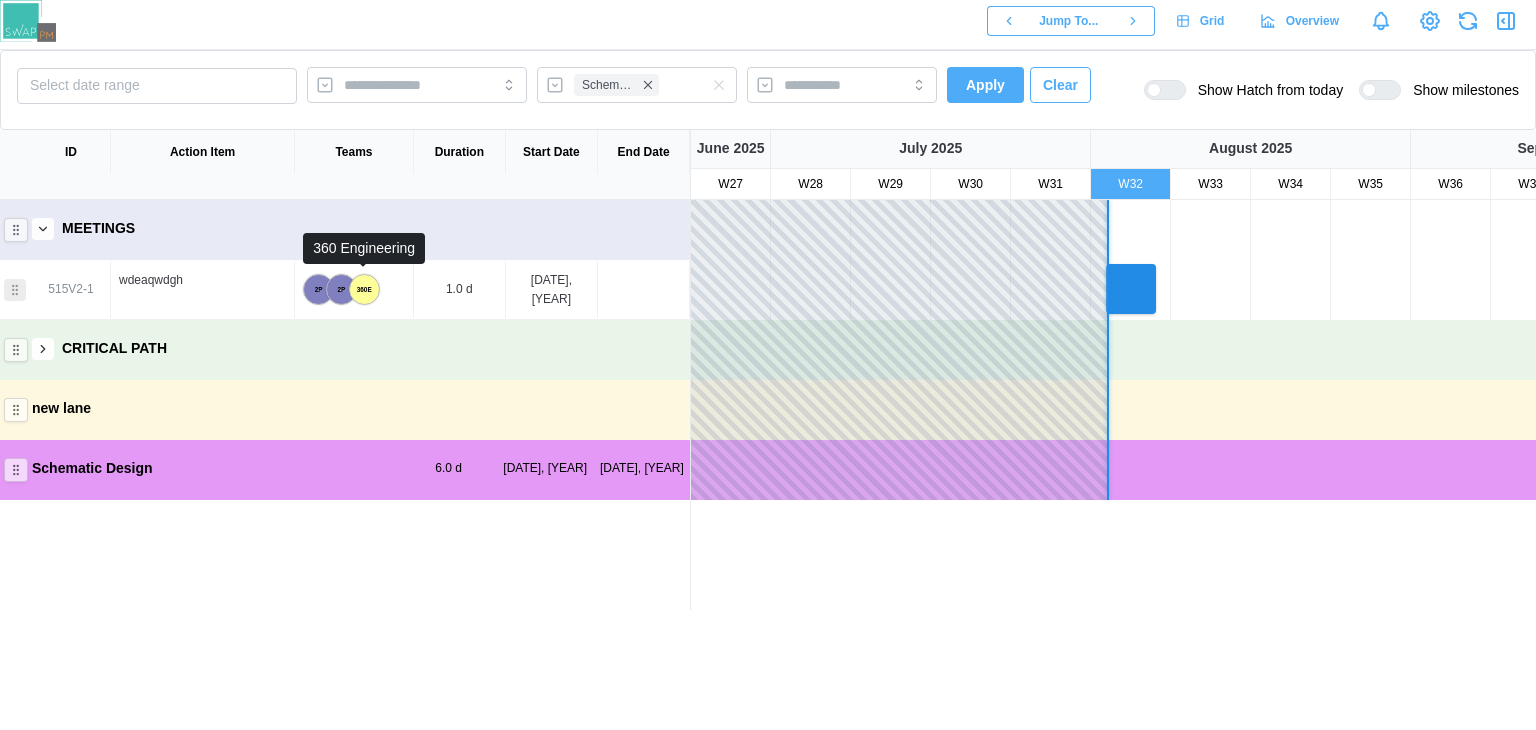 click on "360E" at bounding box center (364, 289) 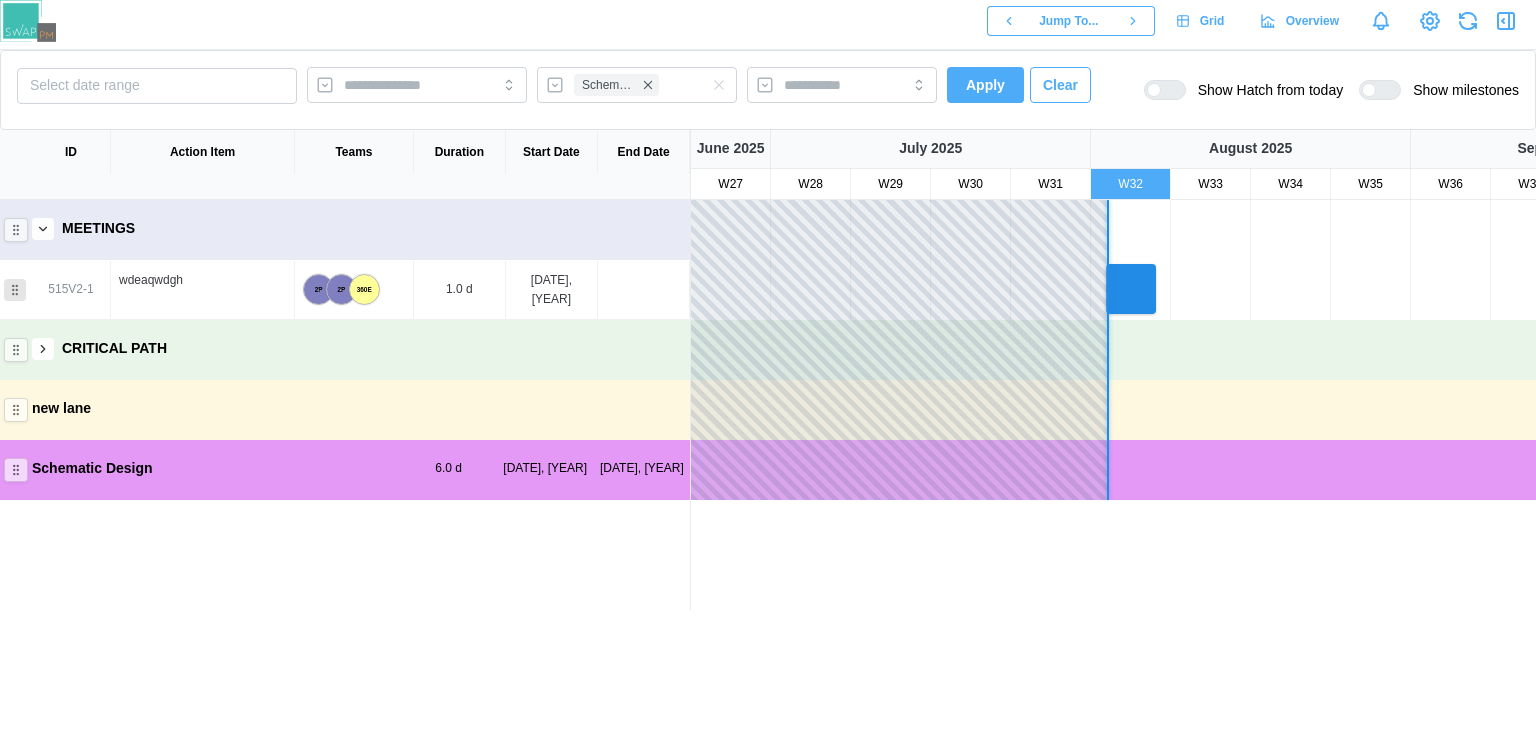 click 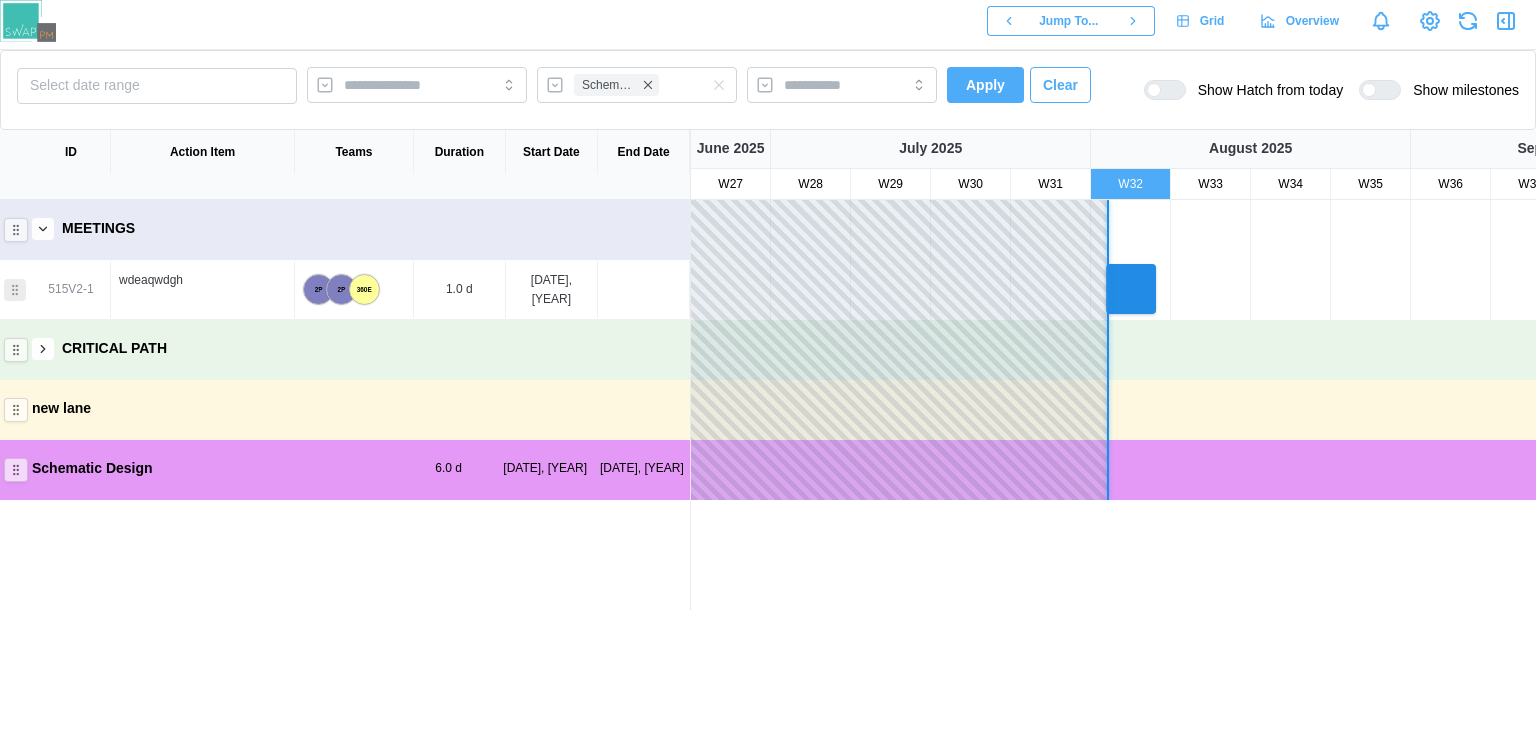 click on "515V2-1" at bounding box center (70, 289) 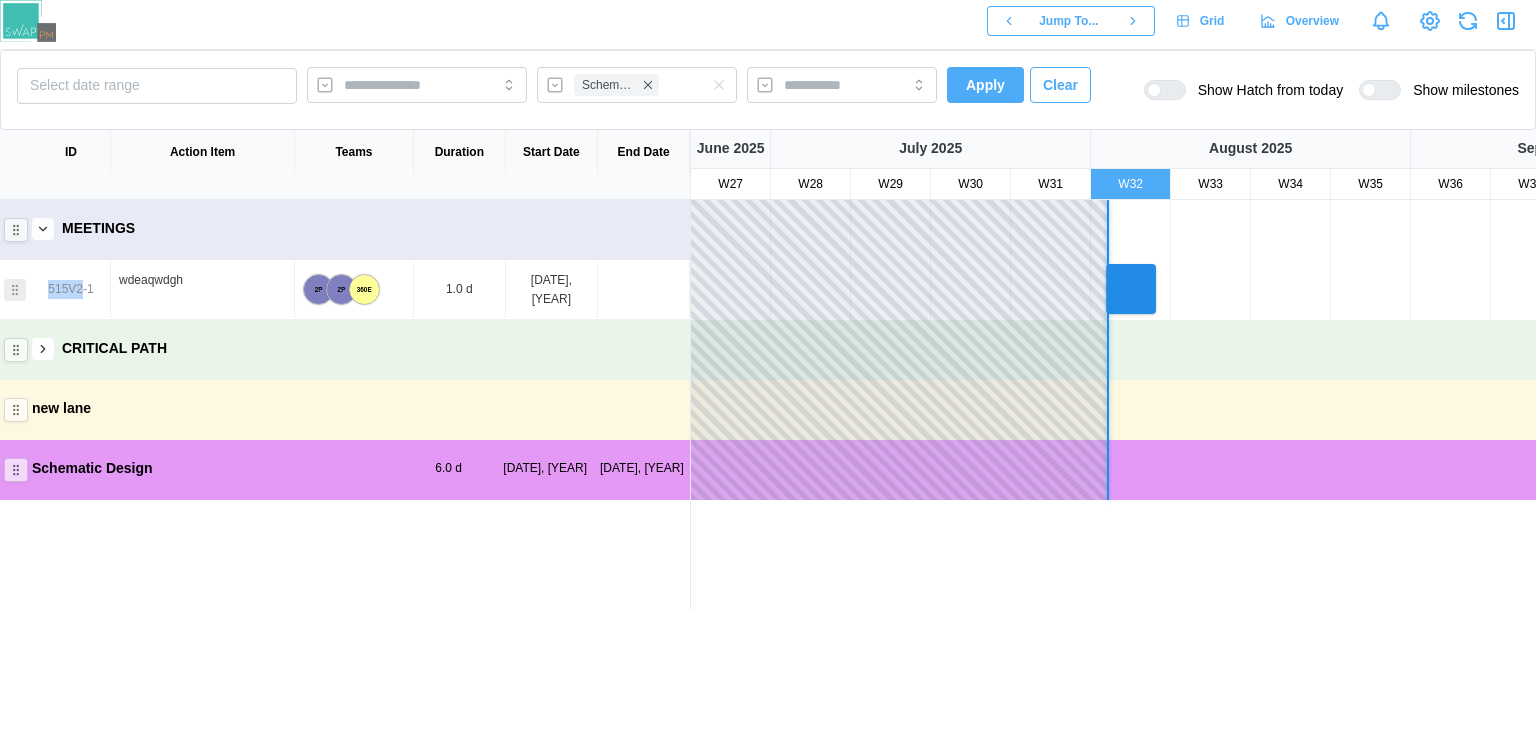 click on "515V2-1" at bounding box center (70, 289) 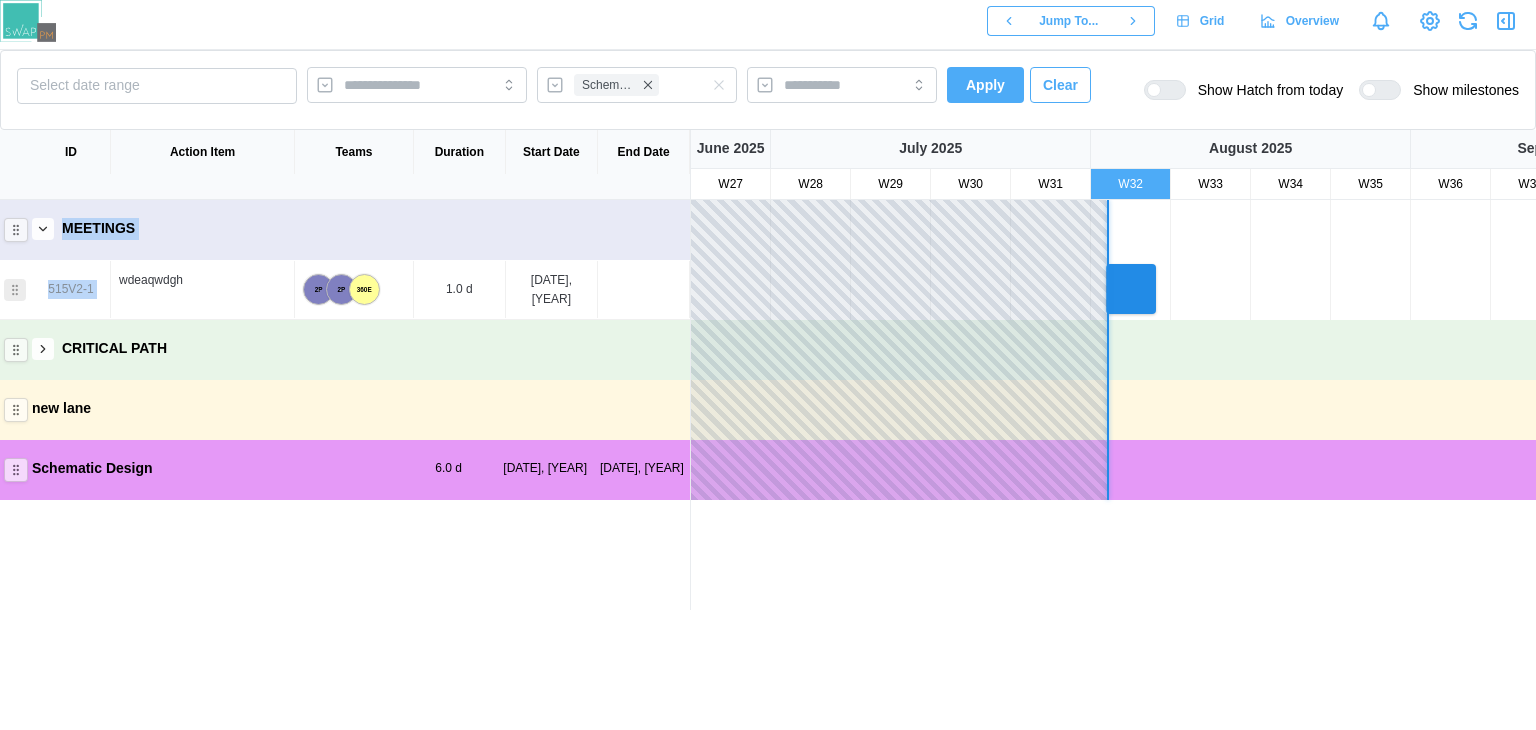 drag, startPoint x: 52, startPoint y: 288, endPoint x: 47, endPoint y: 226, distance: 62.201286 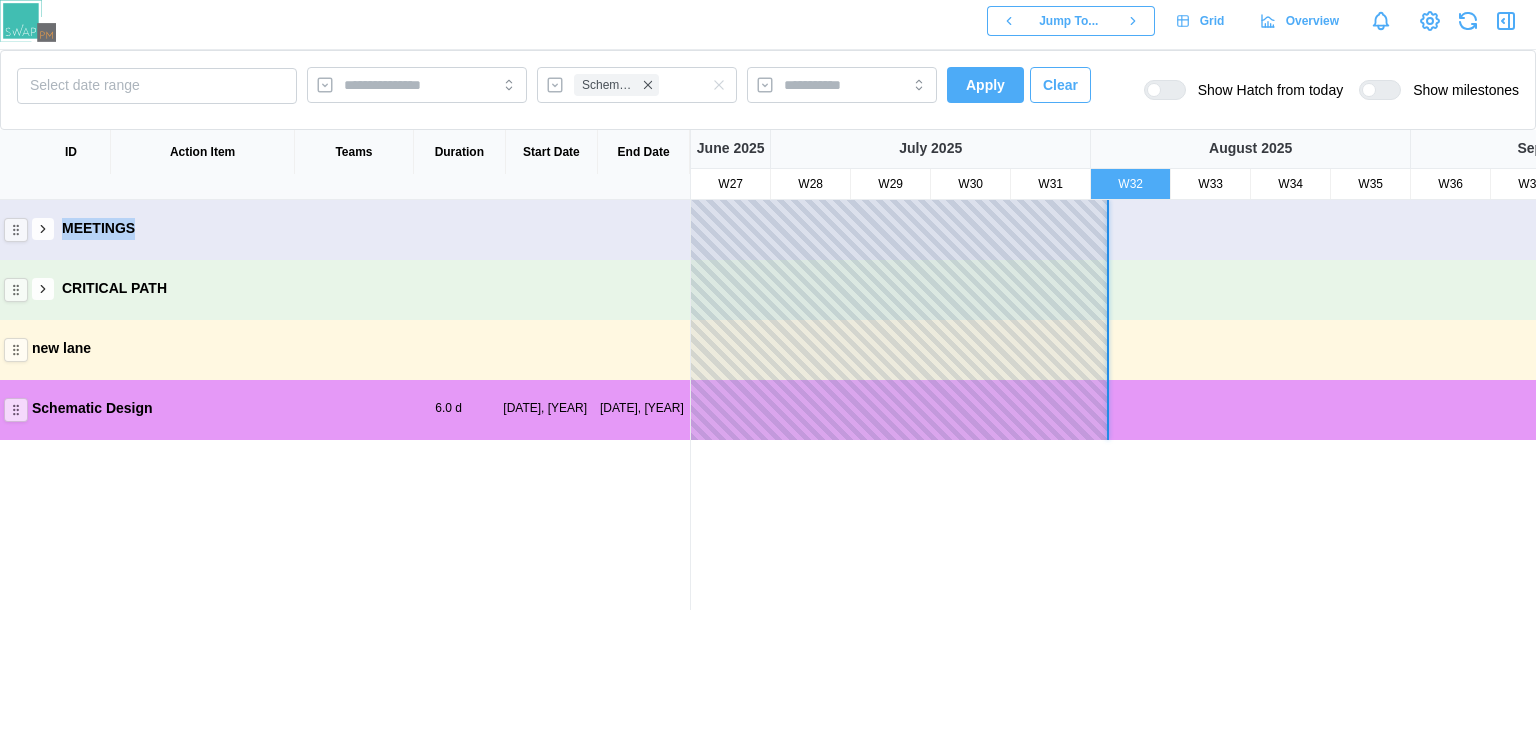 click 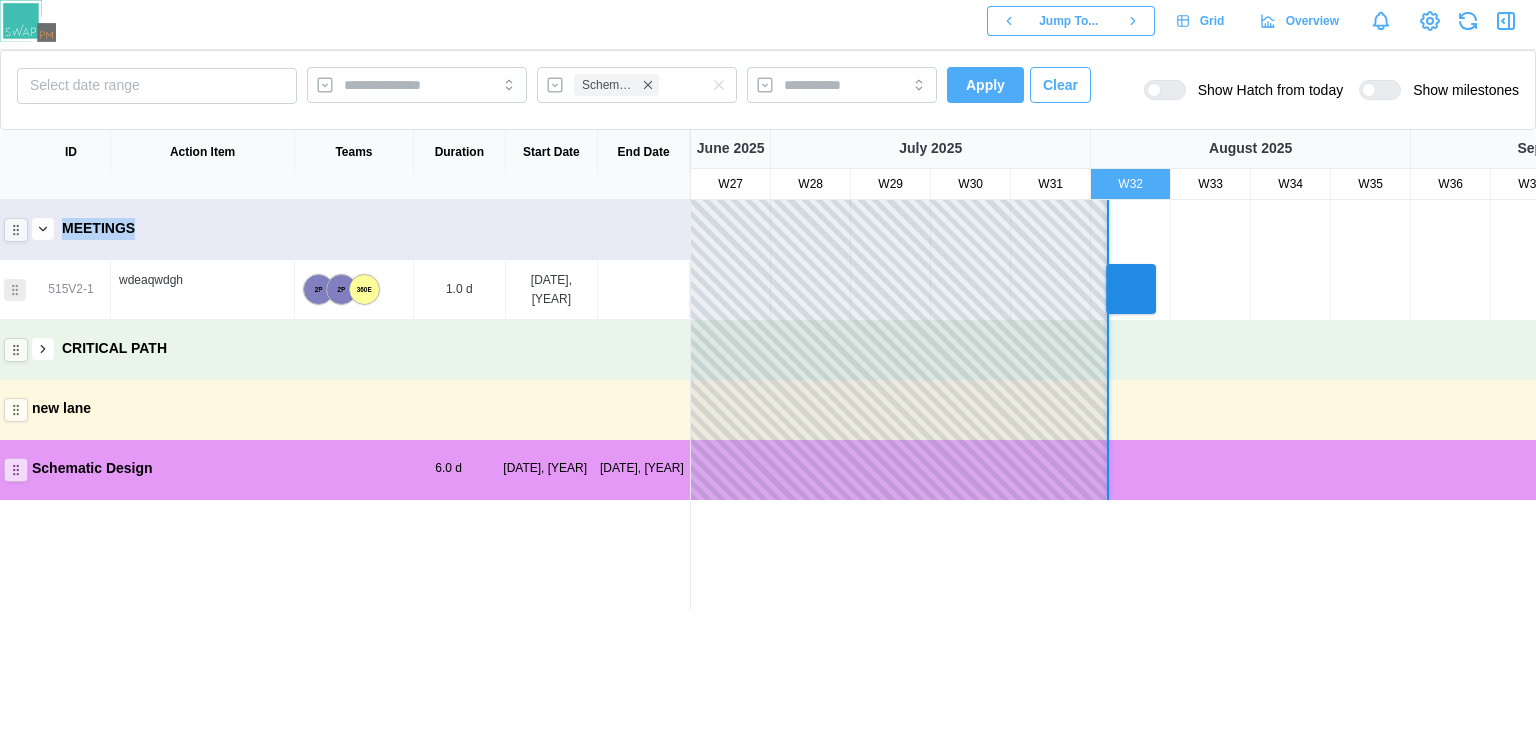 click 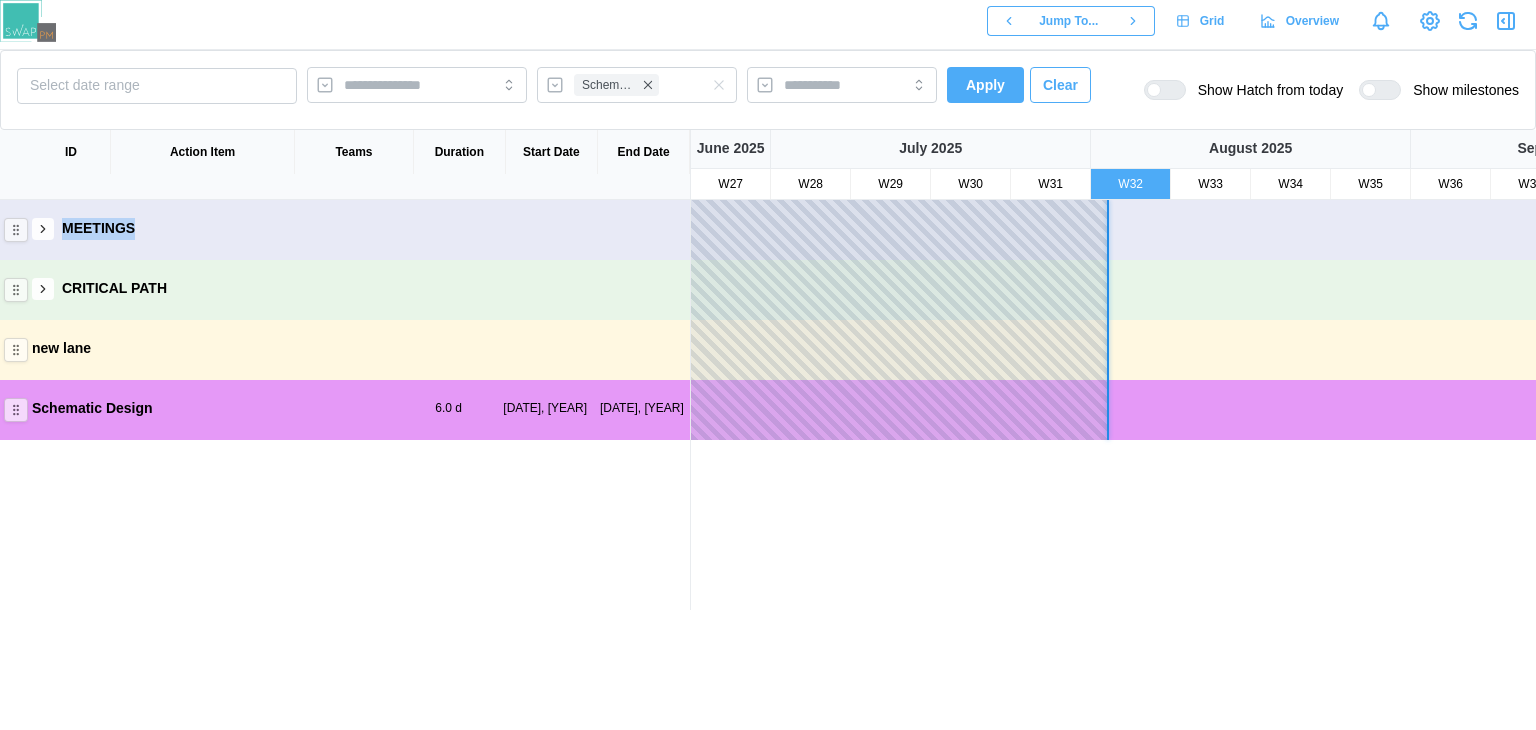 click 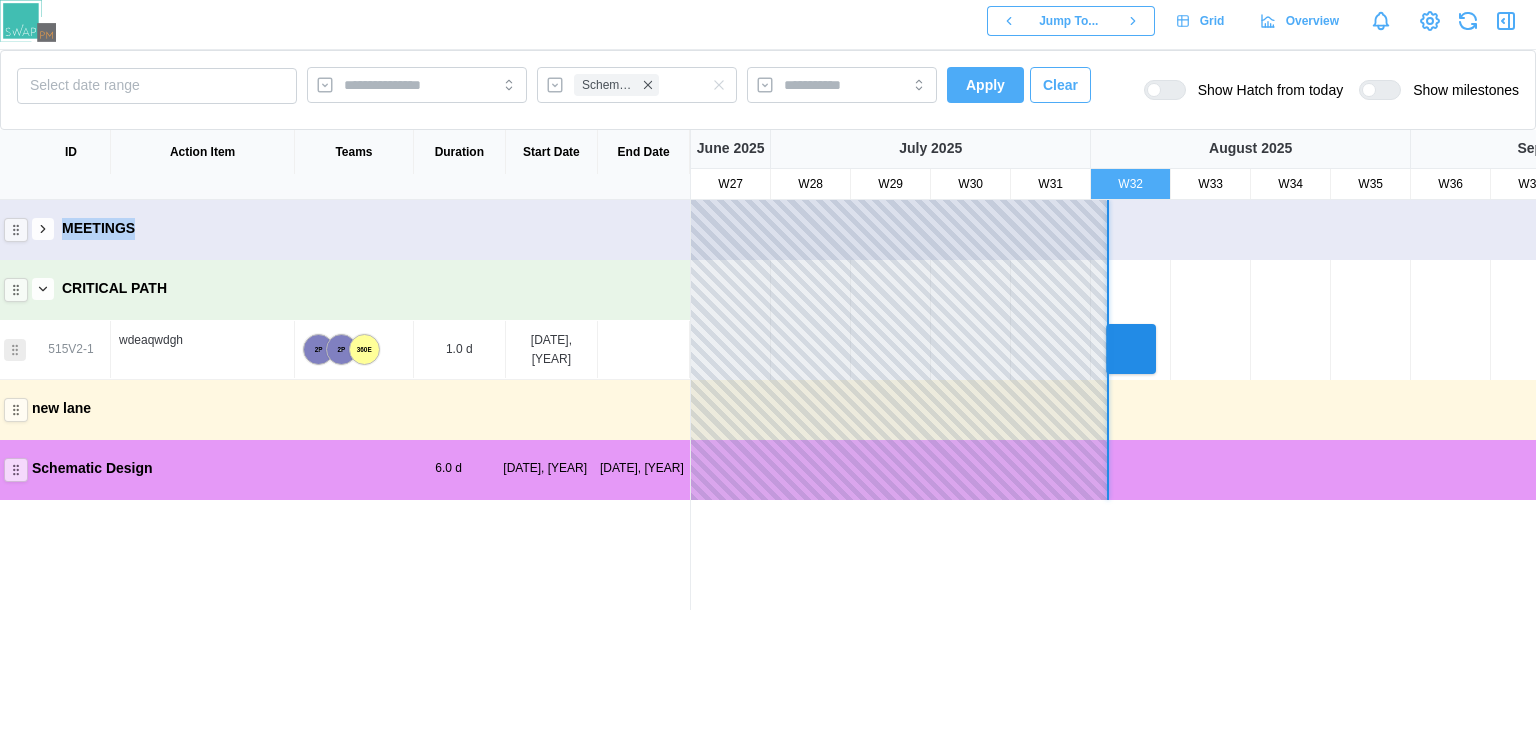 click 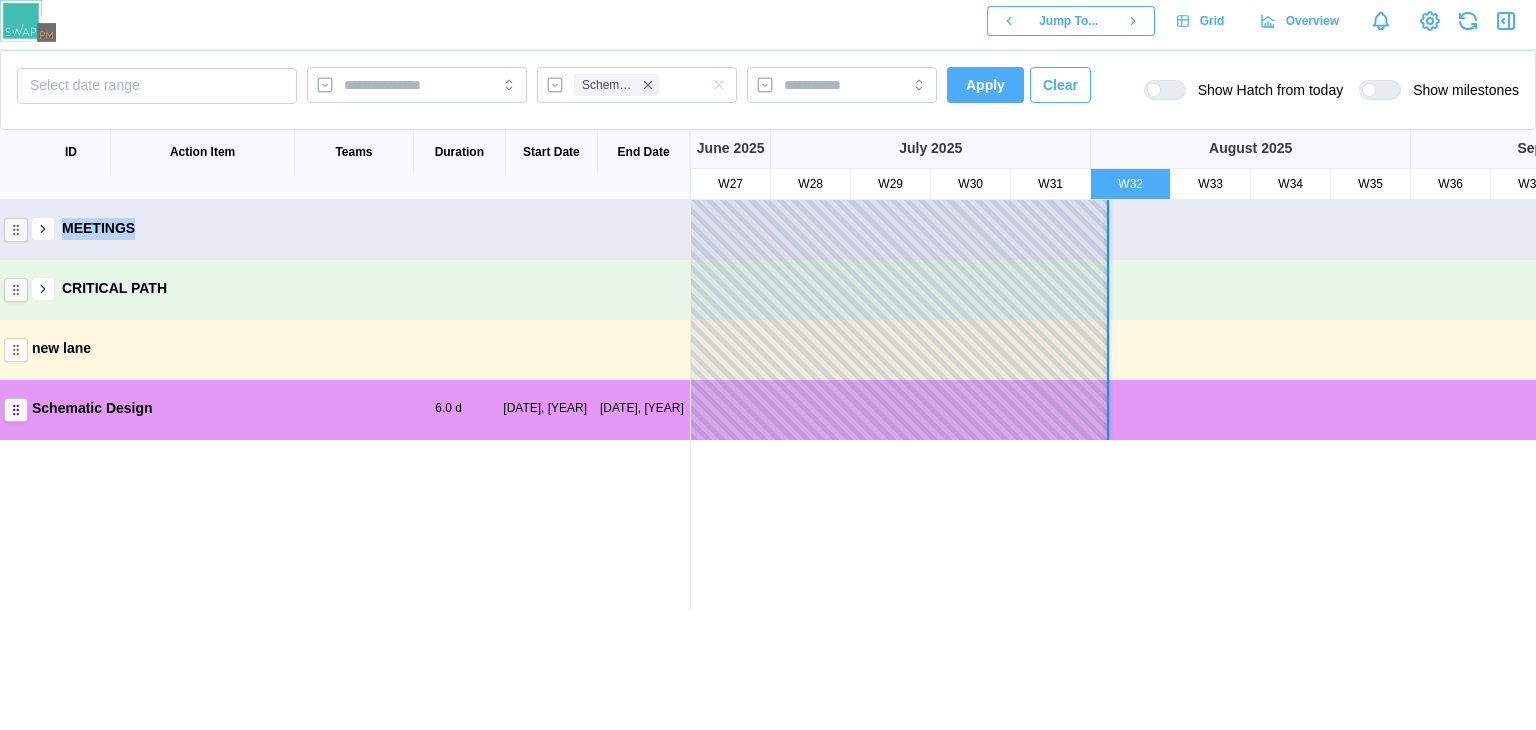 click 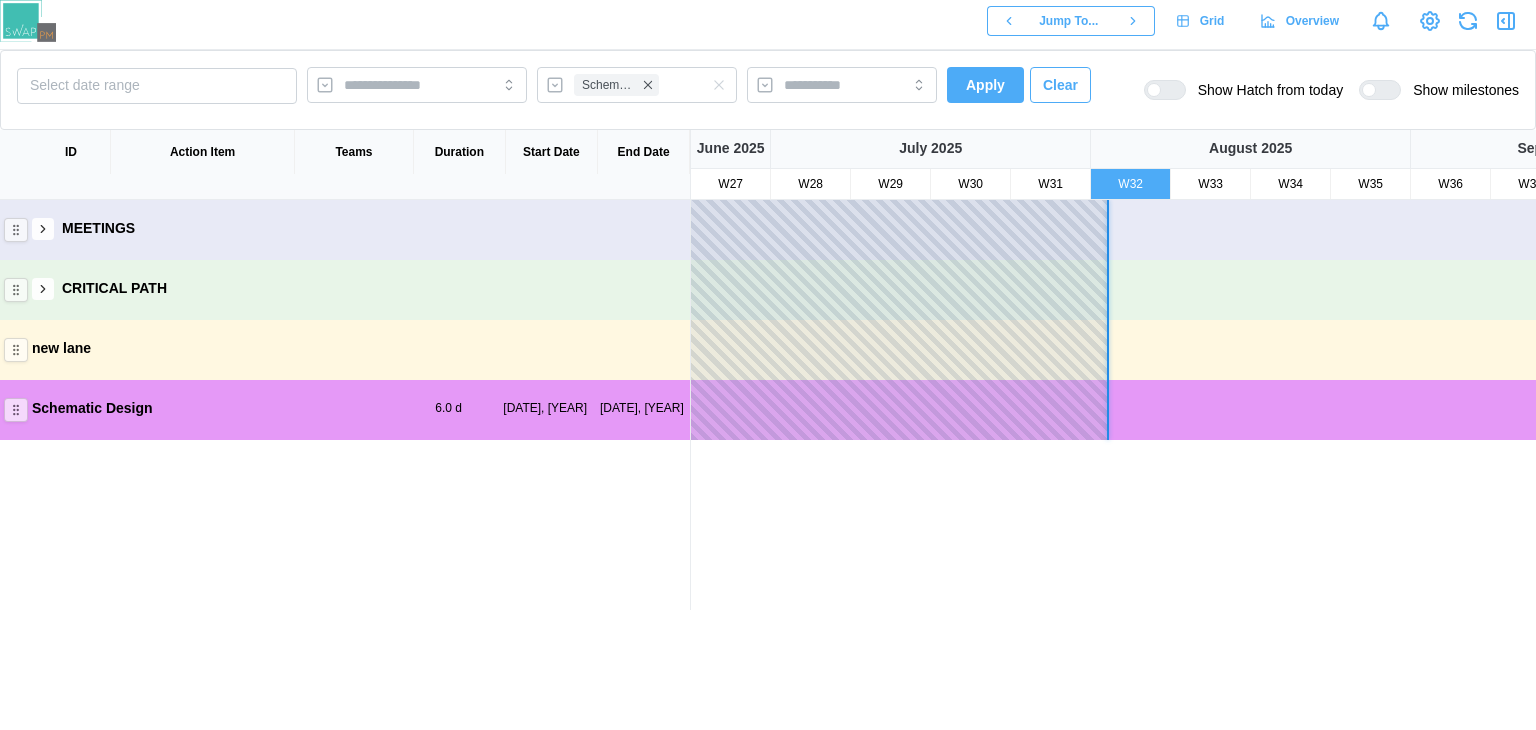 click on "MEETINGS" at bounding box center (345, 228) 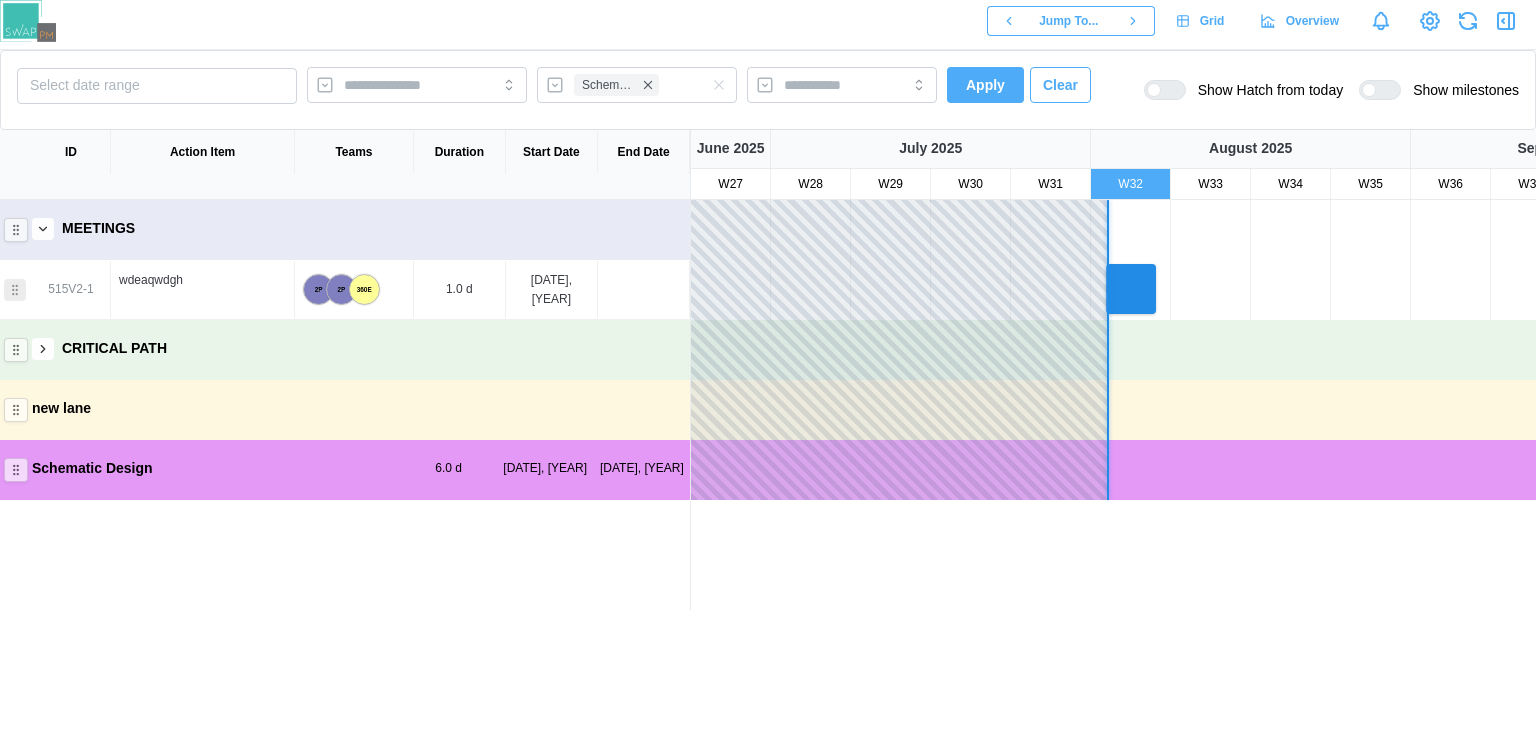 click on "515V2-1" at bounding box center [70, 289] 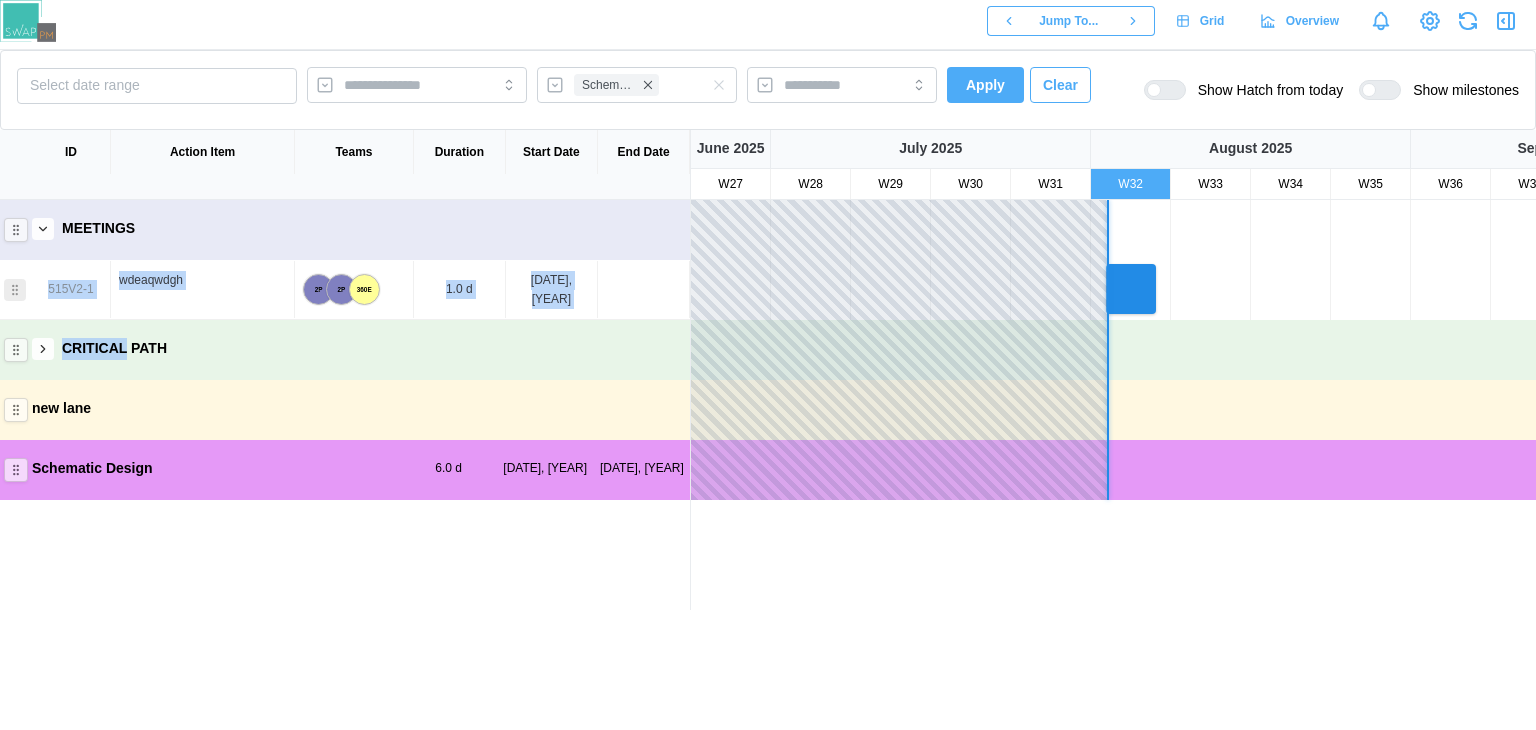 drag, startPoint x: 76, startPoint y: 293, endPoint x: 43, endPoint y: 337, distance: 55 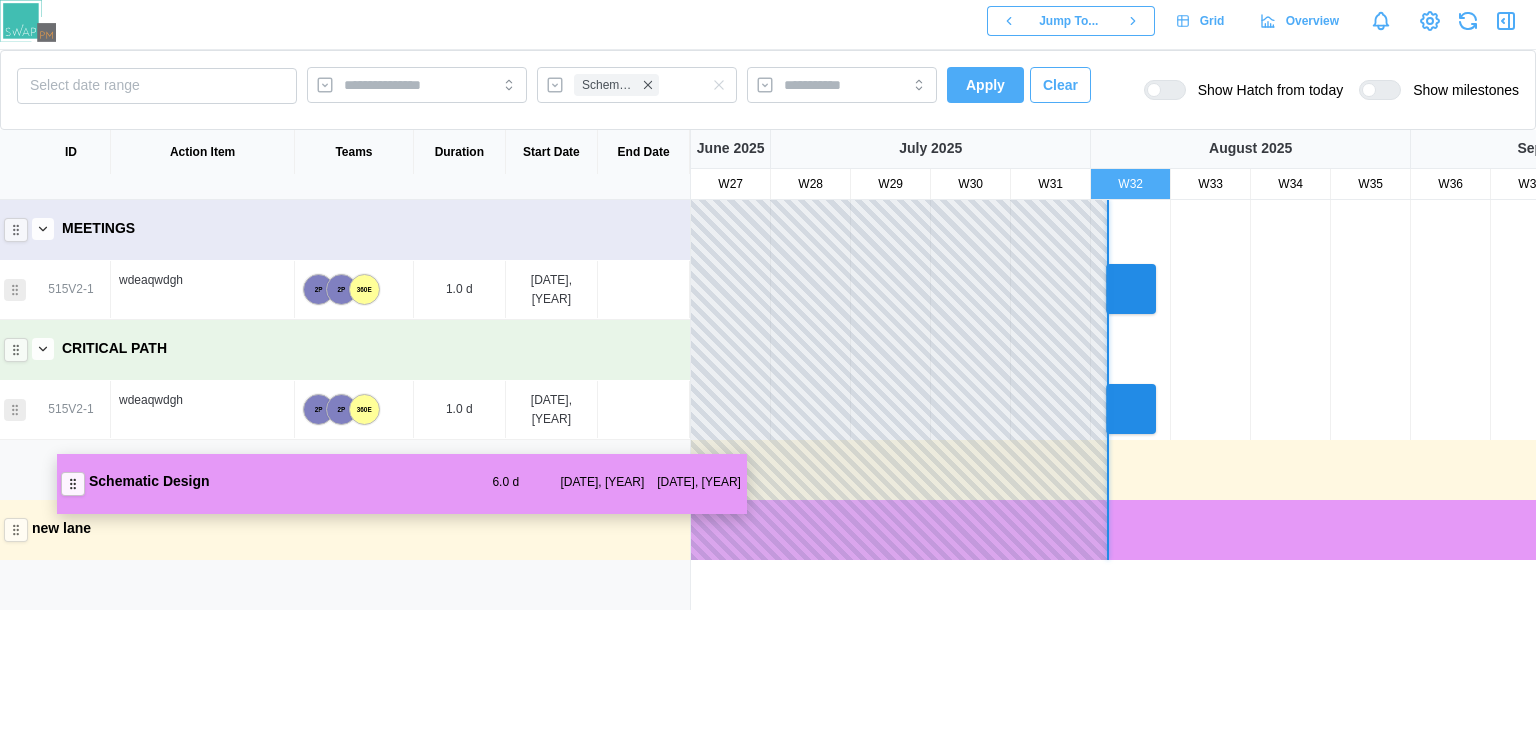 drag, startPoint x: 17, startPoint y: 536, endPoint x: 82, endPoint y: 488, distance: 80.80223 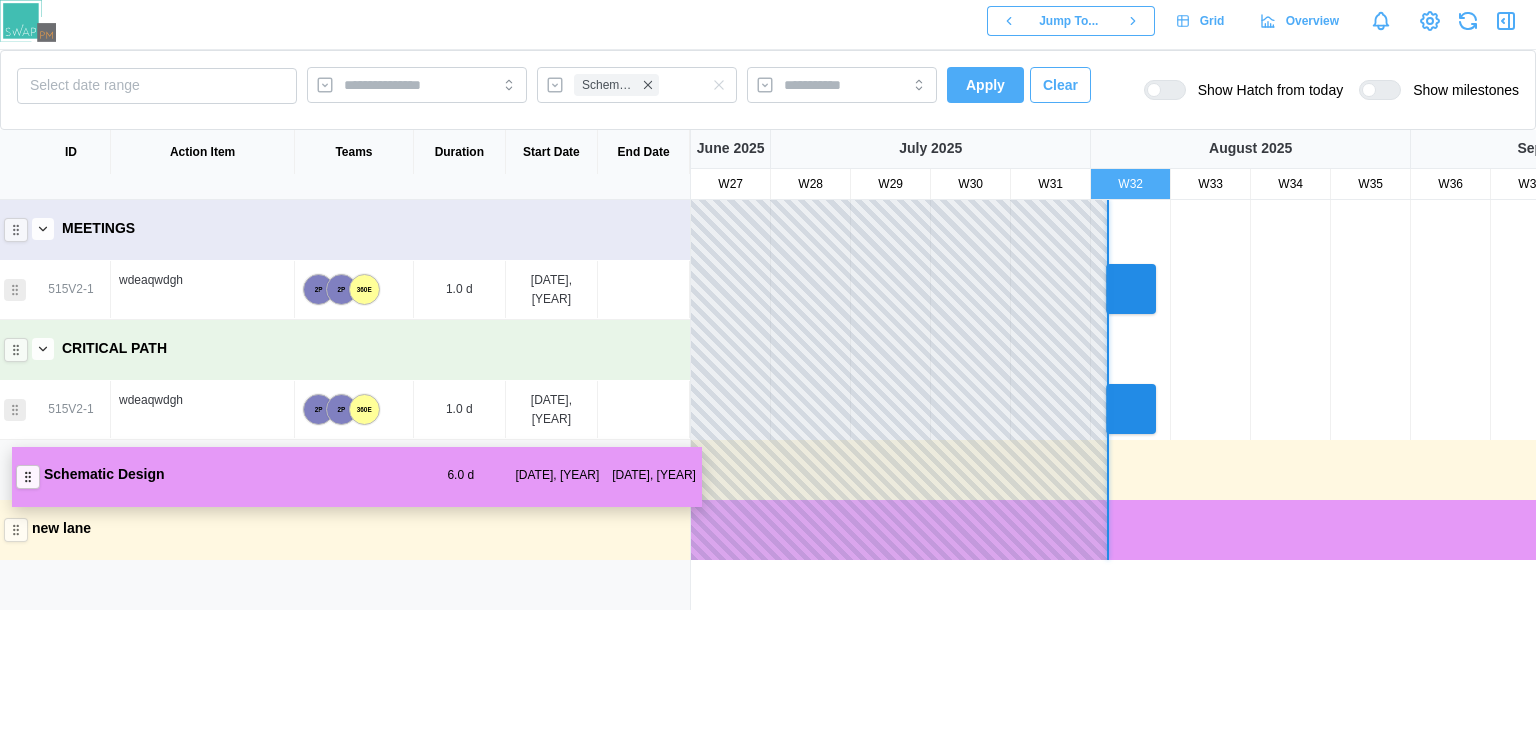 drag, startPoint x: 8, startPoint y: 537, endPoint x: 50, endPoint y: 462, distance: 85.95929 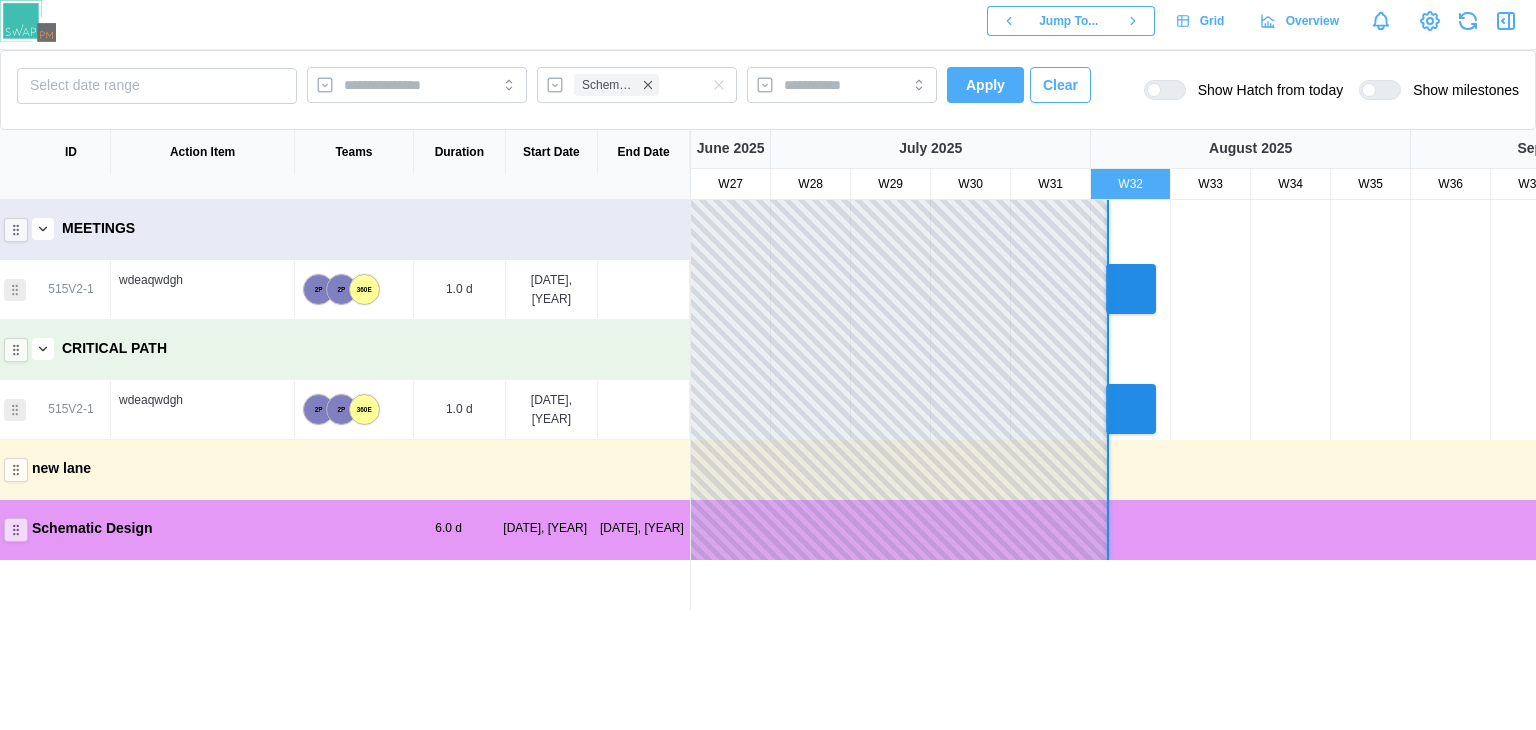 click on "Select date range Schematic Design Apply Clear Show Hatch from today Show milestones ID Action Item Teams Duration Start Date End Date June   2025 July   2025 August   2025 September   2025 W27 W28 W29 W30 W31 W32 W33 W34 W35 W36 W37 W38 W39 MEETINGS 515V2-1 wdeaqwdgh 2P 2P 360E 1.0 d 04 Aug, 2025 CRITICAL PATH 515V2-1 wdeaqwdgh 2P 2P 360E 1.0 d 04 Aug, 2025 new lane Schematic Design 6.0 d 03 Jul, 2025 09 Jul, 2025" at bounding box center [768, 390] 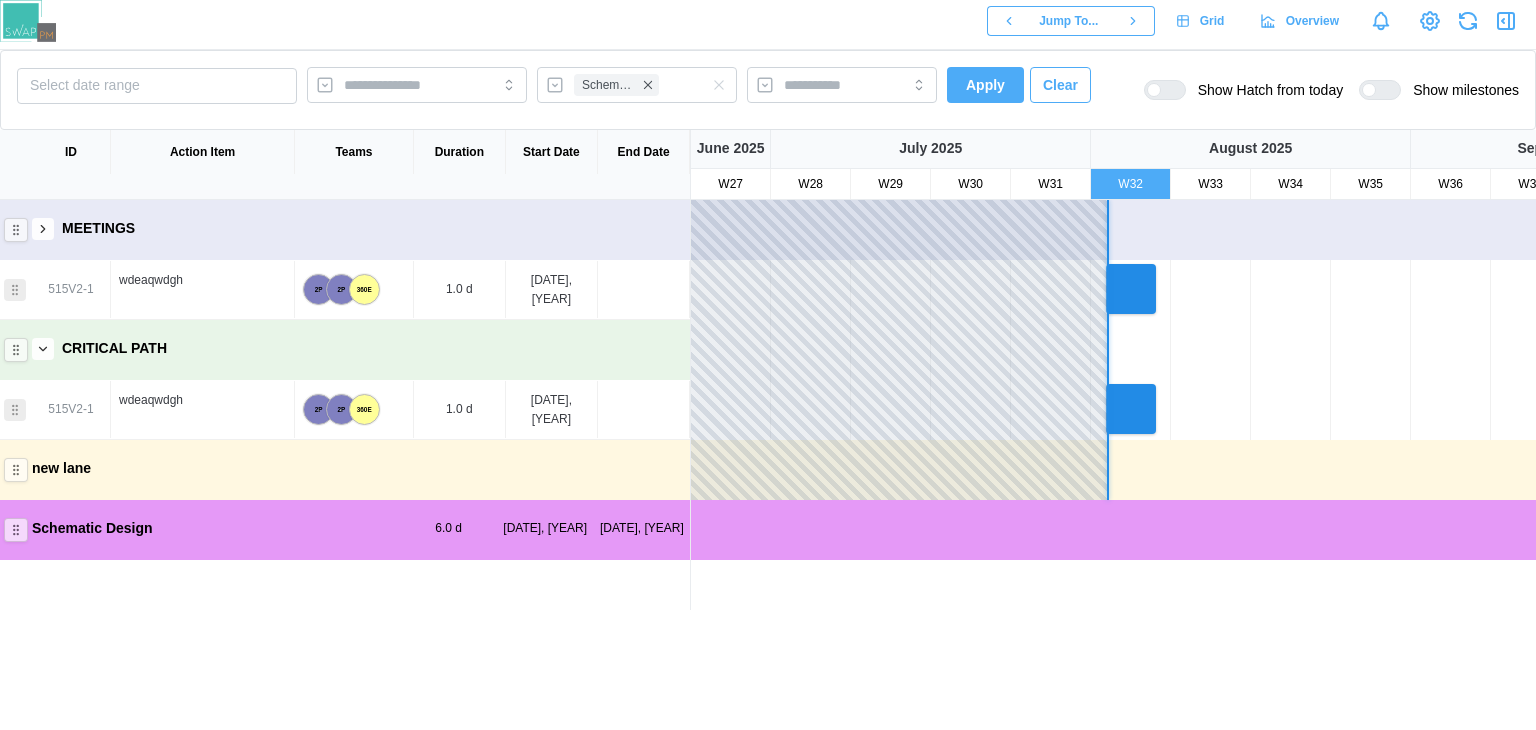 click at bounding box center [43, 349] 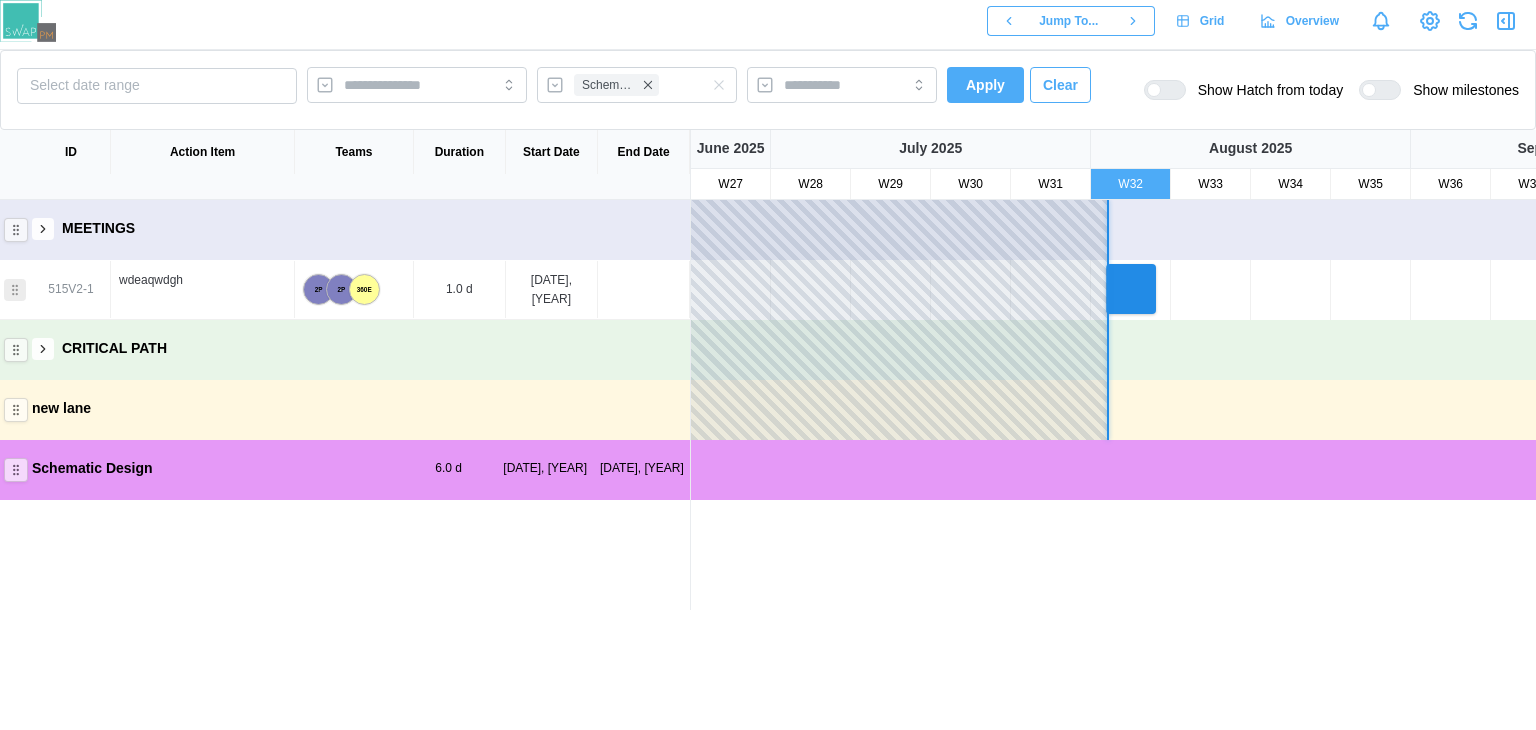 click 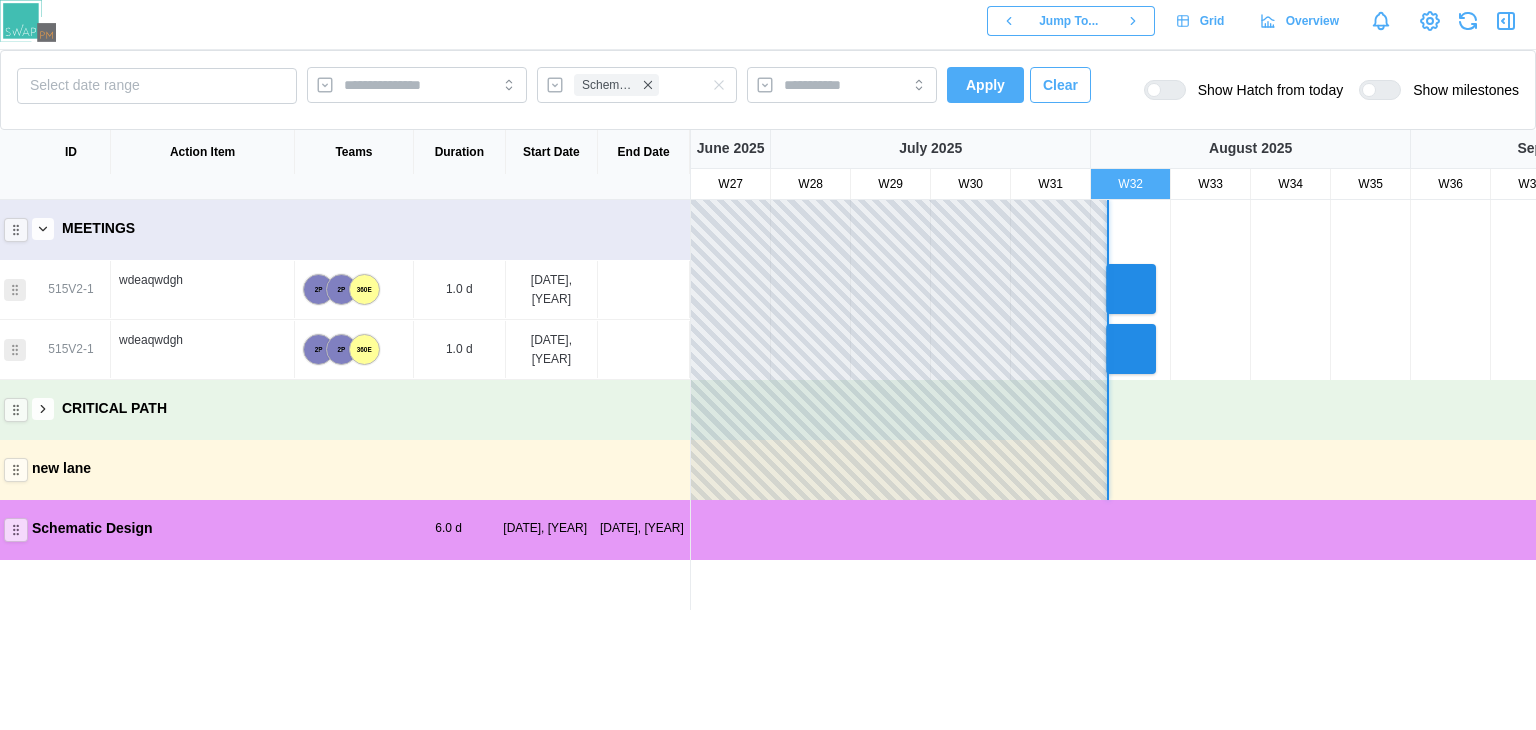 click 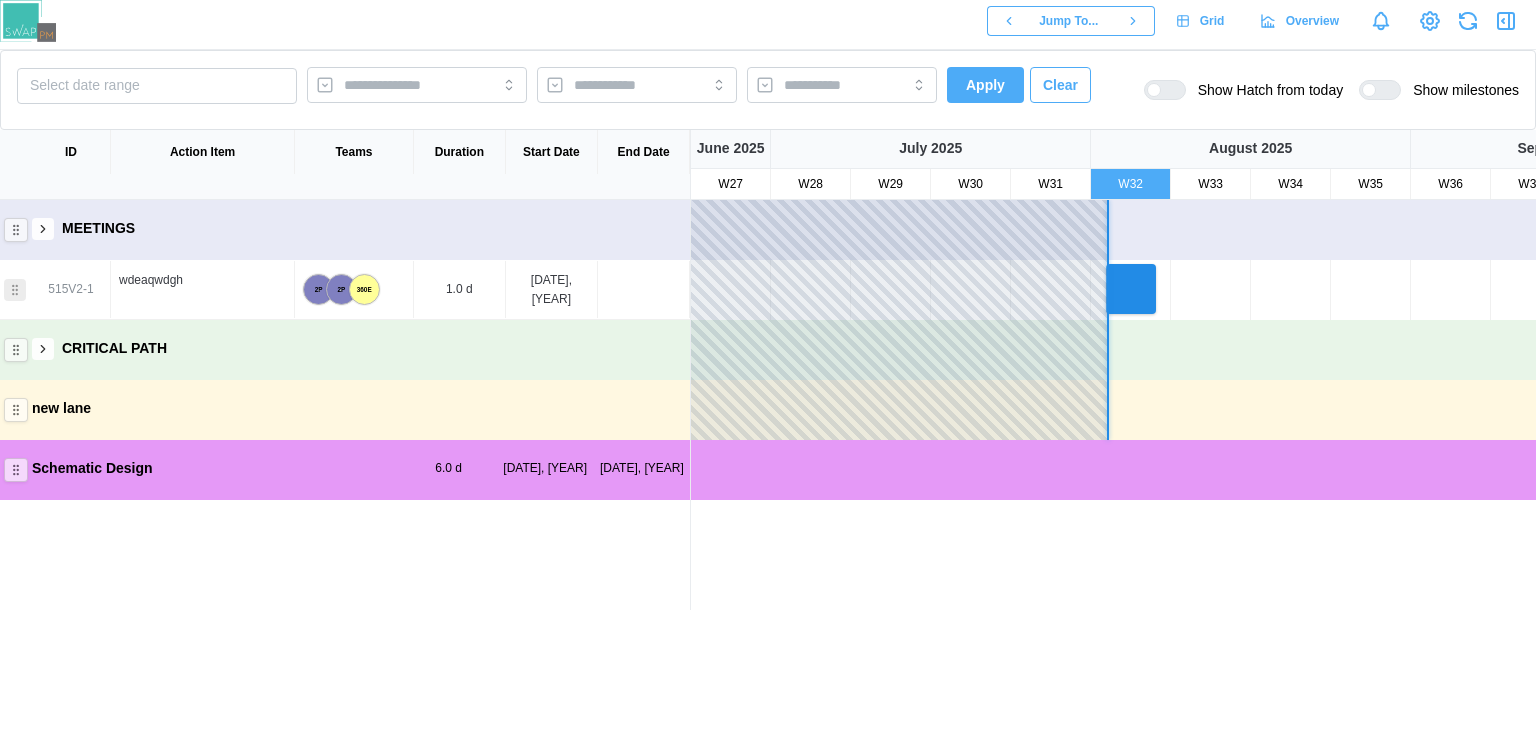 click on "Apply" at bounding box center [985, 85] 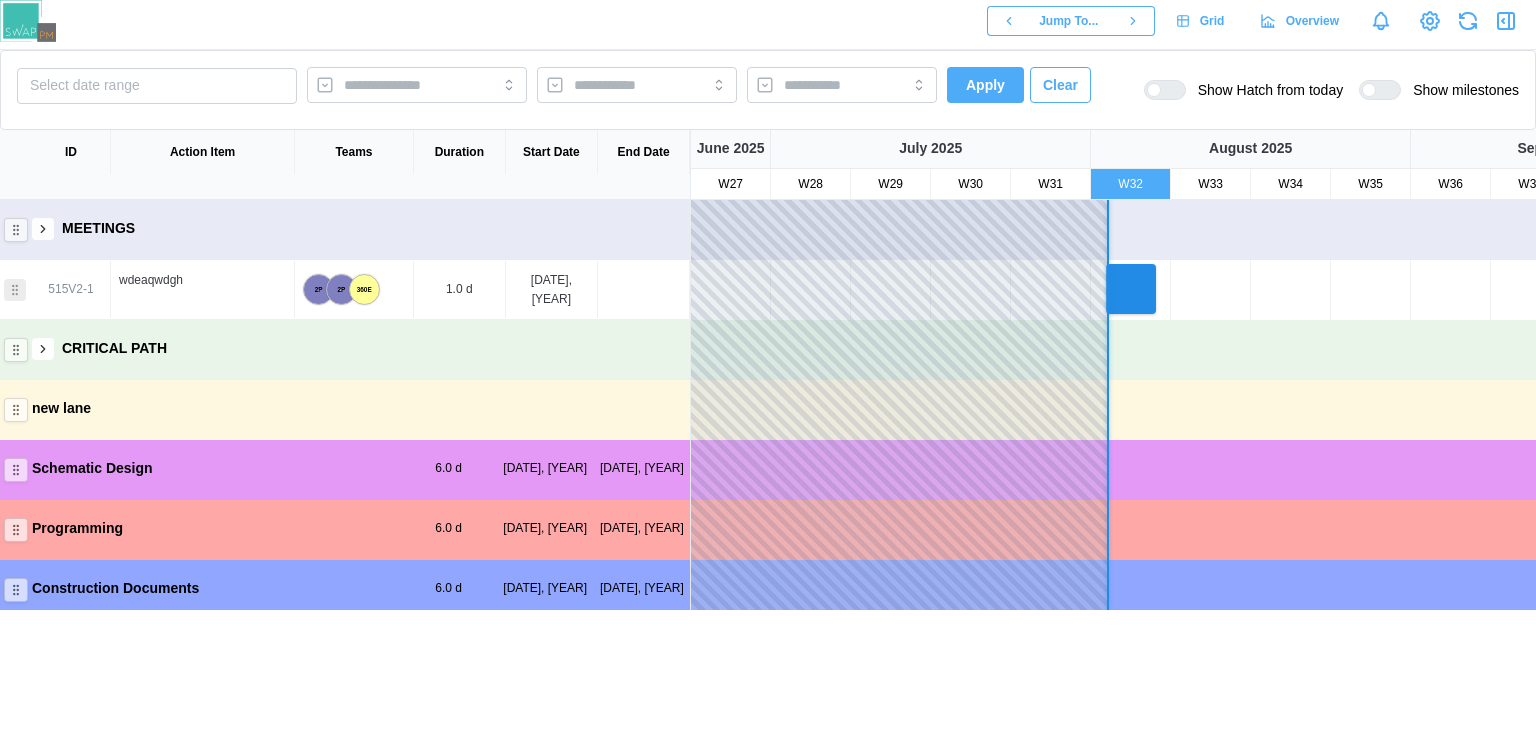 drag, startPoint x: 1120, startPoint y: 286, endPoint x: 1240, endPoint y: 269, distance: 121.19818 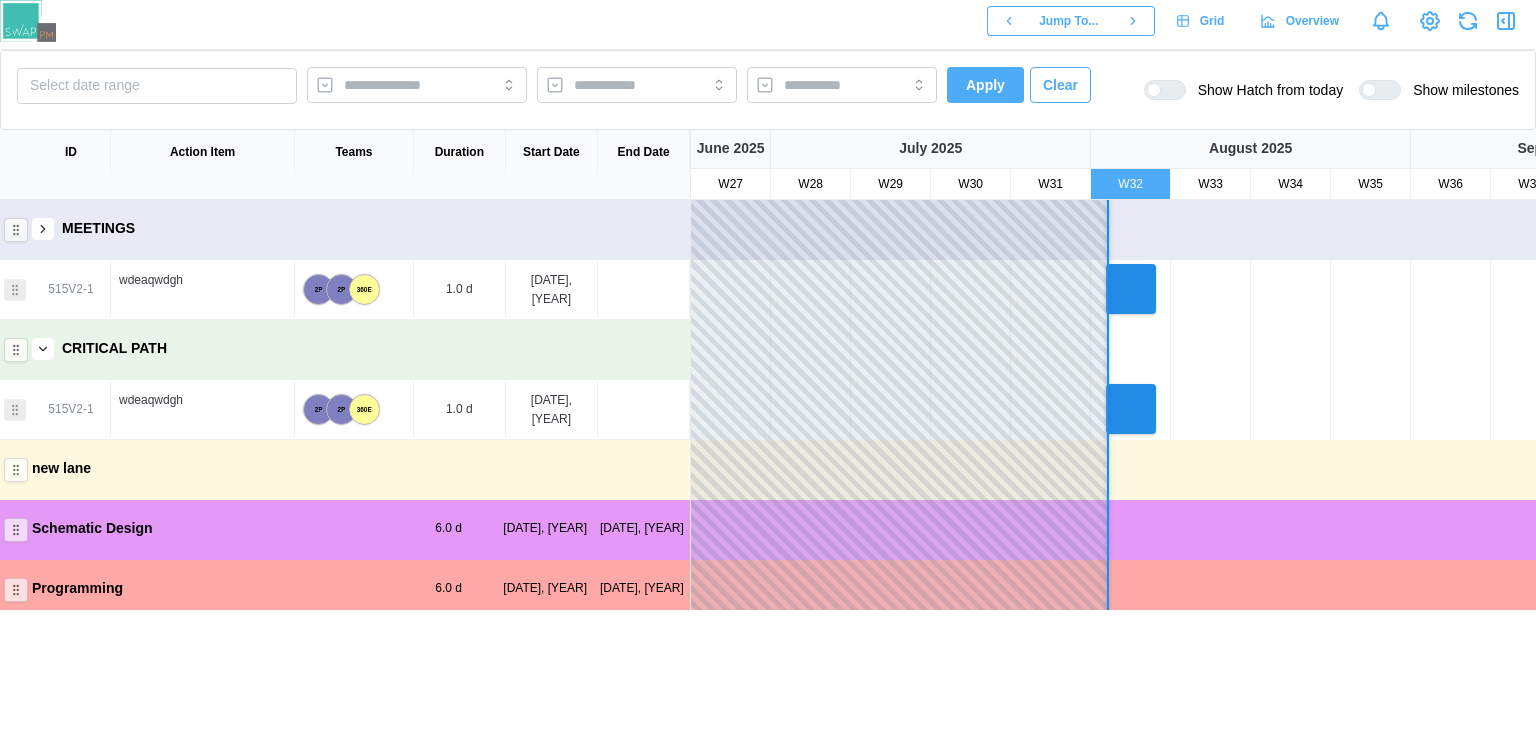 click 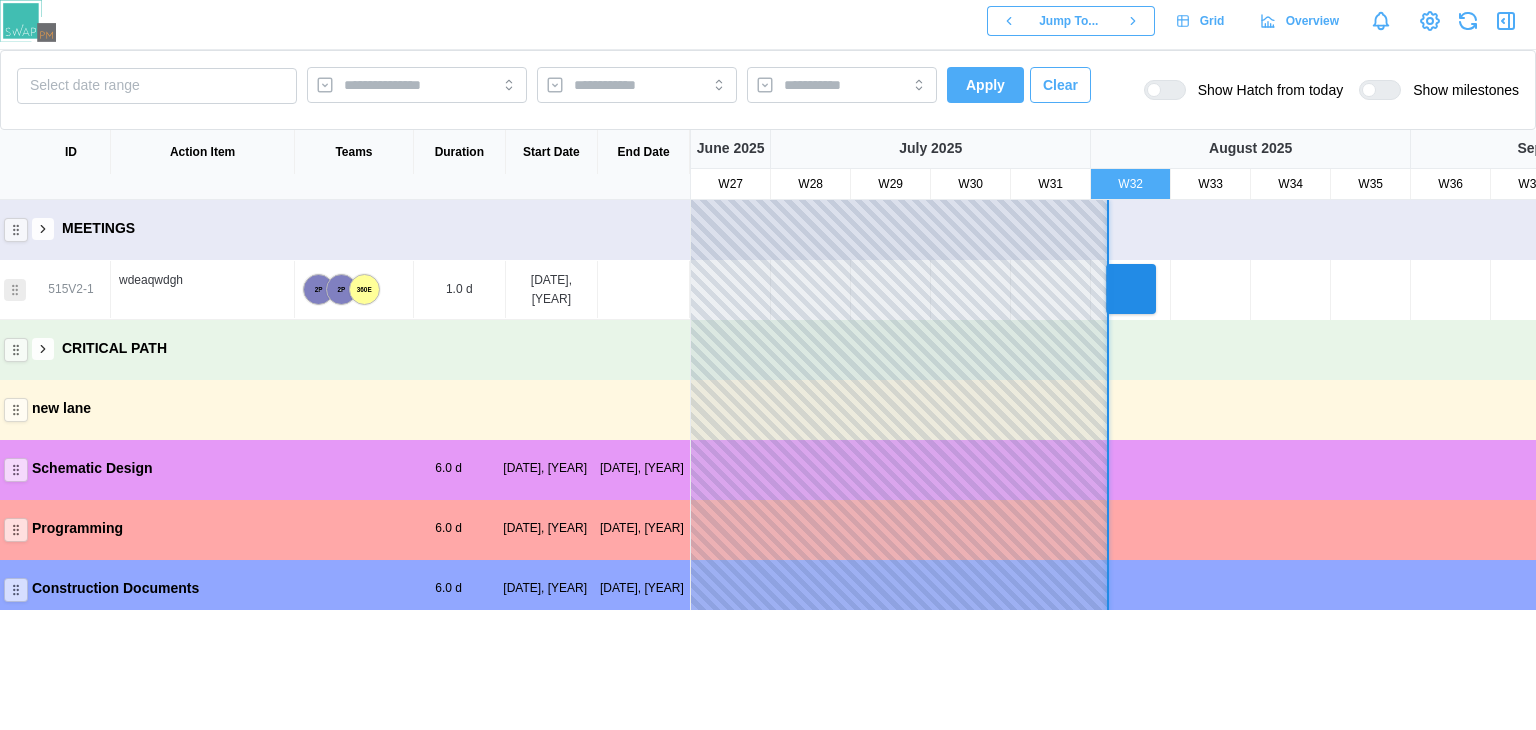 click 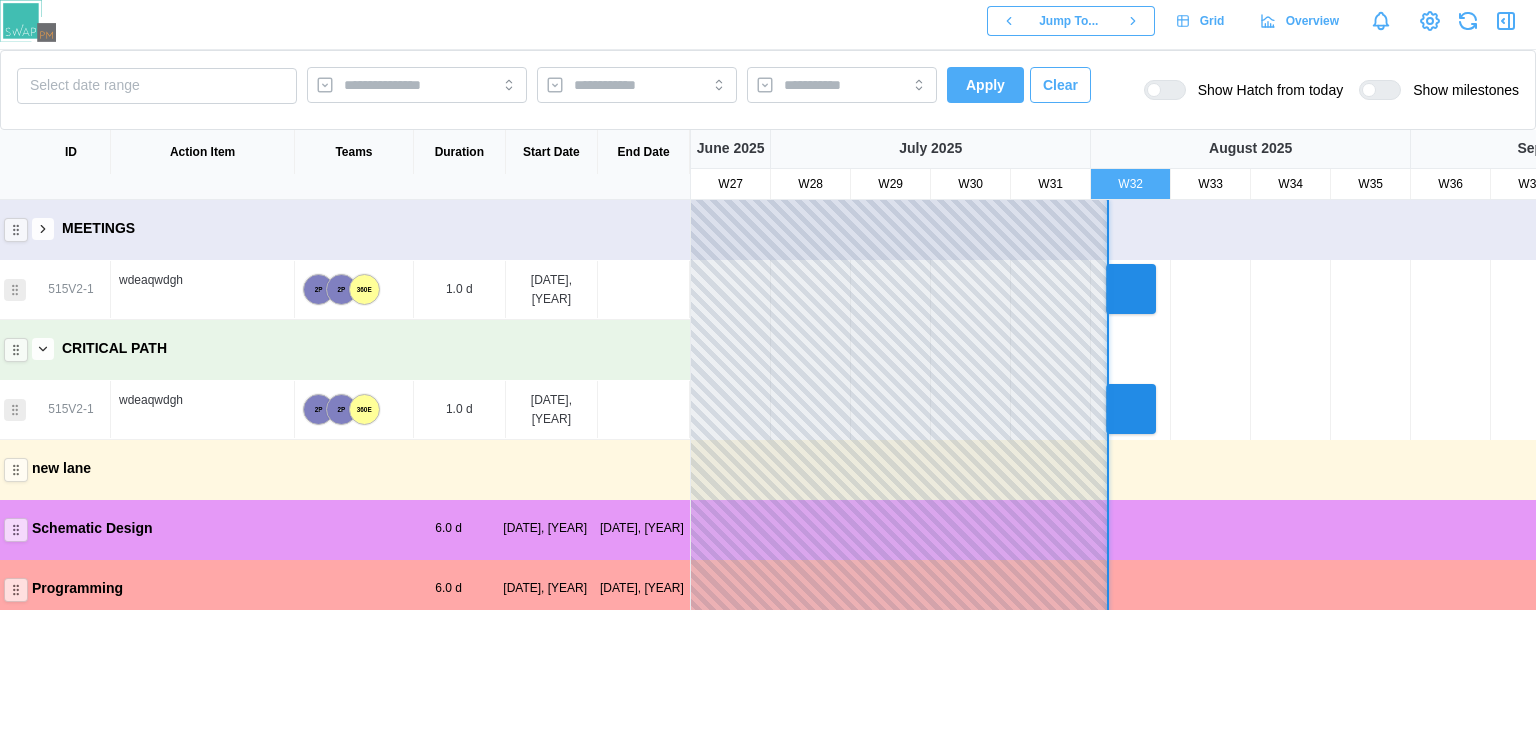 click 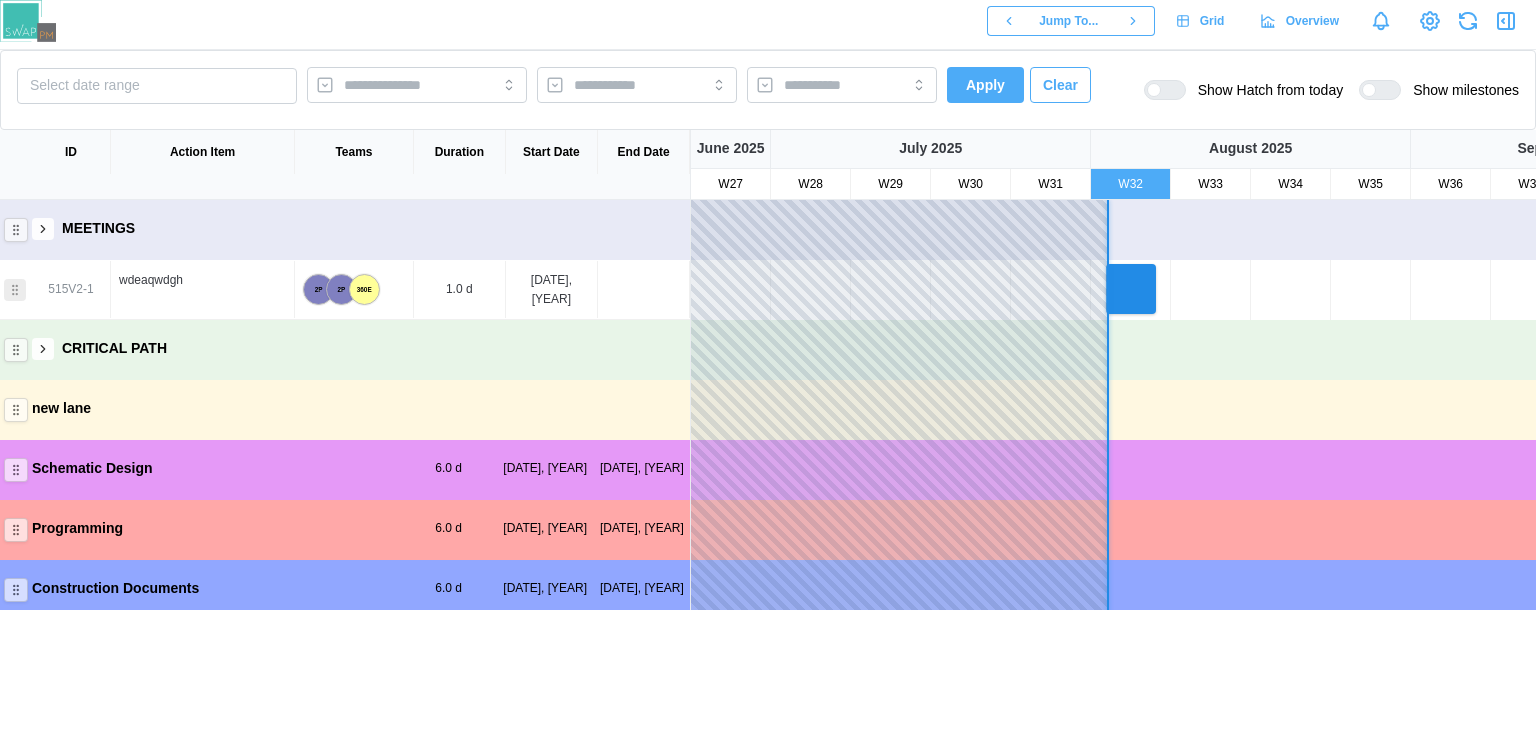 click 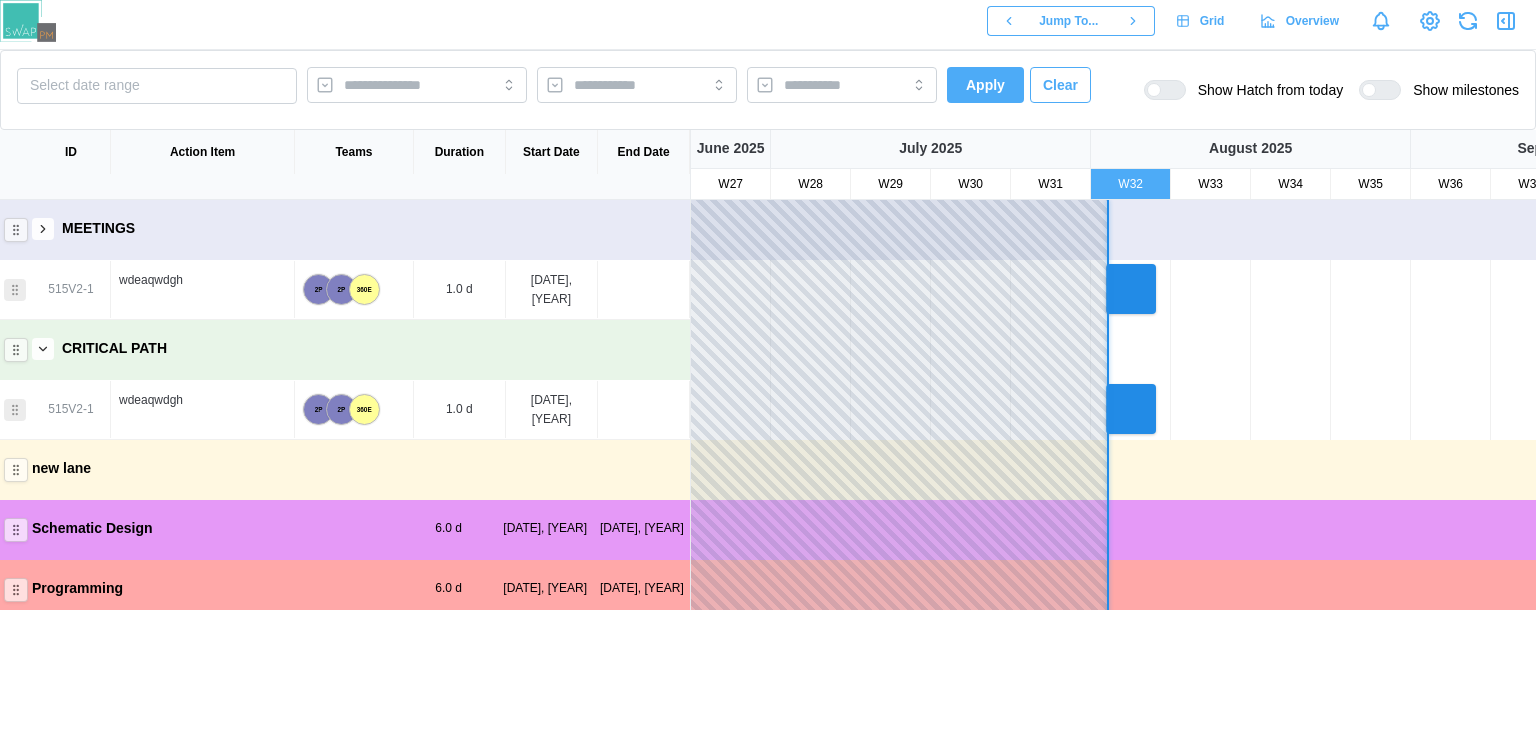 click 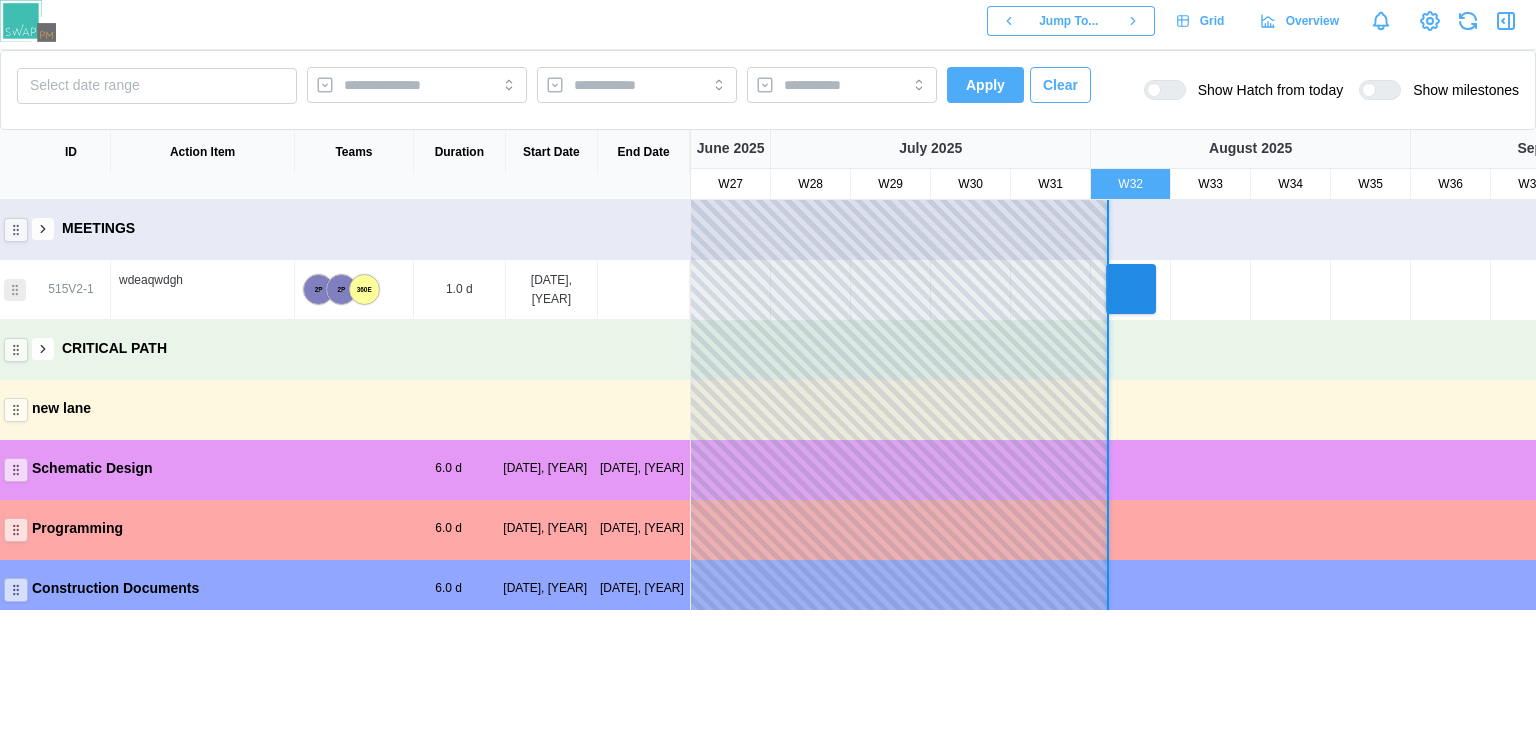 click 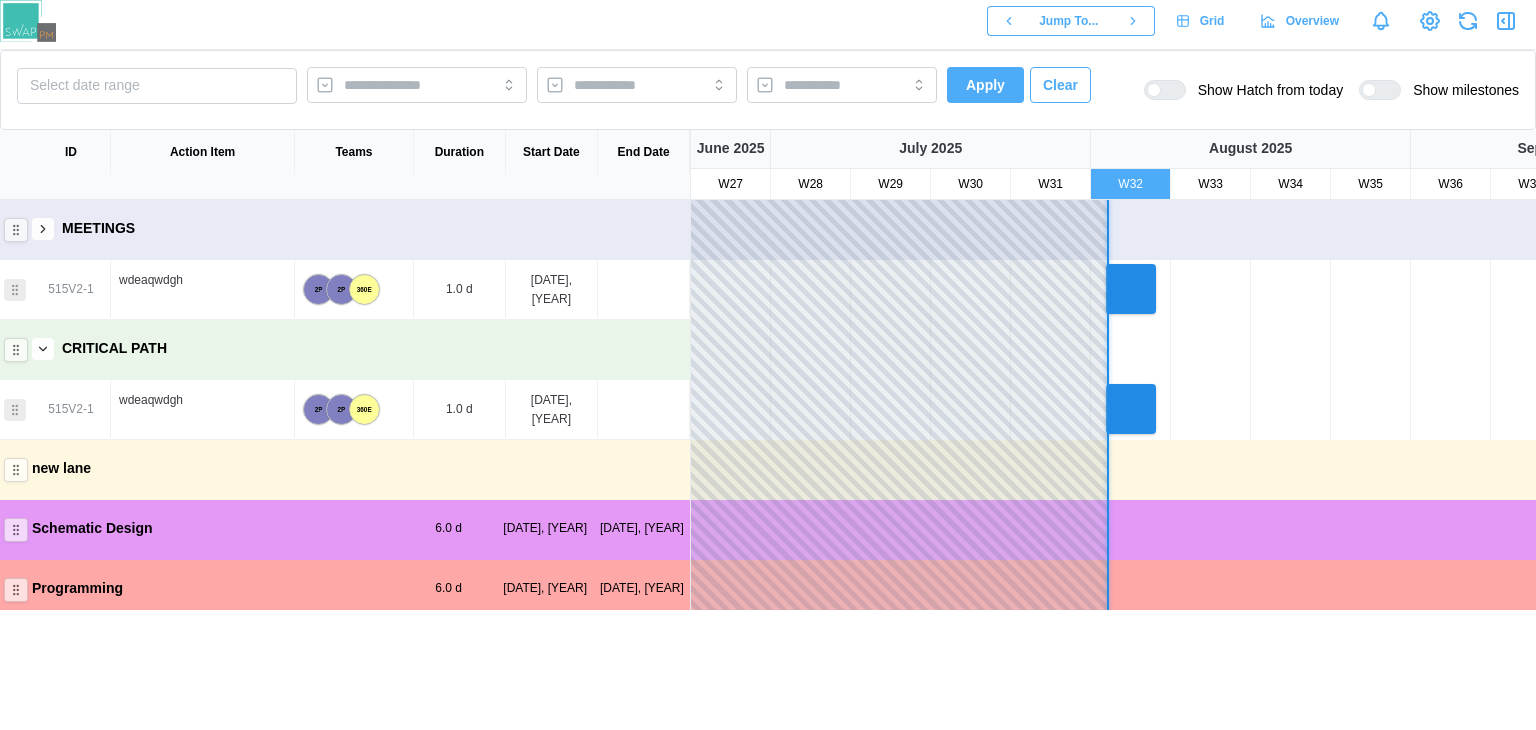 click 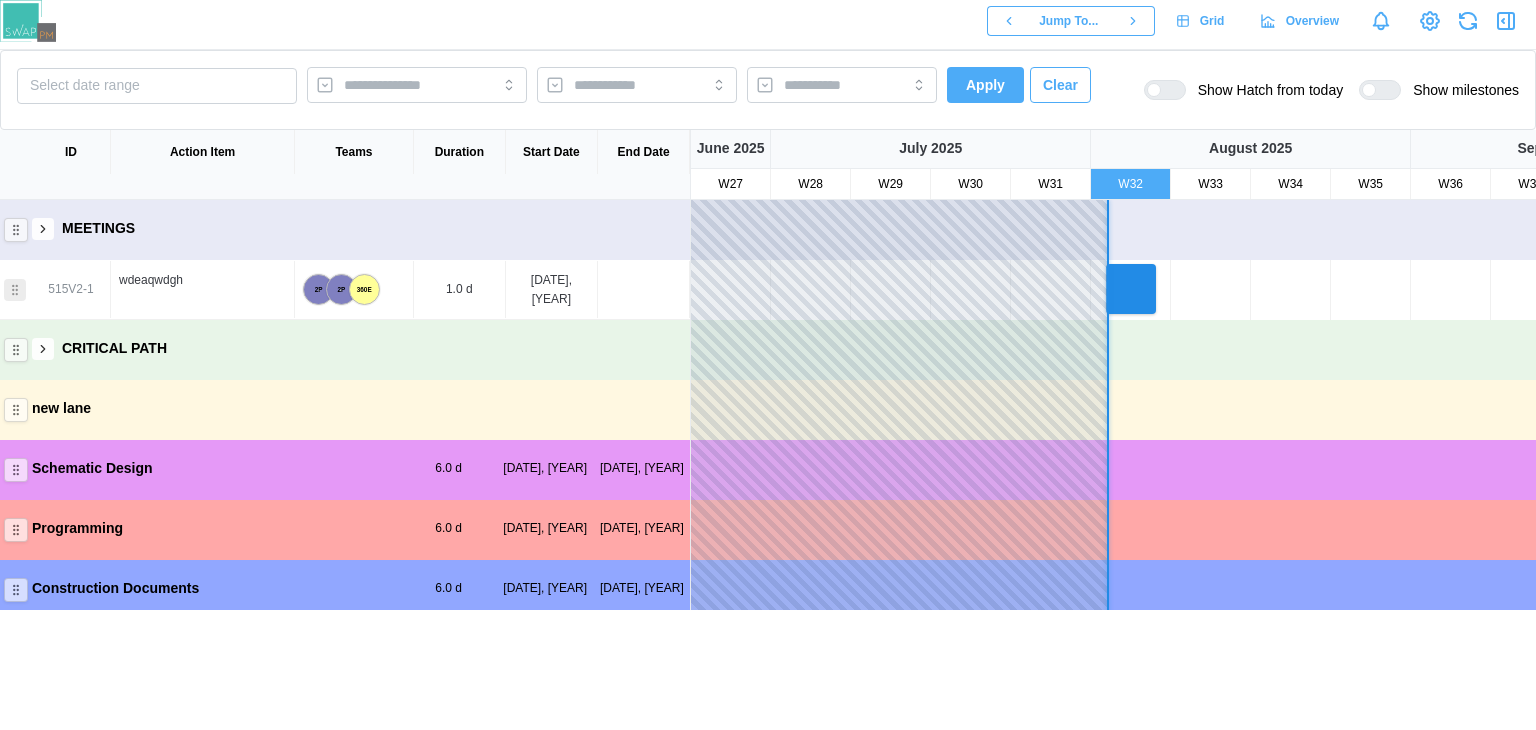 click on "MEETINGS" at bounding box center (345, 228) 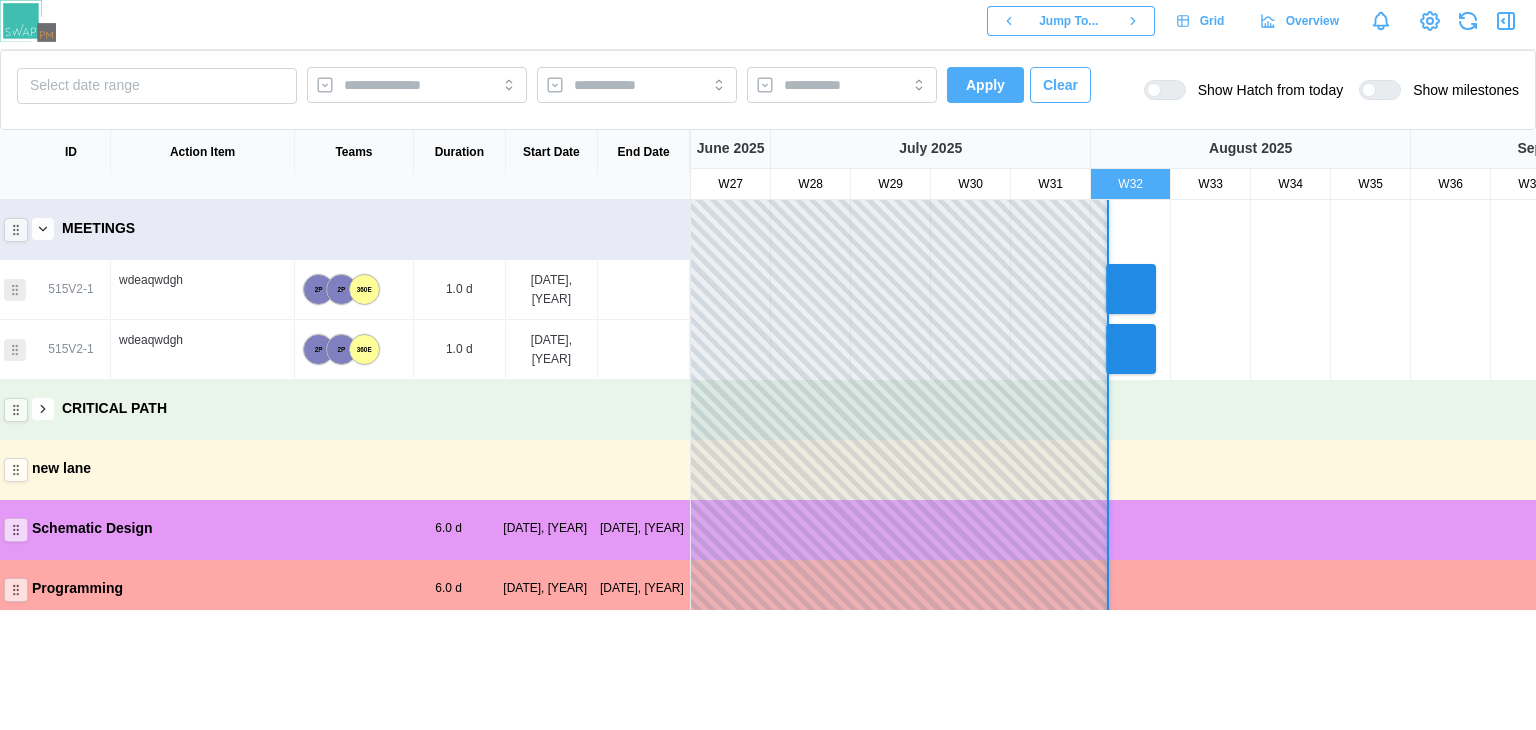click at bounding box center [1211, 230] 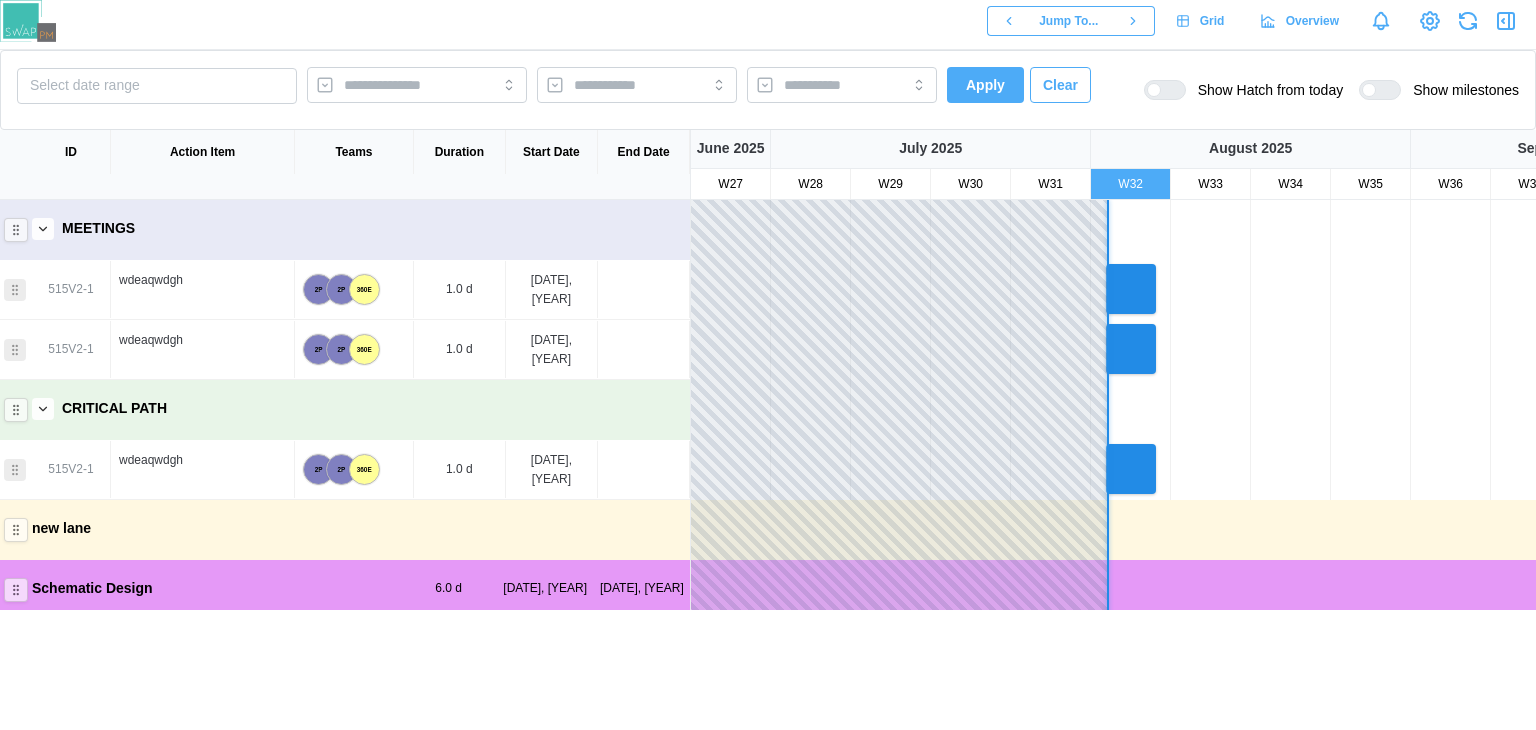 click at bounding box center [43, 409] 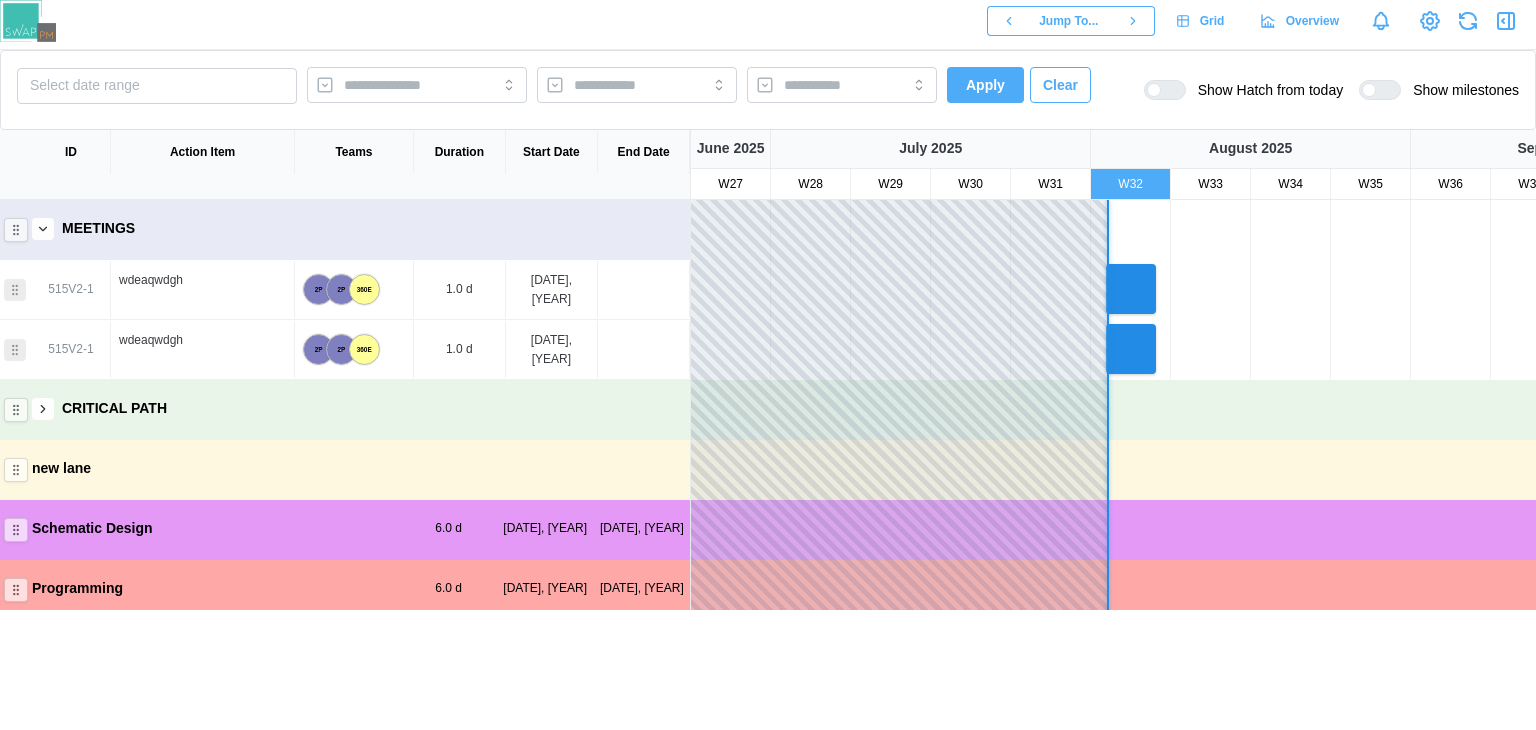 click at bounding box center [43, 409] 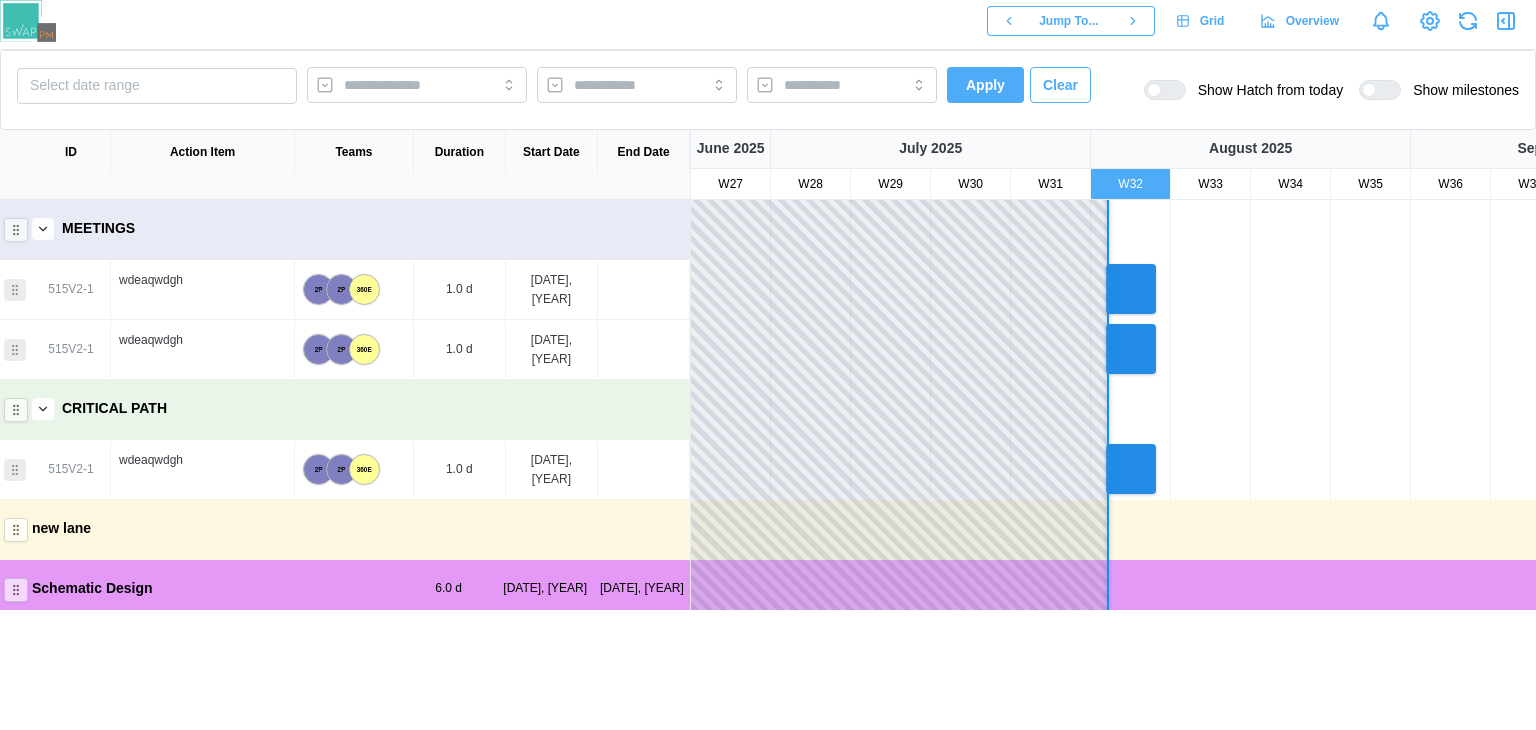 click at bounding box center (43, 409) 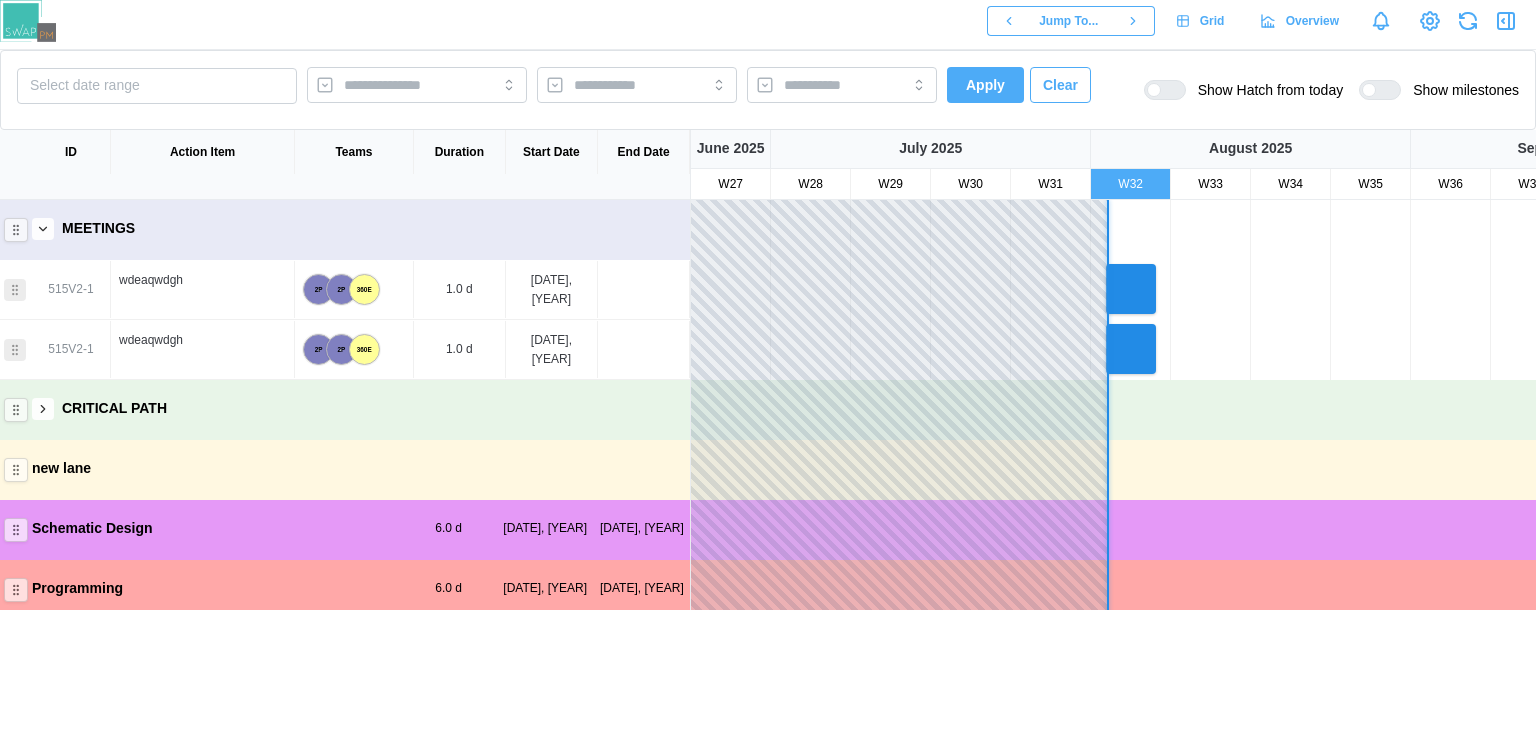 click on "MEETINGS" at bounding box center [345, 228] 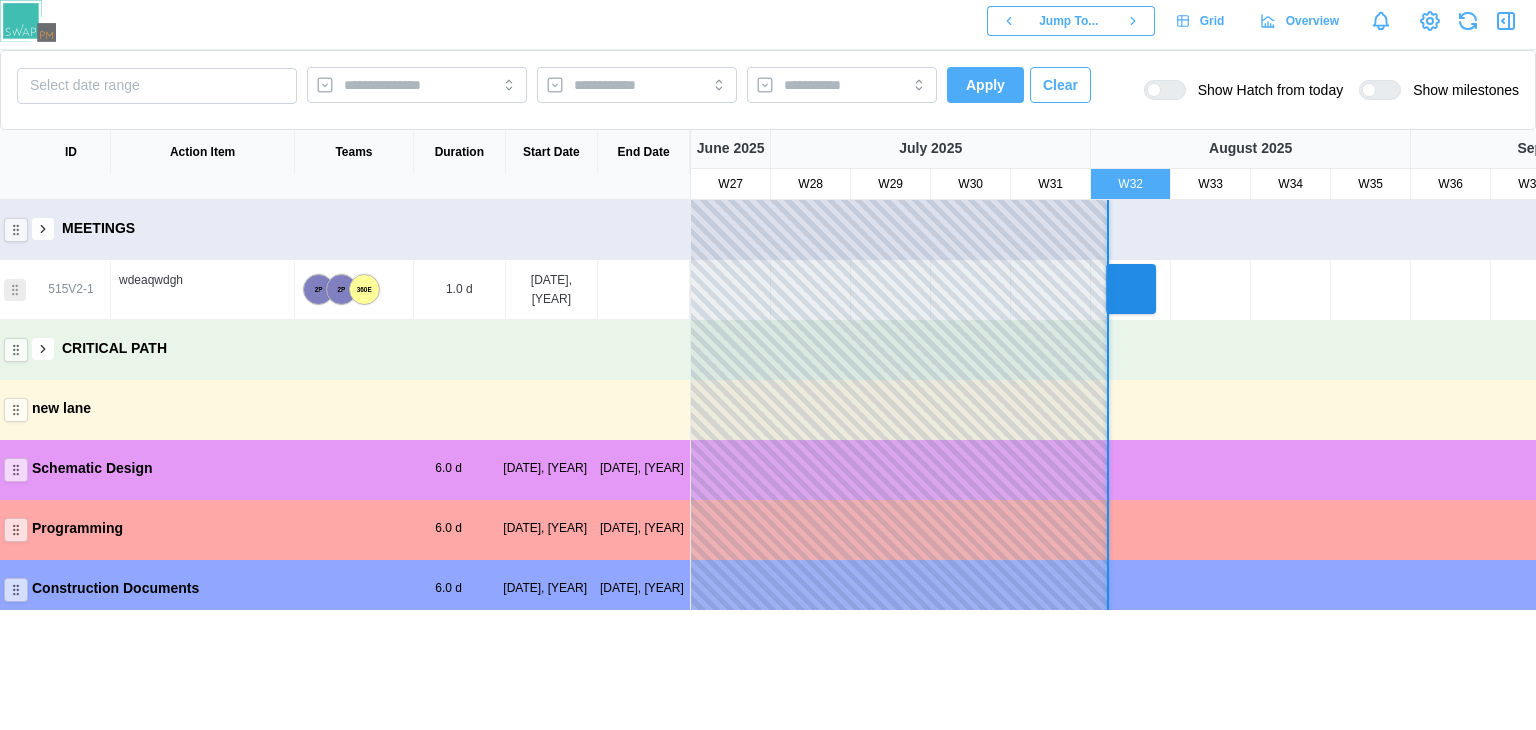 click on "MEETINGS" at bounding box center (345, 228) 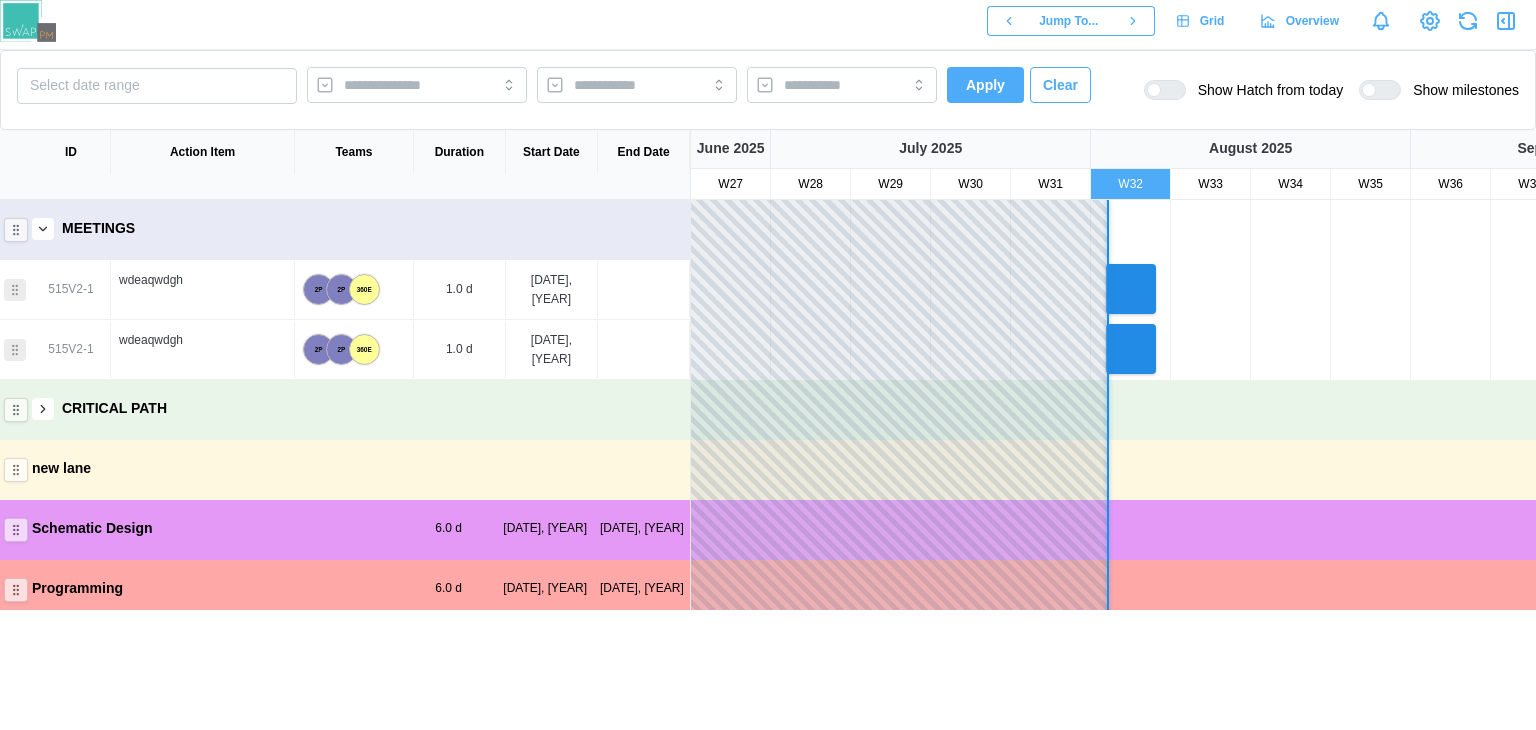 click on "MEETINGS" at bounding box center [345, 228] 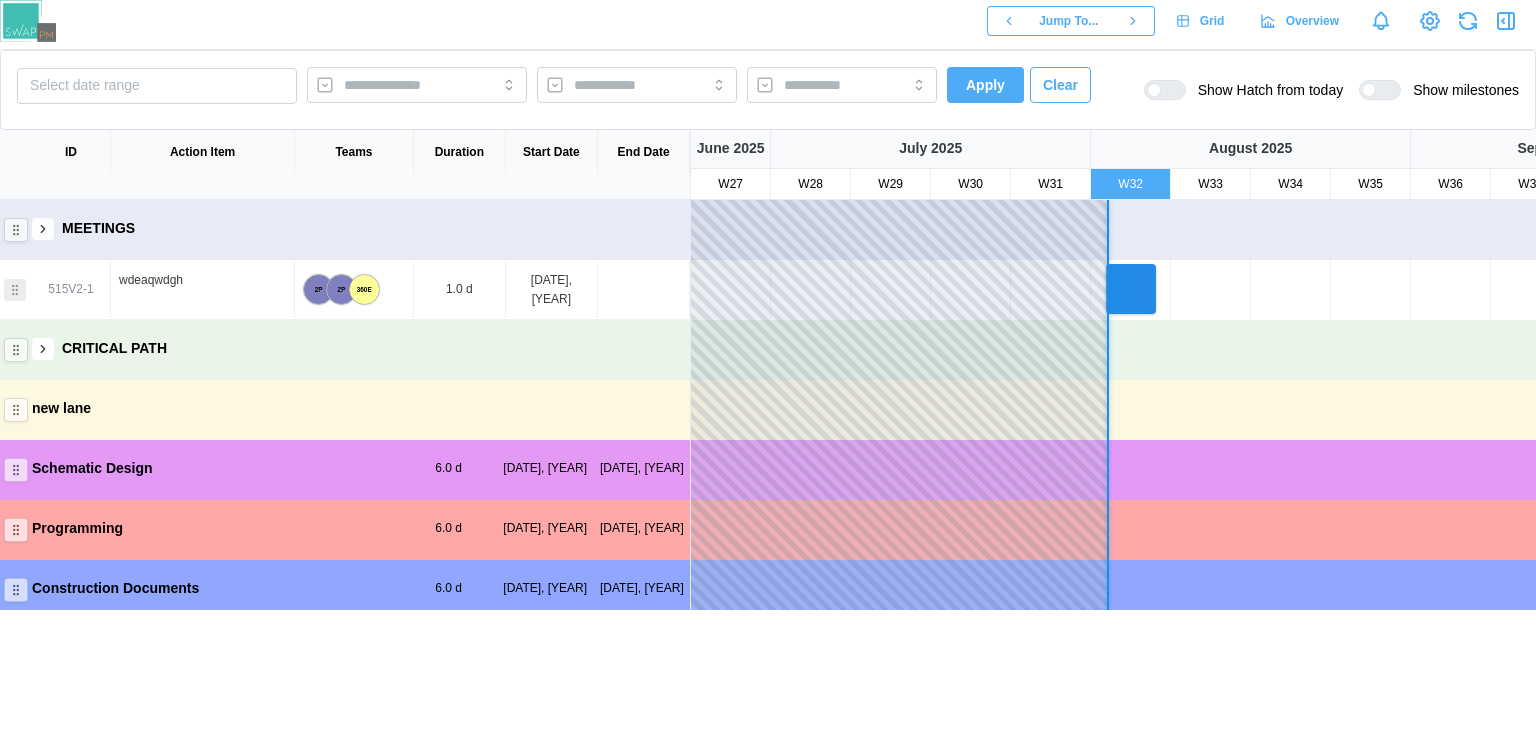 click on "MEETINGS" at bounding box center (345, 228) 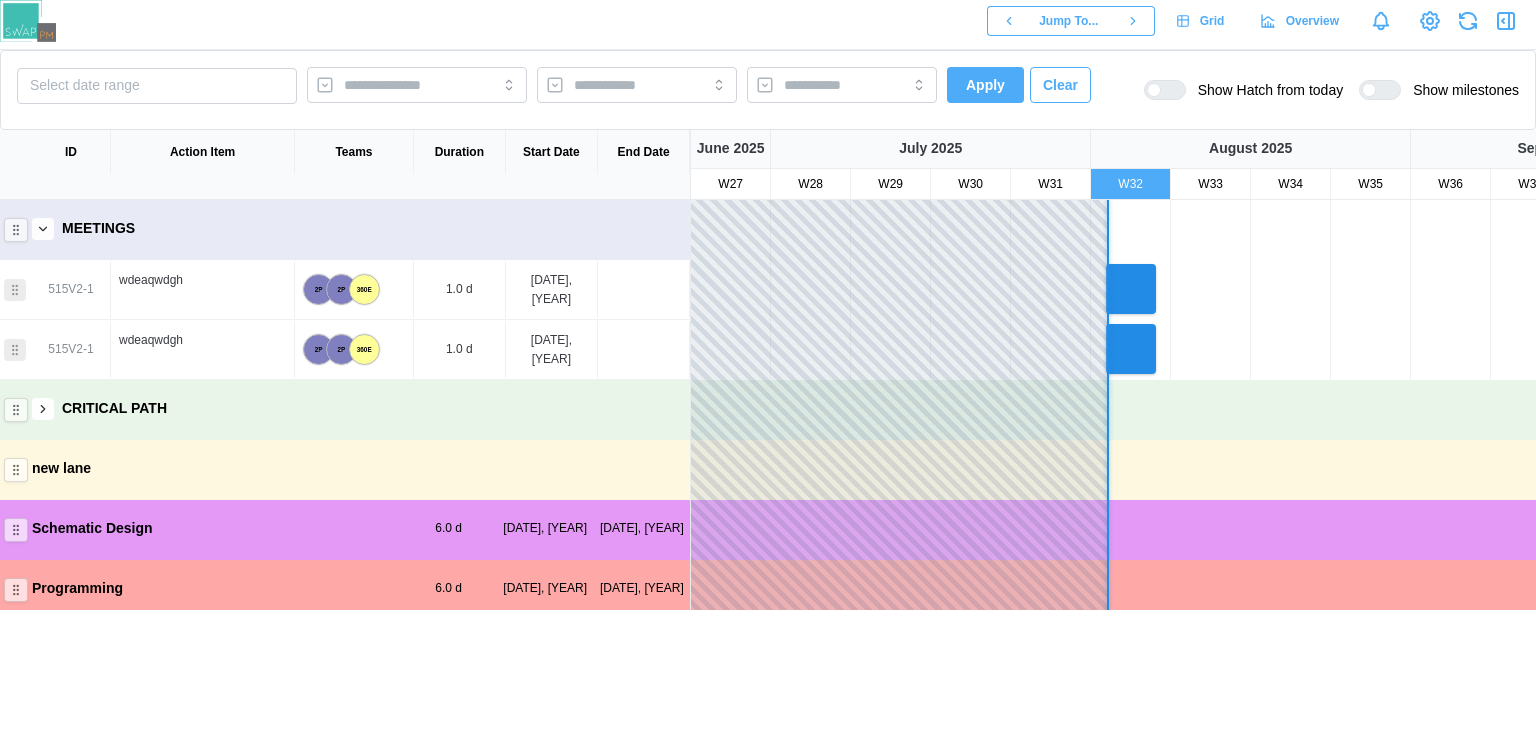 click 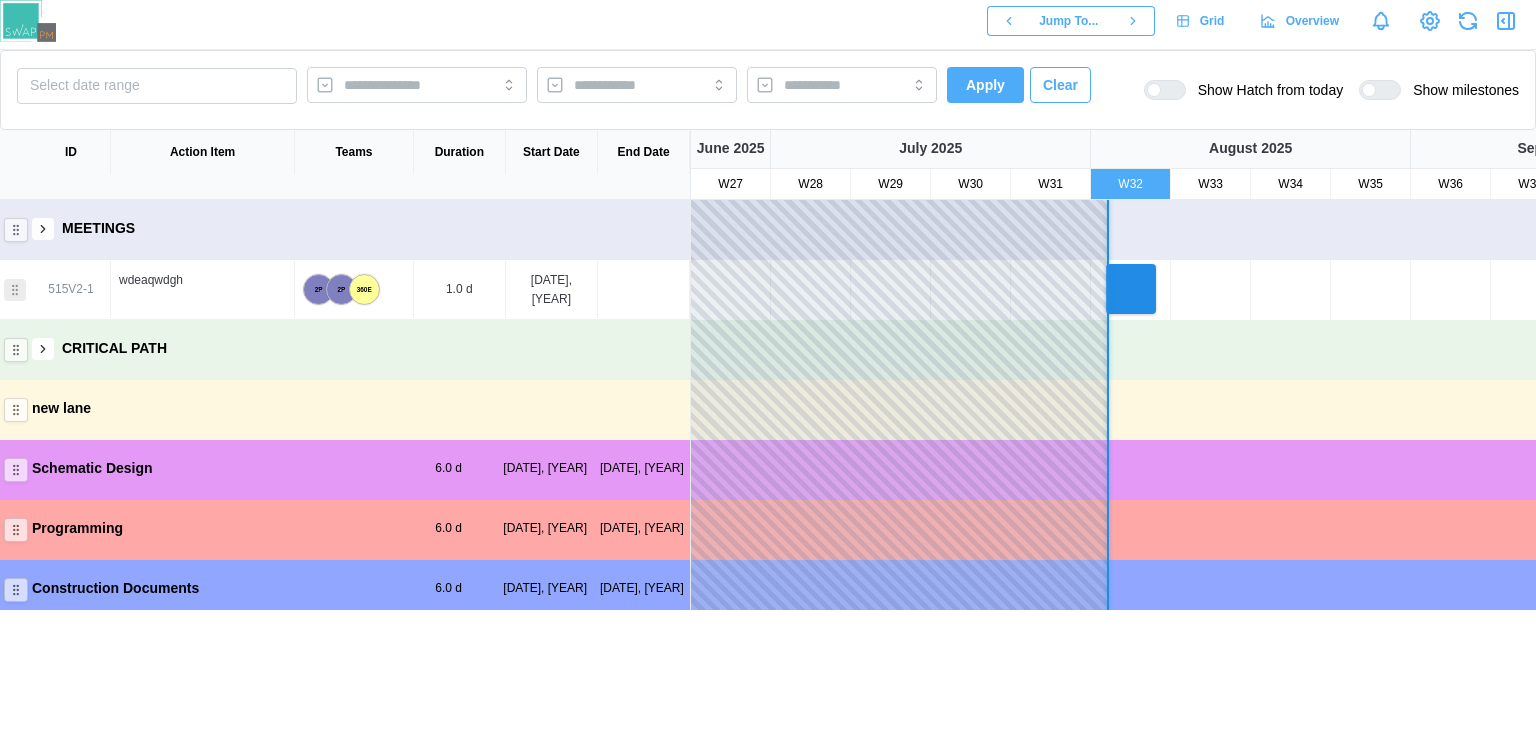 click 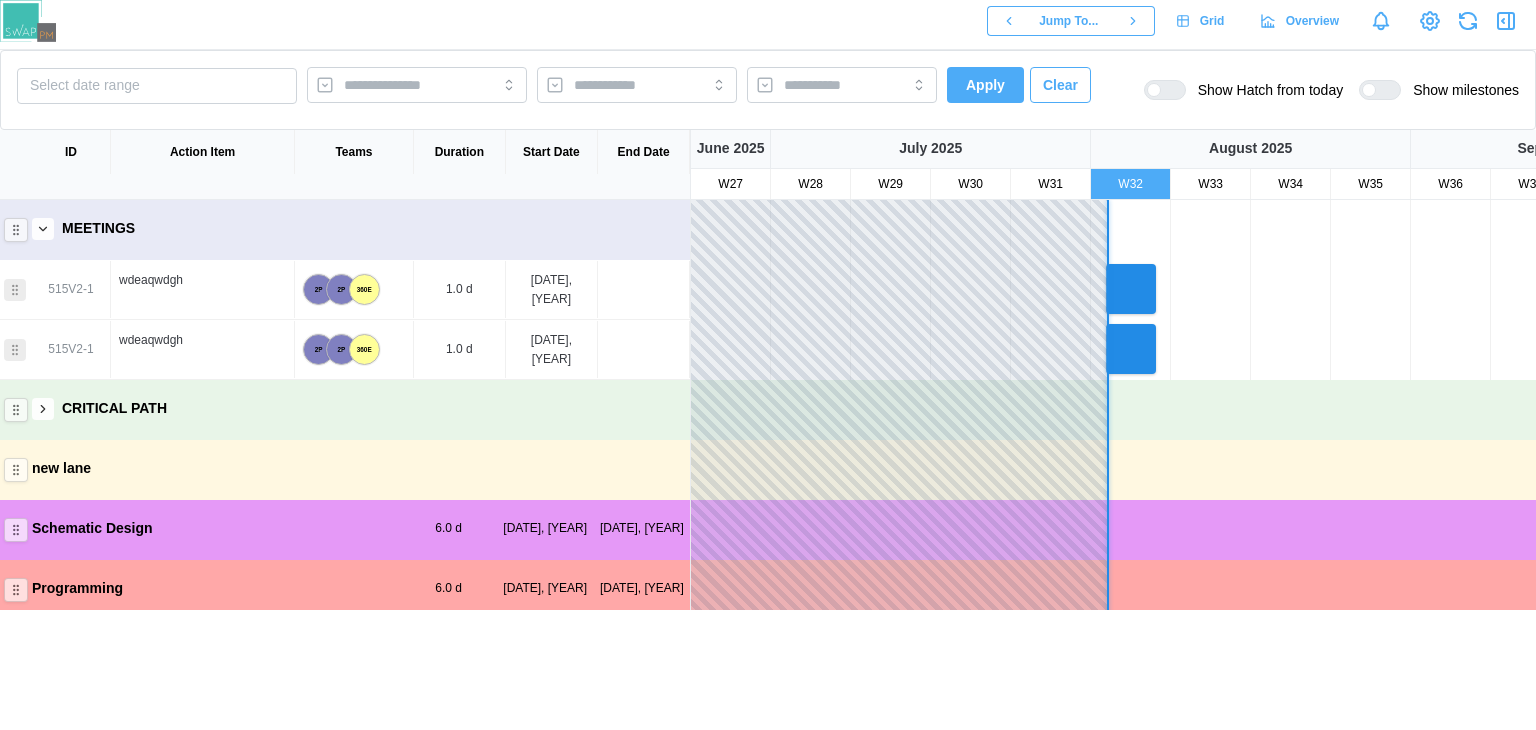 click 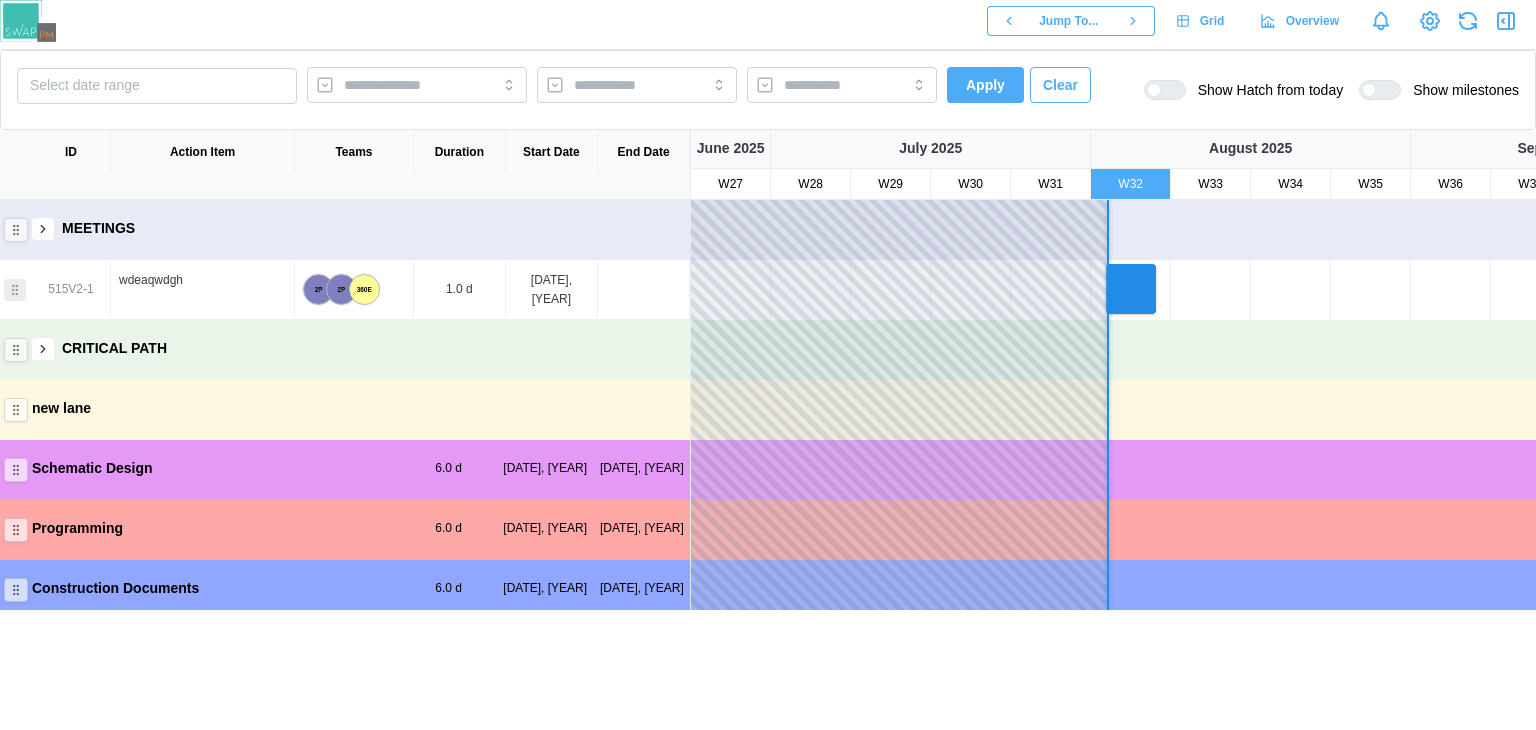click 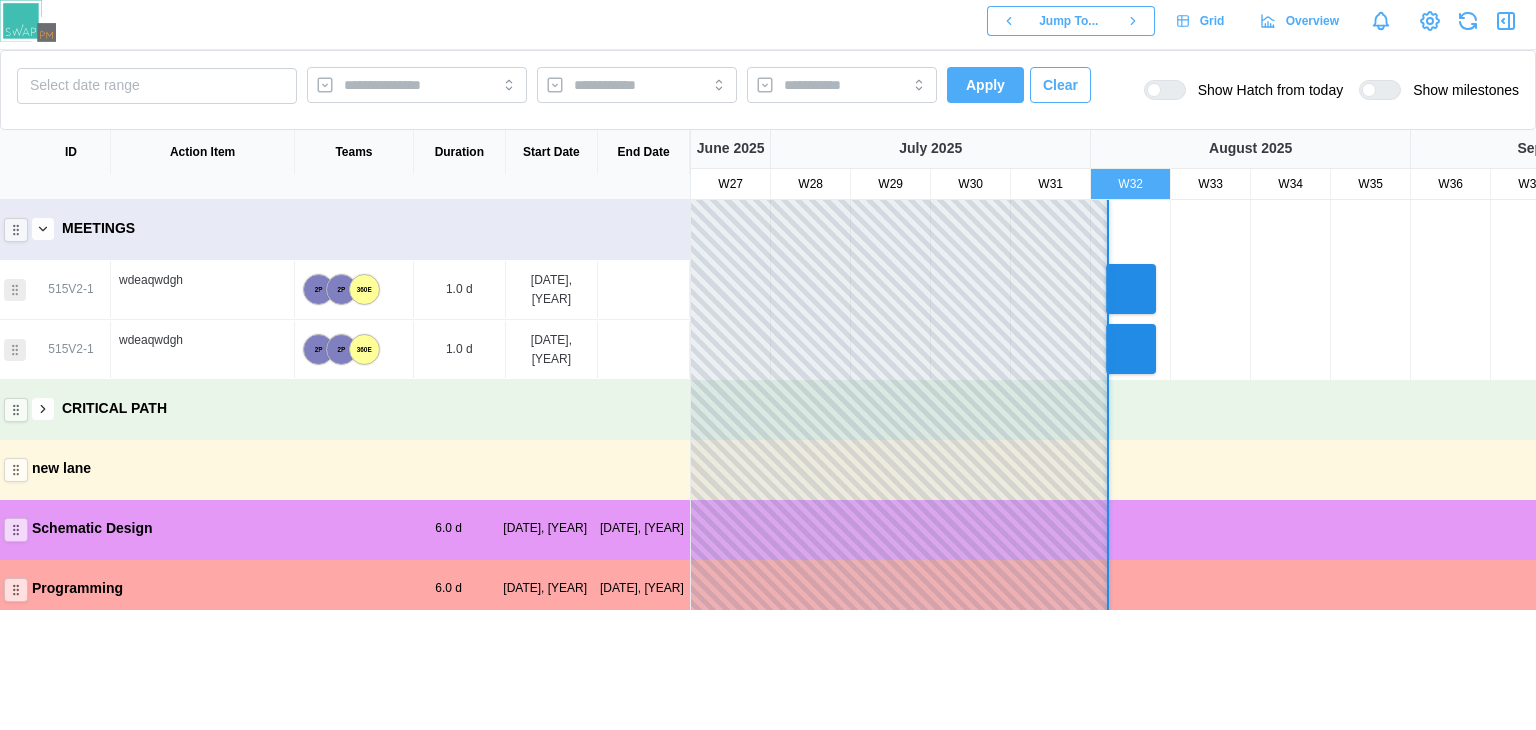 click 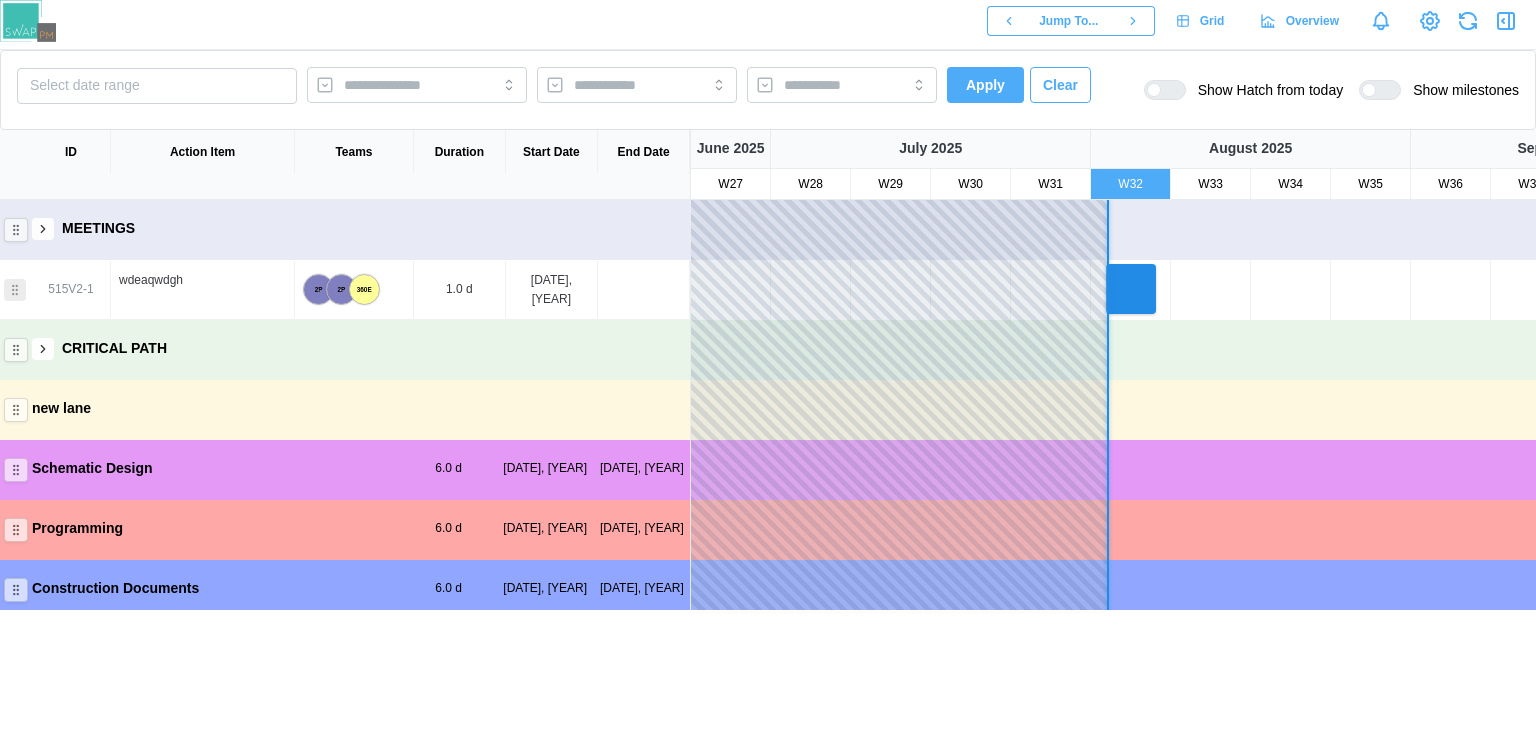 type 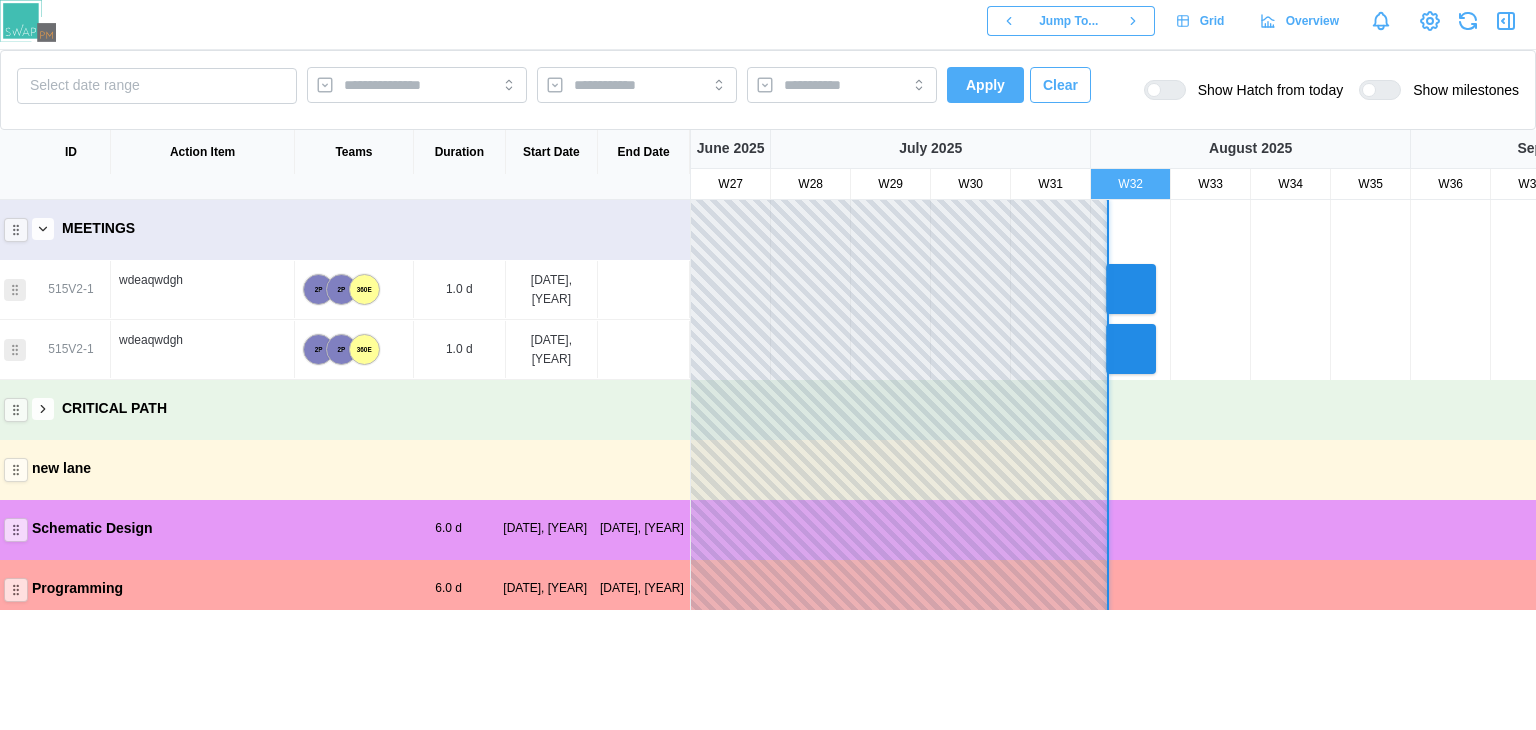 click on "MEETINGS" at bounding box center (345, 228) 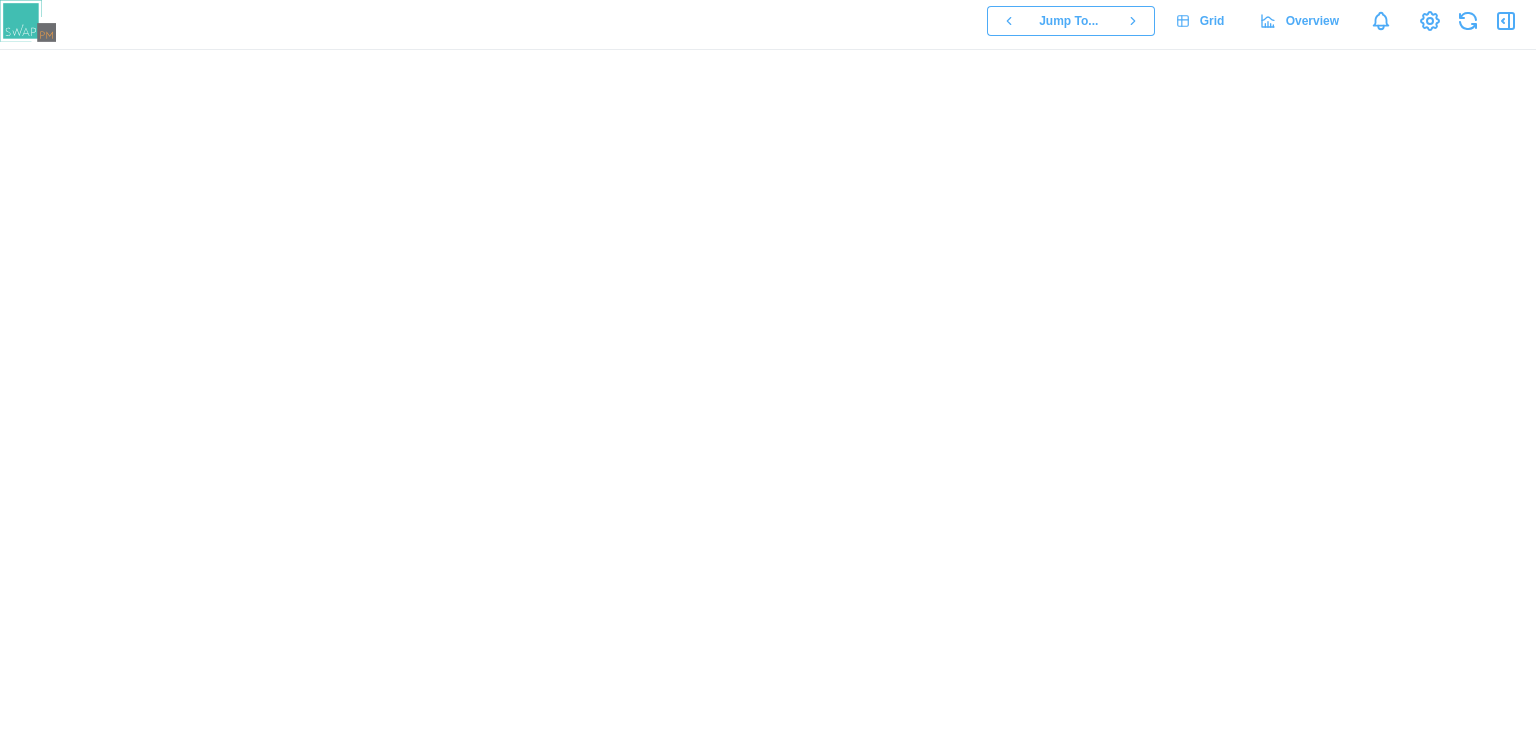 scroll, scrollTop: 0, scrollLeft: 0, axis: both 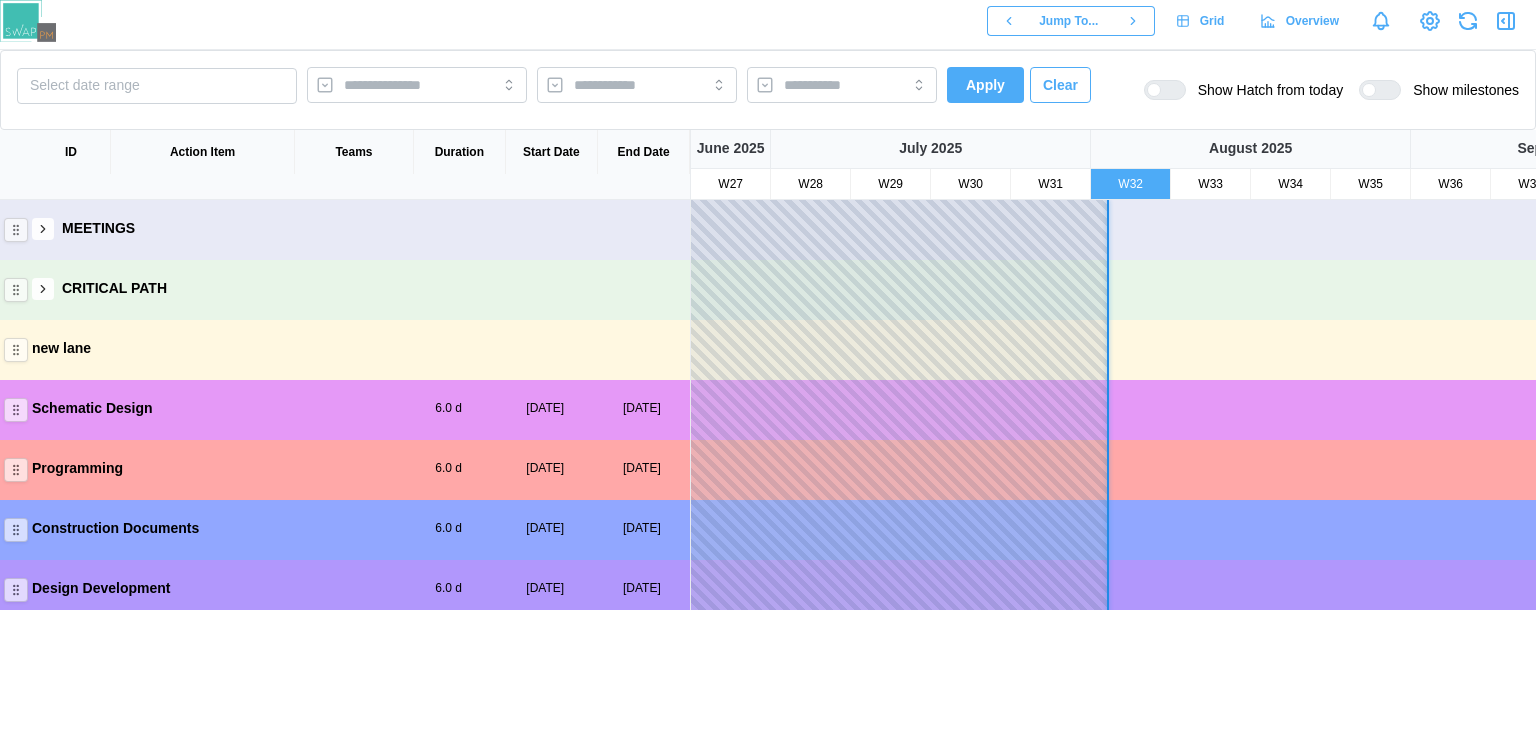click at bounding box center [43, 229] 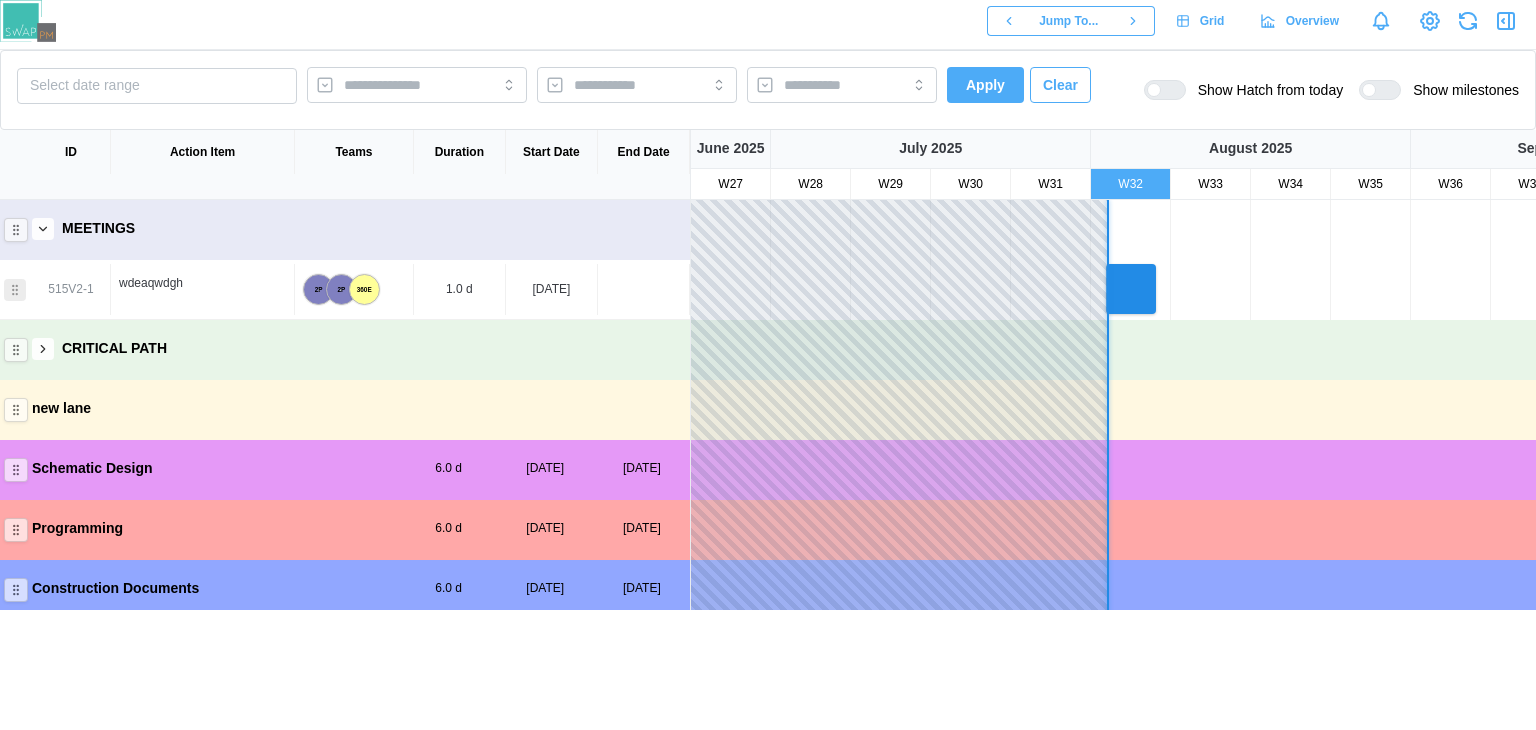 click at bounding box center (43, 229) 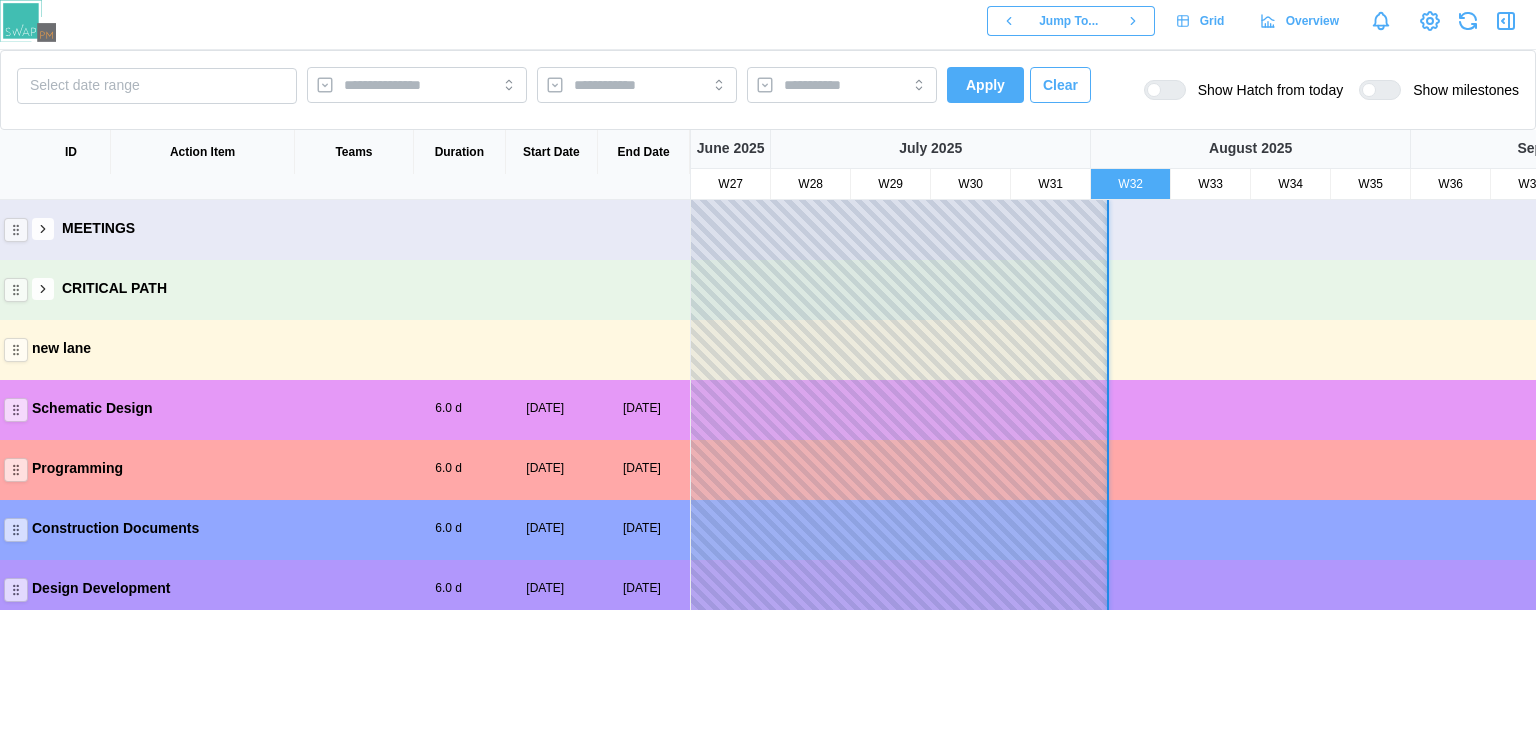 click at bounding box center [43, 229] 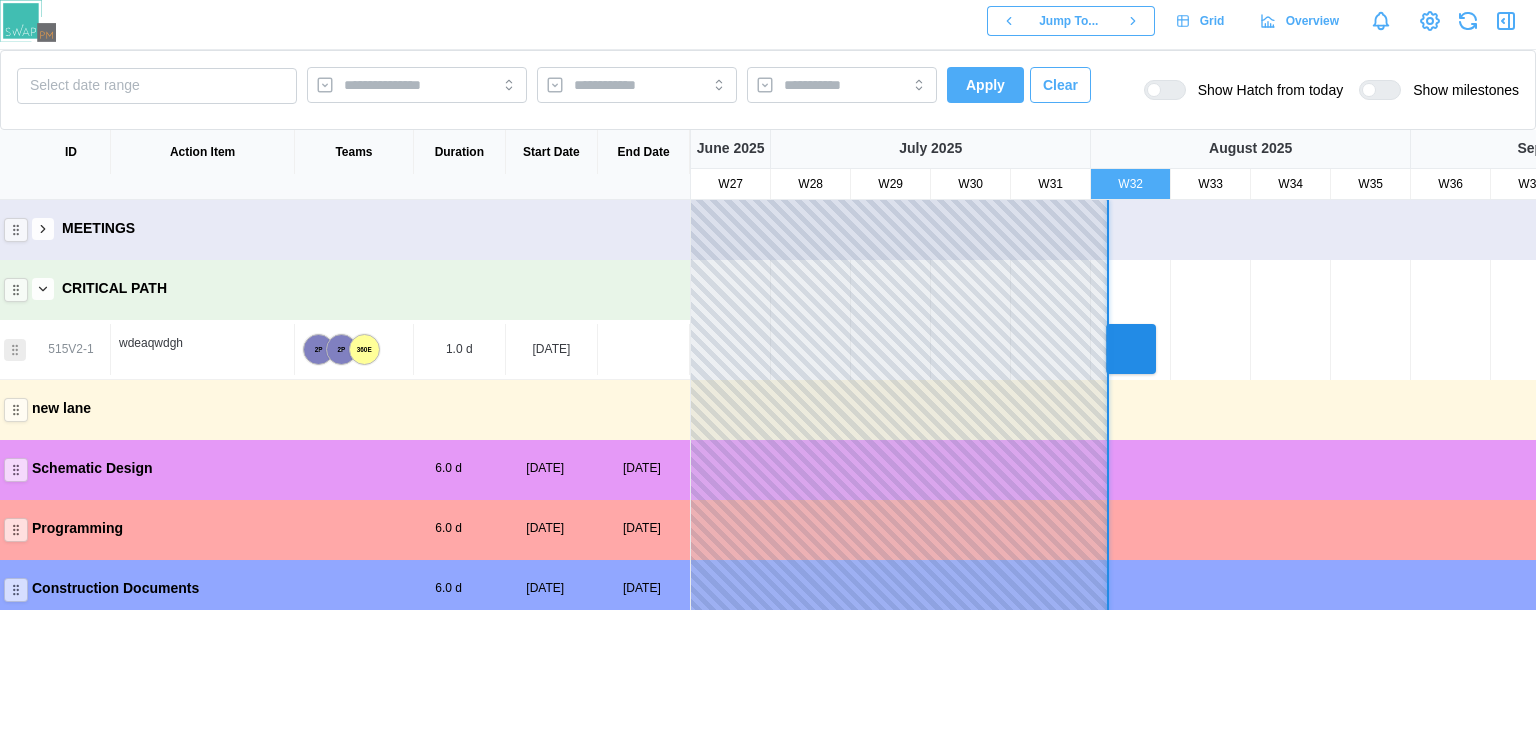 click 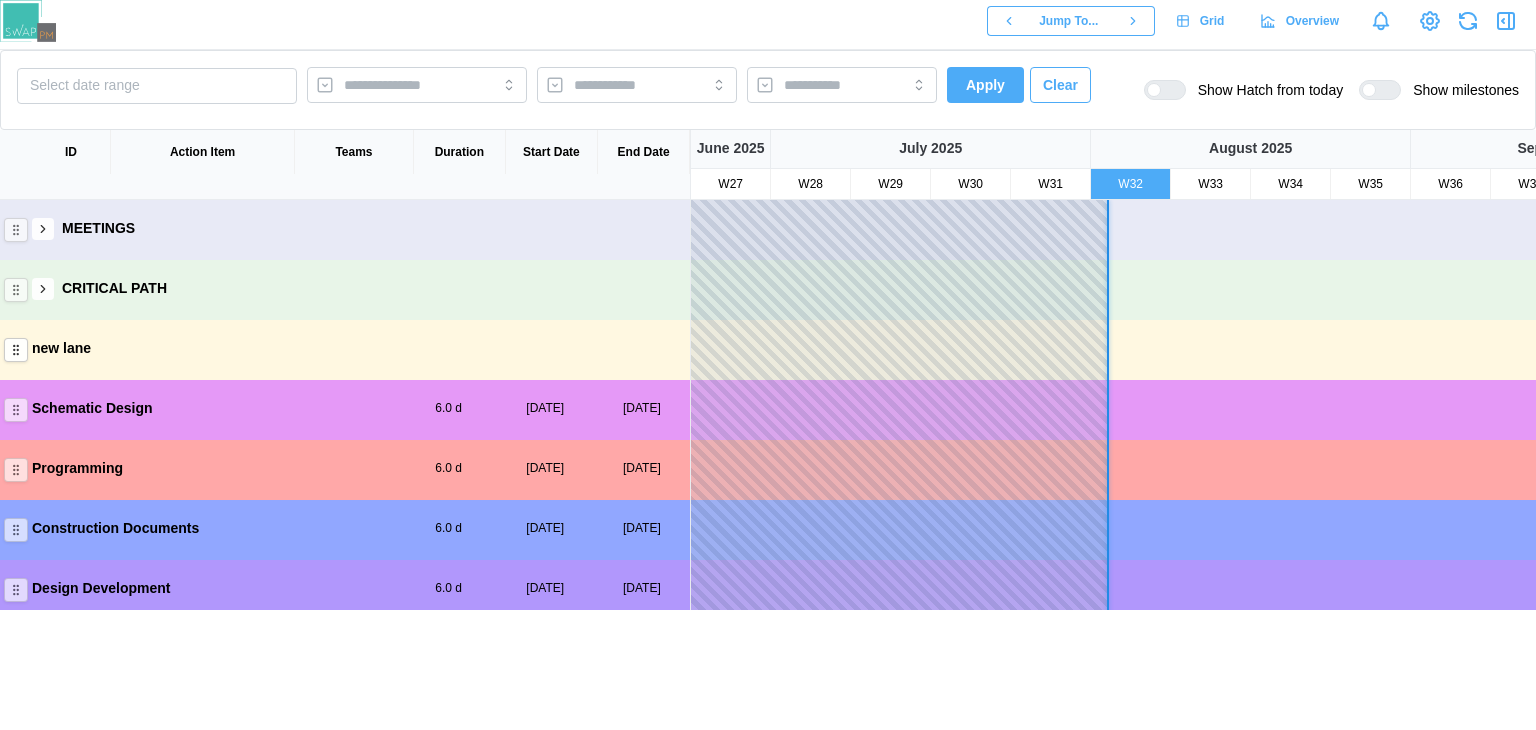 click 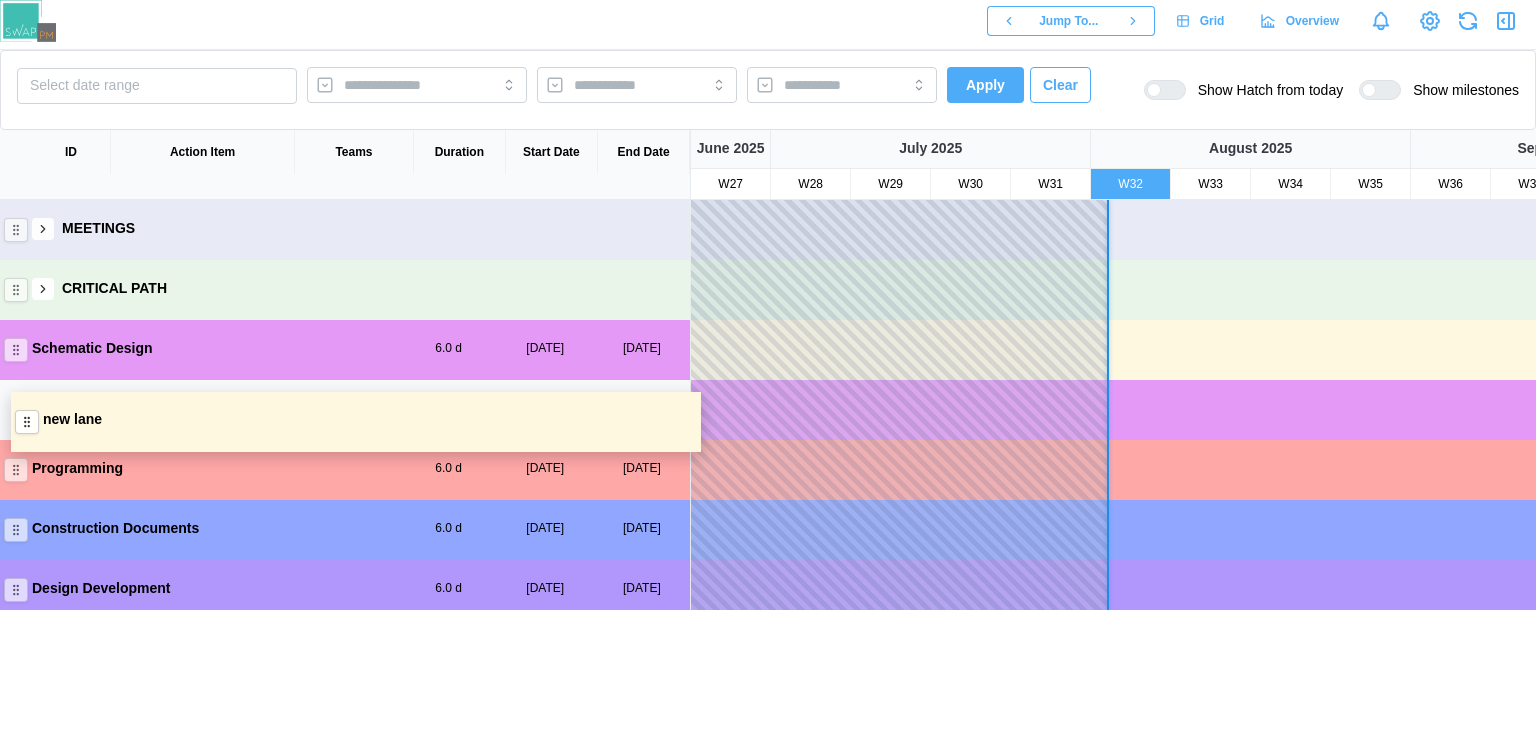 drag, startPoint x: 12, startPoint y: 352, endPoint x: 22, endPoint y: 432, distance: 80.622574 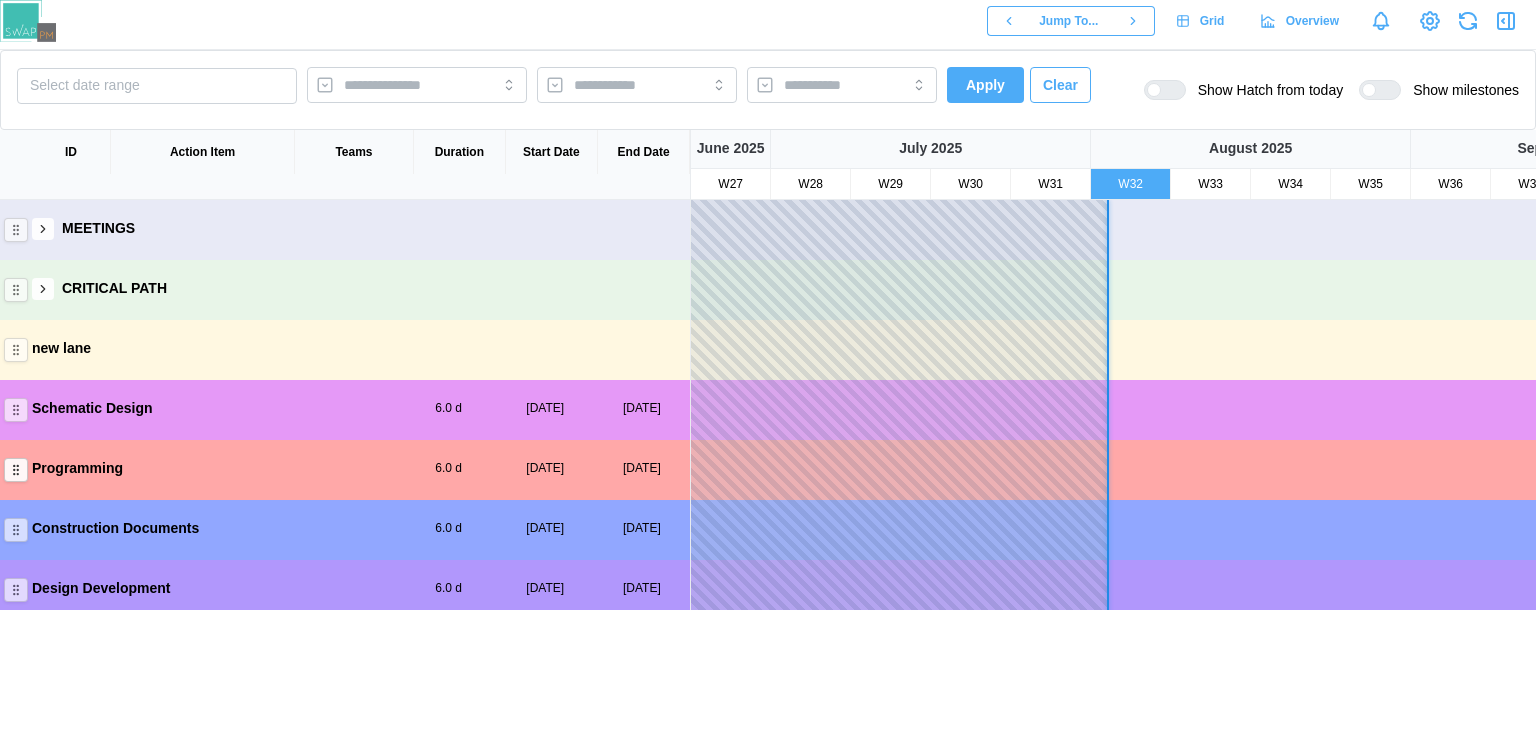 click at bounding box center [16, 470] 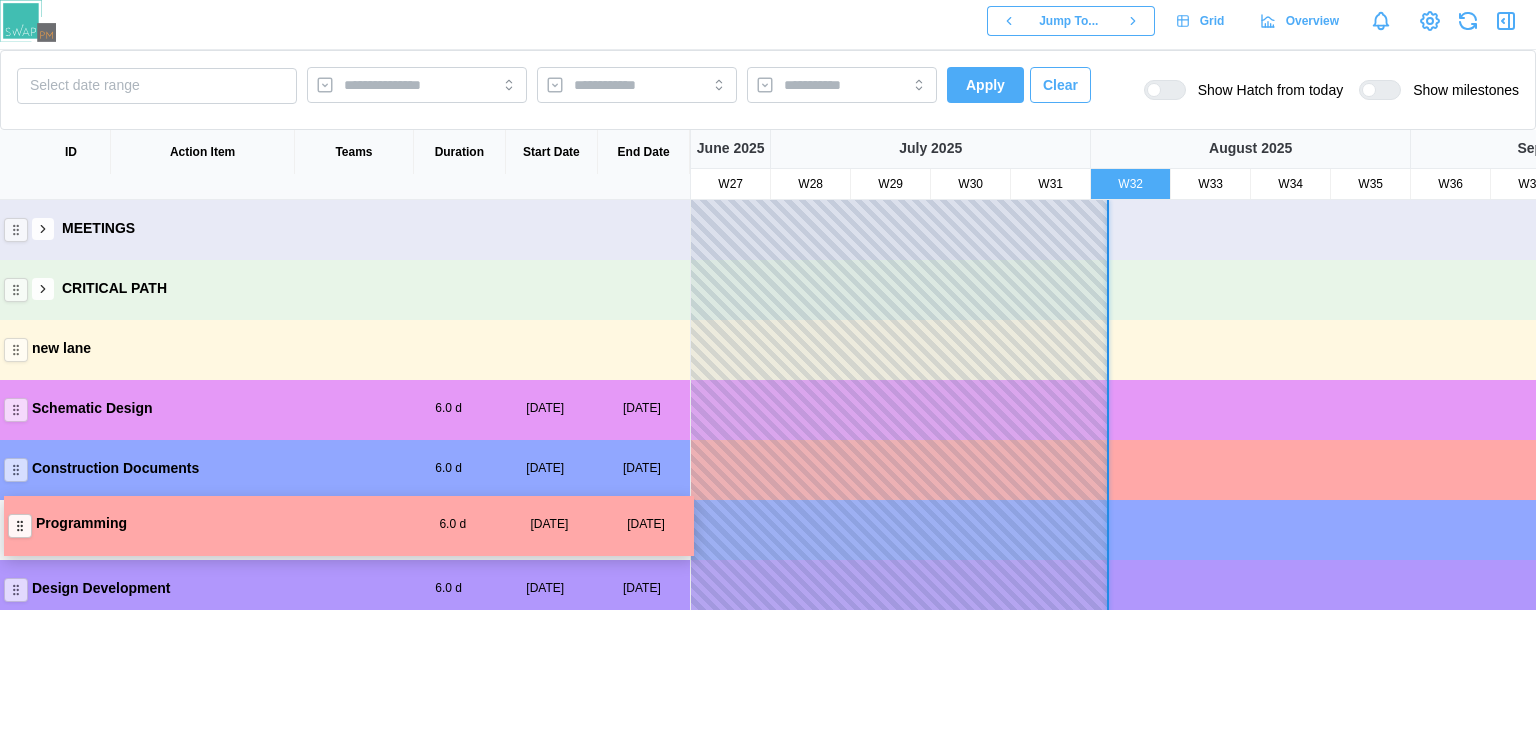 scroll, scrollTop: 16, scrollLeft: 0, axis: vertical 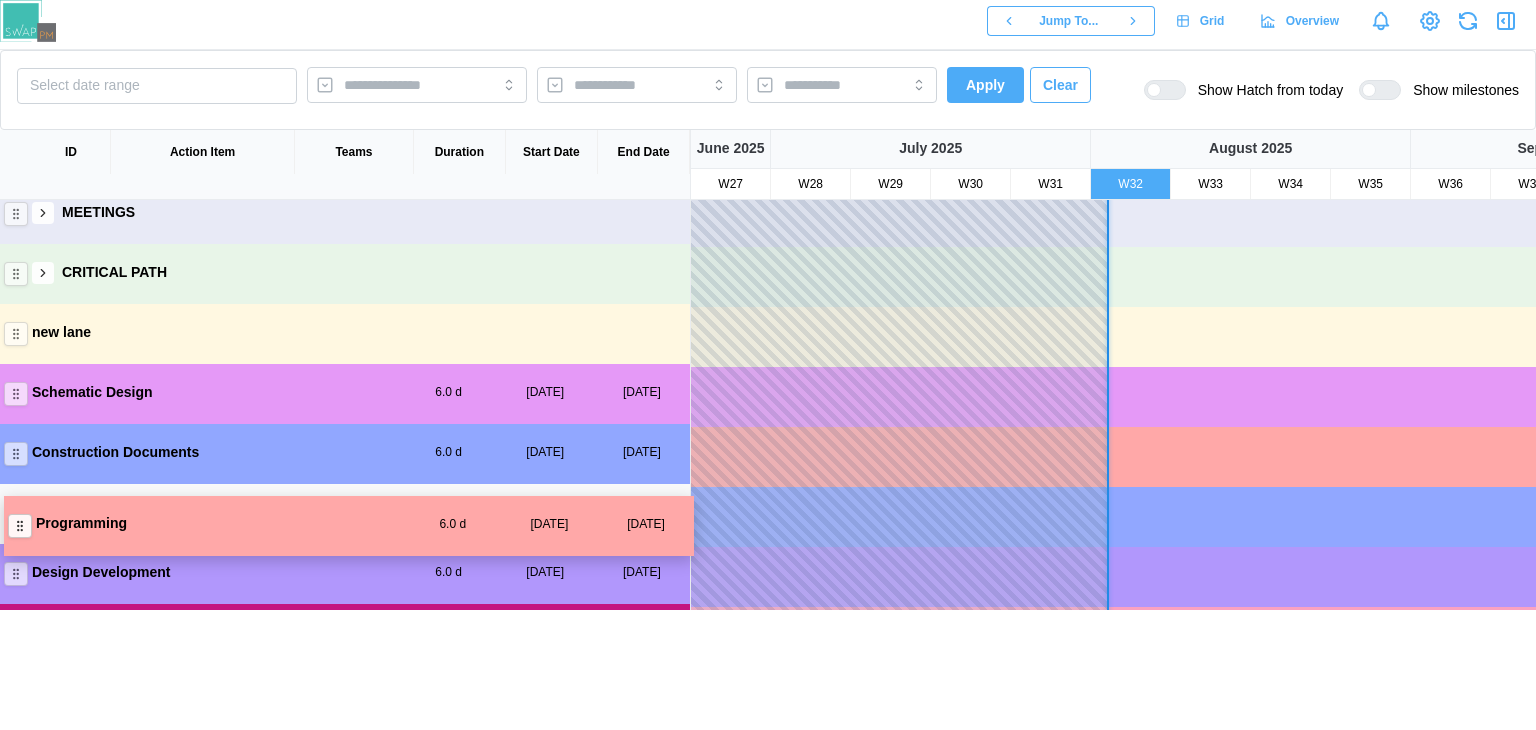 drag, startPoint x: 16, startPoint y: 477, endPoint x: 19, endPoint y: 540, distance: 63.07139 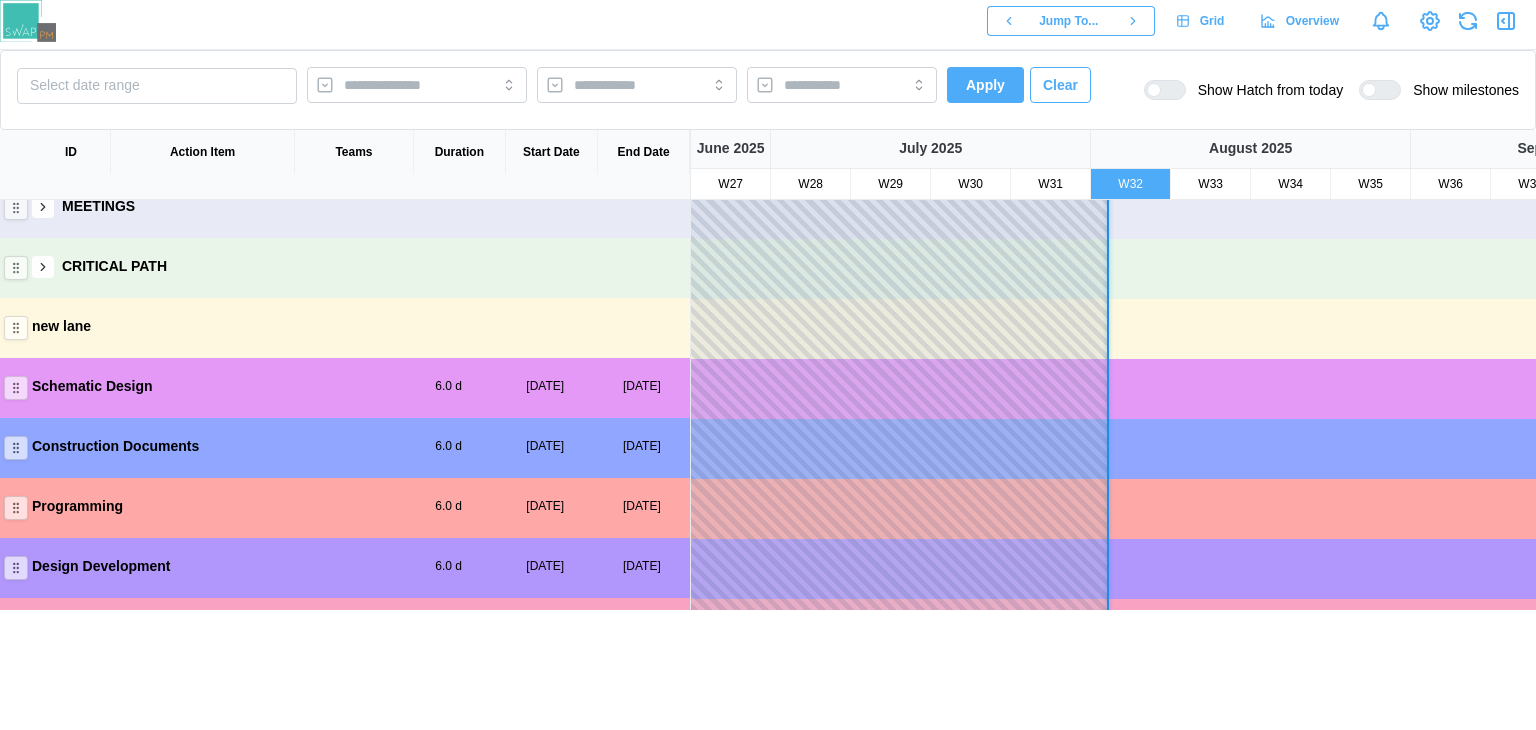 scroll, scrollTop: 190, scrollLeft: 0, axis: vertical 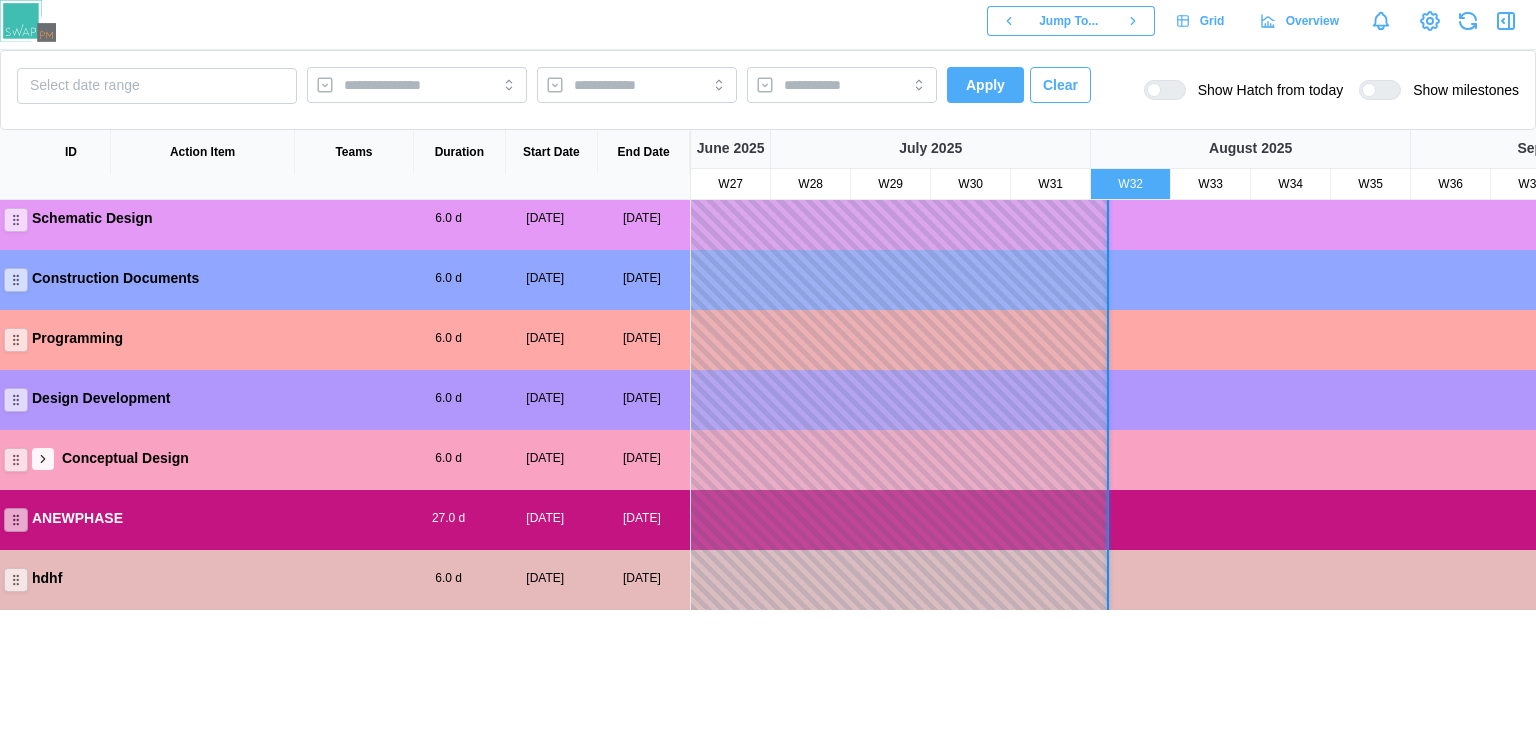 click on "Conceptual Design 6.0 d [DATE] [DATE]" at bounding box center (345, 458) 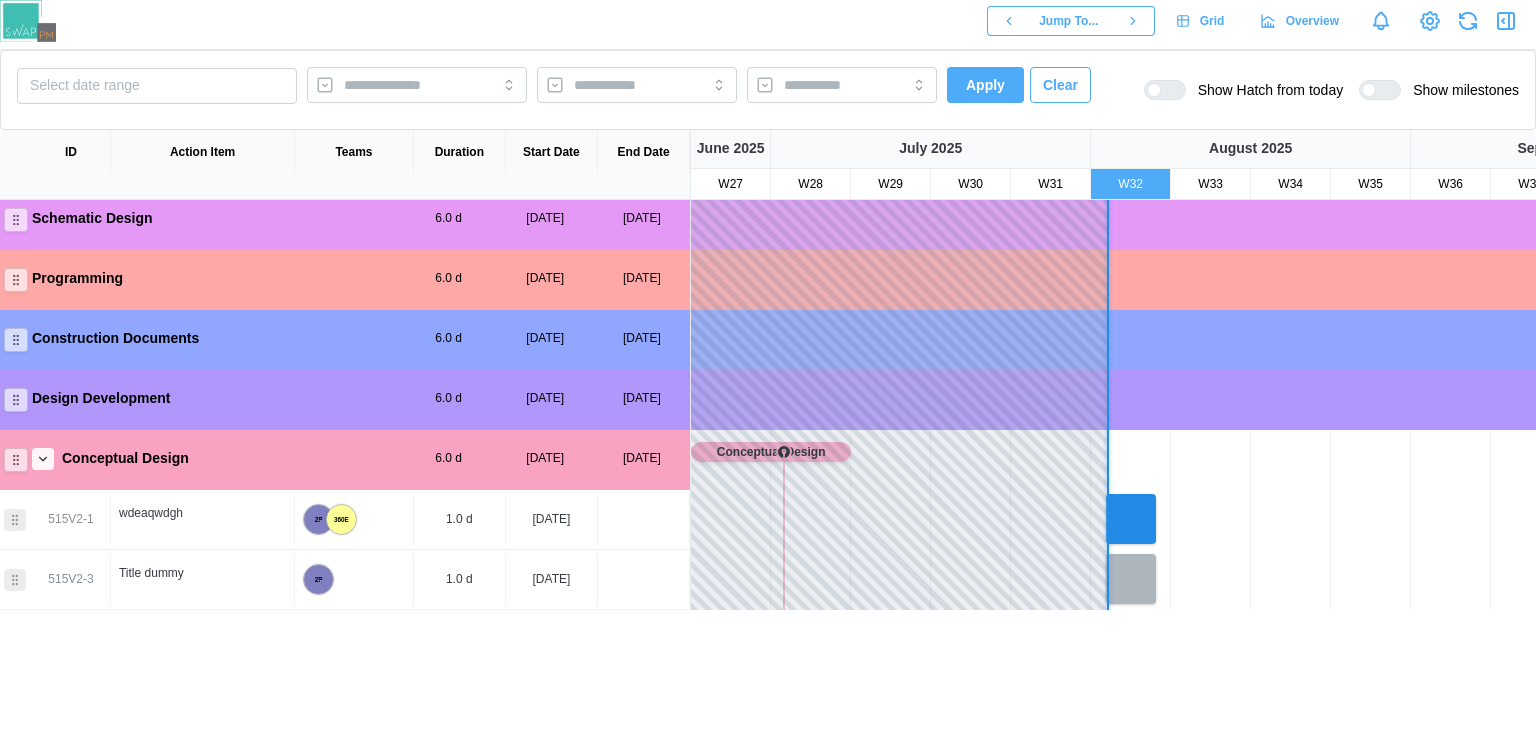 click on "Conceptual Design 6.0 d [DATE] [DATE]" at bounding box center [345, 458] 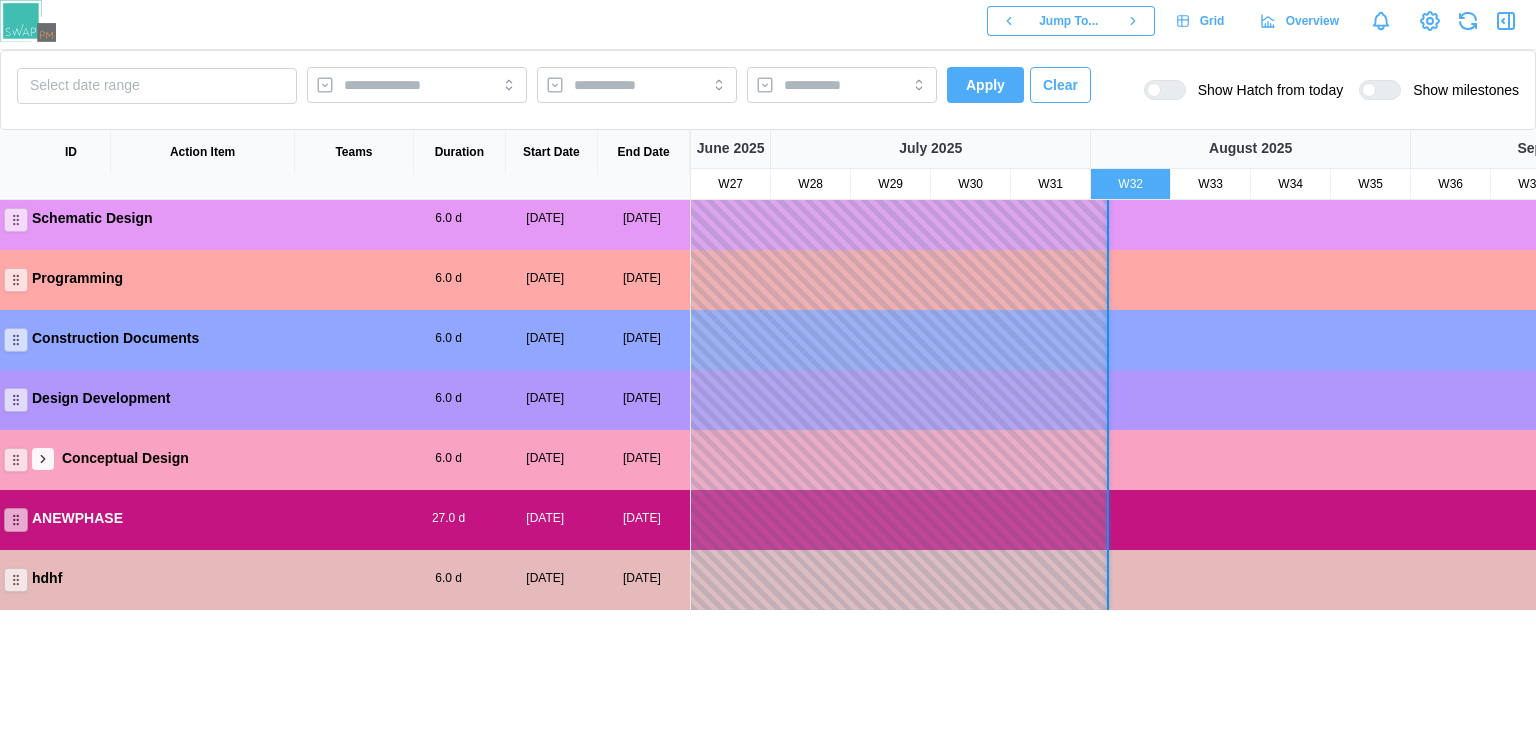 click on "Conceptual Design 6.0 d [DATE] [DATE]" at bounding box center (345, 458) 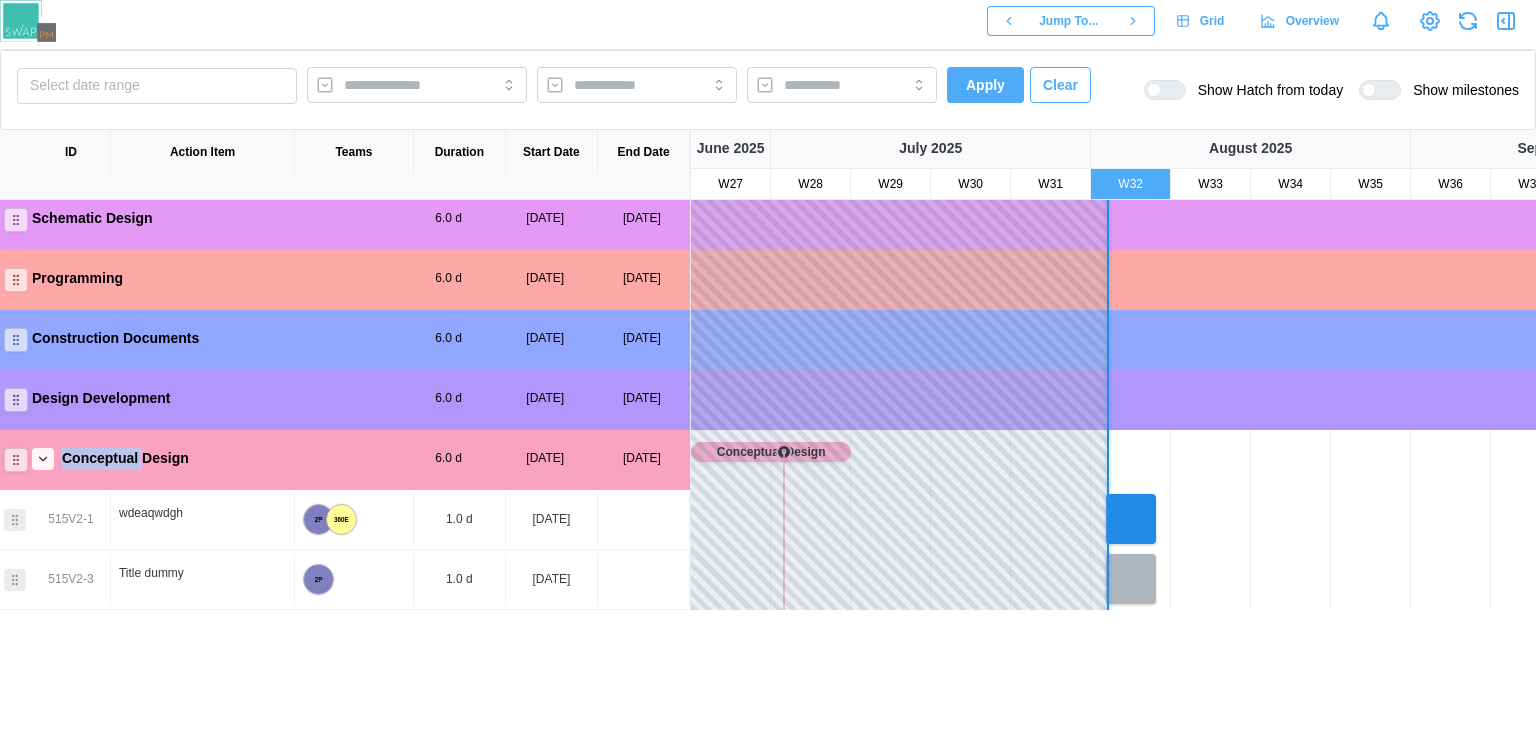 click on "Conceptual Design 6.0 d [DATE] [DATE]" at bounding box center [345, 458] 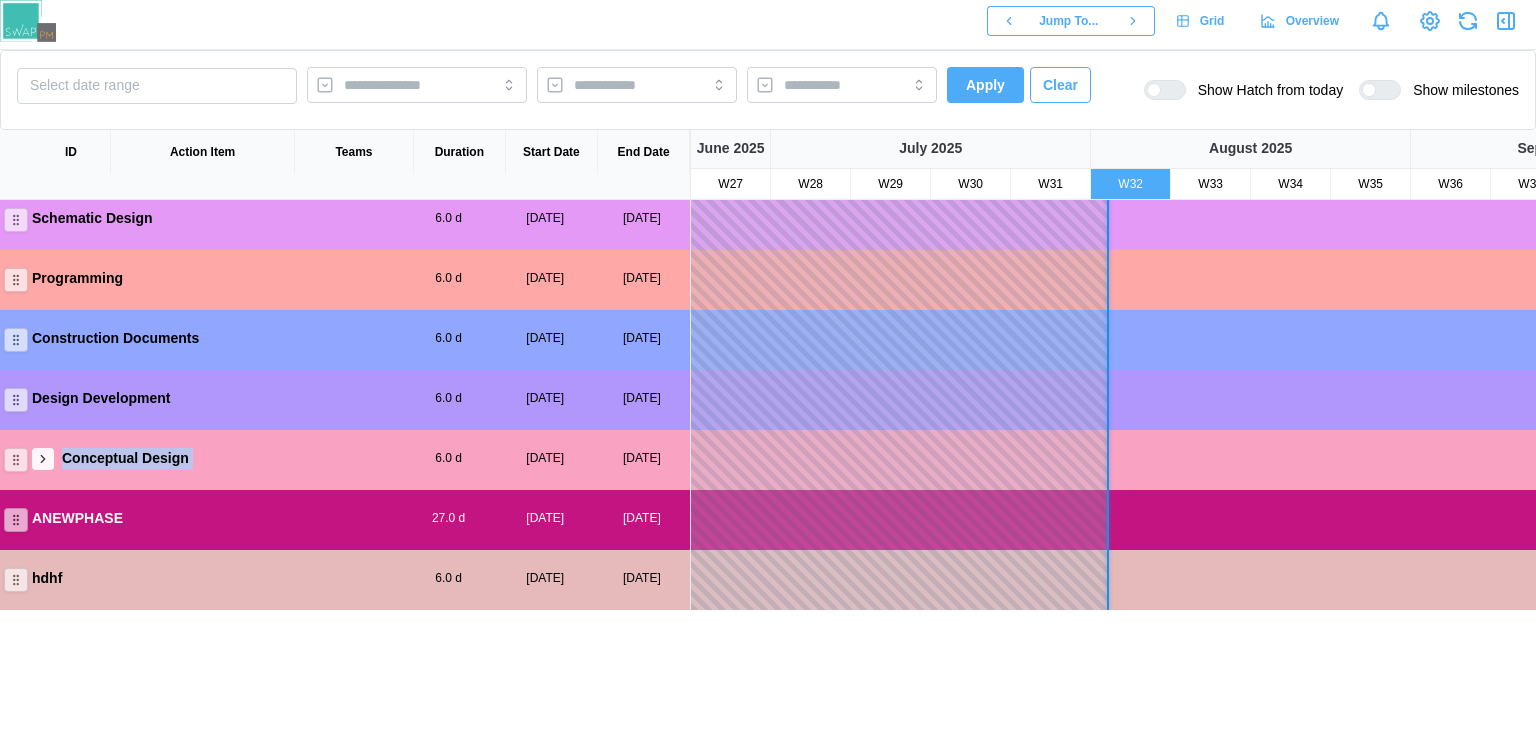click on "Conceptual Design 6.0 d [DATE] [DATE]" at bounding box center [345, 458] 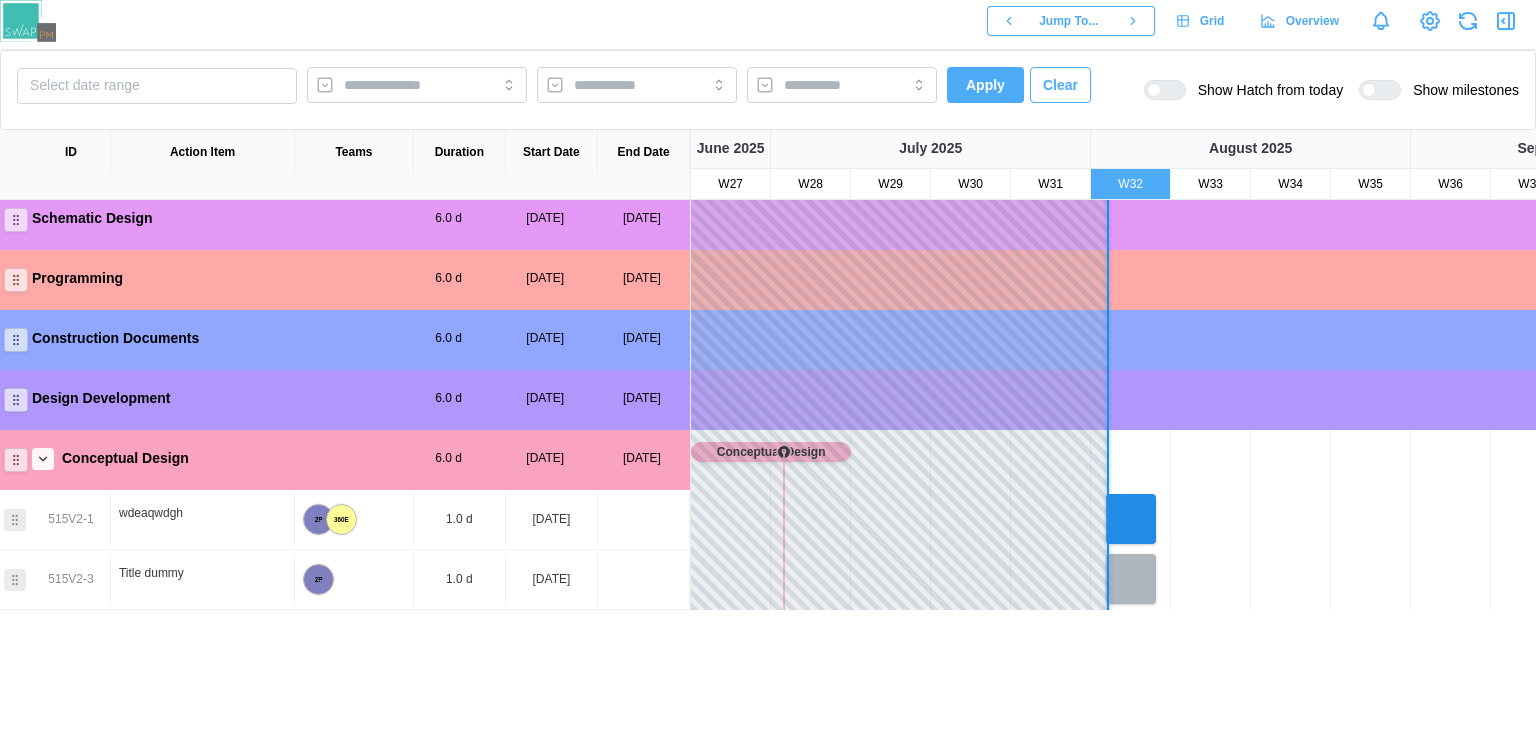 click on "Conceptual Design 6.0 d [DATE] [DATE]" at bounding box center [345, 458] 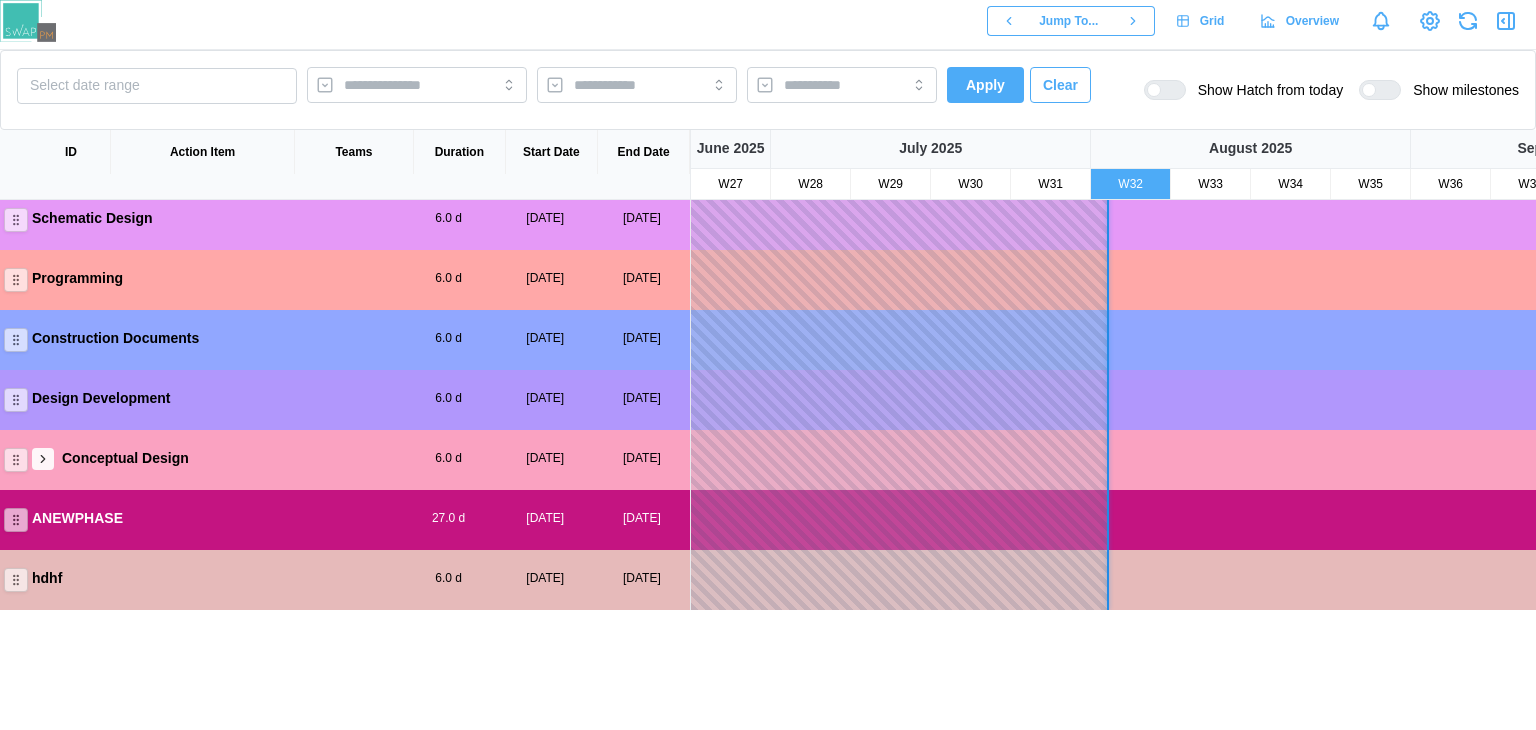 scroll, scrollTop: 0, scrollLeft: 0, axis: both 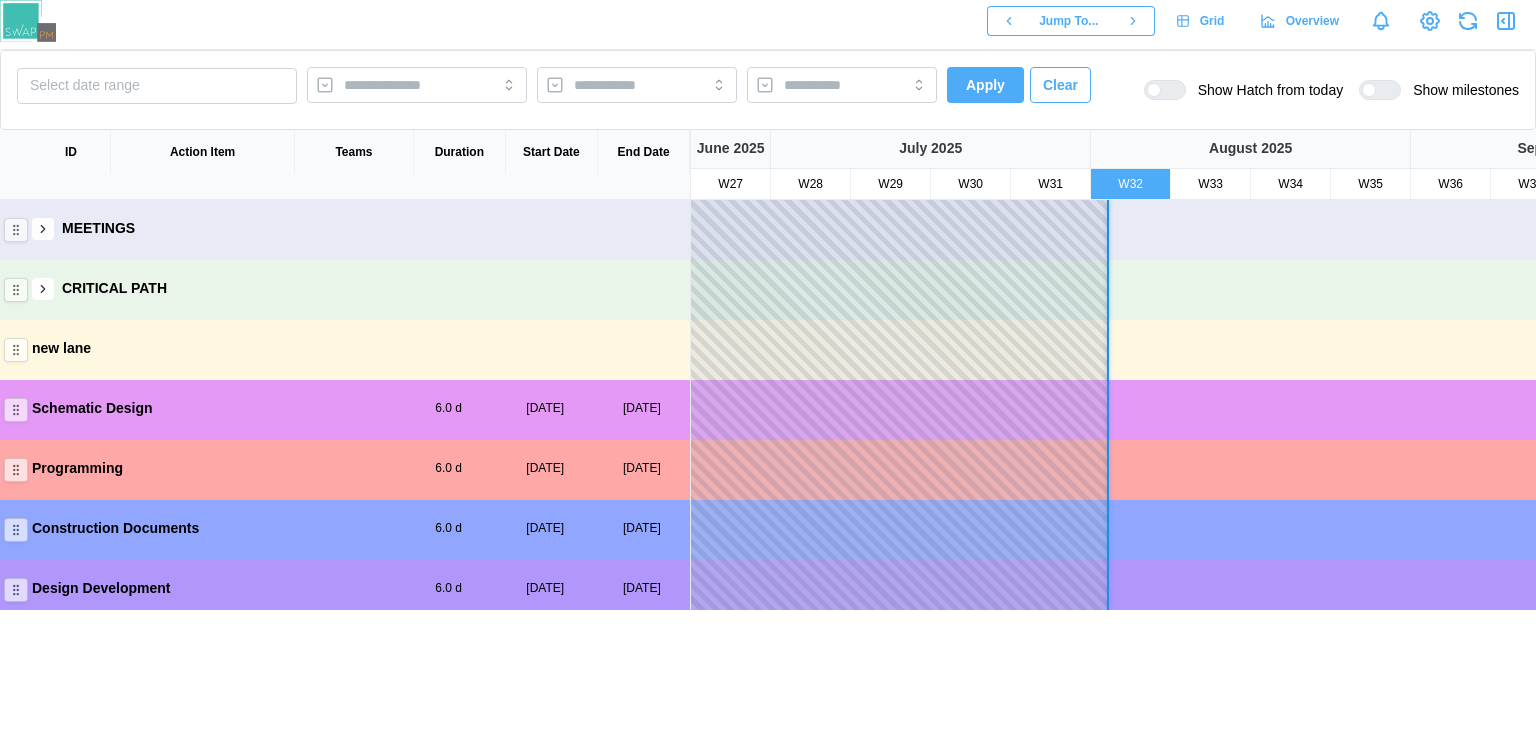 click 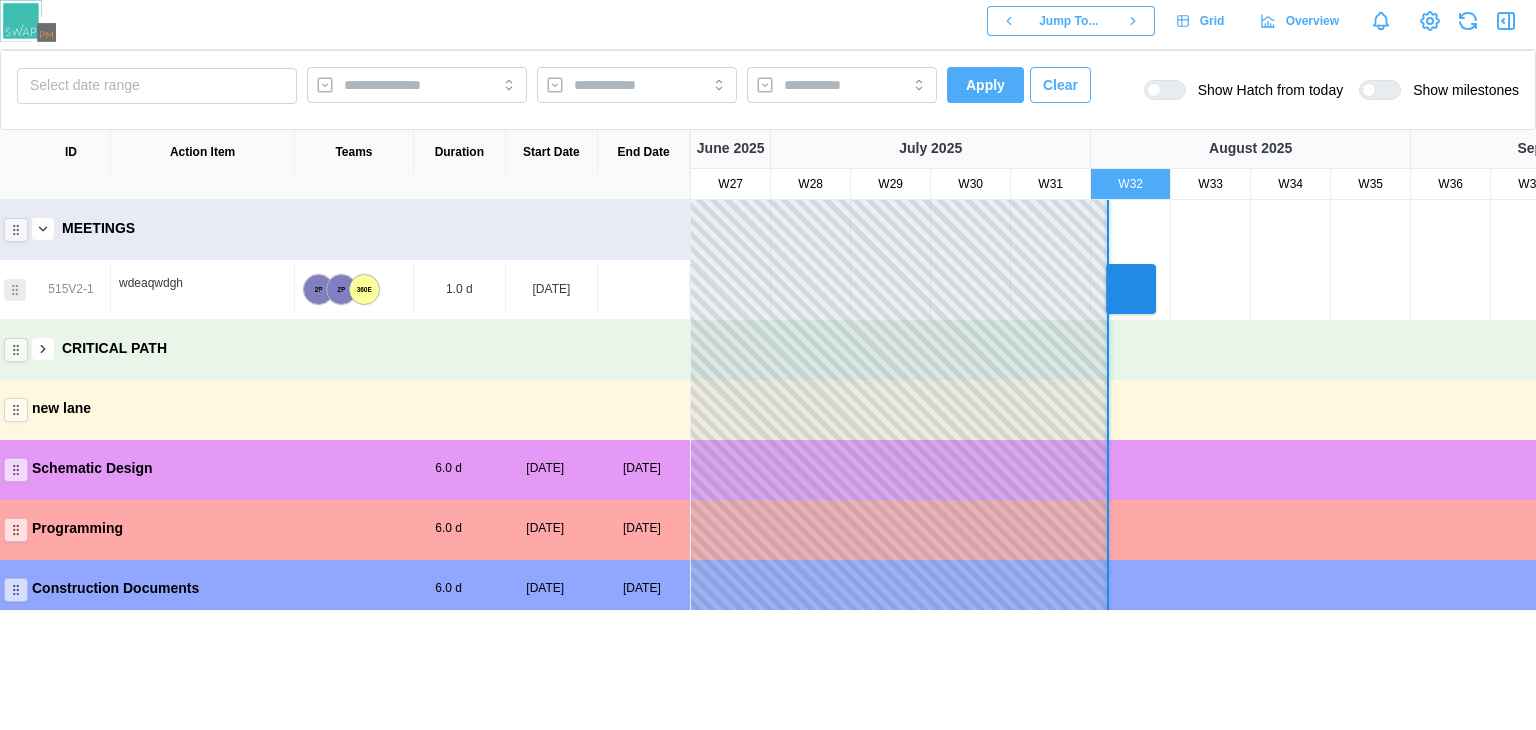 click 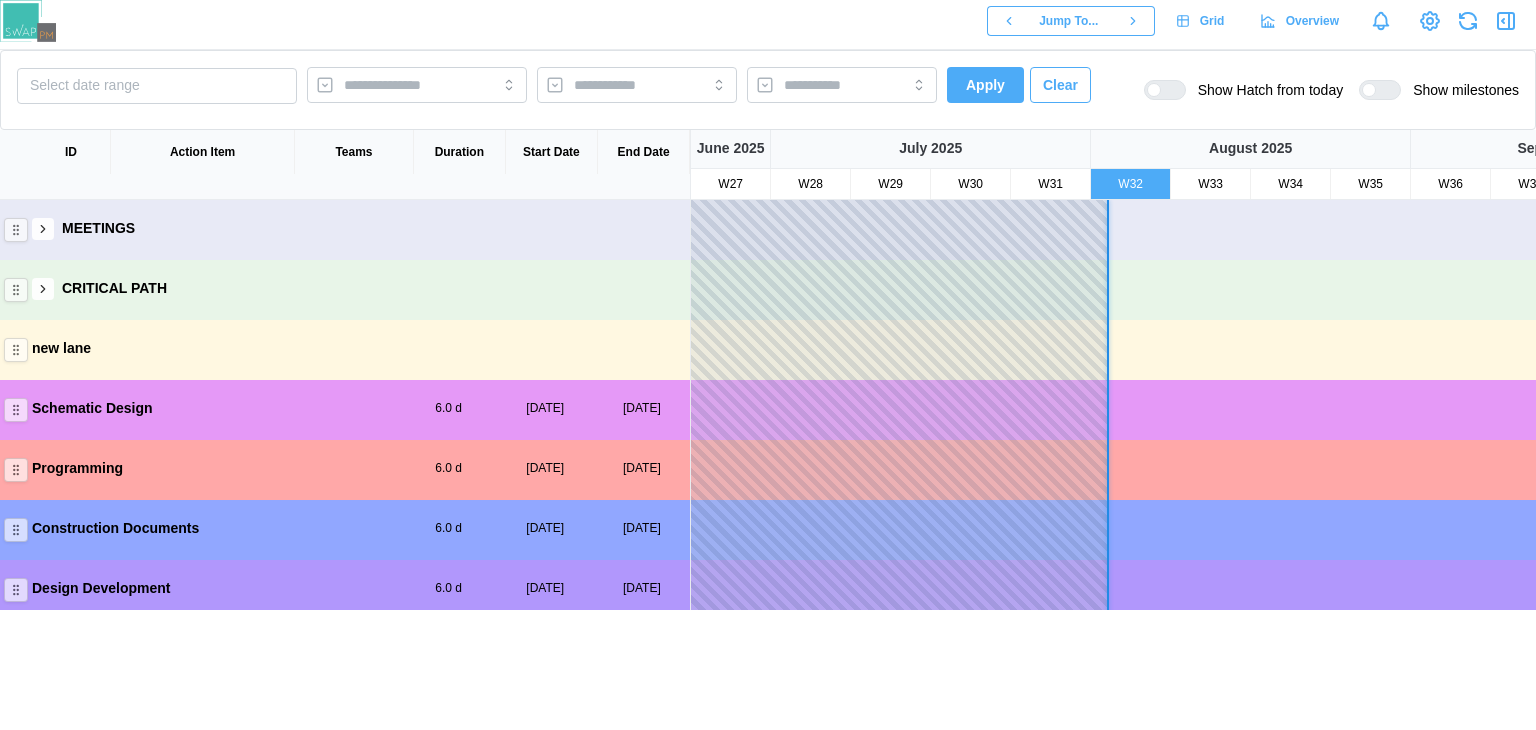 click 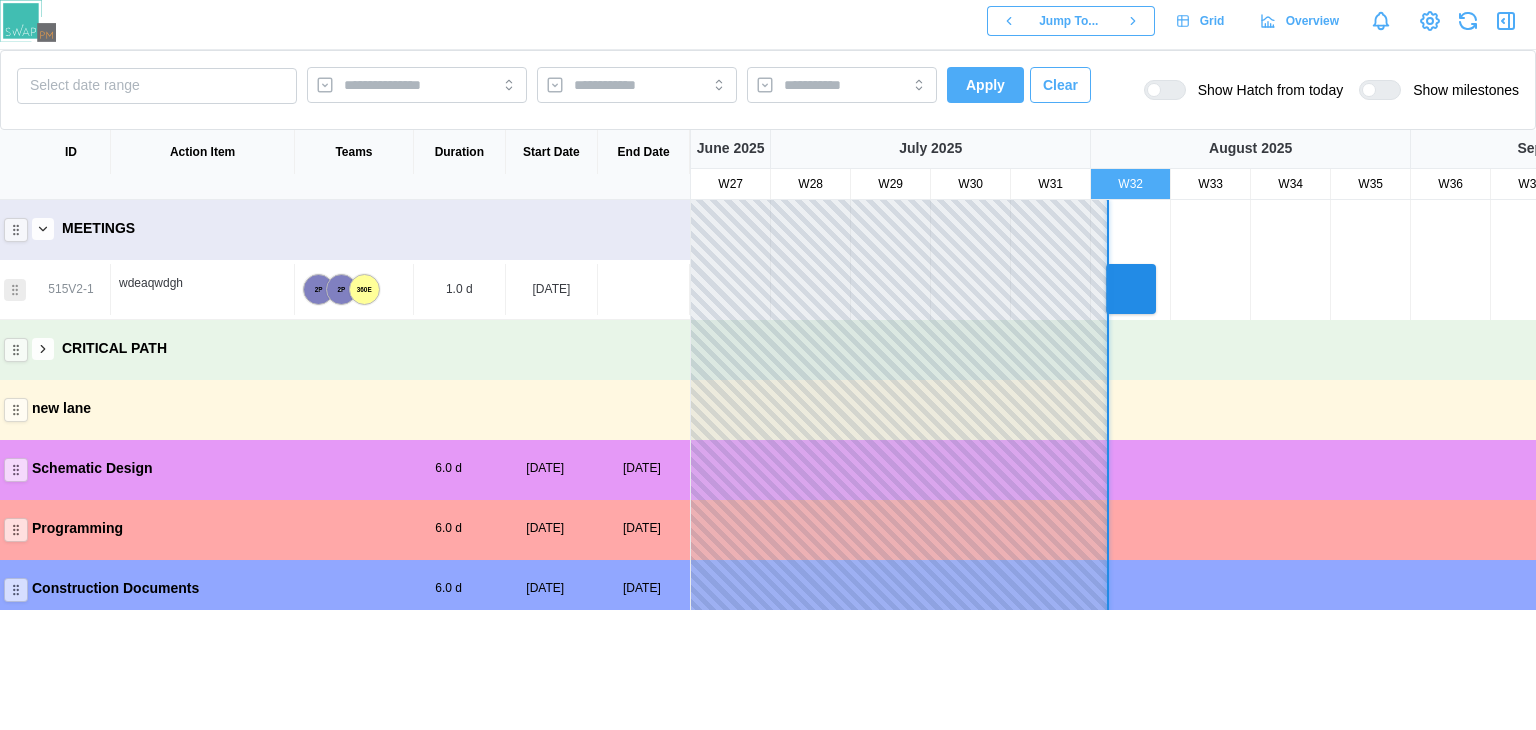 click 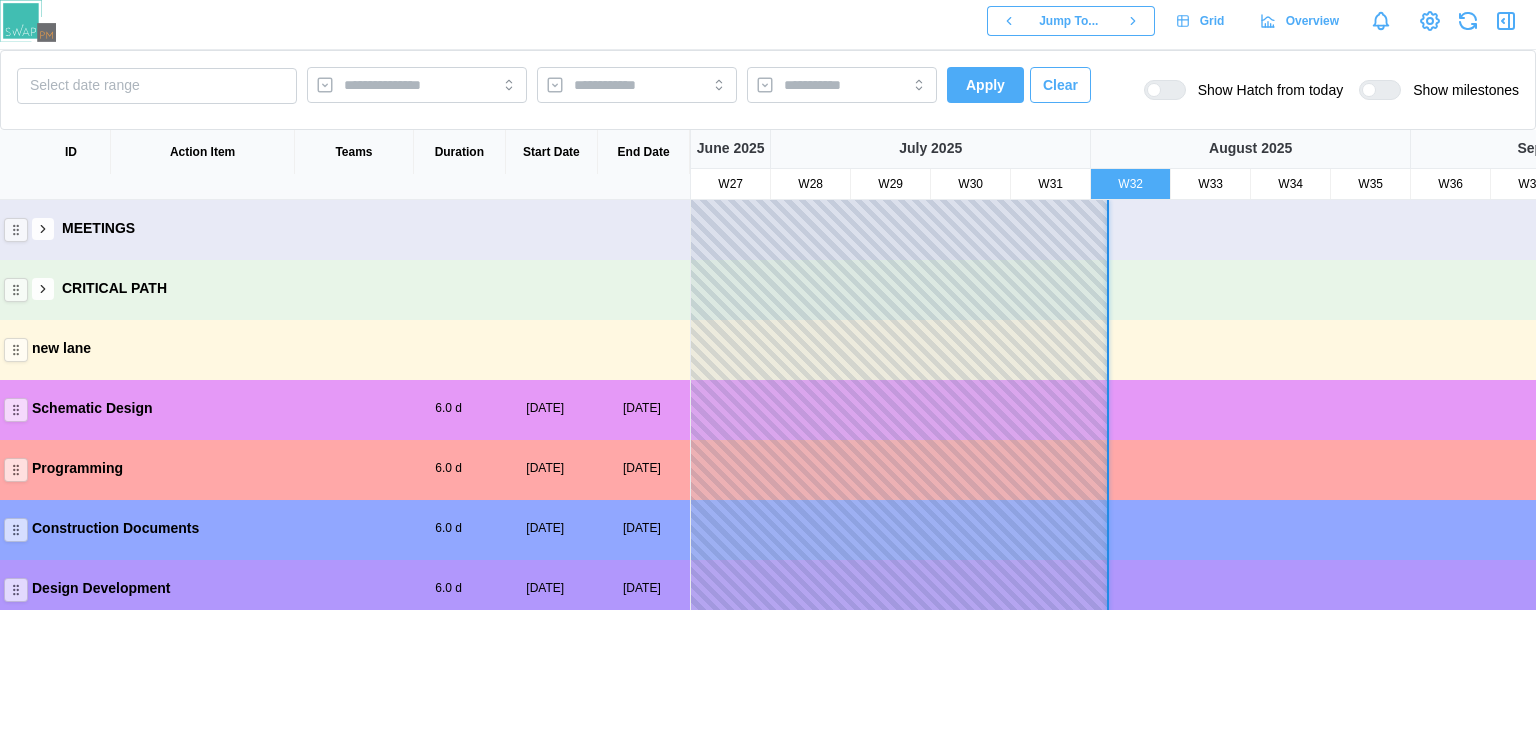 click 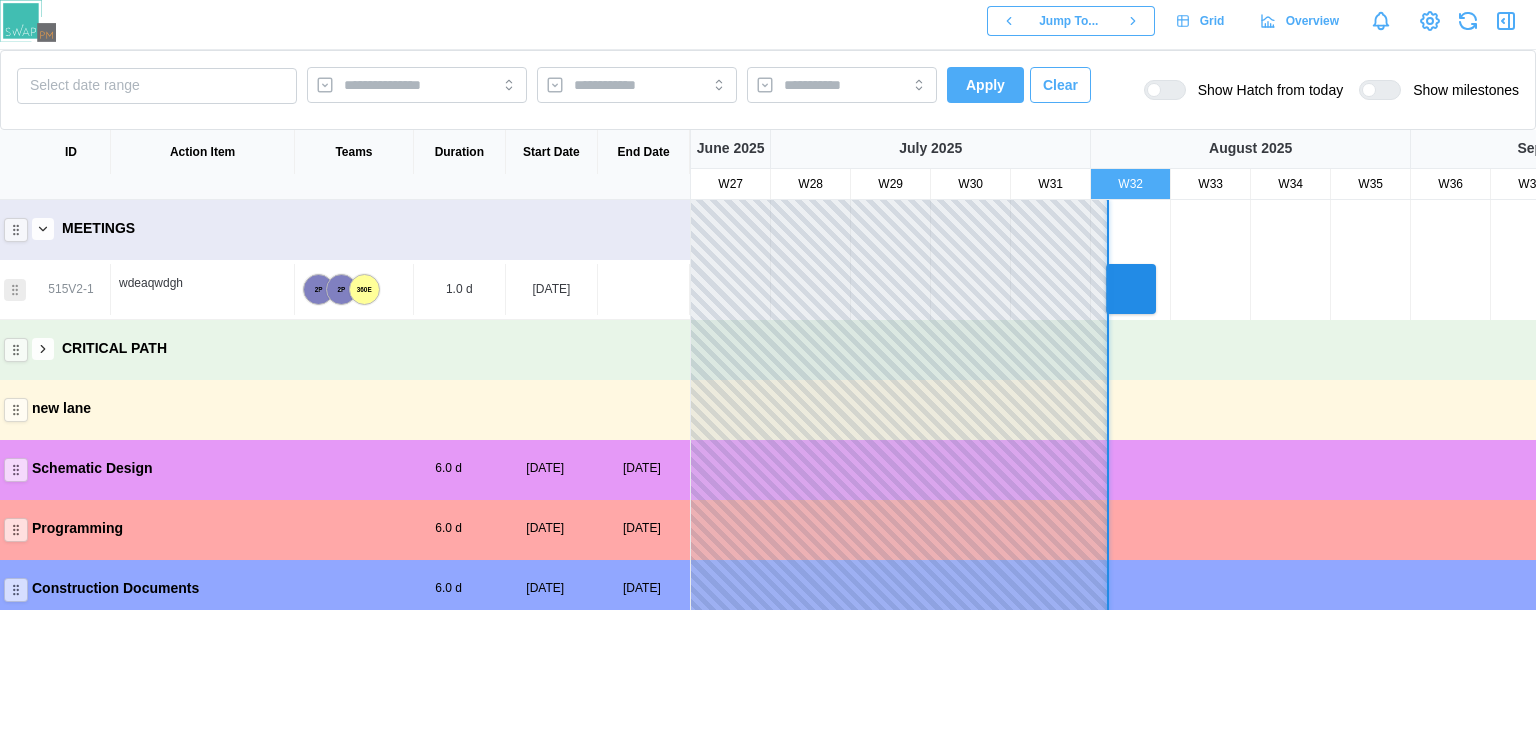 click at bounding box center (43, 349) 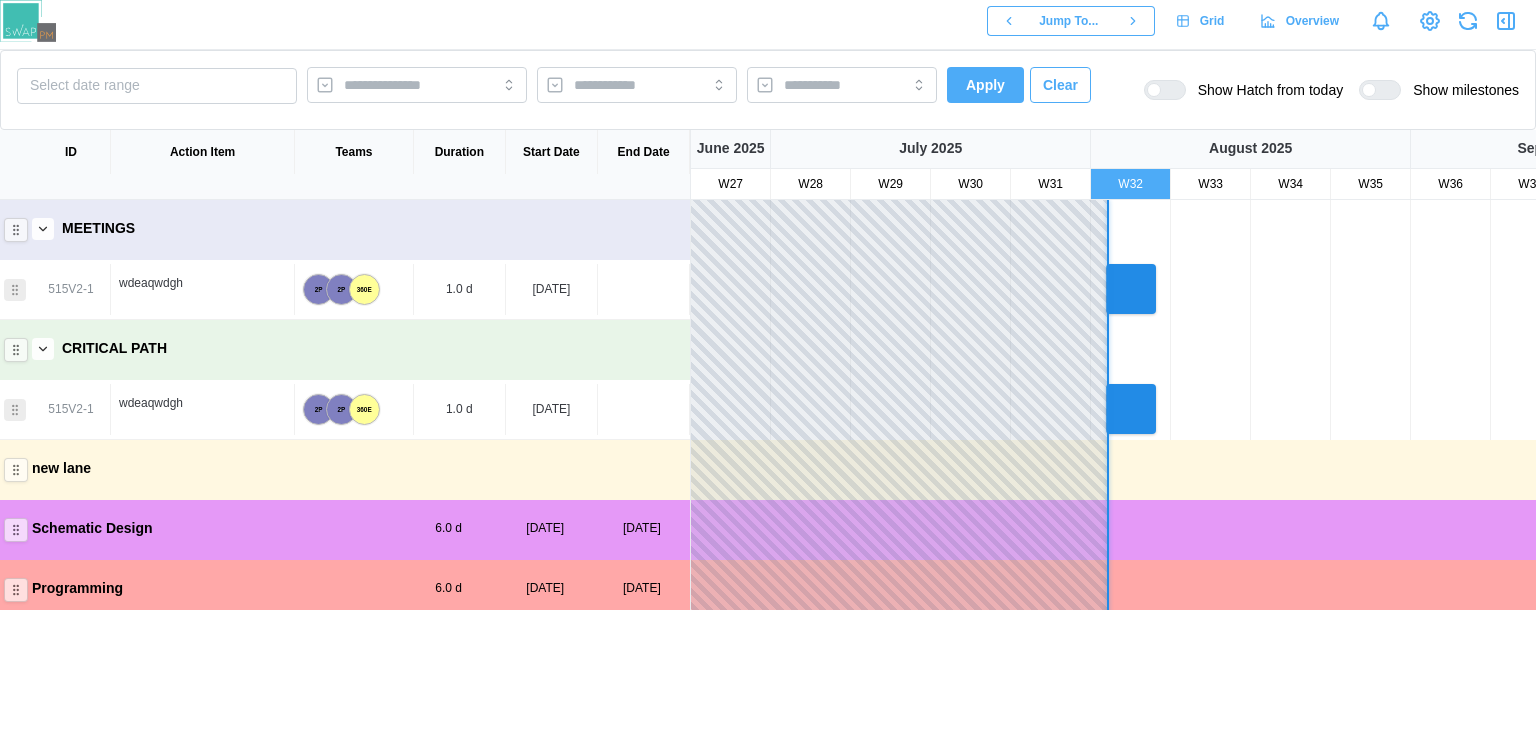 click at bounding box center [43, 349] 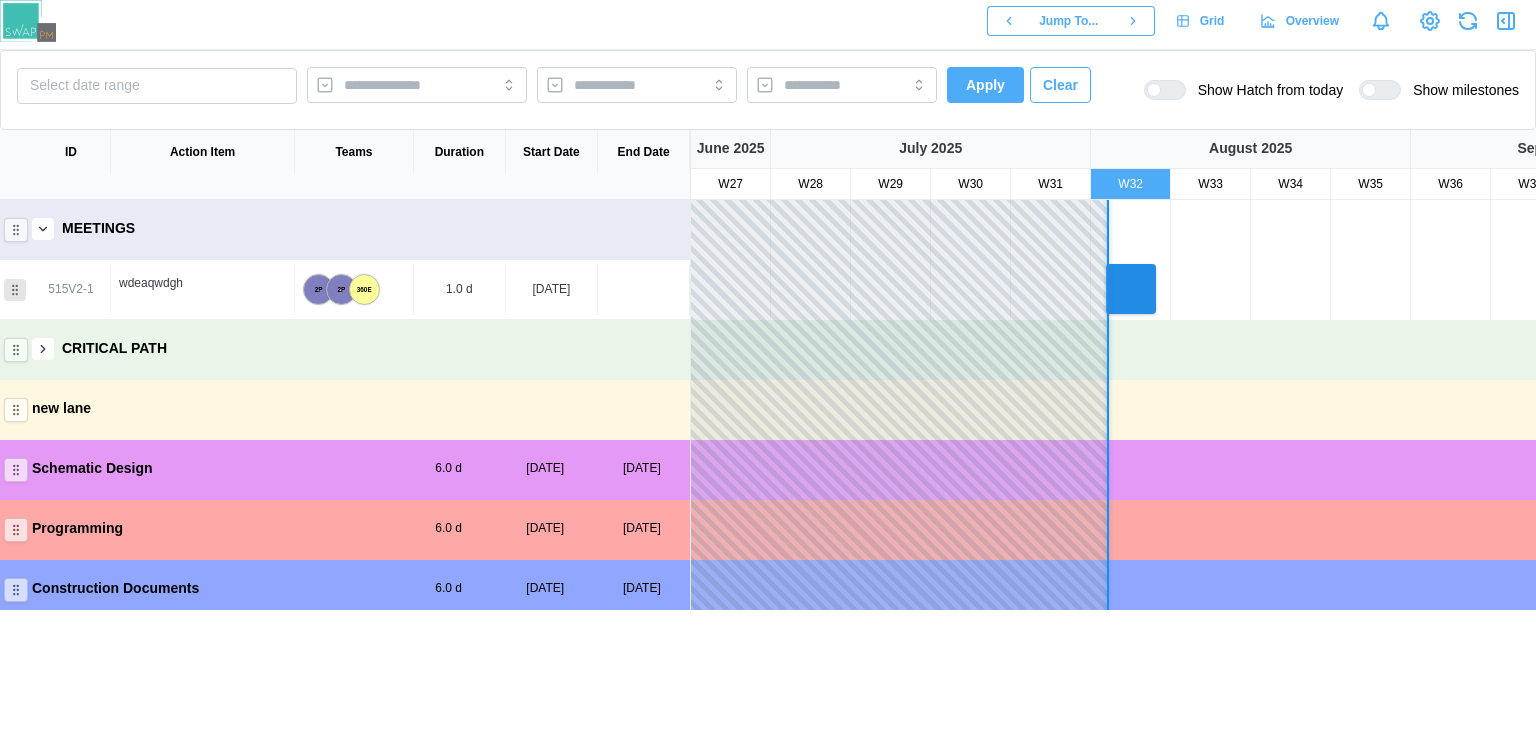 type 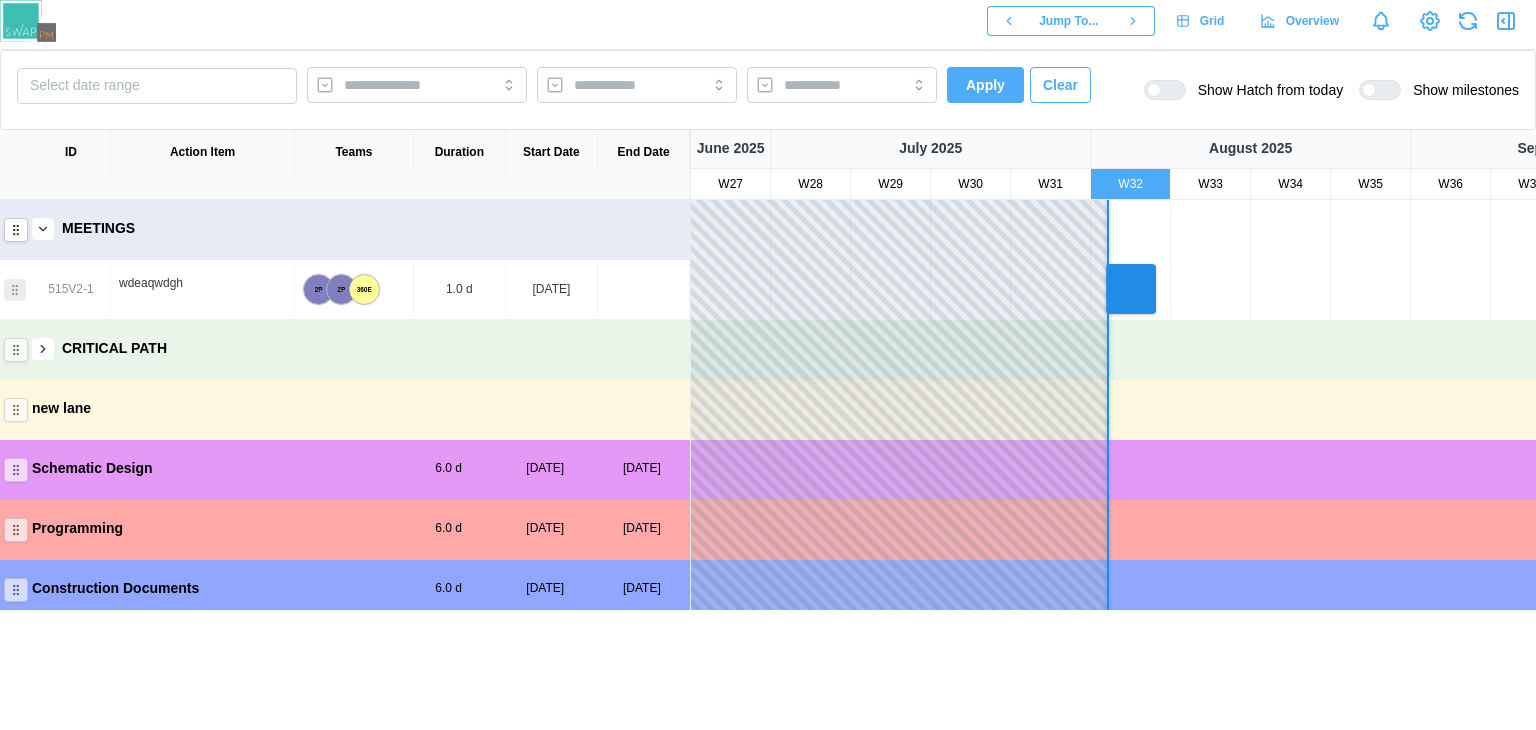 drag, startPoint x: 16, startPoint y: 286, endPoint x: 13, endPoint y: 225, distance: 61.073727 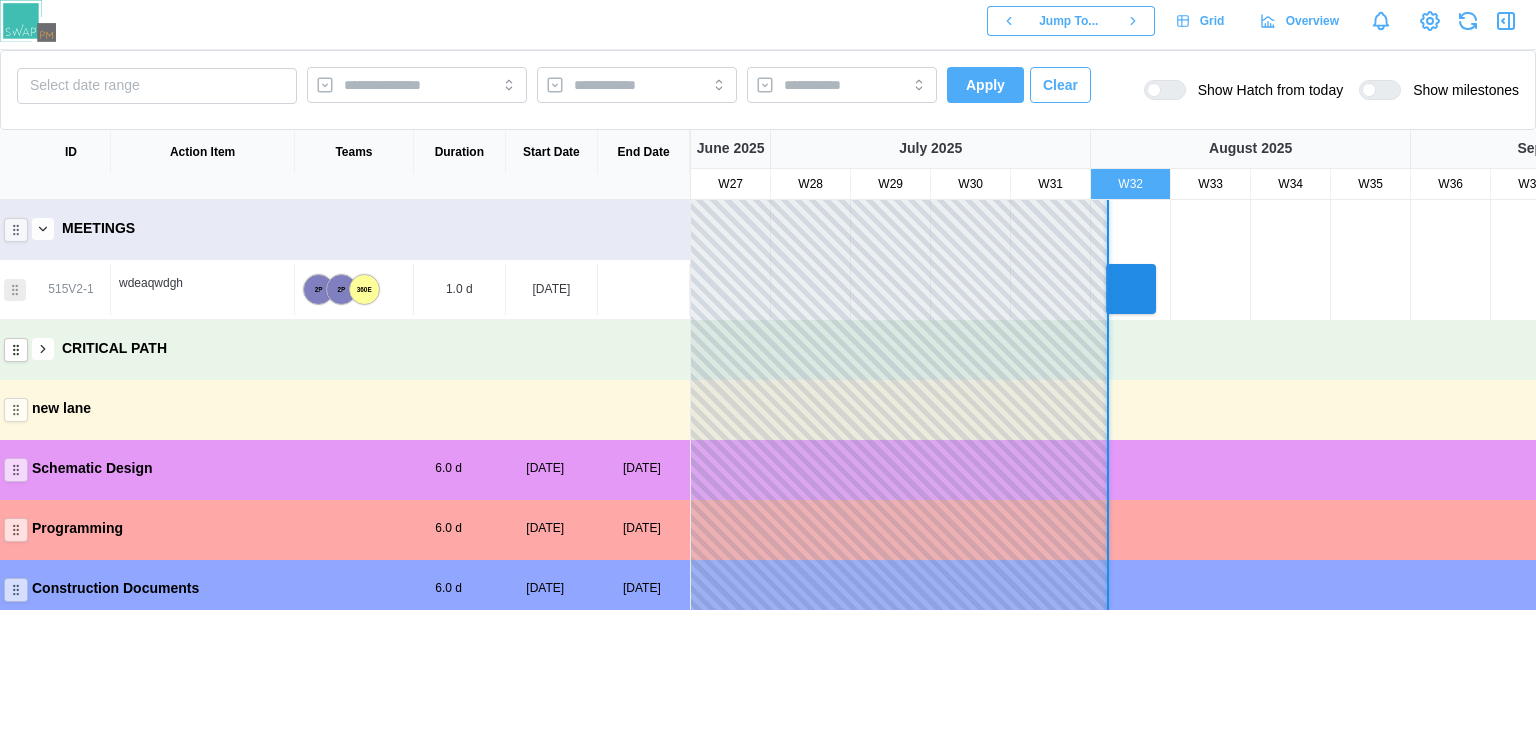 drag, startPoint x: 17, startPoint y: 289, endPoint x: 14, endPoint y: 355, distance: 66.068146 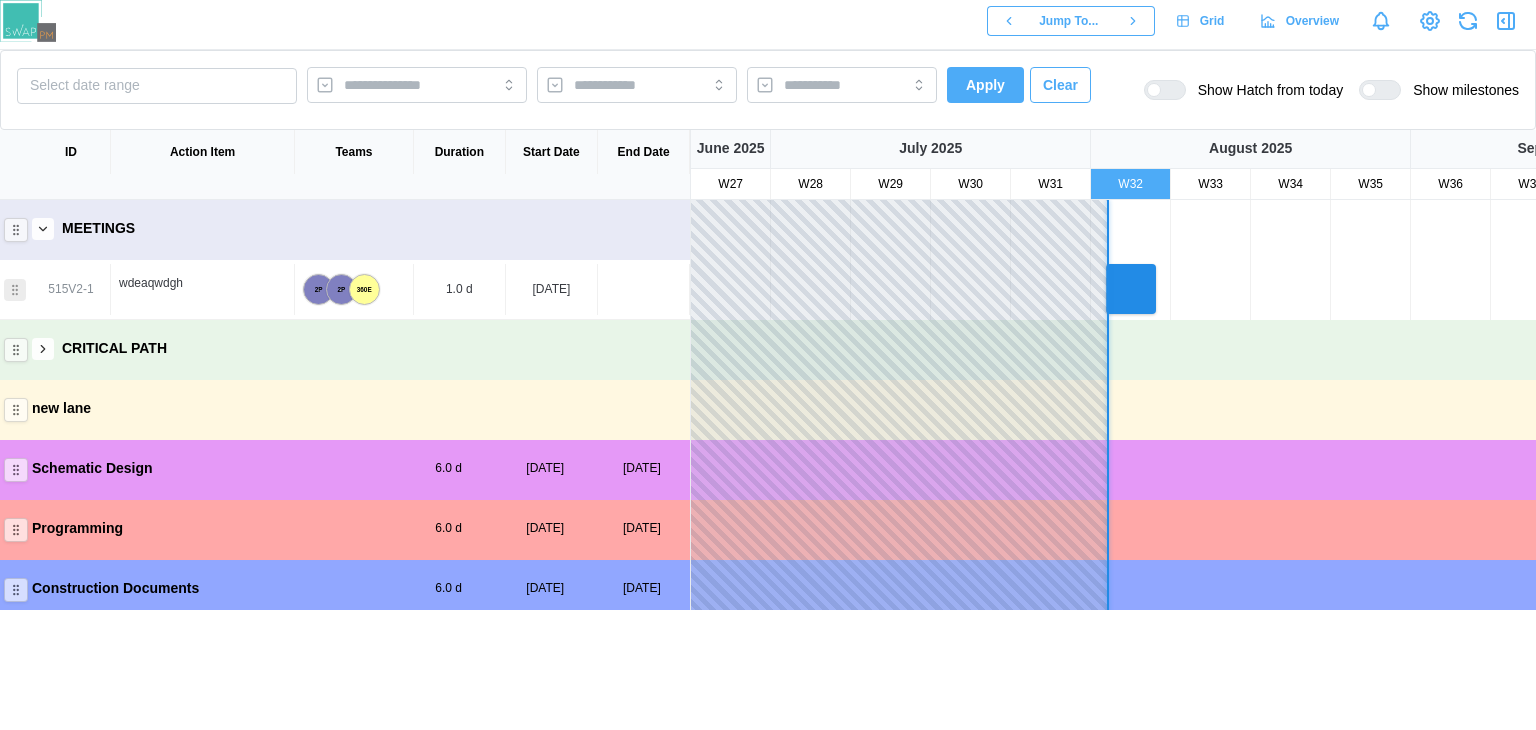 drag, startPoint x: 18, startPoint y: 284, endPoint x: 56, endPoint y: 273, distance: 39.56008 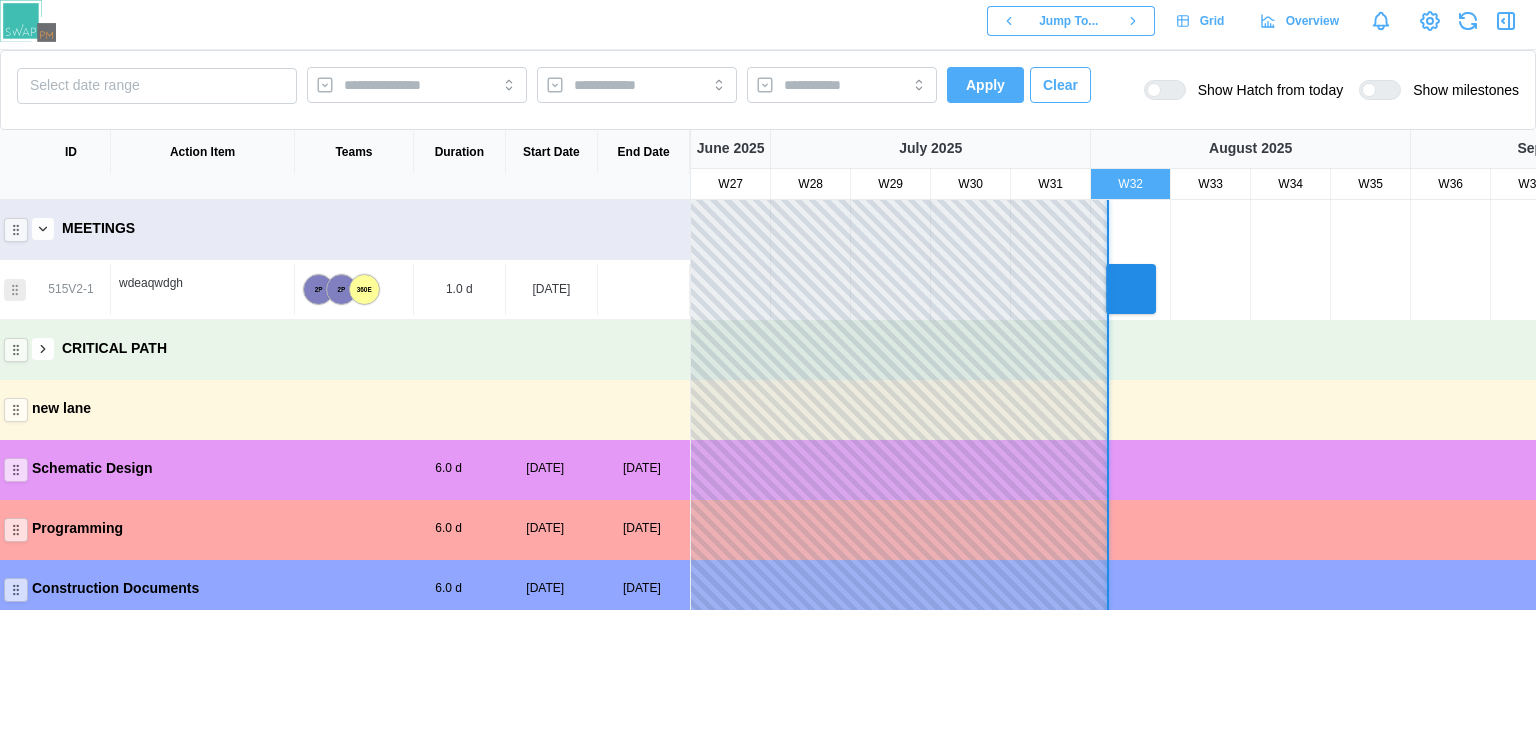 drag, startPoint x: 12, startPoint y: 295, endPoint x: 12, endPoint y: 383, distance: 88 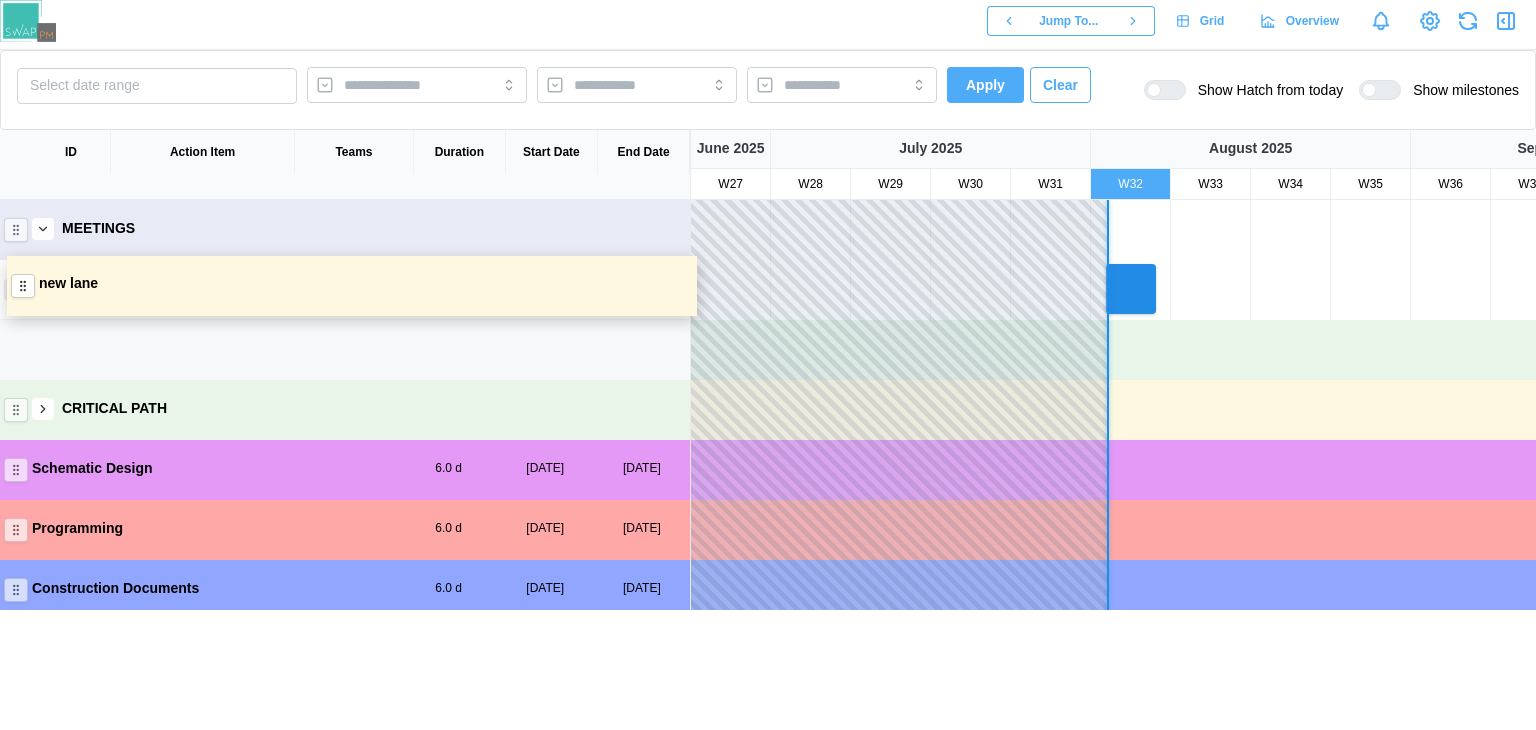 drag, startPoint x: 12, startPoint y: 408, endPoint x: 19, endPoint y: 277, distance: 131.18689 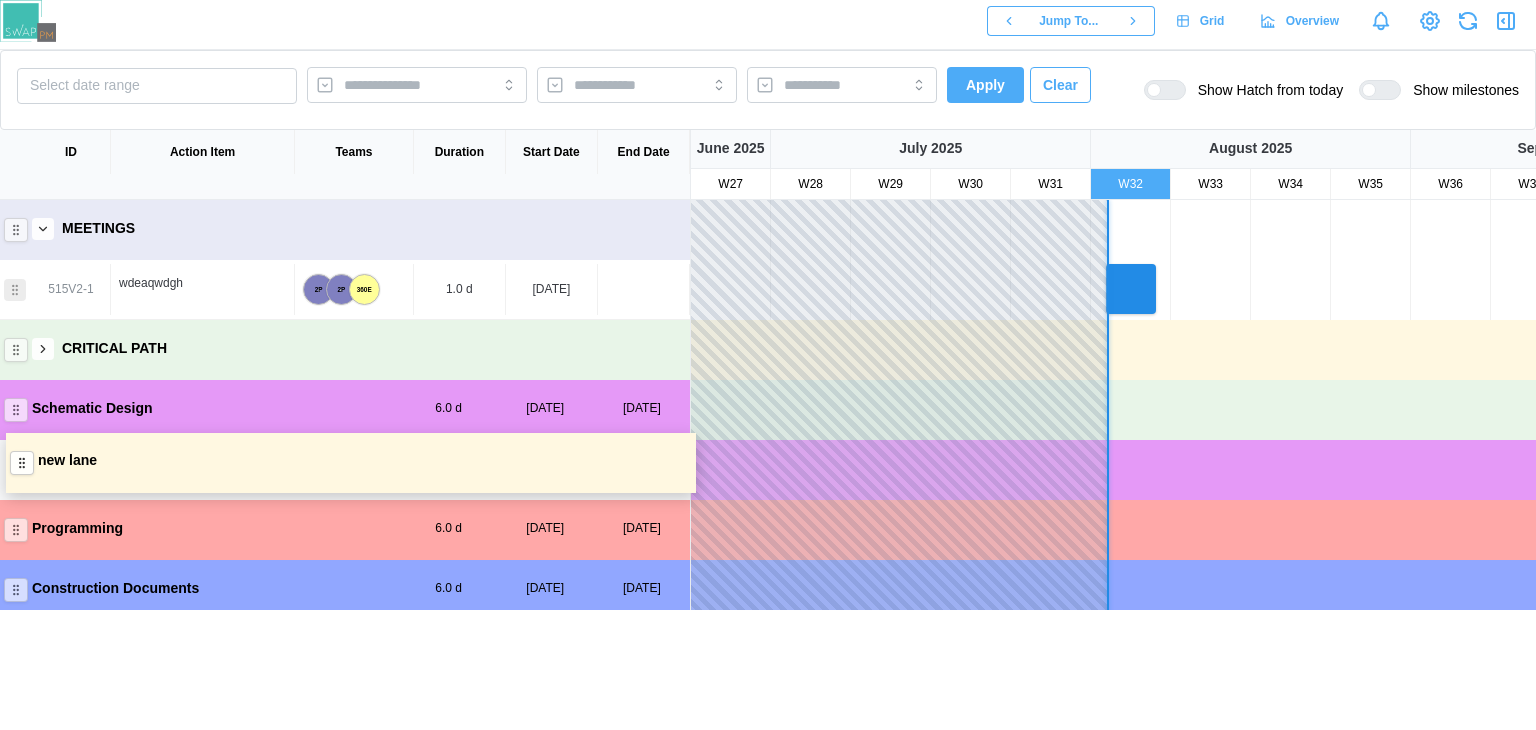scroll, scrollTop: 62, scrollLeft: 0, axis: vertical 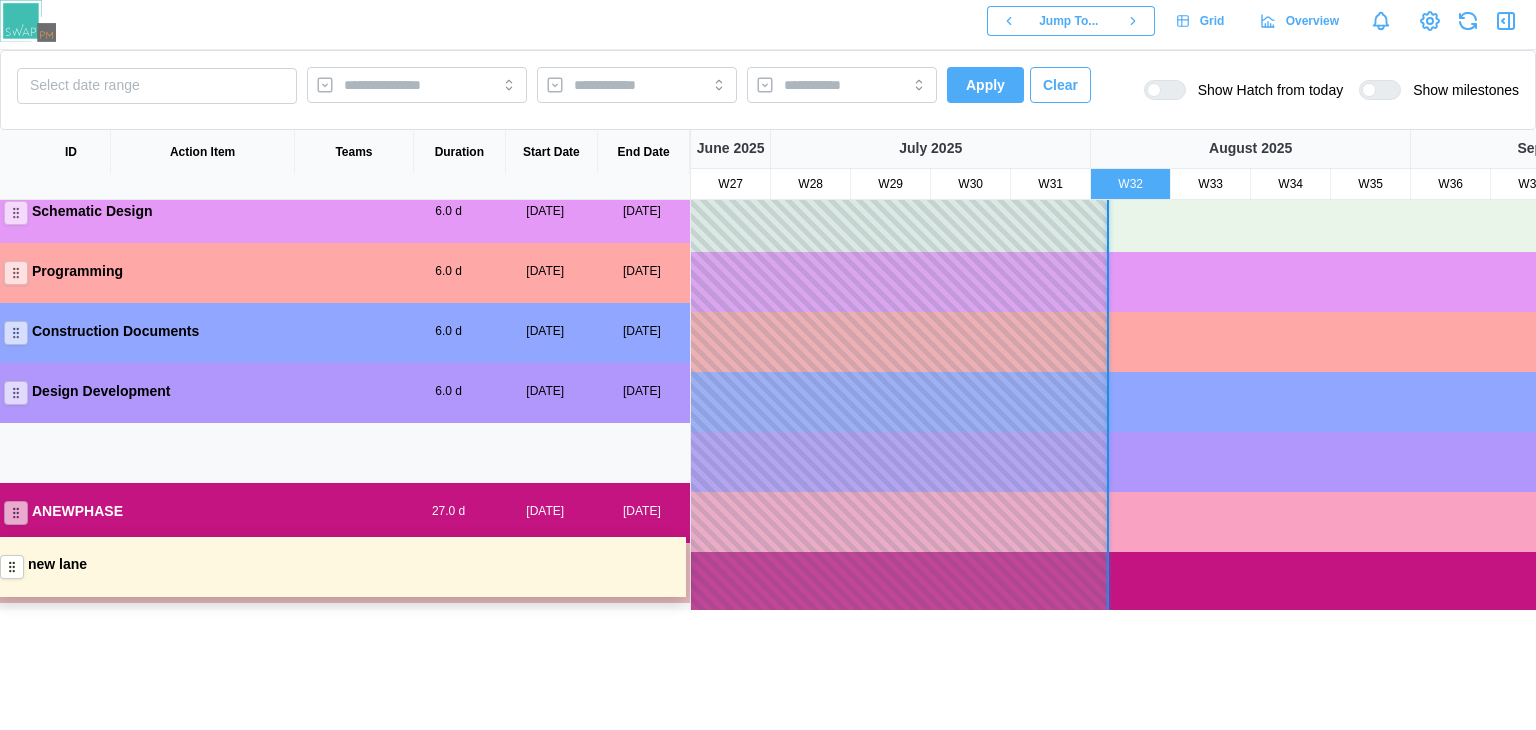 drag, startPoint x: 14, startPoint y: 350, endPoint x: 11, endPoint y: 572, distance: 222.02026 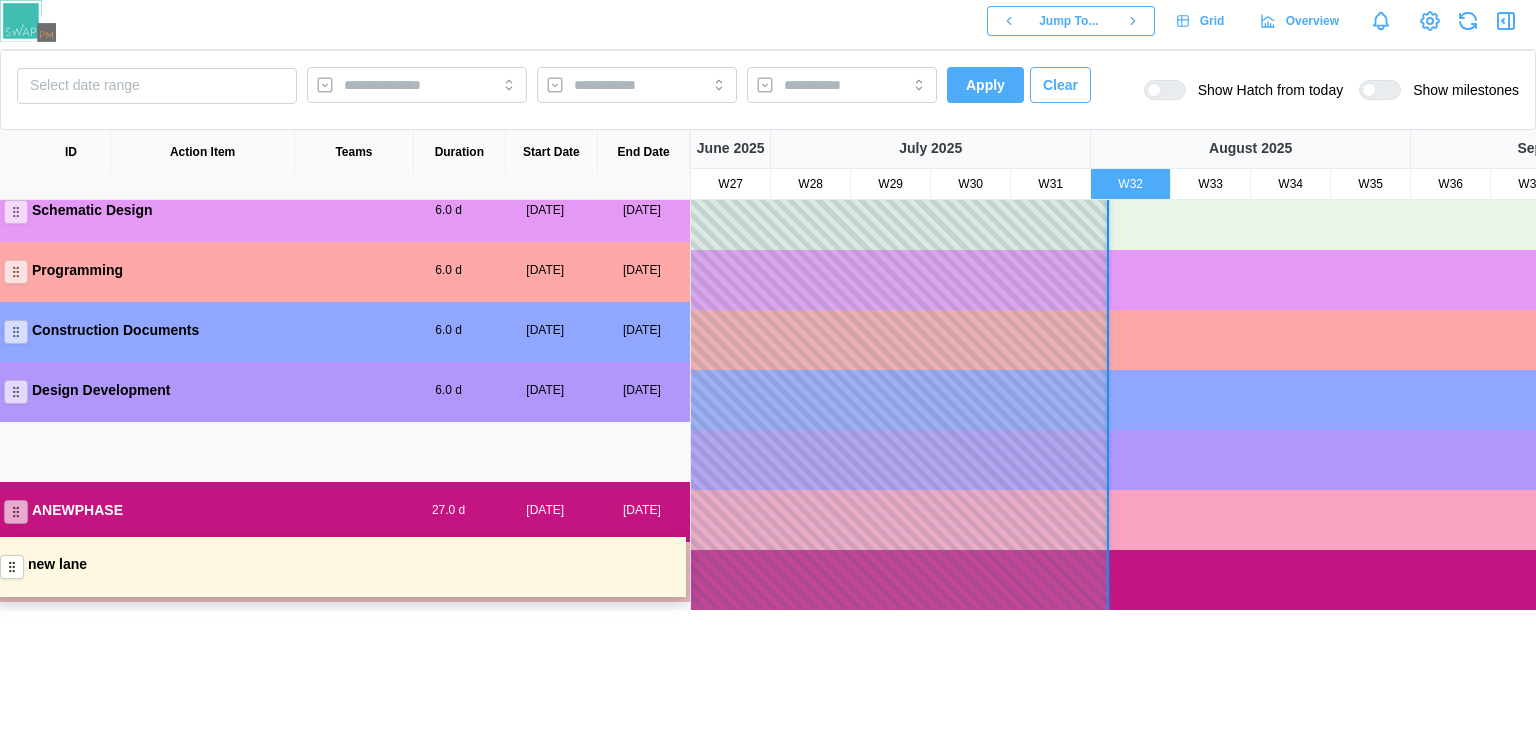 click on "MEETINGS 515V2-1 wdeaqwdgh 2P 2P 360E 1.0 d 04 Aug, 2025 new lane CRITICAL PATH Schematic Design 6.0 d 03 Jul, 2025 09 Jul, 2025 Programming 6.0 d 03 Jul, 2025 09 Jul, 2025 Construction Documents 6.0 d 03 Jul, 2025 09 Jul, 2025 Design Development 6.0 d 03 Jul, 2025 09 Jul, 2025 Conceptual Design 6.0 d 03 Jul, 2025 09 Jul, 2025 ANEWPHASE 27.0 d 27 Aug, 2025 23 Sep, 2025 hdhf 6.0 d 28 Aug, 2025 03 Sep, 2025" at bounding box center [345, 332] 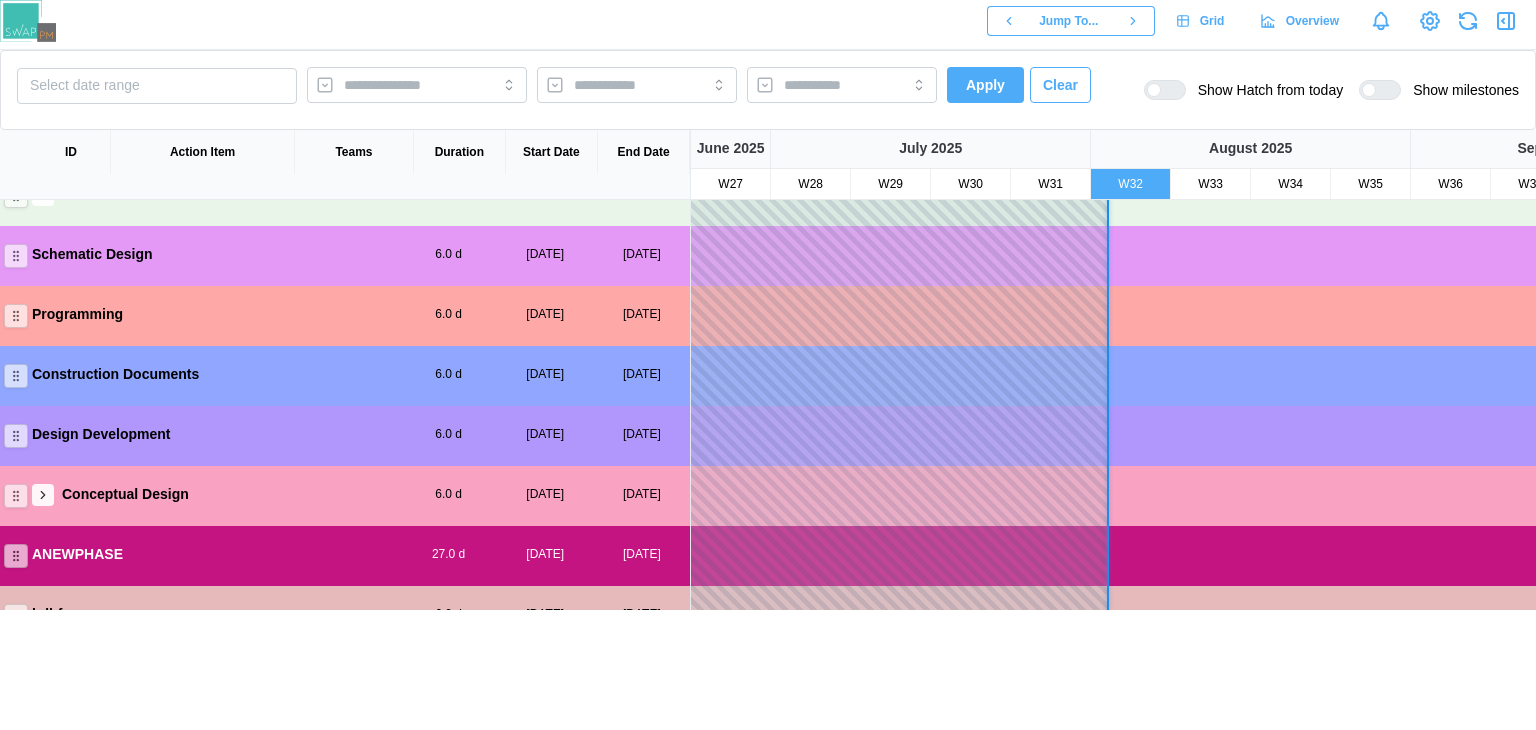 scroll, scrollTop: 0, scrollLeft: 0, axis: both 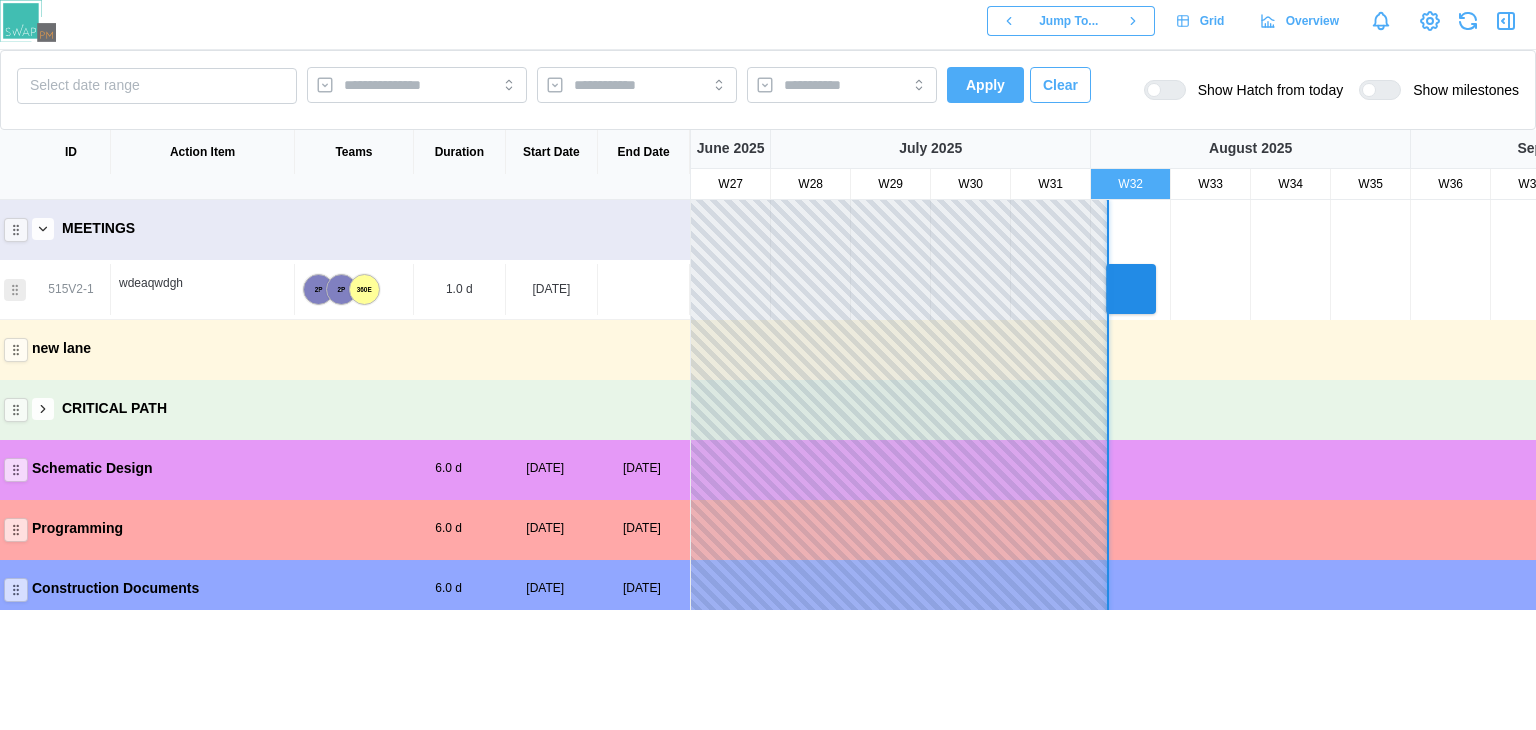 click 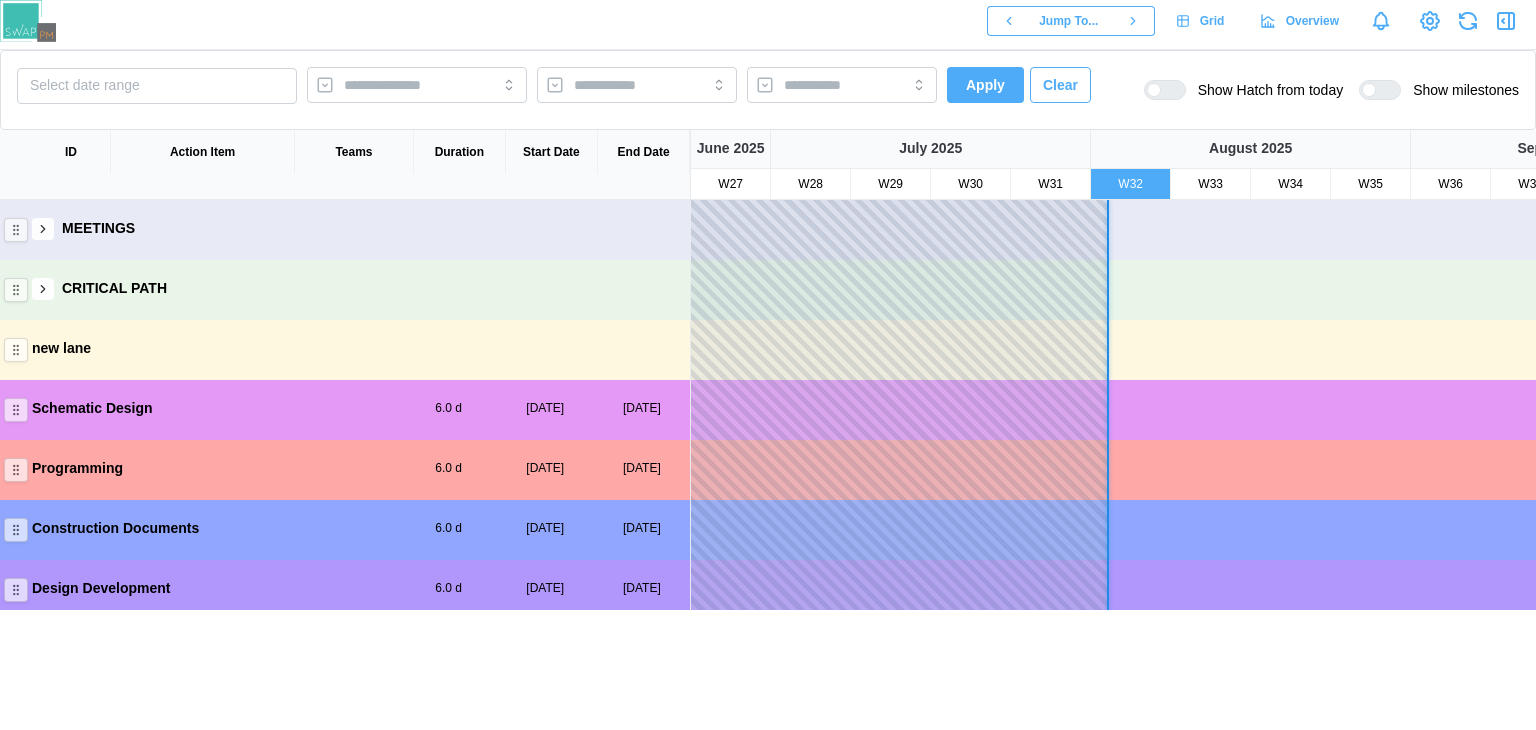 click 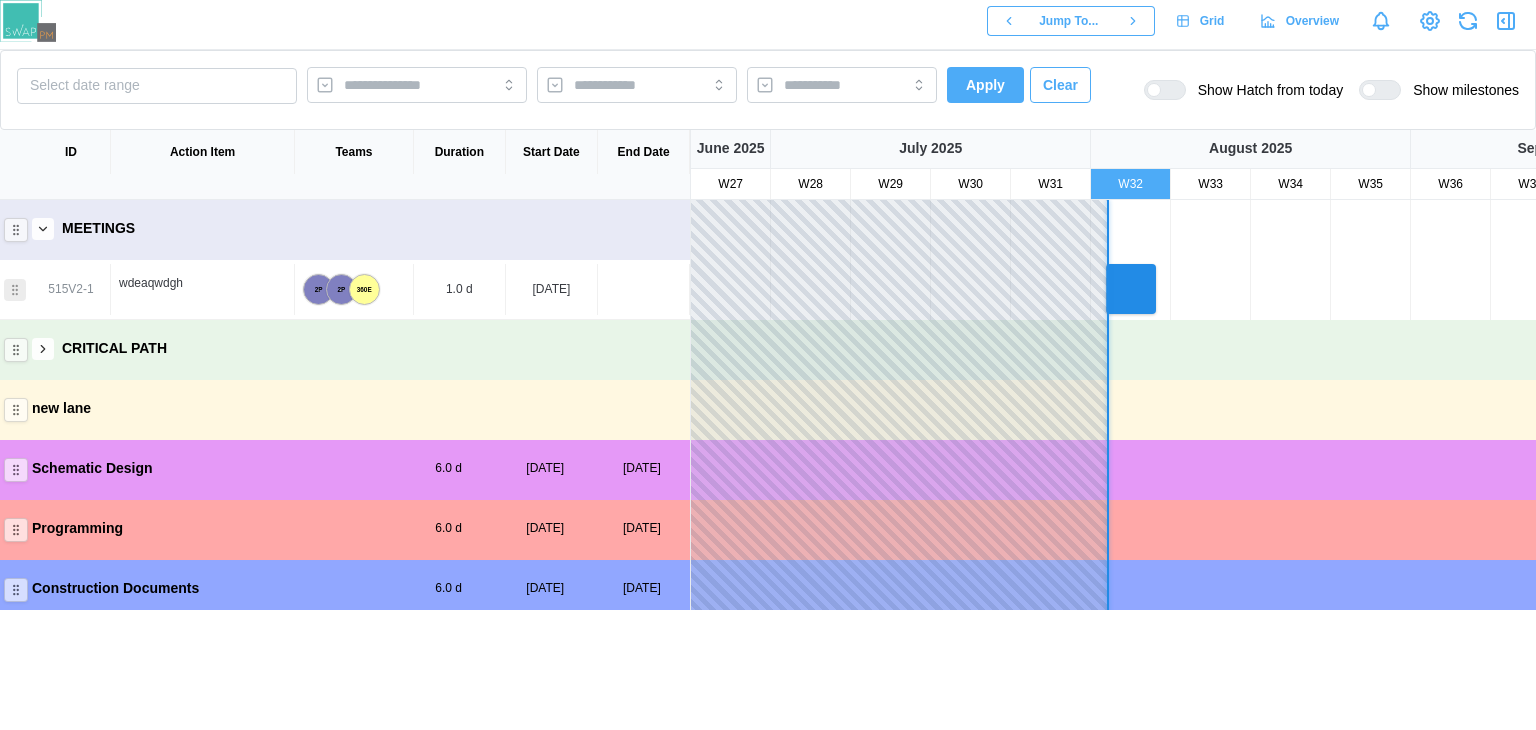 click 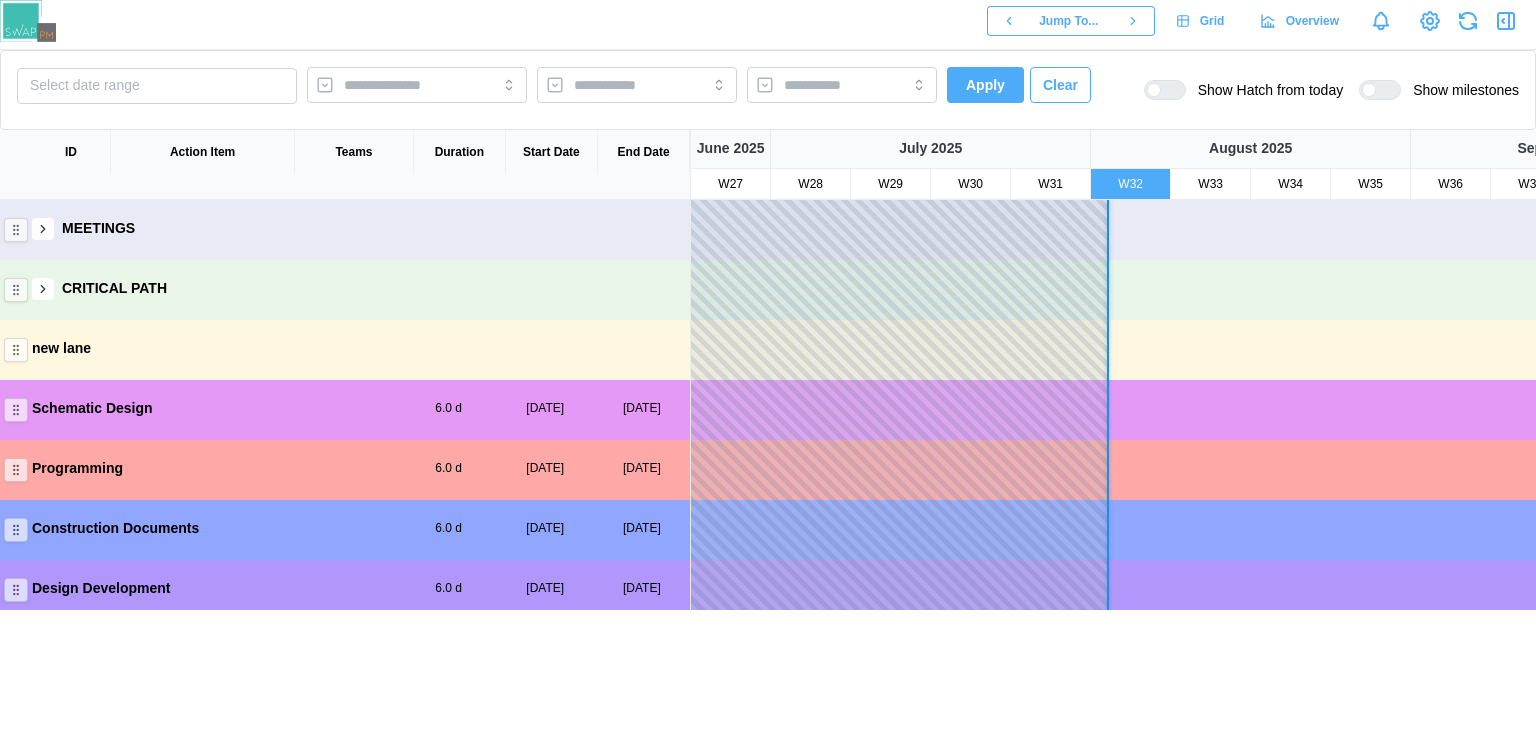 click 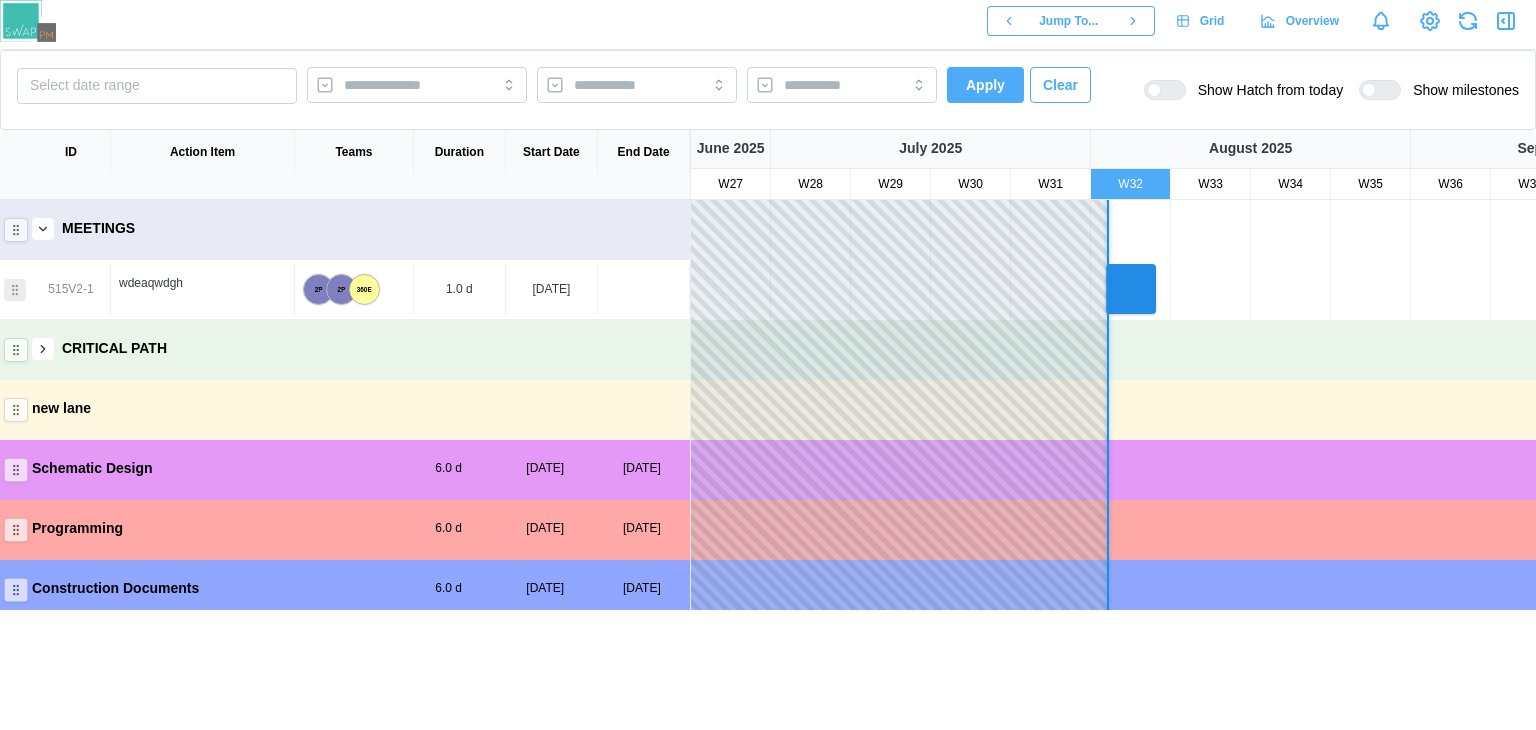 click 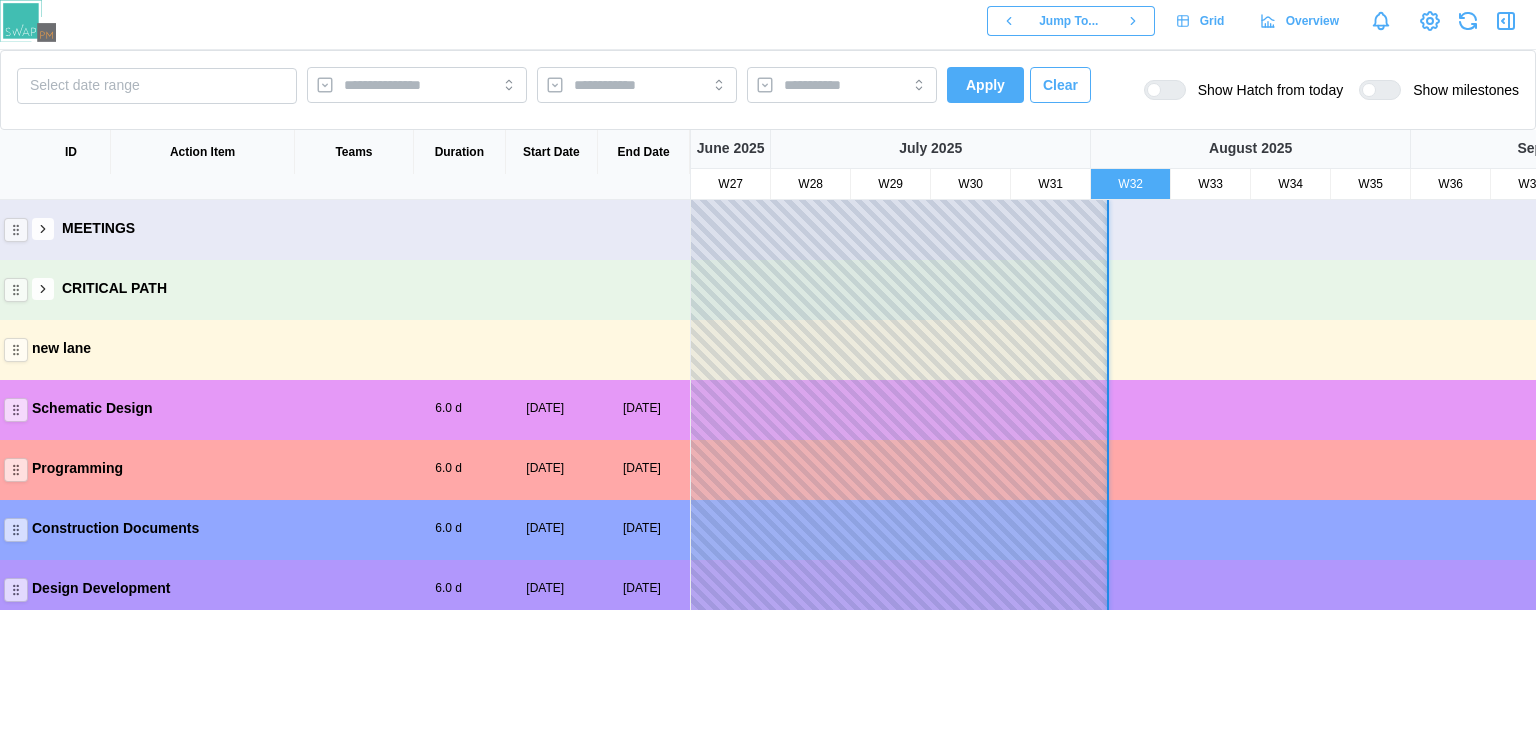 click 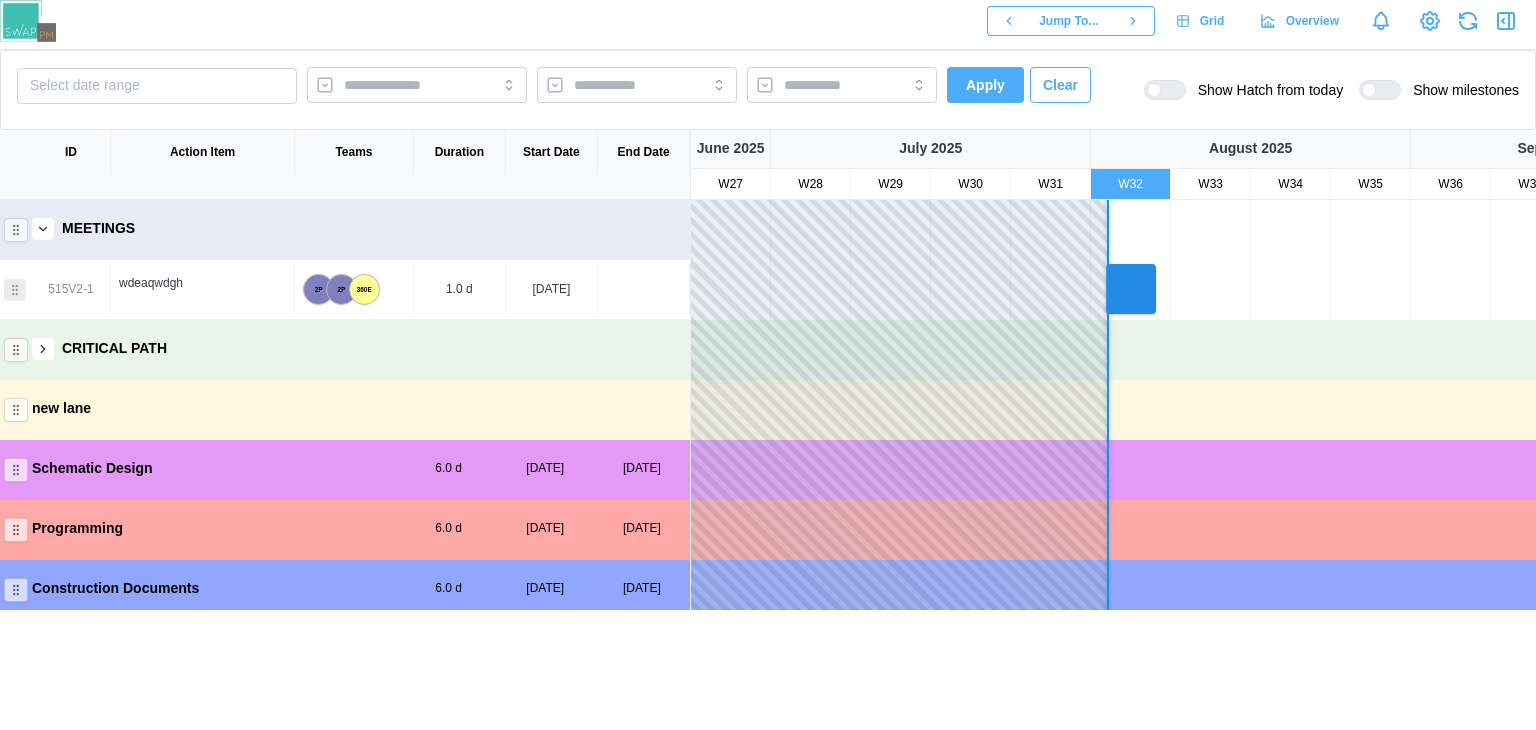 click 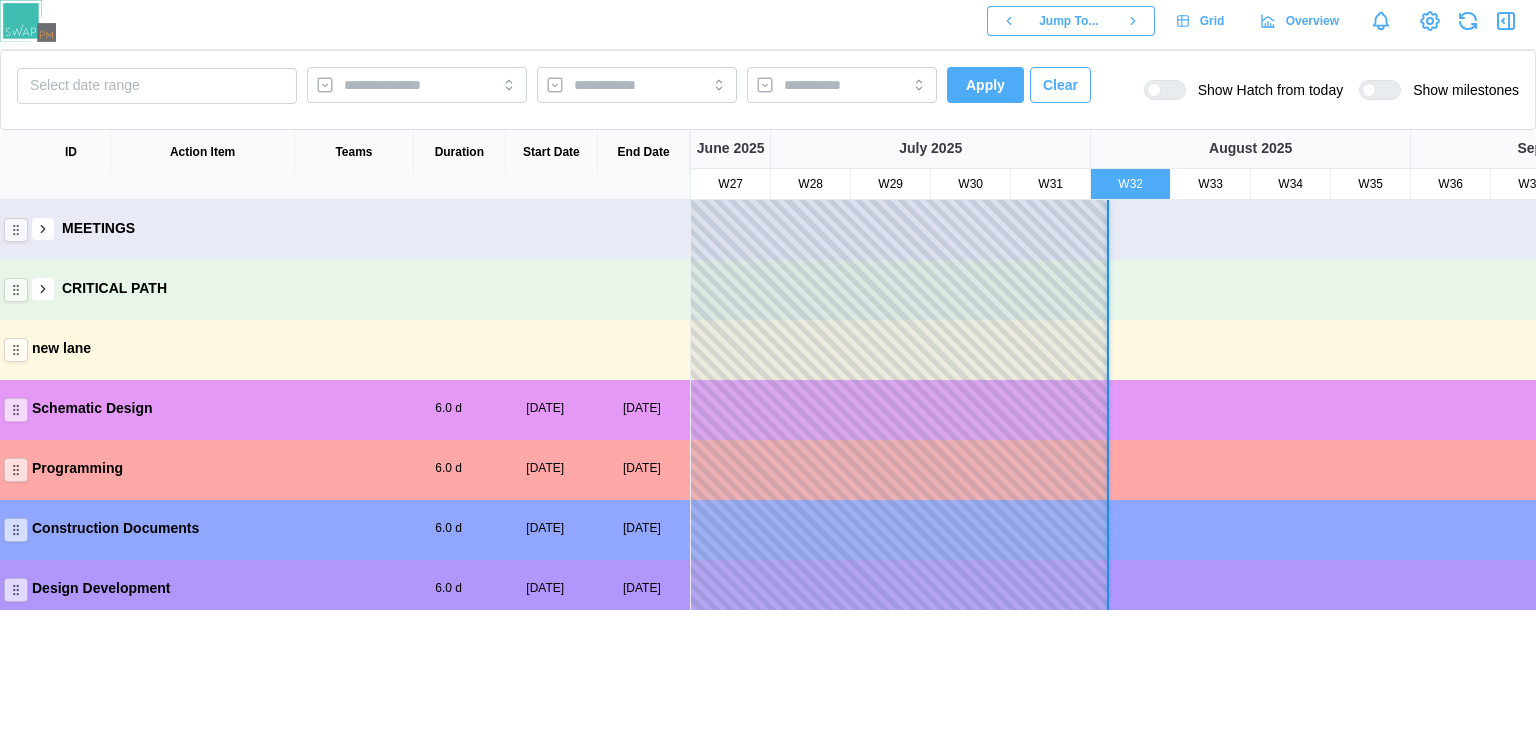 click 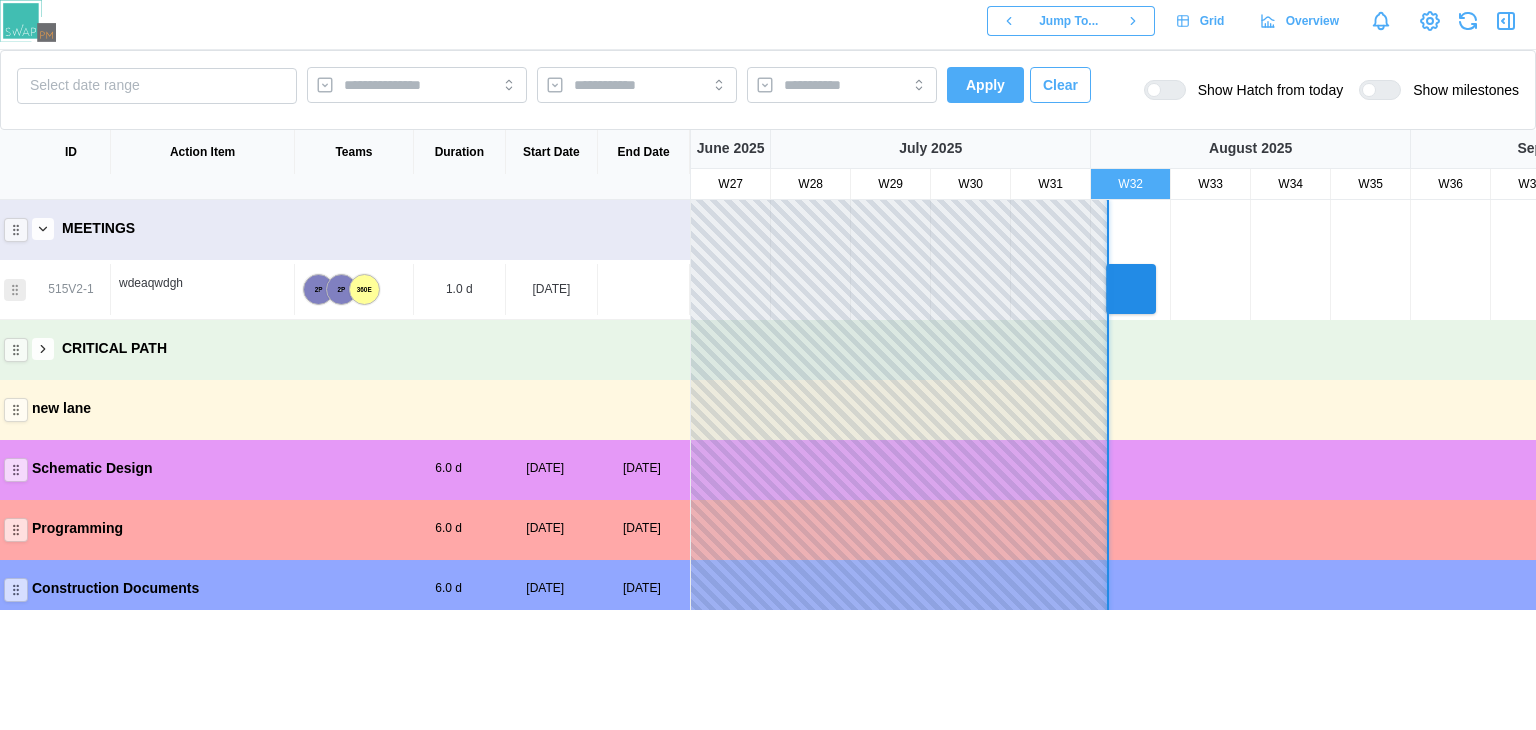 click 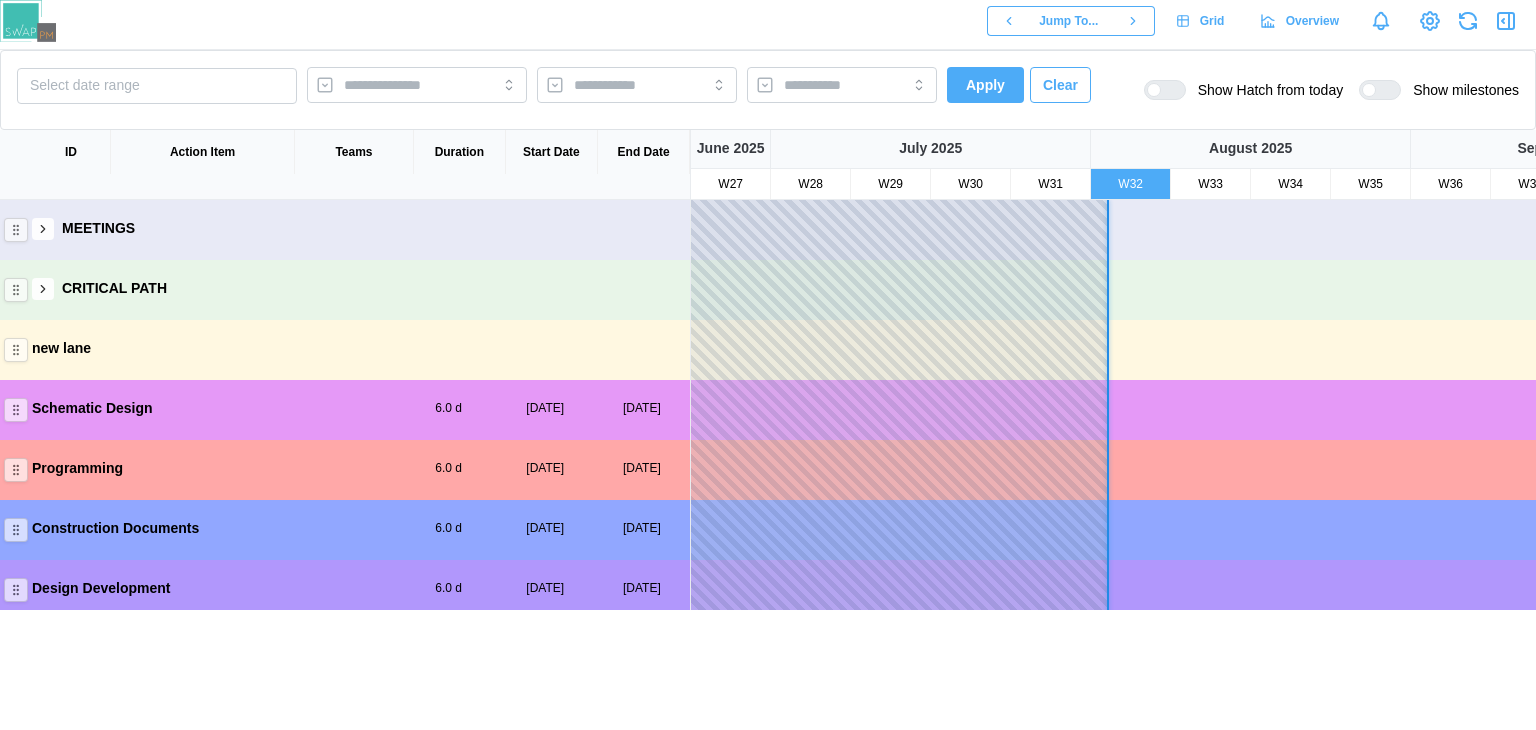 click at bounding box center (43, 289) 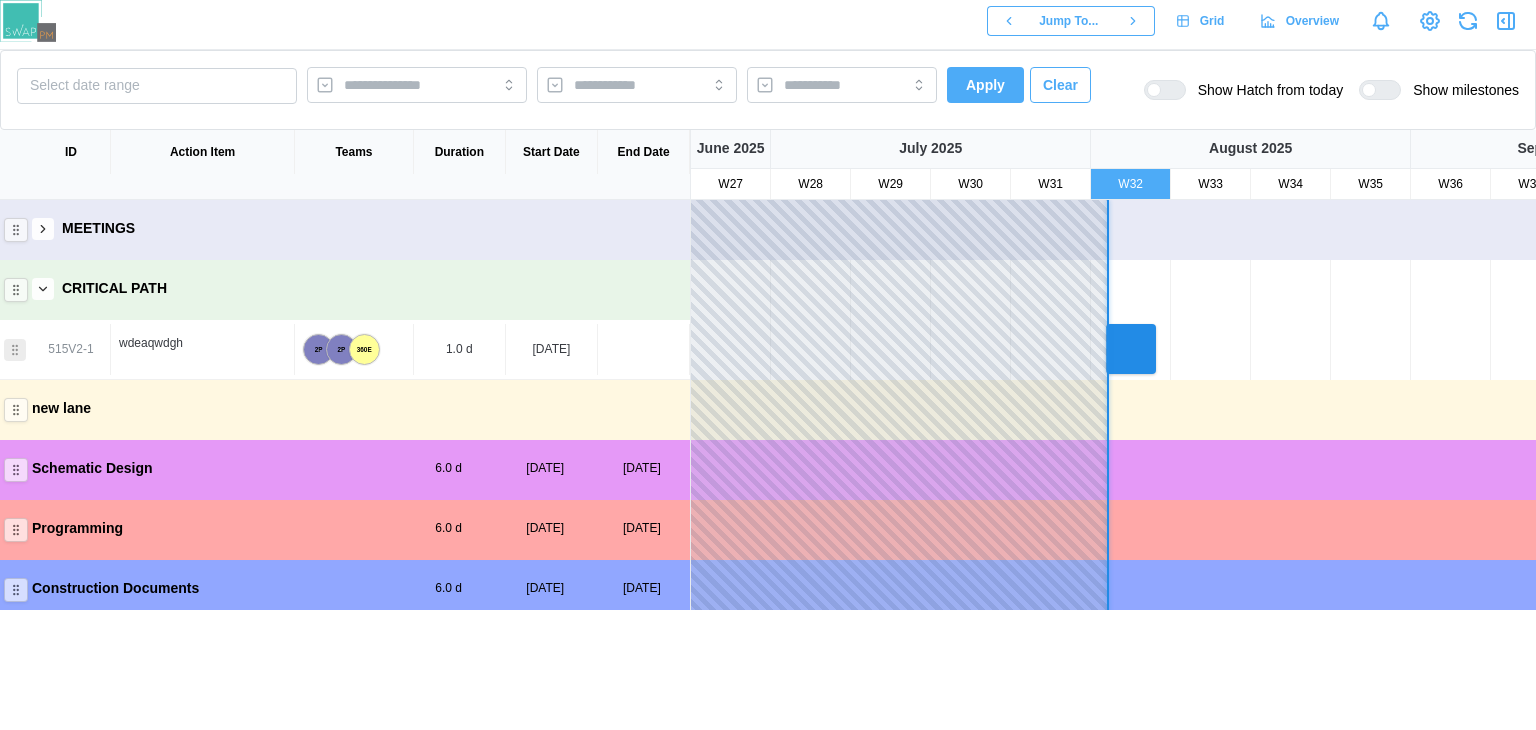 click at bounding box center (43, 229) 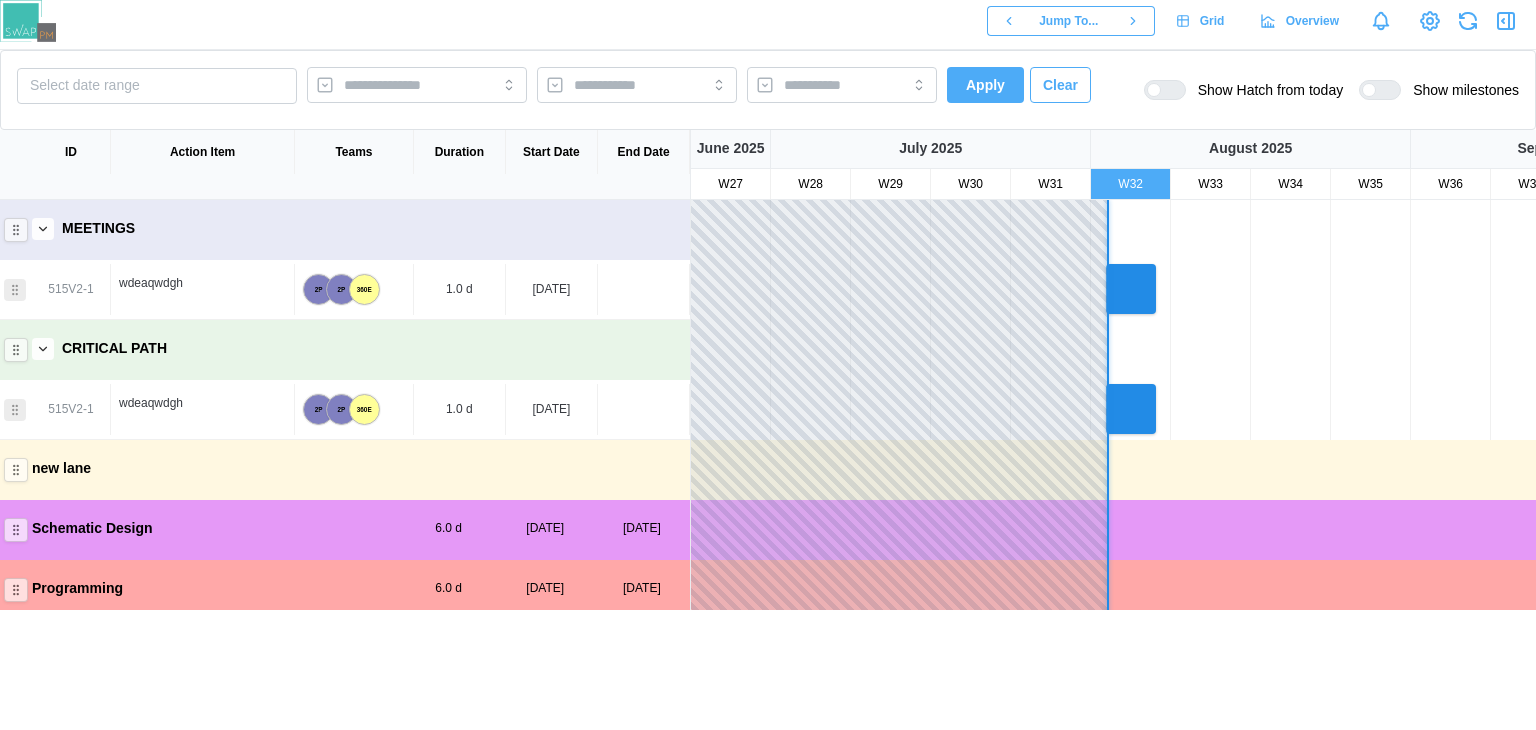 click at bounding box center [43, 229] 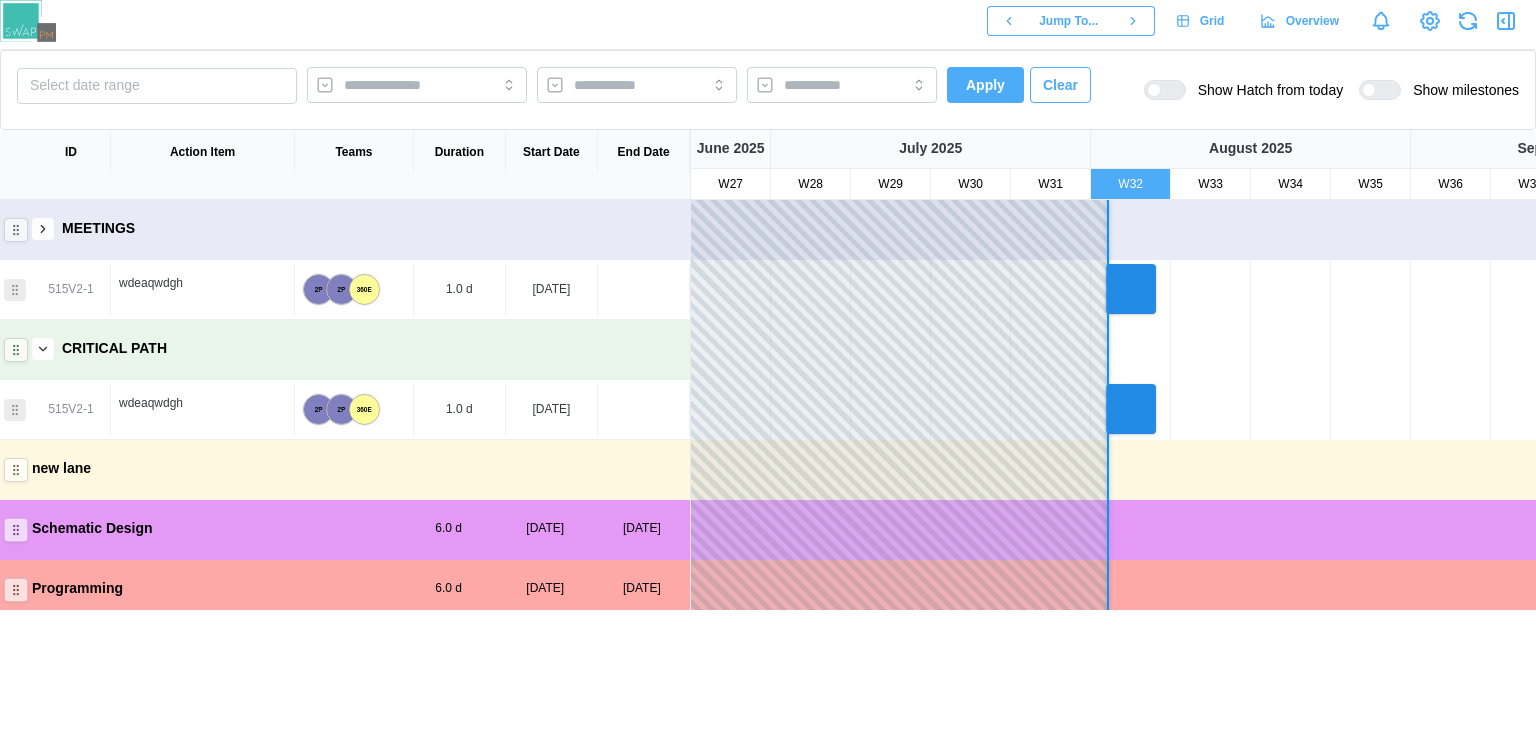 click at bounding box center [43, 229] 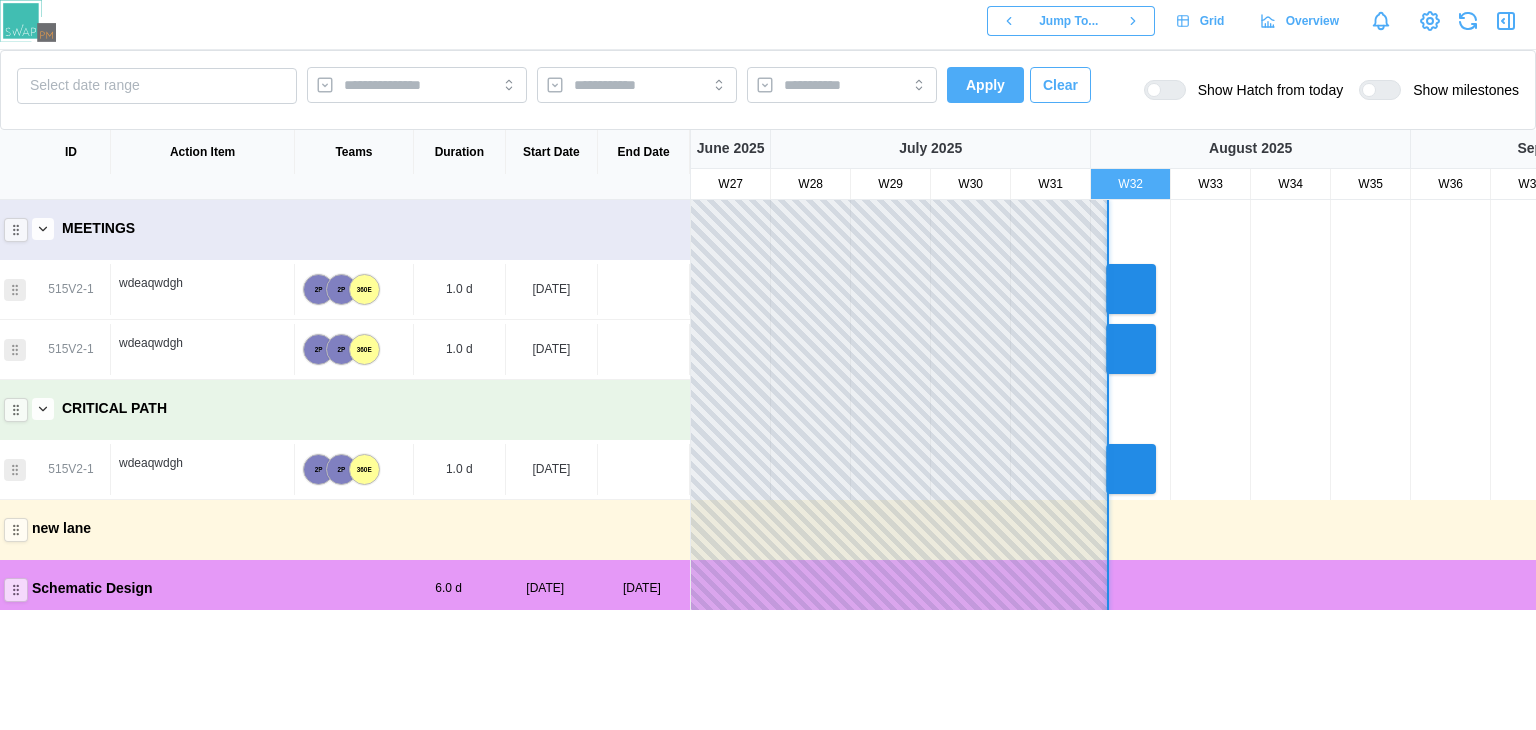 click at bounding box center (43, 229) 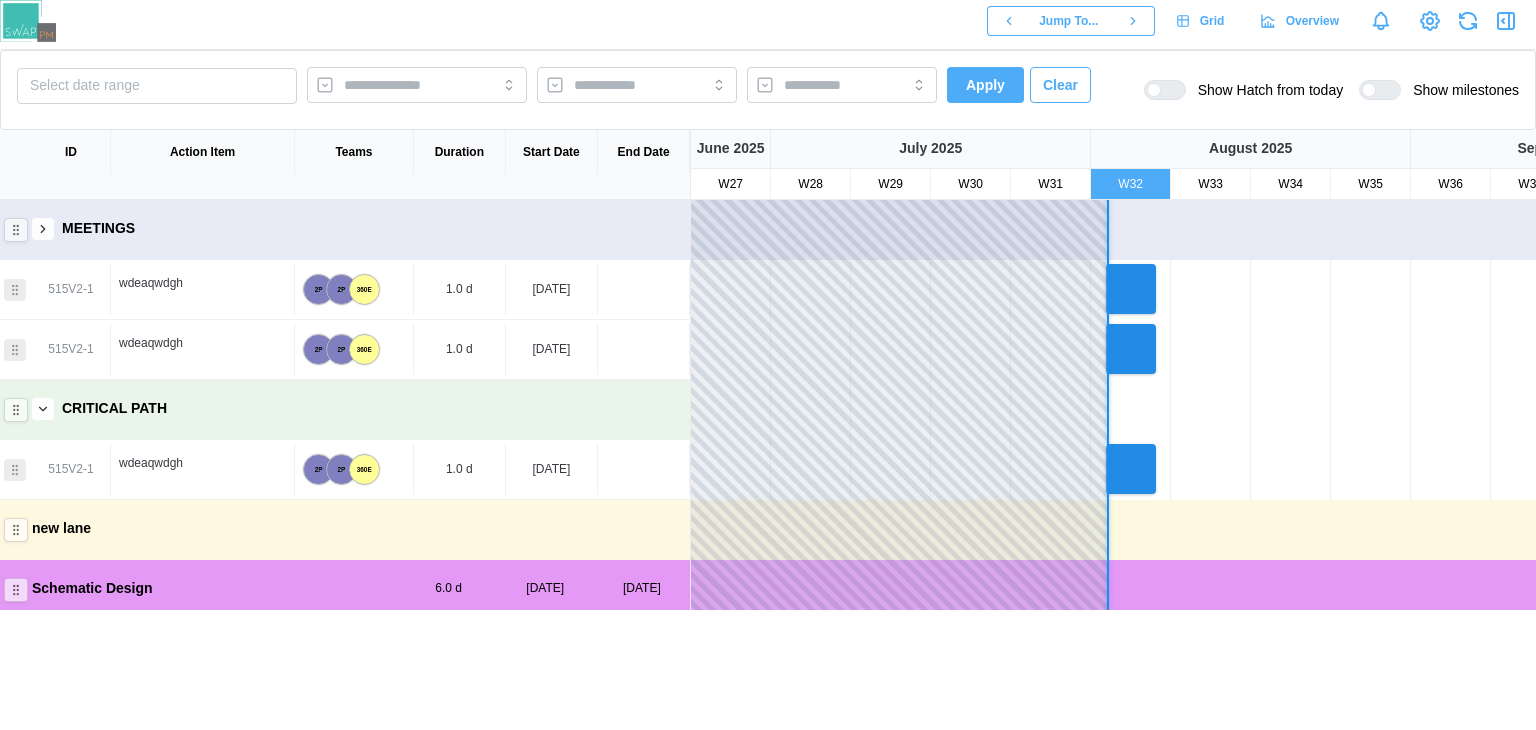 click at bounding box center [43, 229] 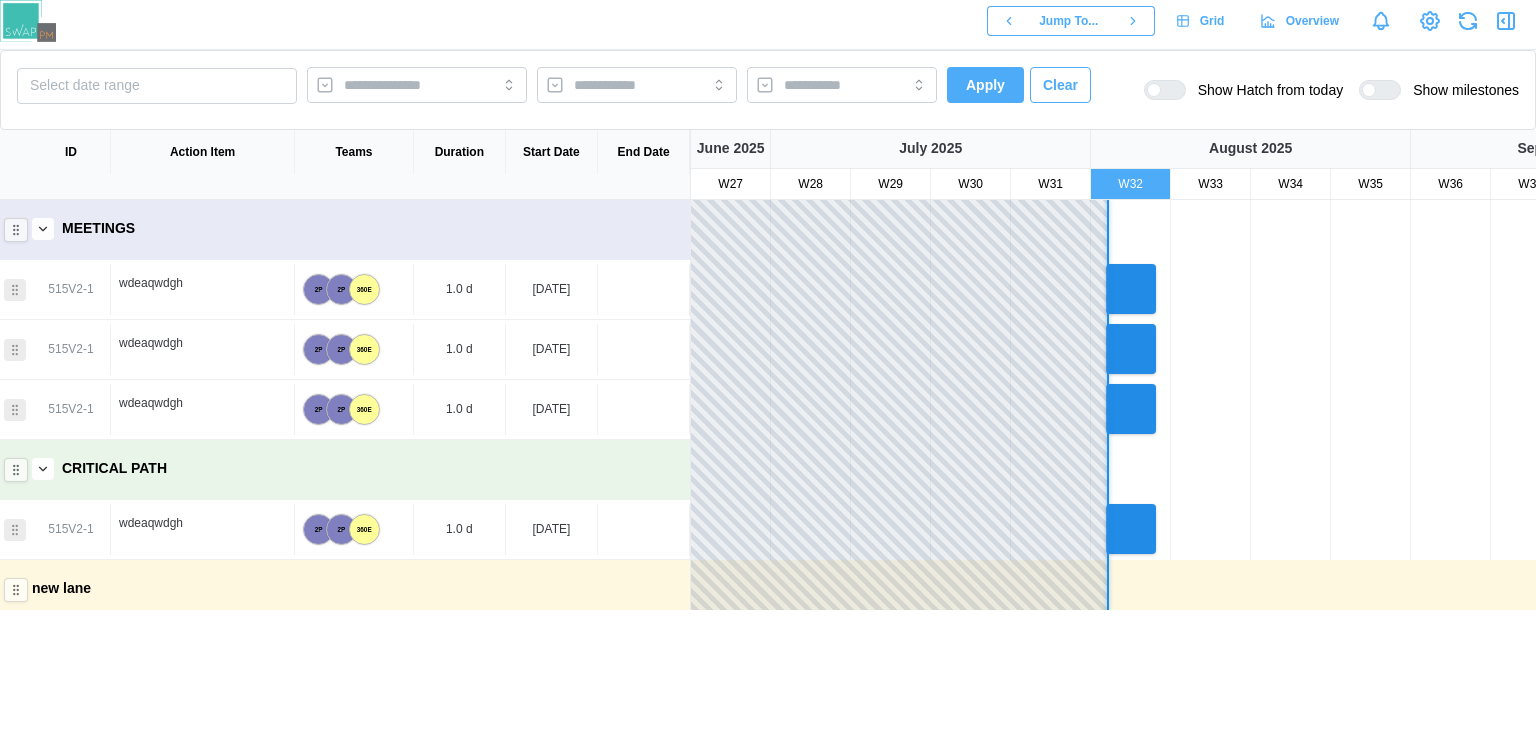 click at bounding box center (43, 229) 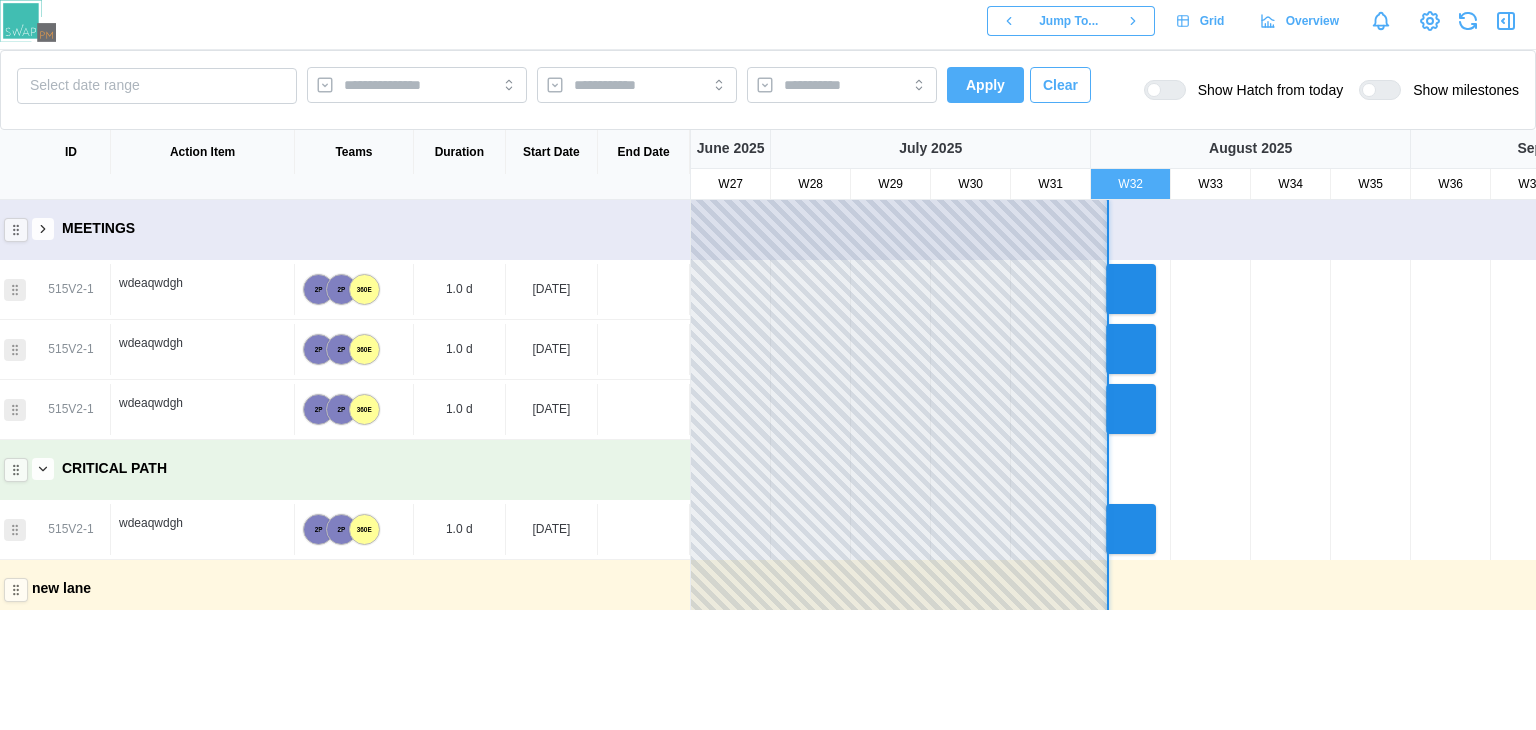 click at bounding box center (43, 229) 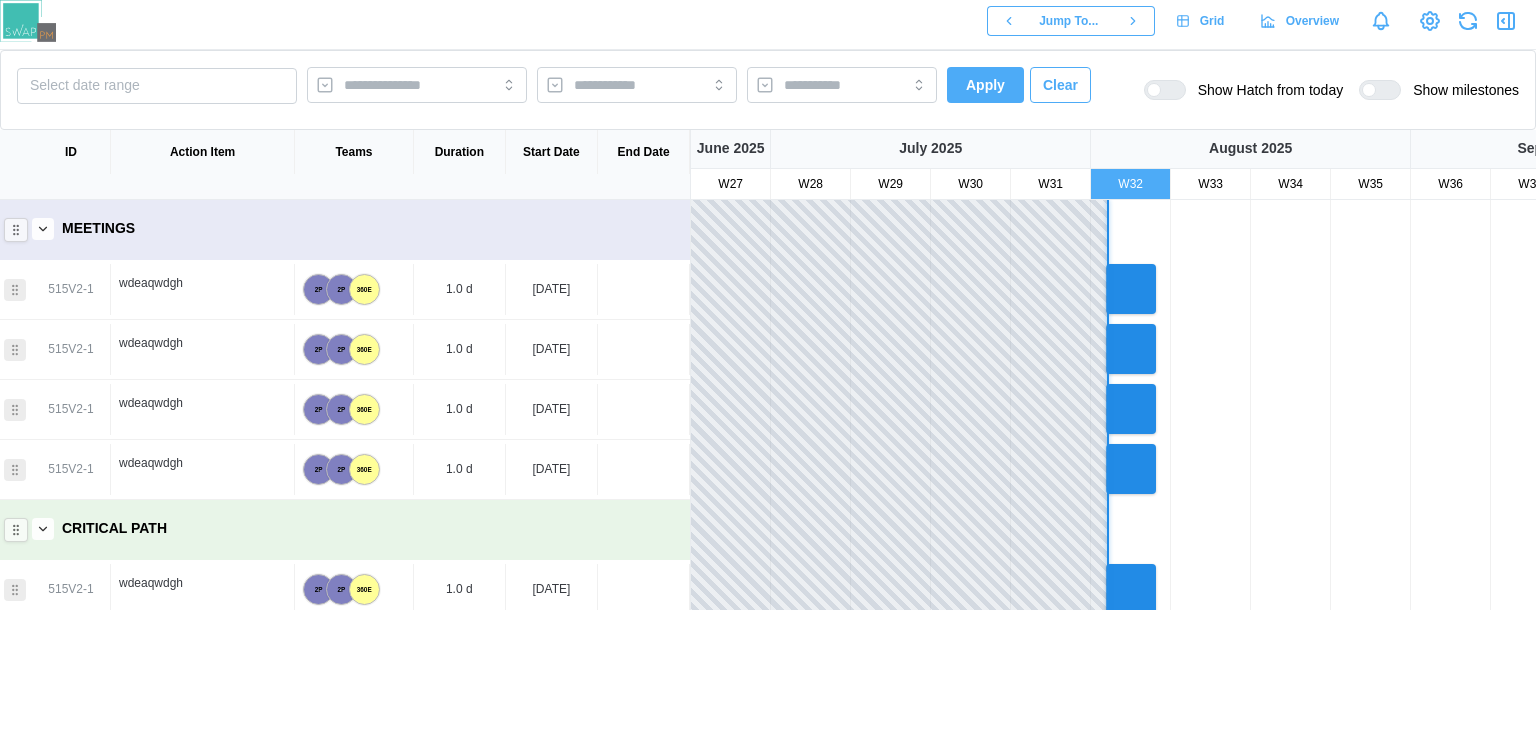 click at bounding box center (43, 229) 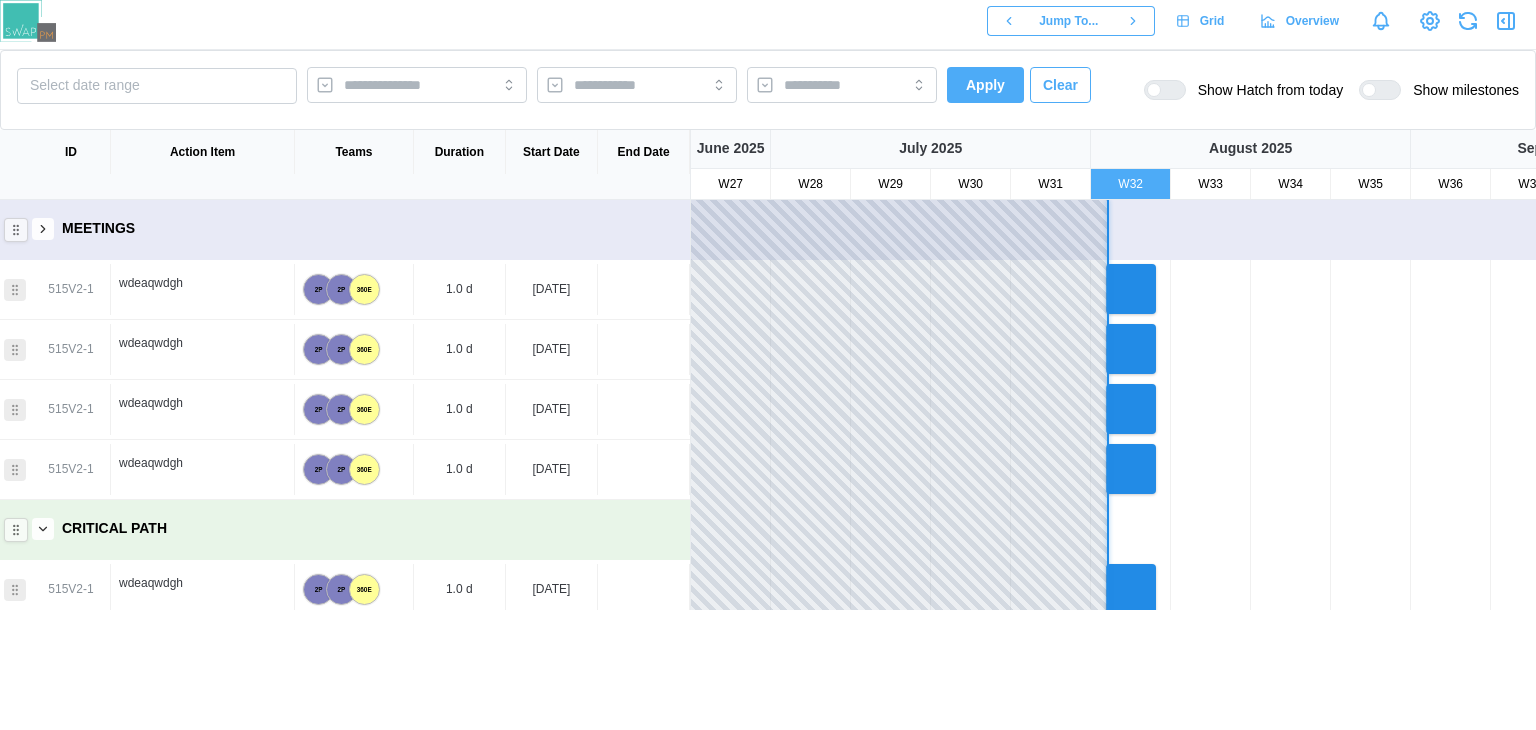 type 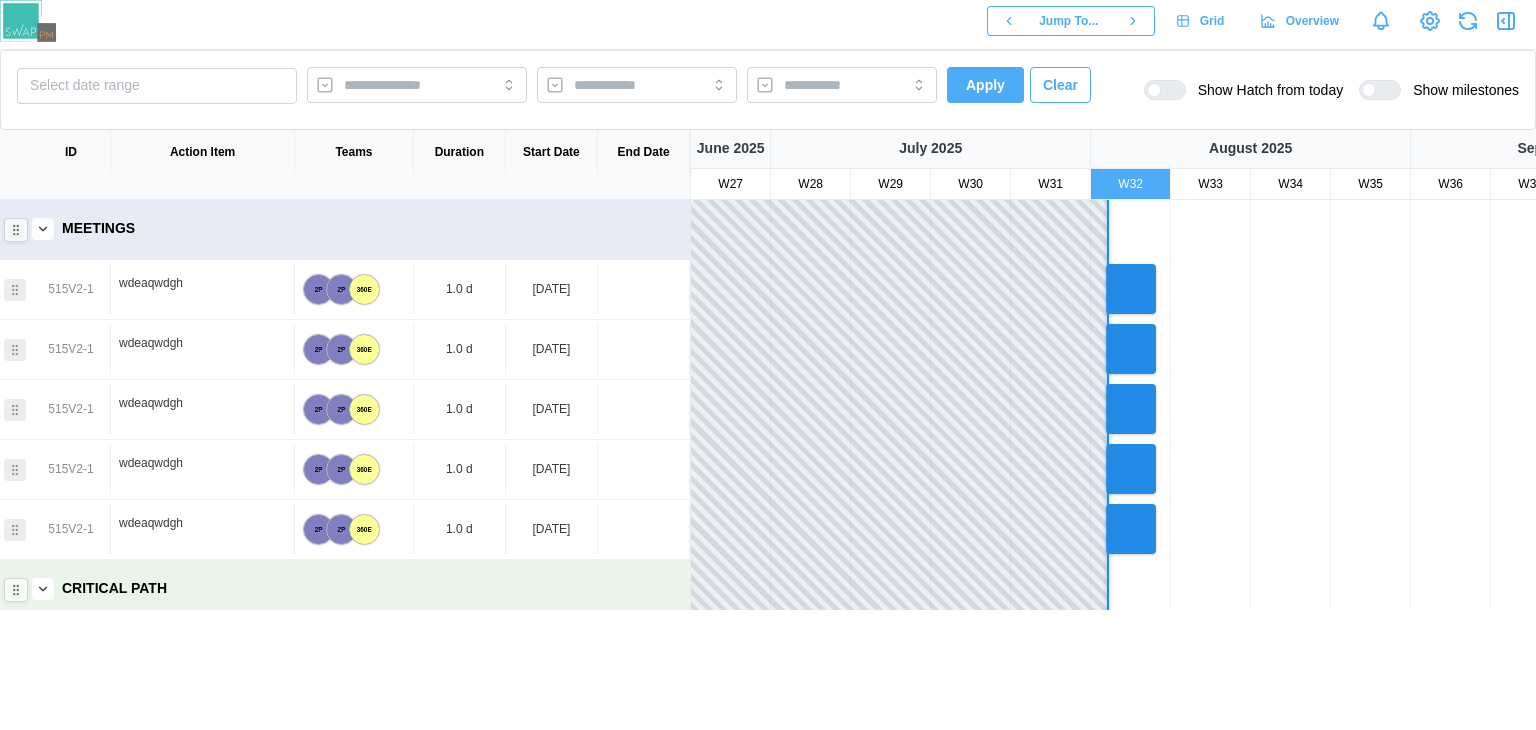 click on "MEETINGS" at bounding box center (345, 228) 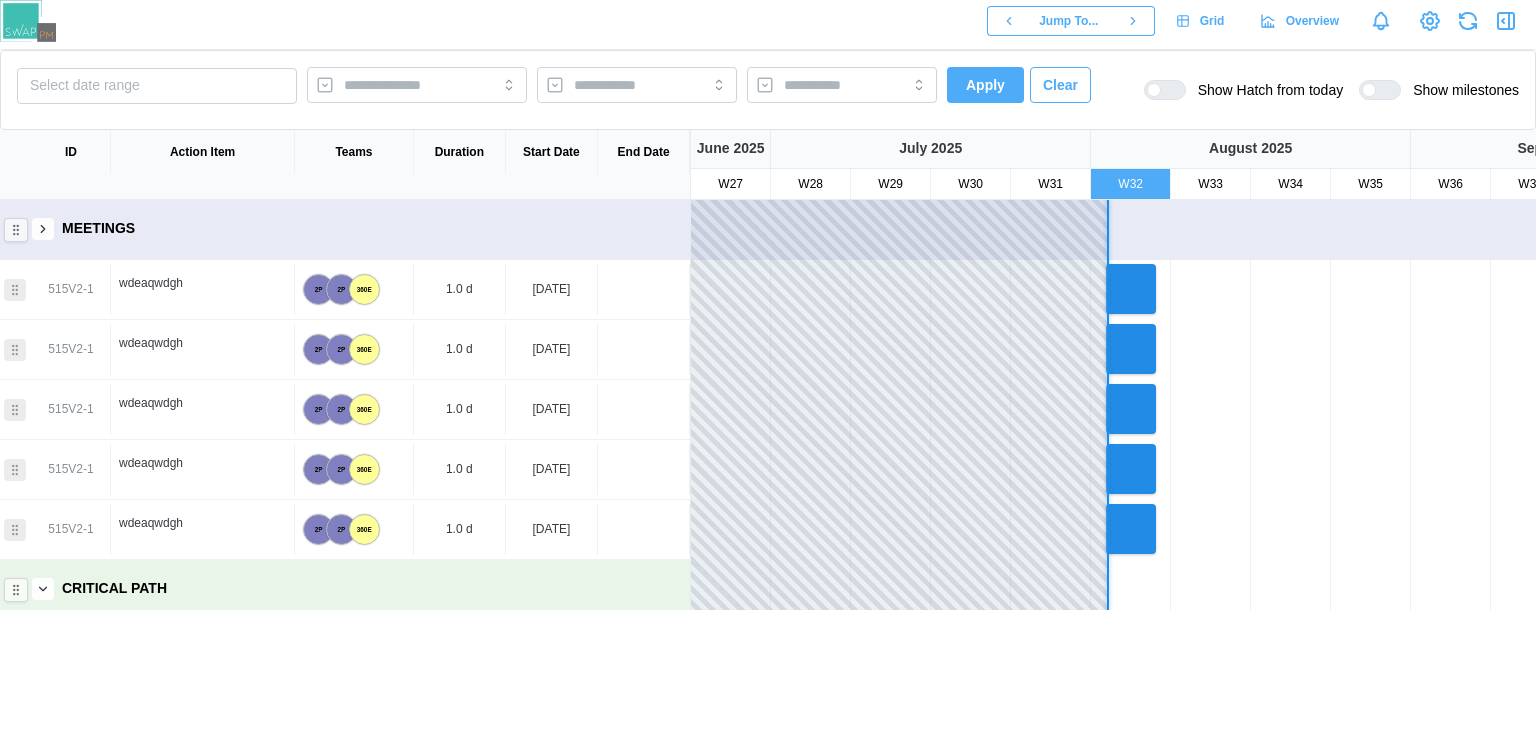 click 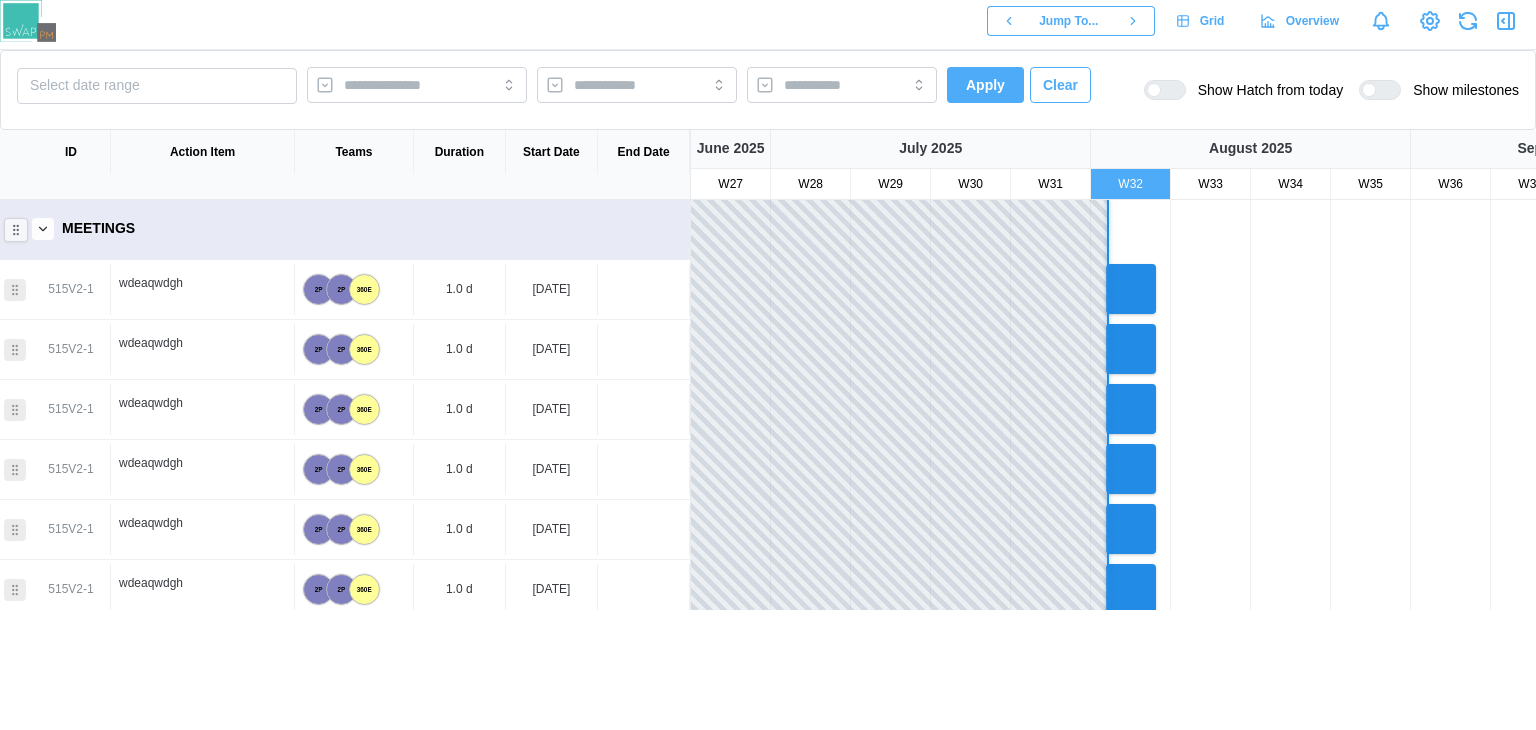 click 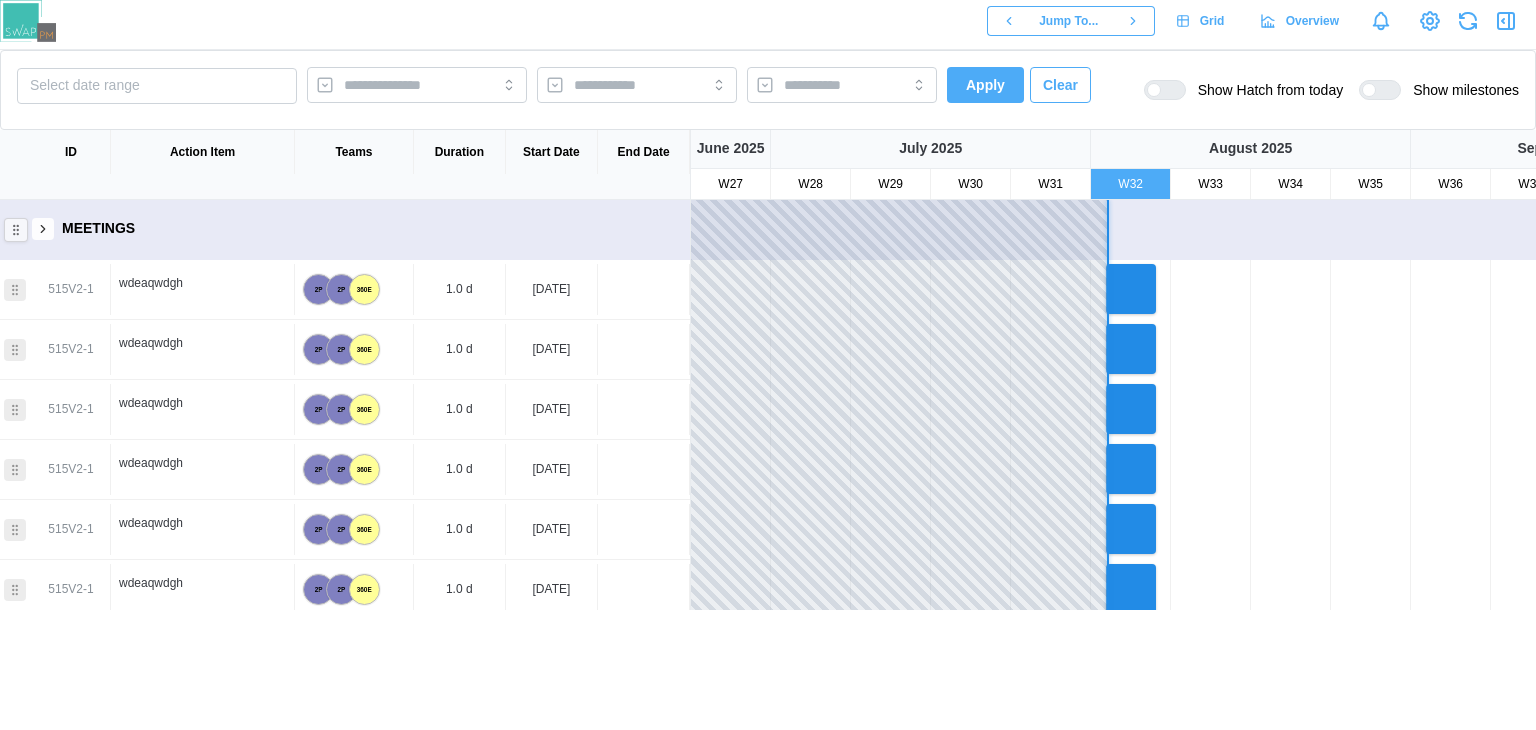 click 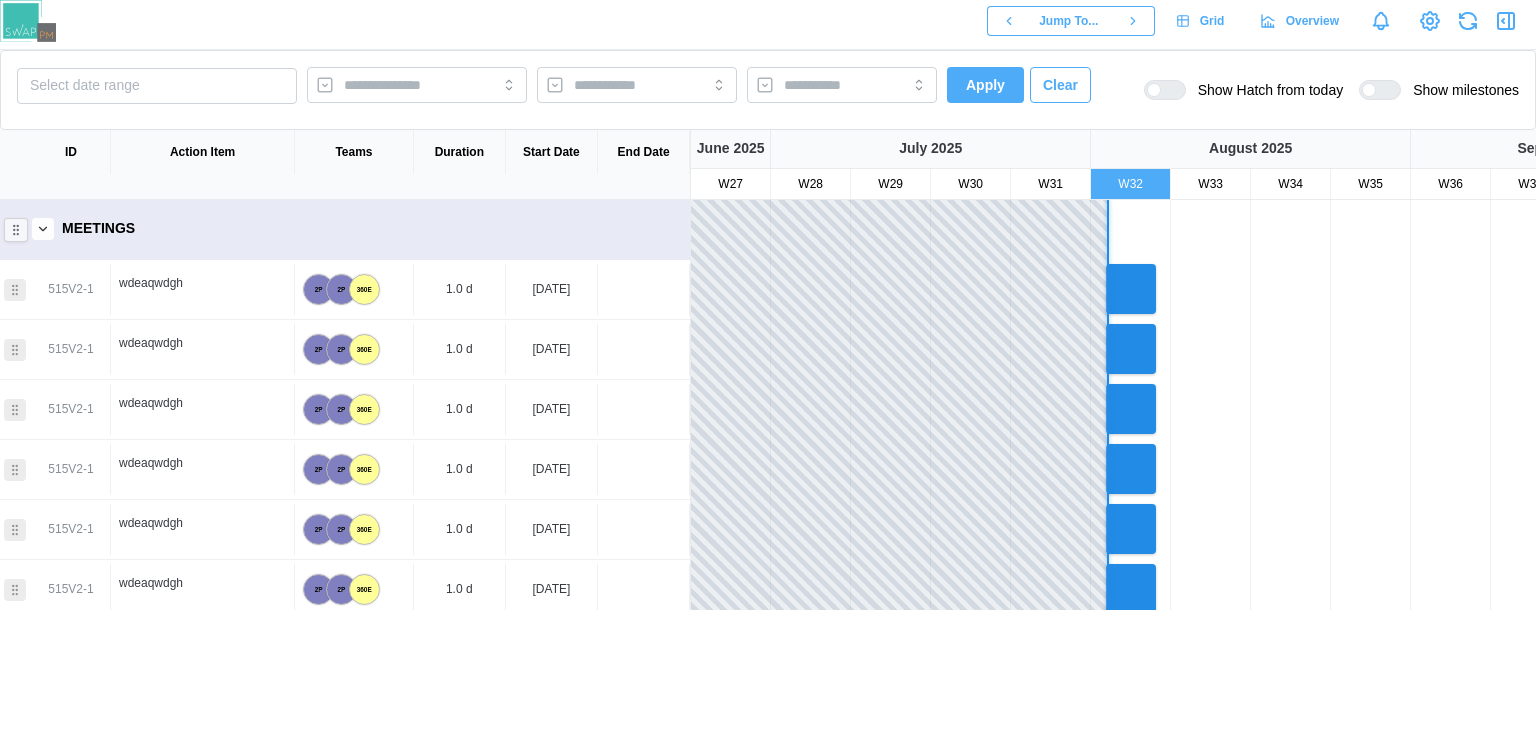 click 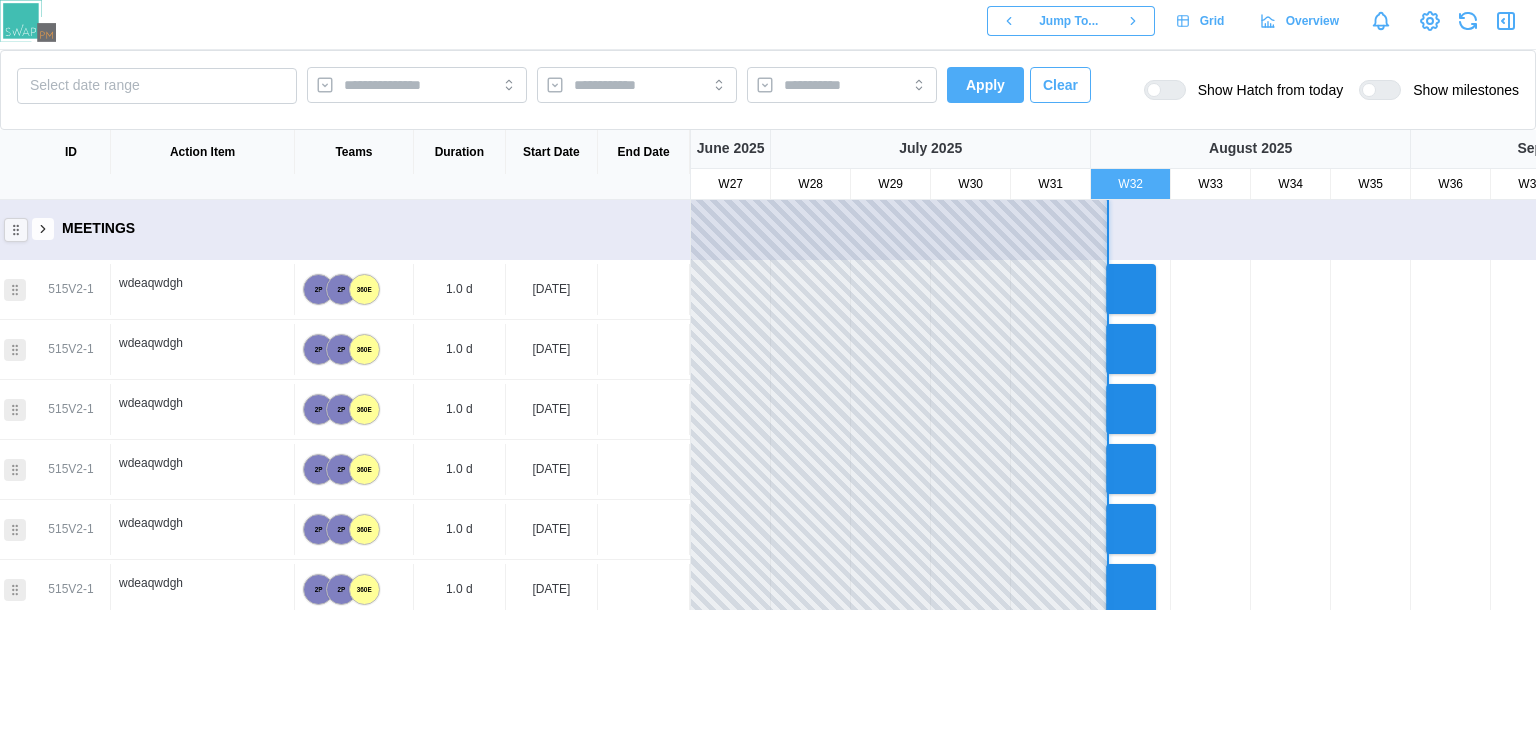click 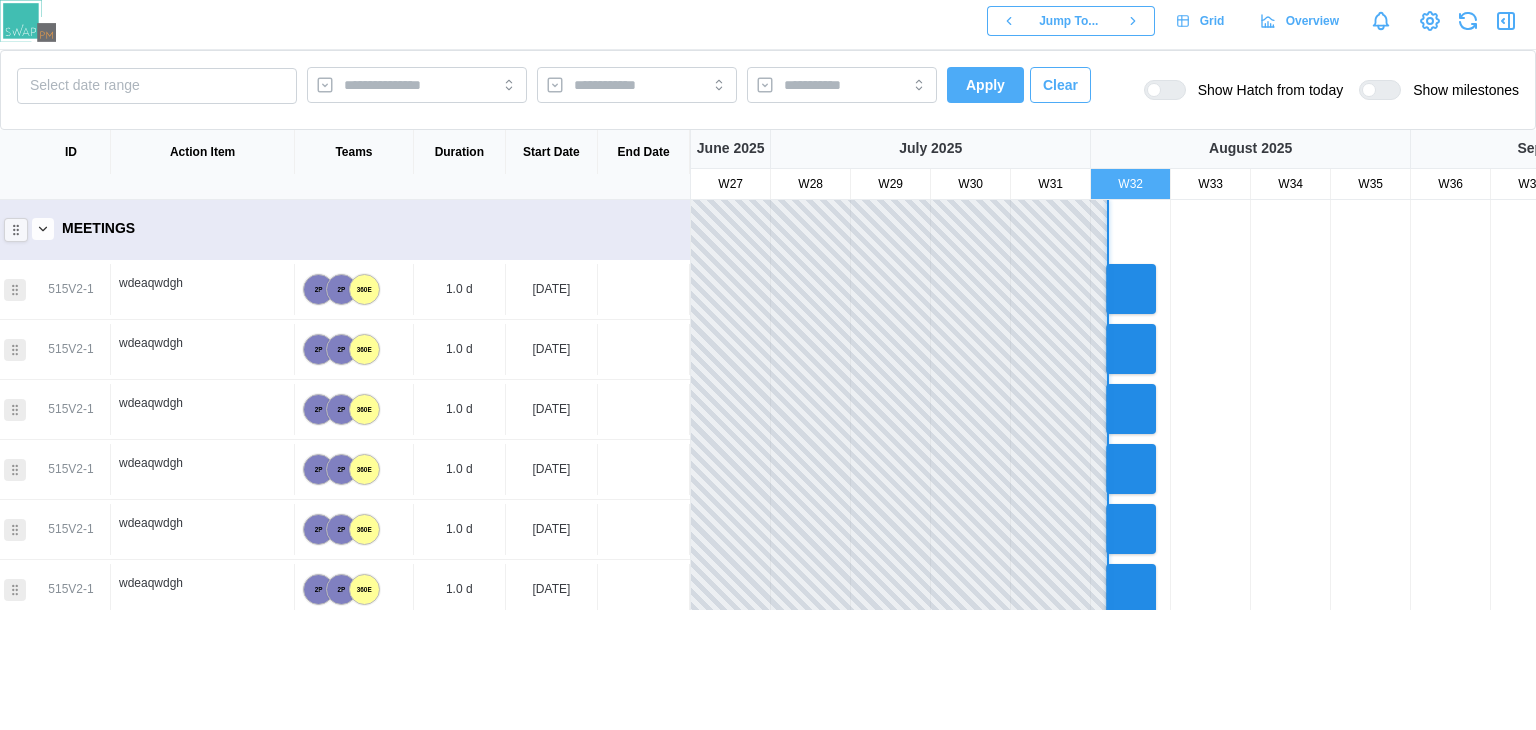 click 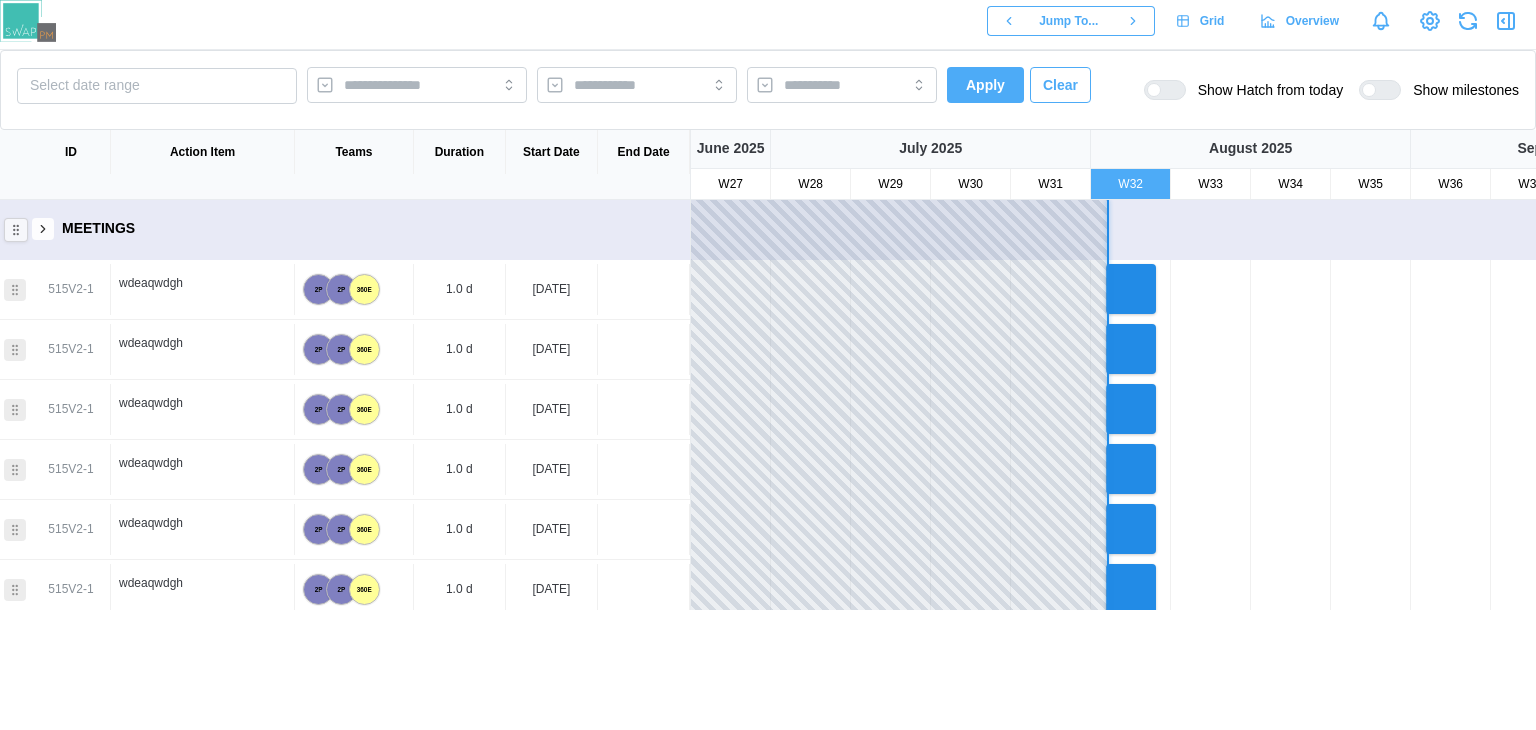 scroll, scrollTop: 128, scrollLeft: 0, axis: vertical 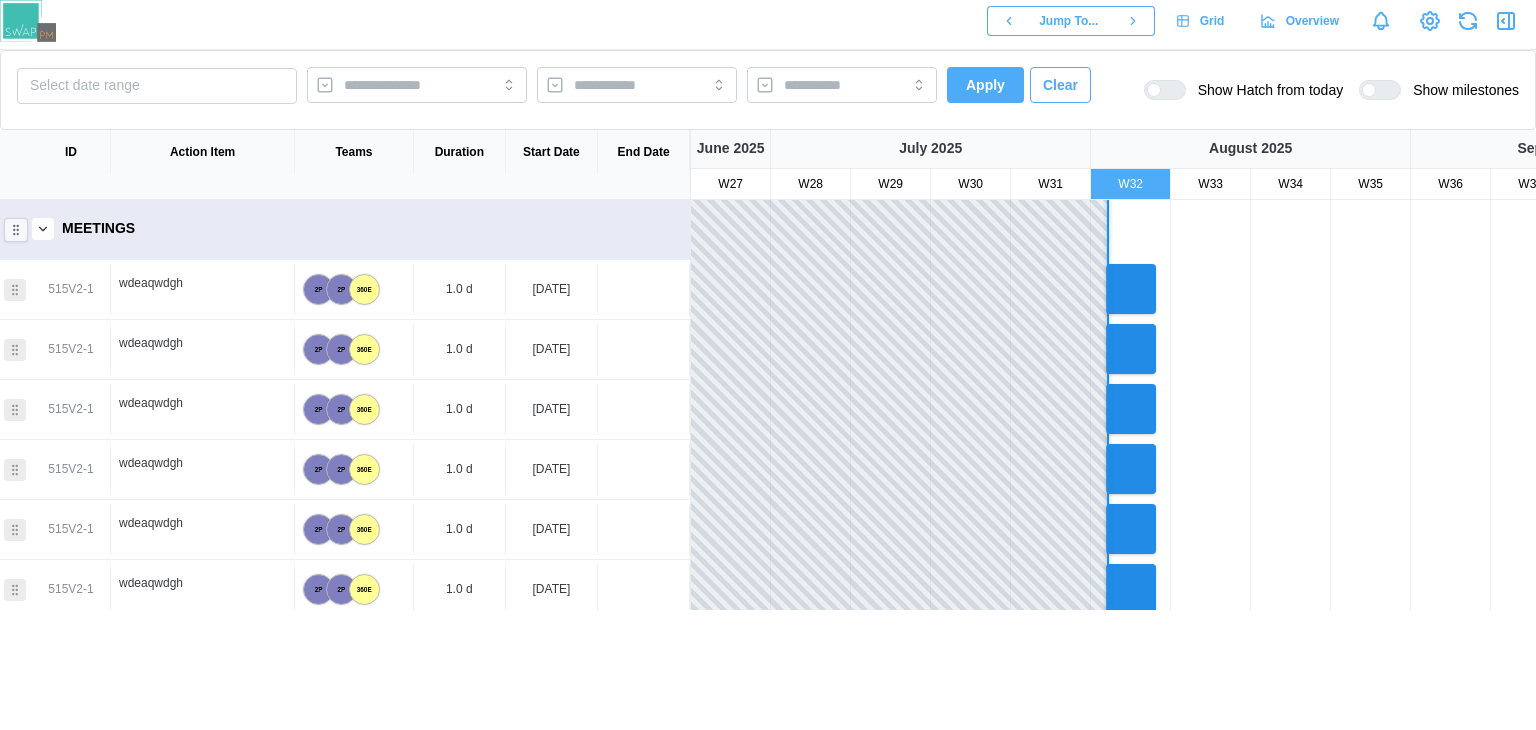 click at bounding box center (43, 229) 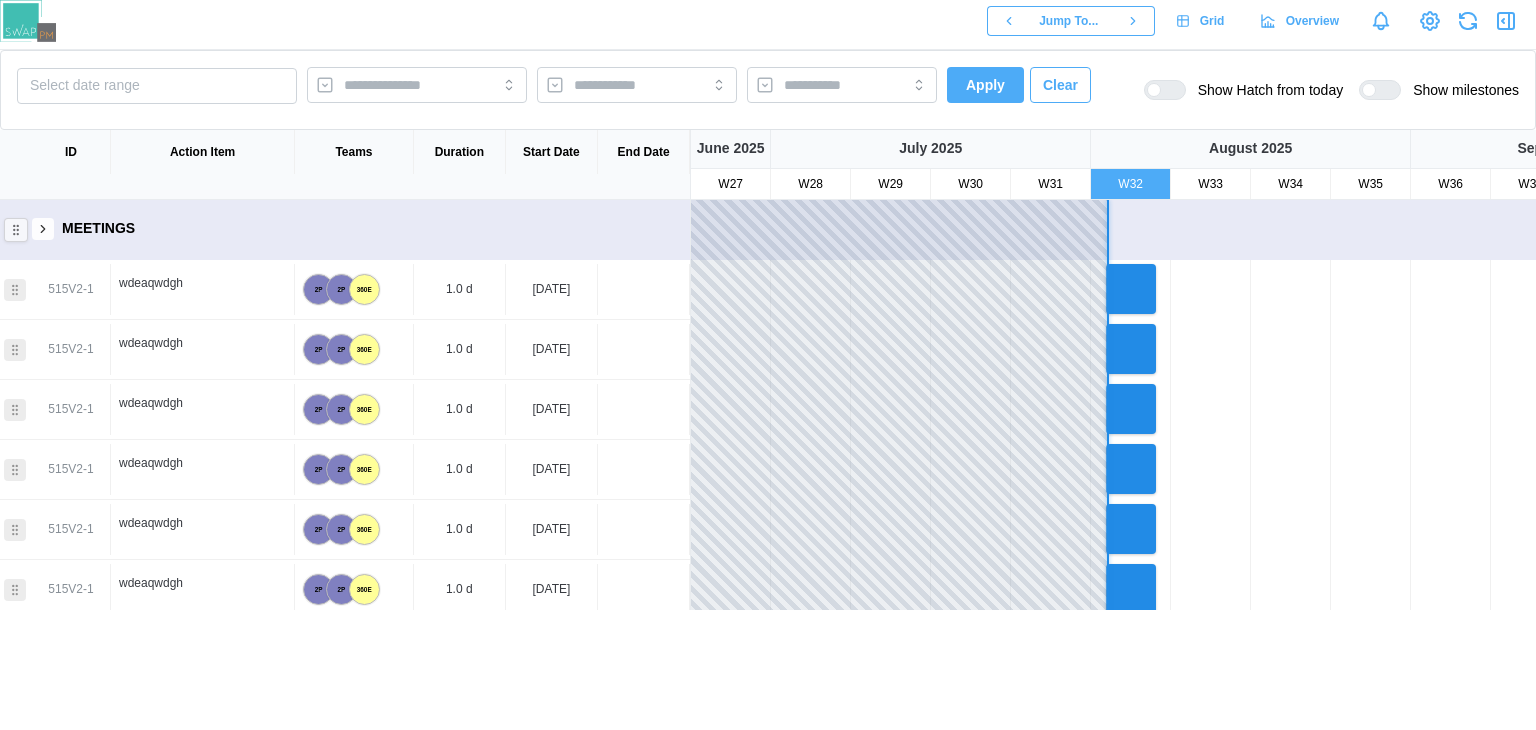 scroll, scrollTop: 343, scrollLeft: 0, axis: vertical 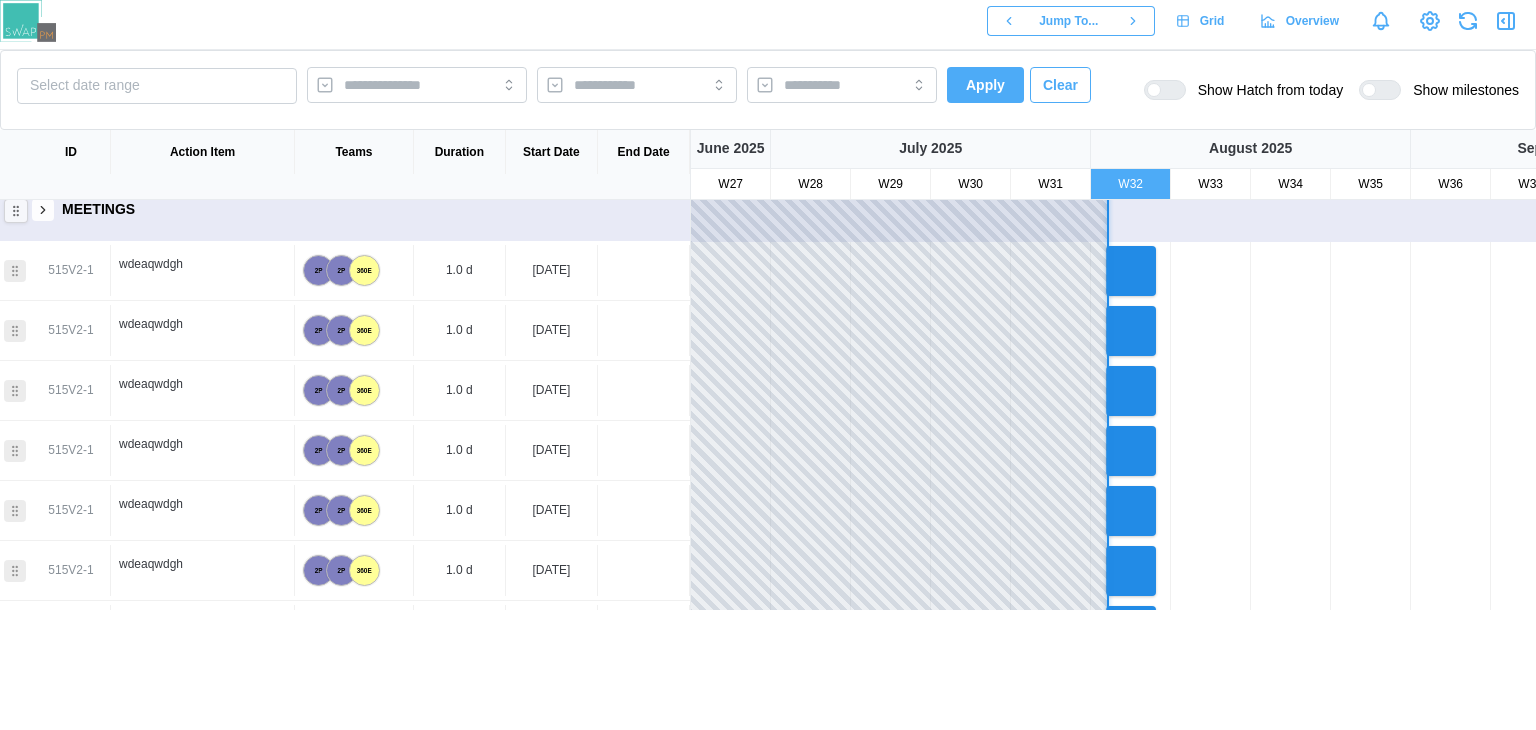 click 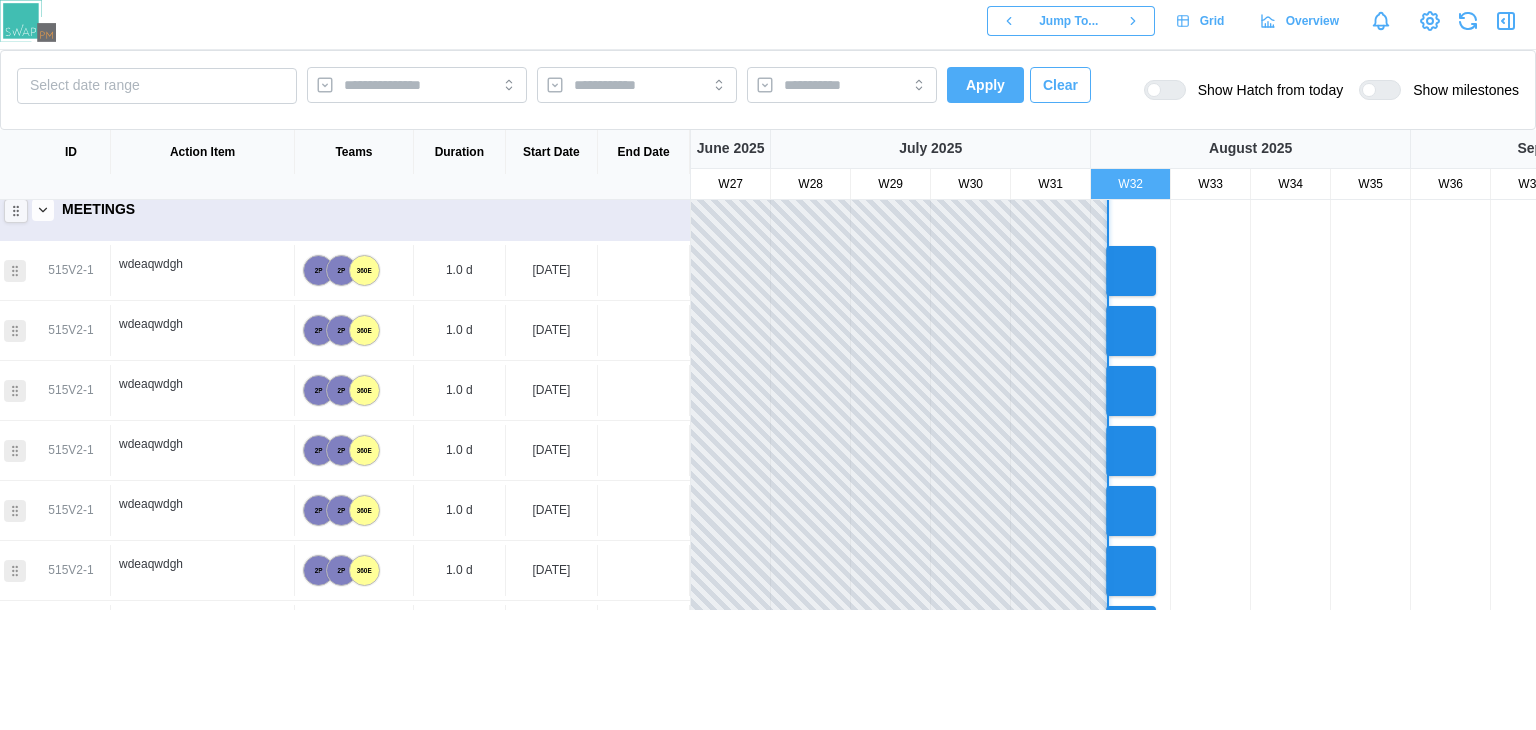 click 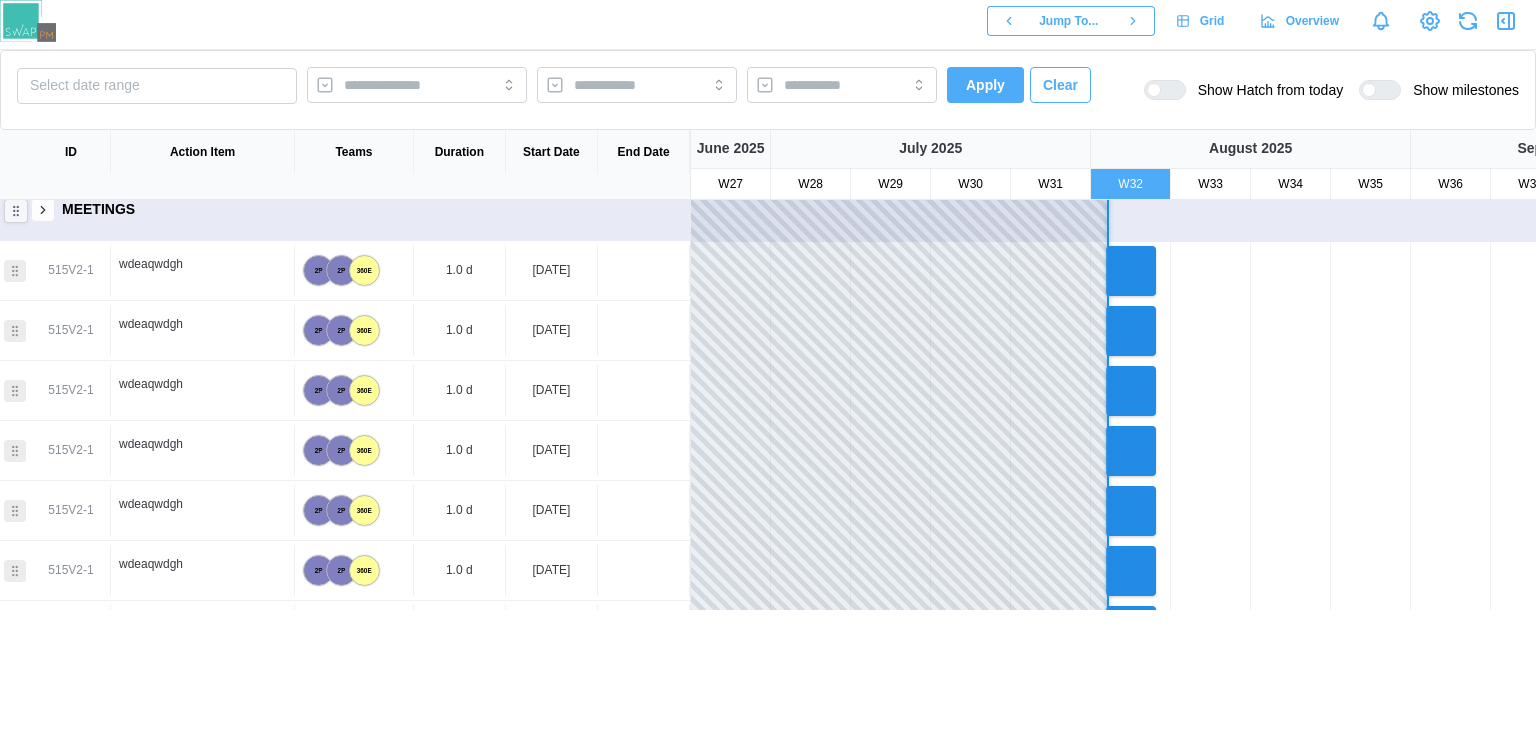 scroll, scrollTop: 252, scrollLeft: 0, axis: vertical 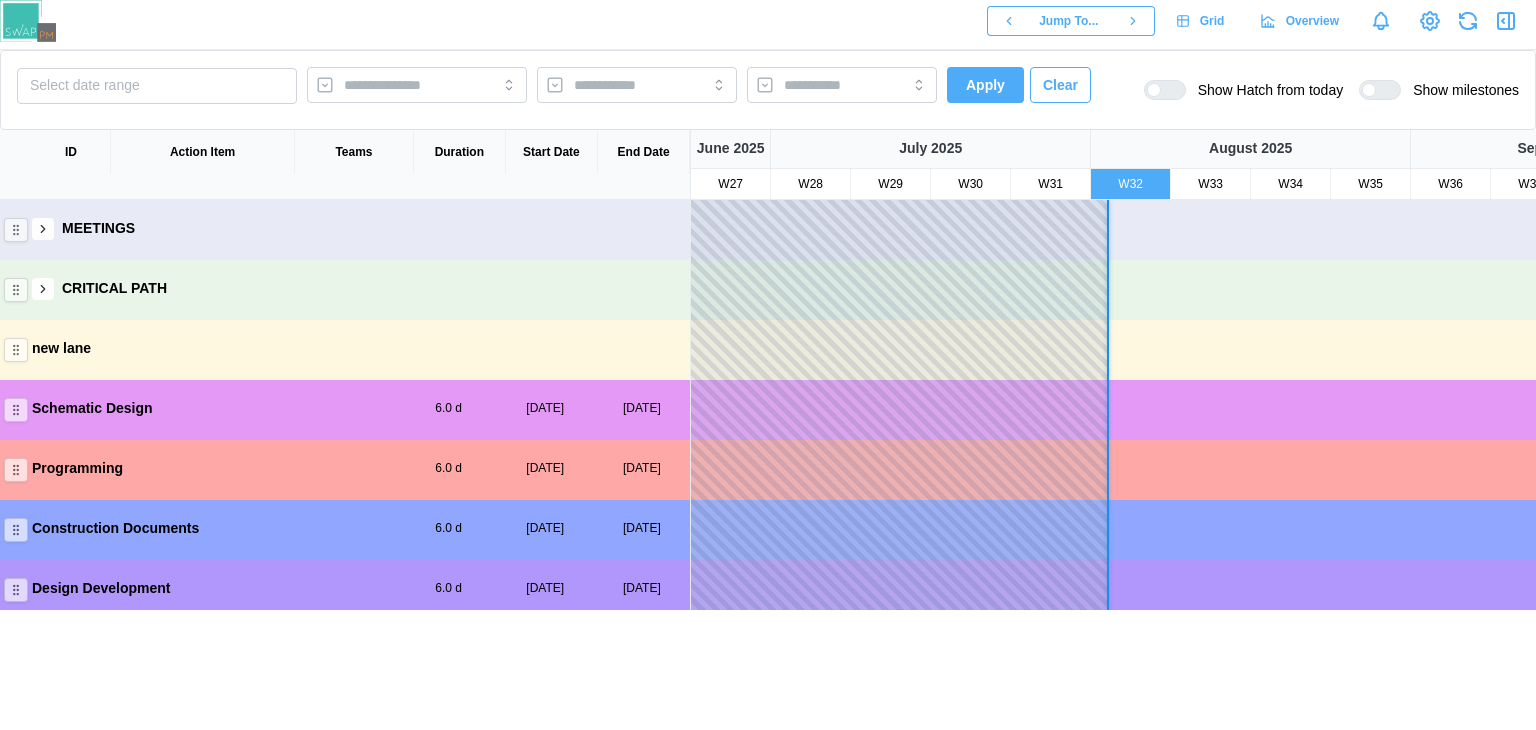 click 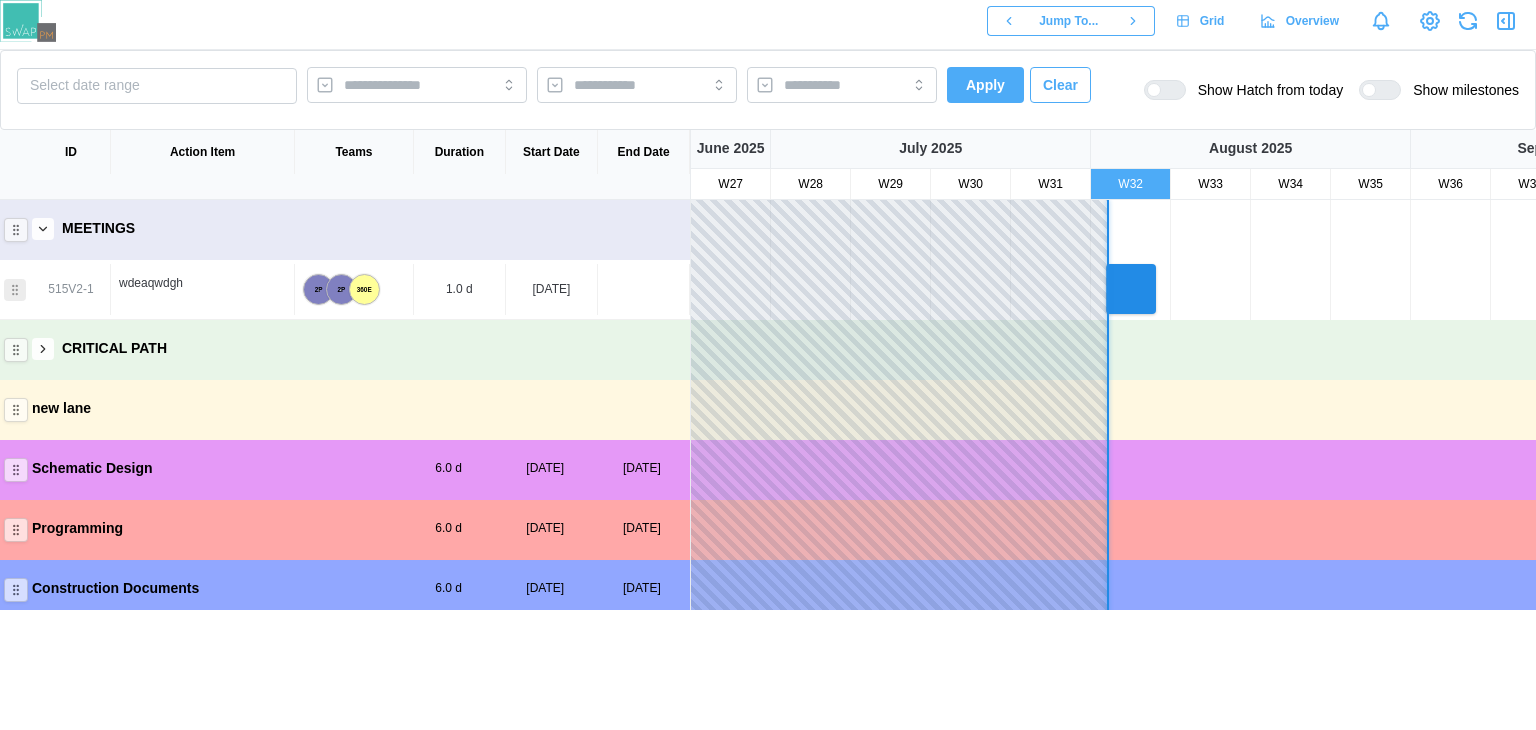 click 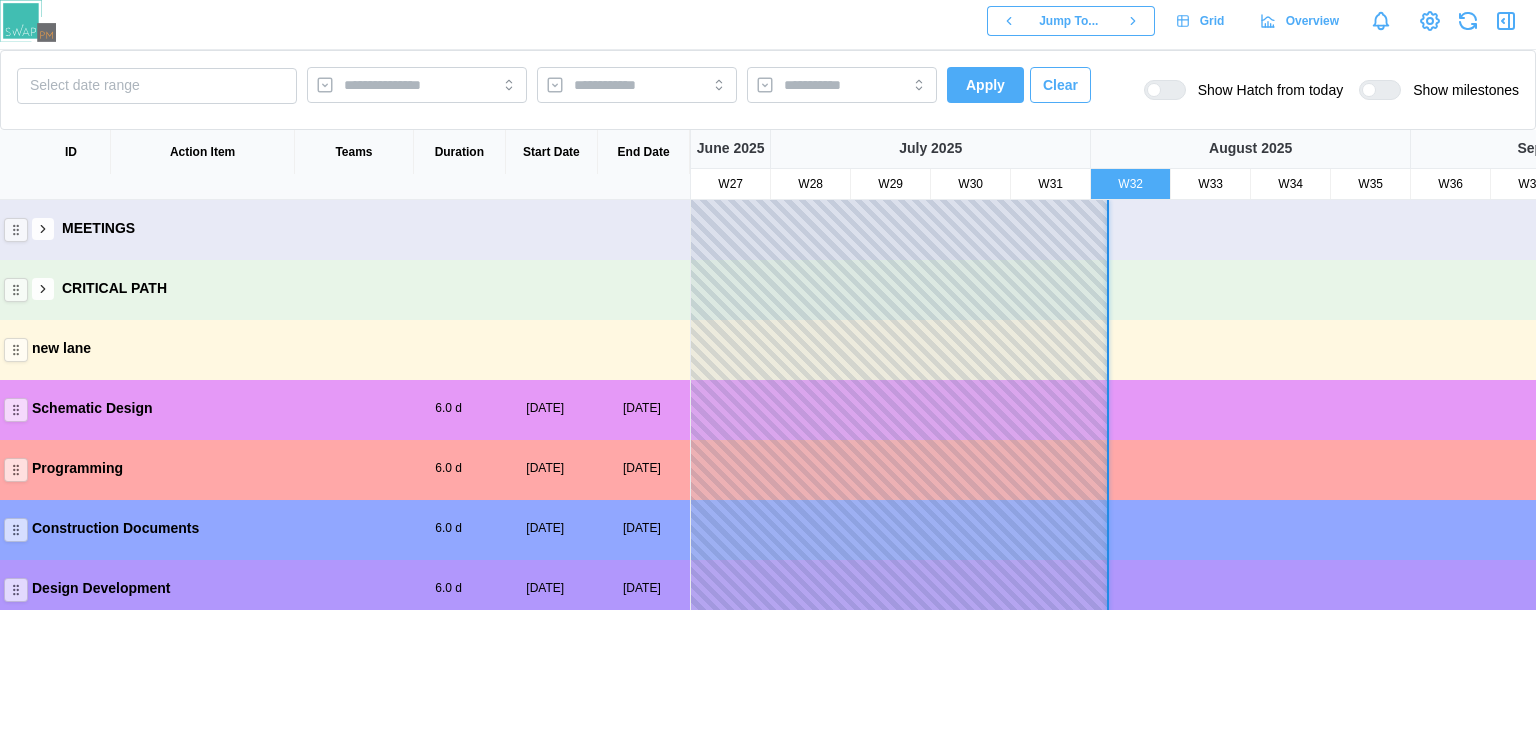click 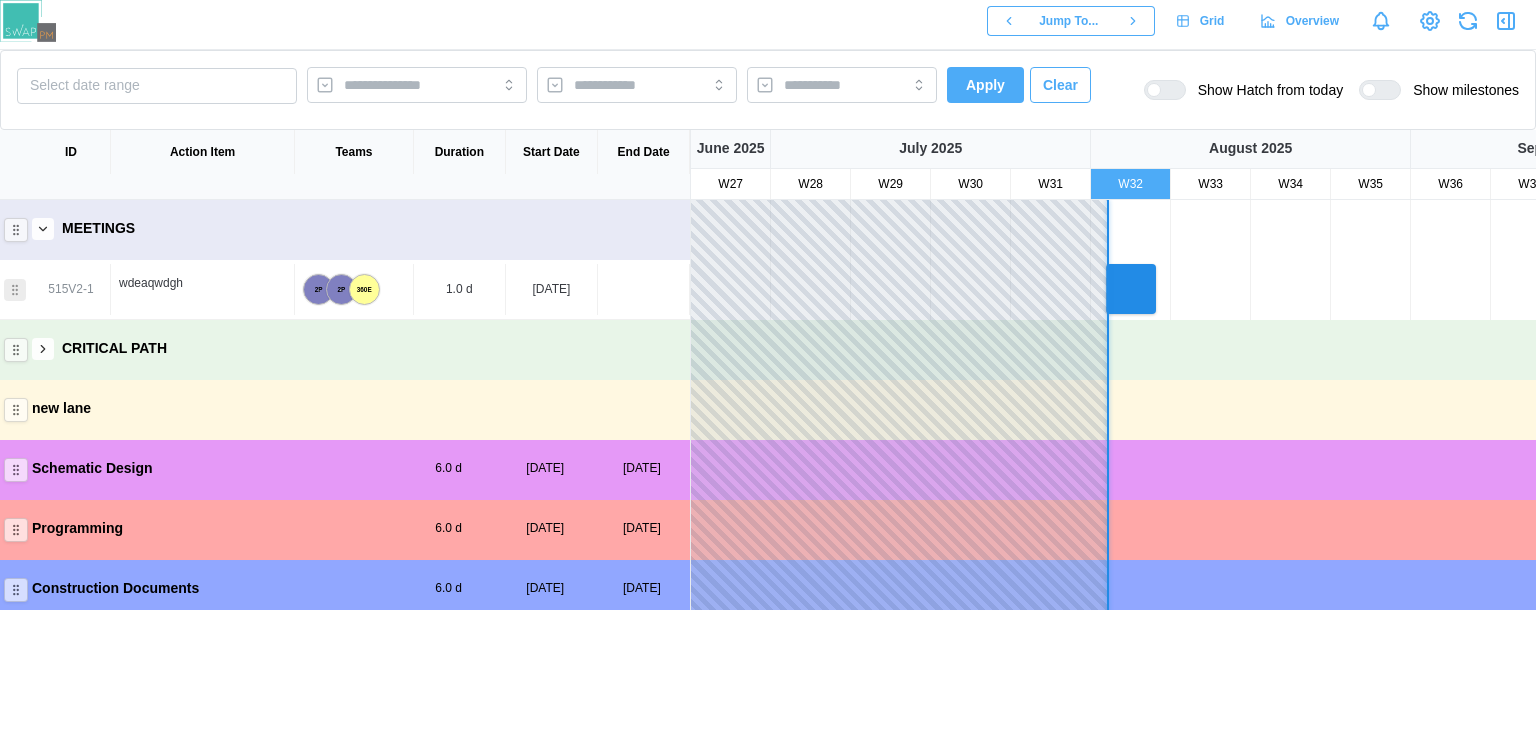 click 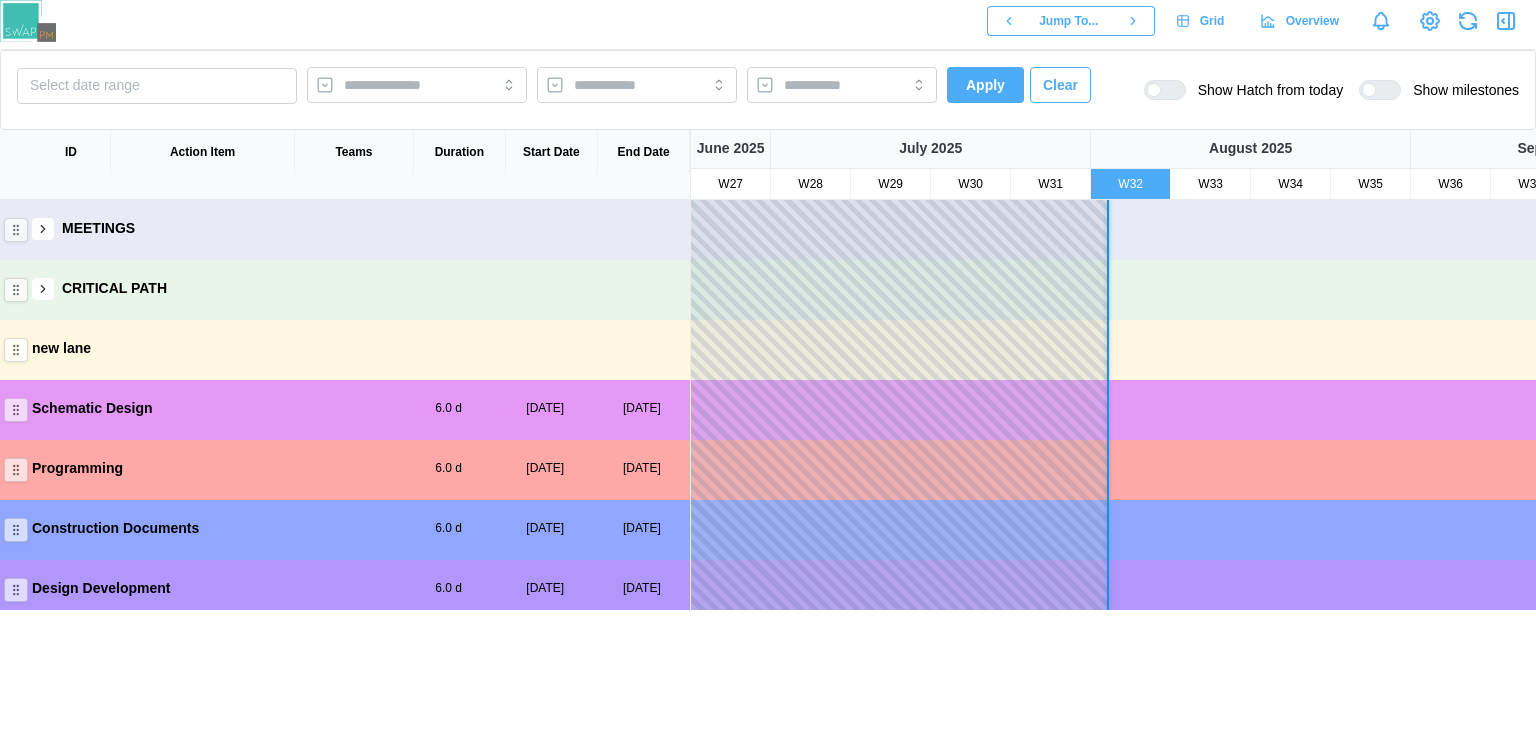 type 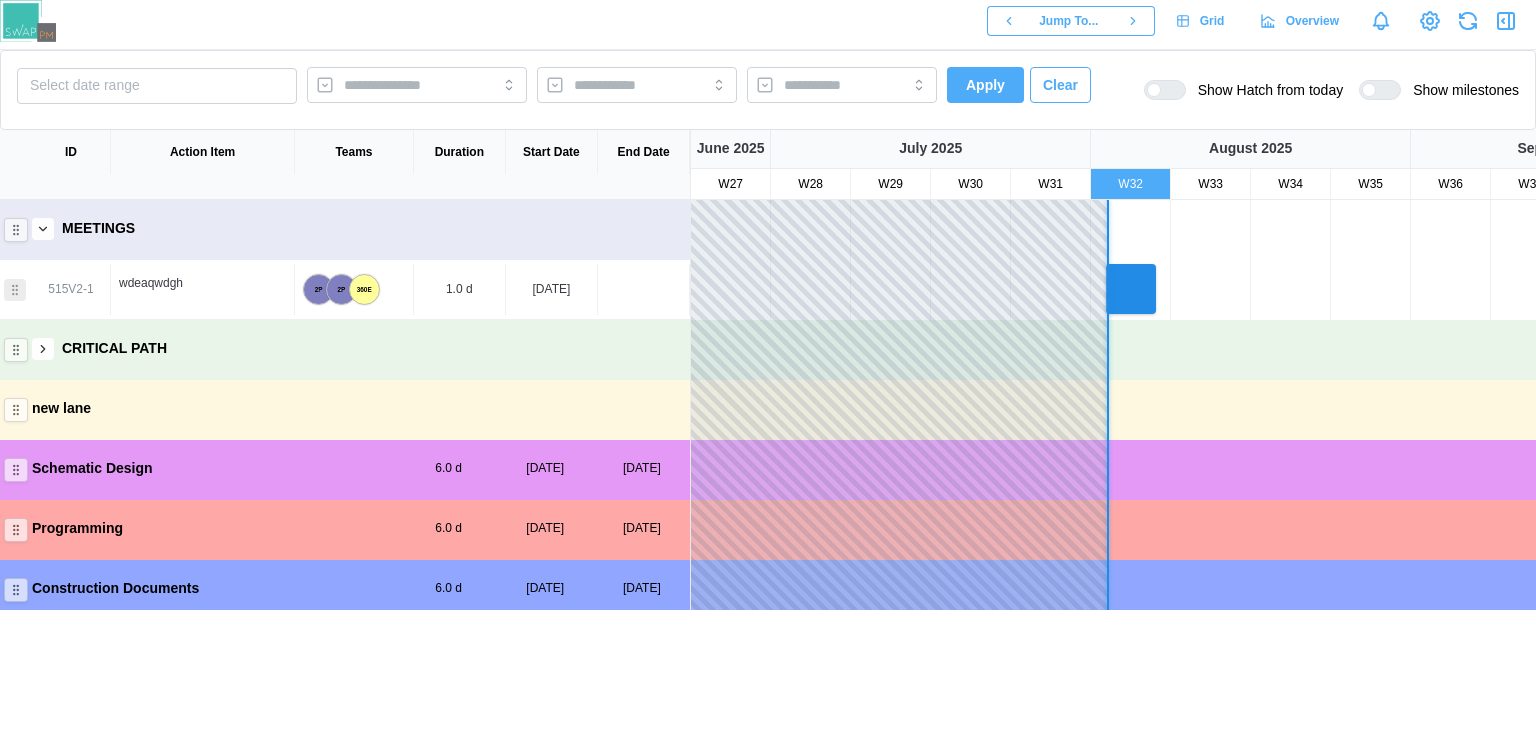 click at bounding box center (43, 229) 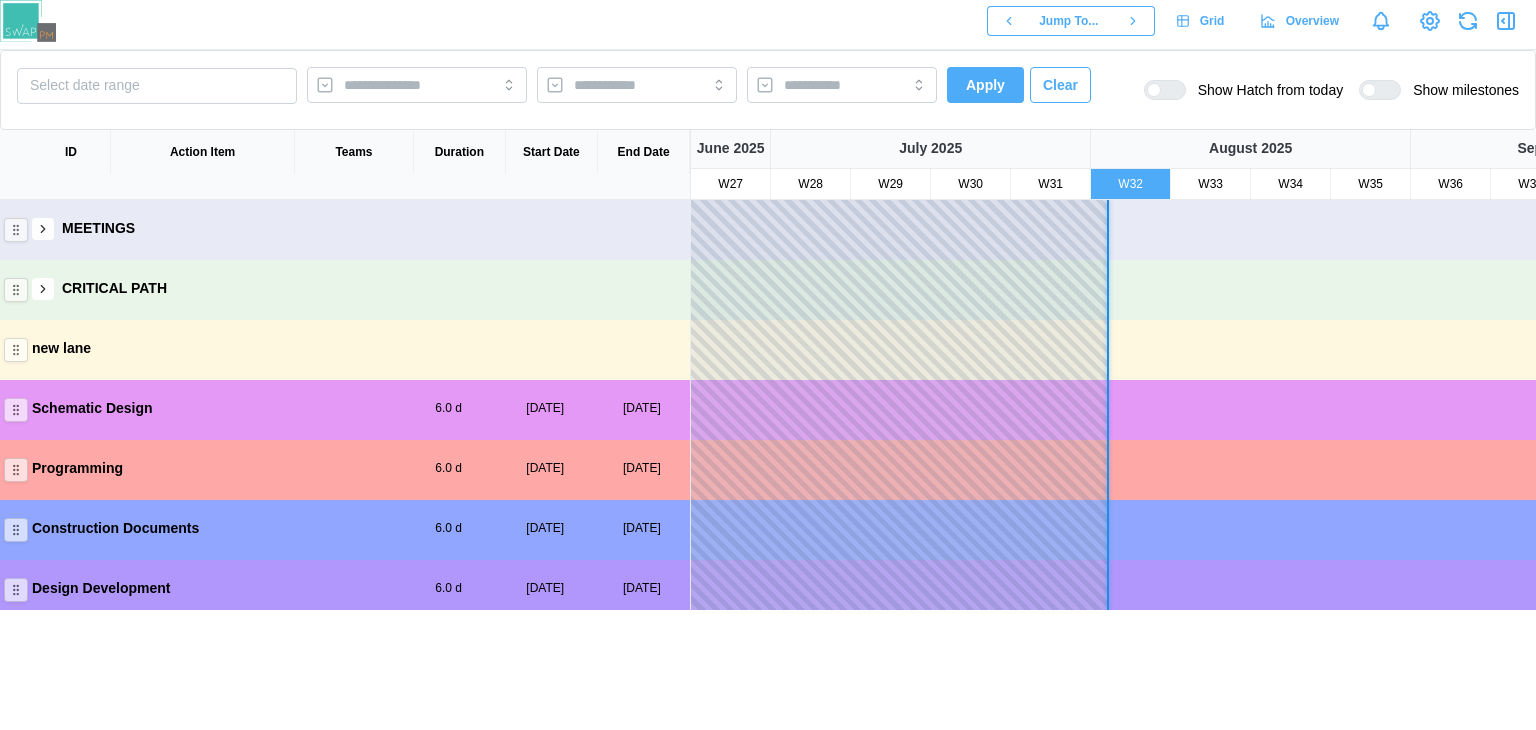 click at bounding box center [43, 229] 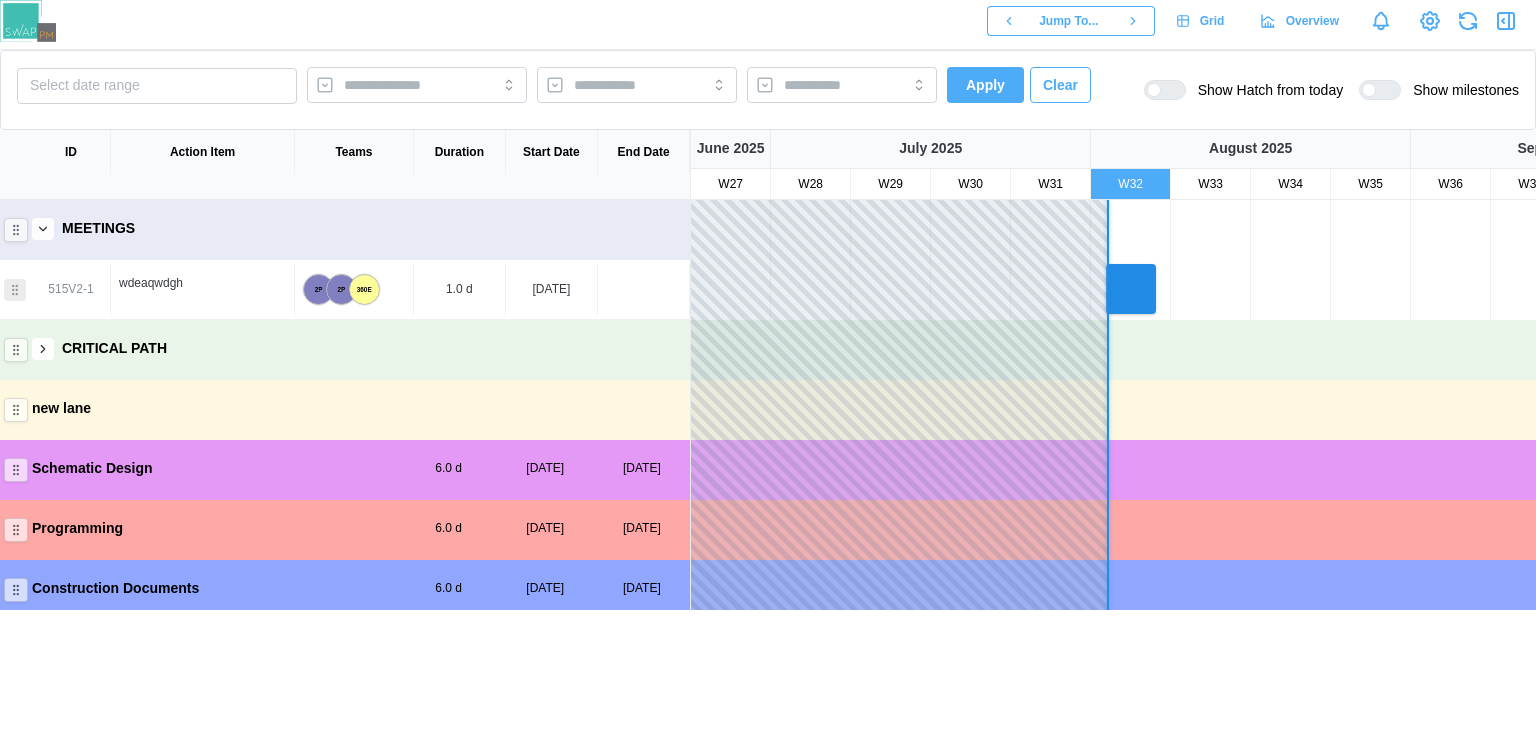 click at bounding box center (43, 229) 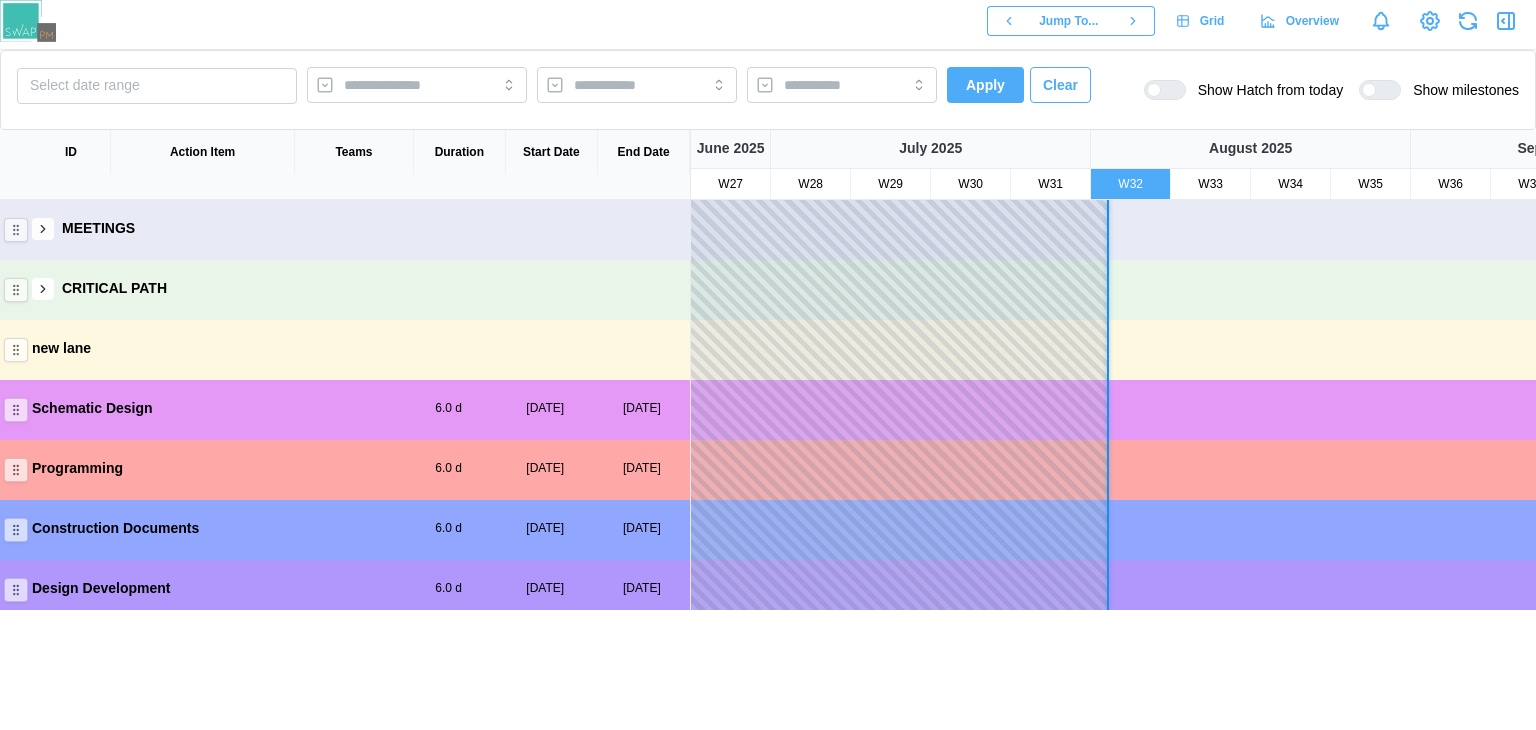 click at bounding box center [43, 229] 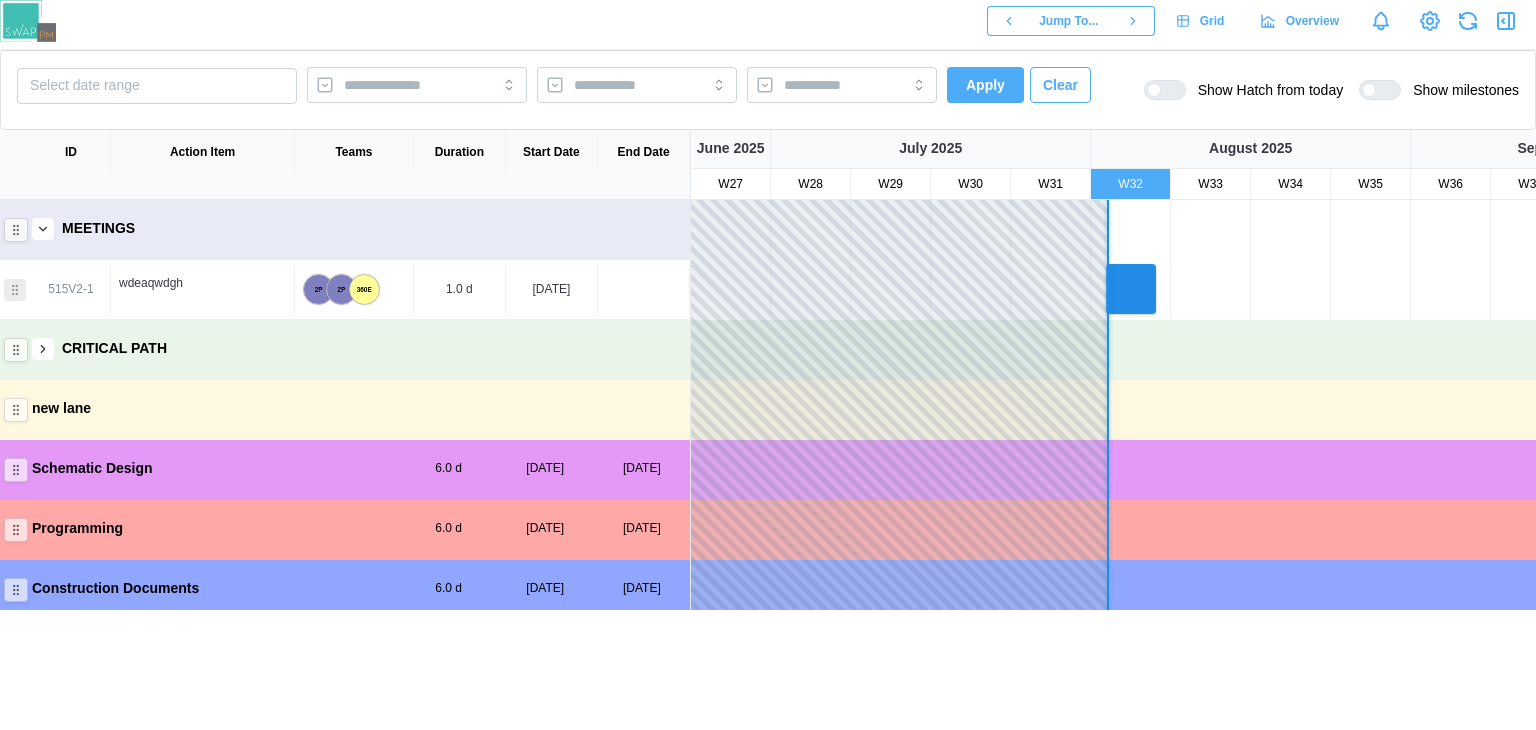 click 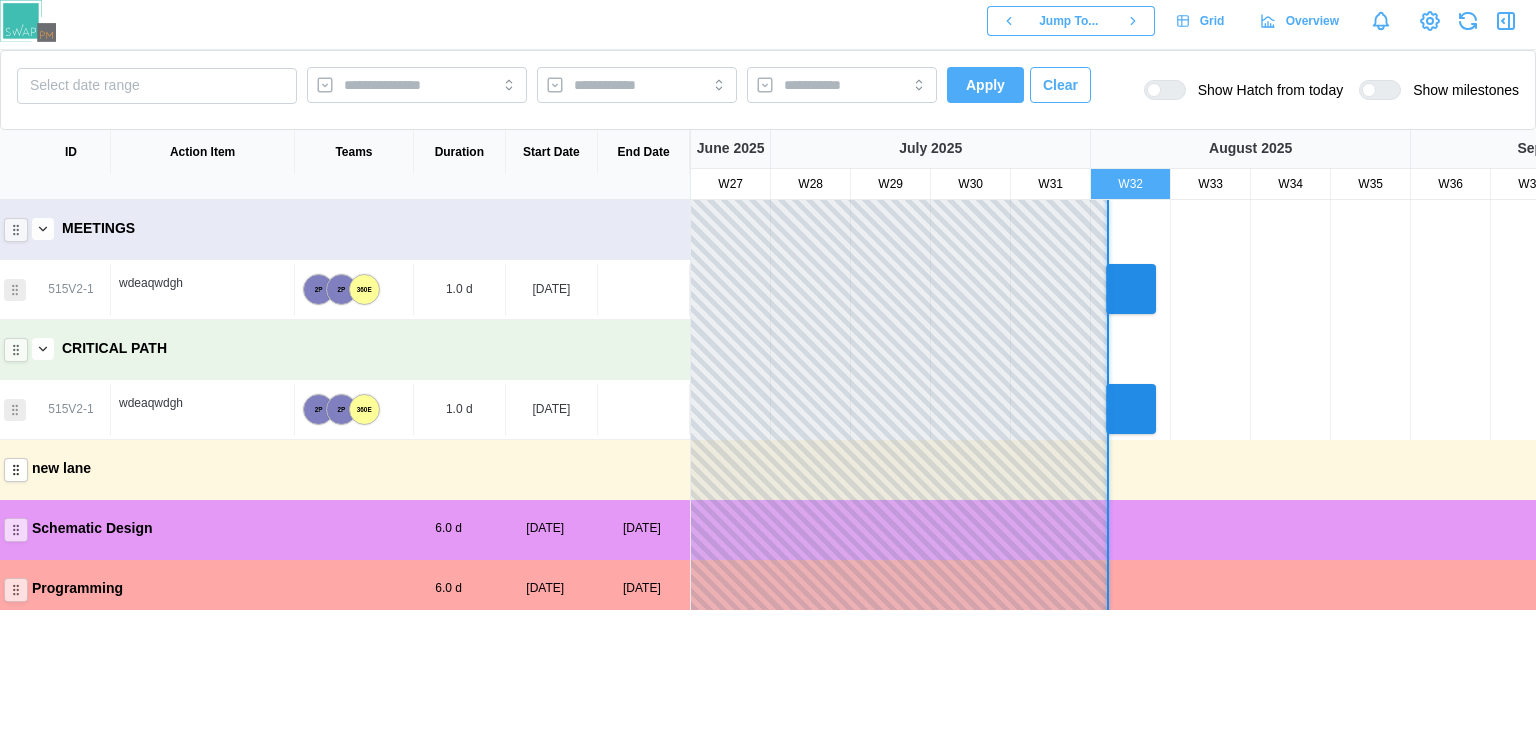 click 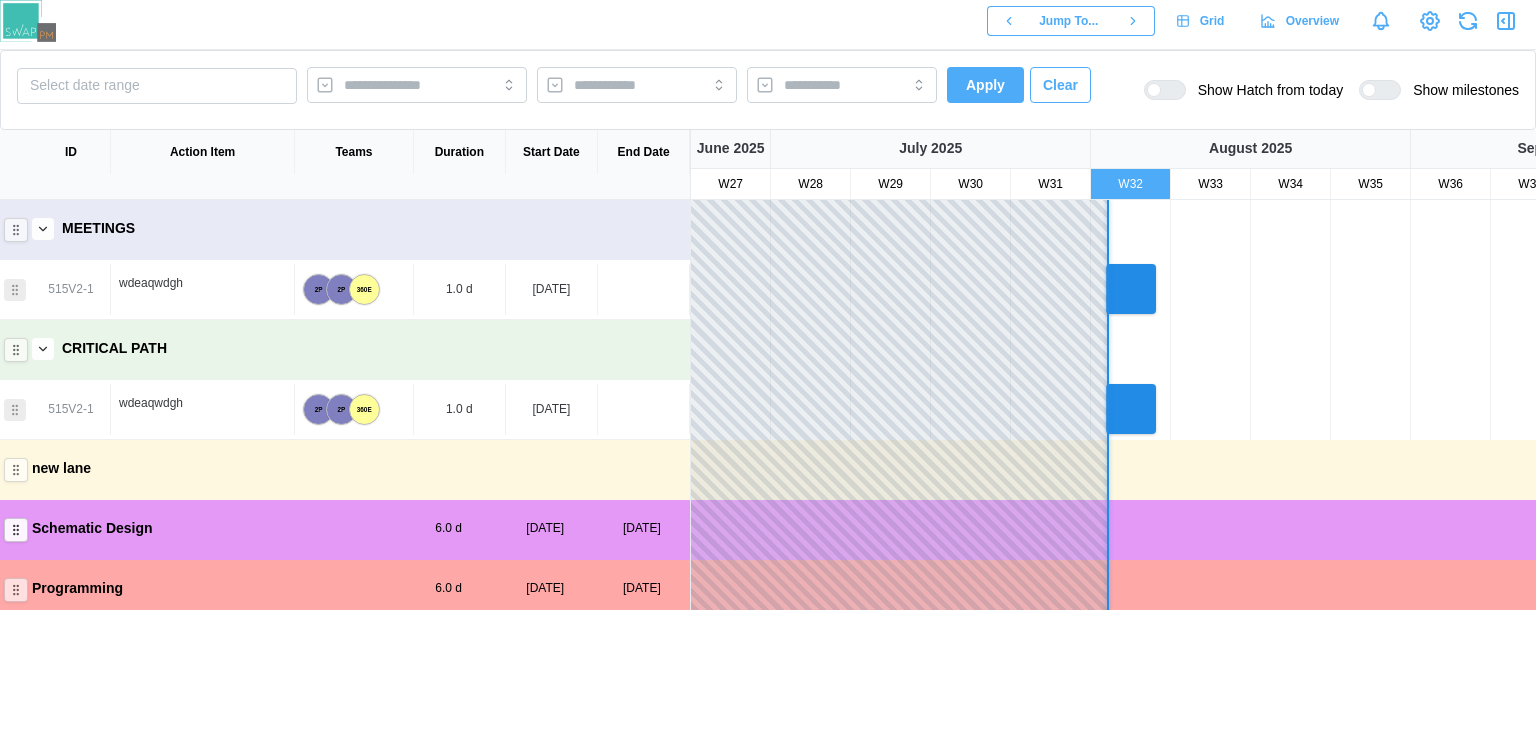 click at bounding box center [16, 530] 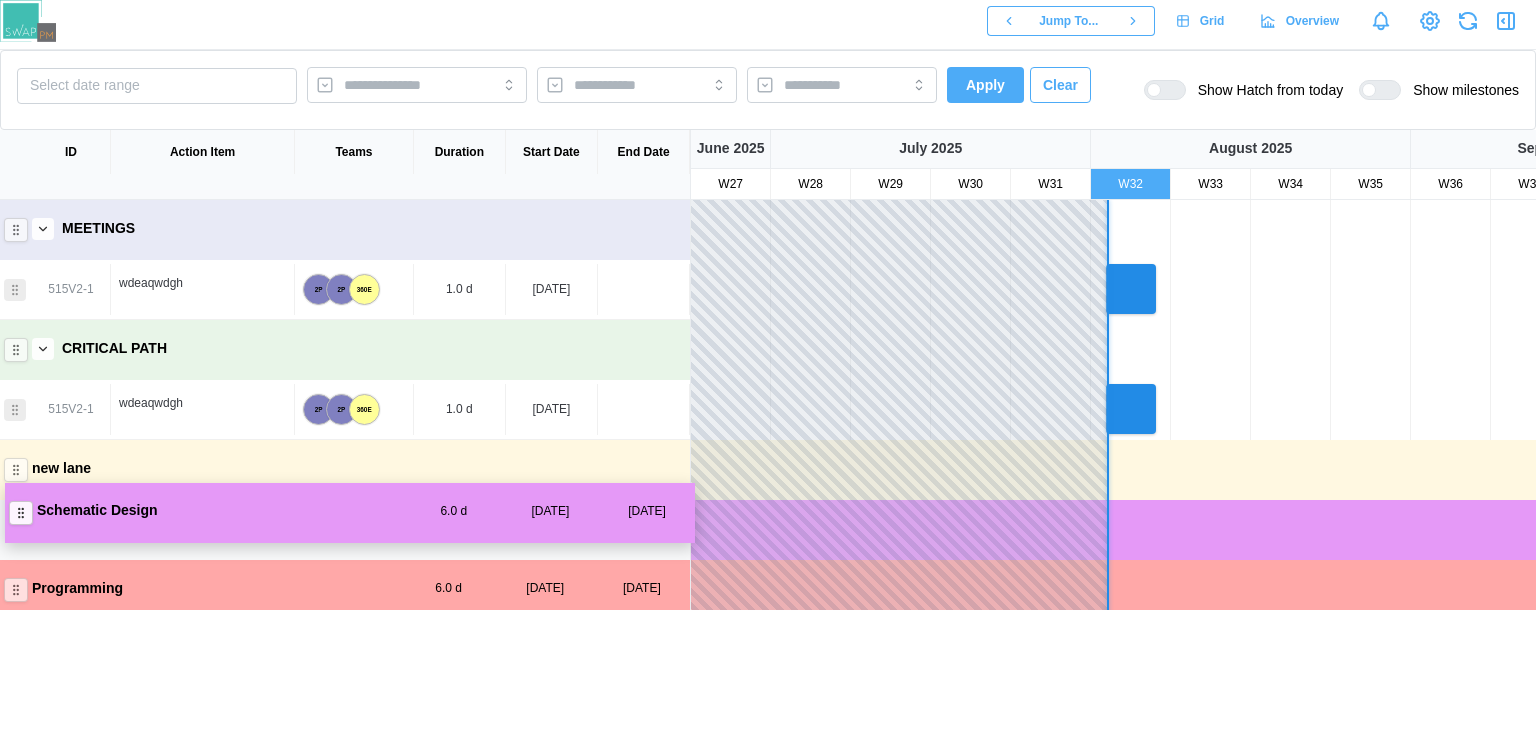 scroll, scrollTop: 1, scrollLeft: 0, axis: vertical 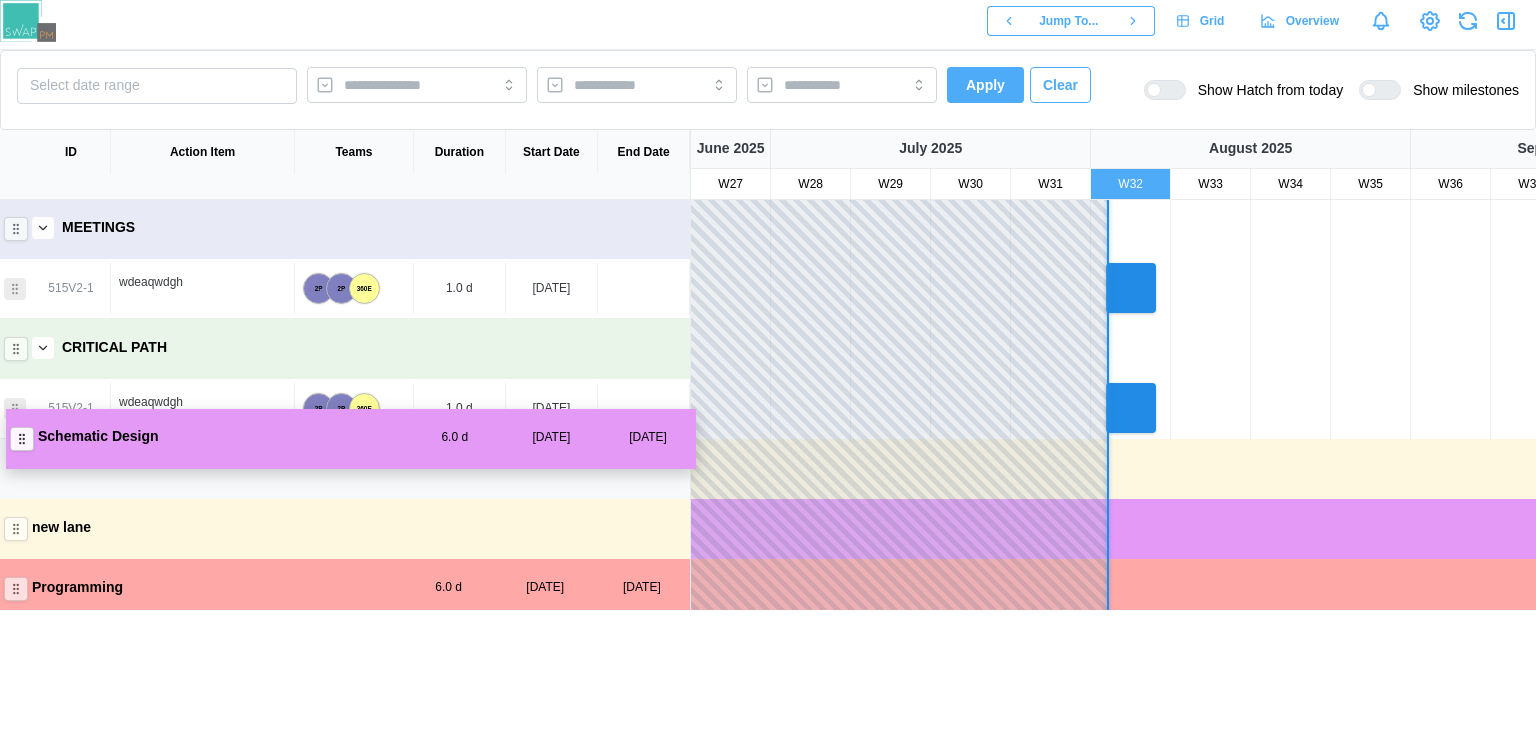 drag, startPoint x: 25, startPoint y: 525, endPoint x: 39, endPoint y: 423, distance: 102.9563 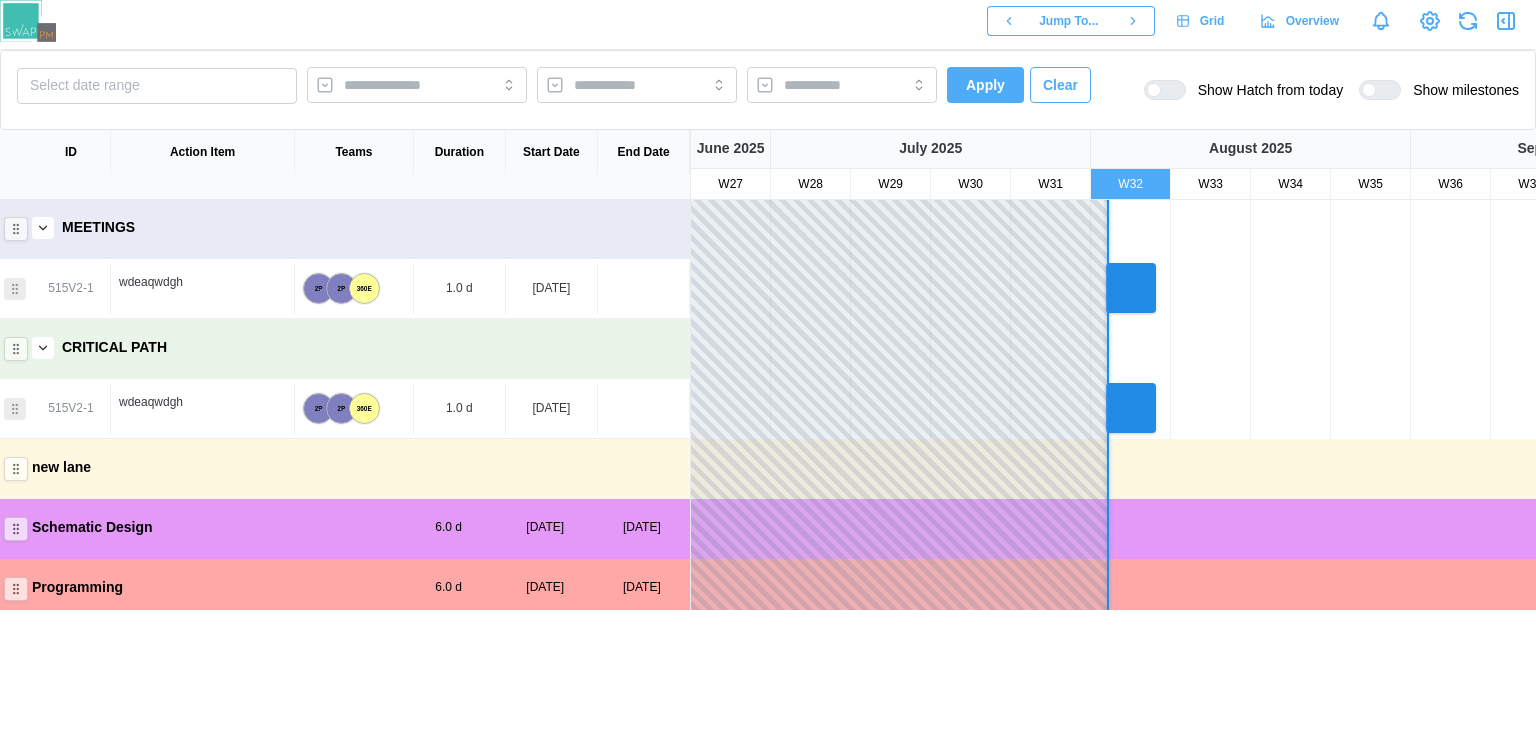 scroll, scrollTop: 144, scrollLeft: 0, axis: vertical 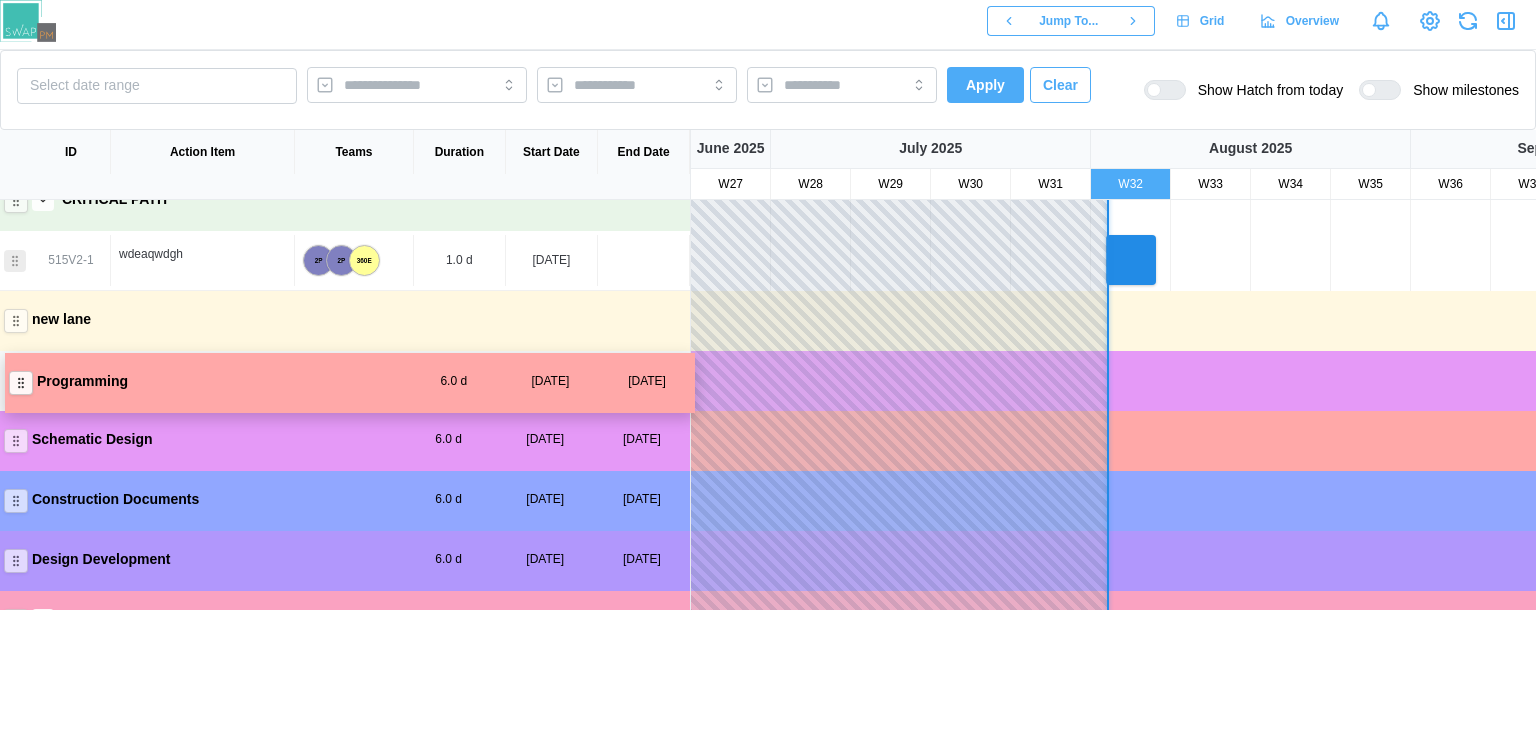 drag, startPoint x: 13, startPoint y: 440, endPoint x: 18, endPoint y: 376, distance: 64.195015 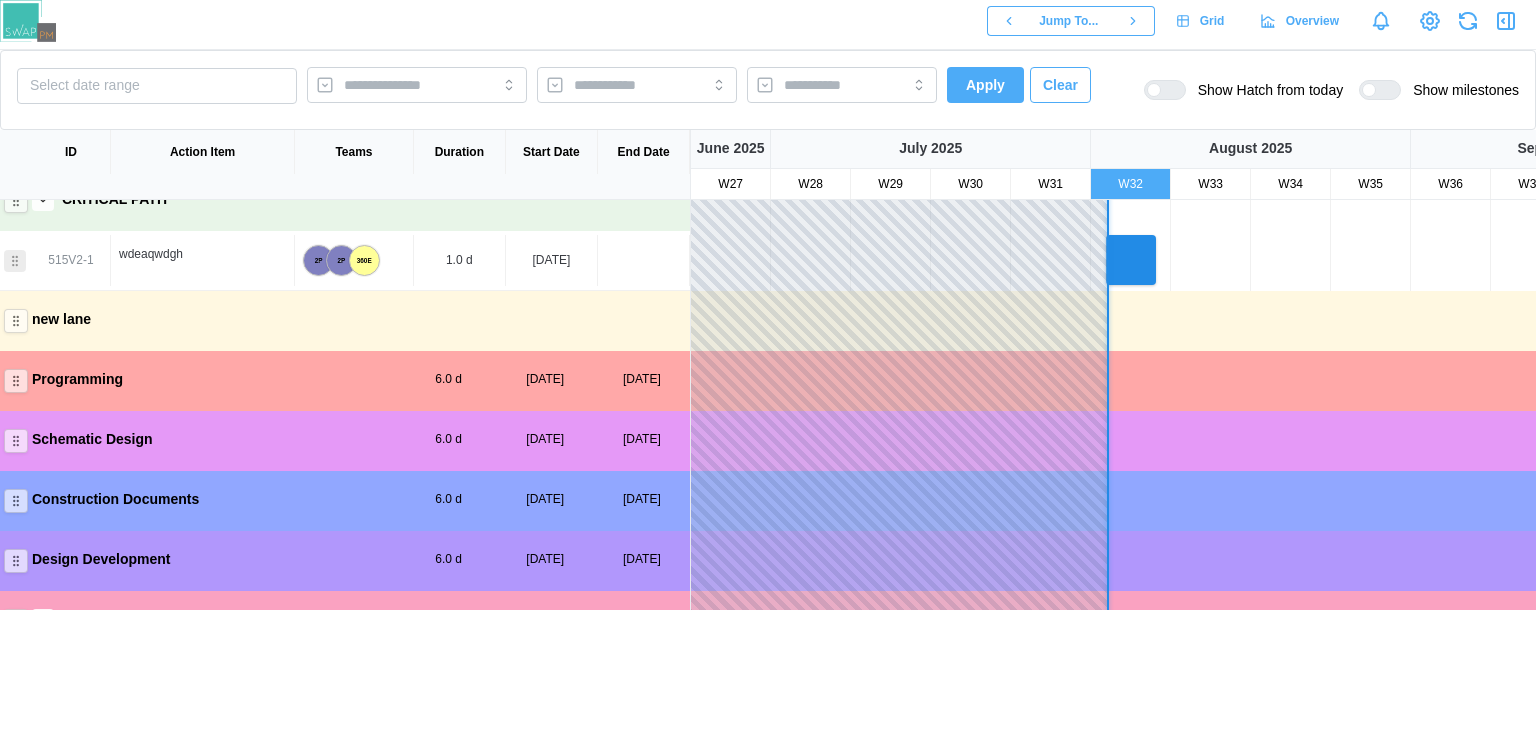 scroll, scrollTop: 310, scrollLeft: 0, axis: vertical 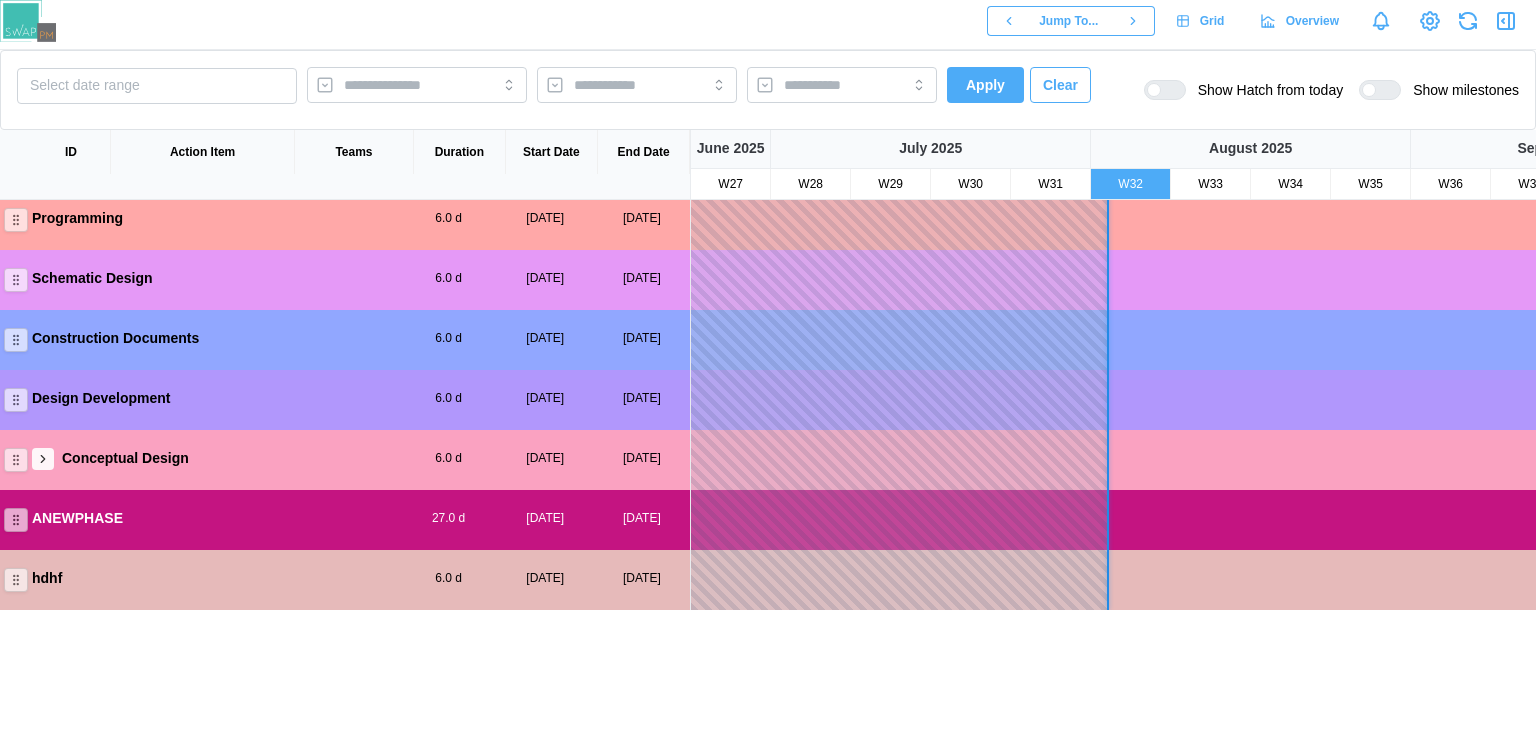 click on "Conceptual Design 6.0 d [DATE] [DATE]" at bounding box center (345, 458) 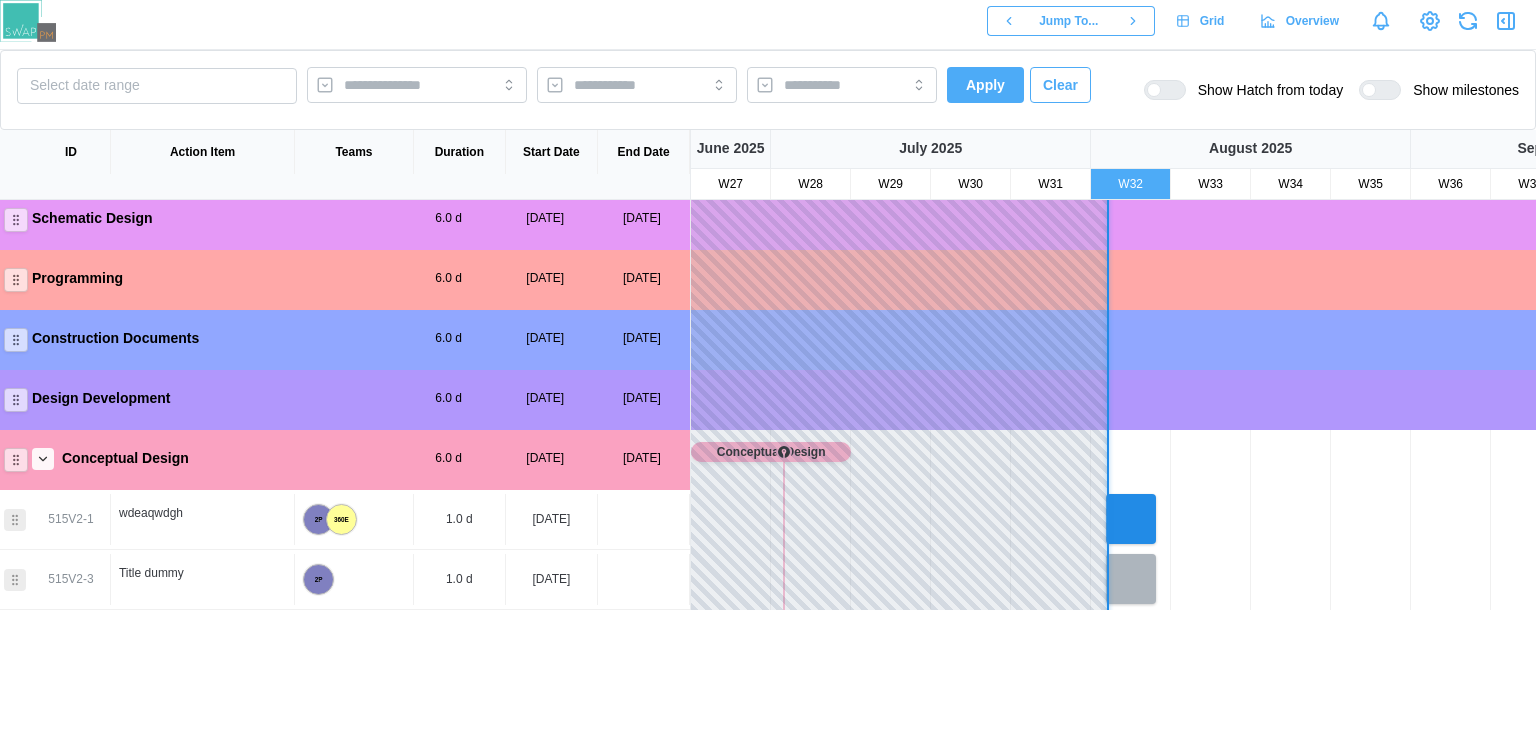 scroll, scrollTop: 550, scrollLeft: 0, axis: vertical 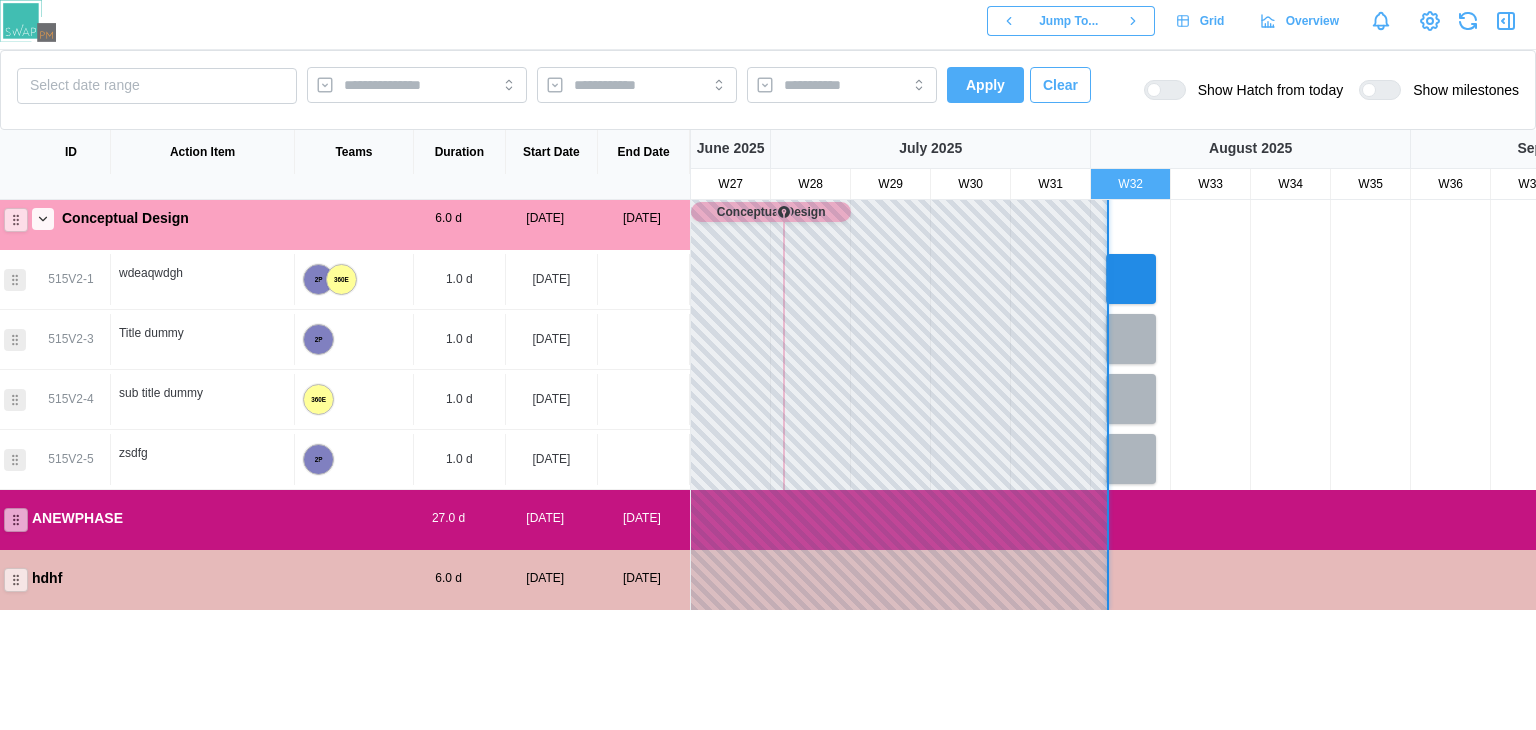 click at bounding box center [43, 219] 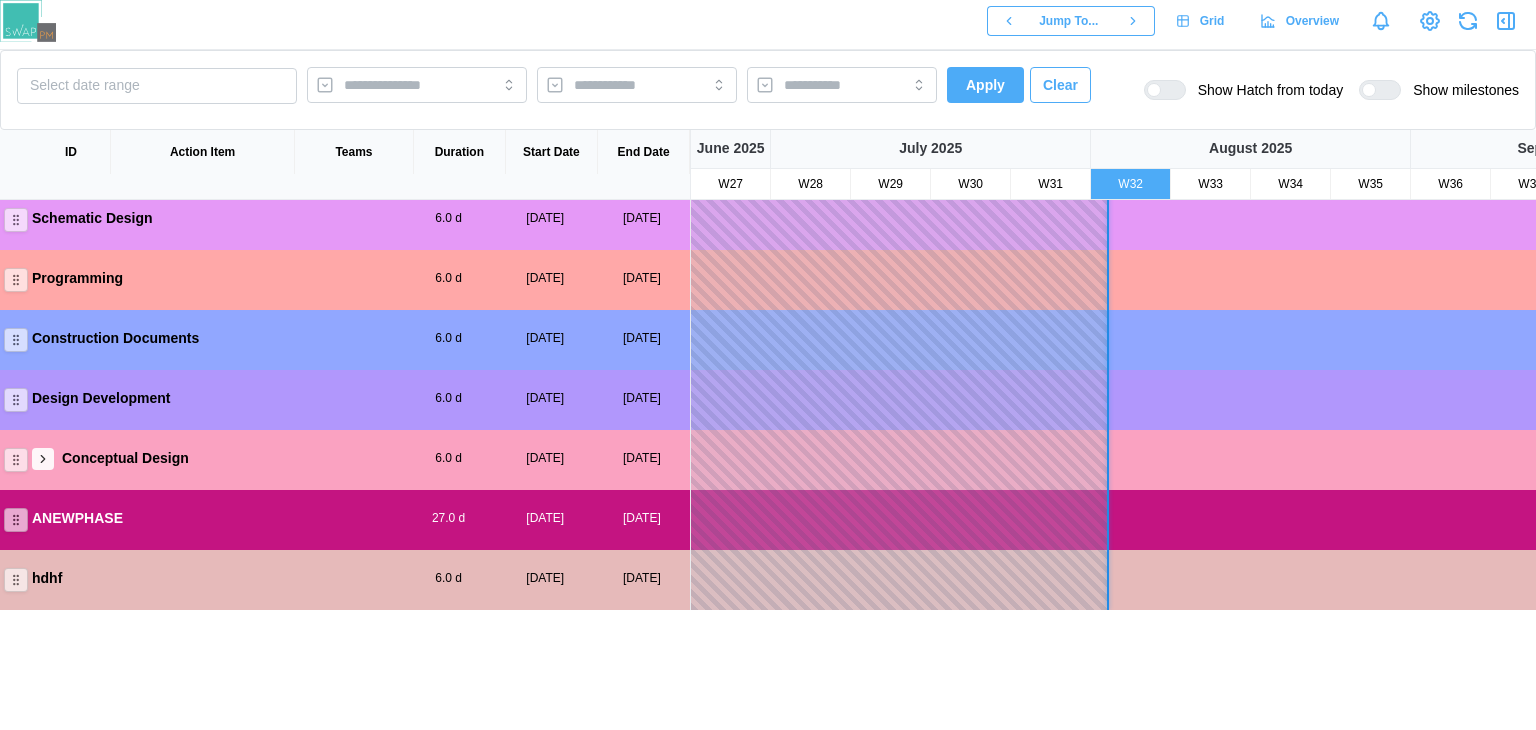 scroll, scrollTop: 310, scrollLeft: 0, axis: vertical 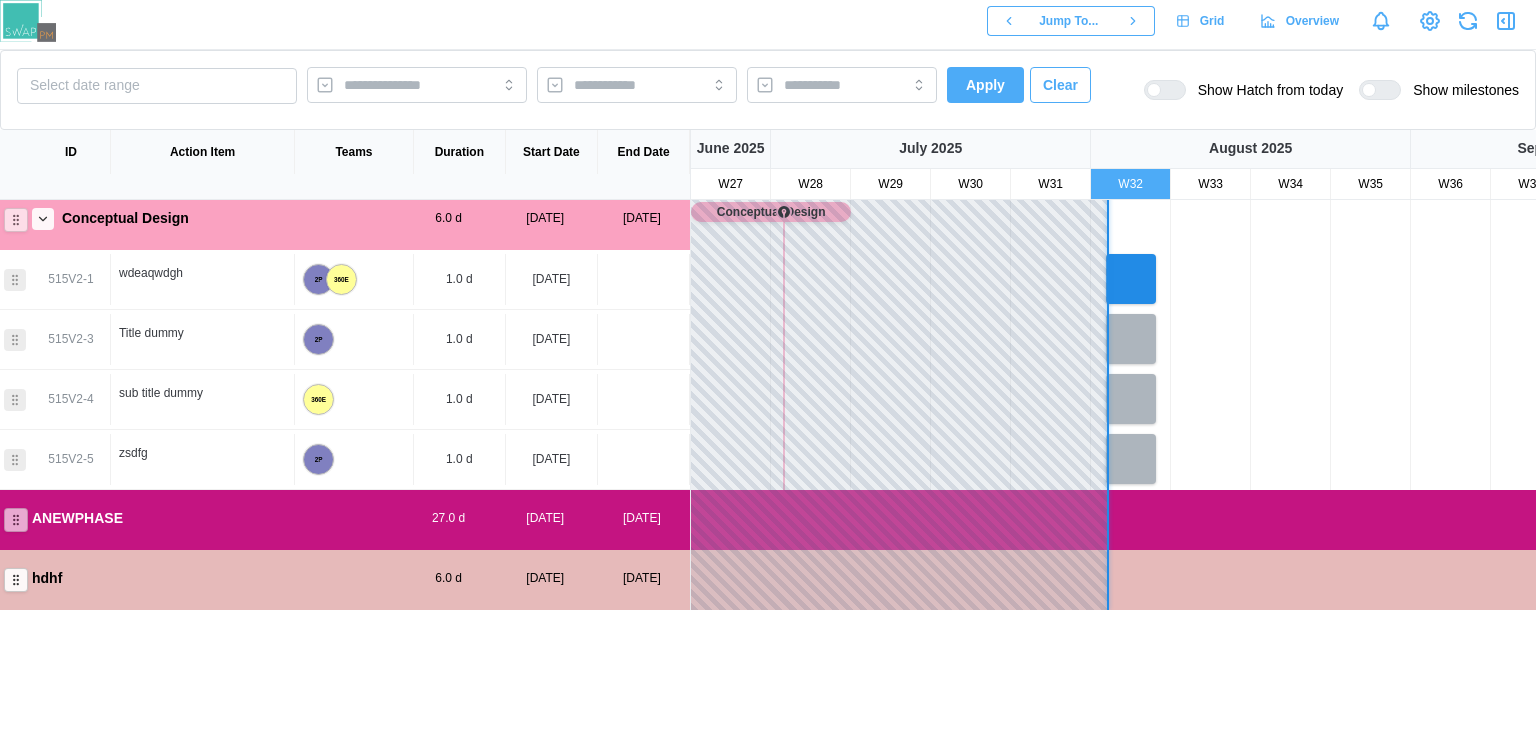 click 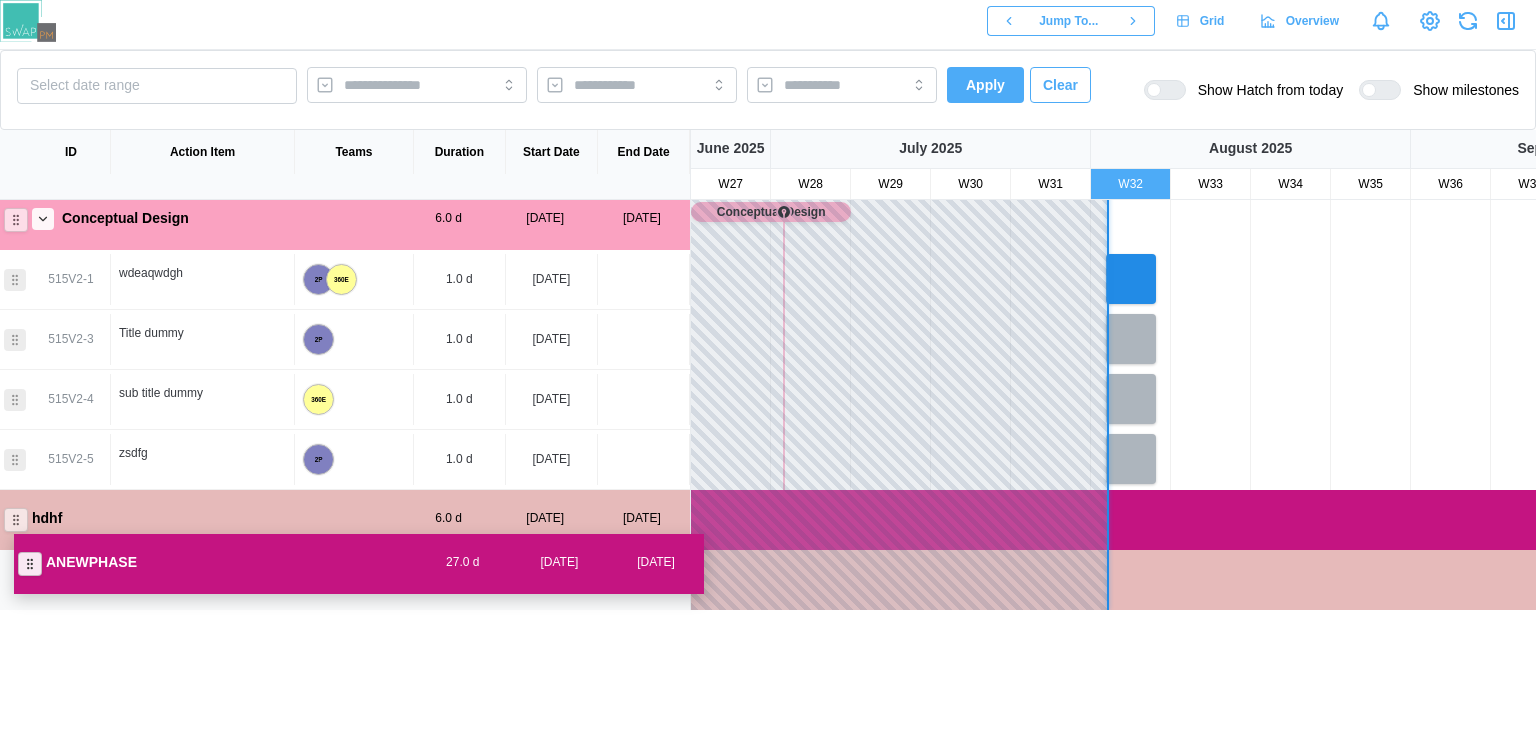drag, startPoint x: 9, startPoint y: 529, endPoint x: 40, endPoint y: 612, distance: 88.60023 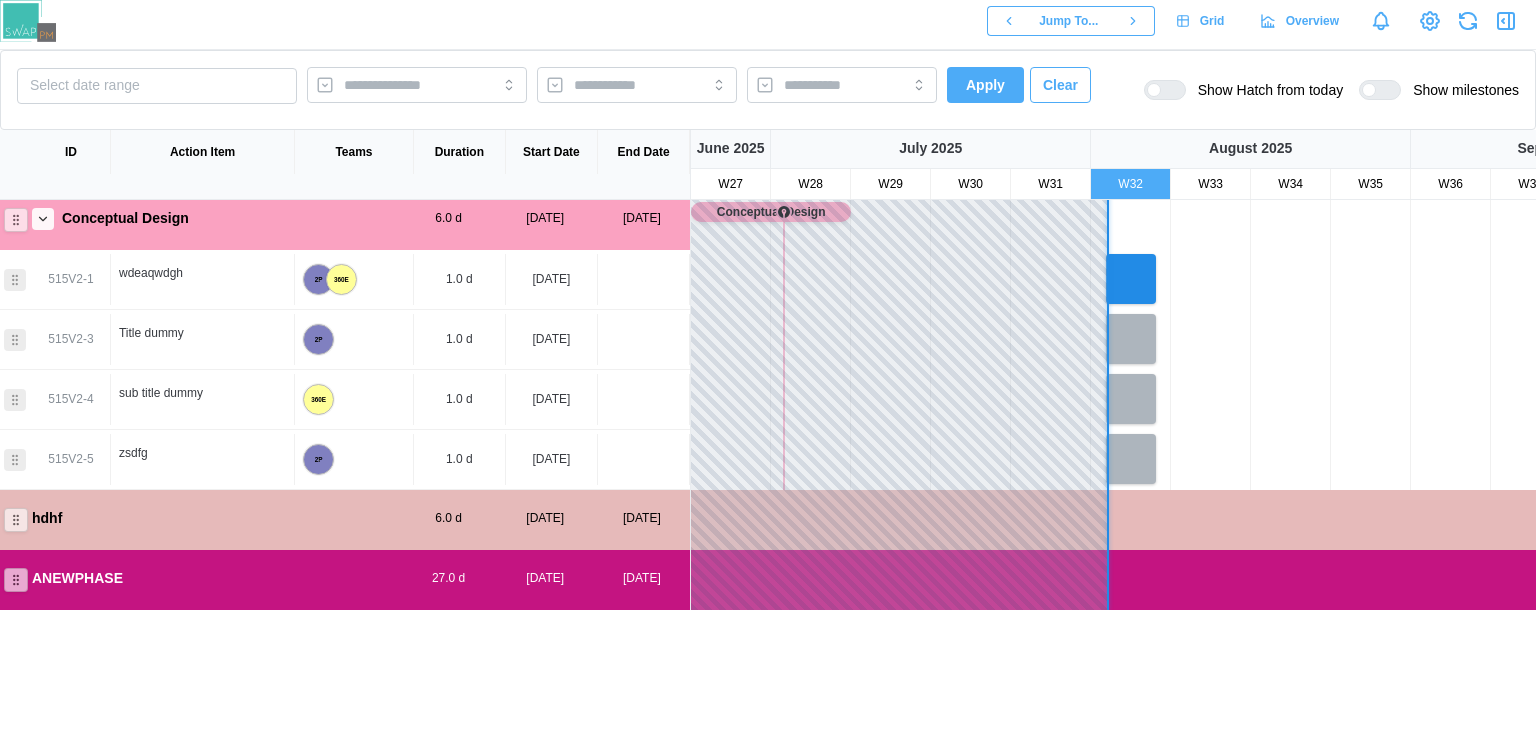 scroll, scrollTop: 0, scrollLeft: 0, axis: both 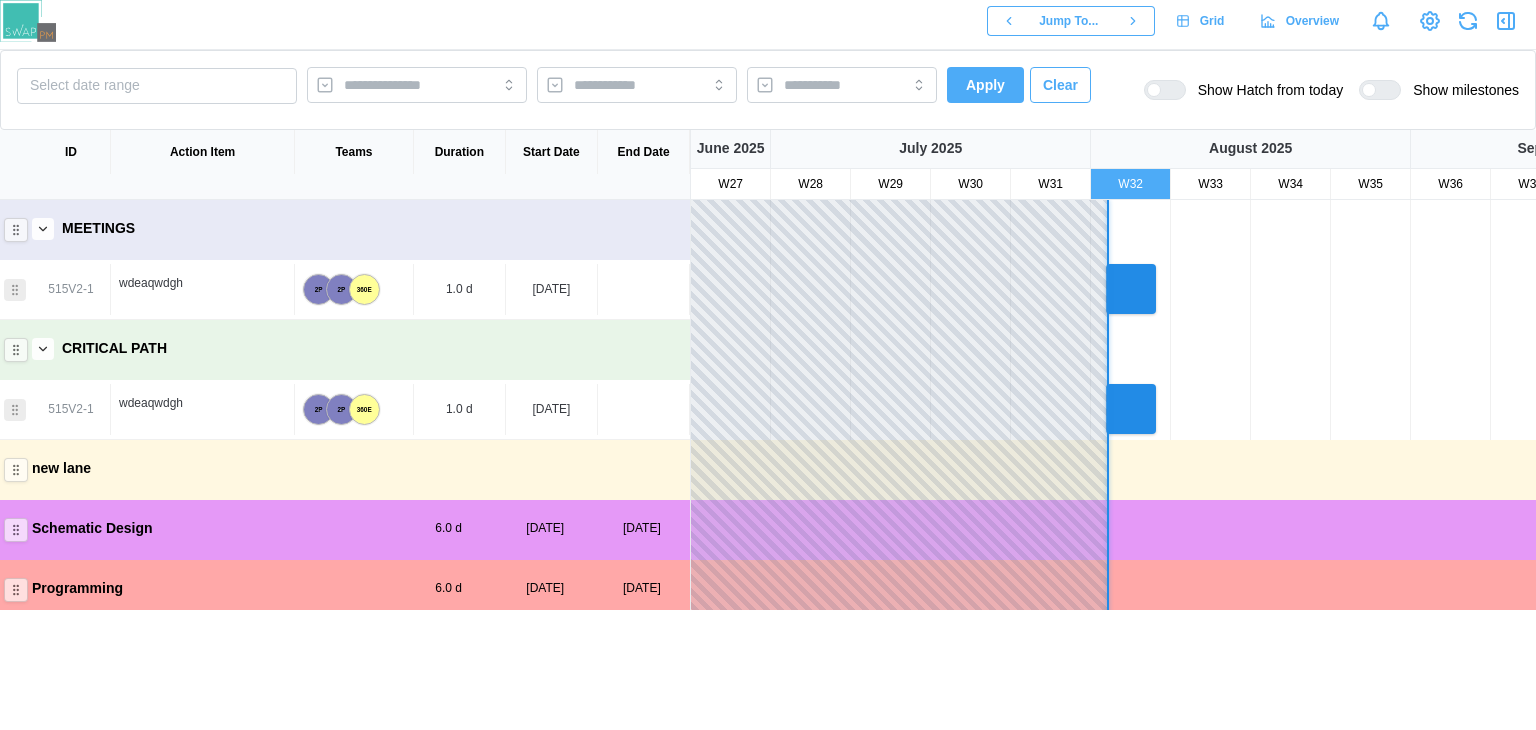 click 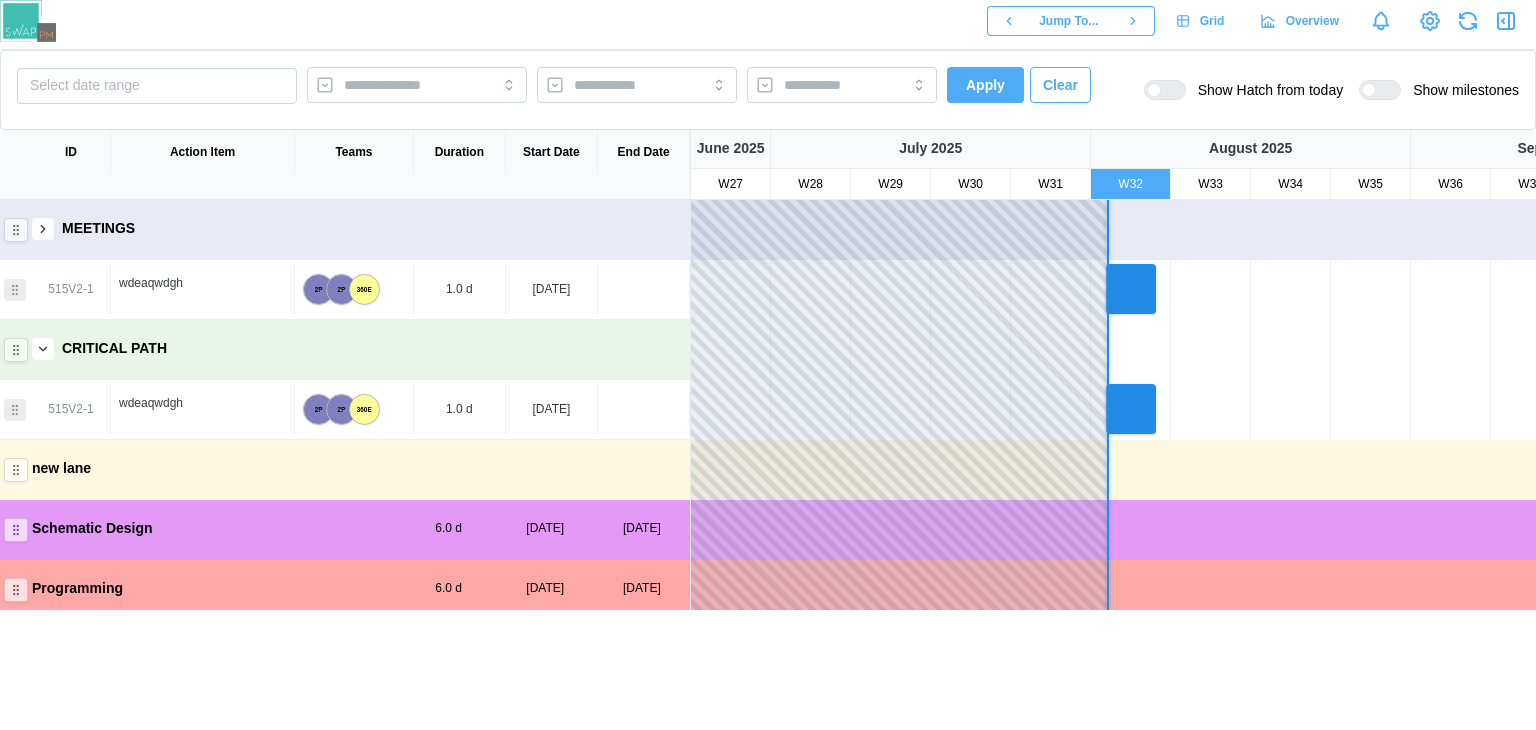 click 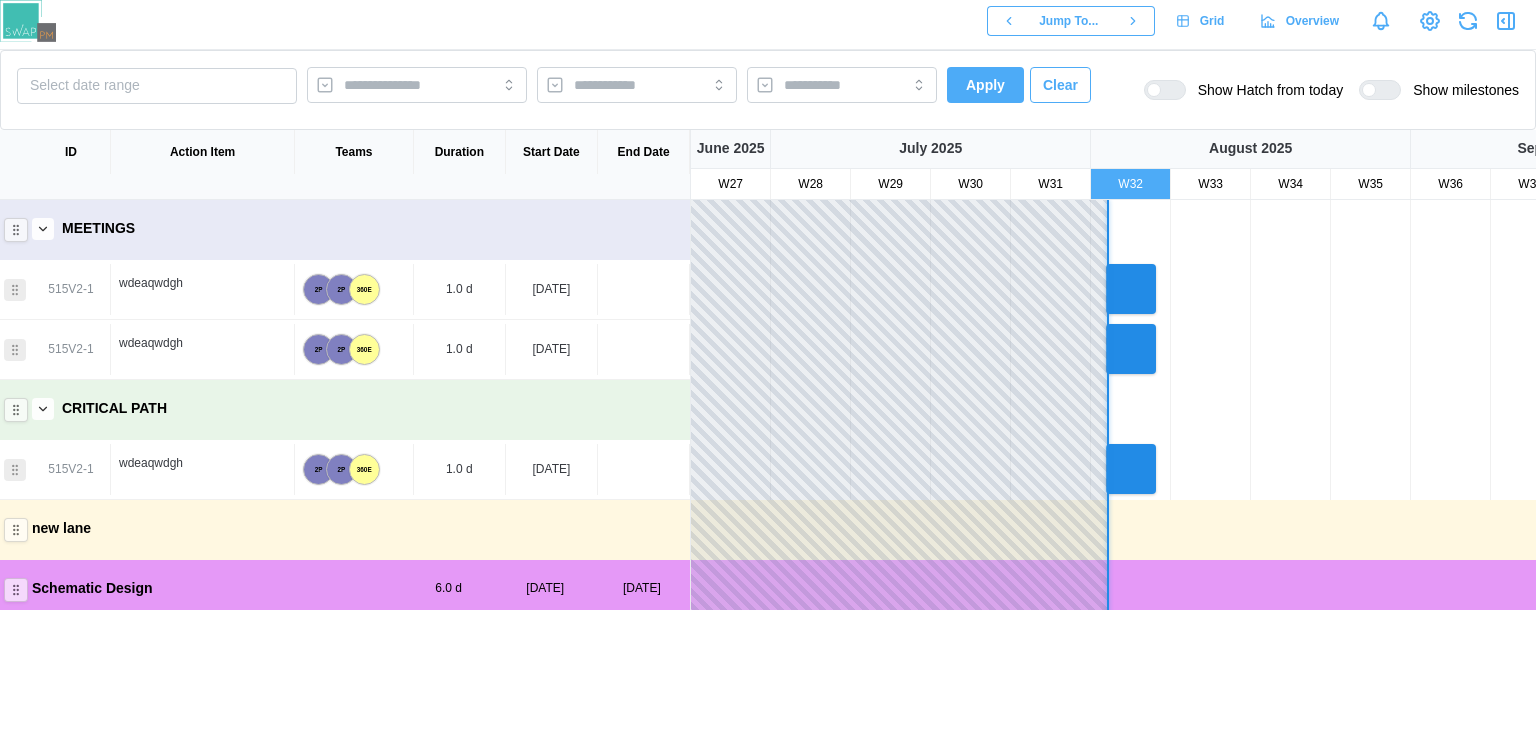 click 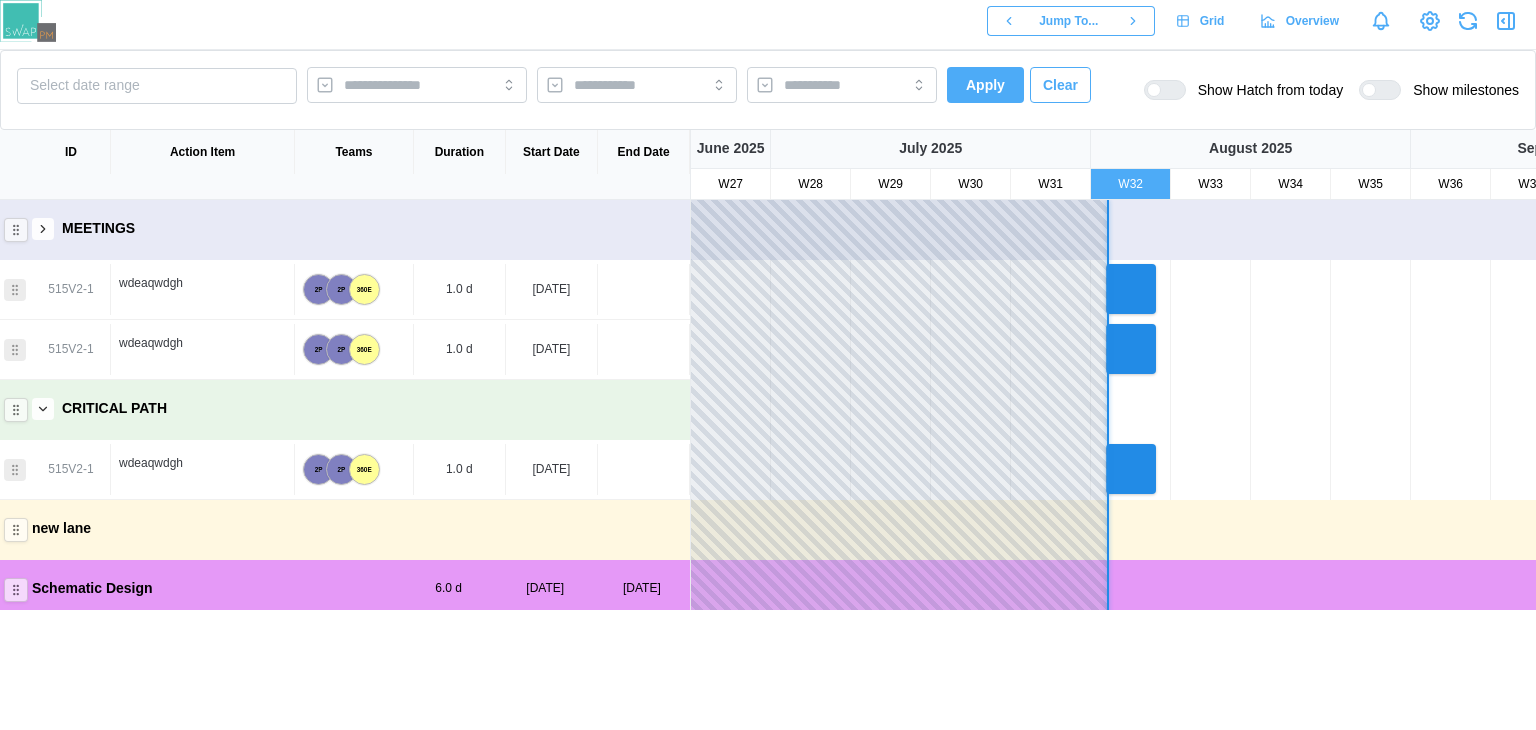 click 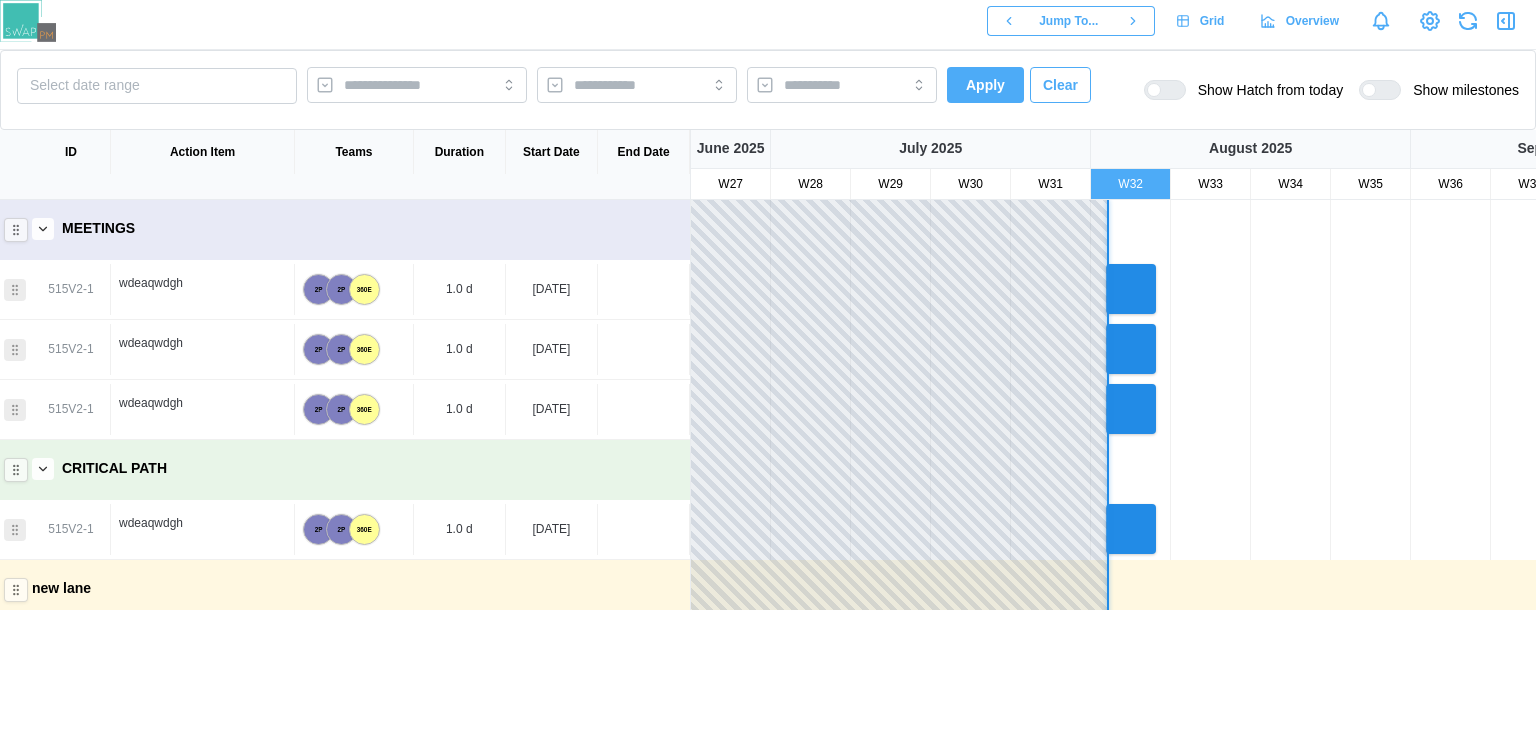 click 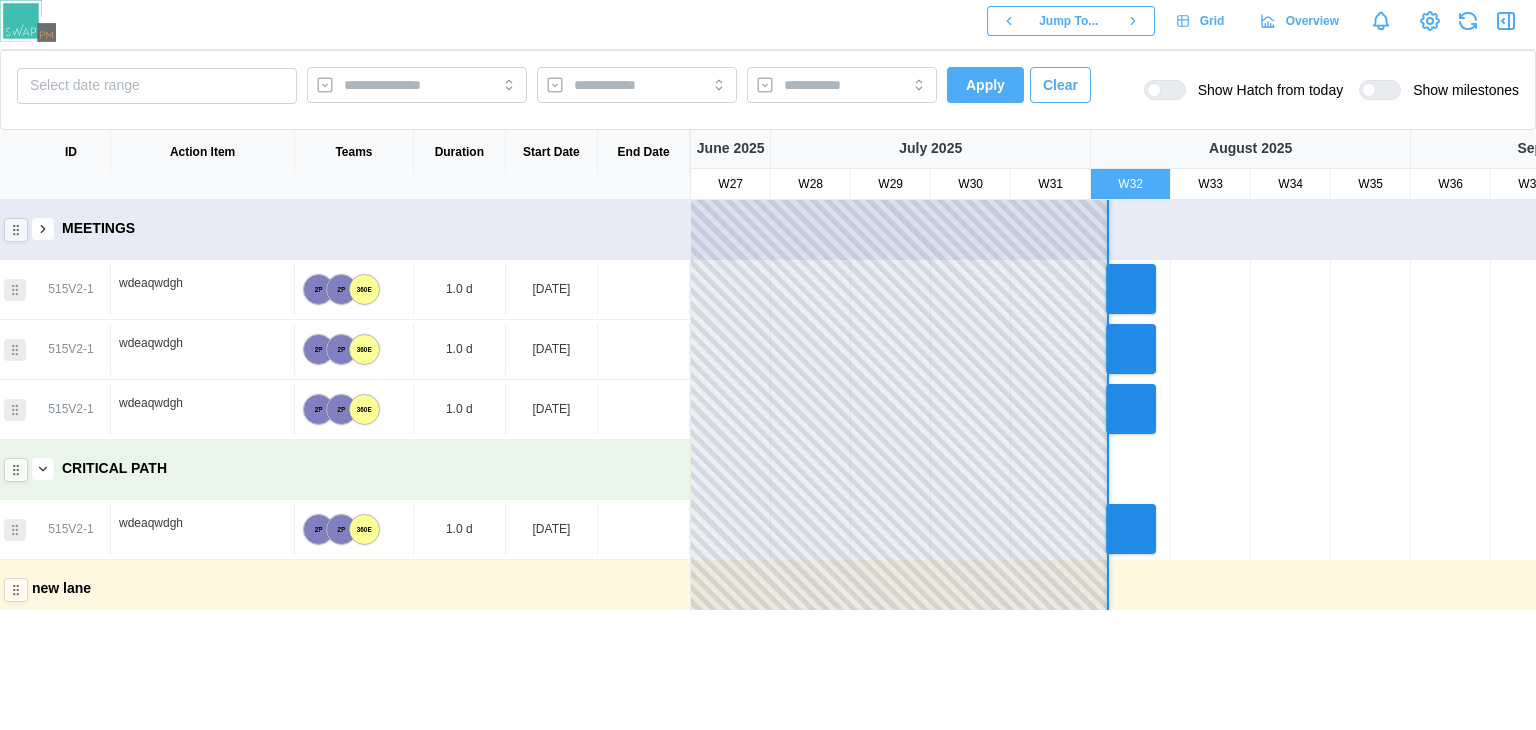 click 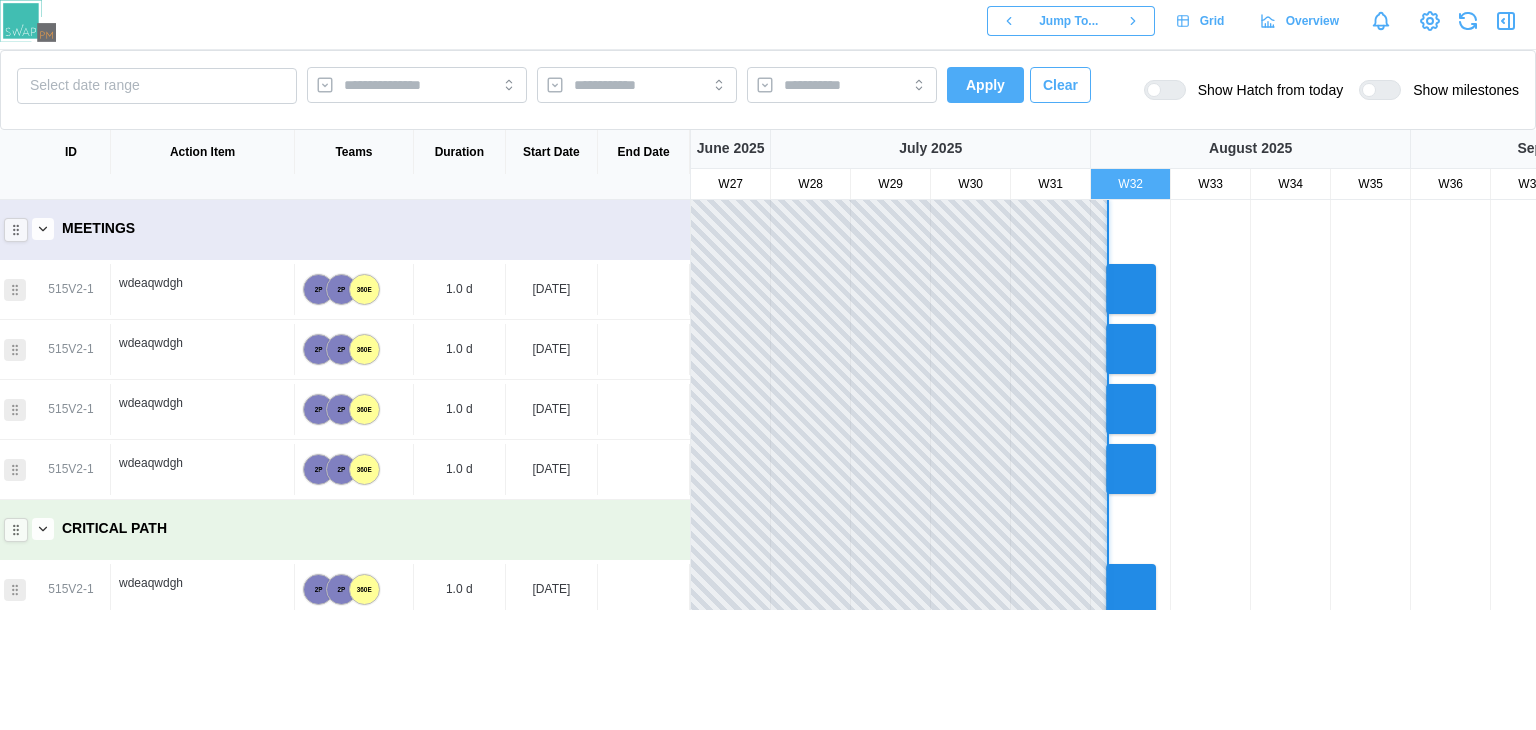 click 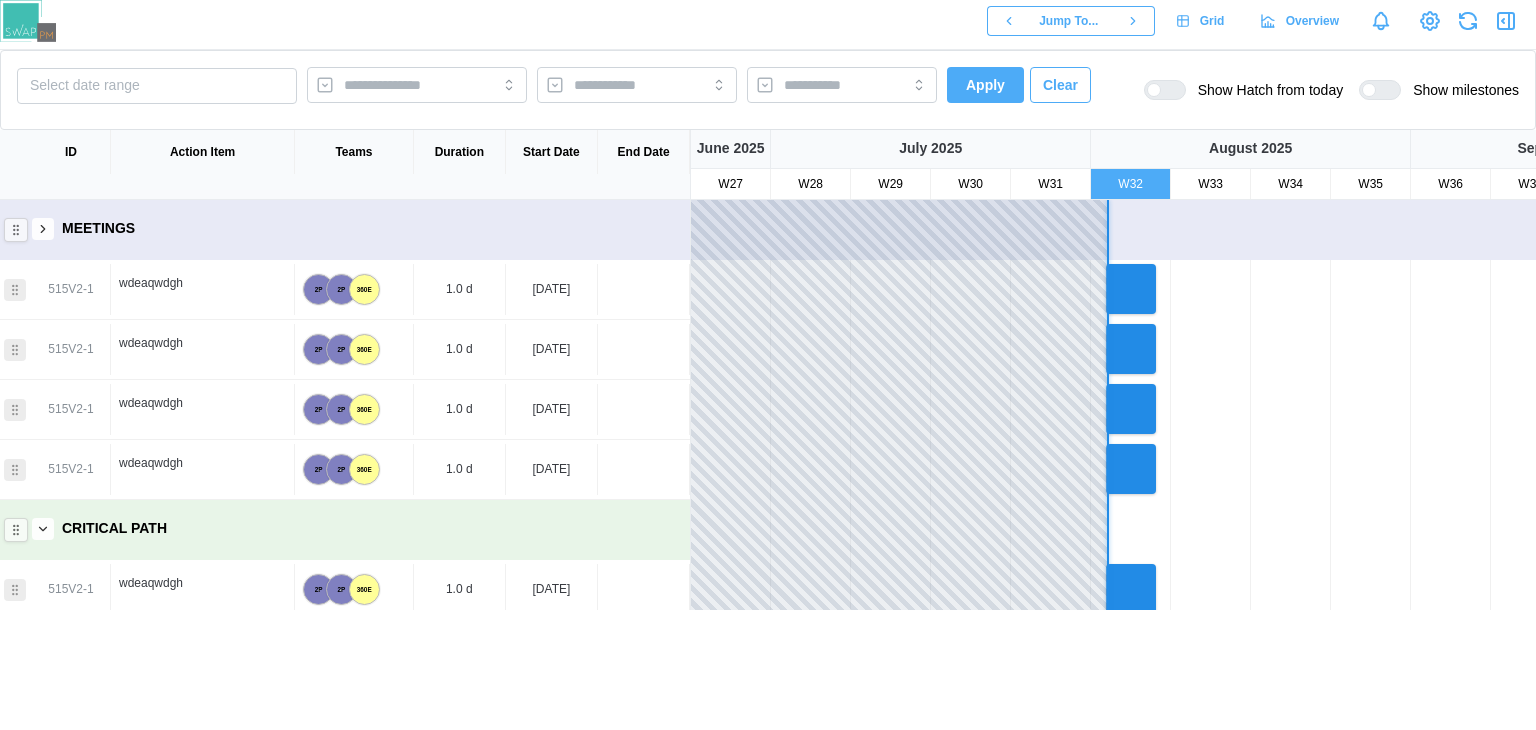 click 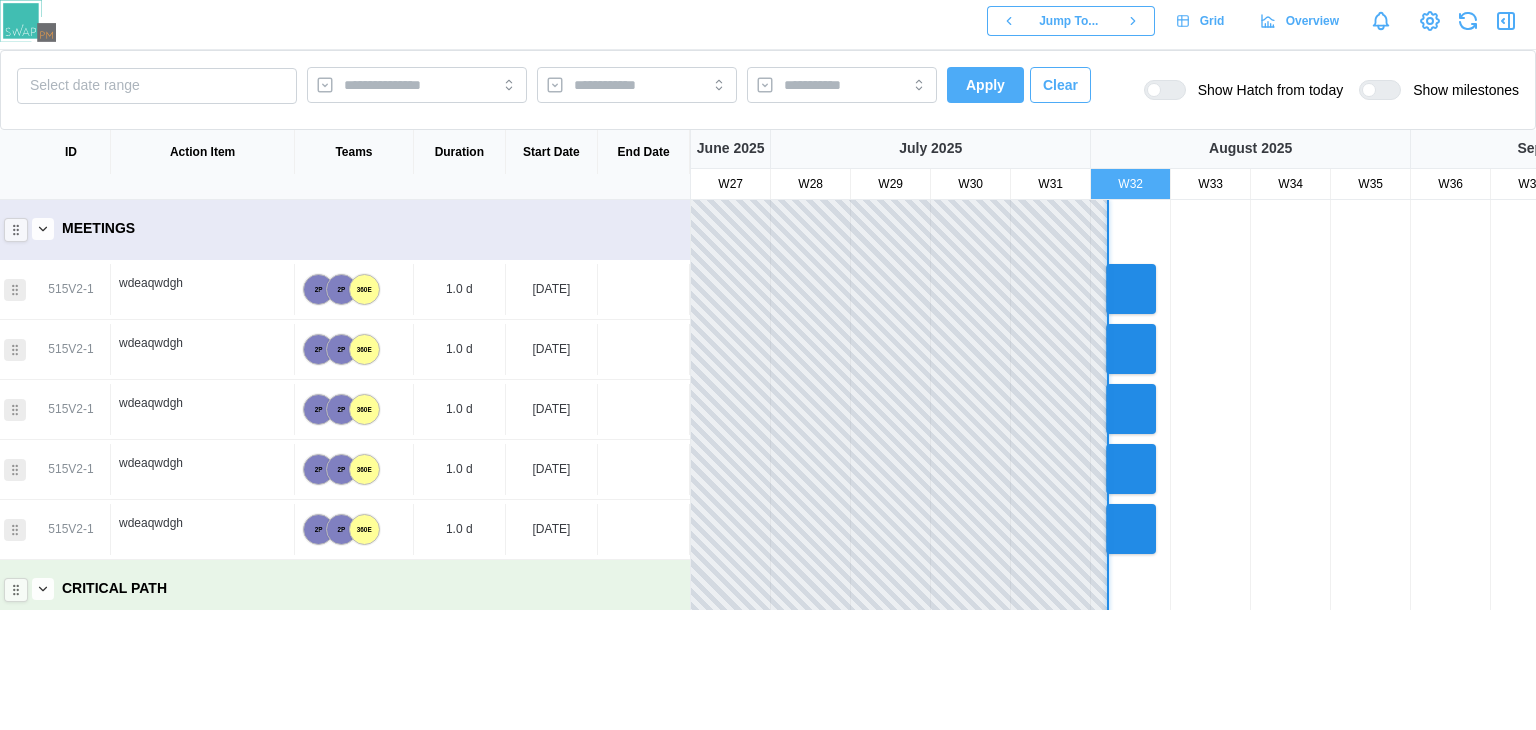 click 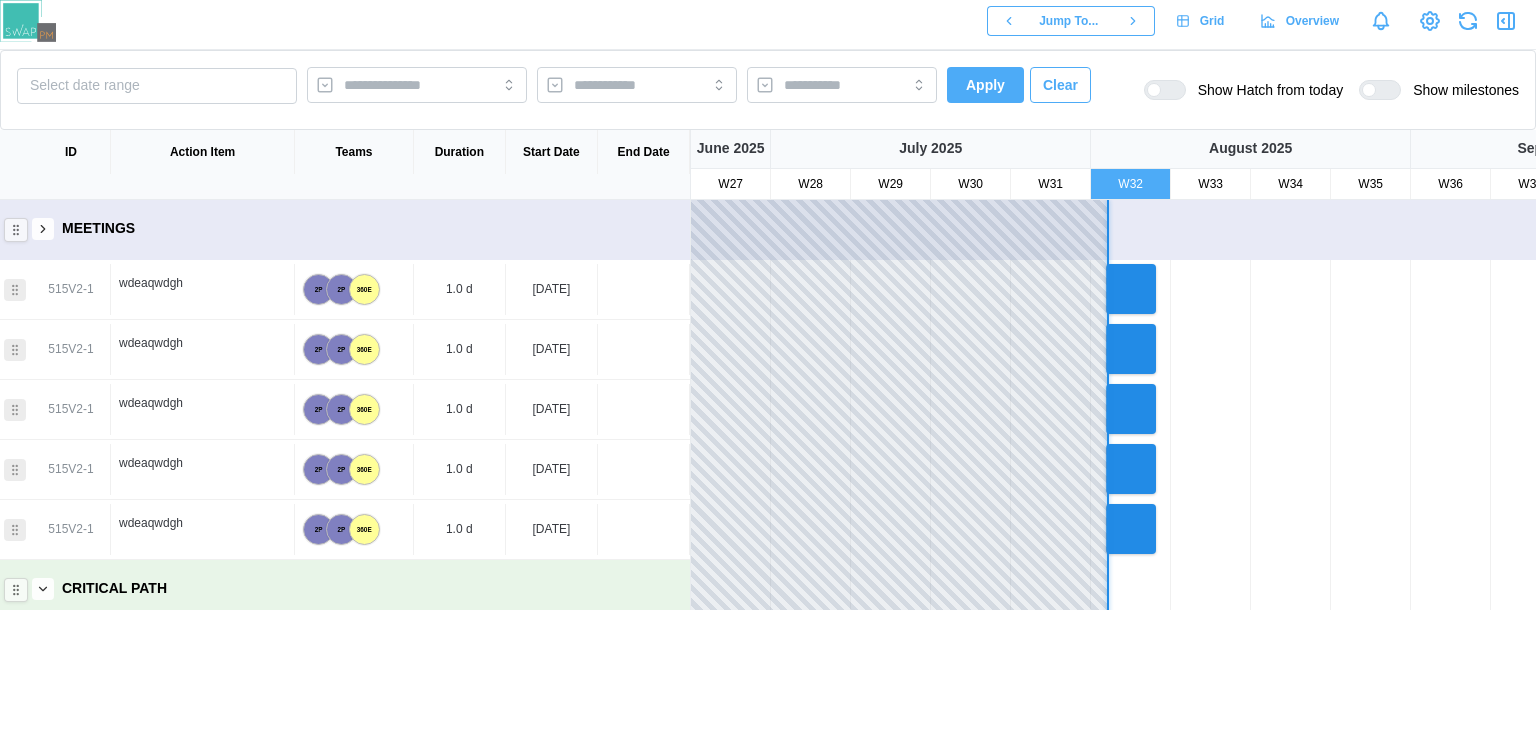 click 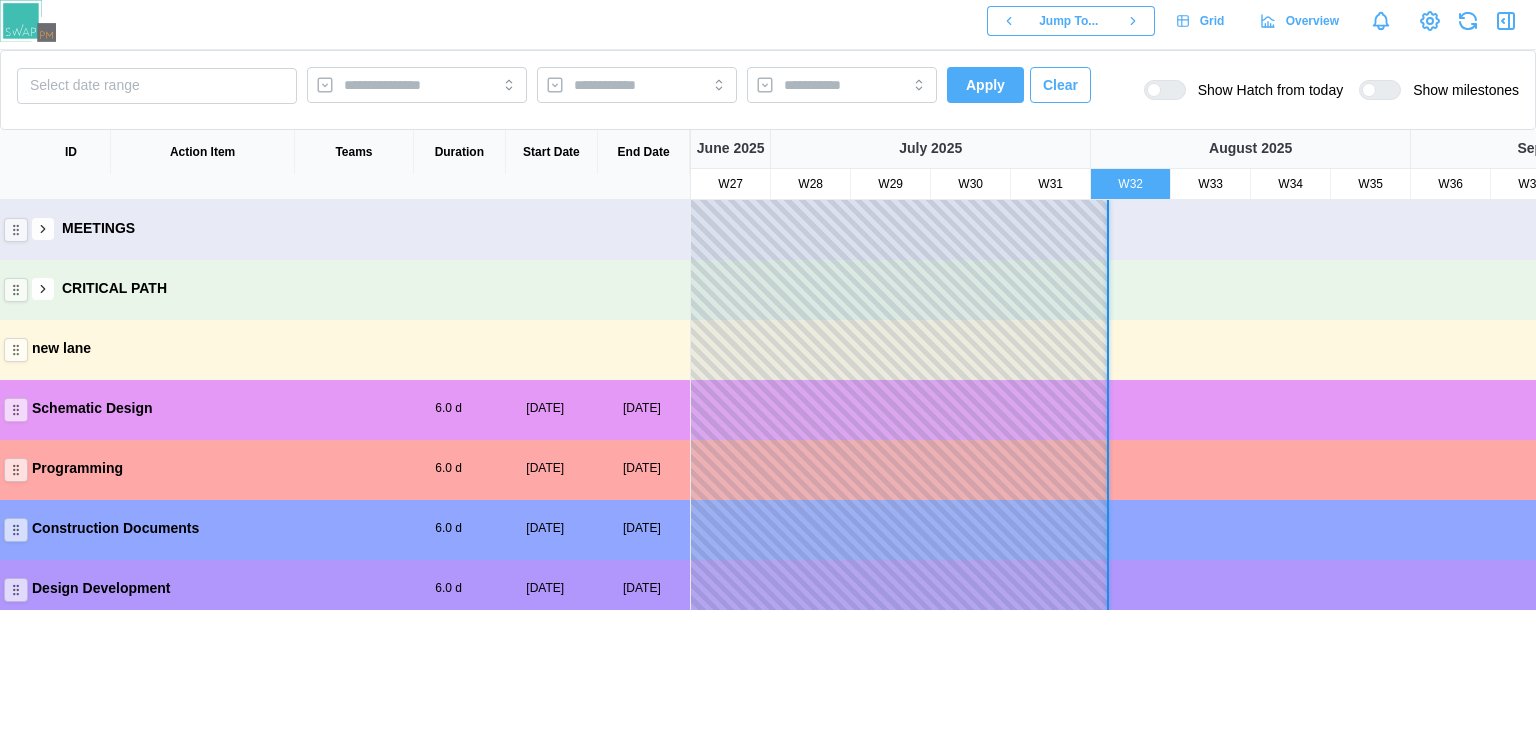 scroll, scrollTop: 0, scrollLeft: 0, axis: both 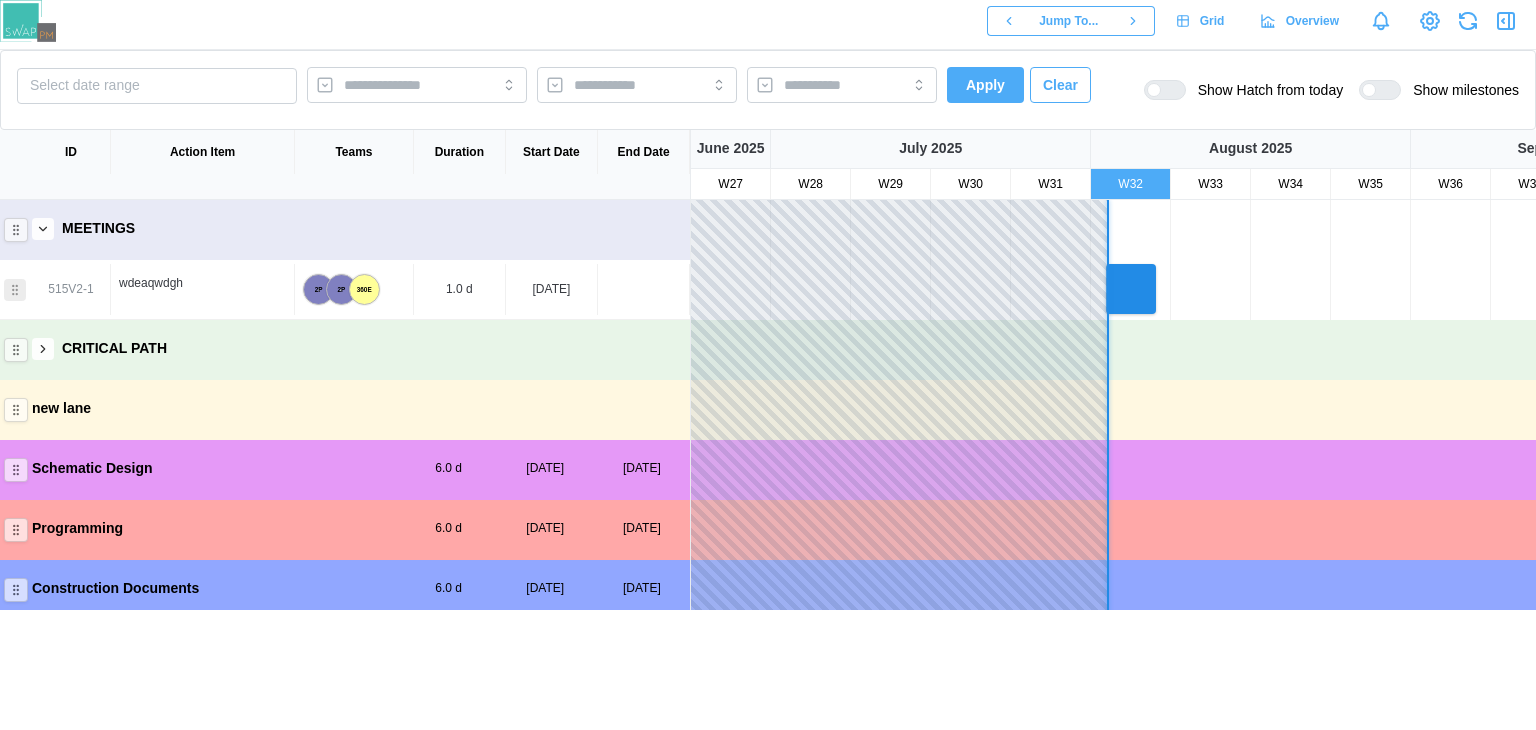 click 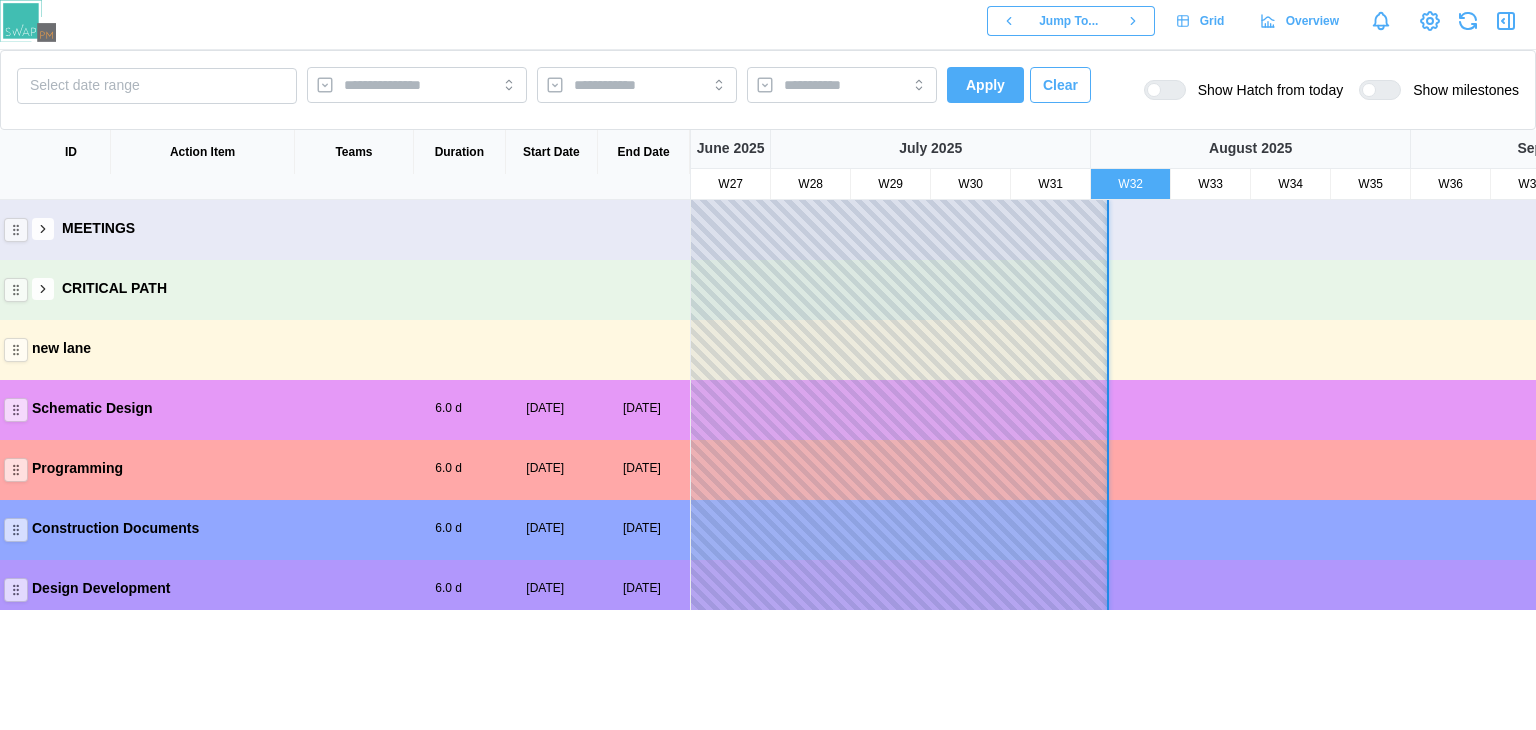 click on "CRITICAL PATH" at bounding box center (345, 288) 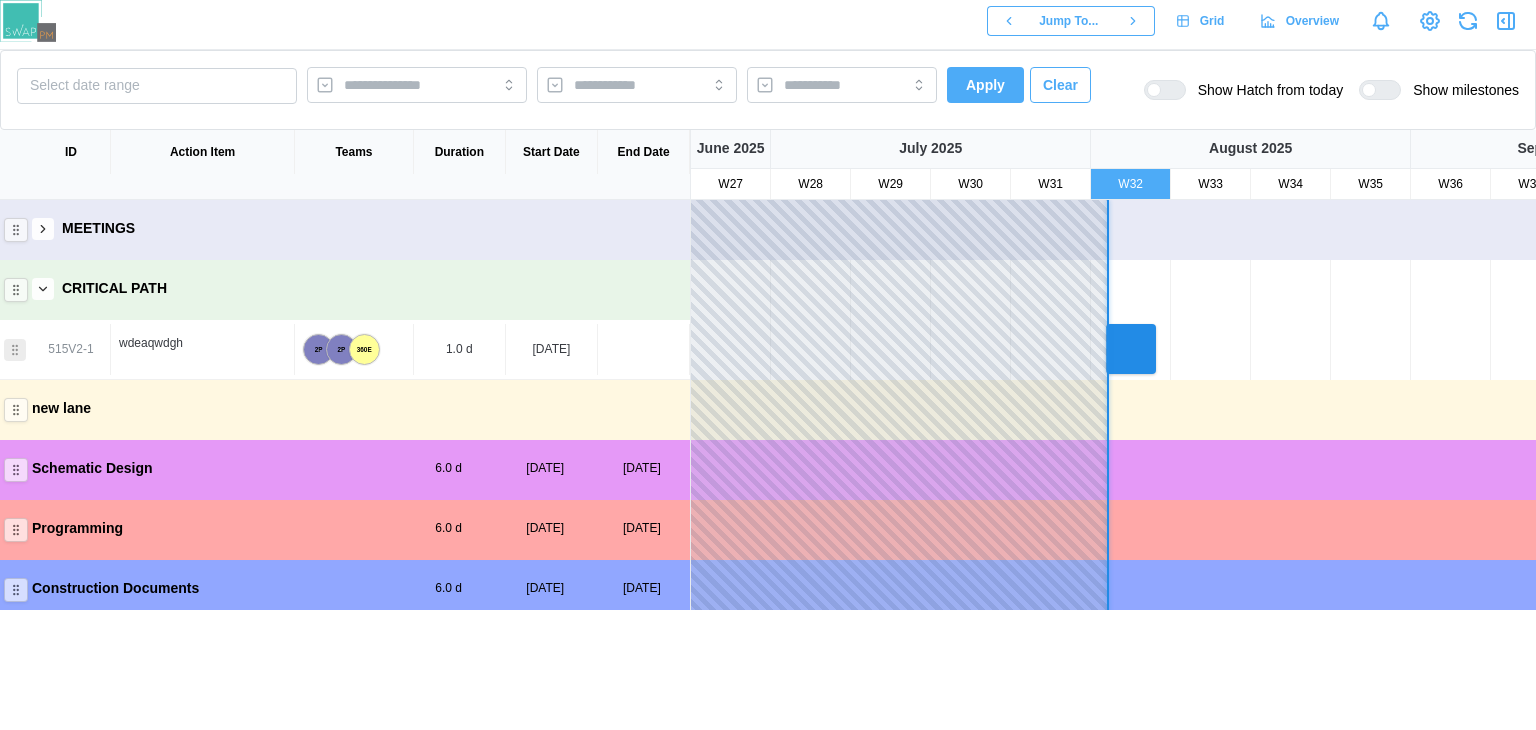 click on "CRITICAL PATH" at bounding box center [345, 288] 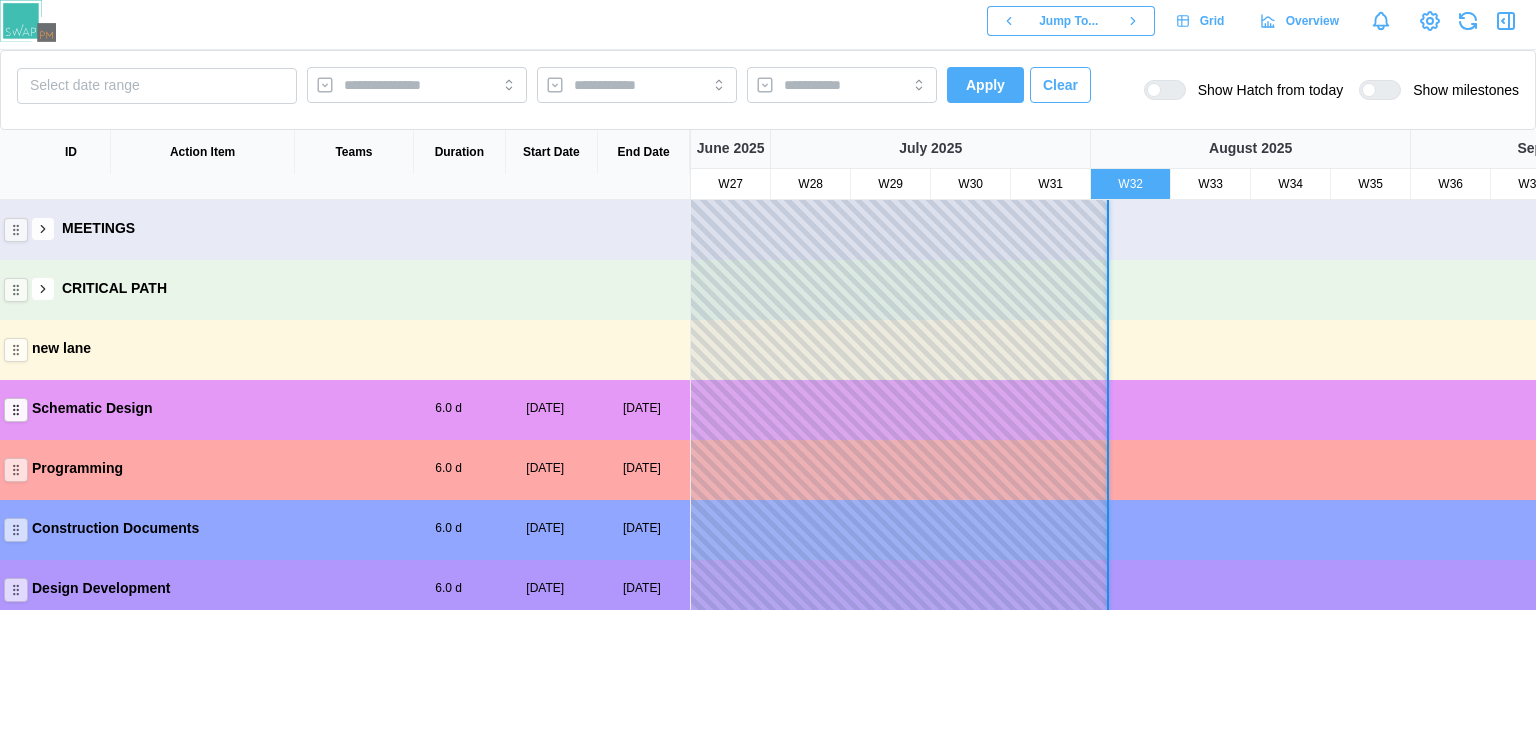 click 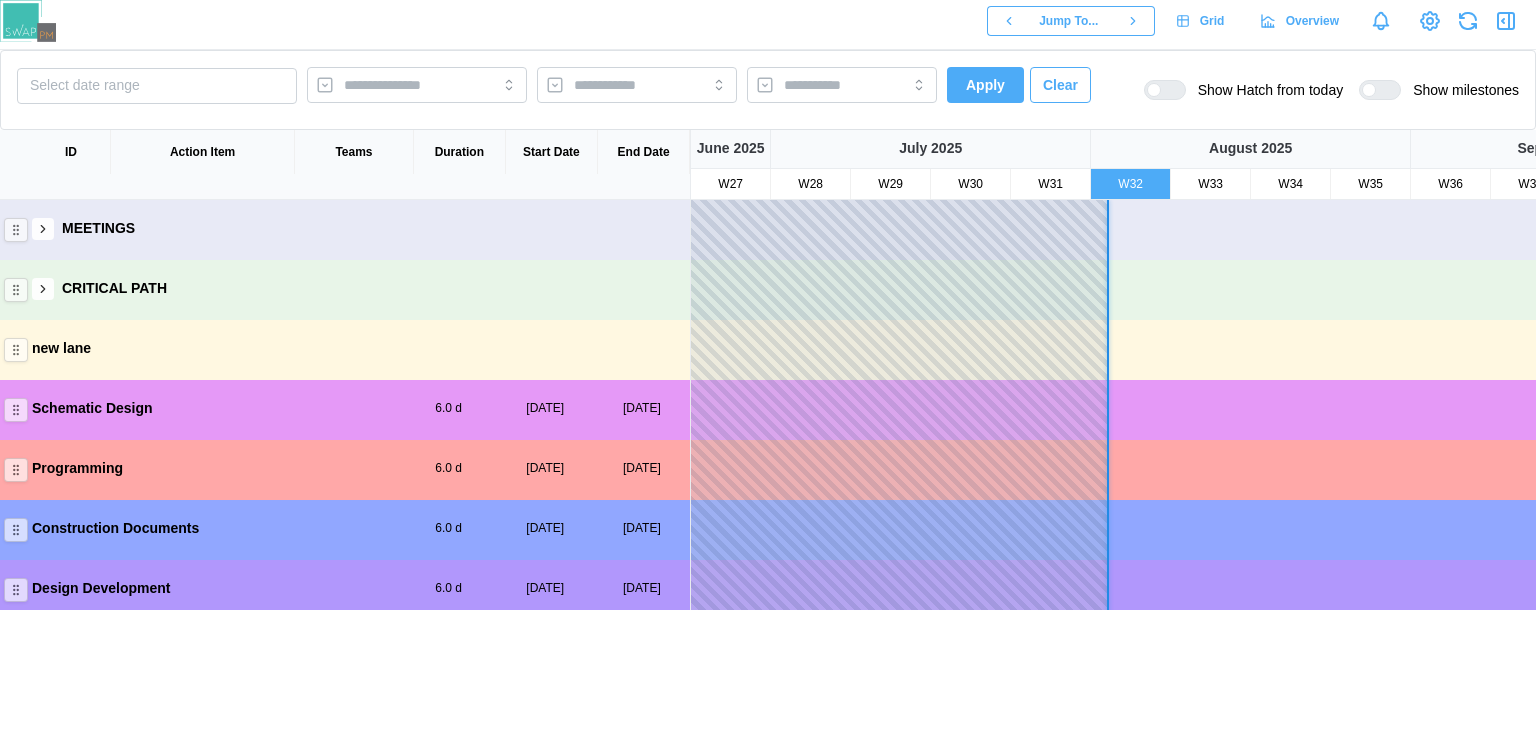 scroll, scrollTop: 100, scrollLeft: 0, axis: vertical 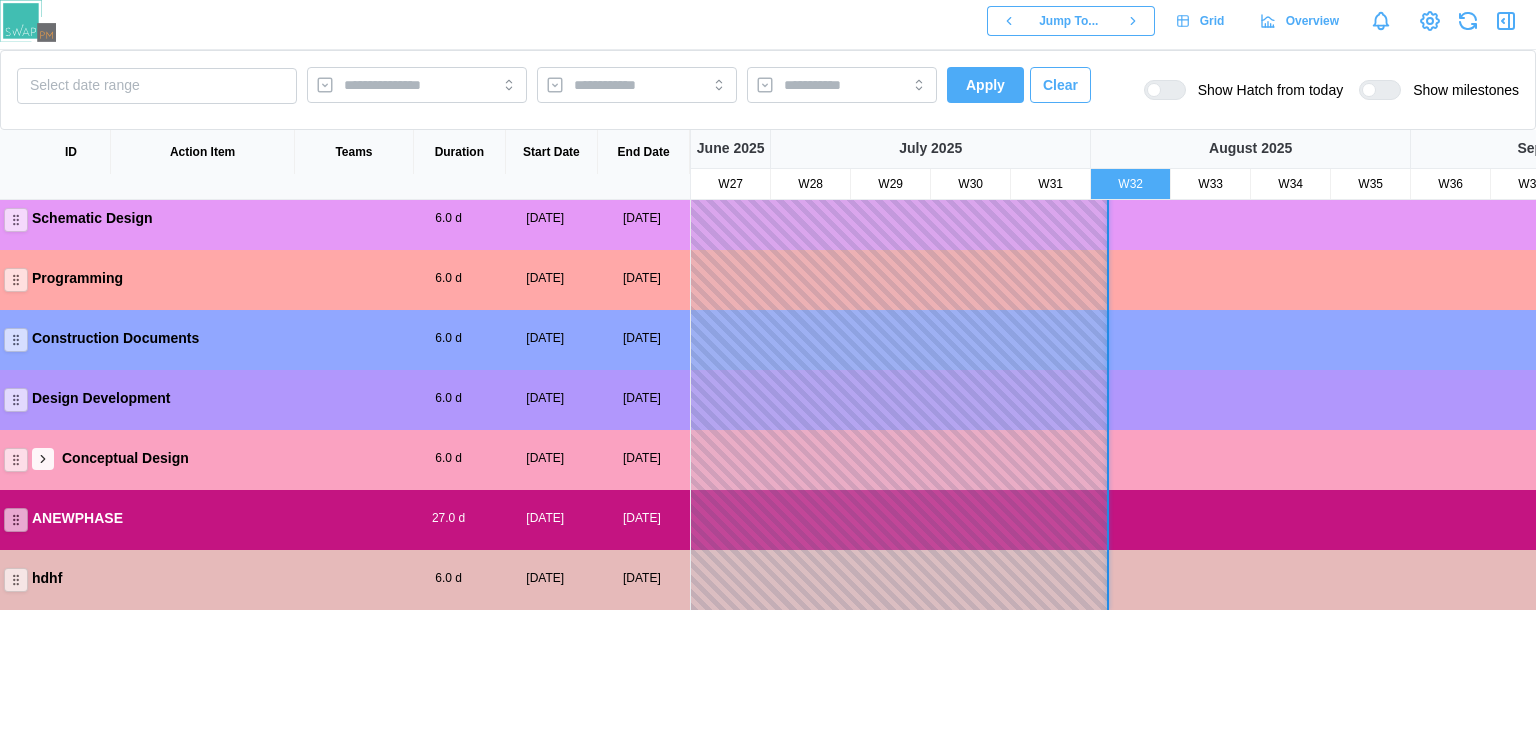 click on "Conceptual Design 6.0 d [DATE] [DATE]" at bounding box center [345, 458] 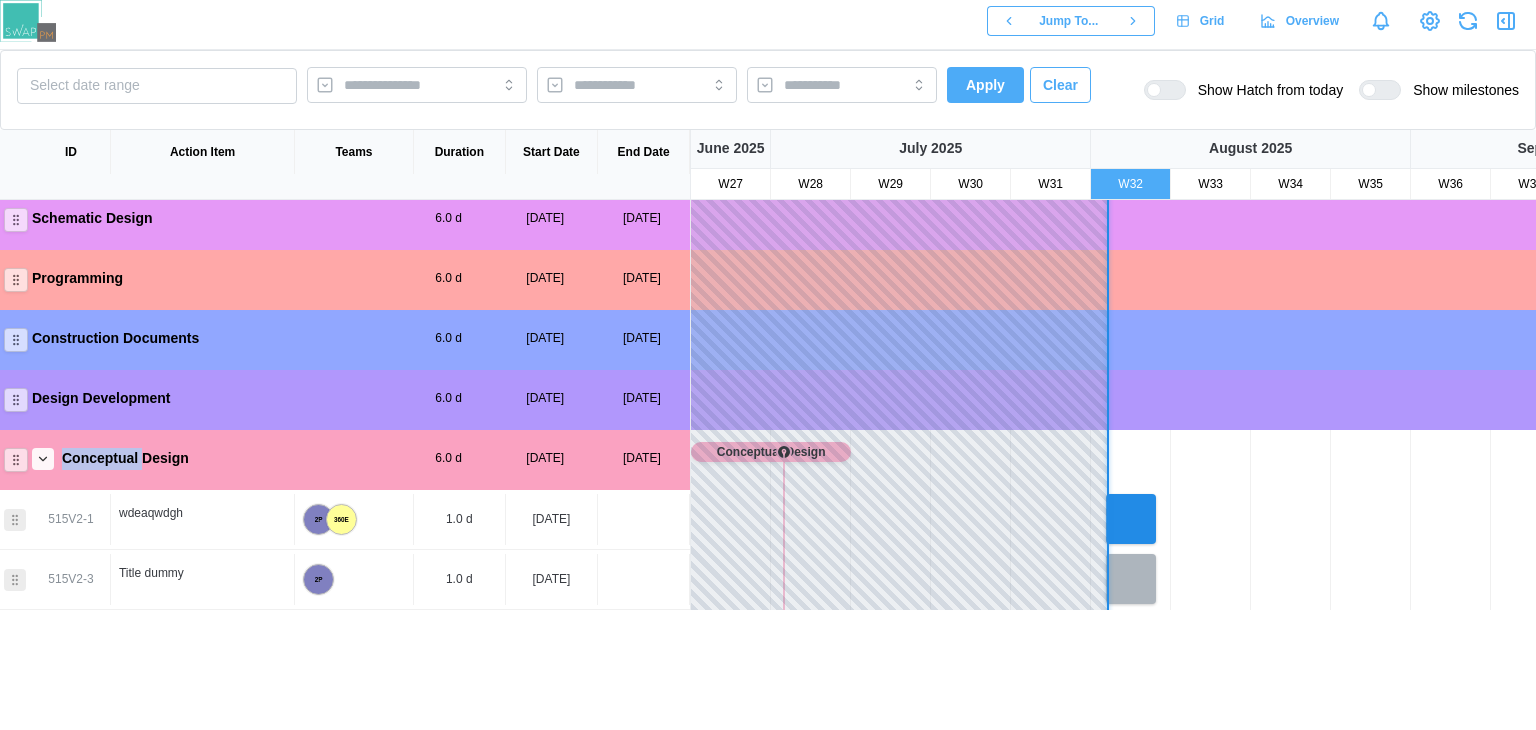click on "Conceptual Design 6.0 d [DATE] [DATE]" at bounding box center [345, 458] 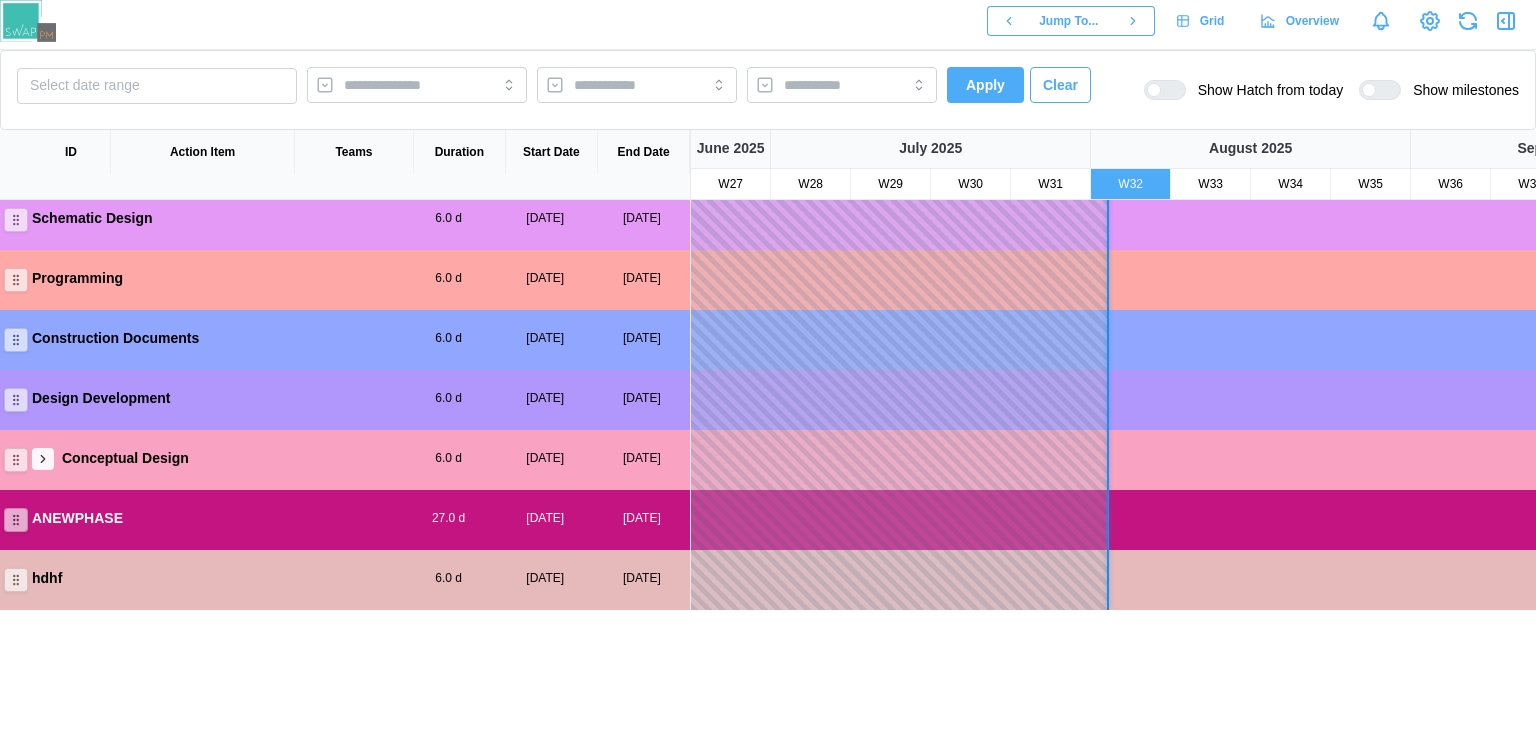 click on "Conceptual Design 6.0 d [DATE] [DATE]" at bounding box center (345, 458) 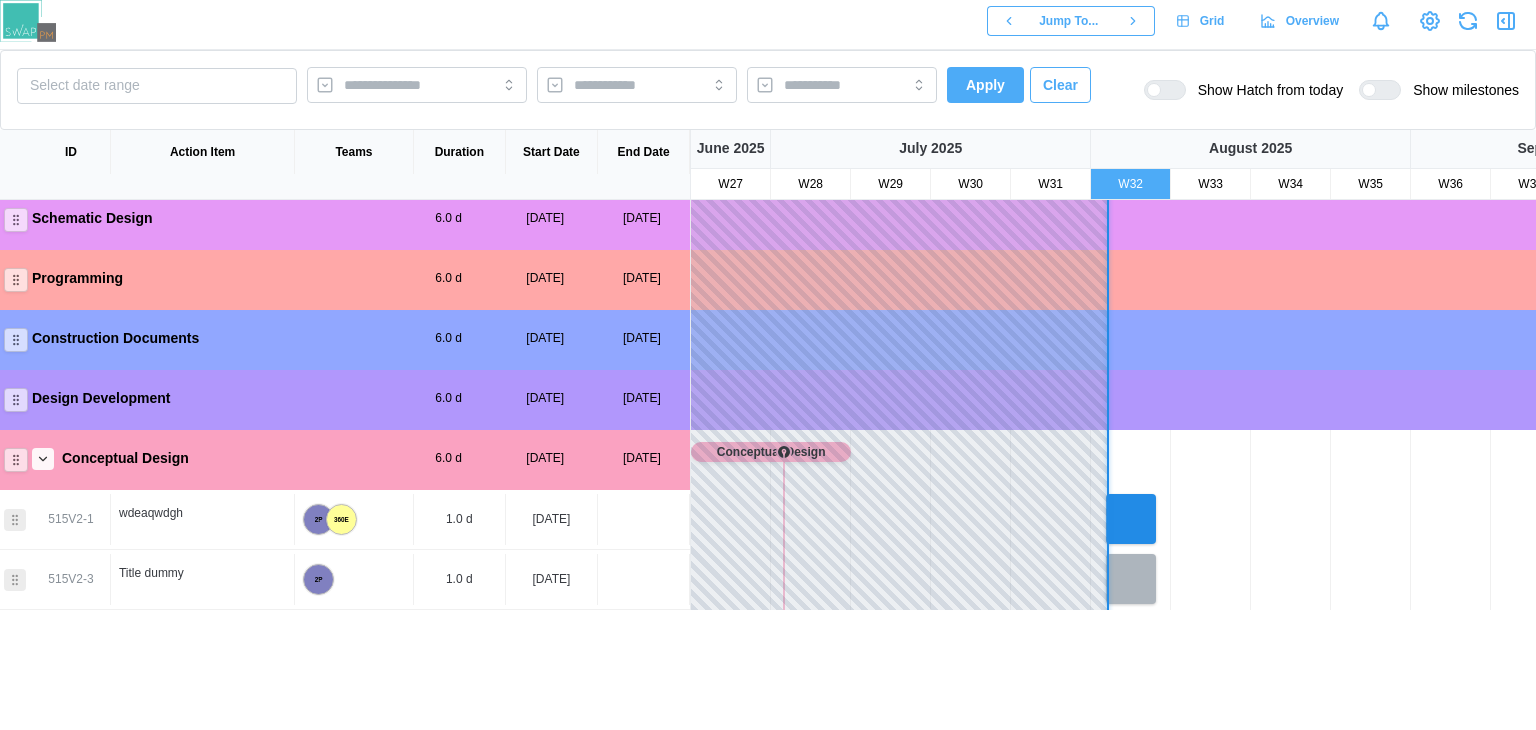 scroll, scrollTop: 430, scrollLeft: 0, axis: vertical 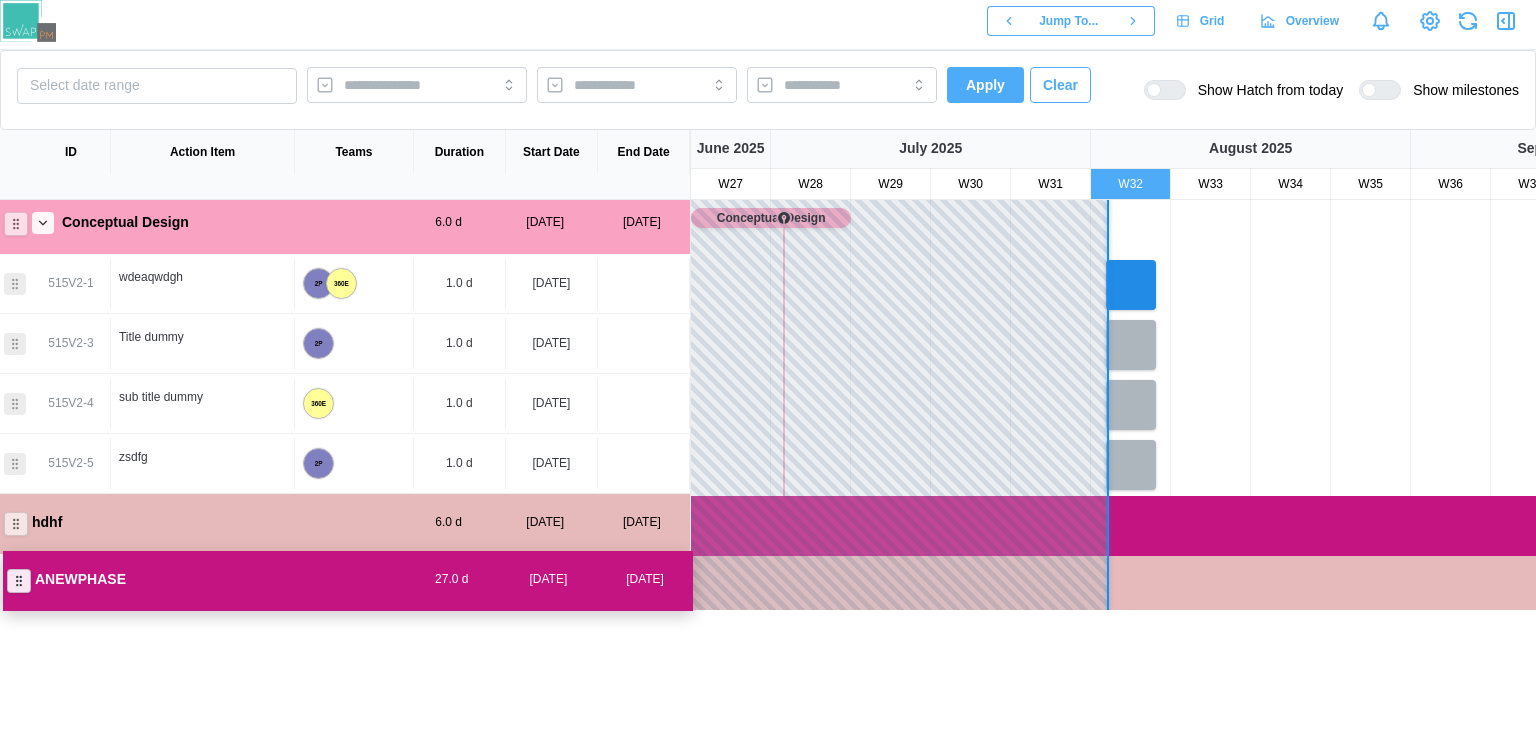 drag, startPoint x: 16, startPoint y: 528, endPoint x: 17, endPoint y: 579, distance: 51.009804 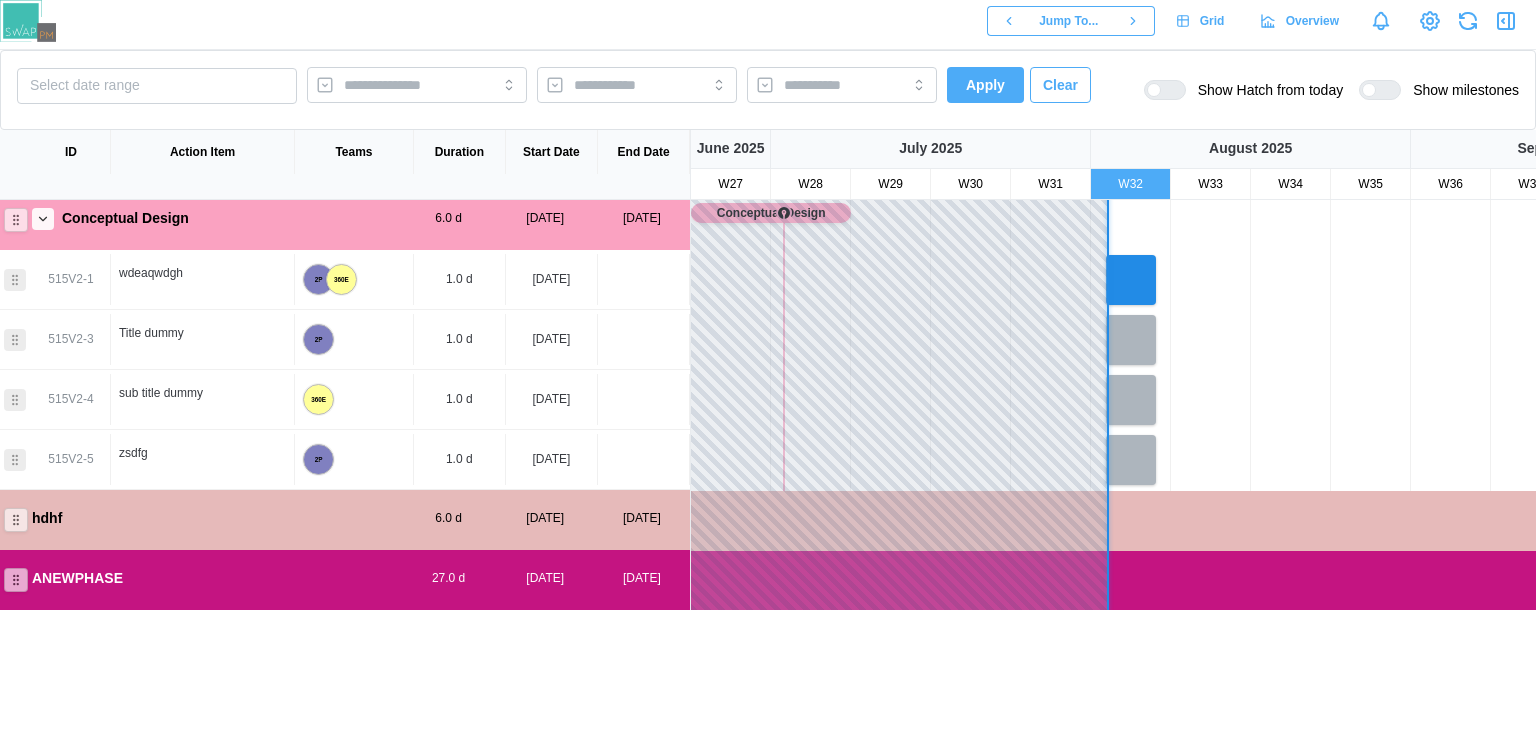 scroll, scrollTop: 73, scrollLeft: 0, axis: vertical 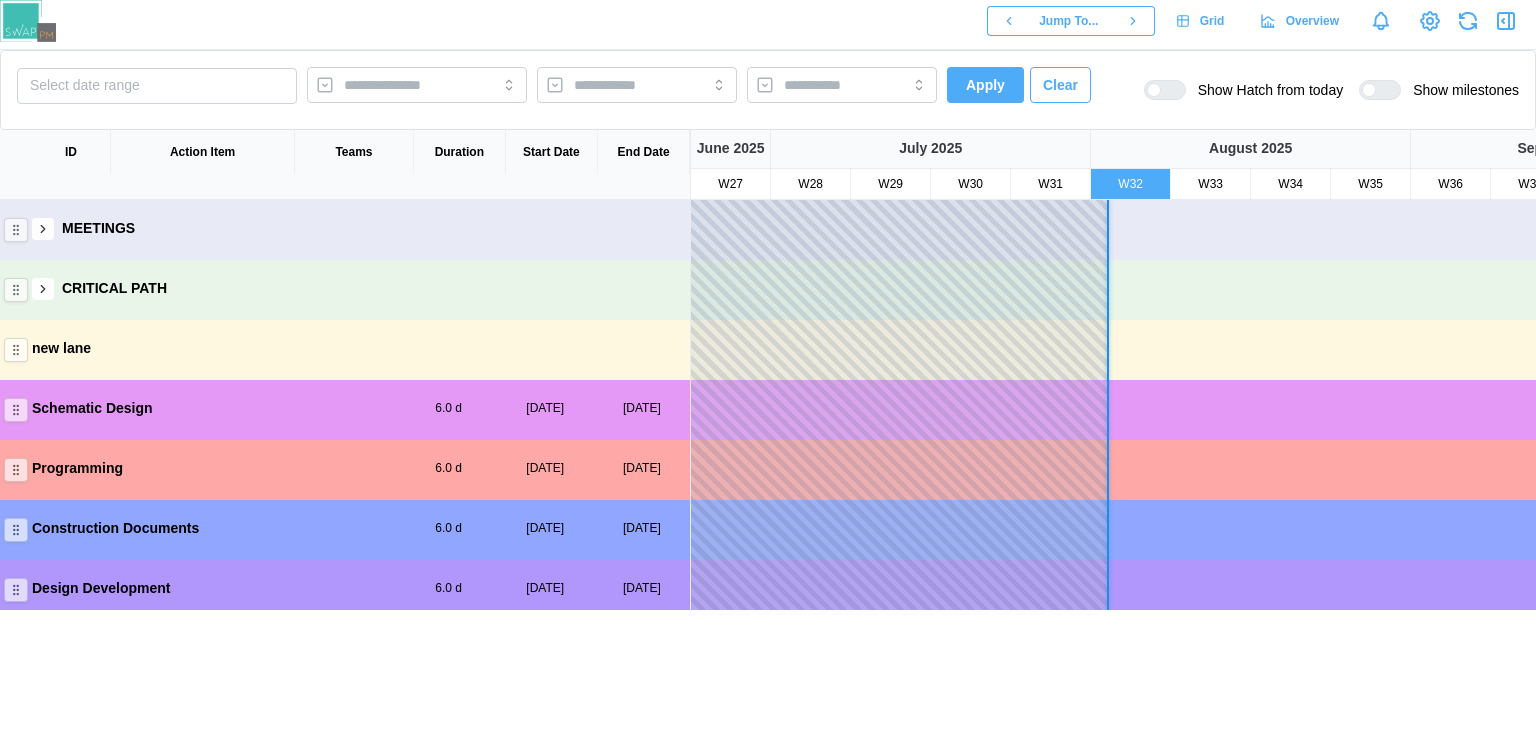 click 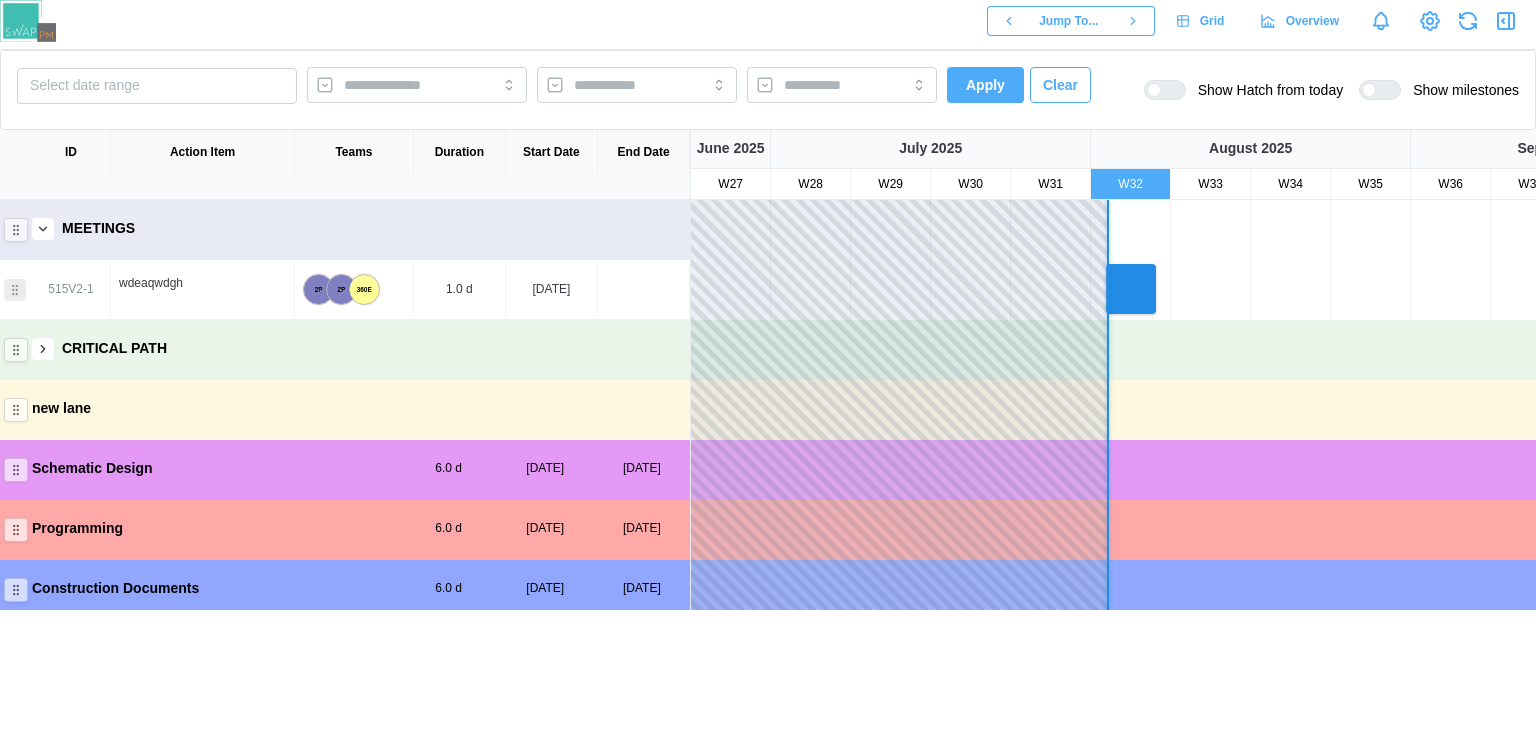 click 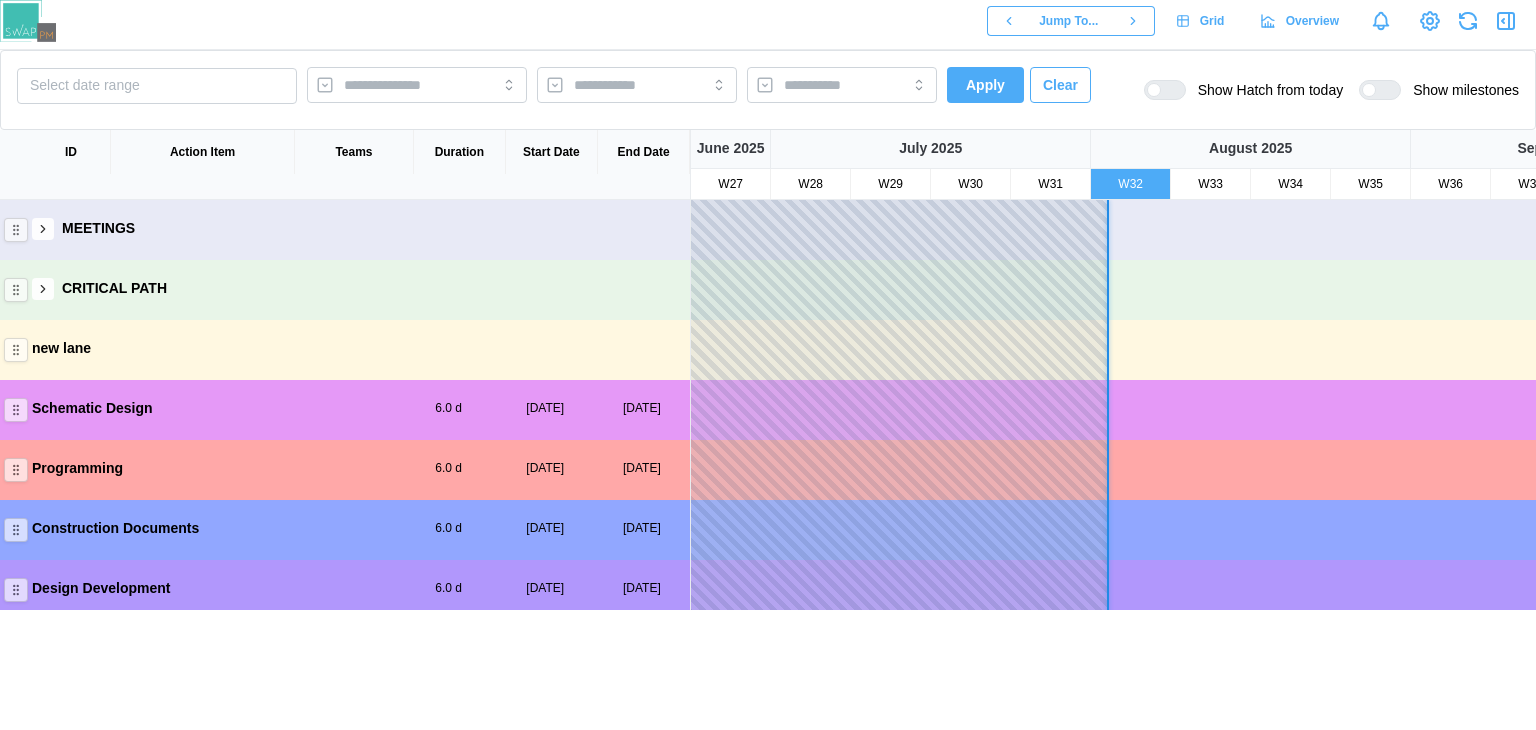 click 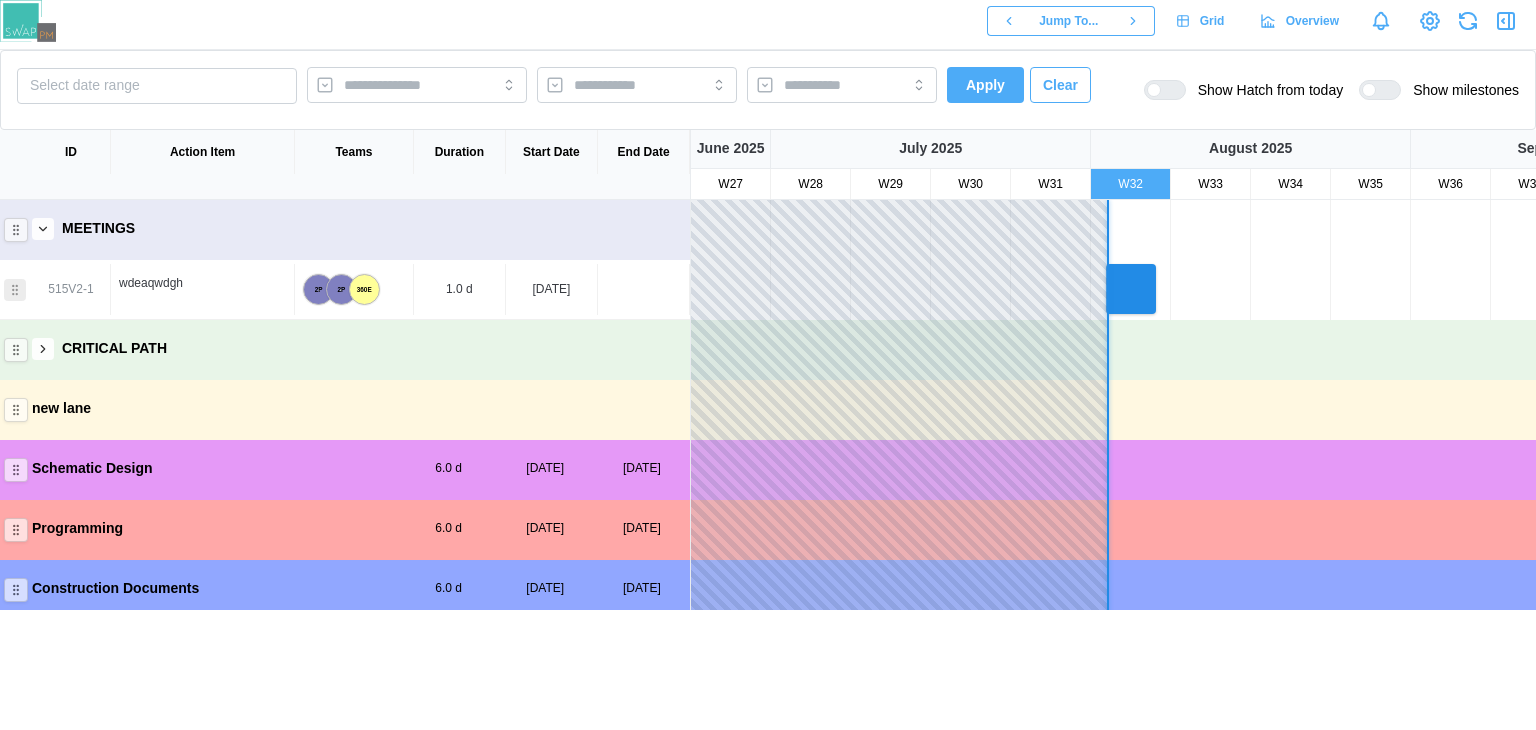 scroll, scrollTop: 343, scrollLeft: 0, axis: vertical 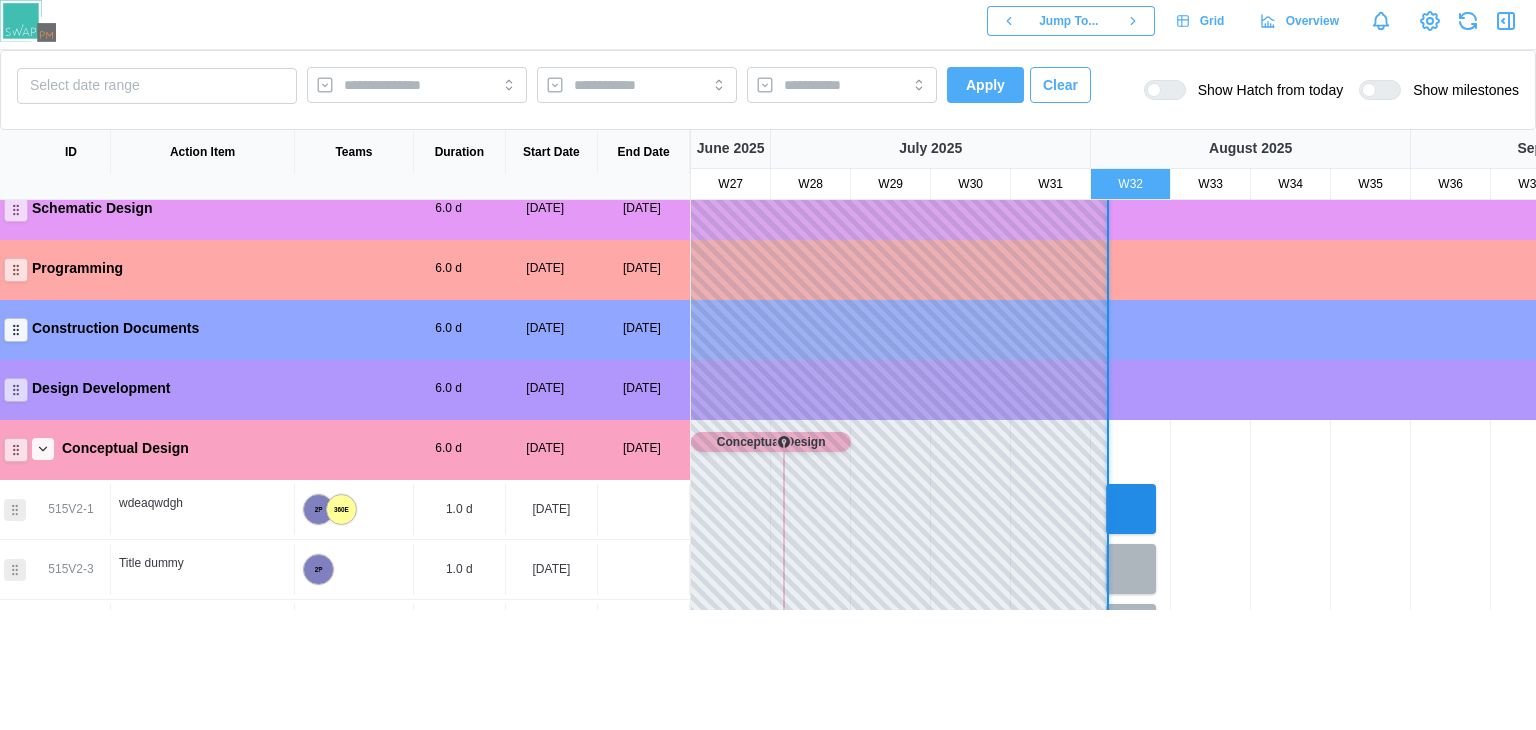 click 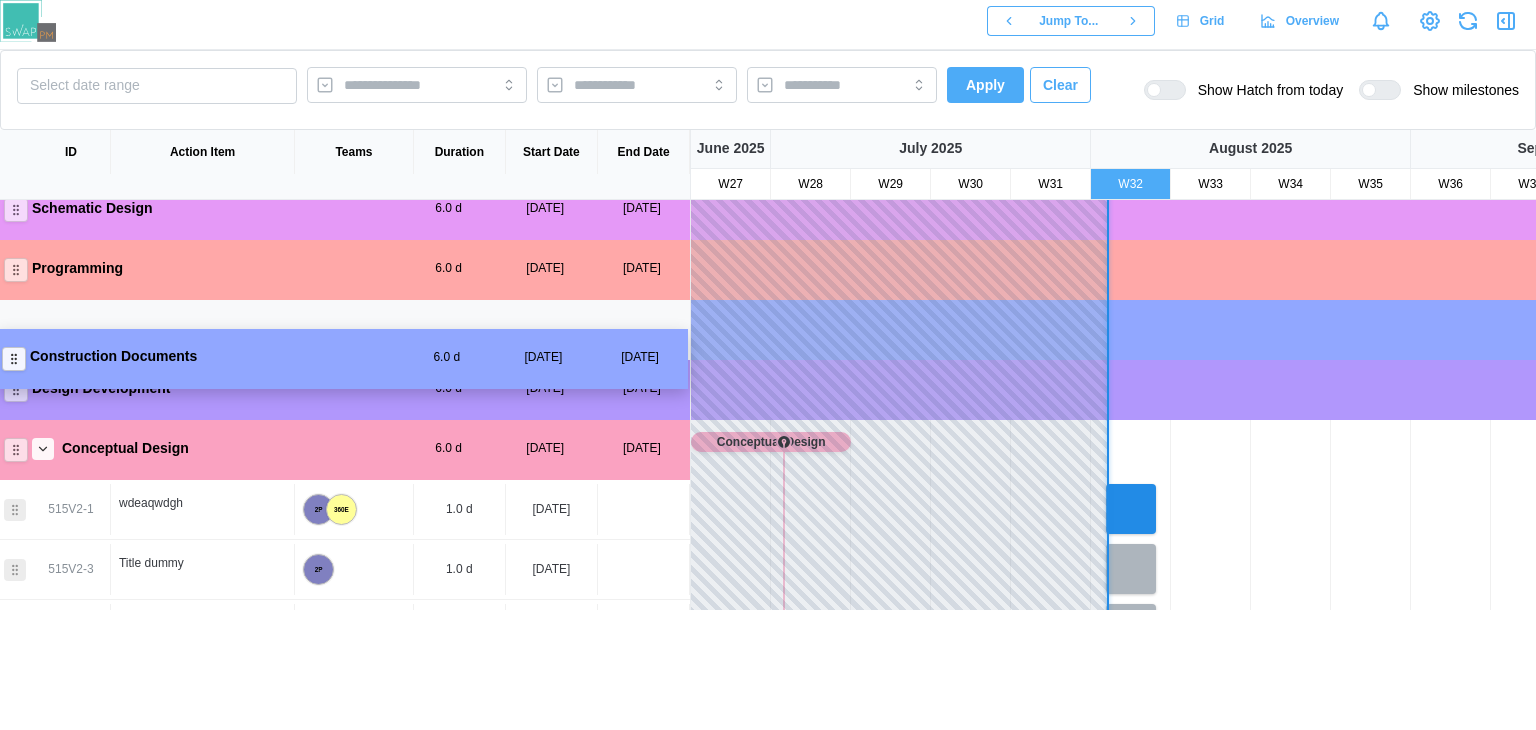 drag, startPoint x: 16, startPoint y: 325, endPoint x: 13, endPoint y: 366, distance: 41.109608 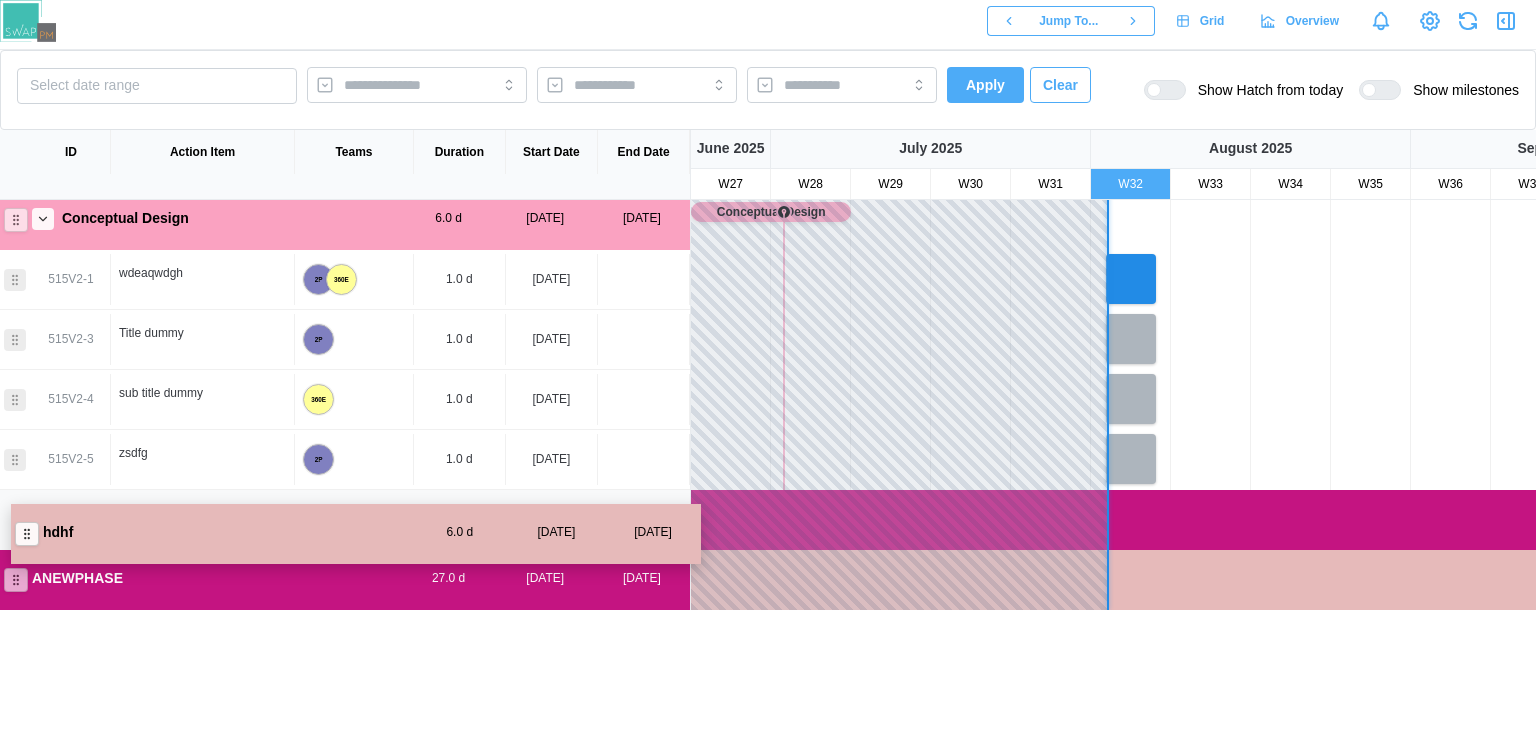 drag, startPoint x: 17, startPoint y: 589, endPoint x: 35, endPoint y: 532, distance: 59.77458 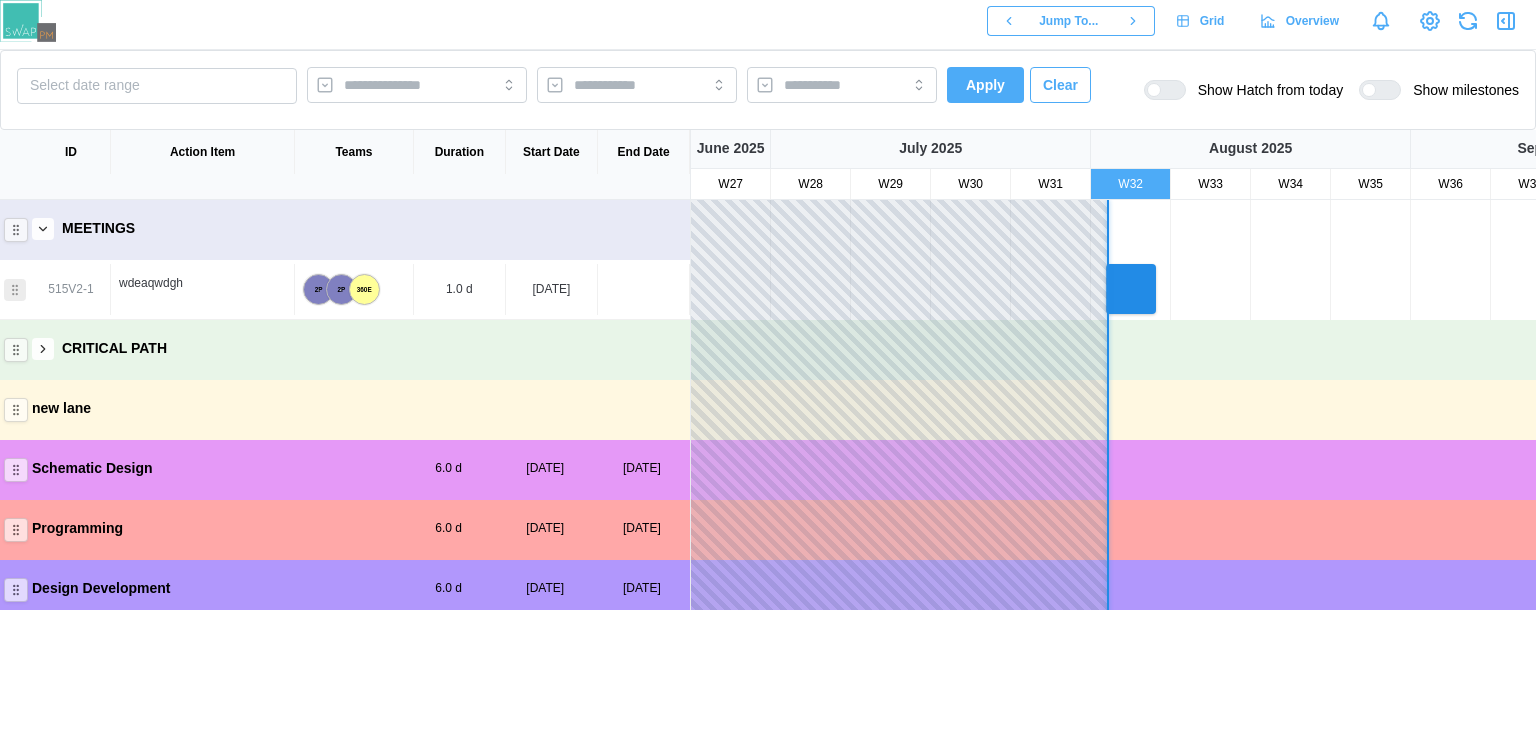 click at bounding box center (43, 229) 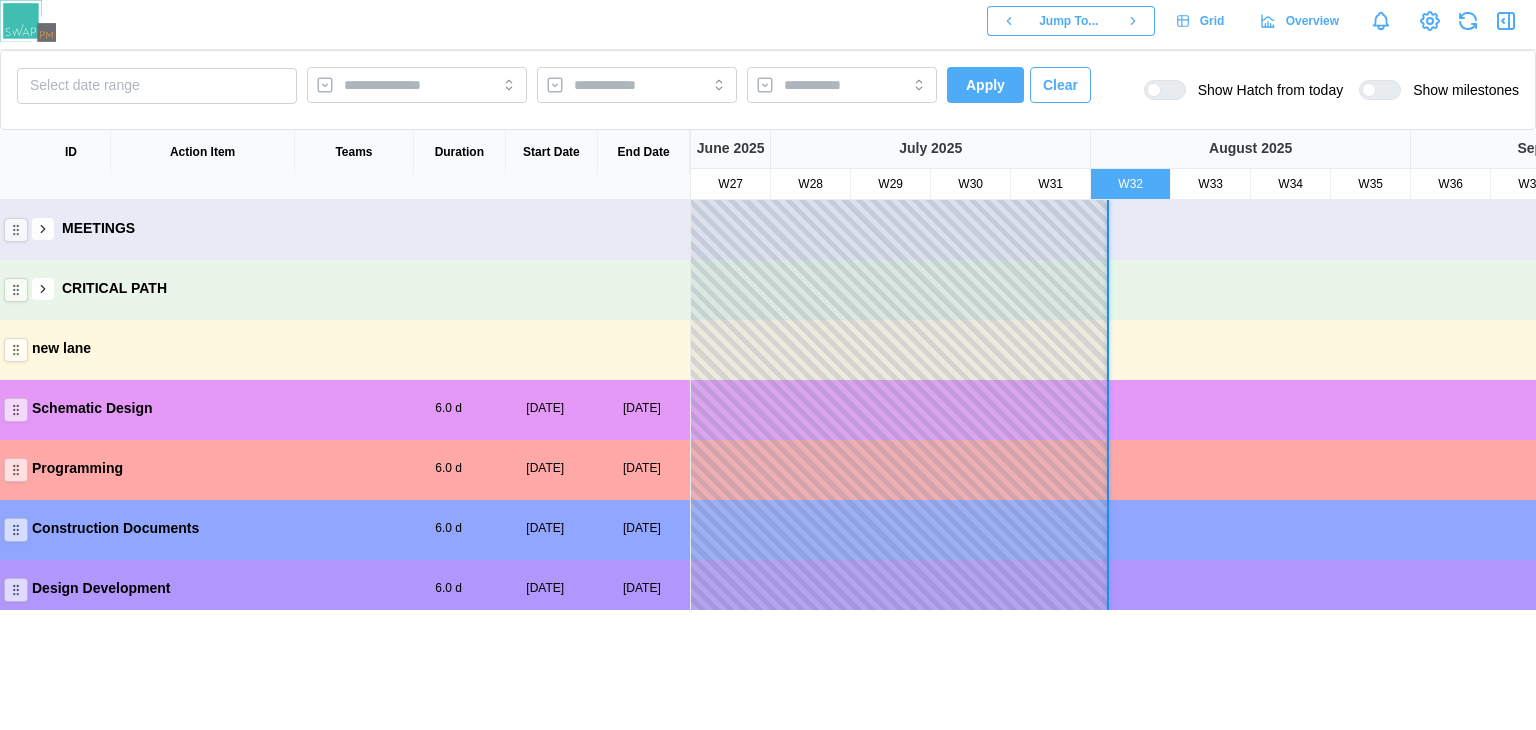 click at bounding box center [43, 229] 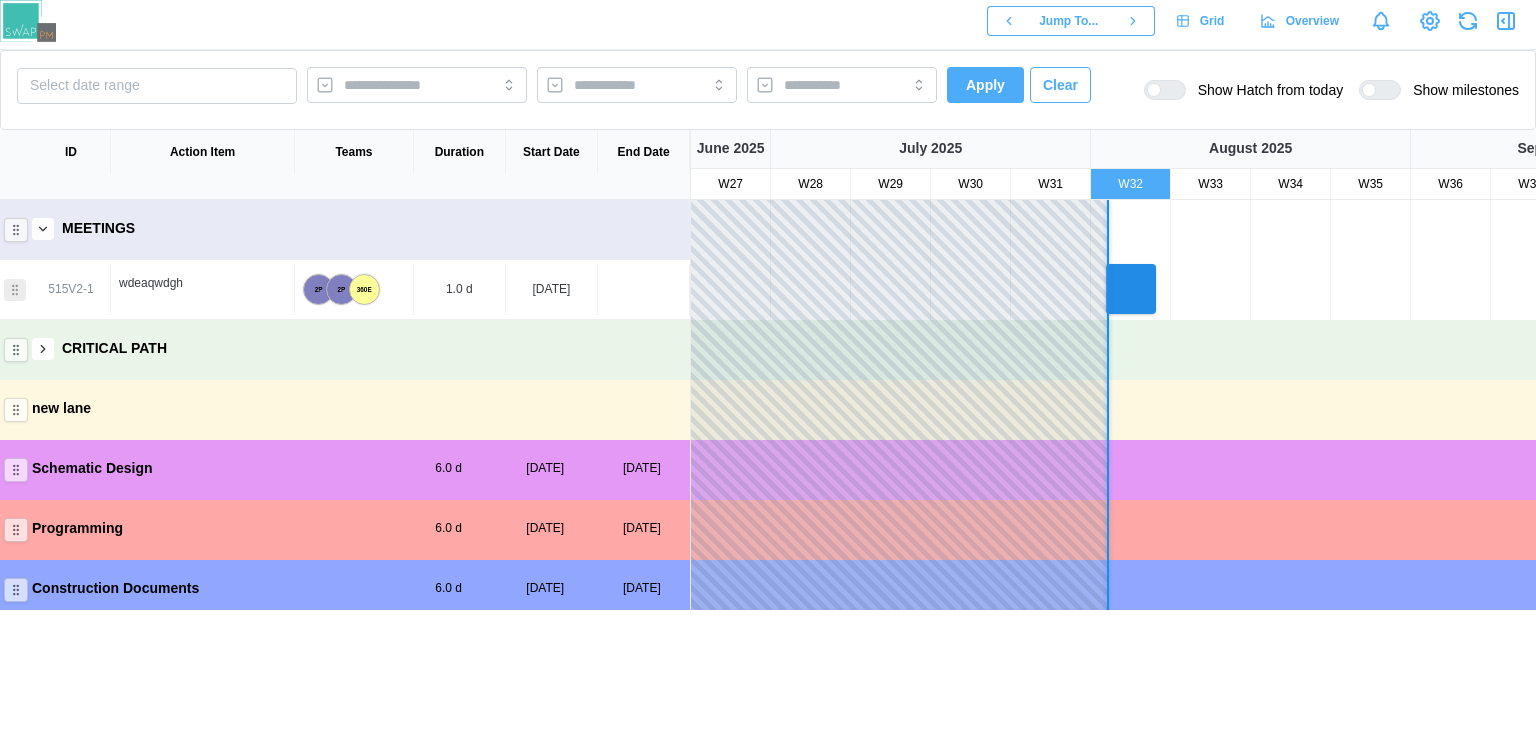 click at bounding box center [43, 229] 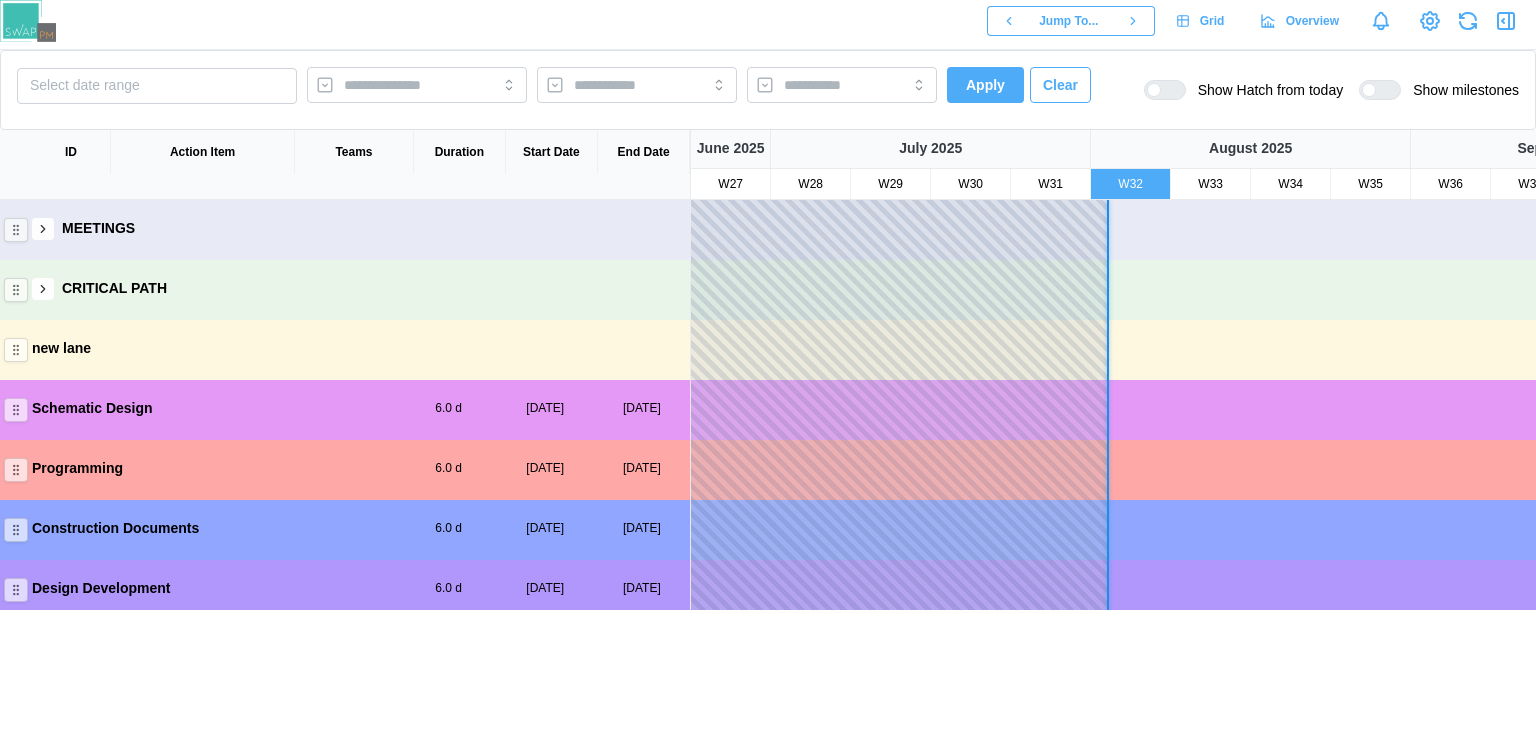 click at bounding box center (43, 229) 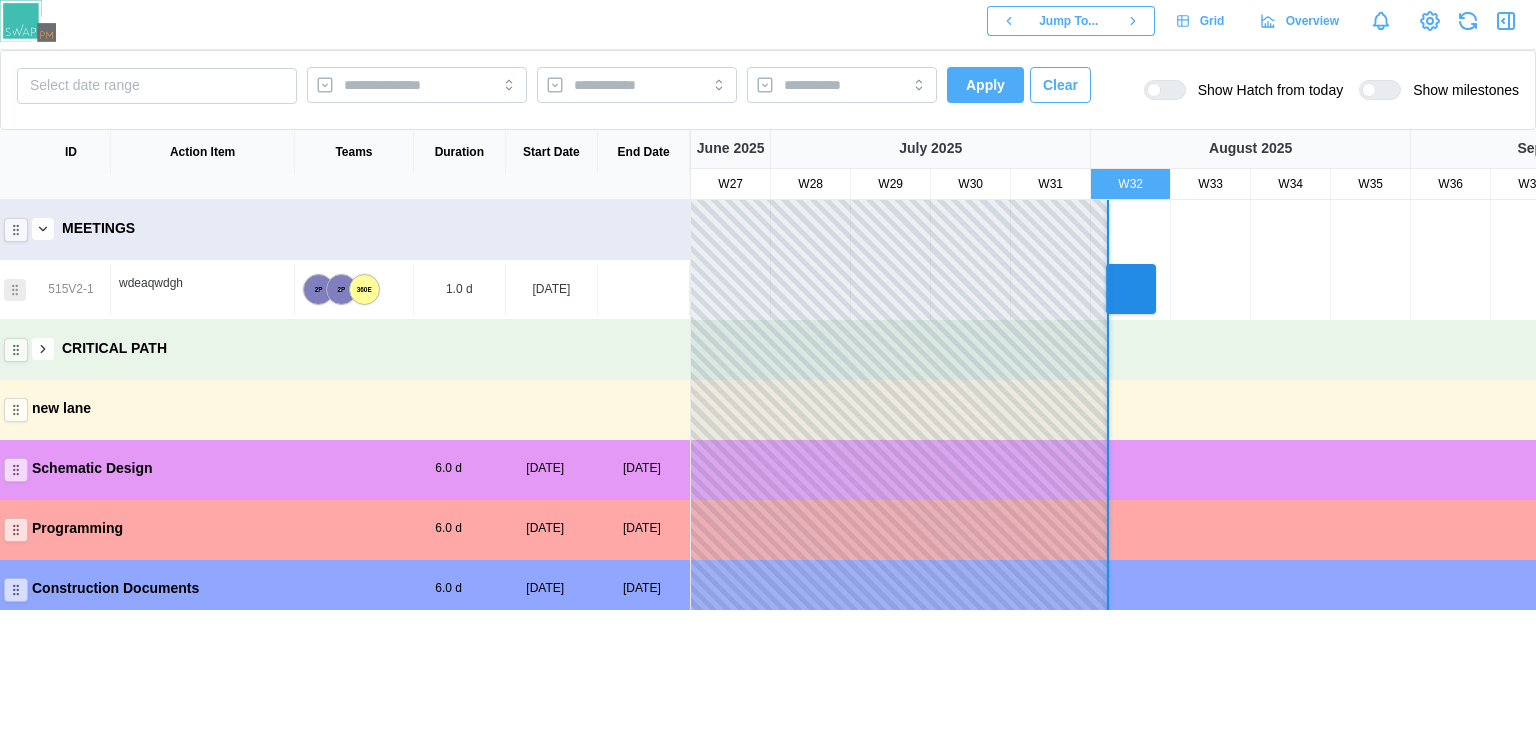 click at bounding box center [43, 349] 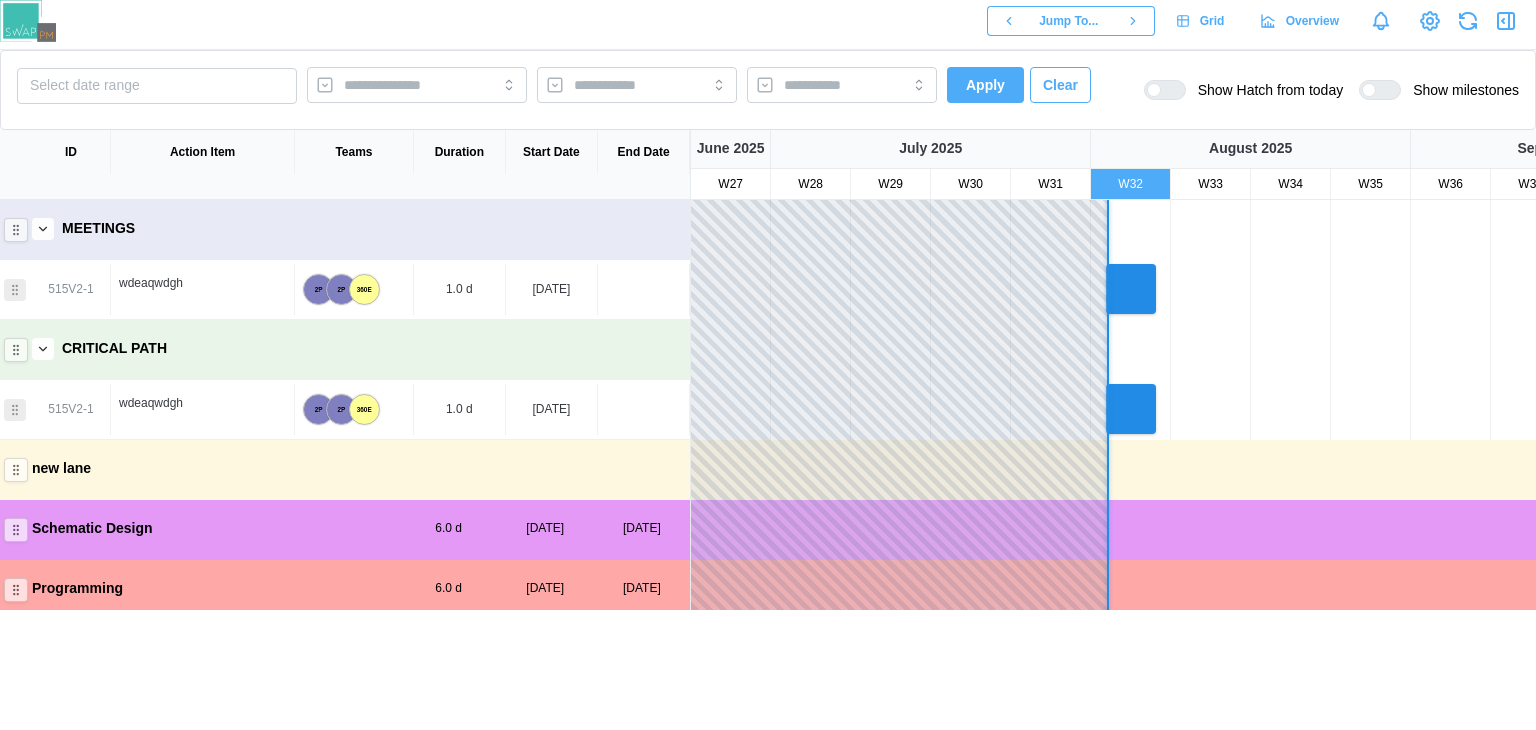 click at bounding box center [43, 229] 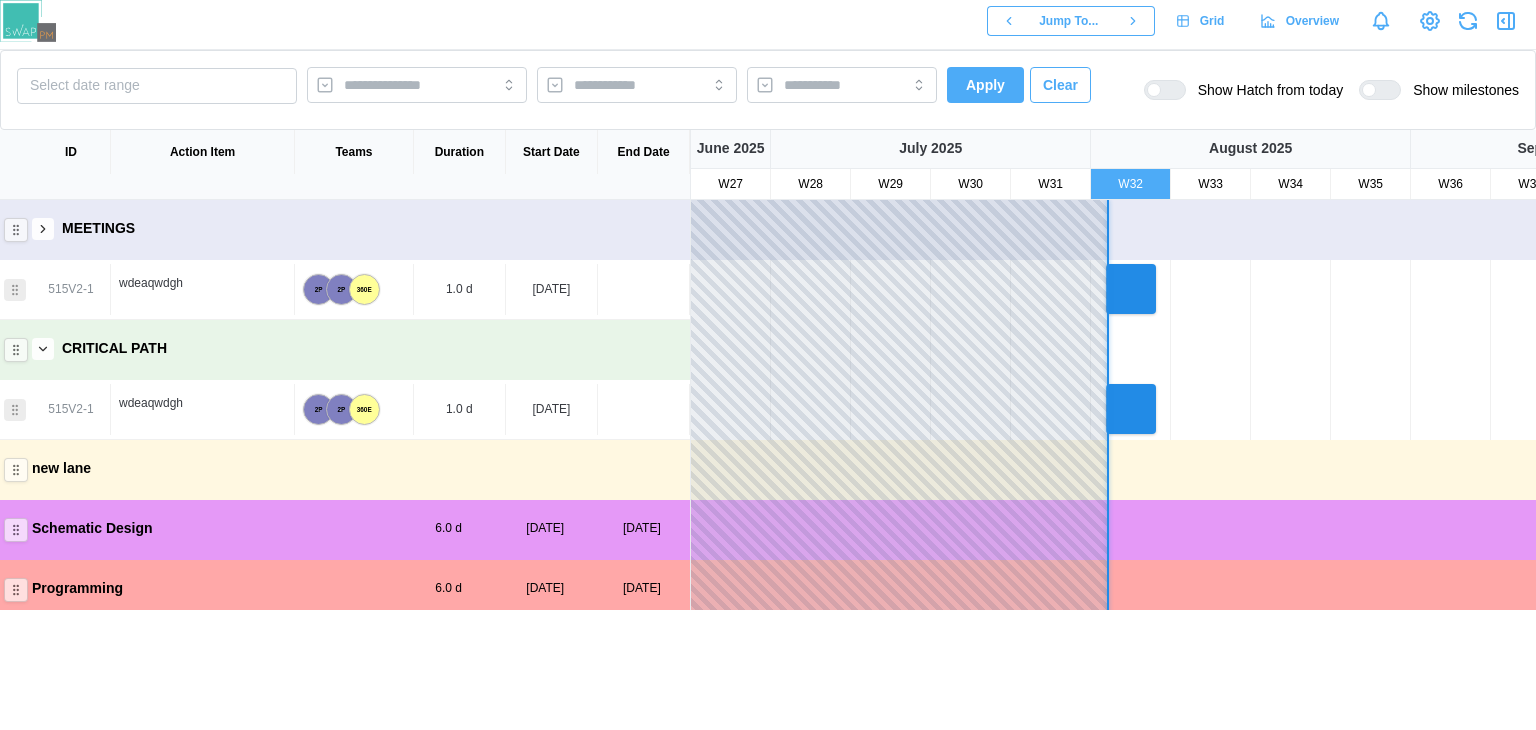 click at bounding box center (43, 229) 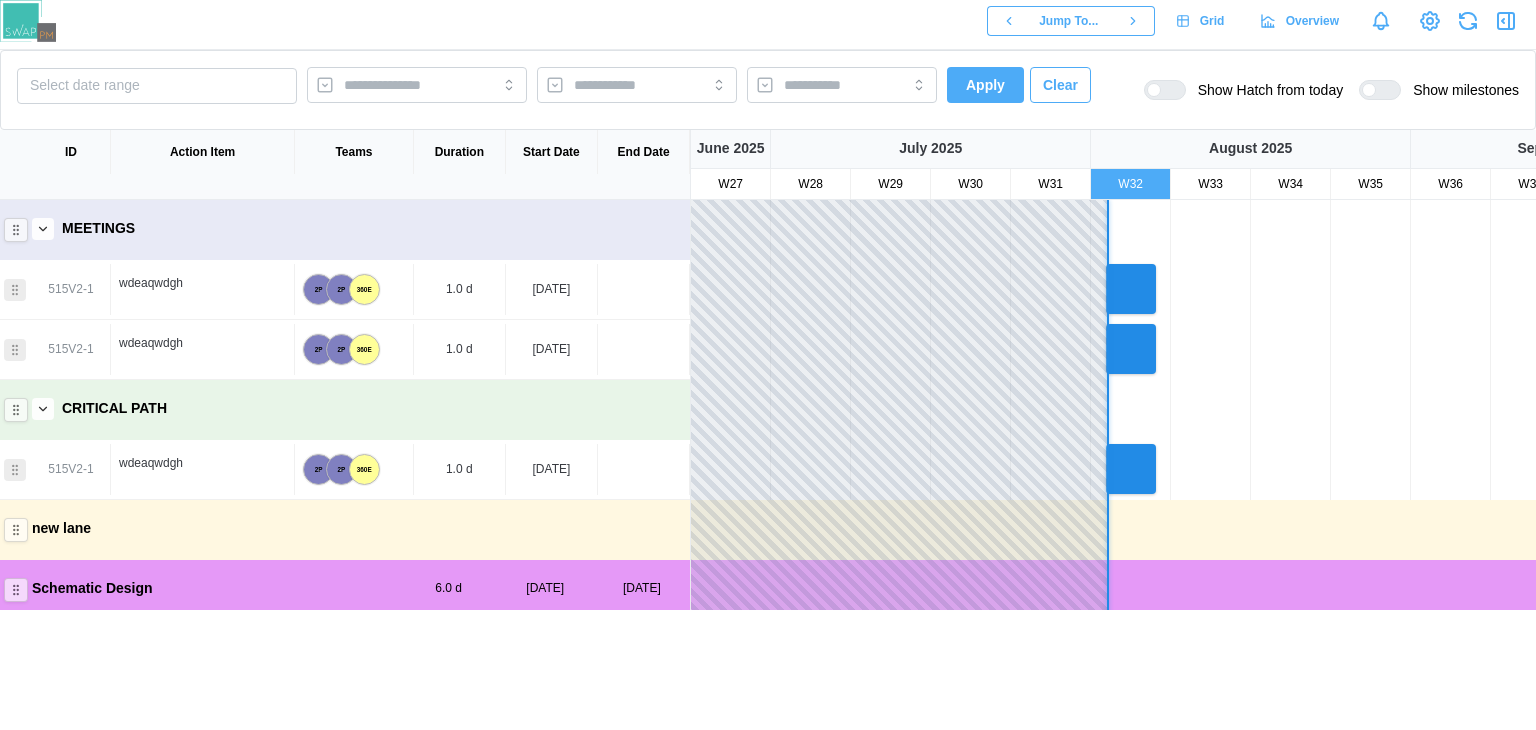 click at bounding box center (43, 229) 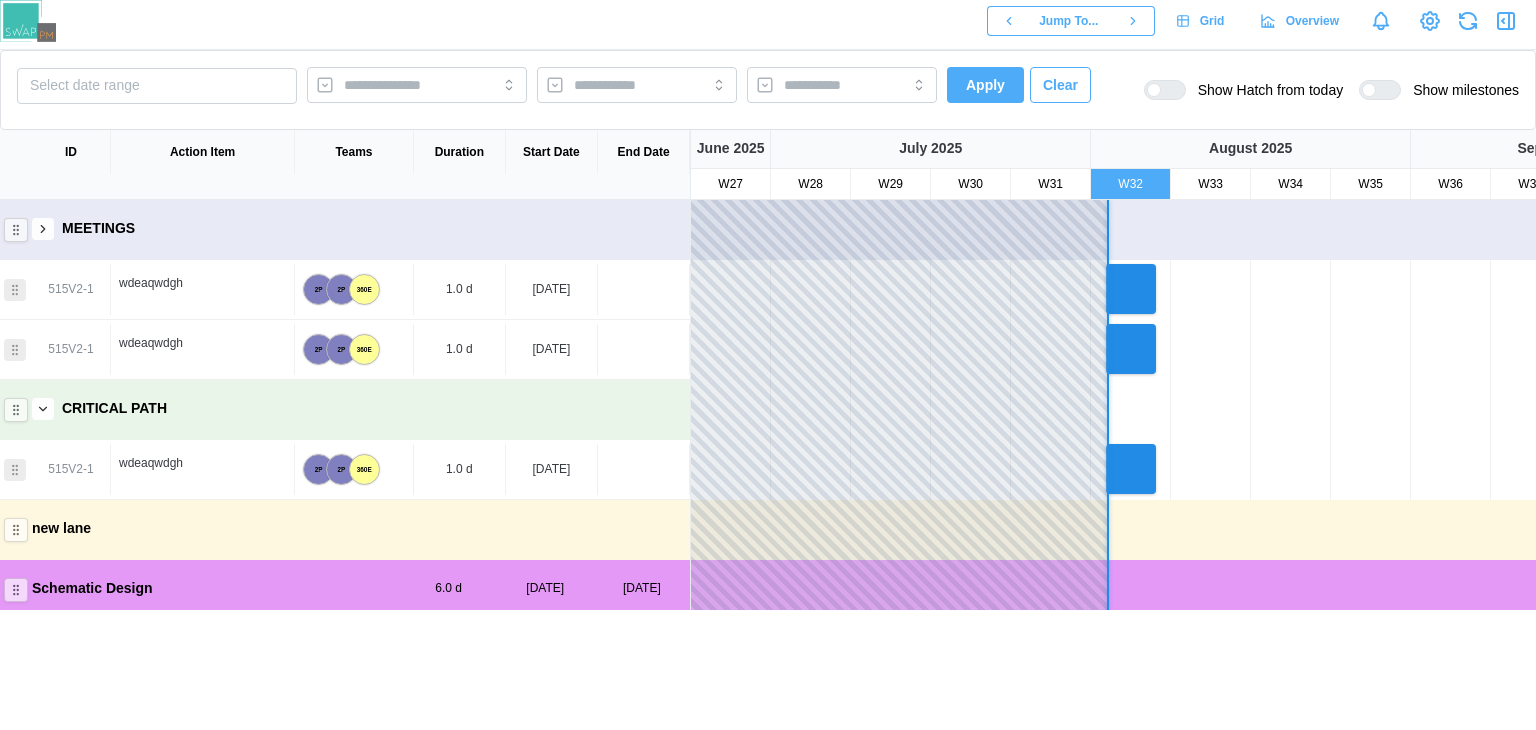 click 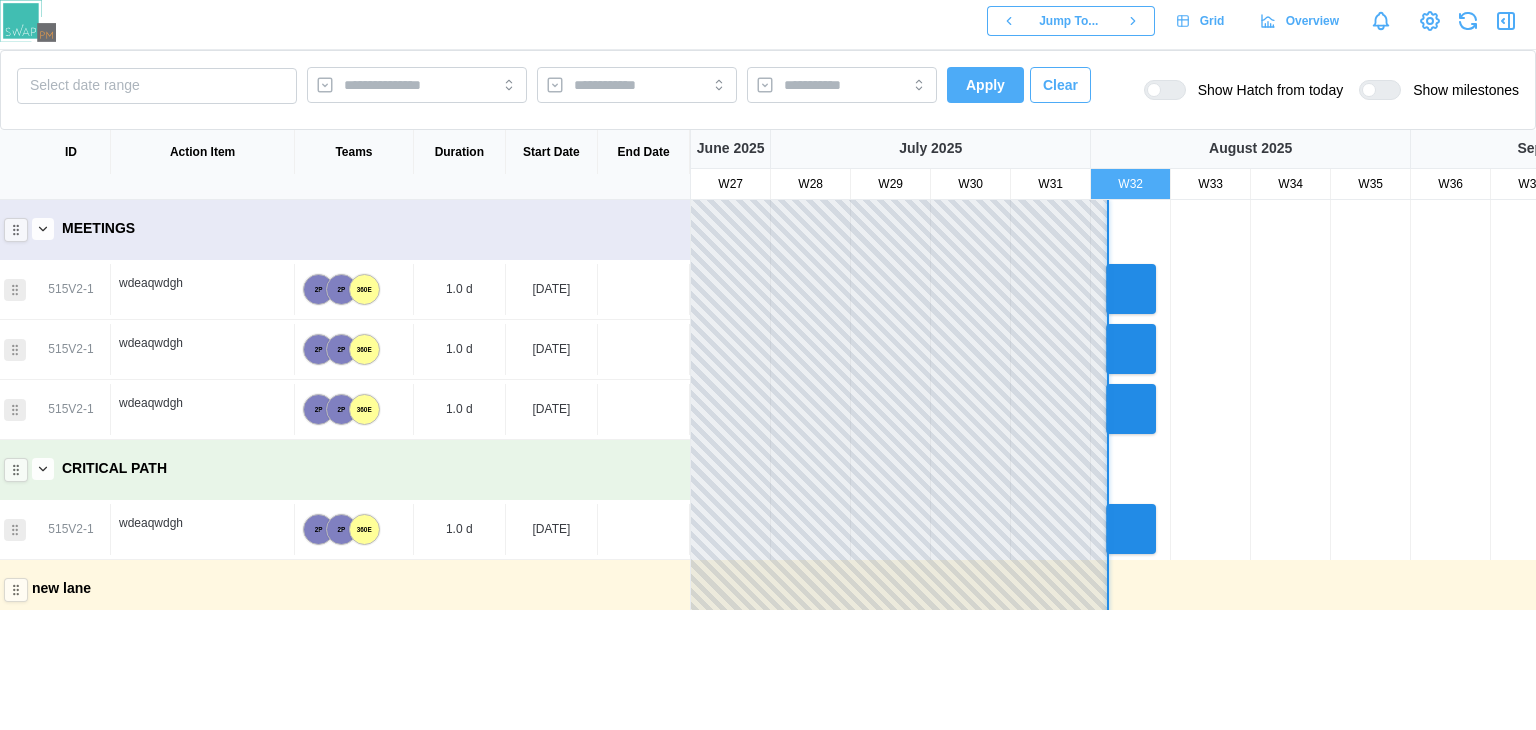 click 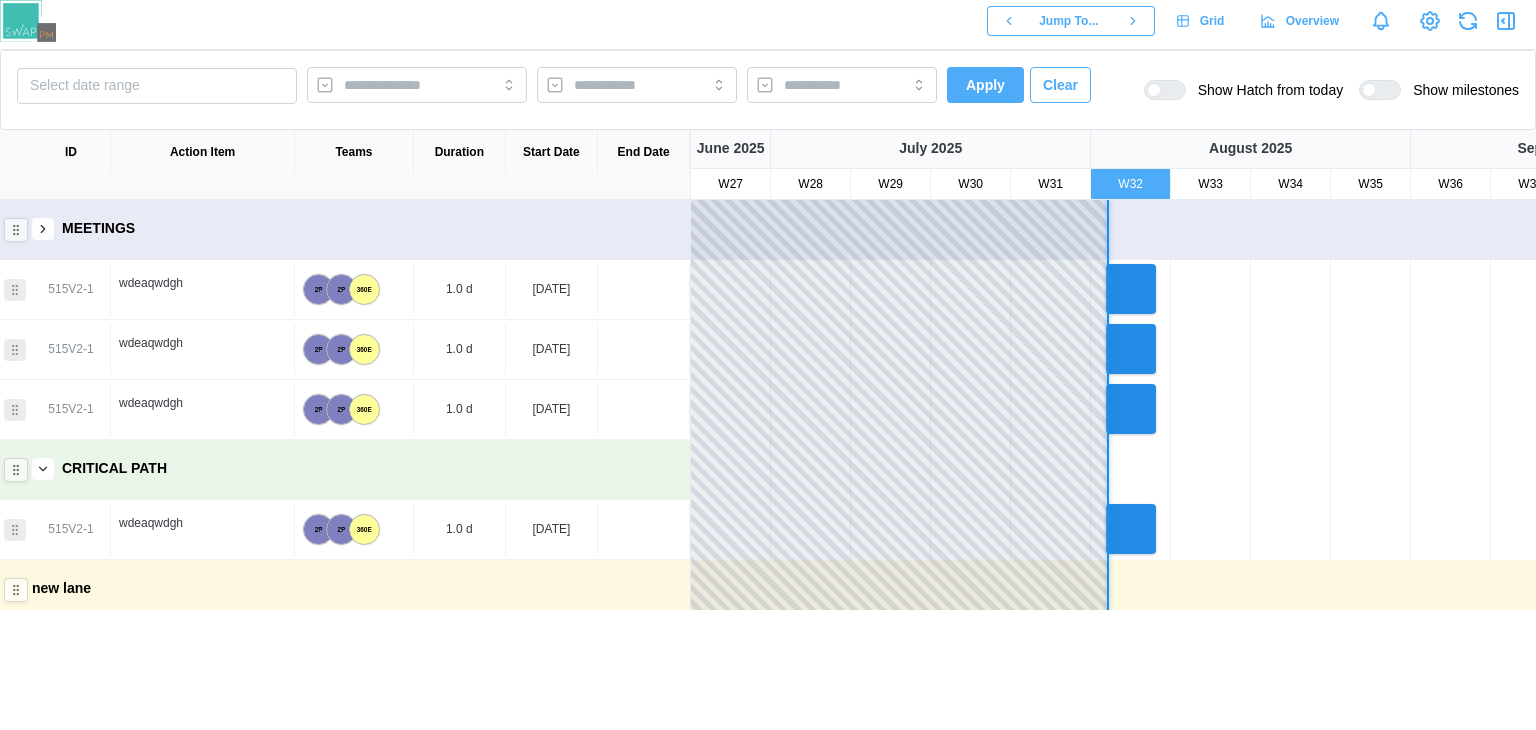 click 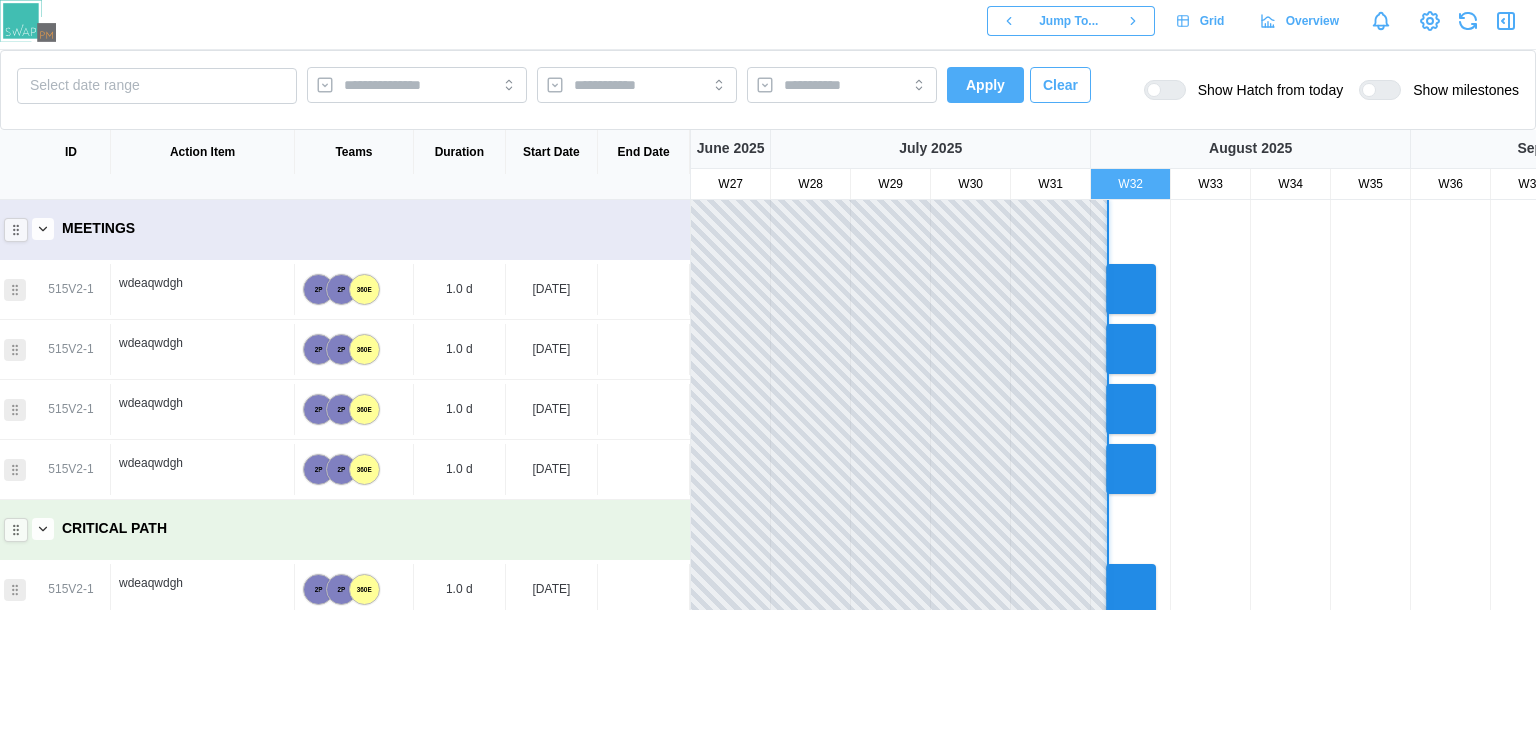 type 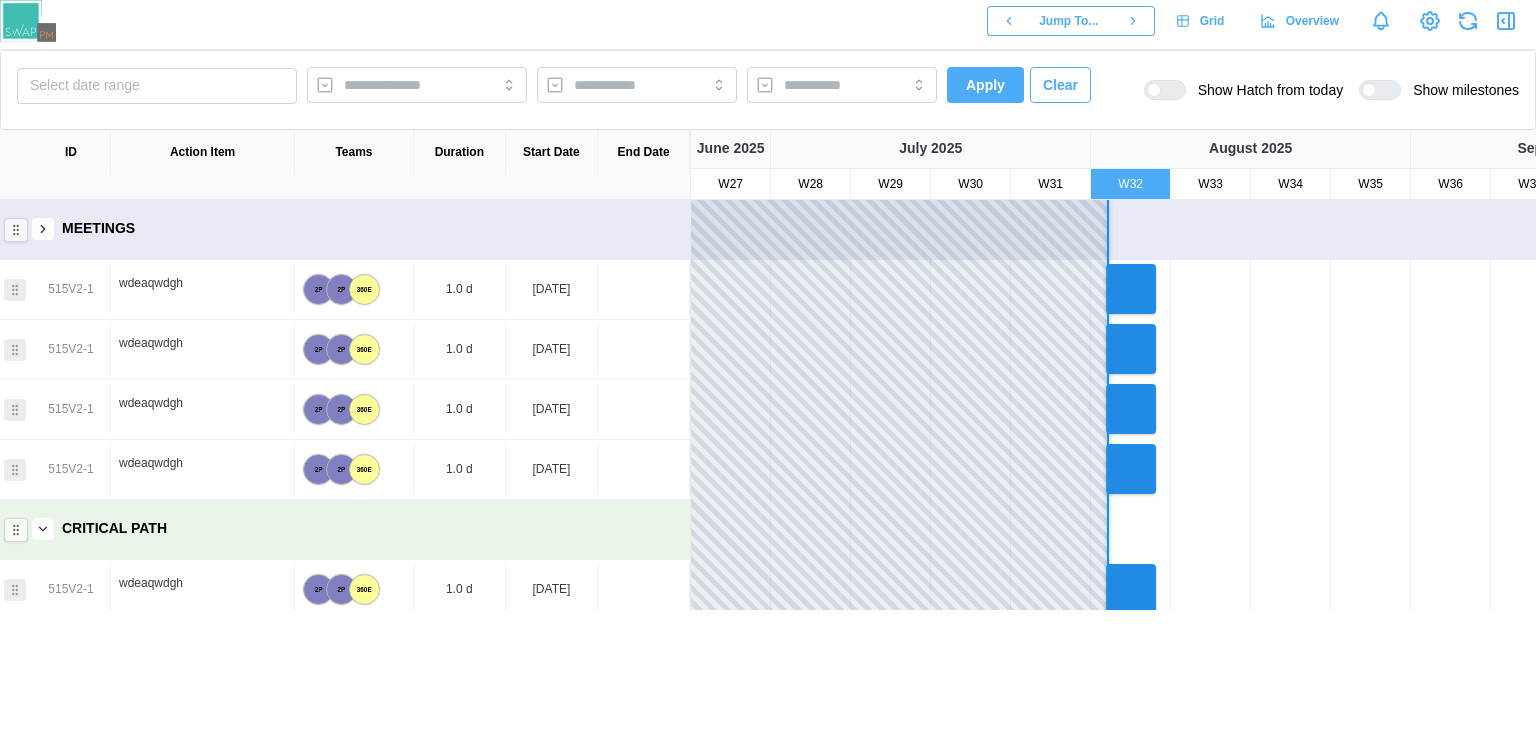 click at bounding box center (43, 229) 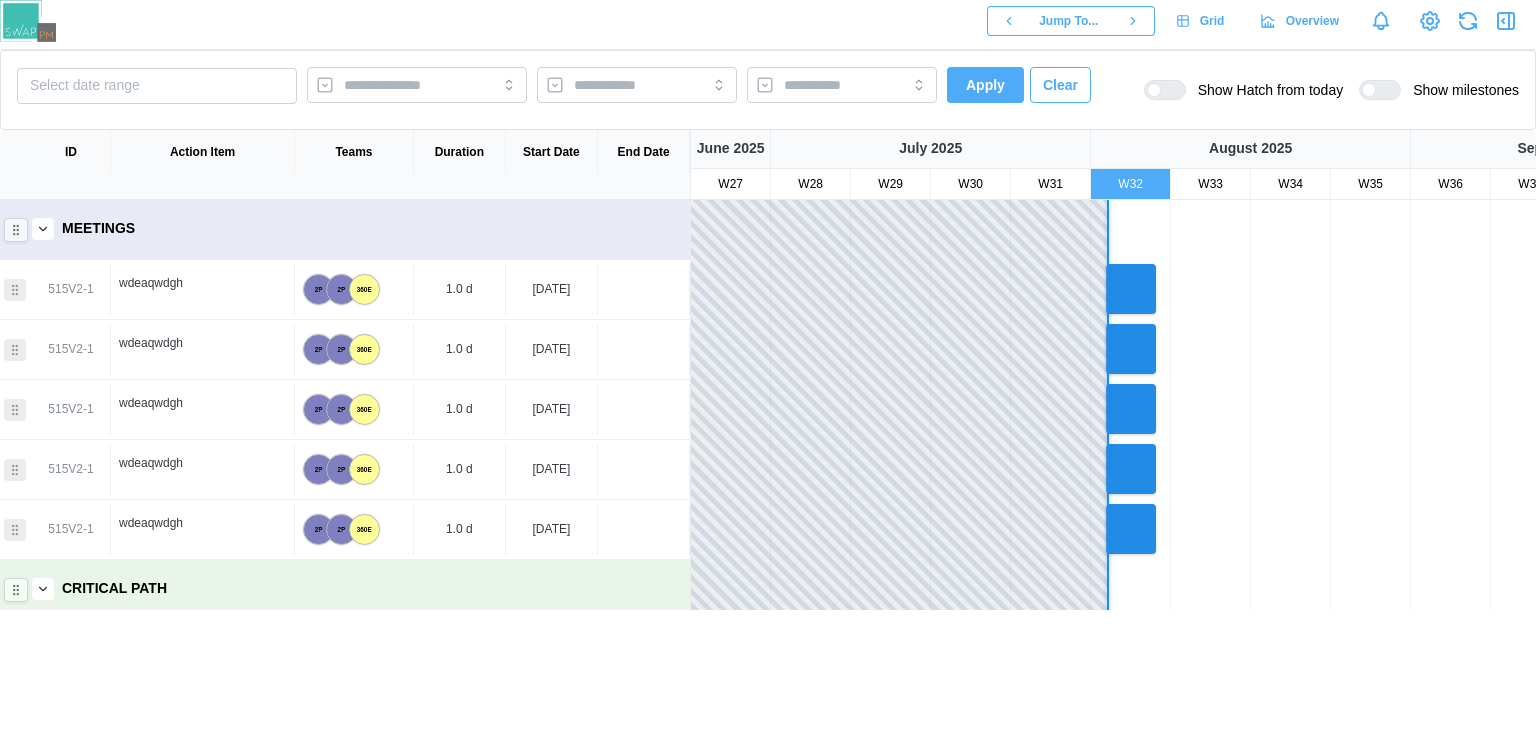 click at bounding box center (43, 229) 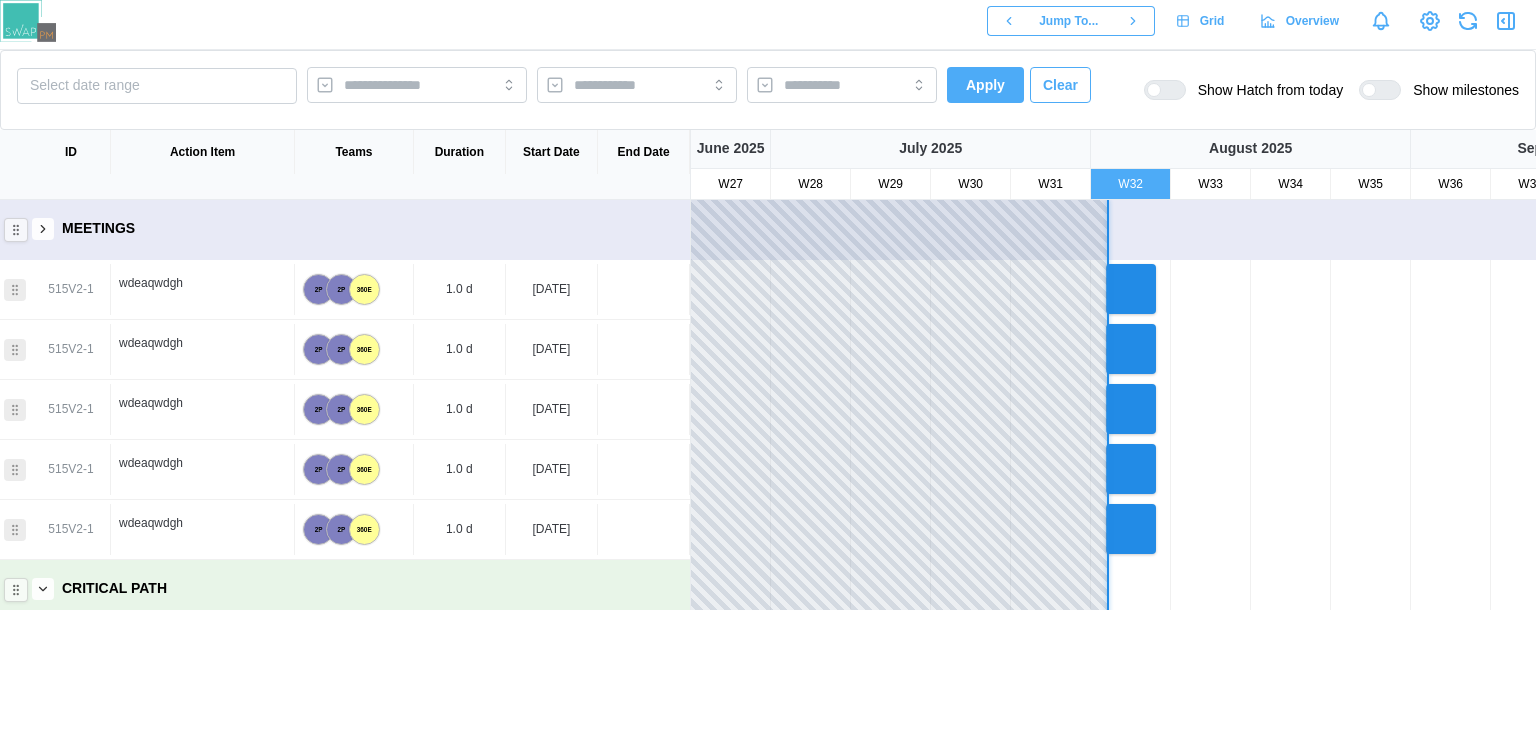 click at bounding box center (43, 229) 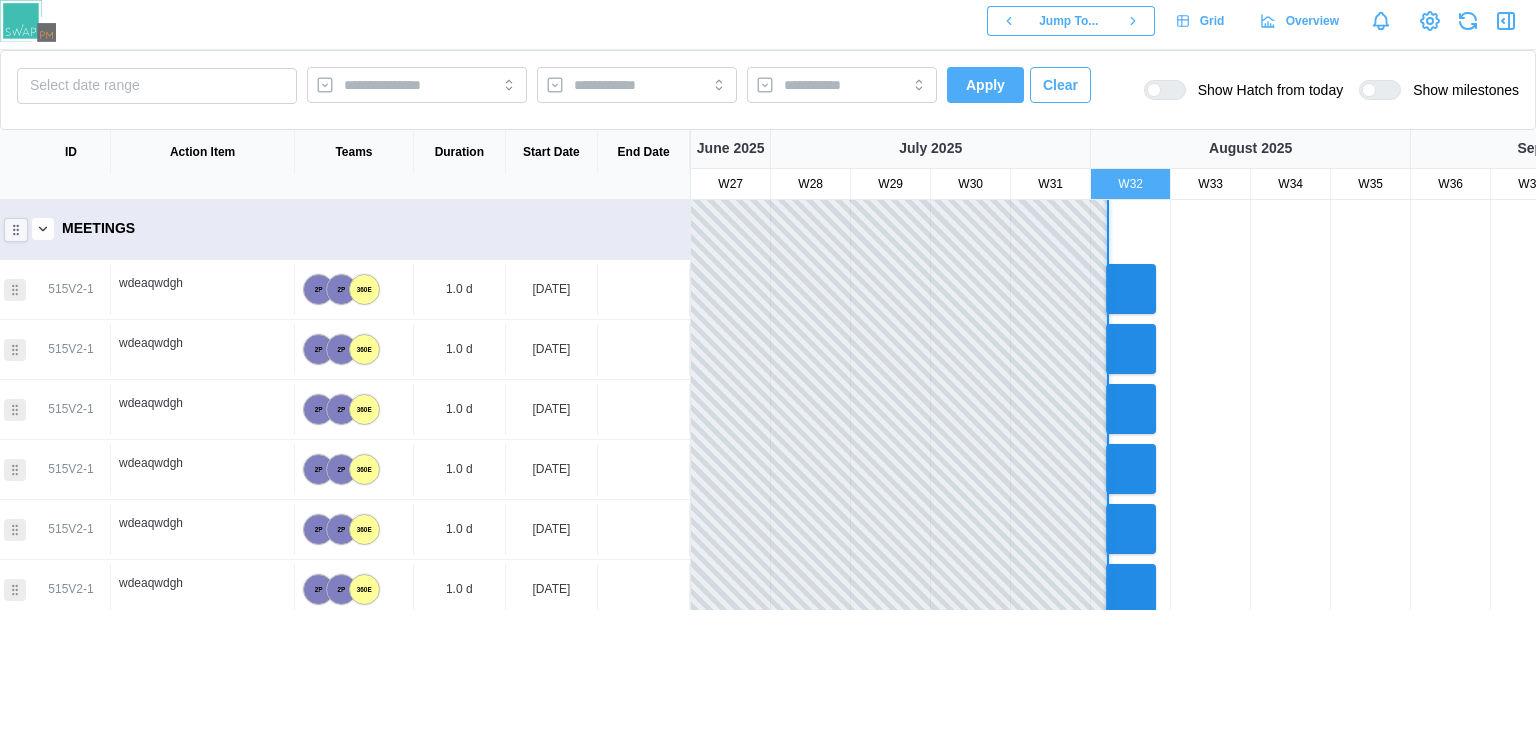 click at bounding box center [43, 229] 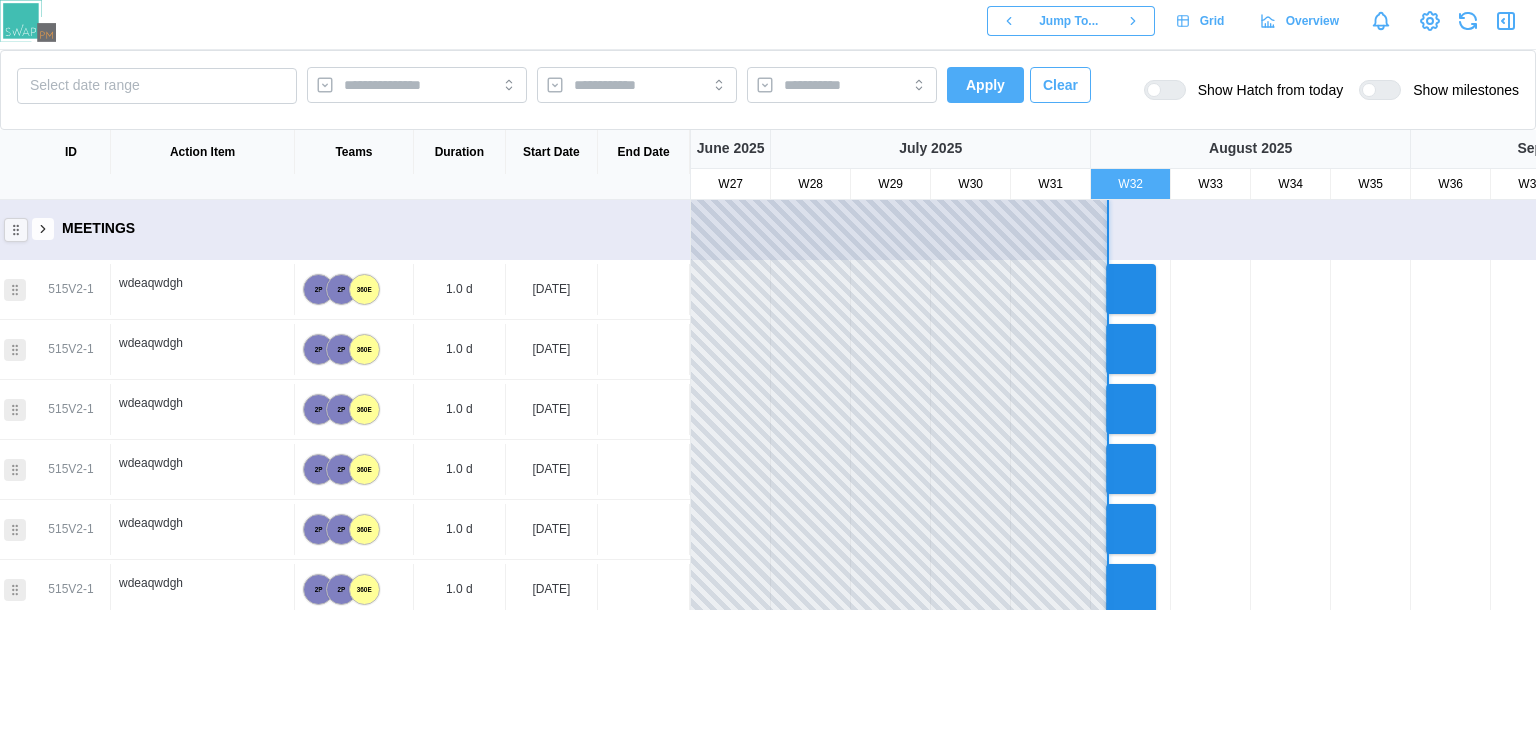 click at bounding box center (43, 229) 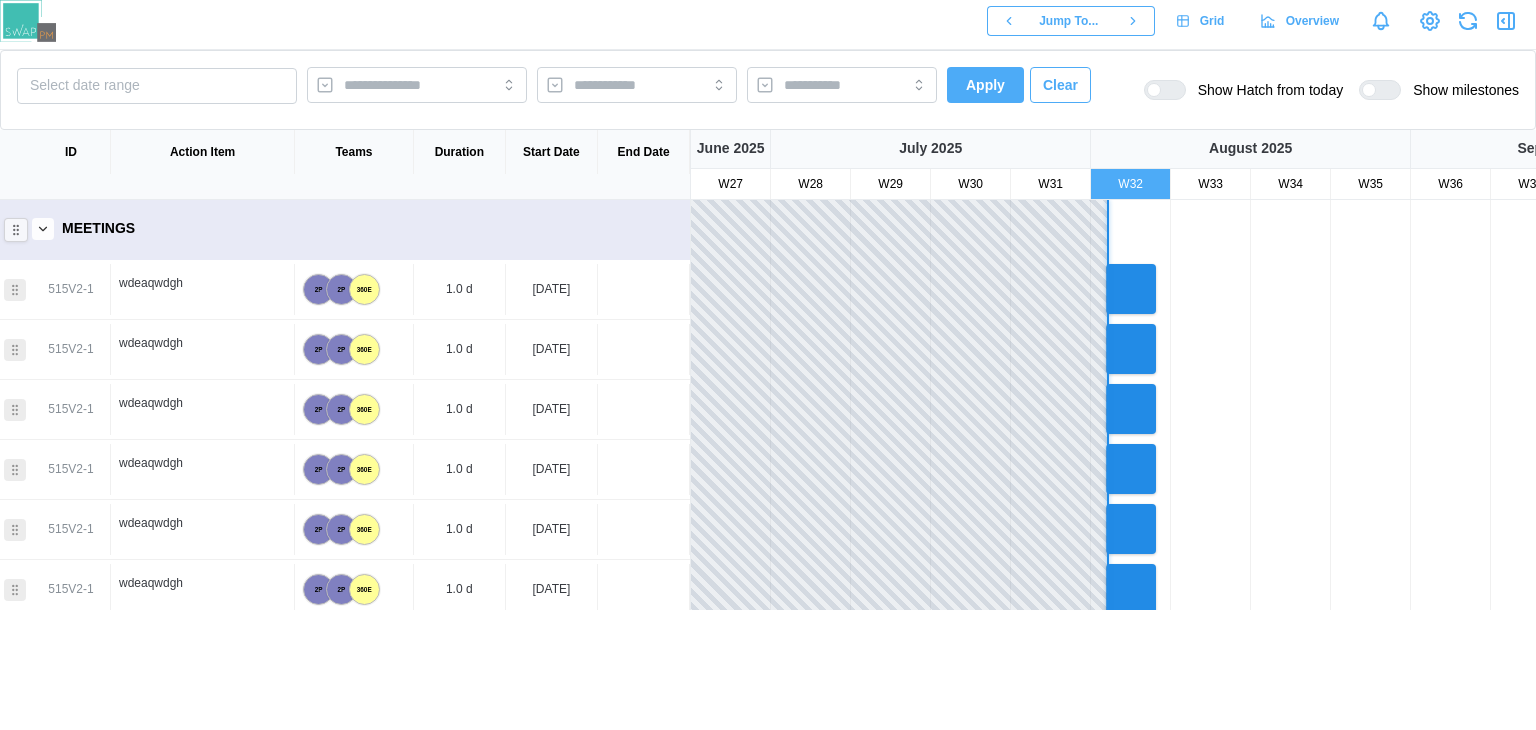 scroll, scrollTop: 218, scrollLeft: 0, axis: vertical 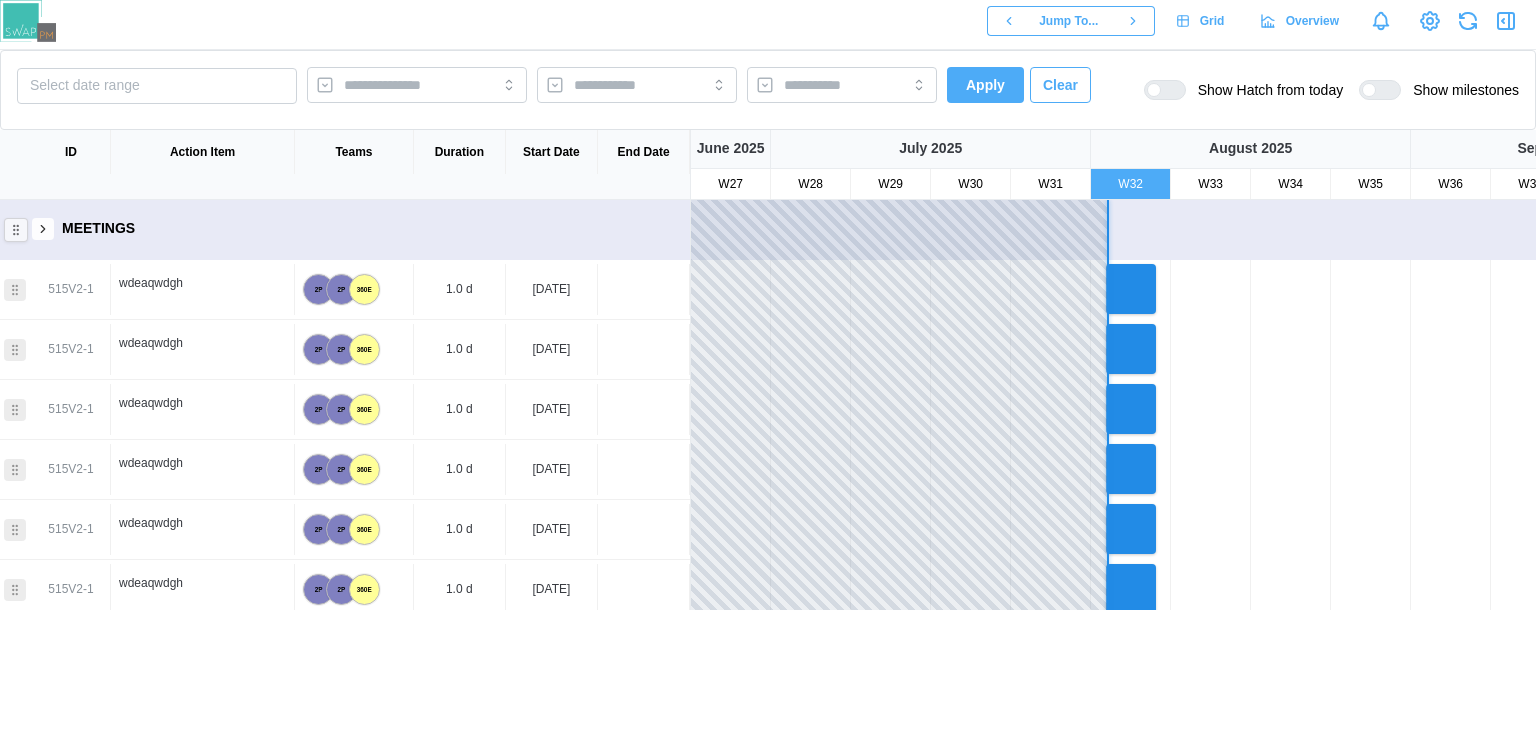 click at bounding box center [43, 229] 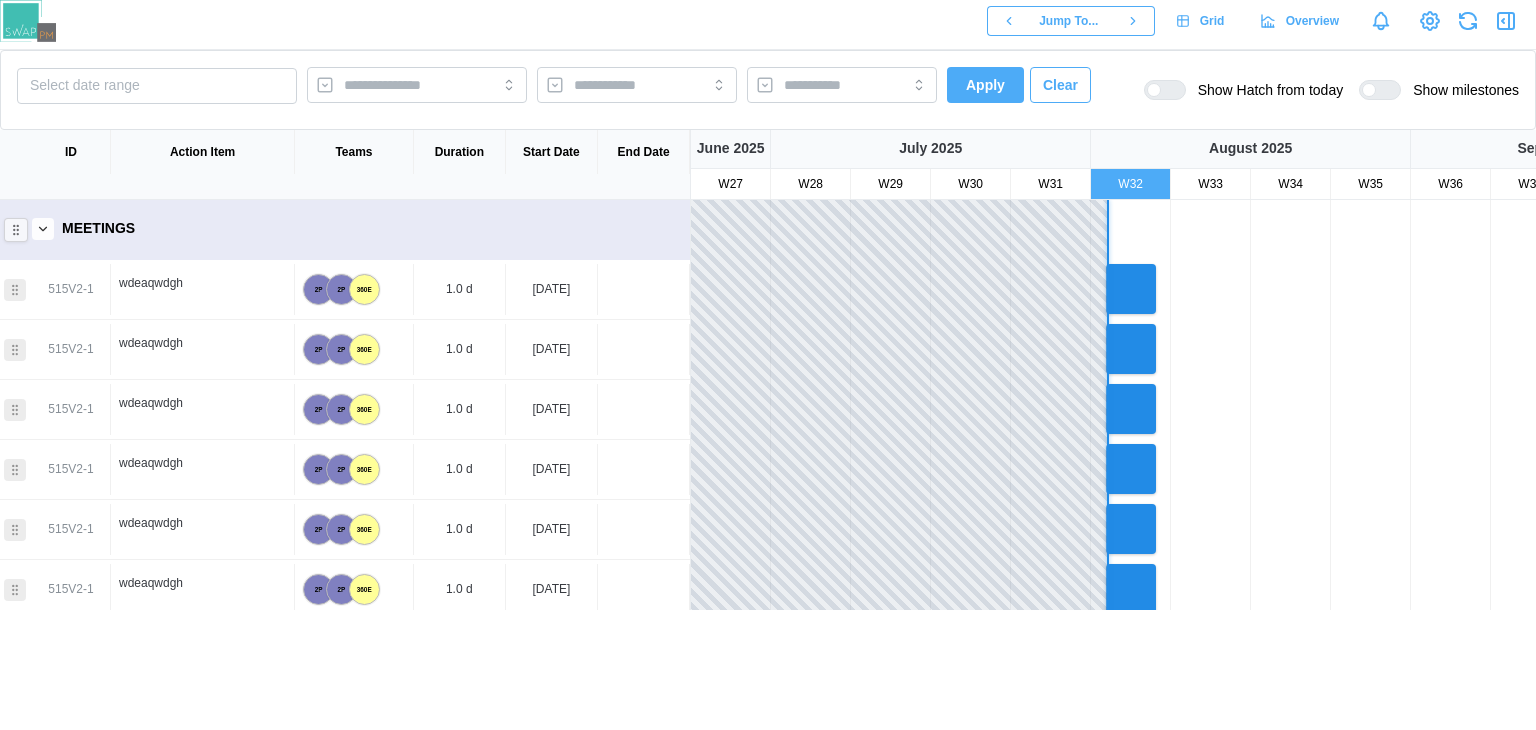 click at bounding box center [43, 229] 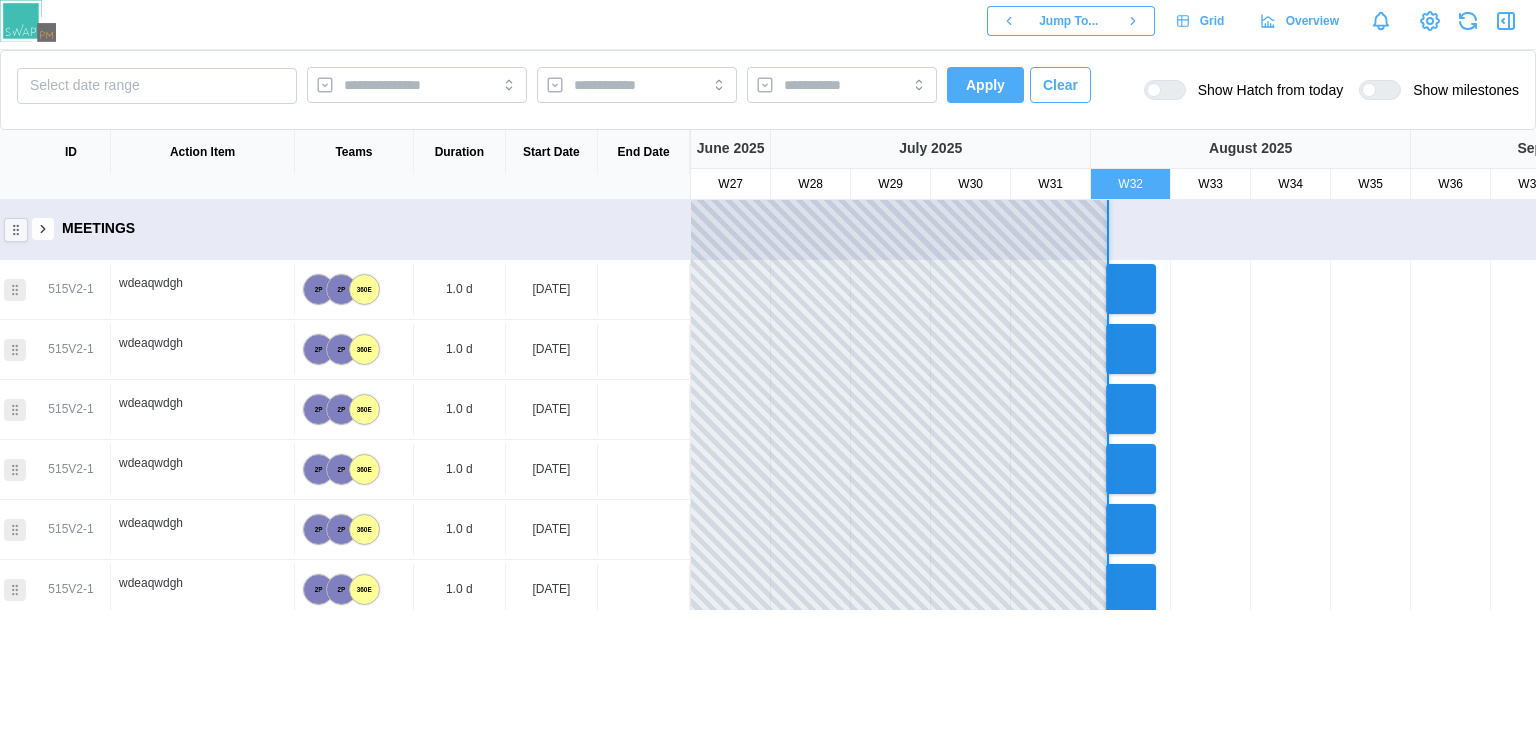 click at bounding box center [43, 229] 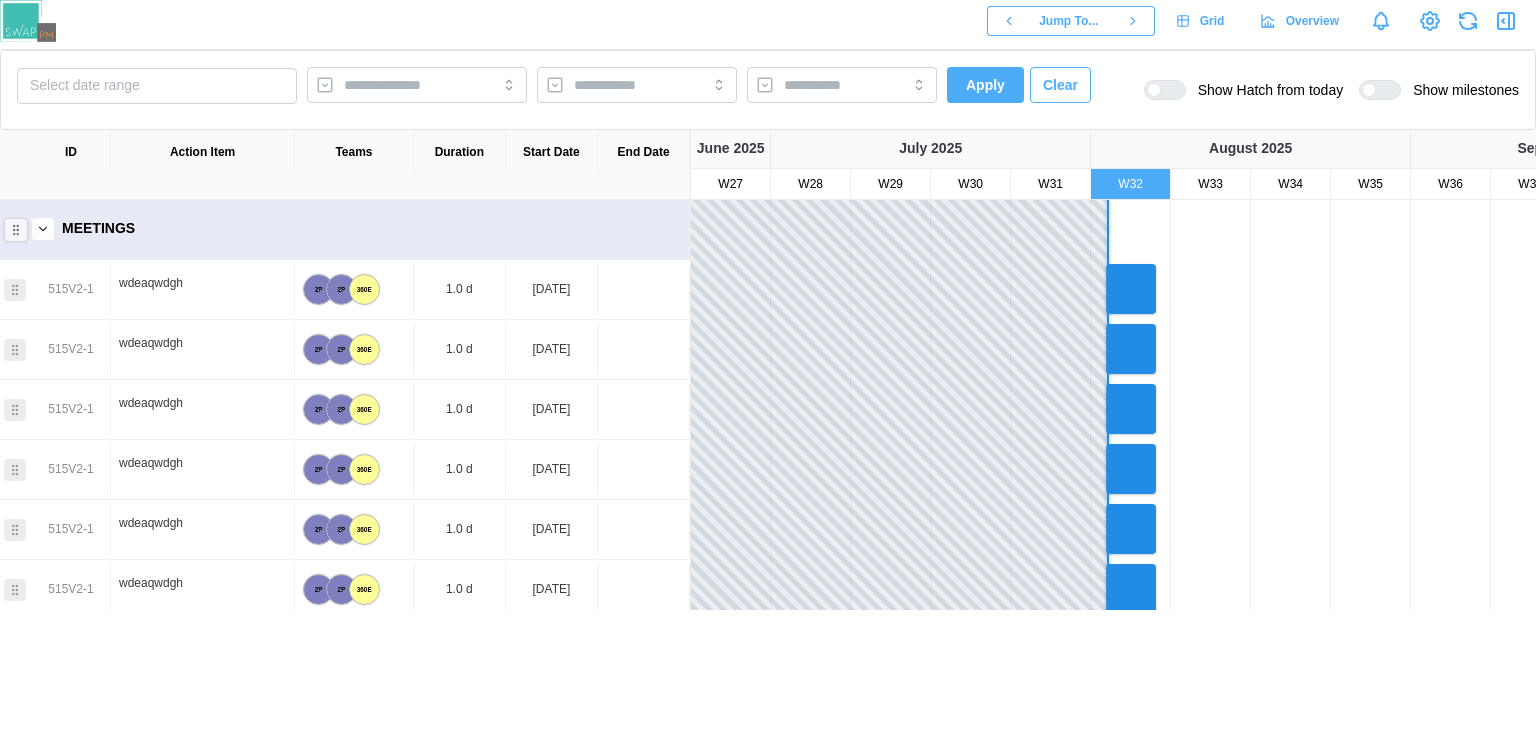 scroll, scrollTop: 360, scrollLeft: 0, axis: vertical 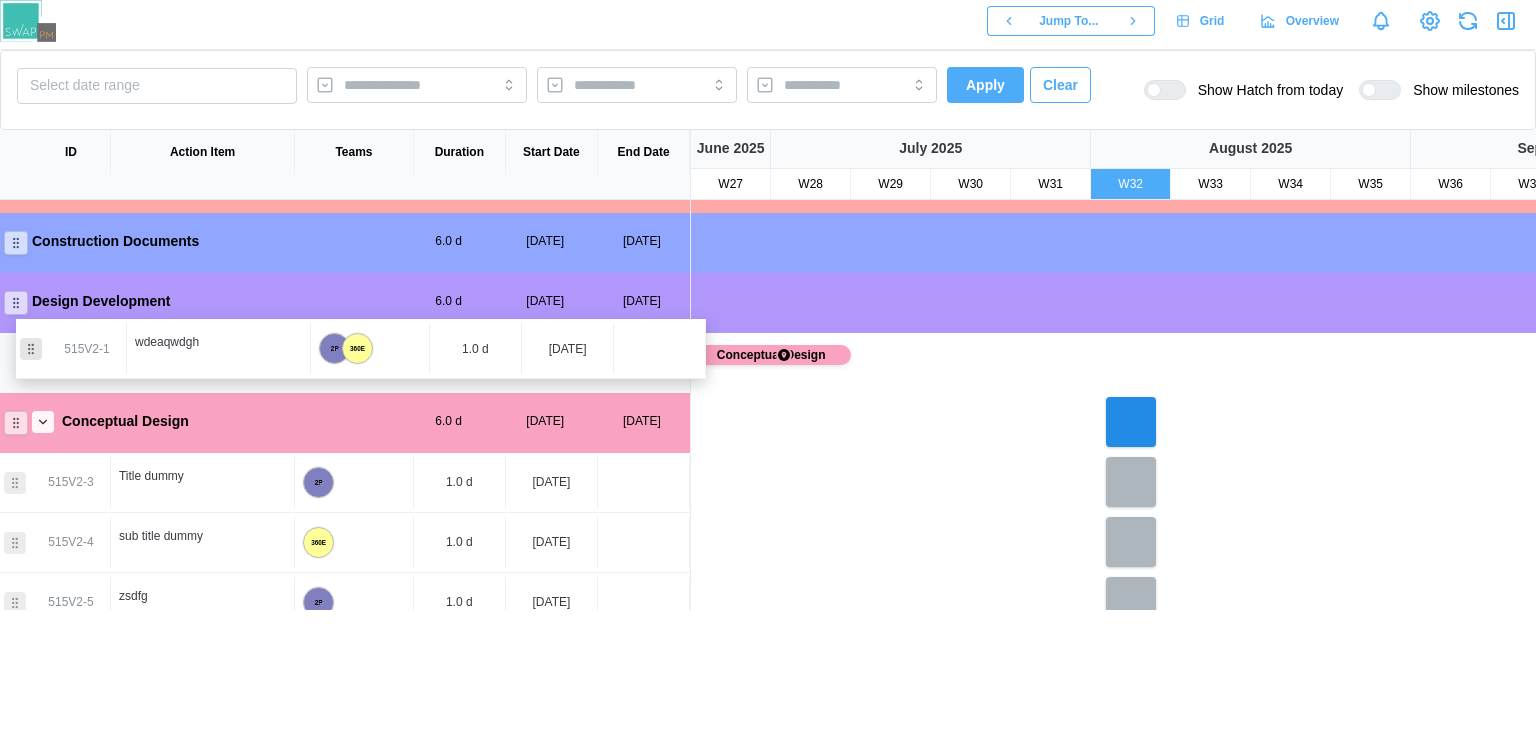 drag, startPoint x: 17, startPoint y: 432, endPoint x: 39, endPoint y: 356, distance: 79.12016 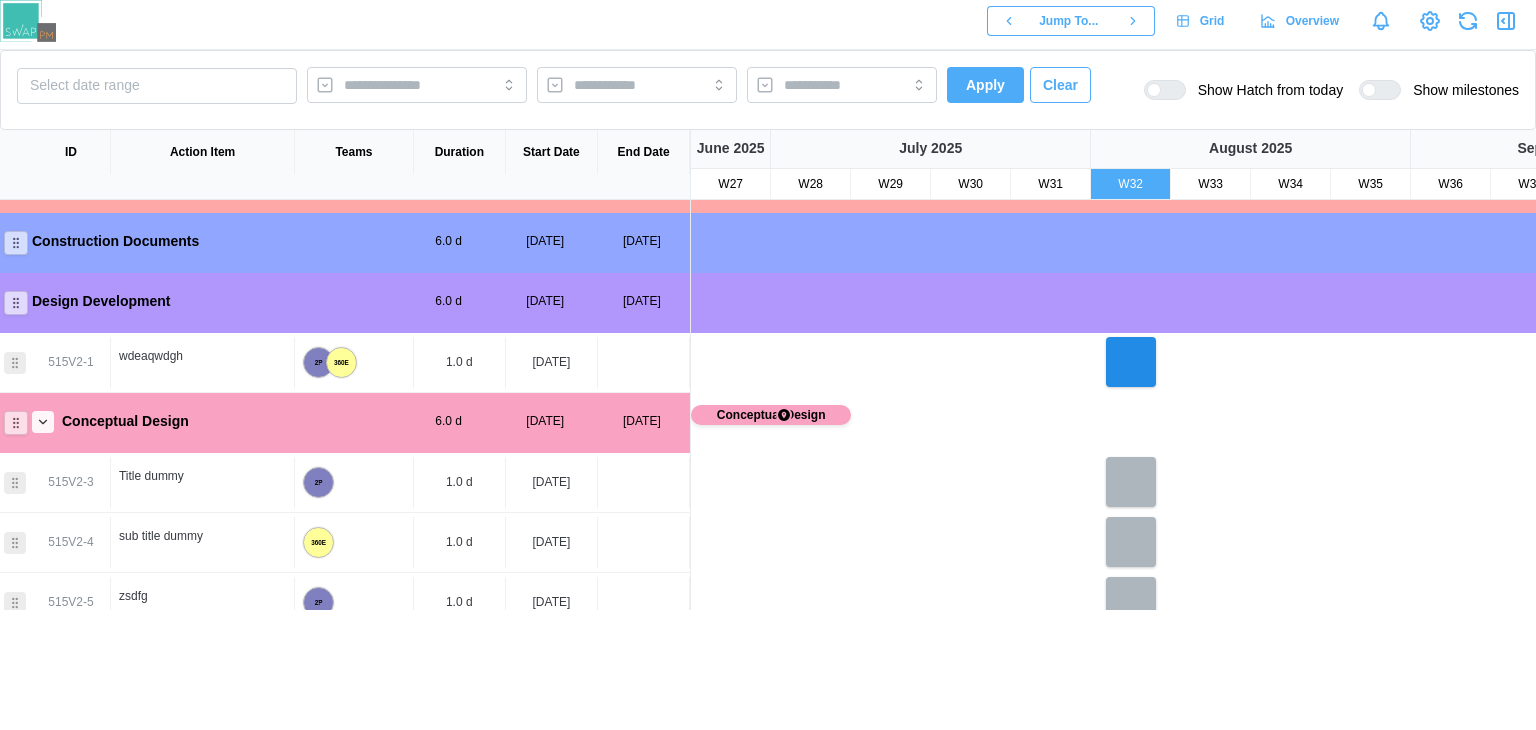 click on "515V2-1" at bounding box center (71, 362) 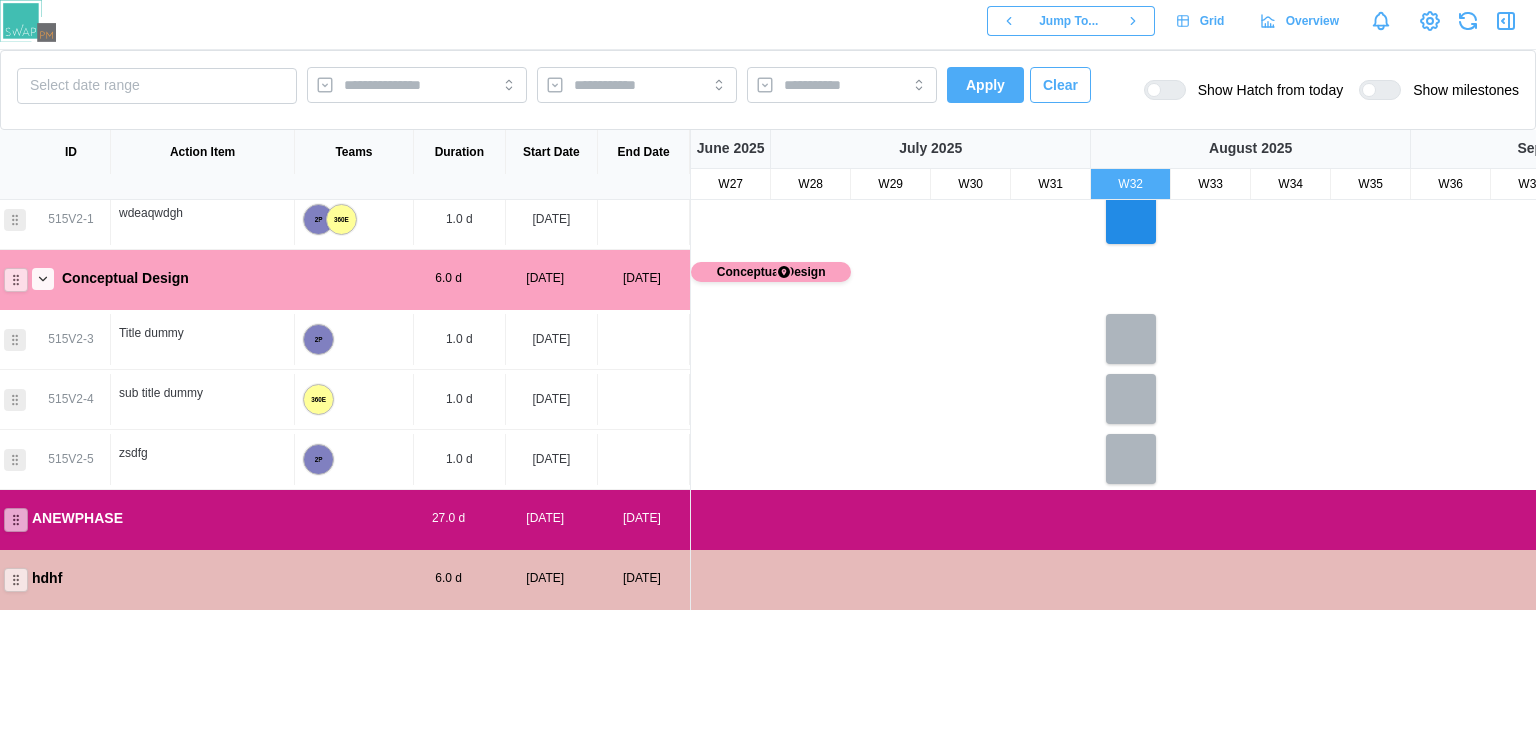 click on "Conceptual Design 6.0 d [DATE] [DATE]" at bounding box center (345, 278) 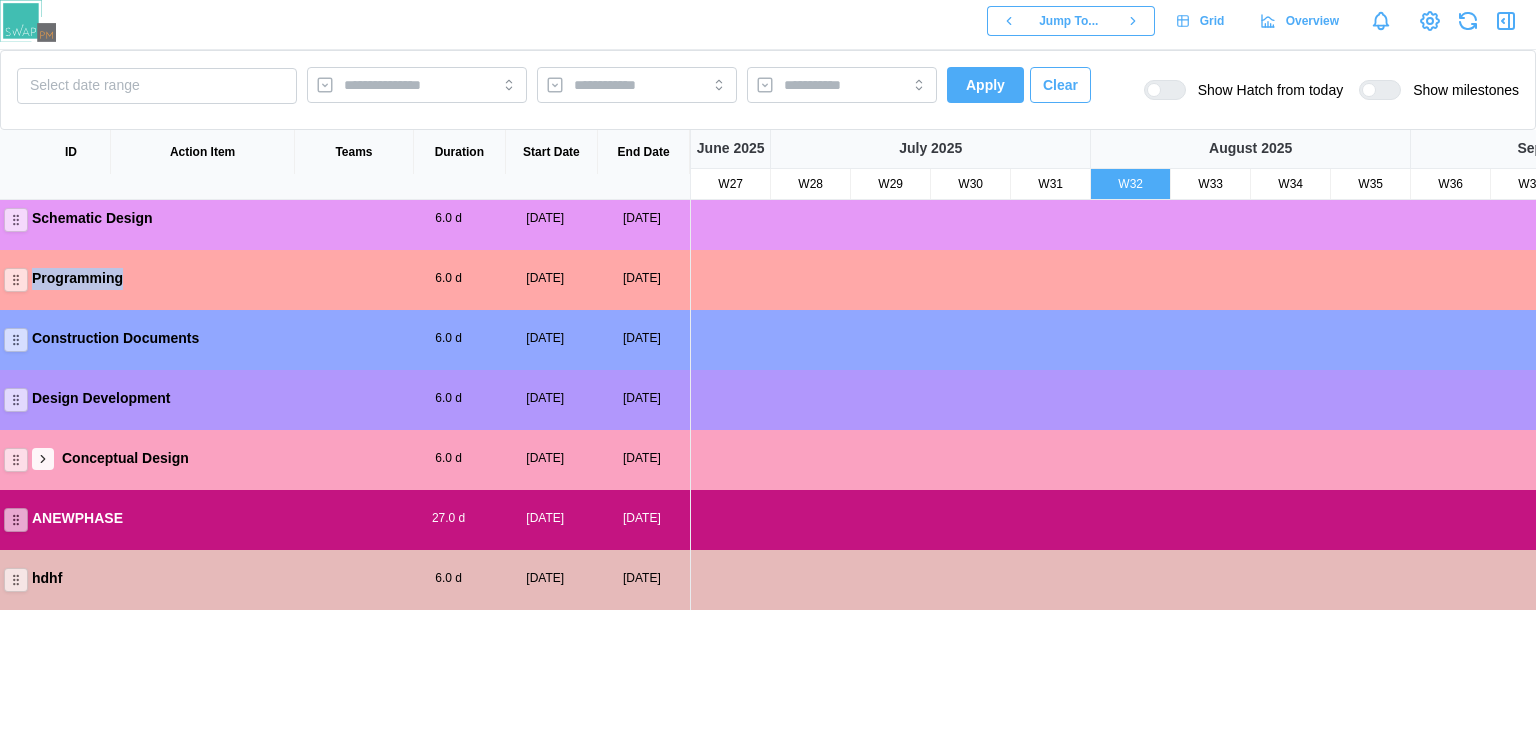 click on "Programming 6.0 d [DATE] [DATE]" at bounding box center [345, 278] 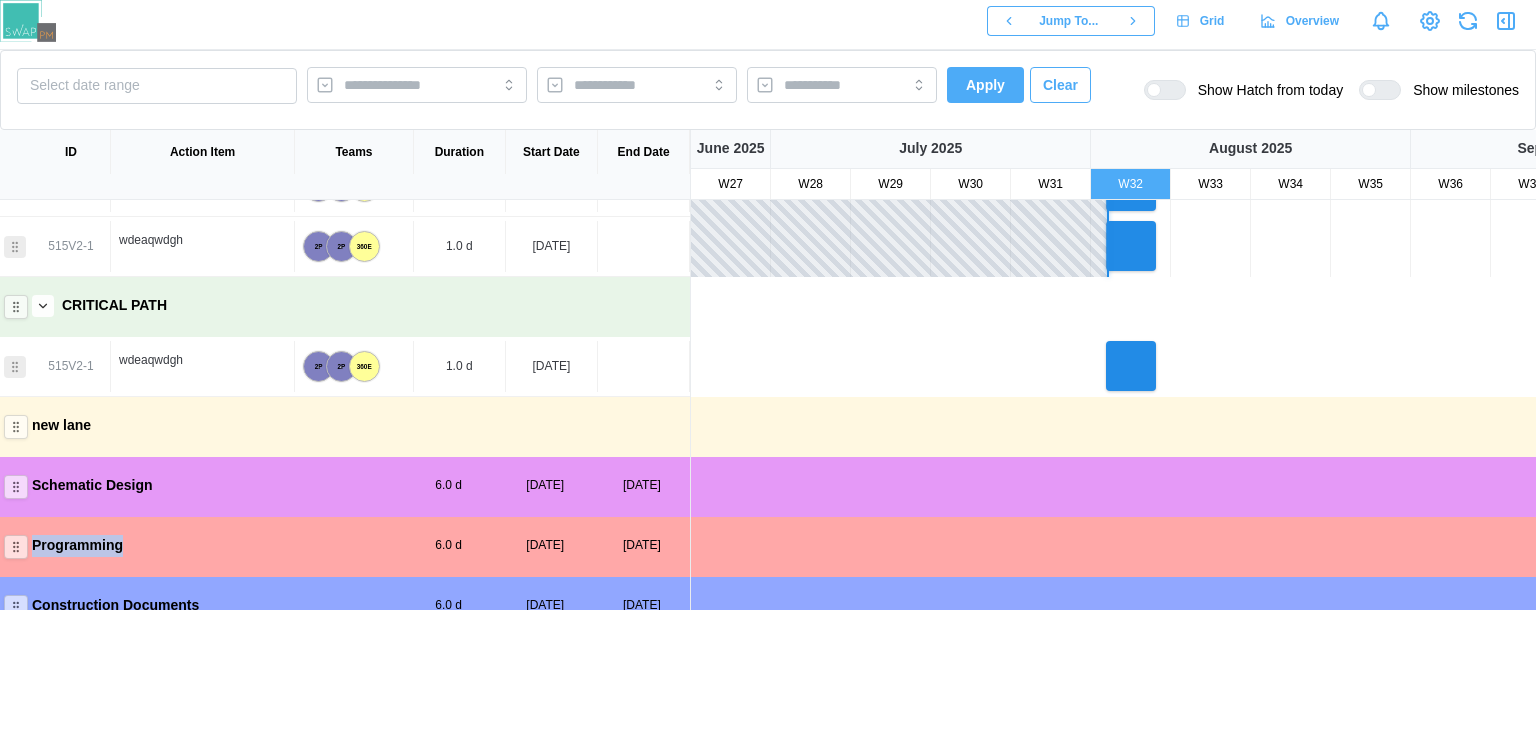 scroll, scrollTop: 403, scrollLeft: 0, axis: vertical 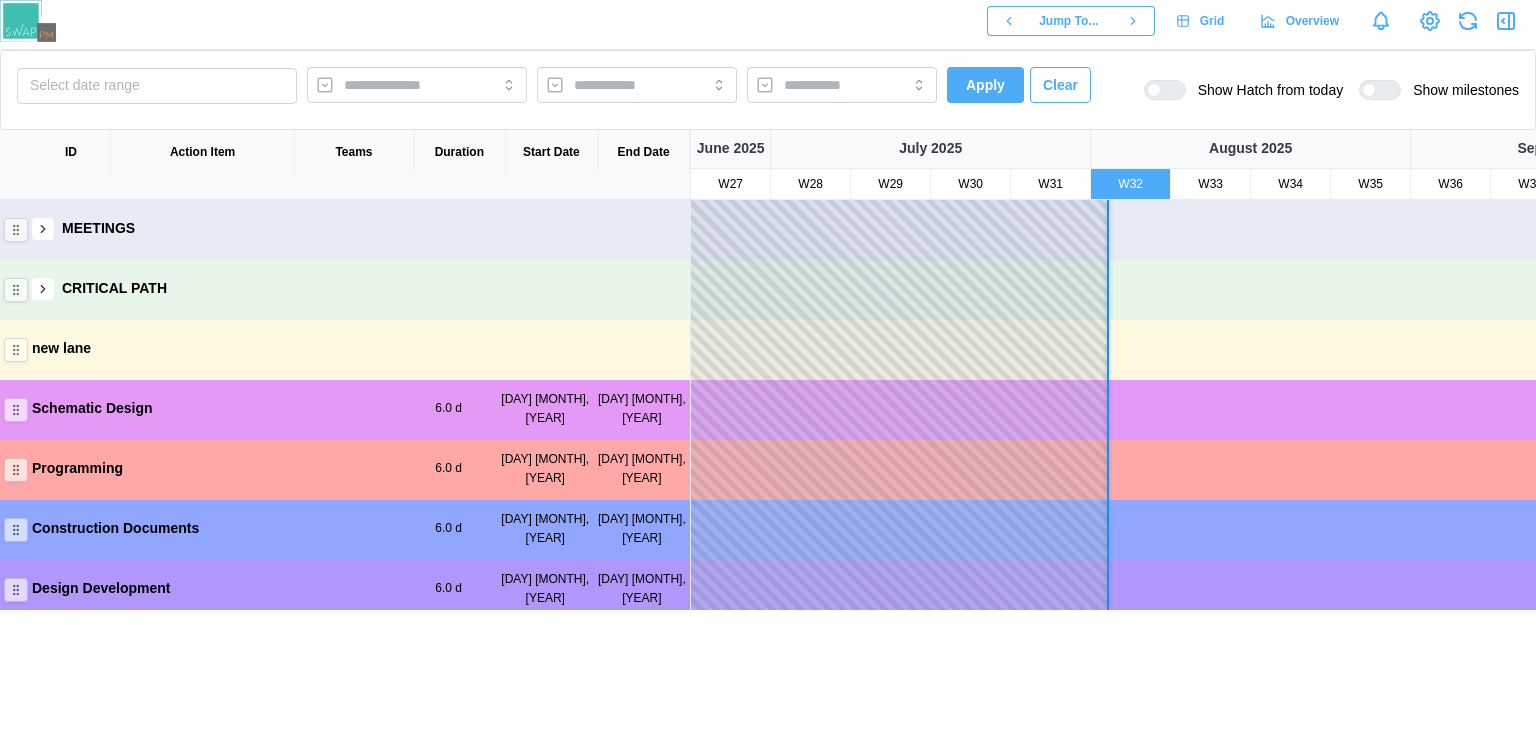 click at bounding box center (28, 21) 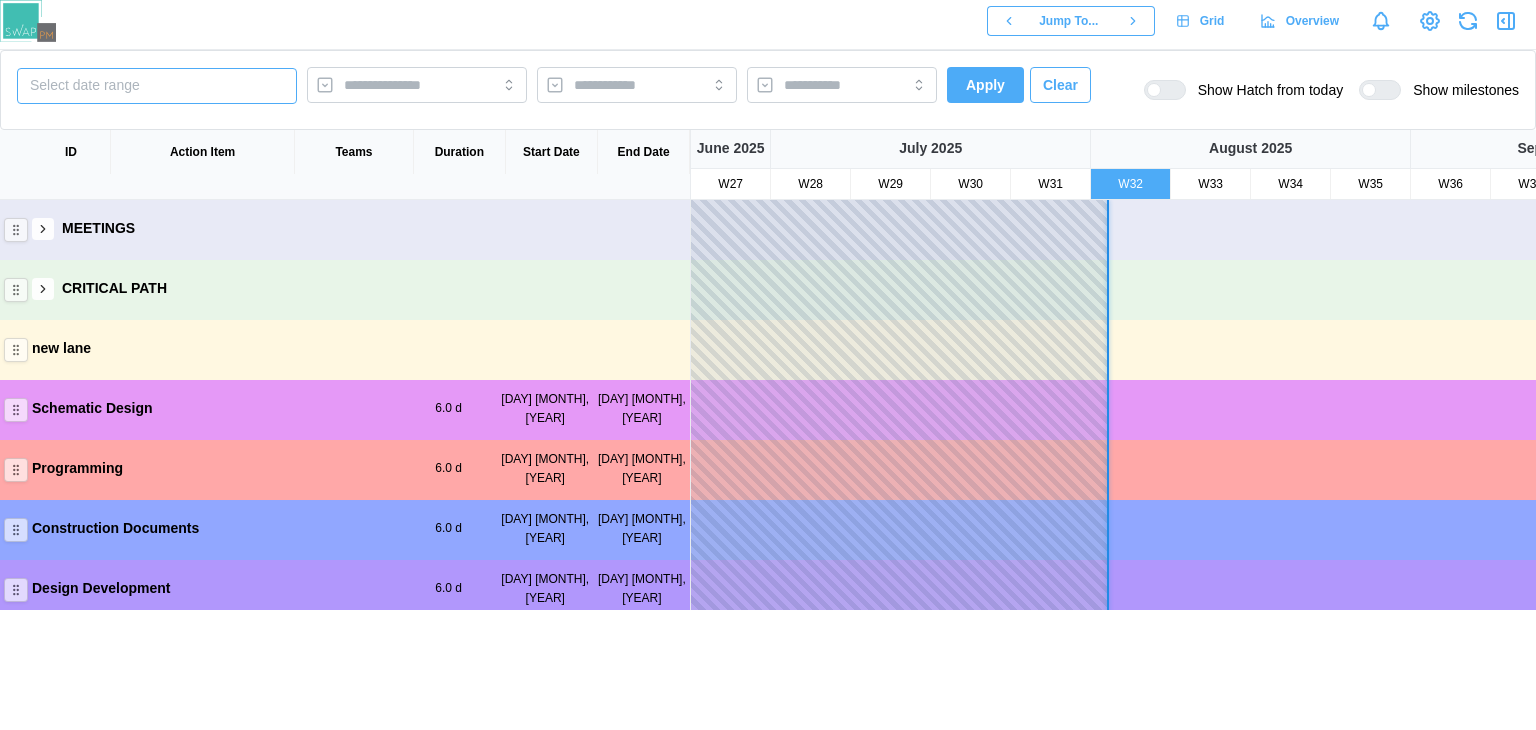 click on "Select date range" at bounding box center [157, 86] 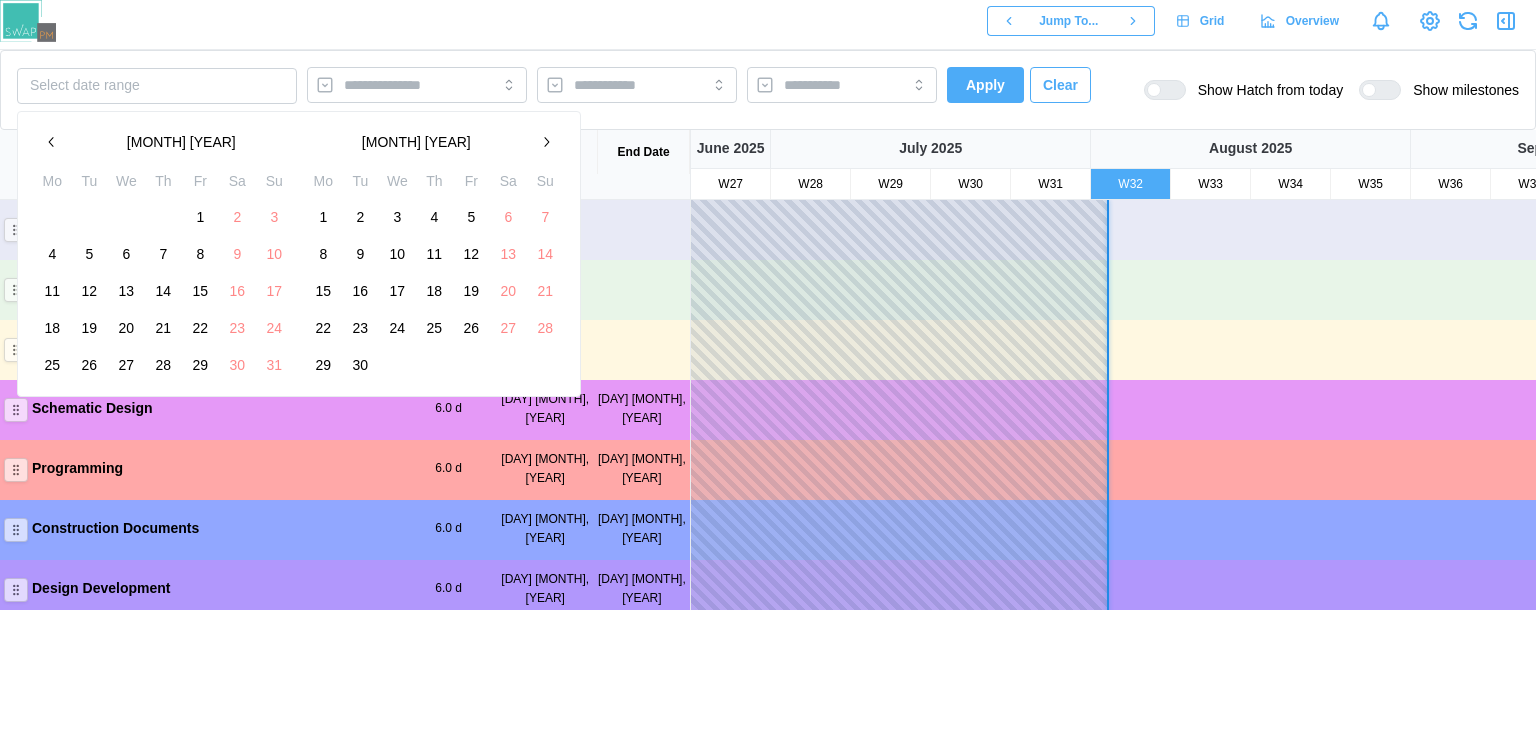 click on "9" at bounding box center (237, 254) 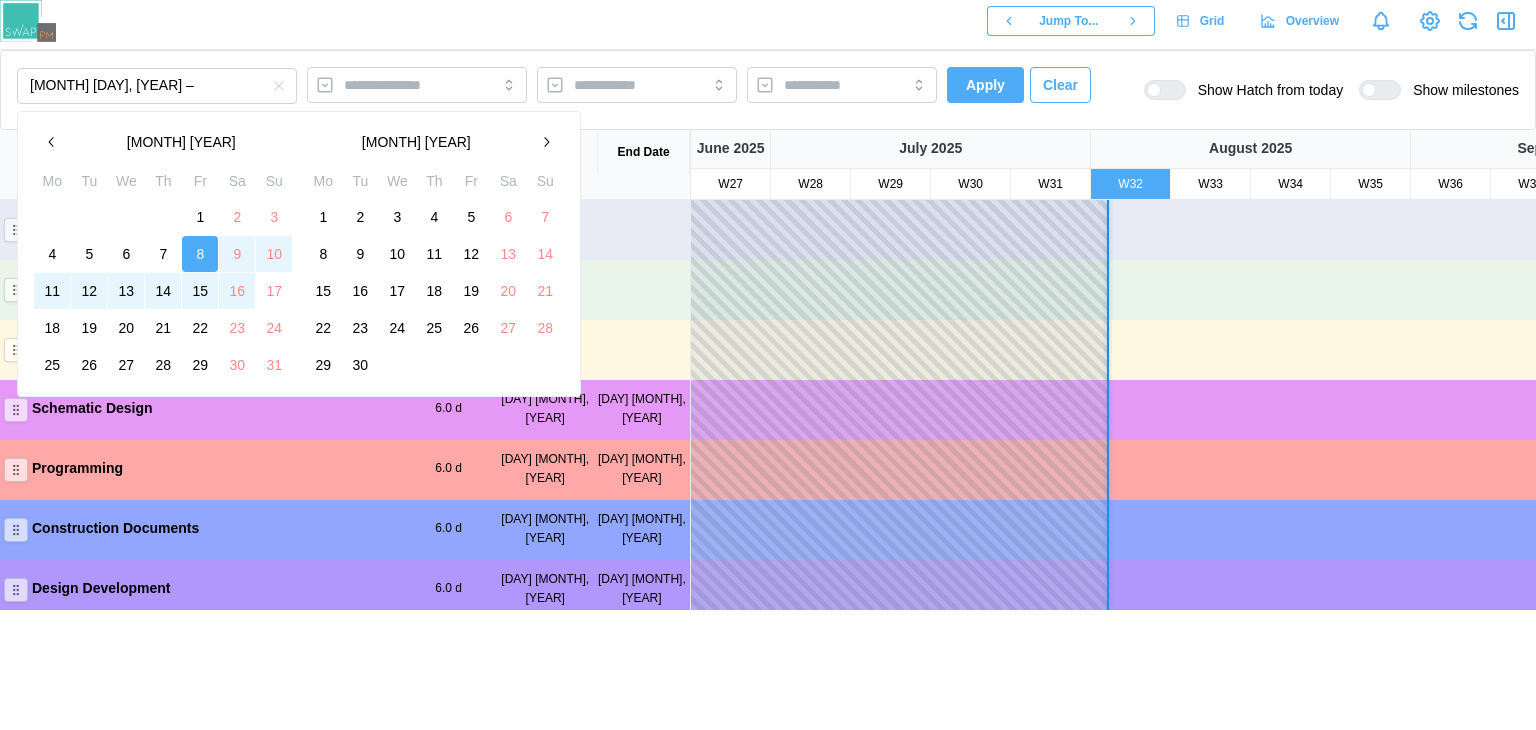 click on "16" at bounding box center (237, 291) 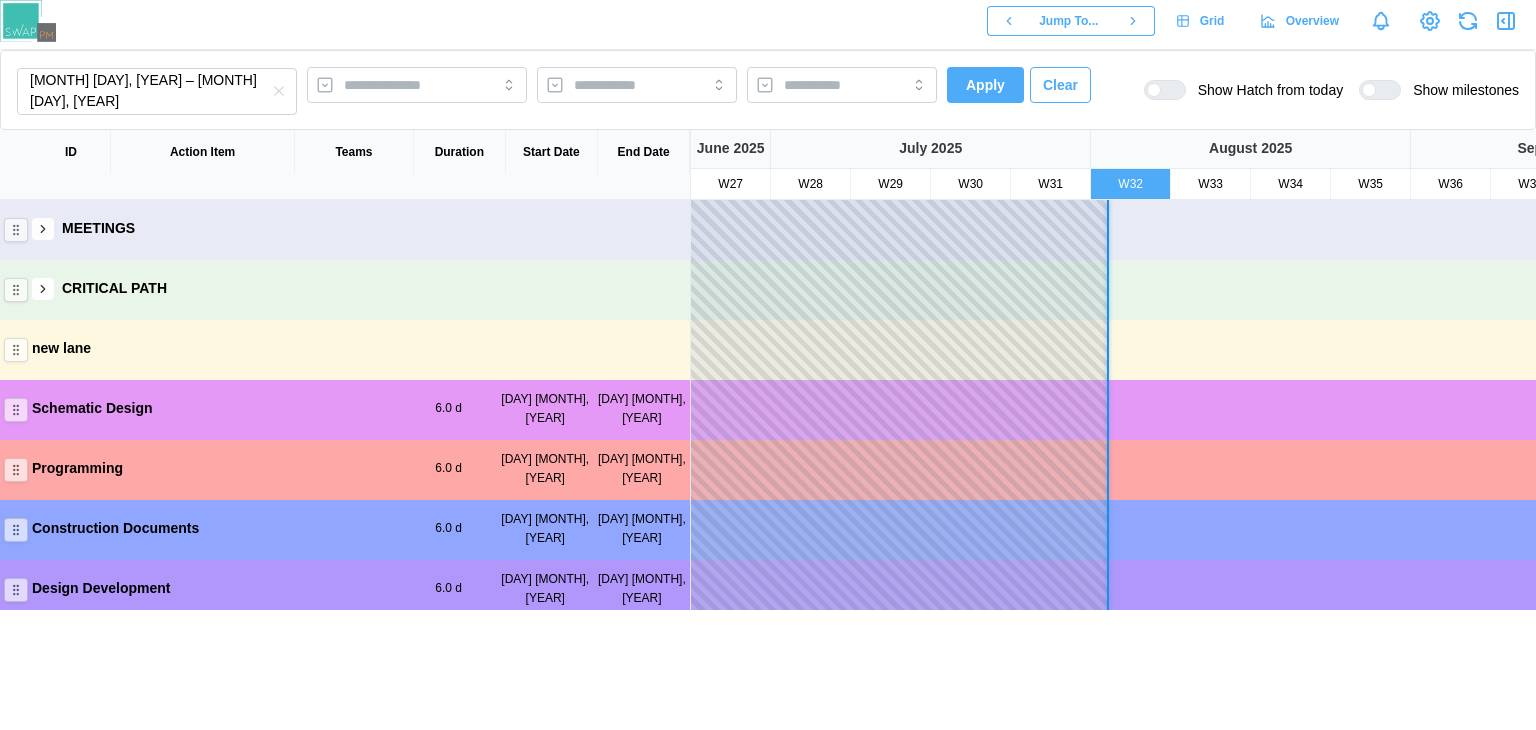 click on "[MONTH] [DAY], [YEAR] – [MONTH] [DAY], [YEAR] Apply Clear Show Hatch from today Show milestones" at bounding box center (768, 90) 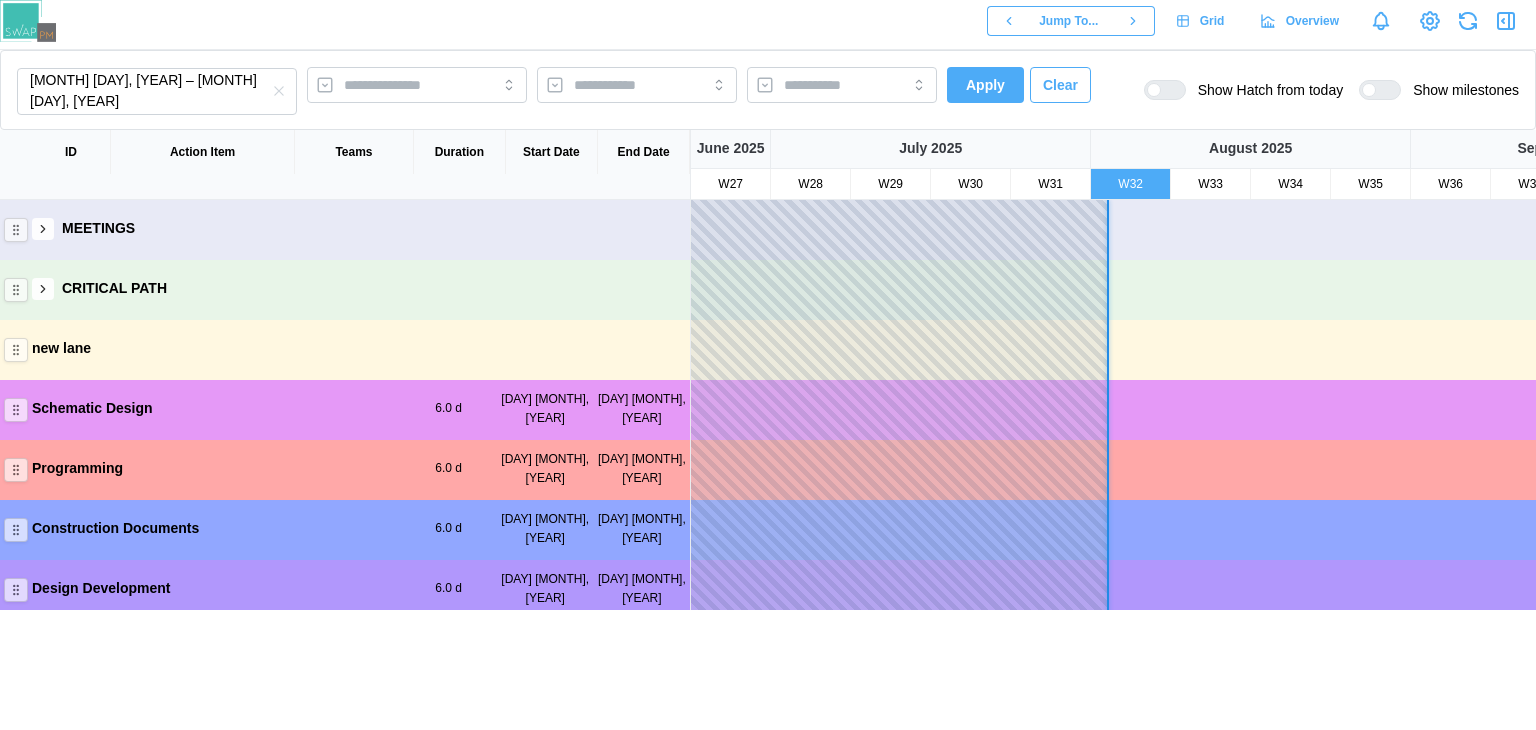 click on "Apply" at bounding box center [985, 85] 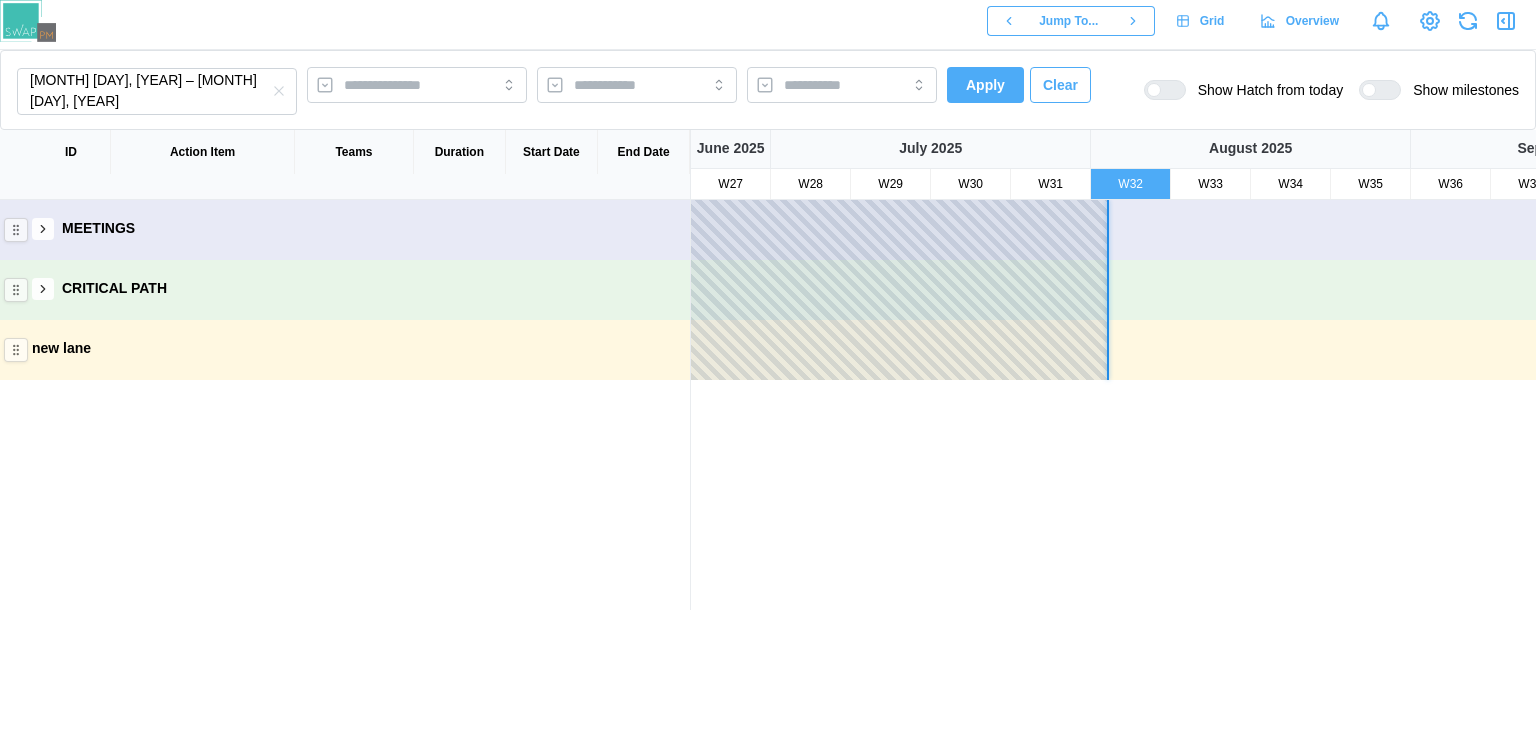 click 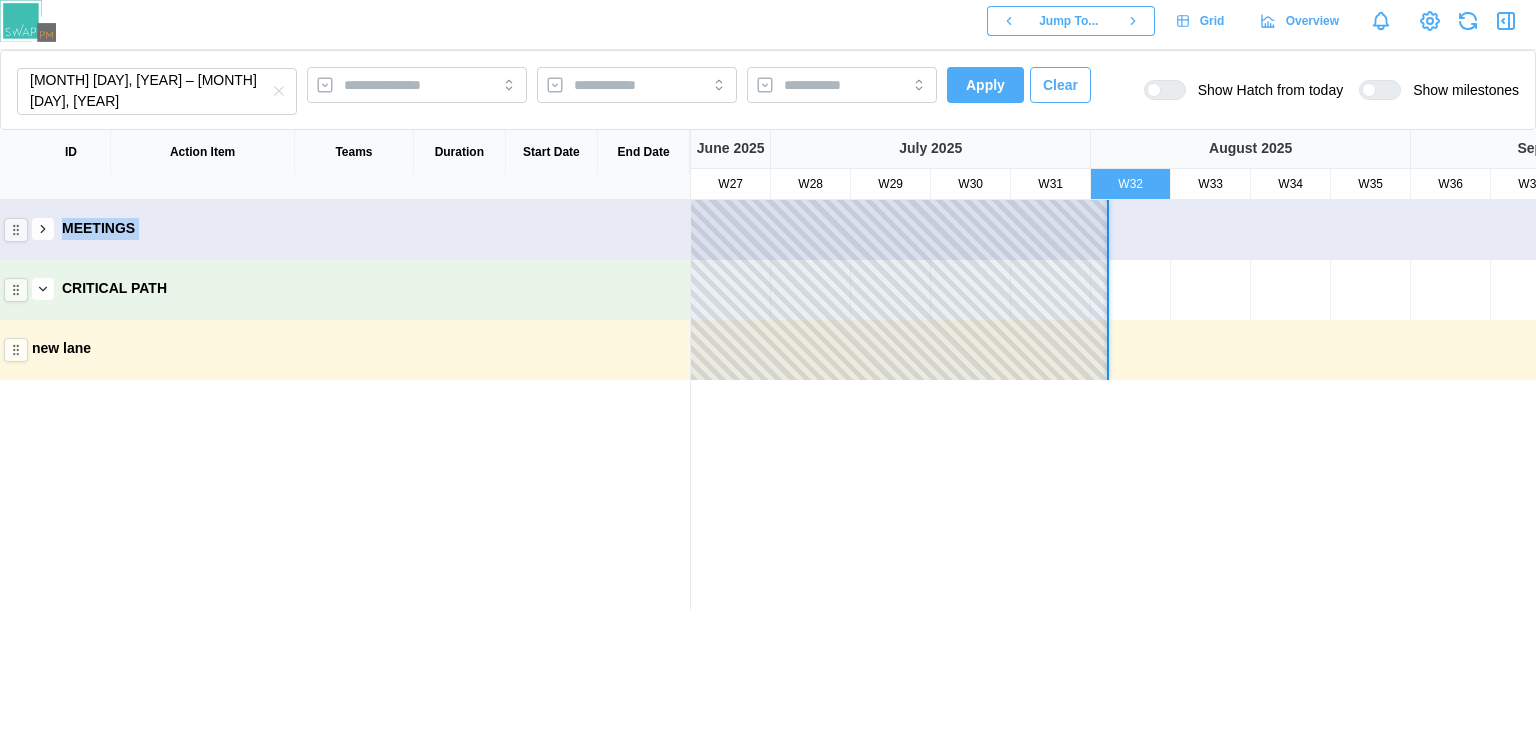 drag, startPoint x: 17, startPoint y: 216, endPoint x: 4, endPoint y: 283, distance: 68.24954 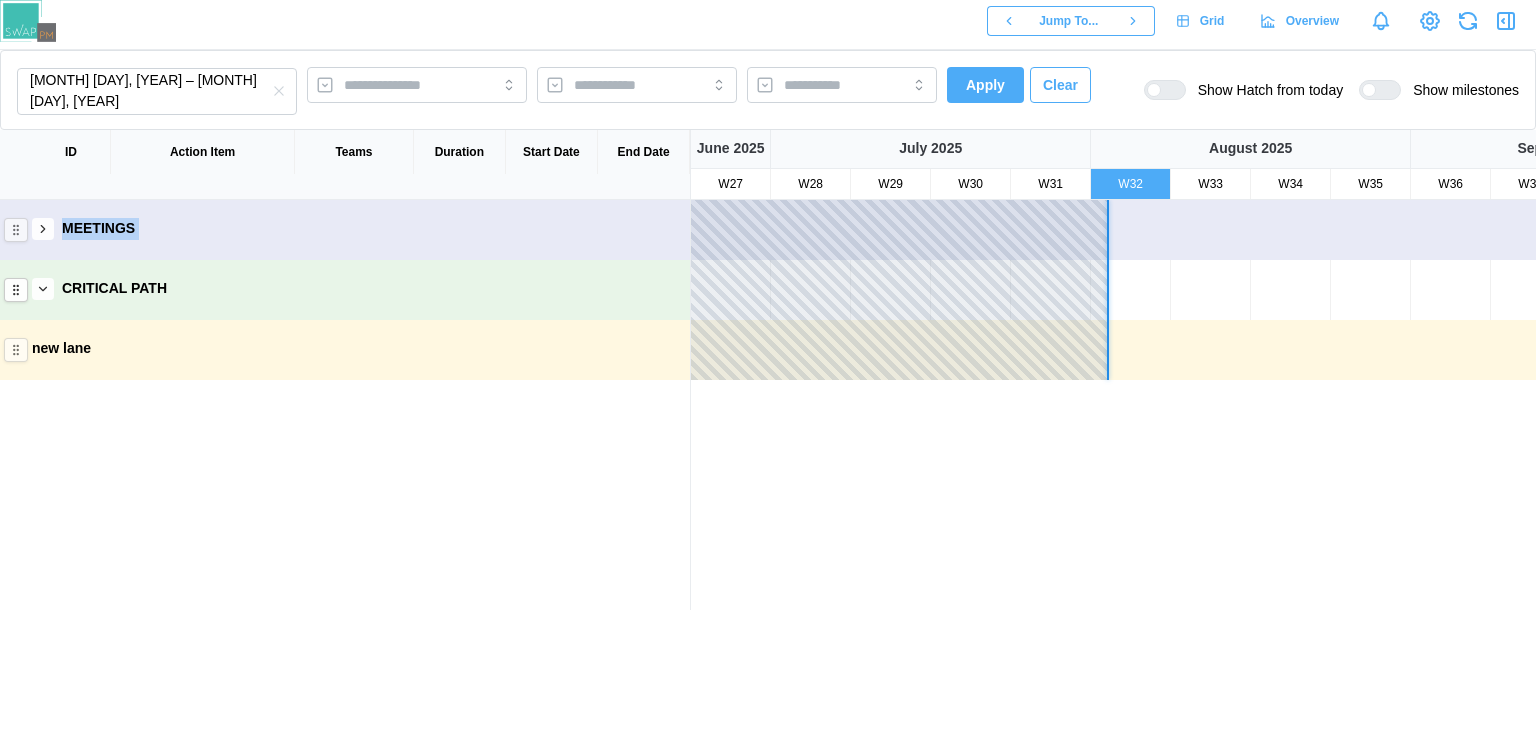 click at bounding box center [16, 290] 